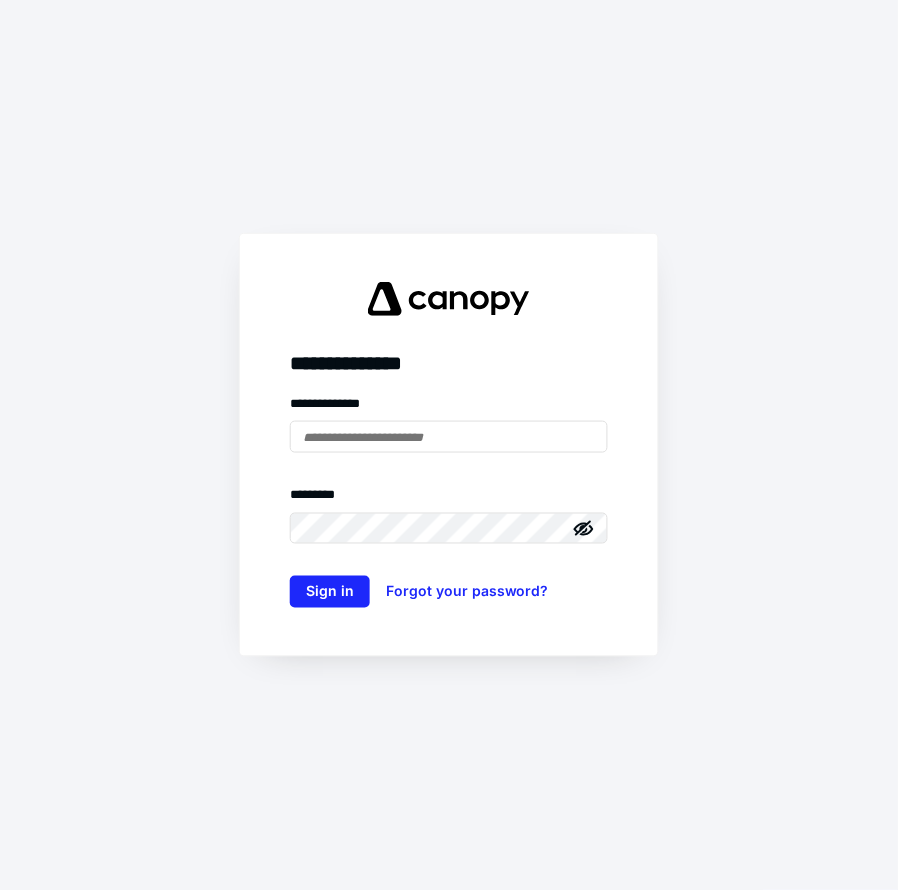 scroll, scrollTop: 0, scrollLeft: 0, axis: both 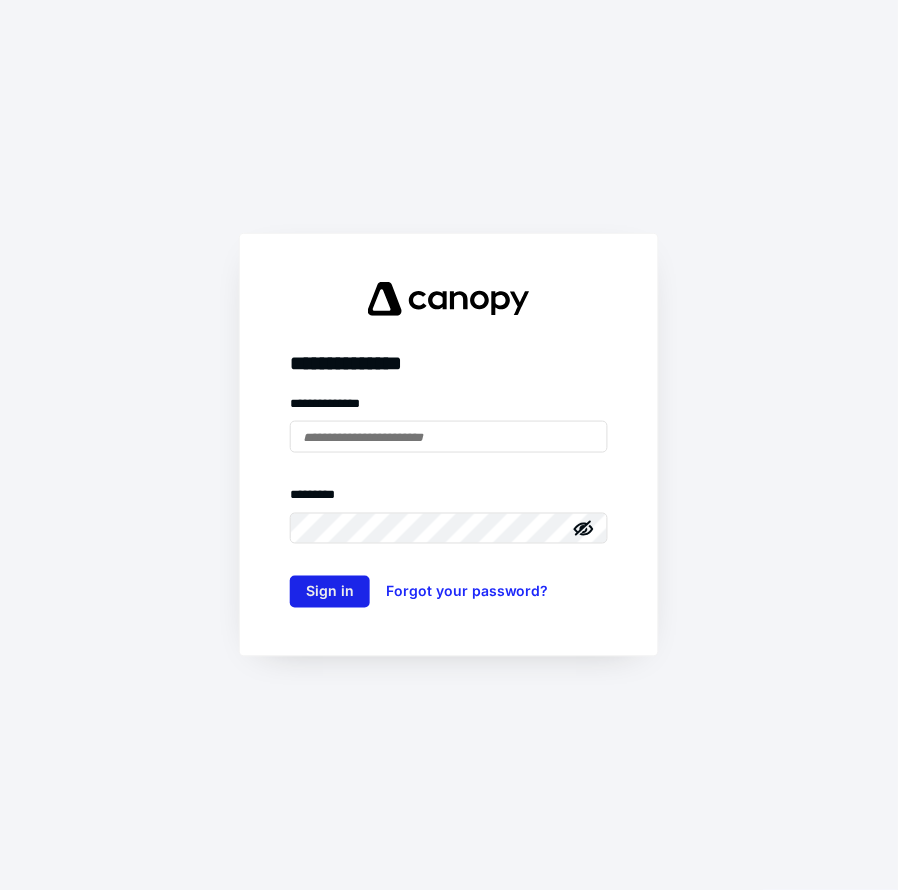 type on "**********" 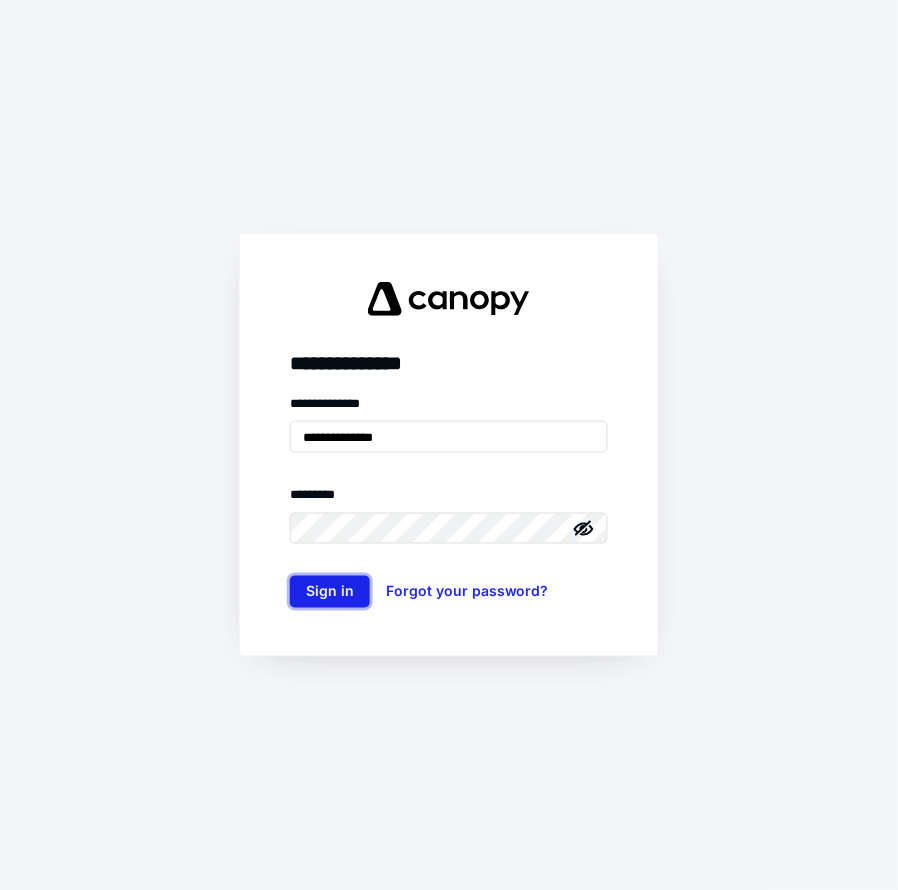 click on "Sign in" at bounding box center [330, 592] 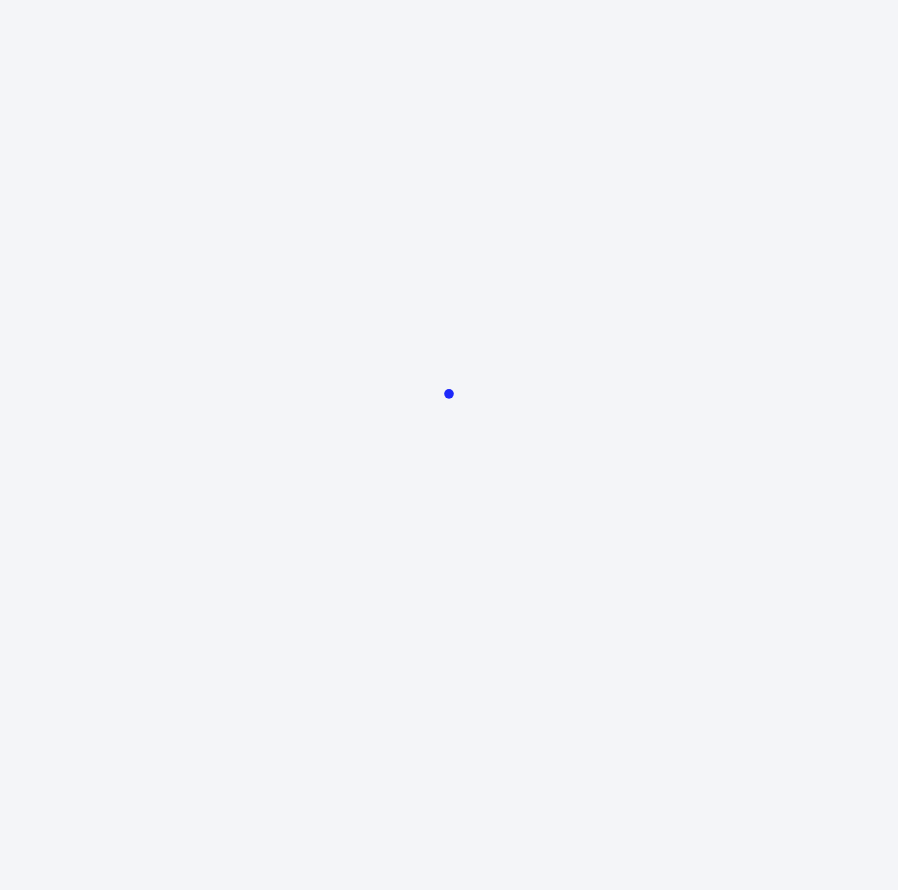 scroll, scrollTop: 0, scrollLeft: 0, axis: both 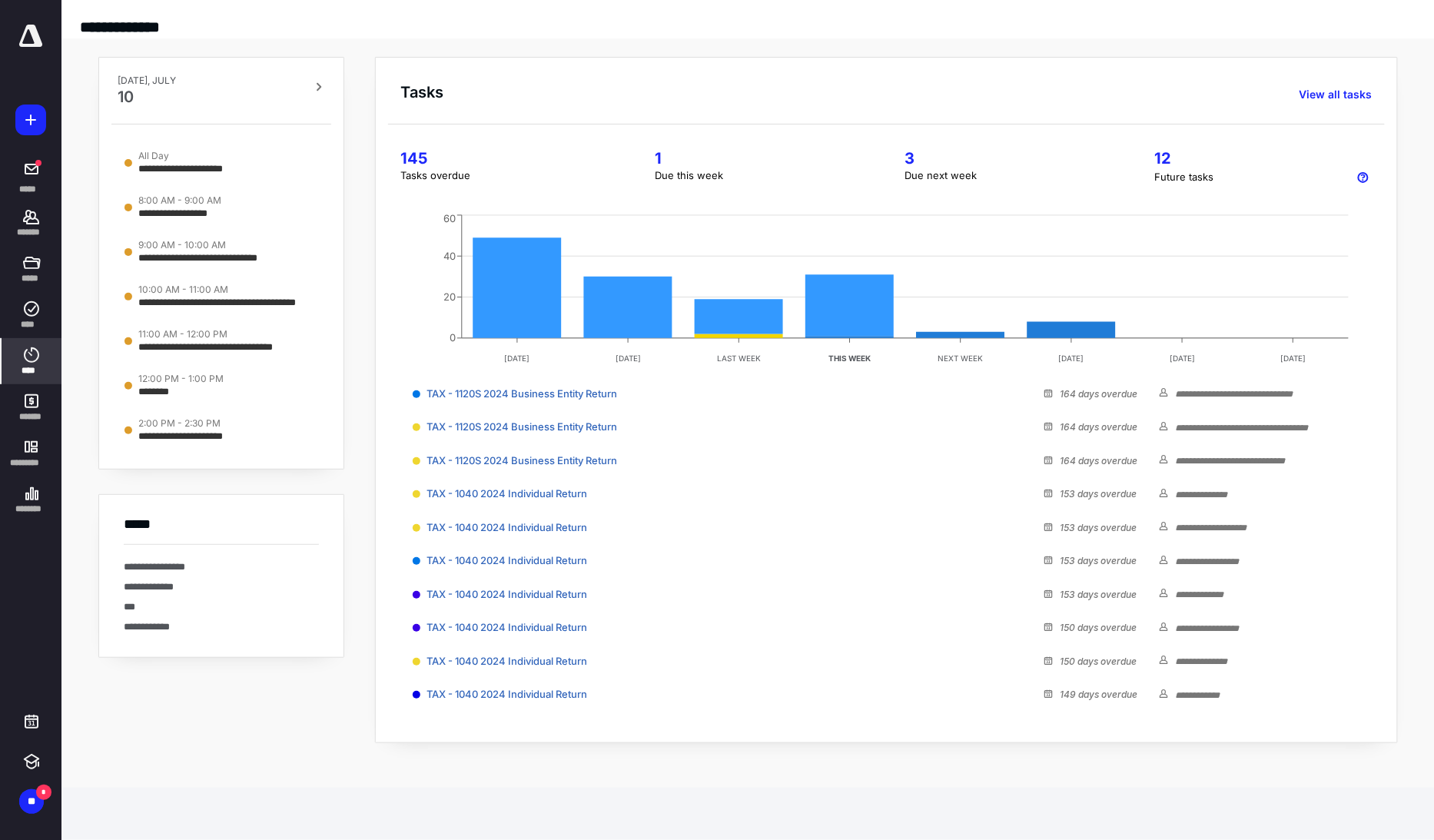 click 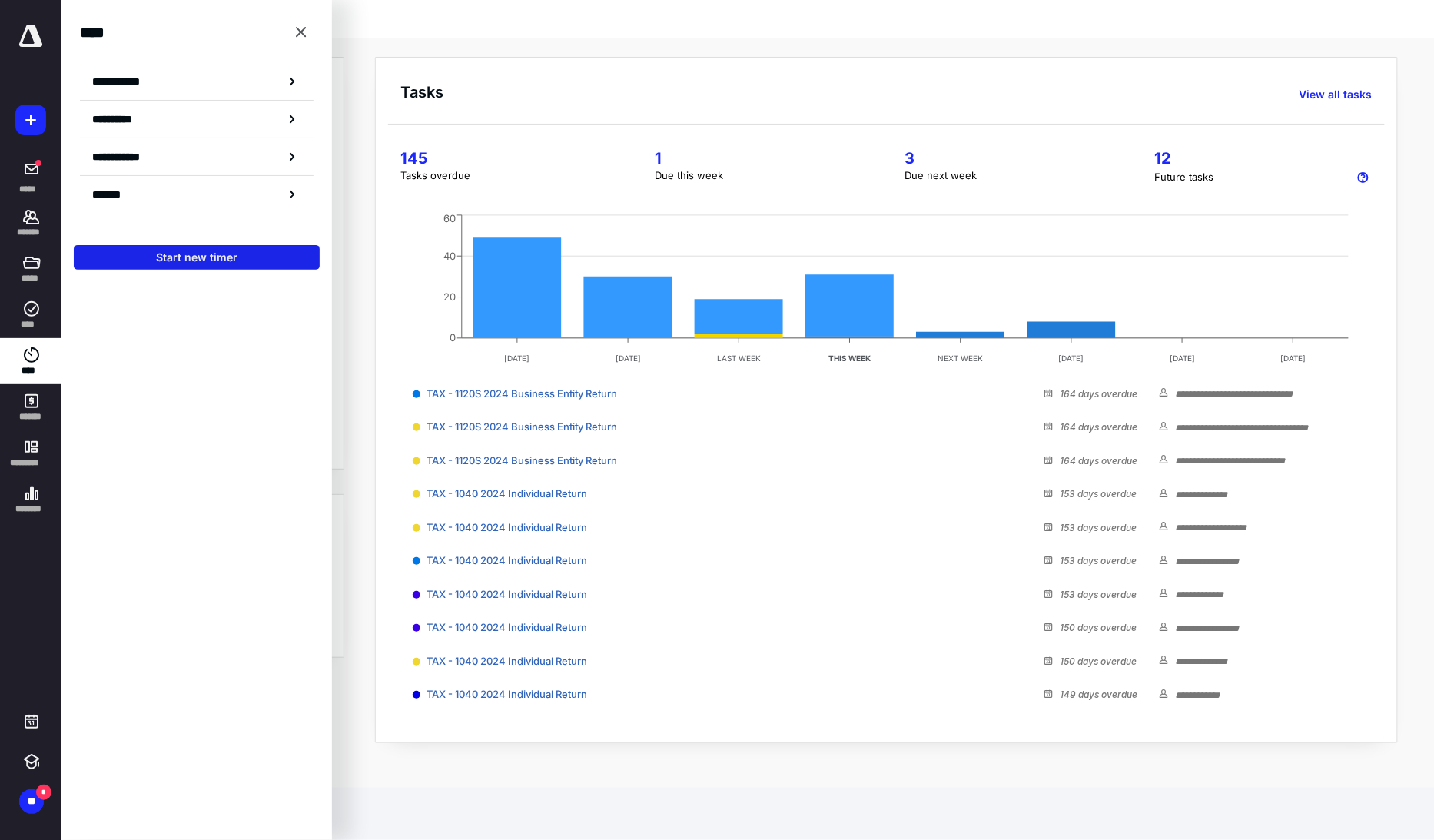 click on "Start new timer" at bounding box center (197, 257) 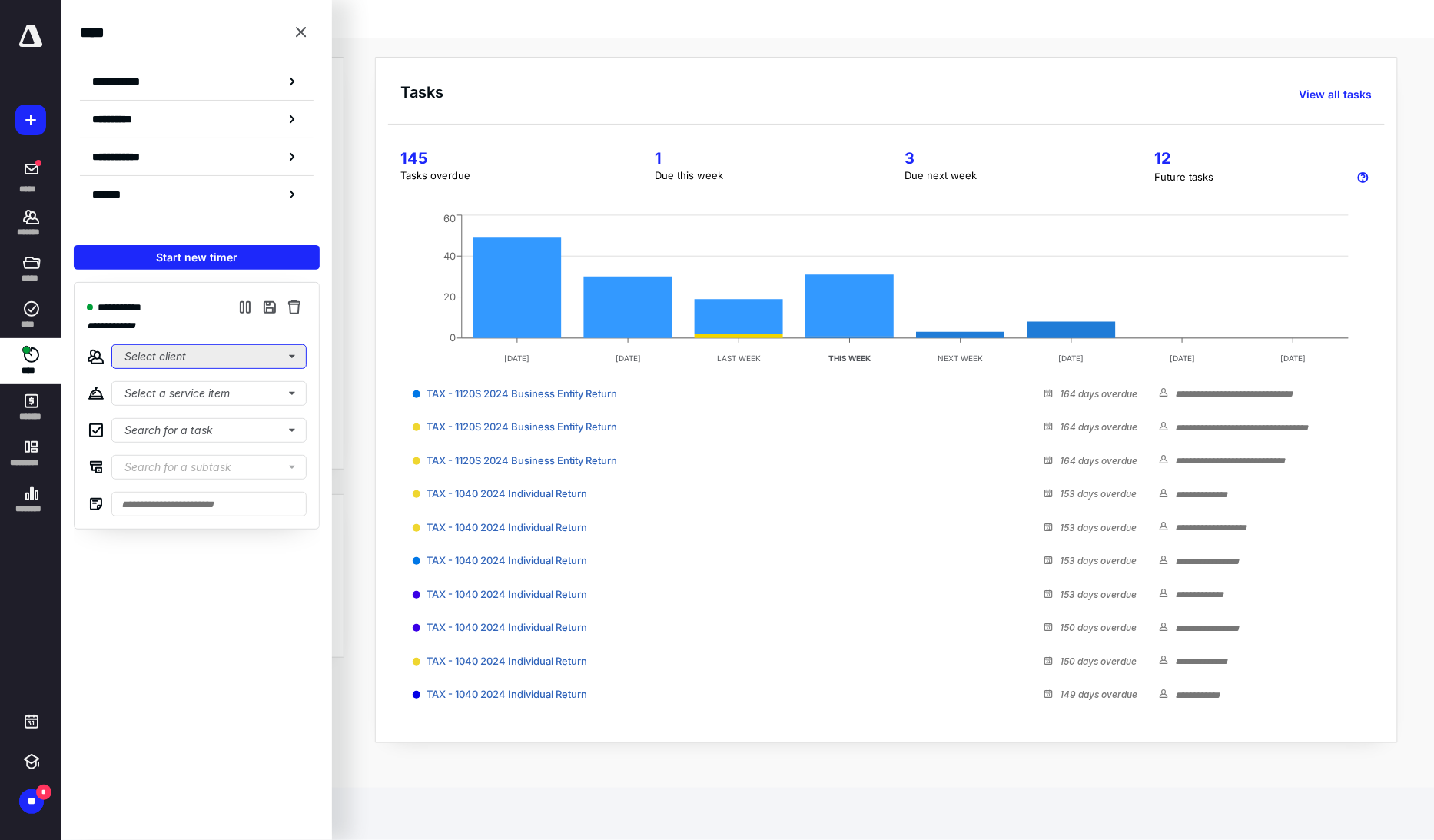 click on "Select client" at bounding box center [209, 357] 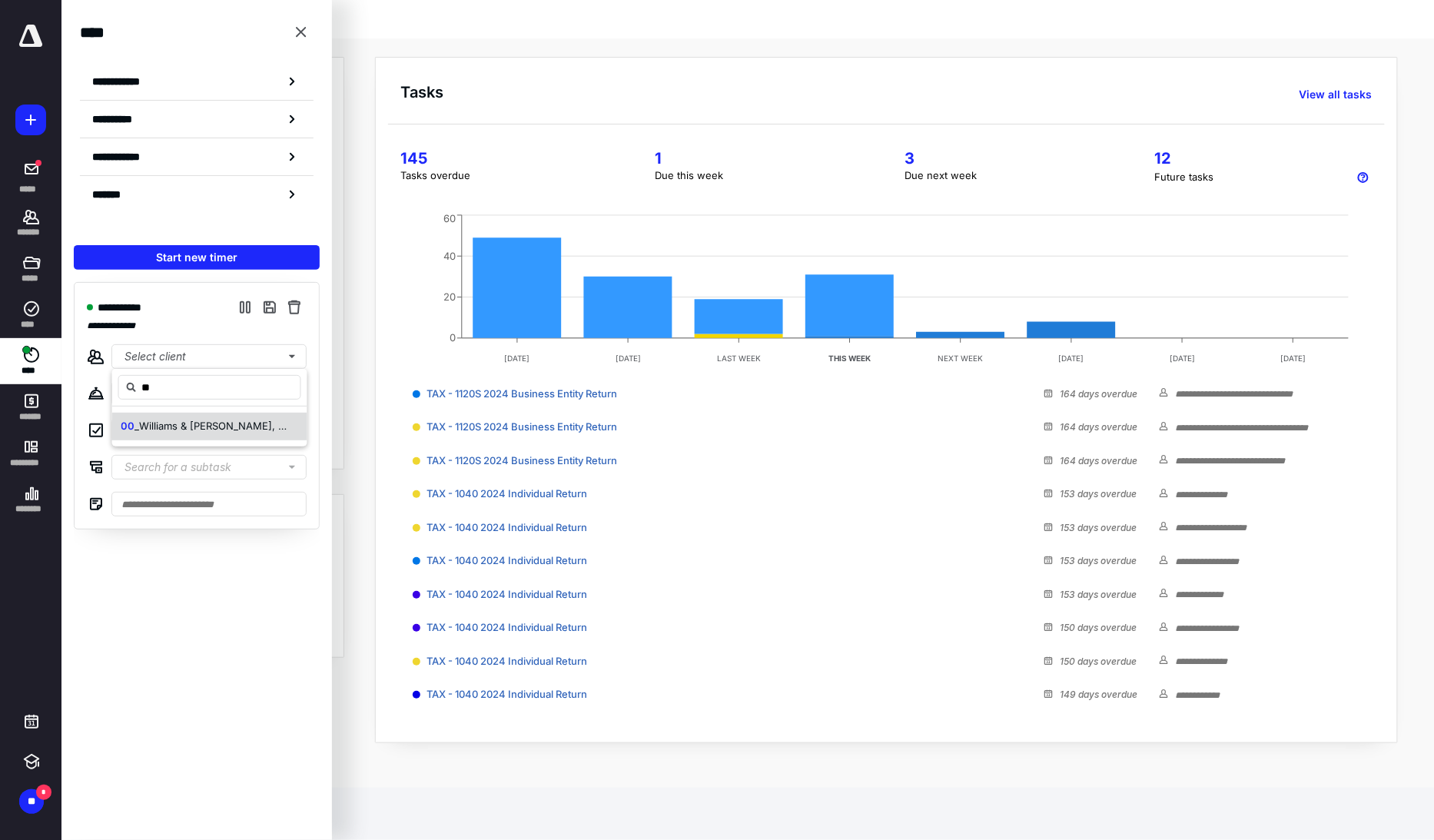 click on "_Williams & [PERSON_NAME], PC CPAs" at bounding box center [228, 426] 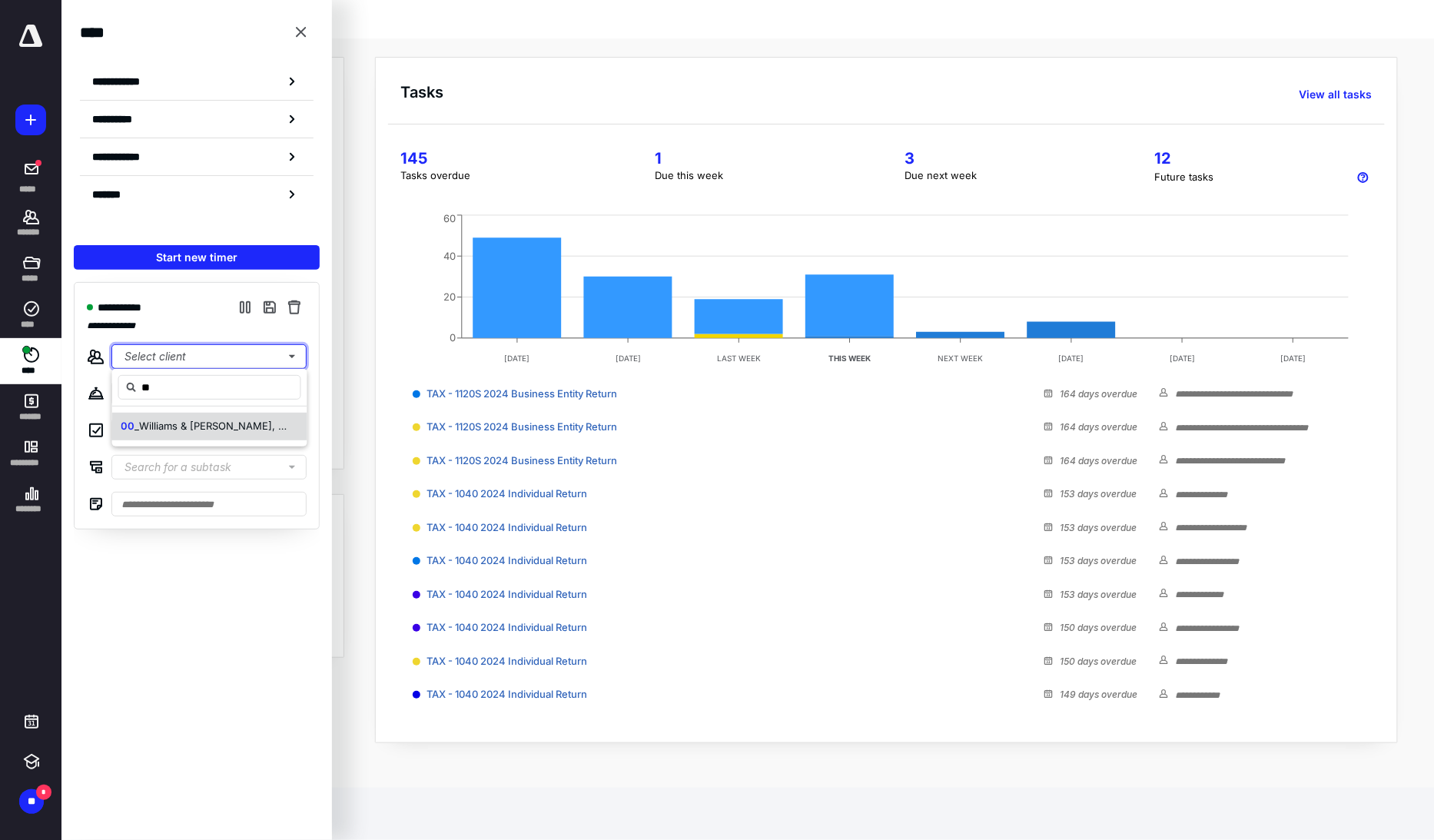 type 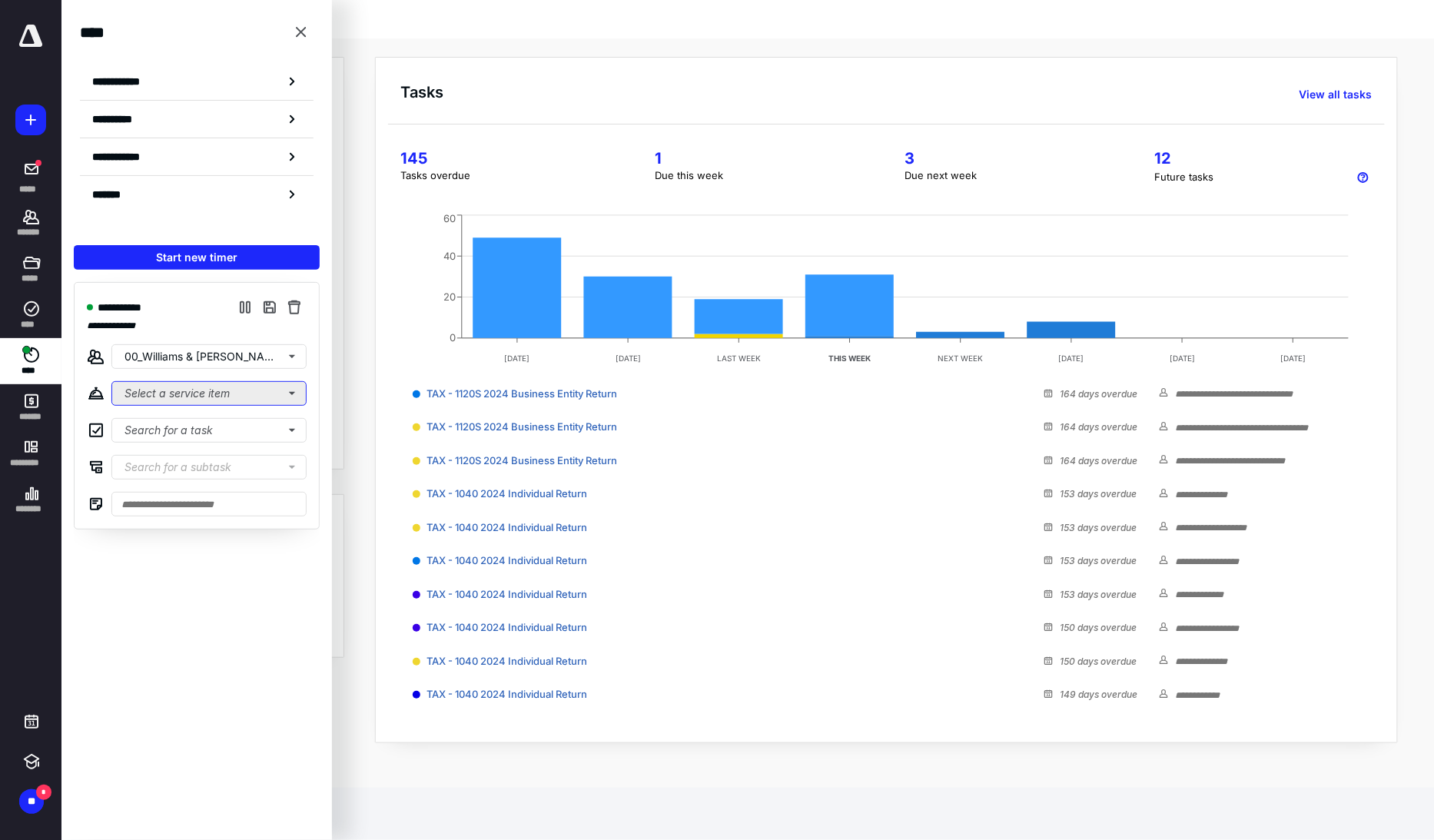 click on "Select a service item" at bounding box center (209, 393) 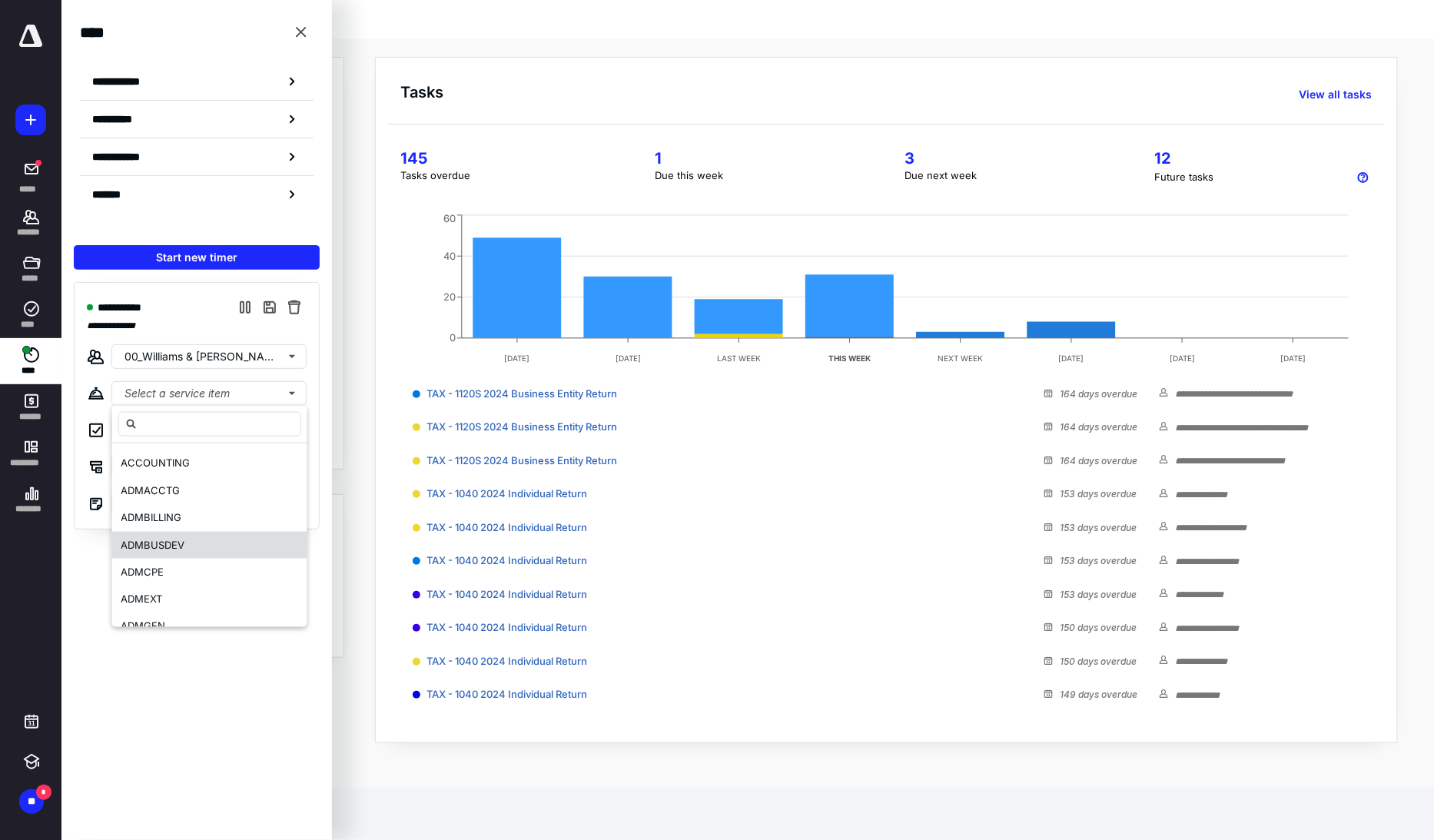scroll, scrollTop: 85, scrollLeft: 0, axis: vertical 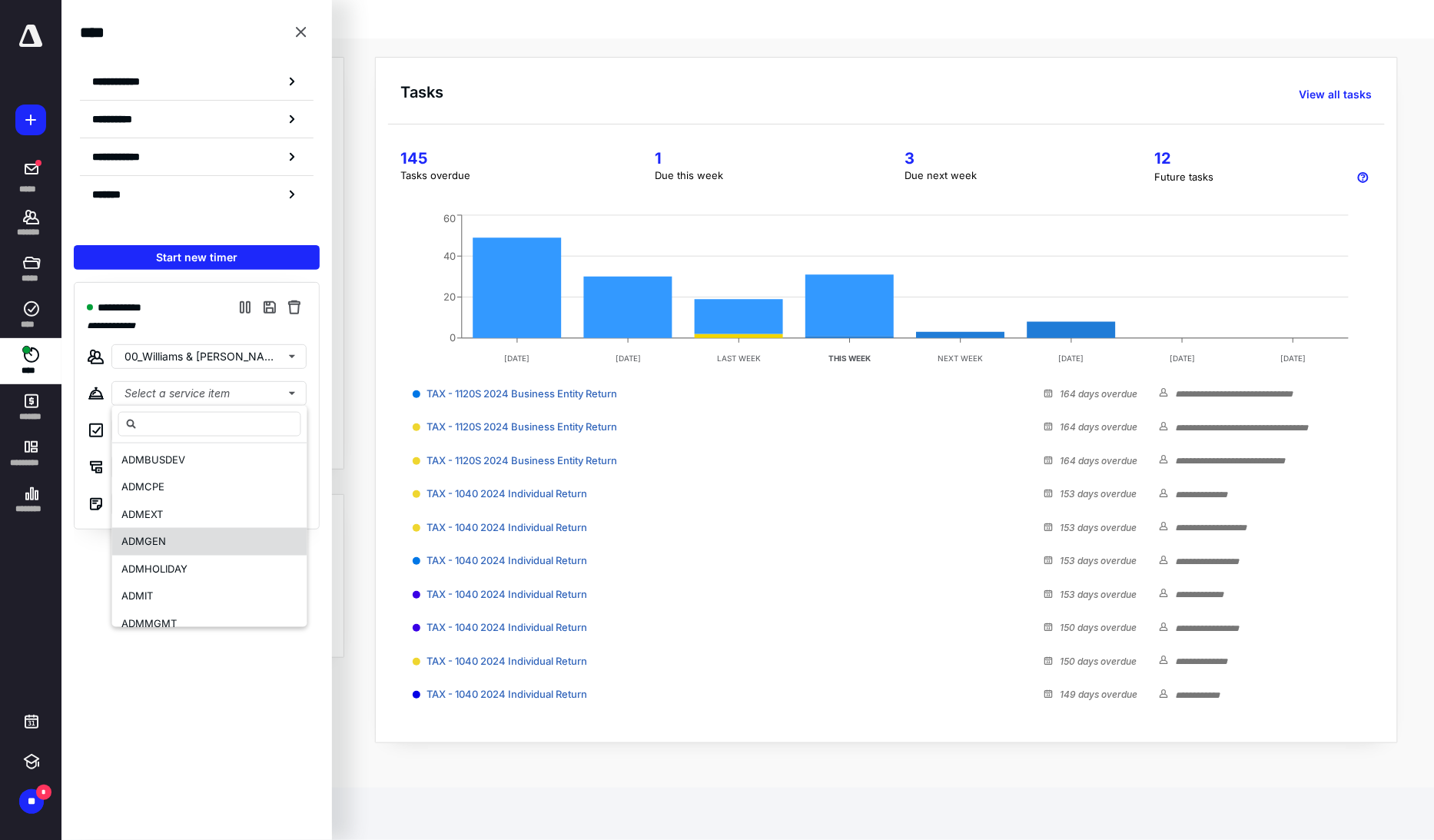 click on "ADMGEN" at bounding box center [210, 542] 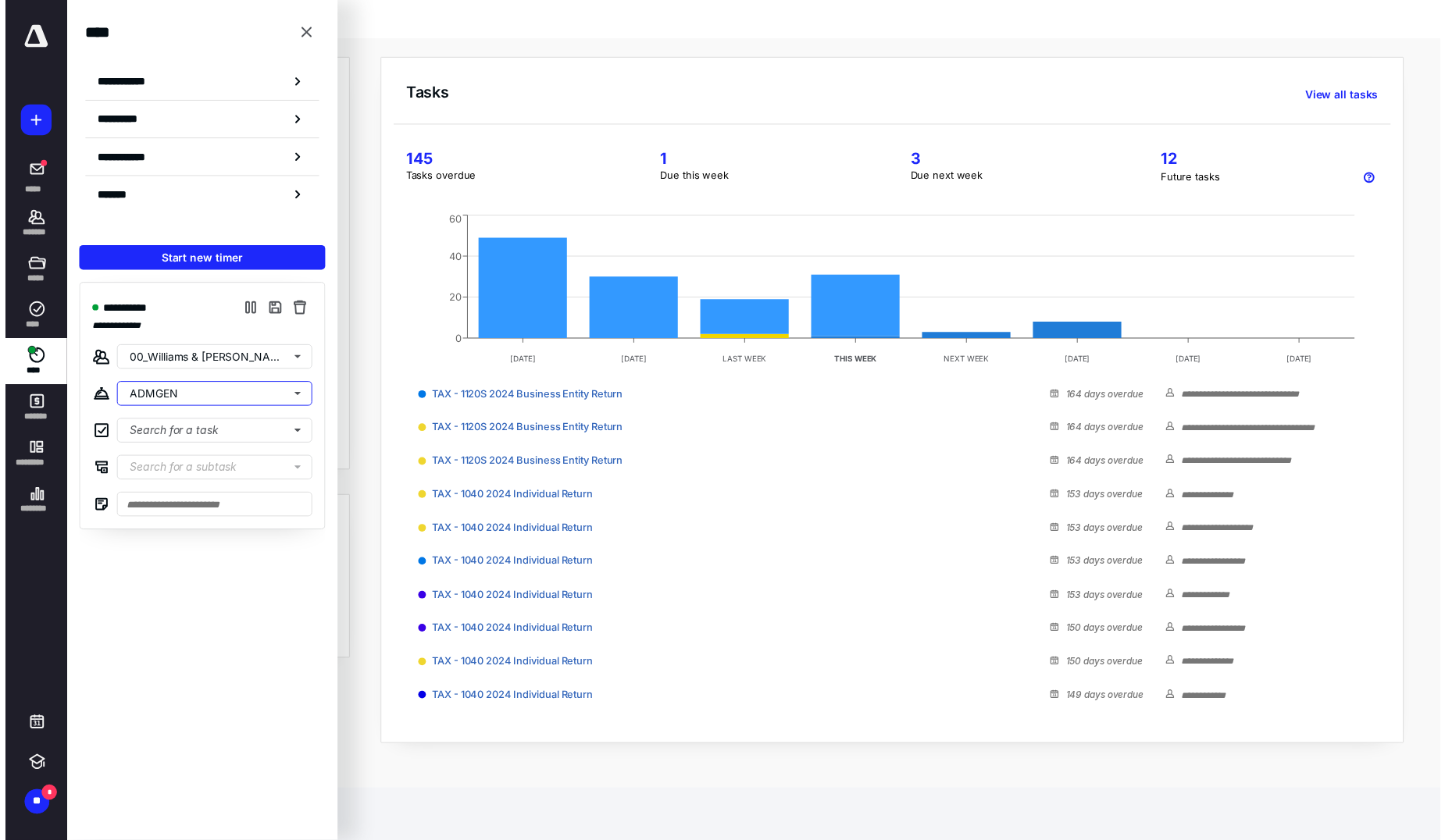 scroll, scrollTop: 0, scrollLeft: 0, axis: both 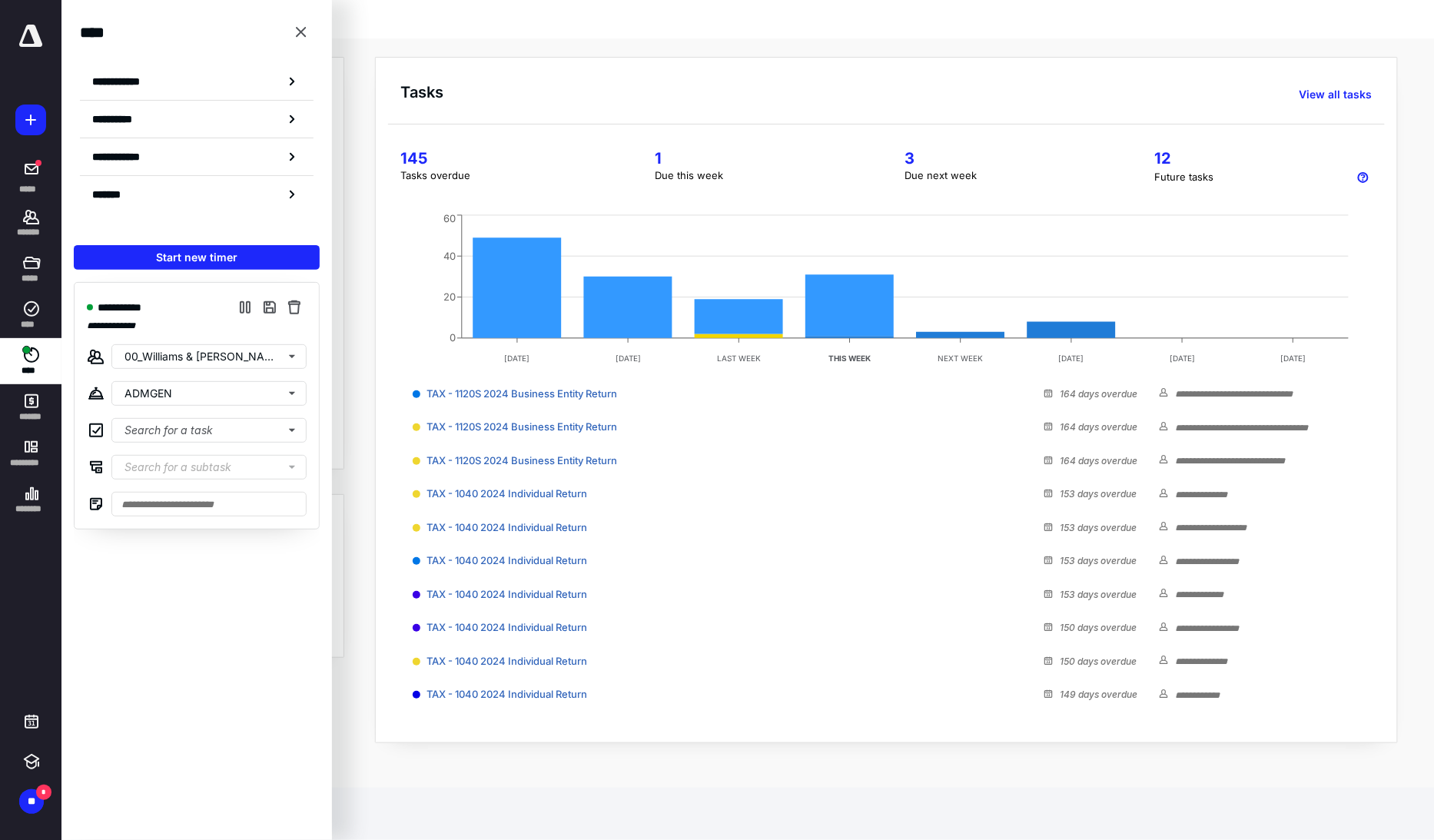 click at bounding box center [31, 36] 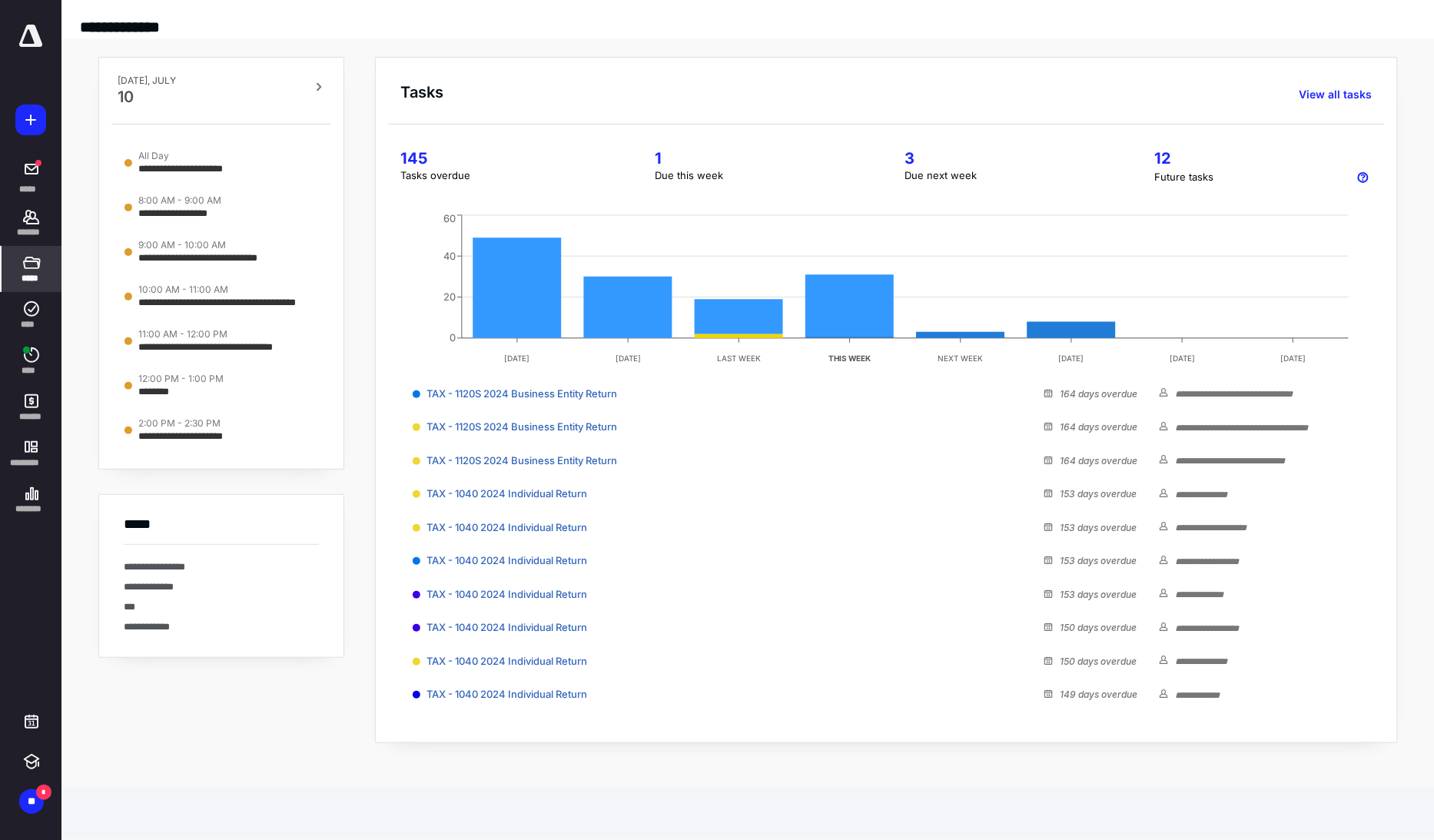 click 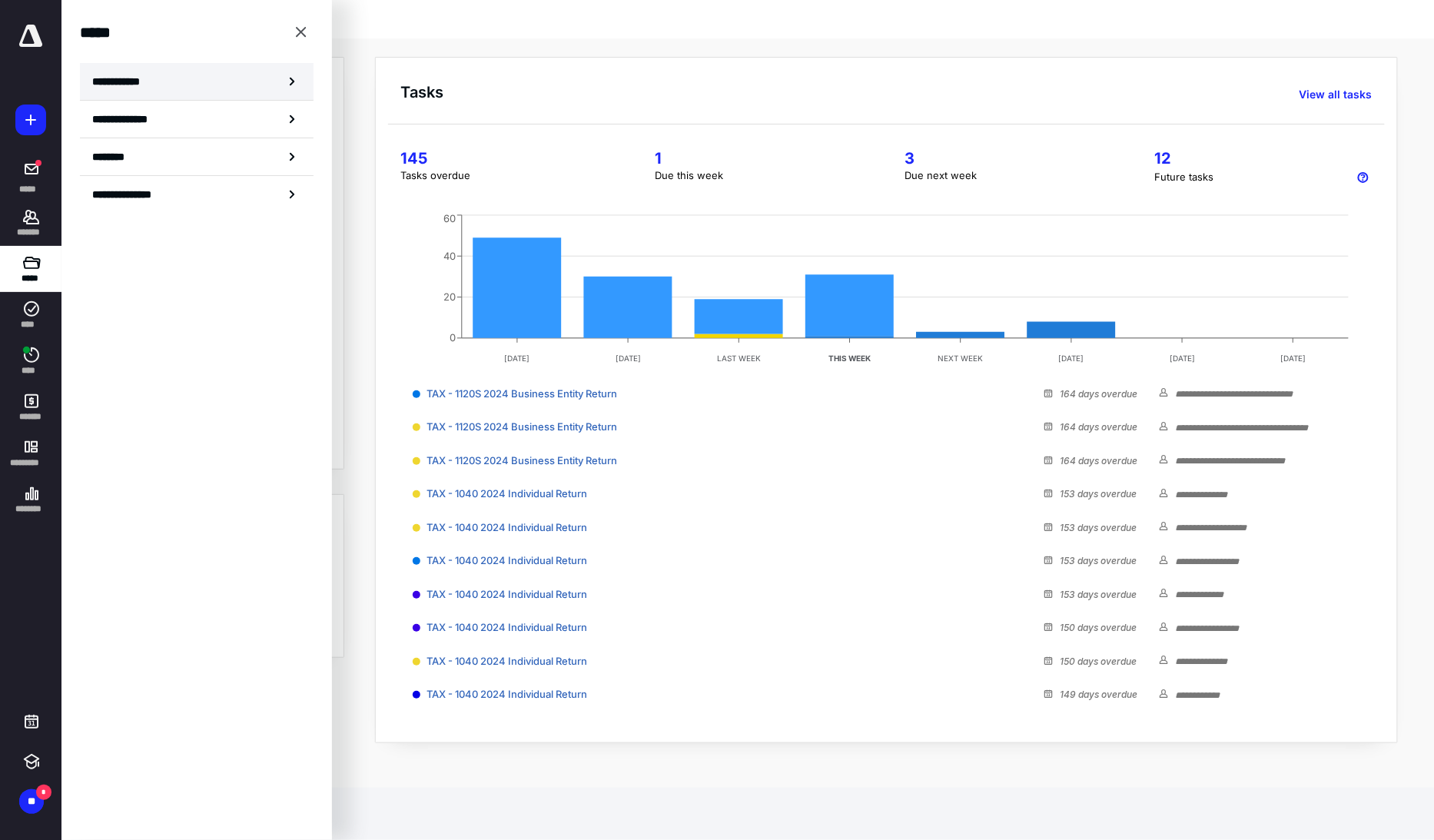 click on "**********" at bounding box center [121, 81] 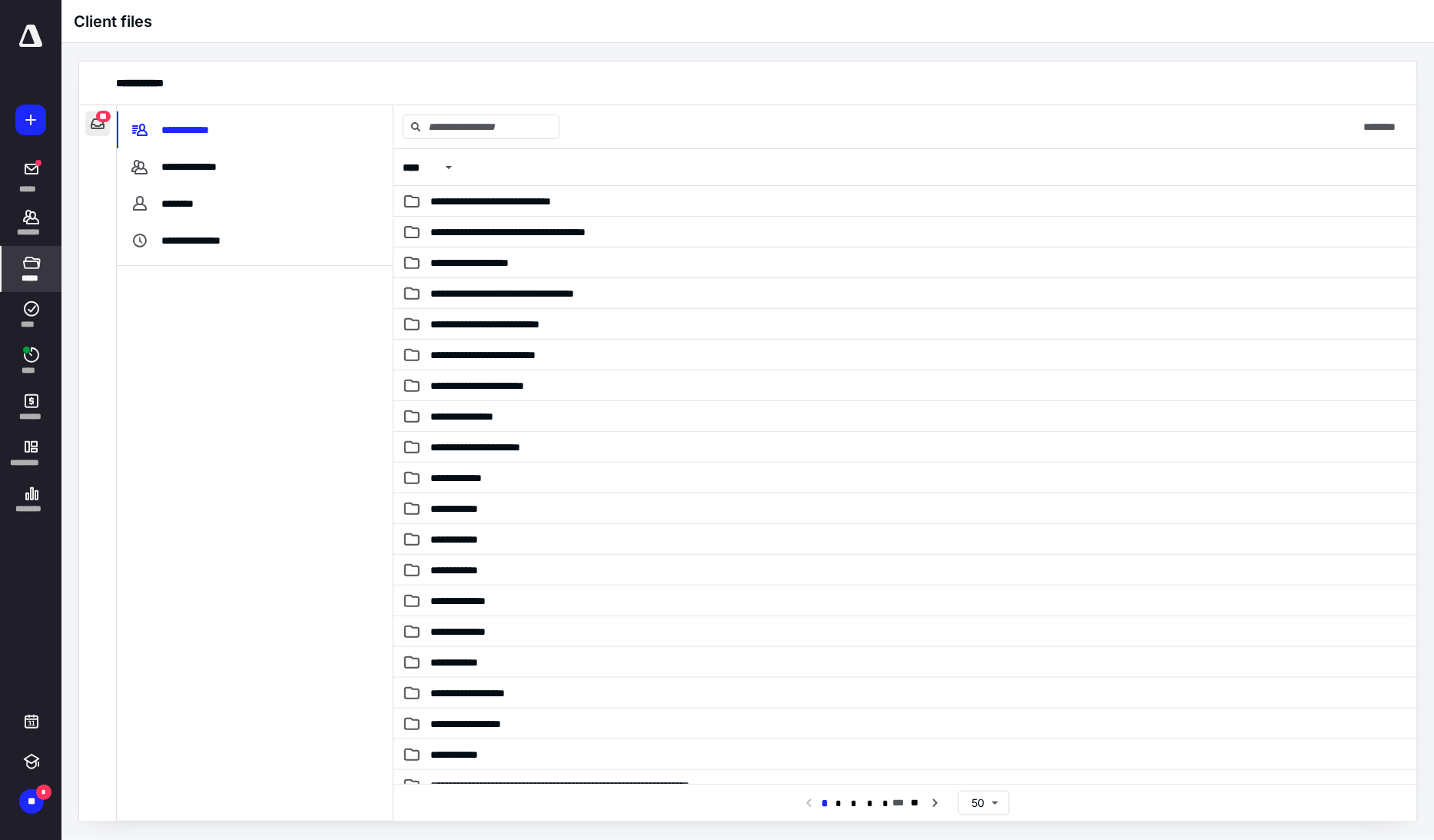 click at bounding box center (98, 124) 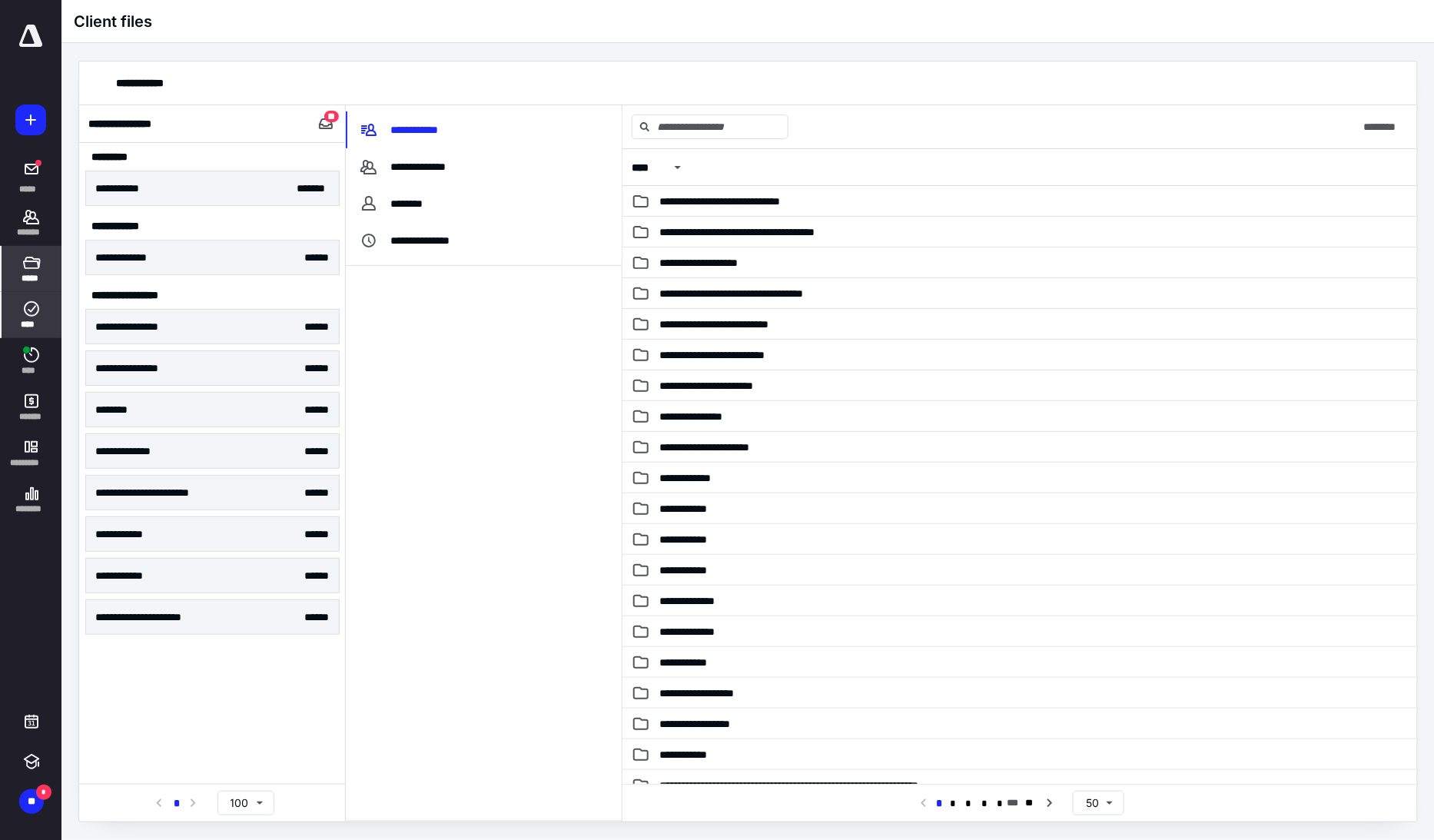 click 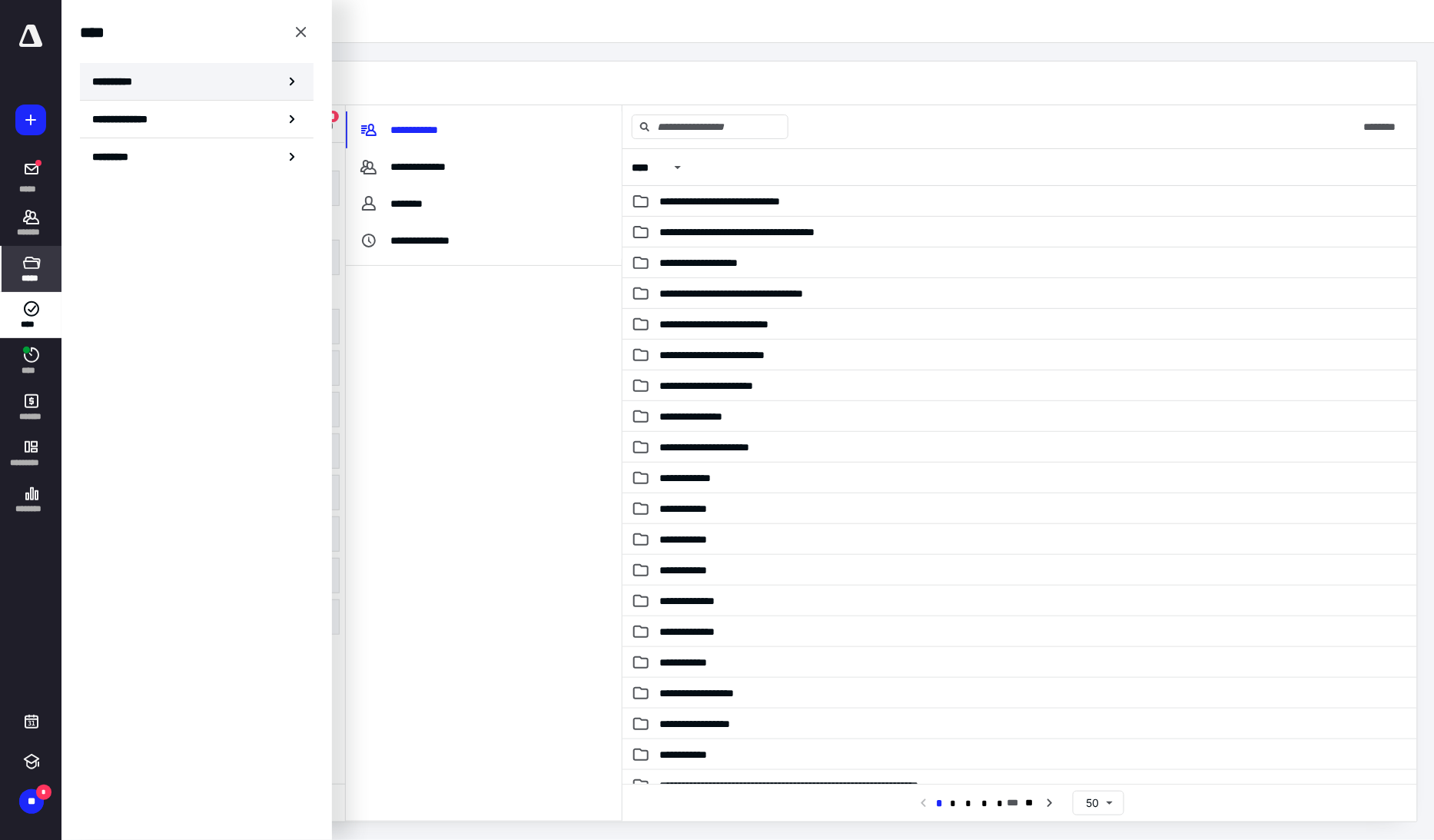 click on "**********" at bounding box center (118, 81) 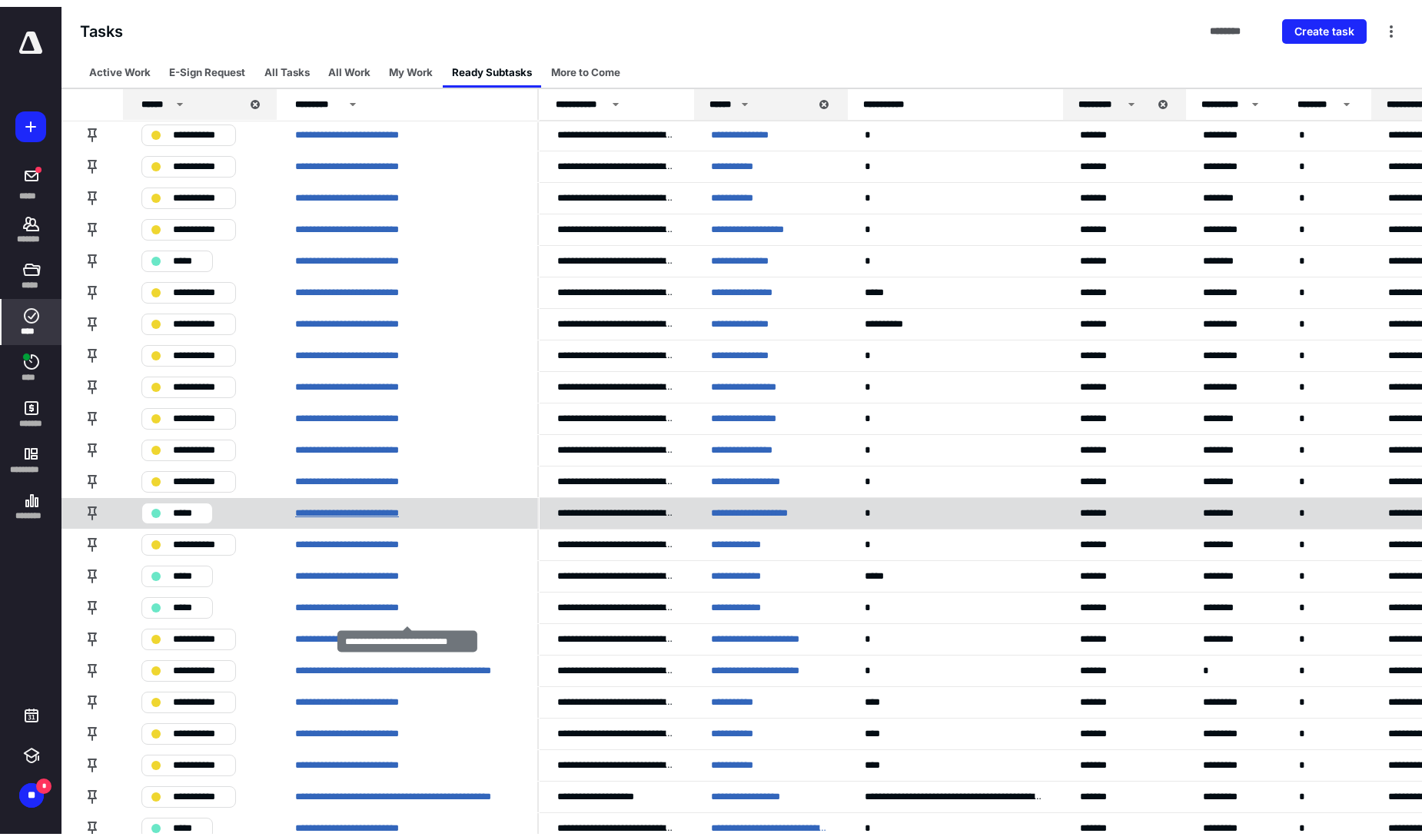 scroll, scrollTop: 0, scrollLeft: 0, axis: both 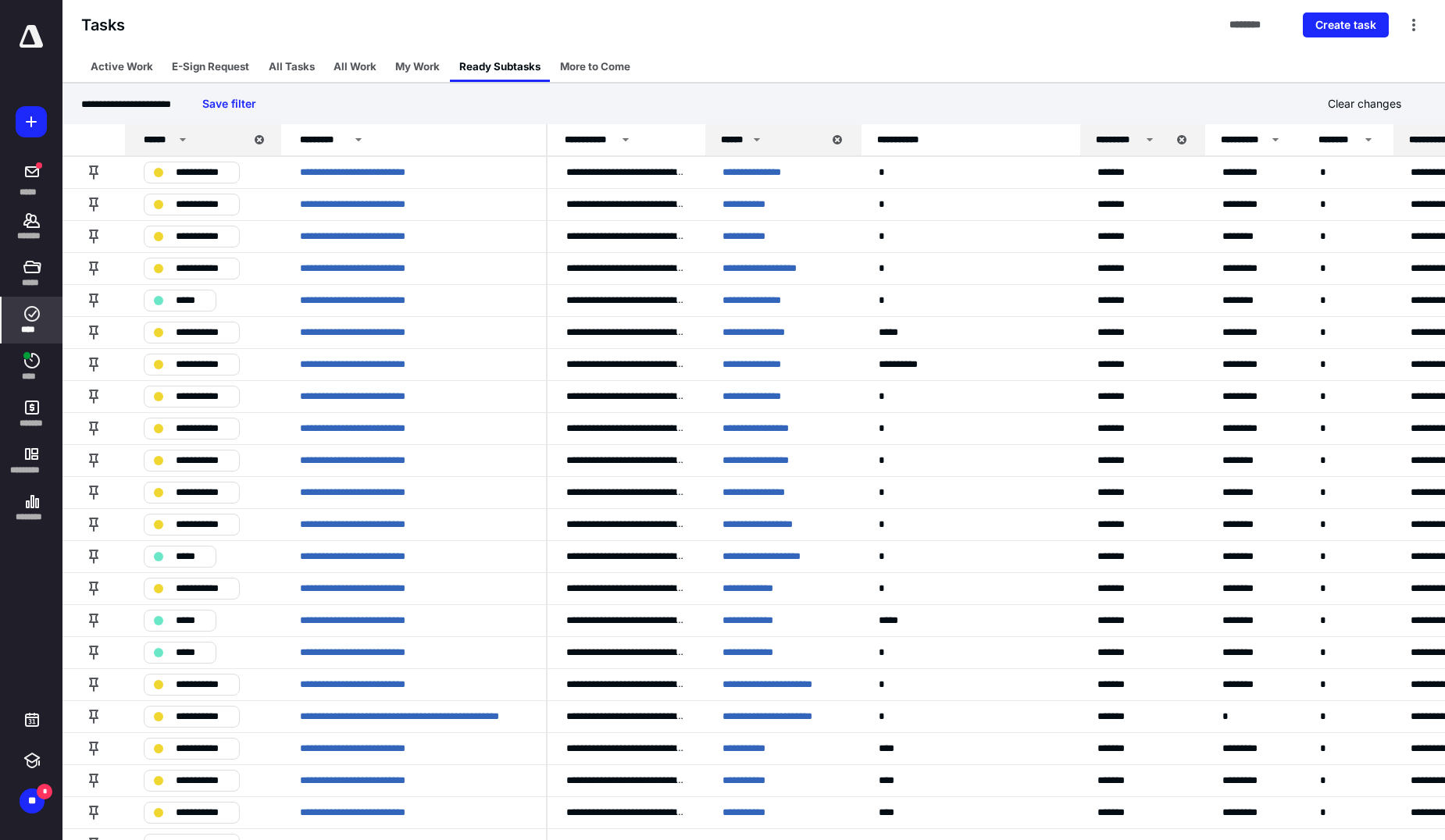 click at bounding box center (31, 37) 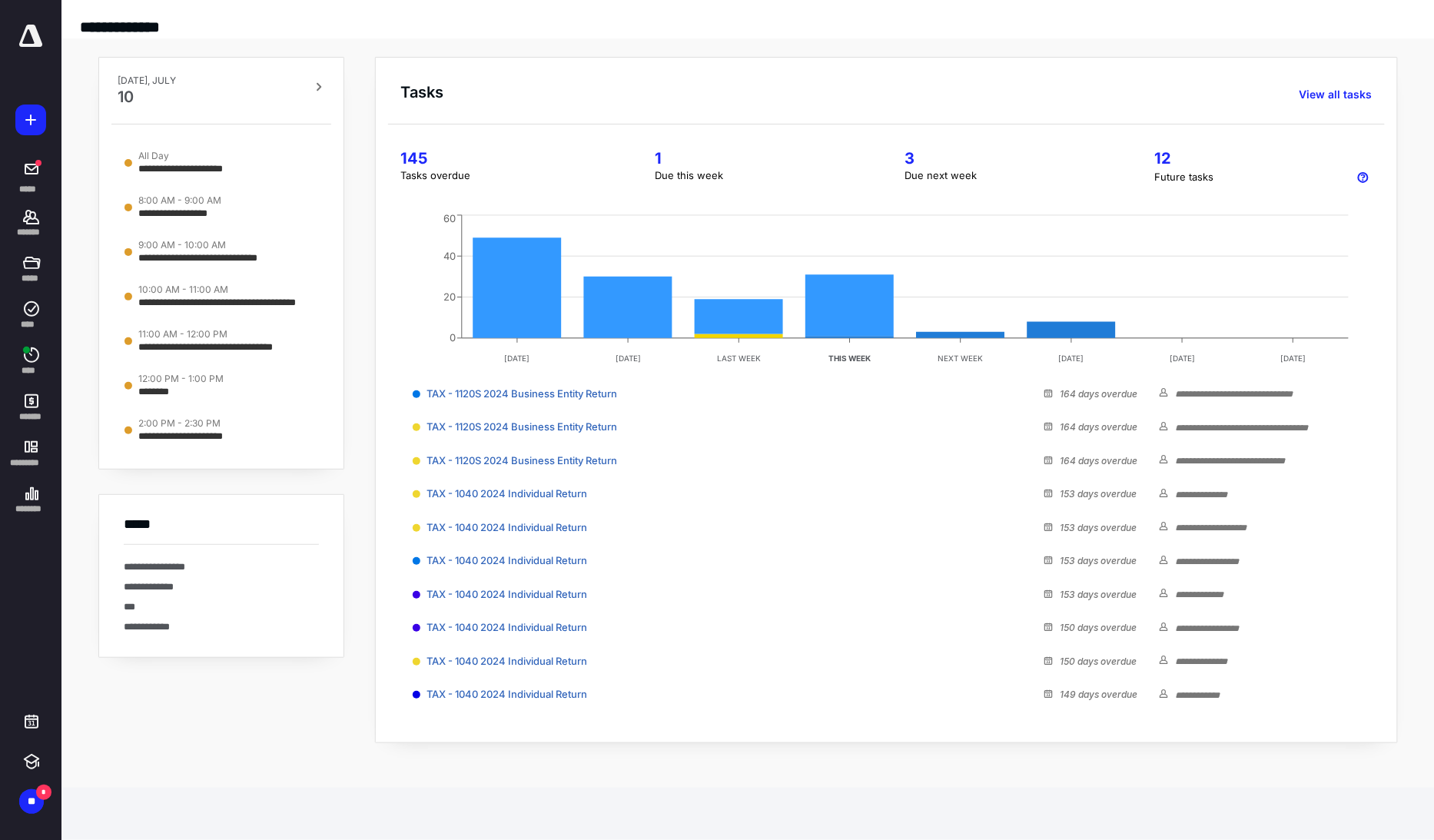 click at bounding box center (31, 36) 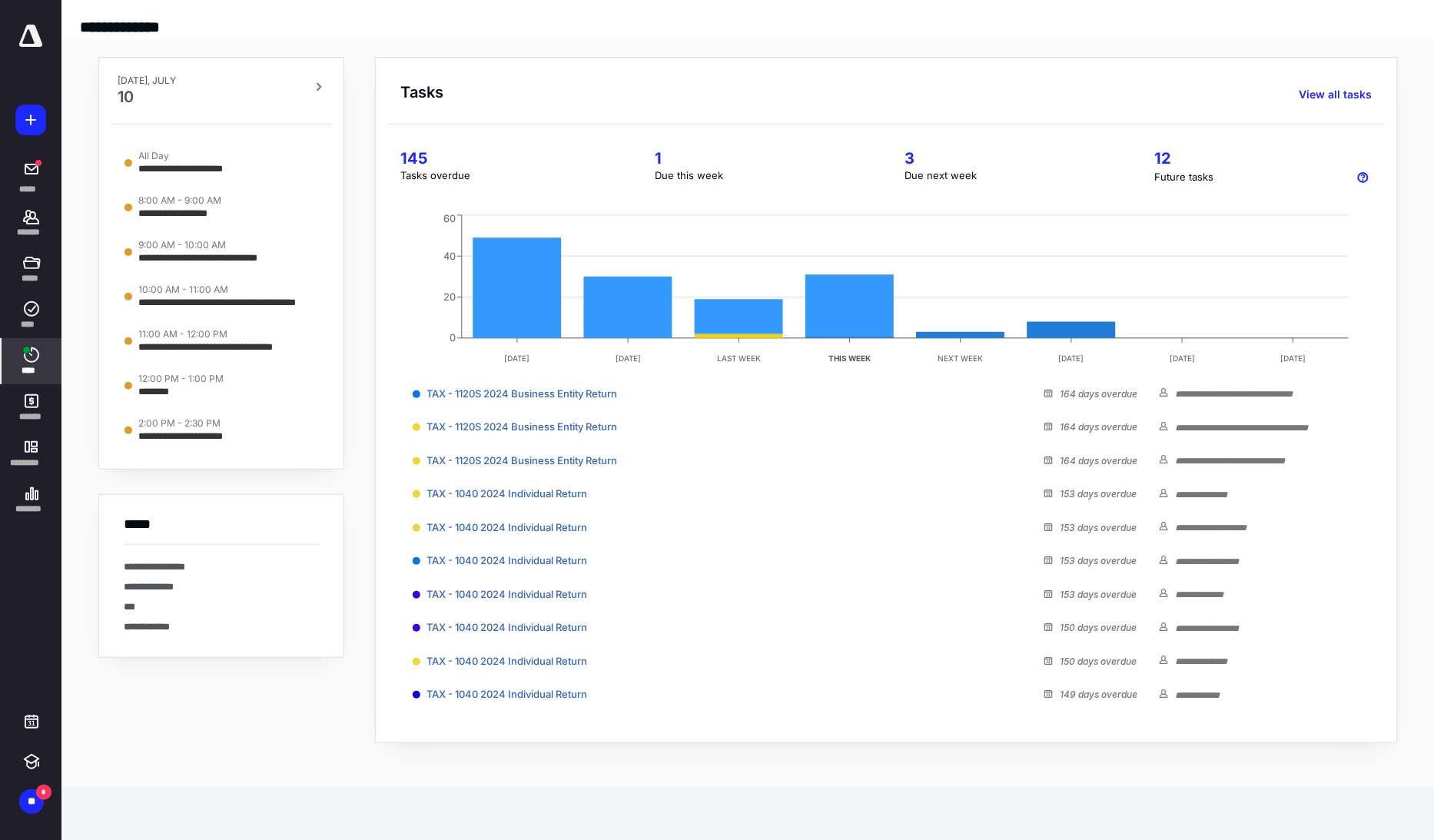 click 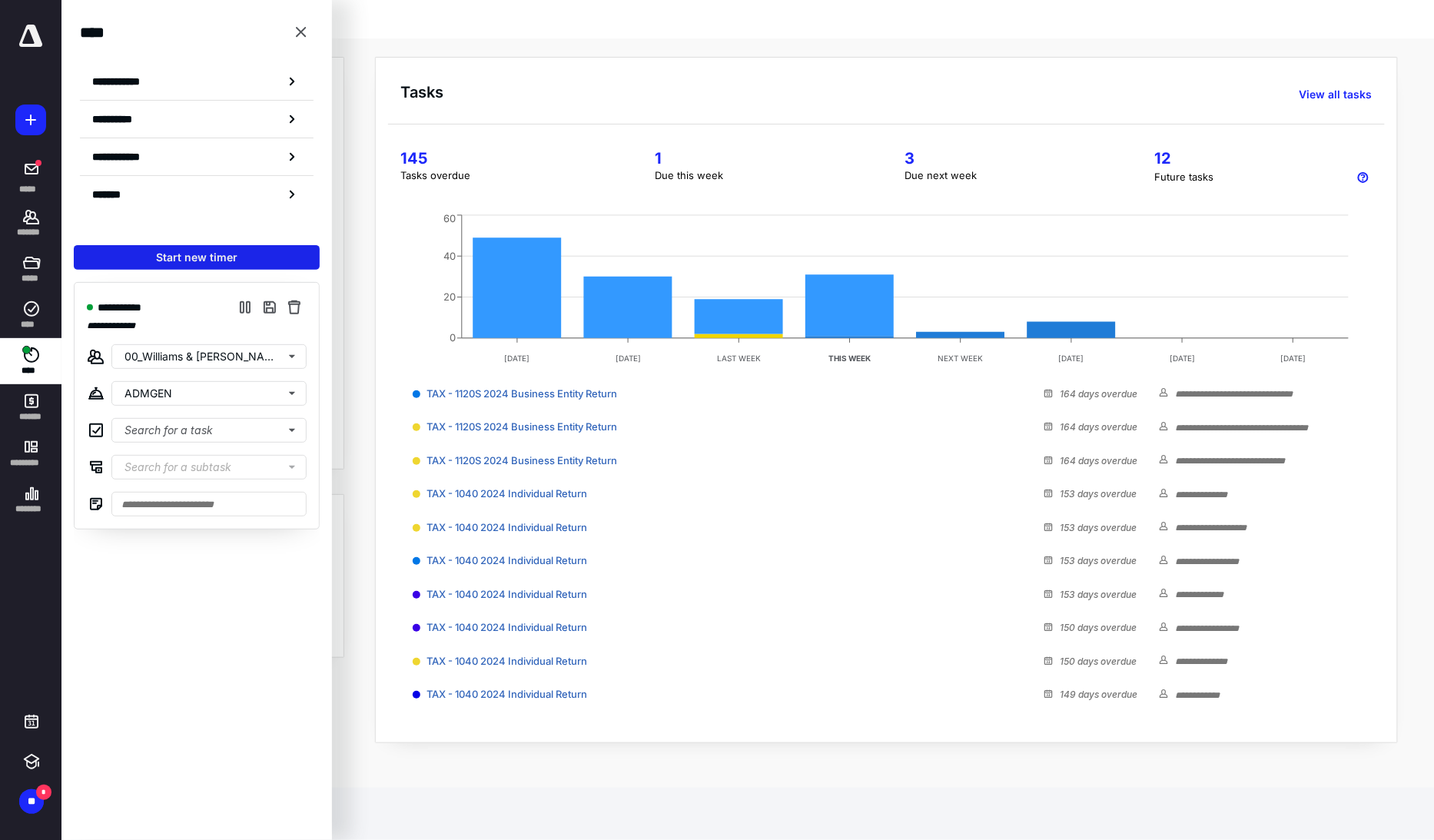click on "Start new timer" at bounding box center (197, 257) 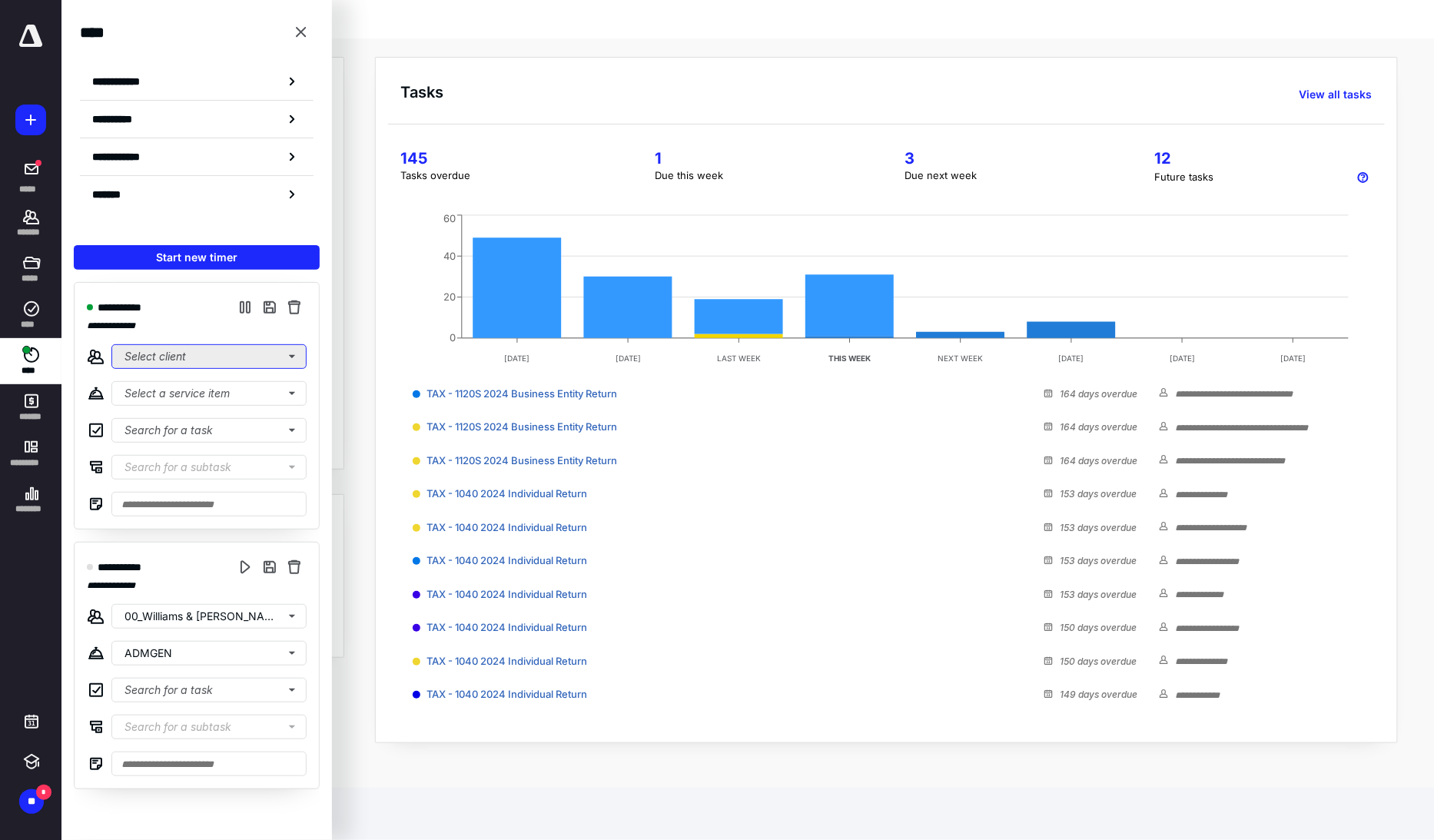 click on "Select client" at bounding box center (209, 357) 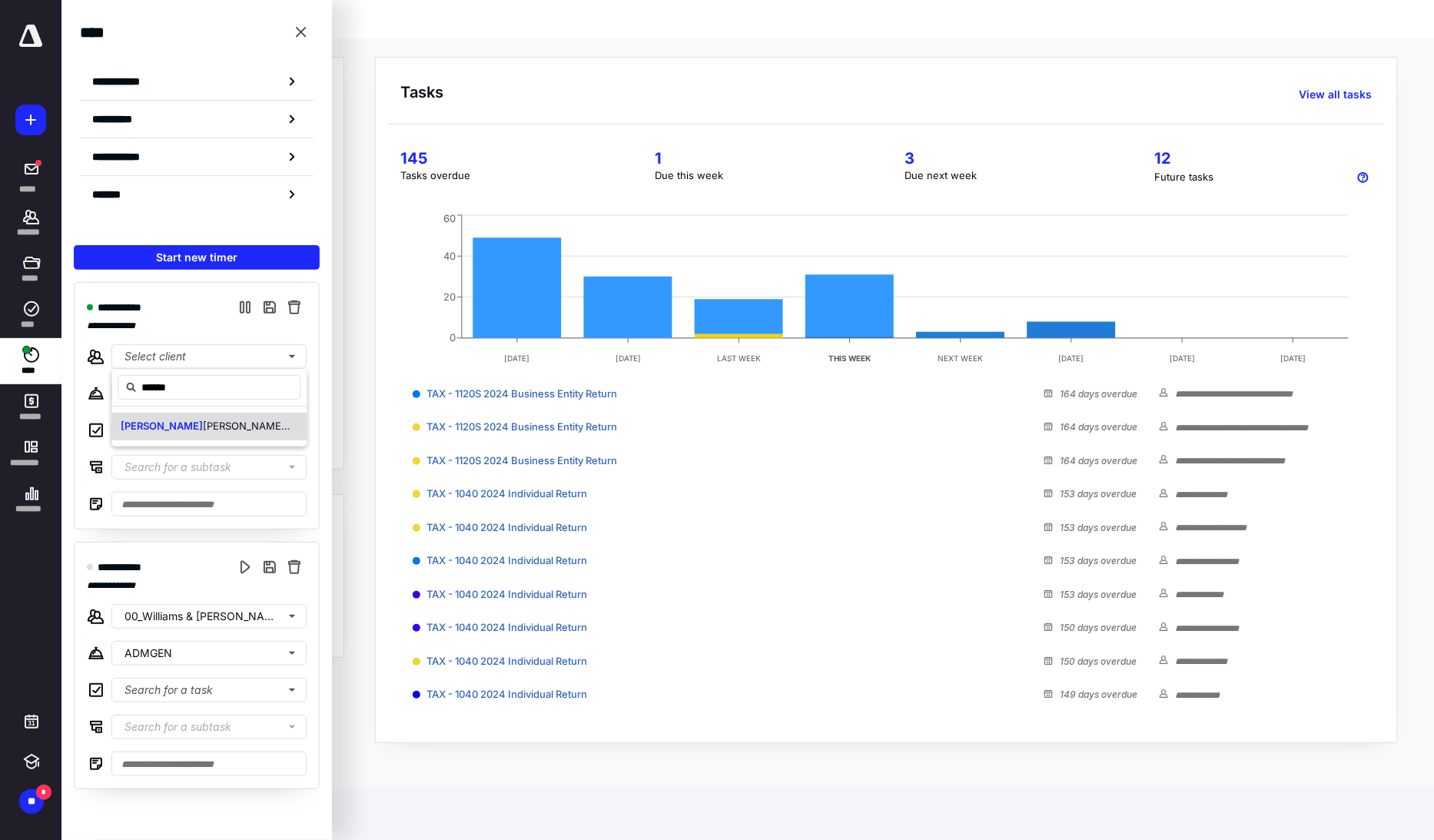 click on "[PERSON_NAME] Ranch, LLC" at bounding box center (210, 427) 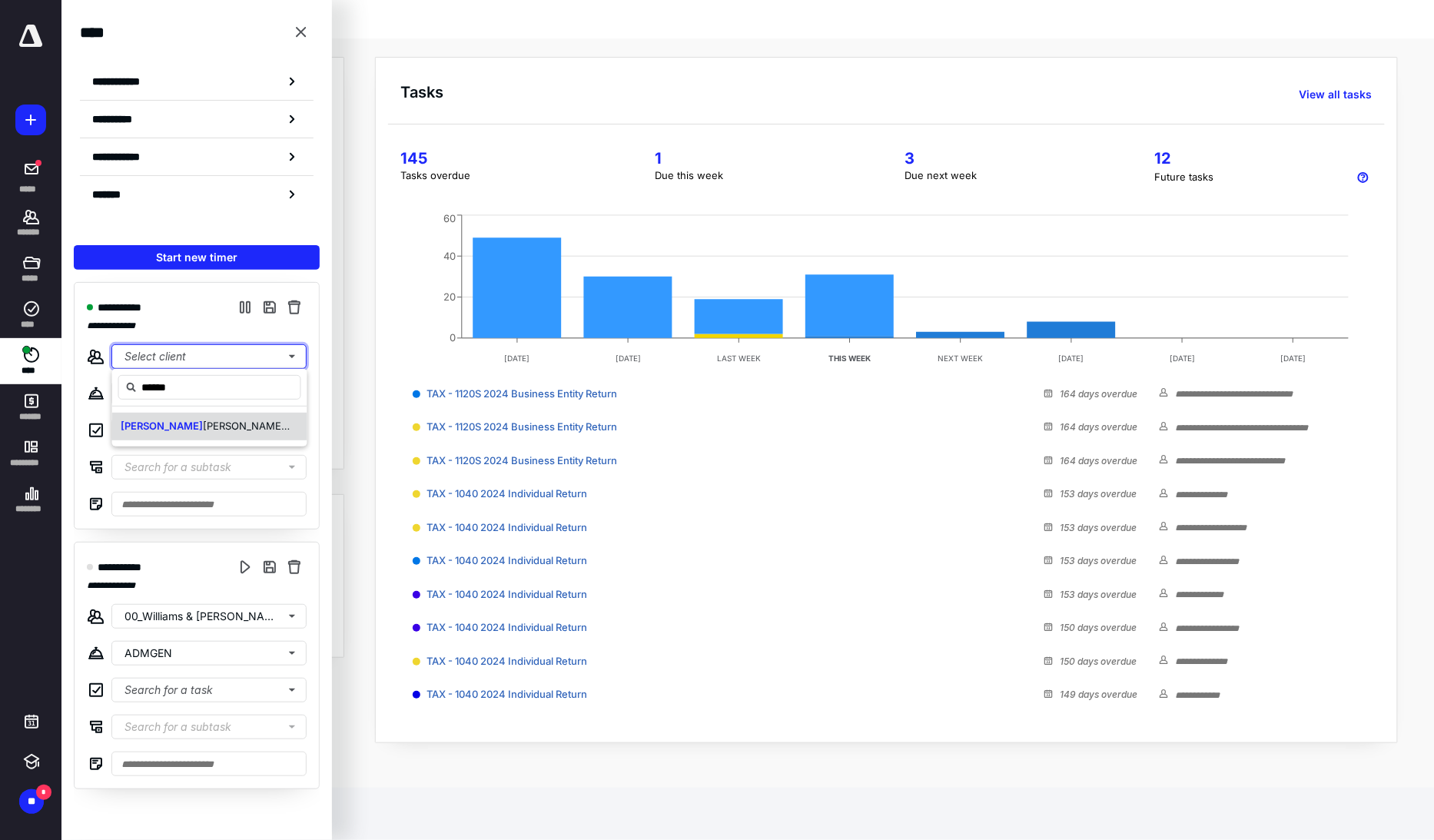 type 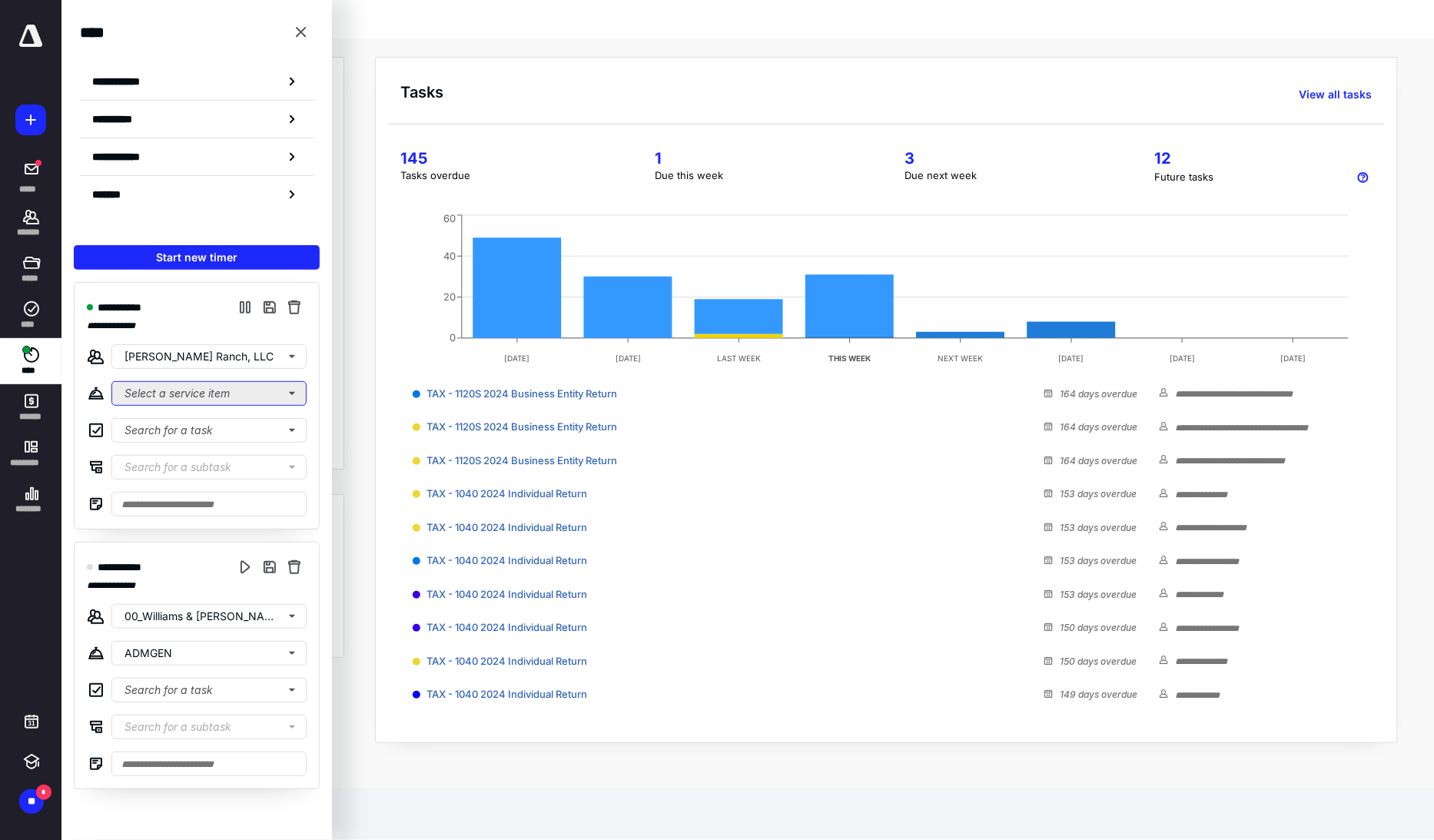click on "Select a service item" at bounding box center (209, 393) 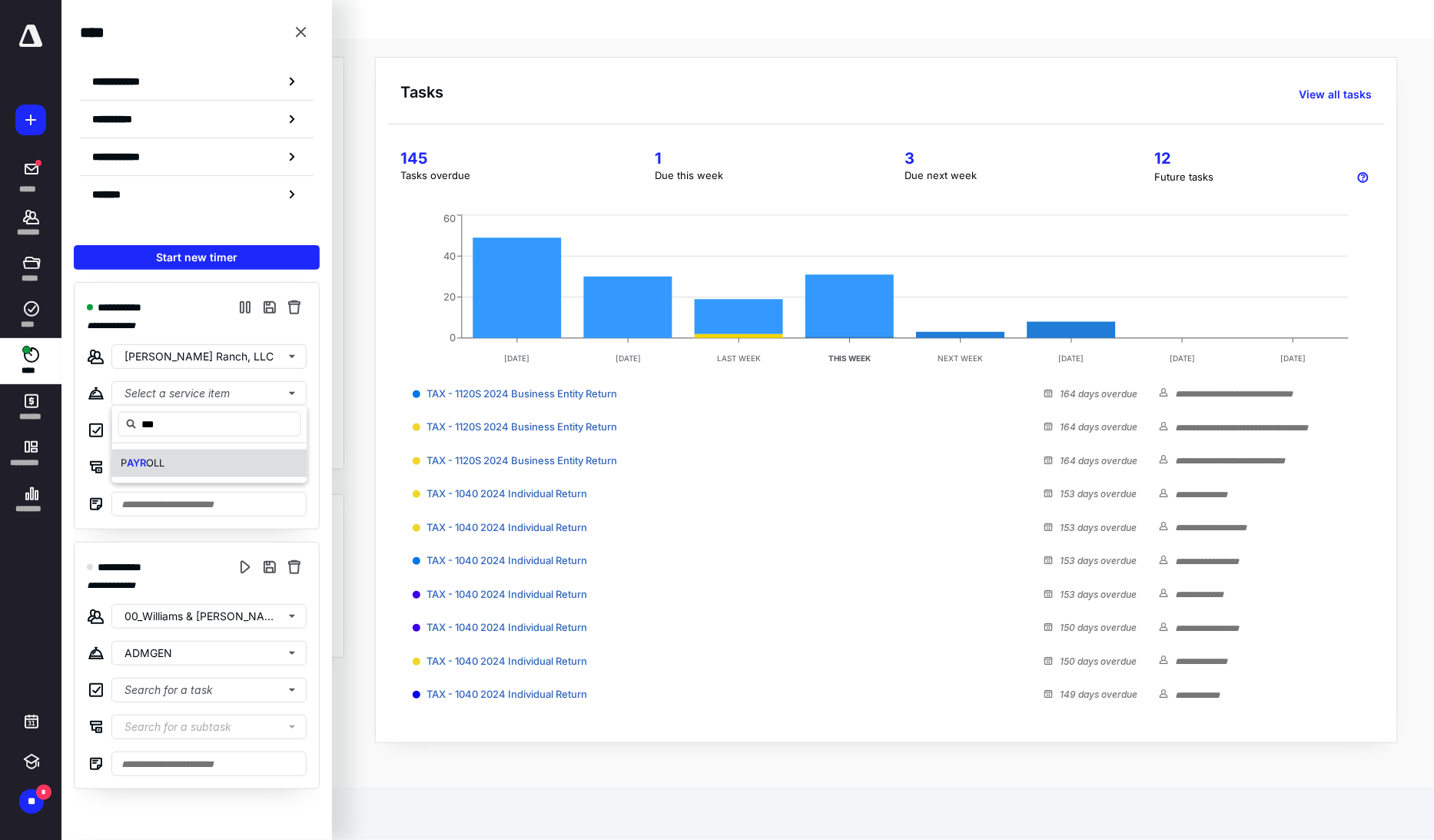 click on "P AYR OLL" at bounding box center [210, 463] 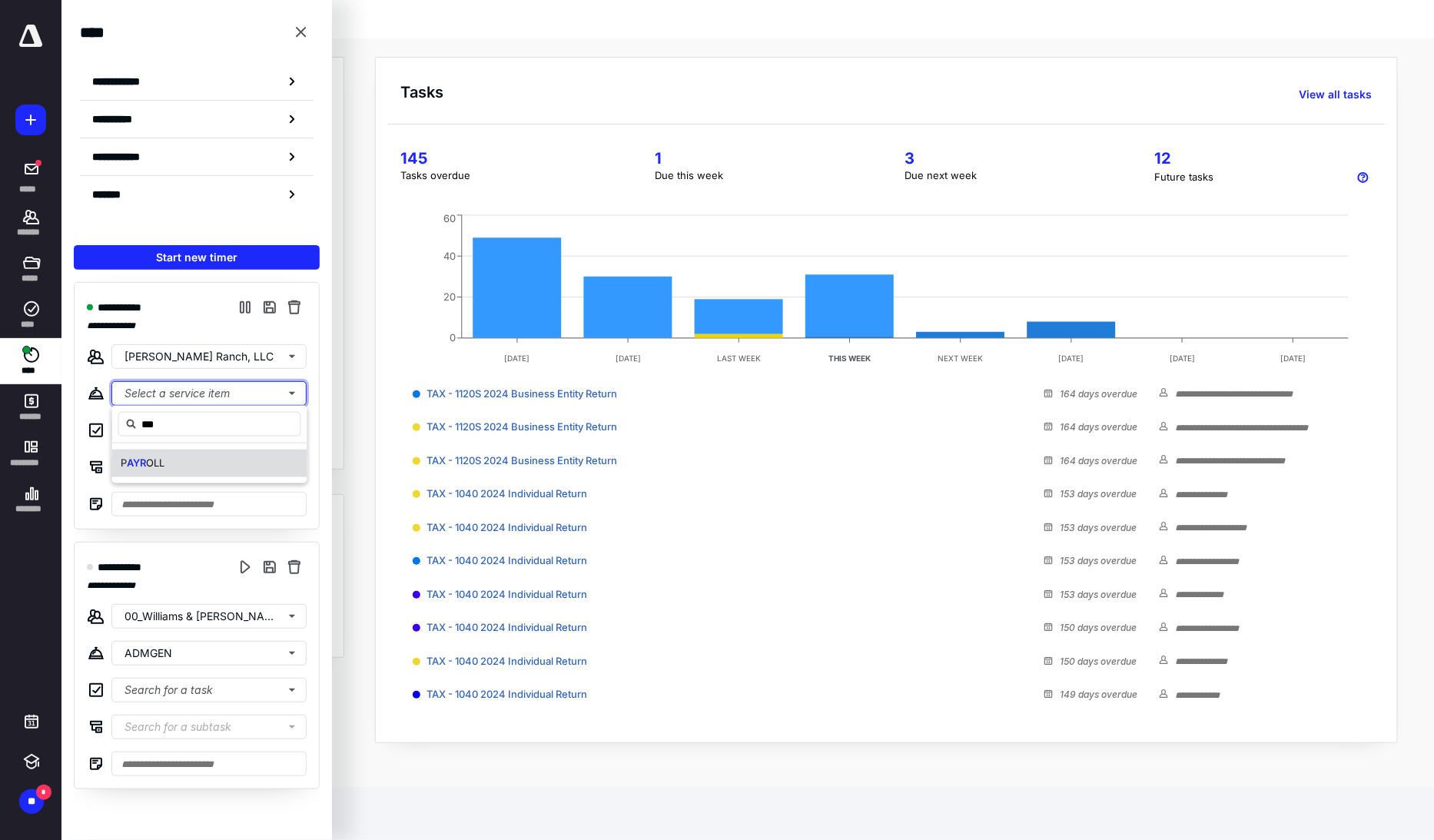 type 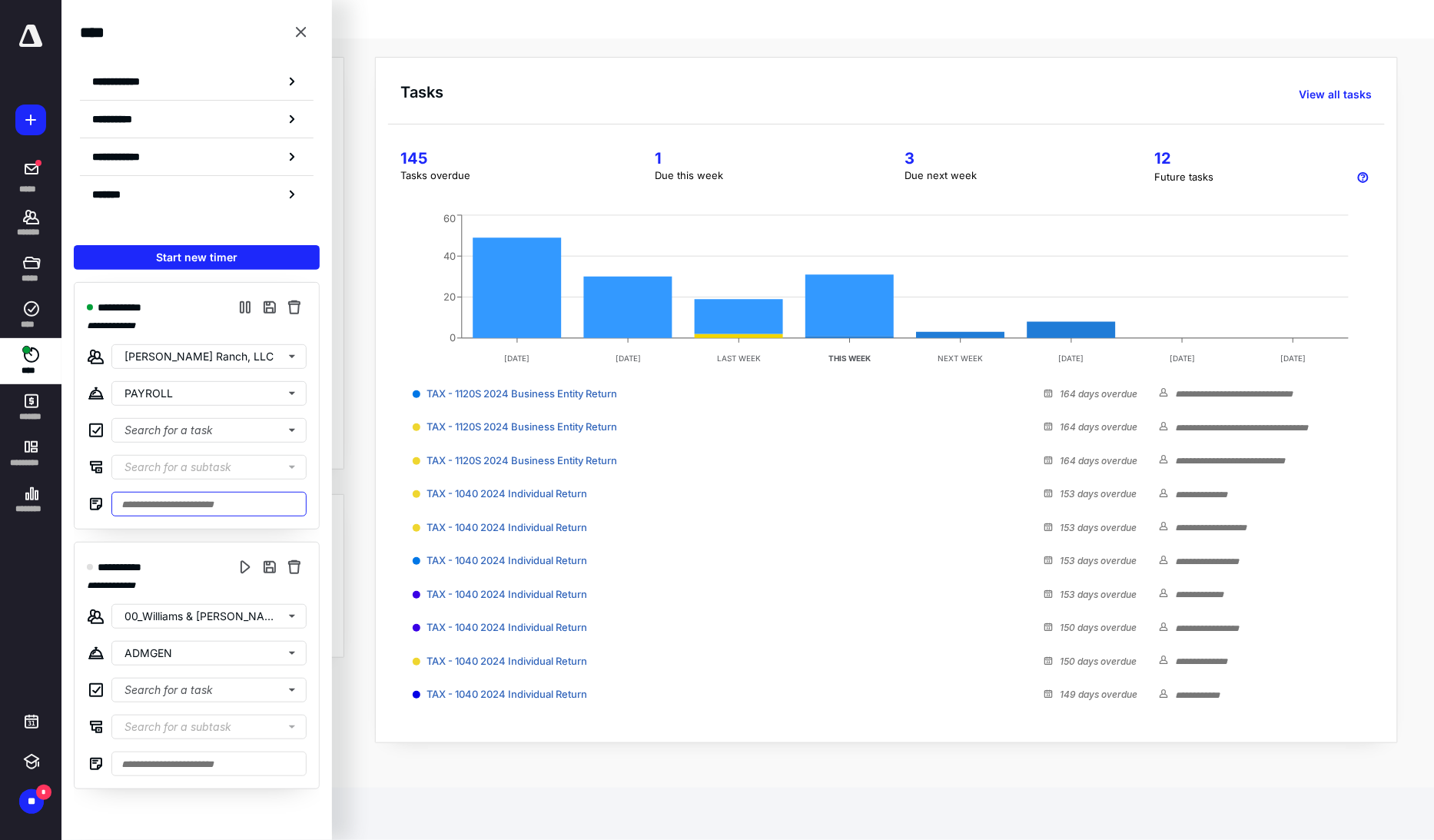 click at bounding box center [209, 504] 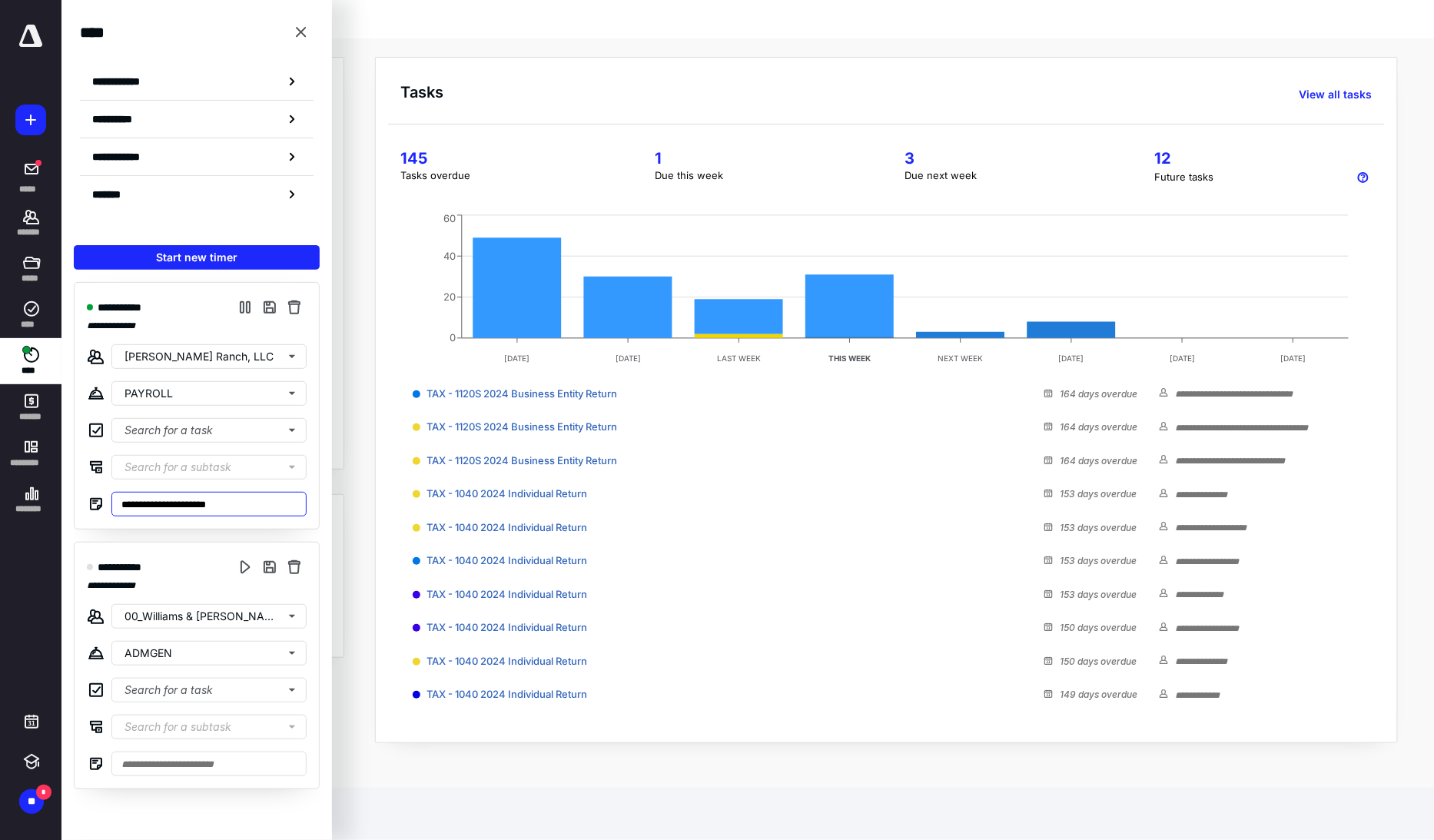 type on "**********" 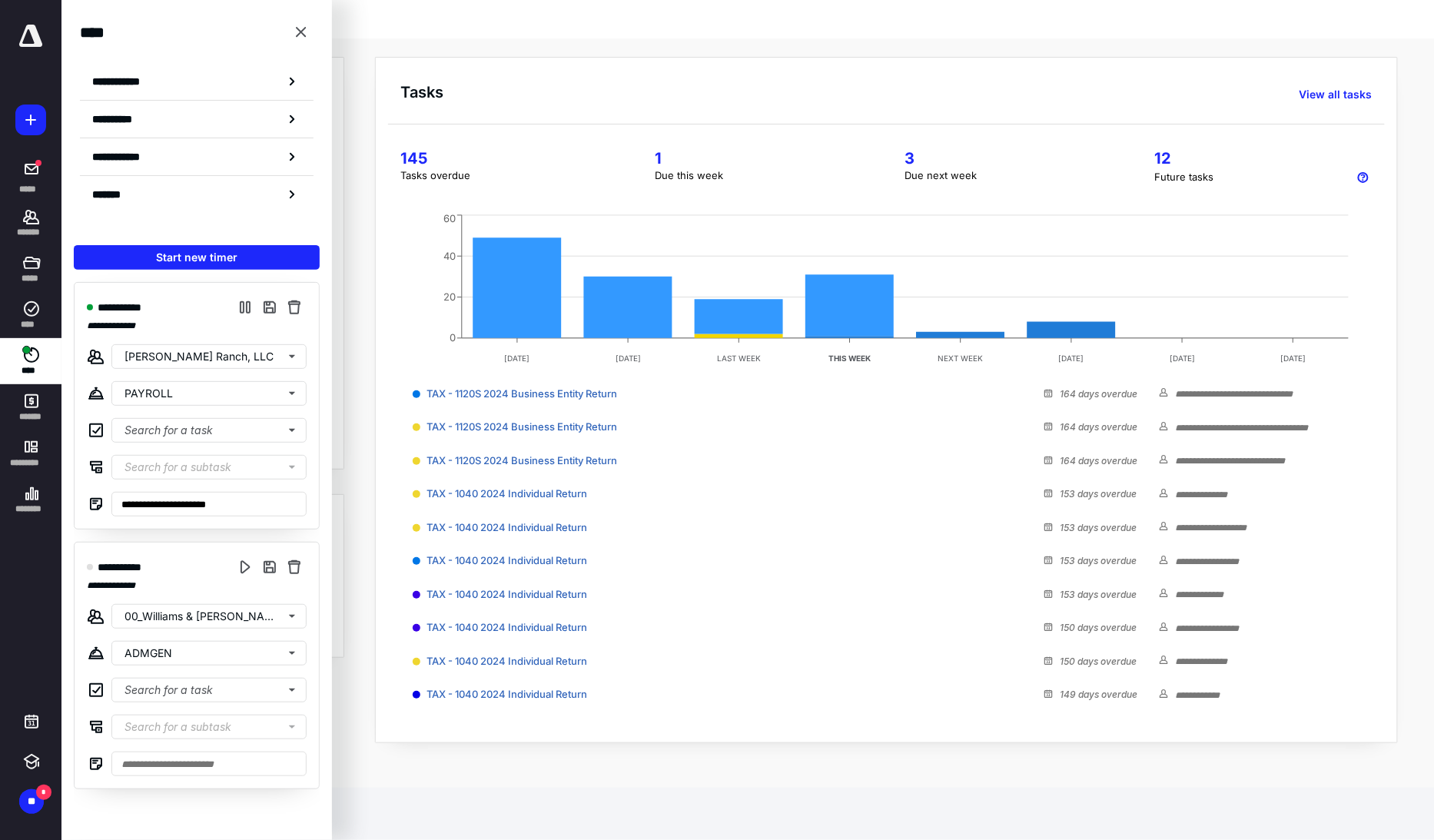 click on "**********" at bounding box center [717, 420] 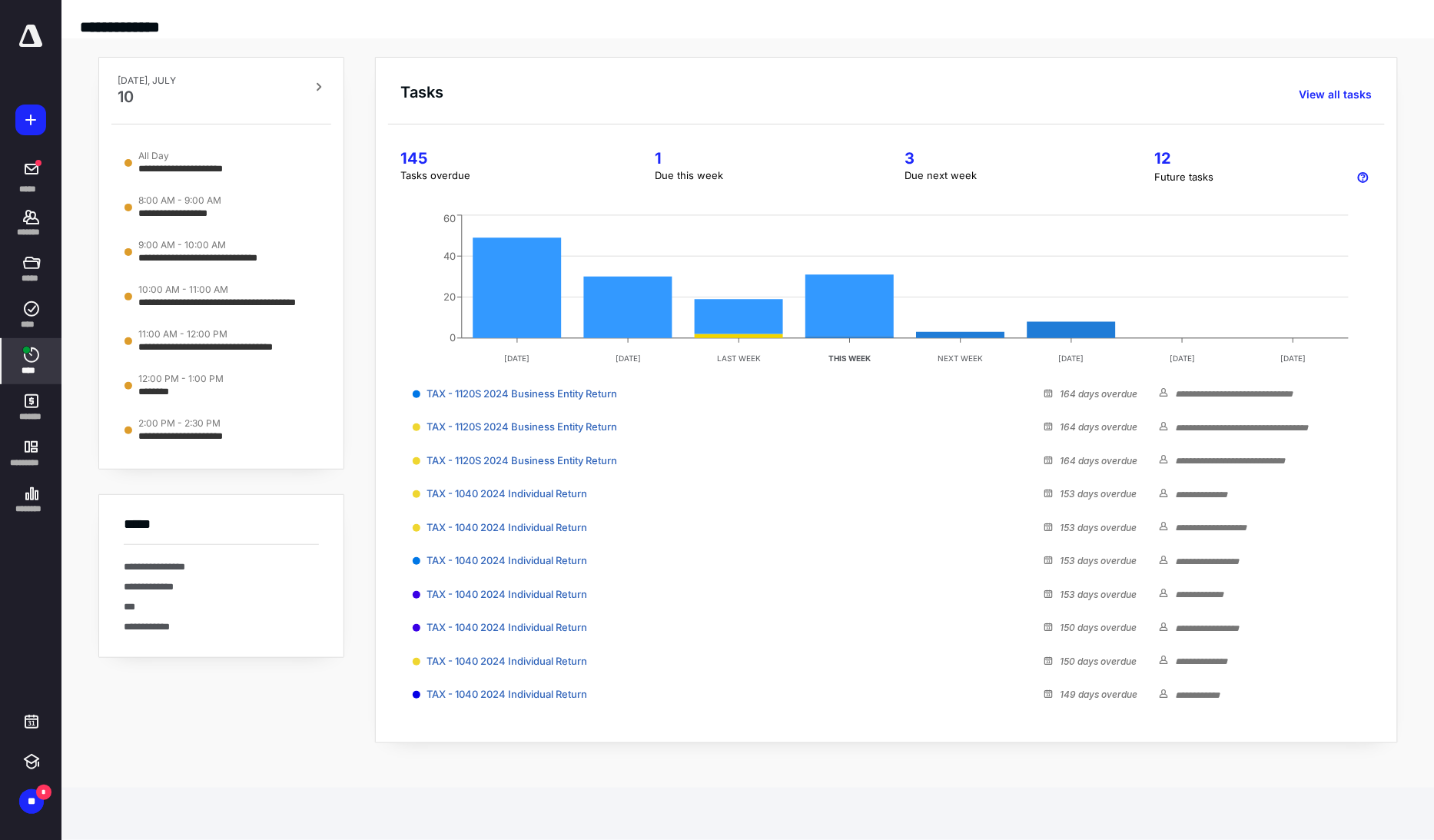 click 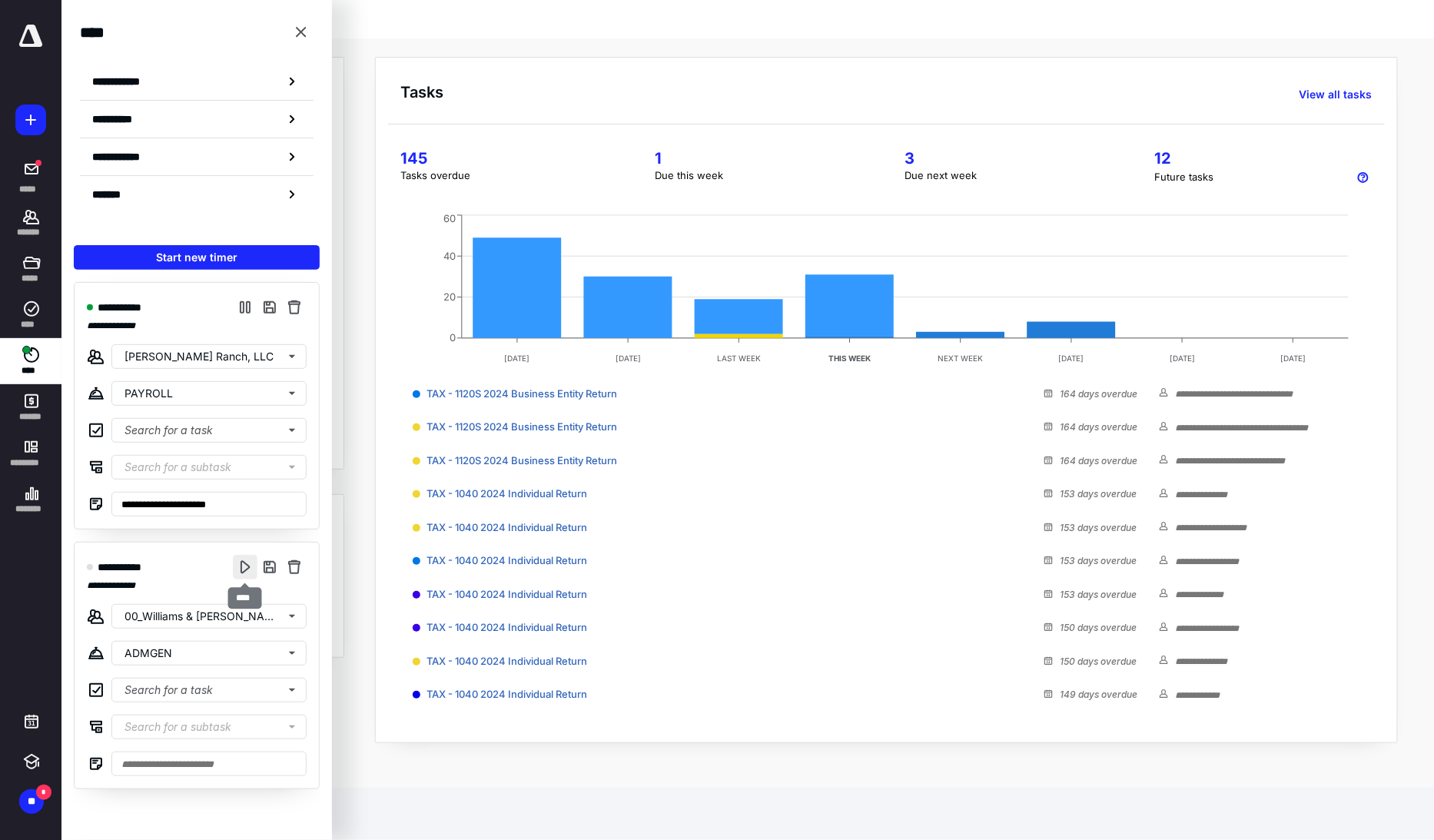 click at bounding box center [245, 567] 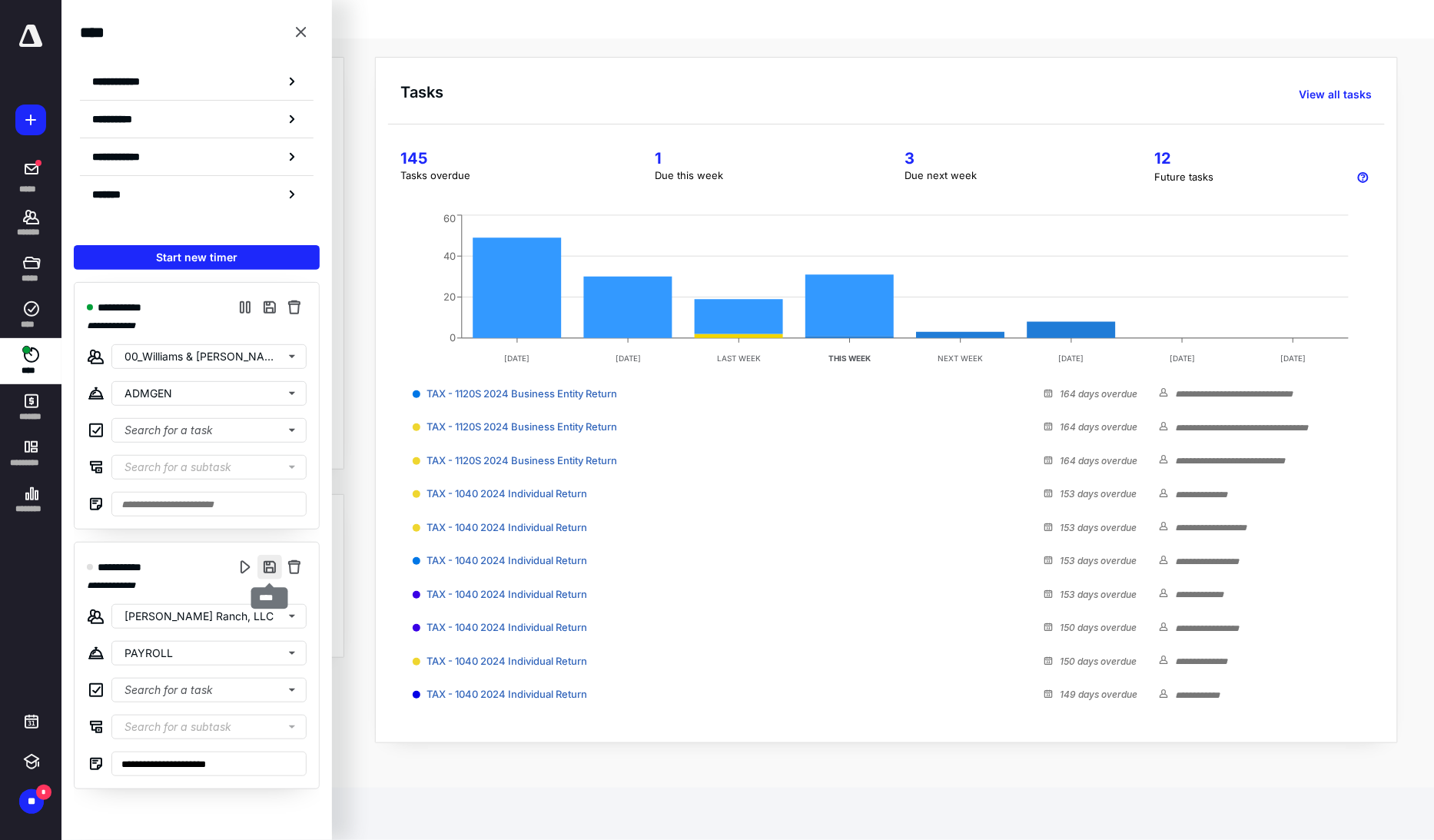 click at bounding box center (270, 567) 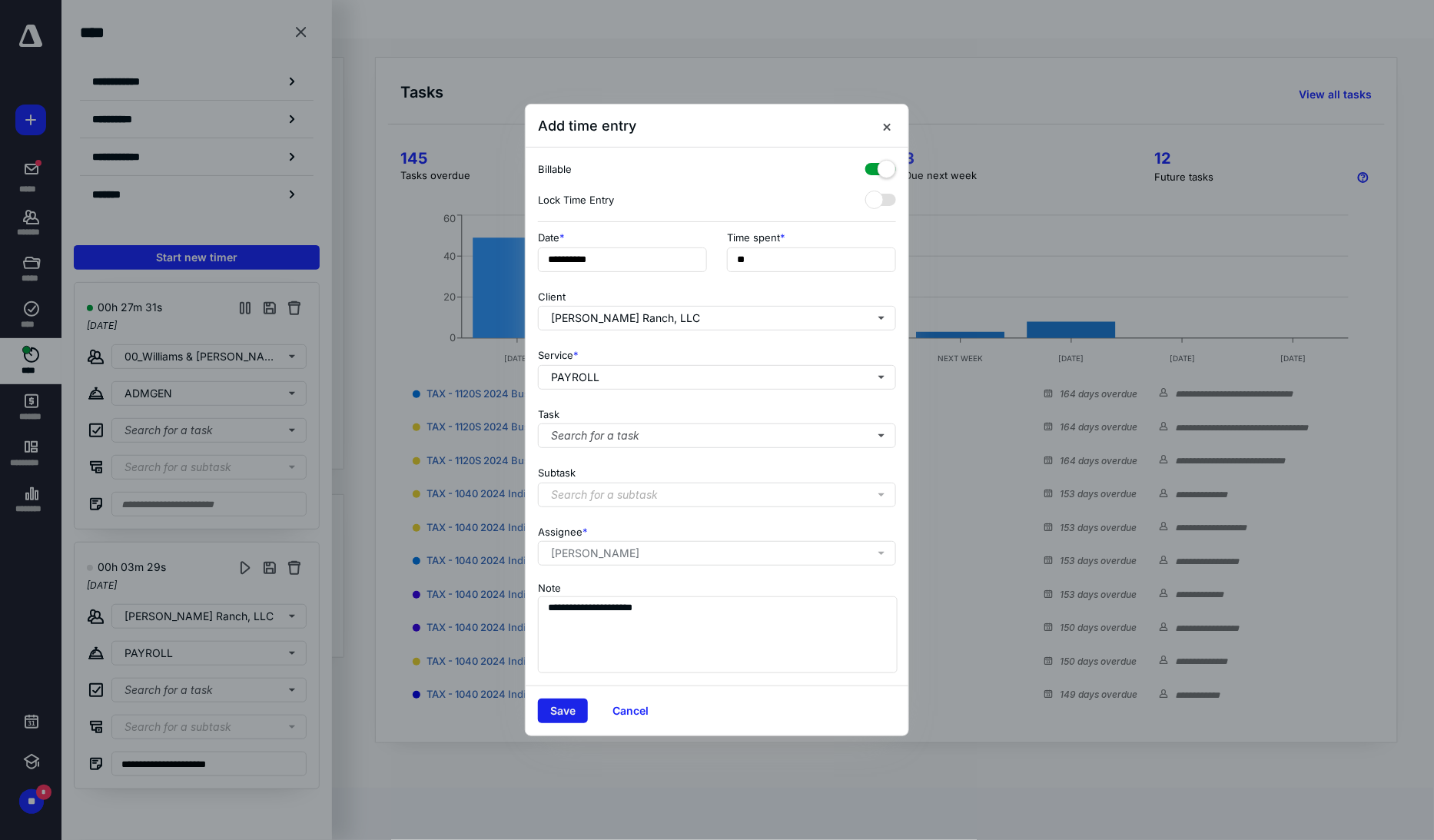 click on "Save" at bounding box center [563, 711] 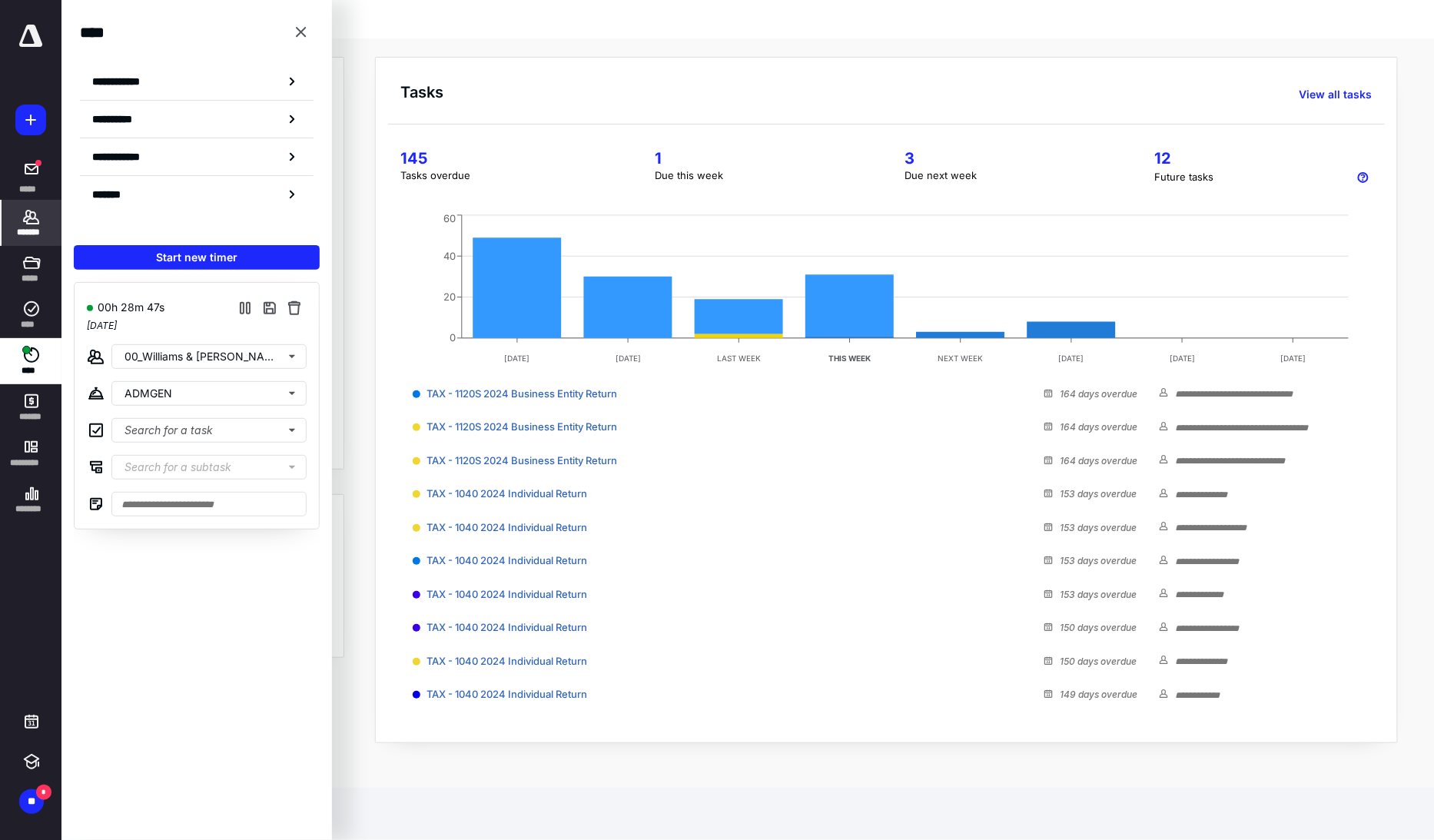 click 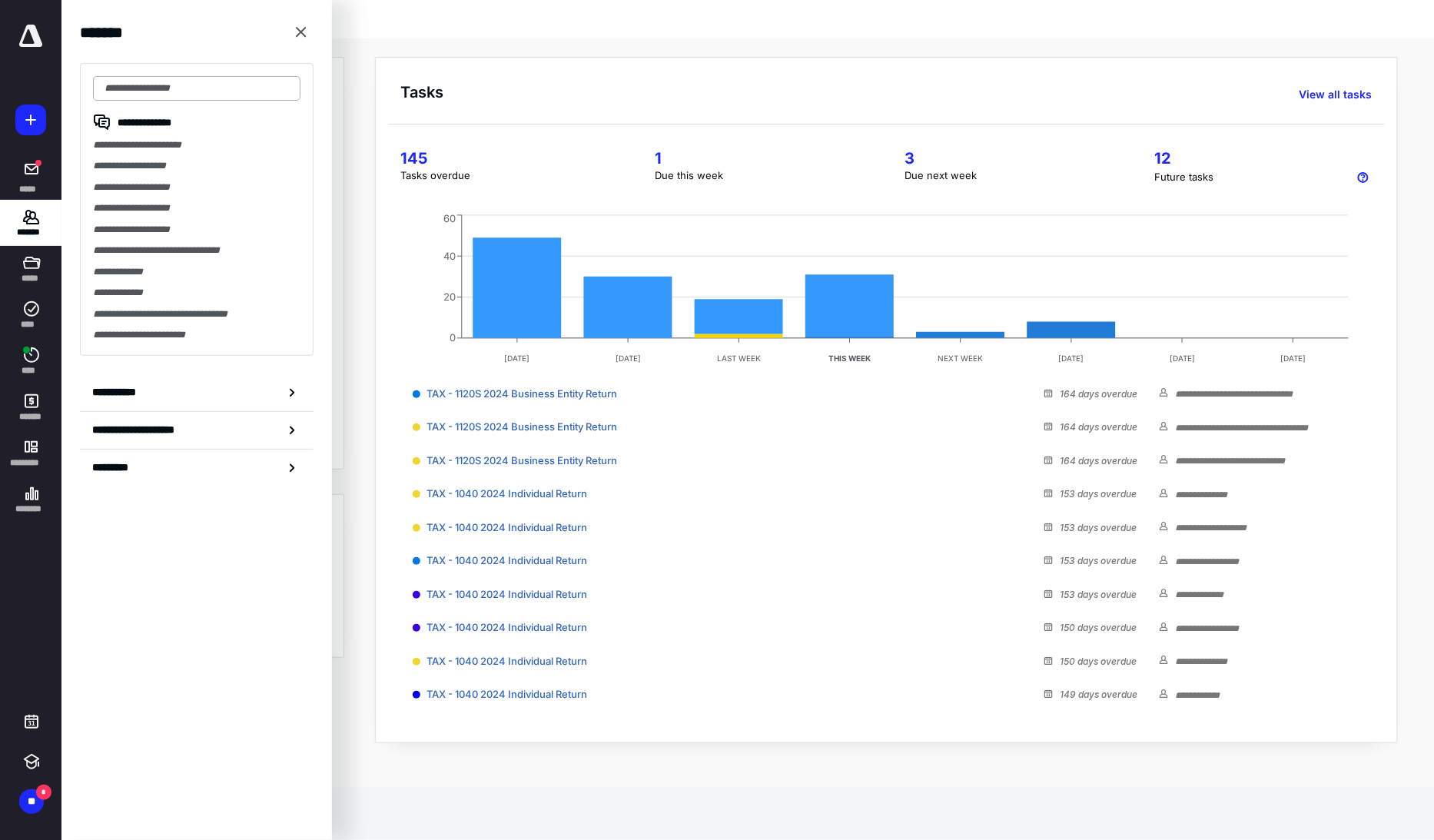 click at bounding box center [197, 88] 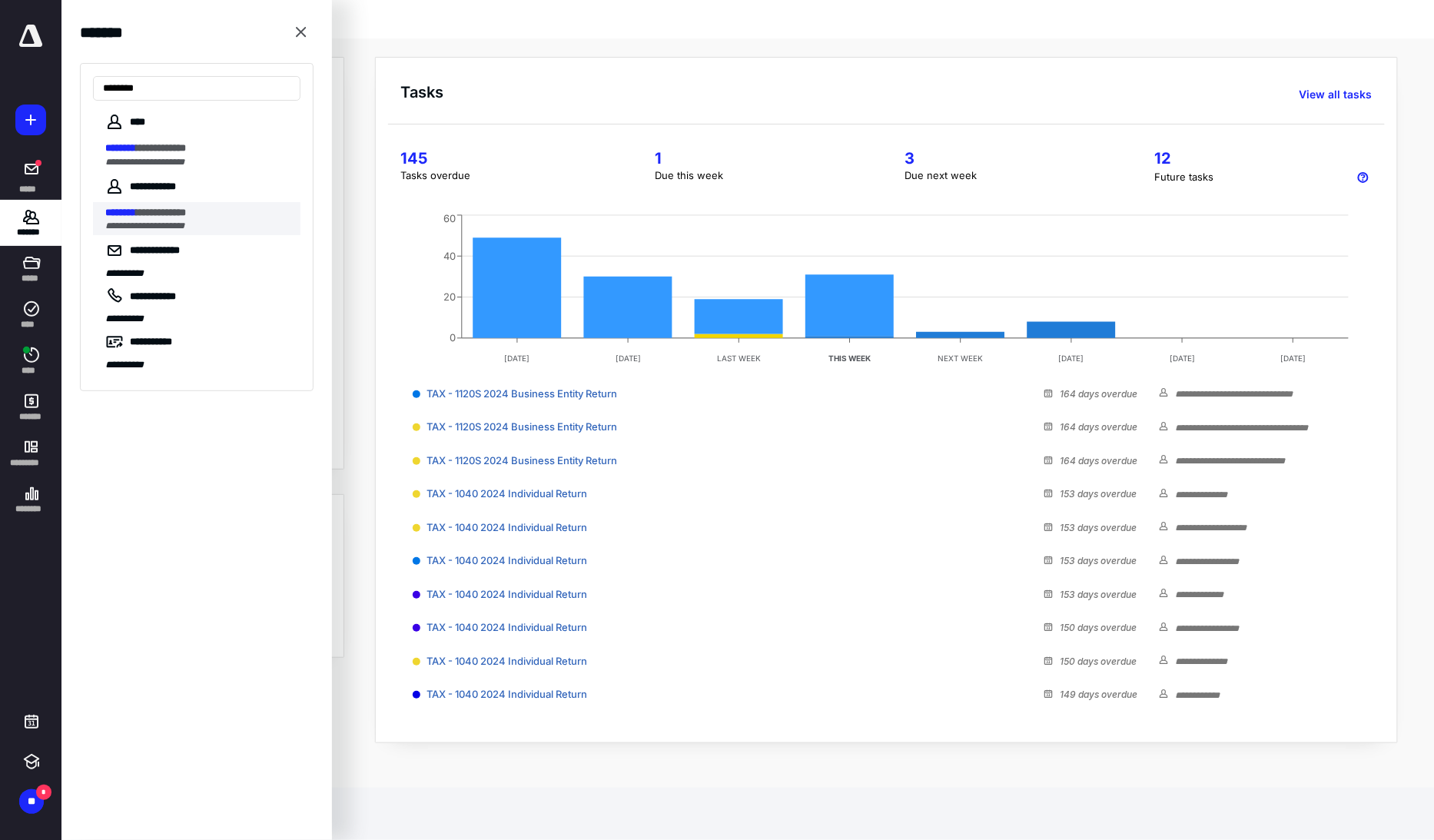 type on "********" 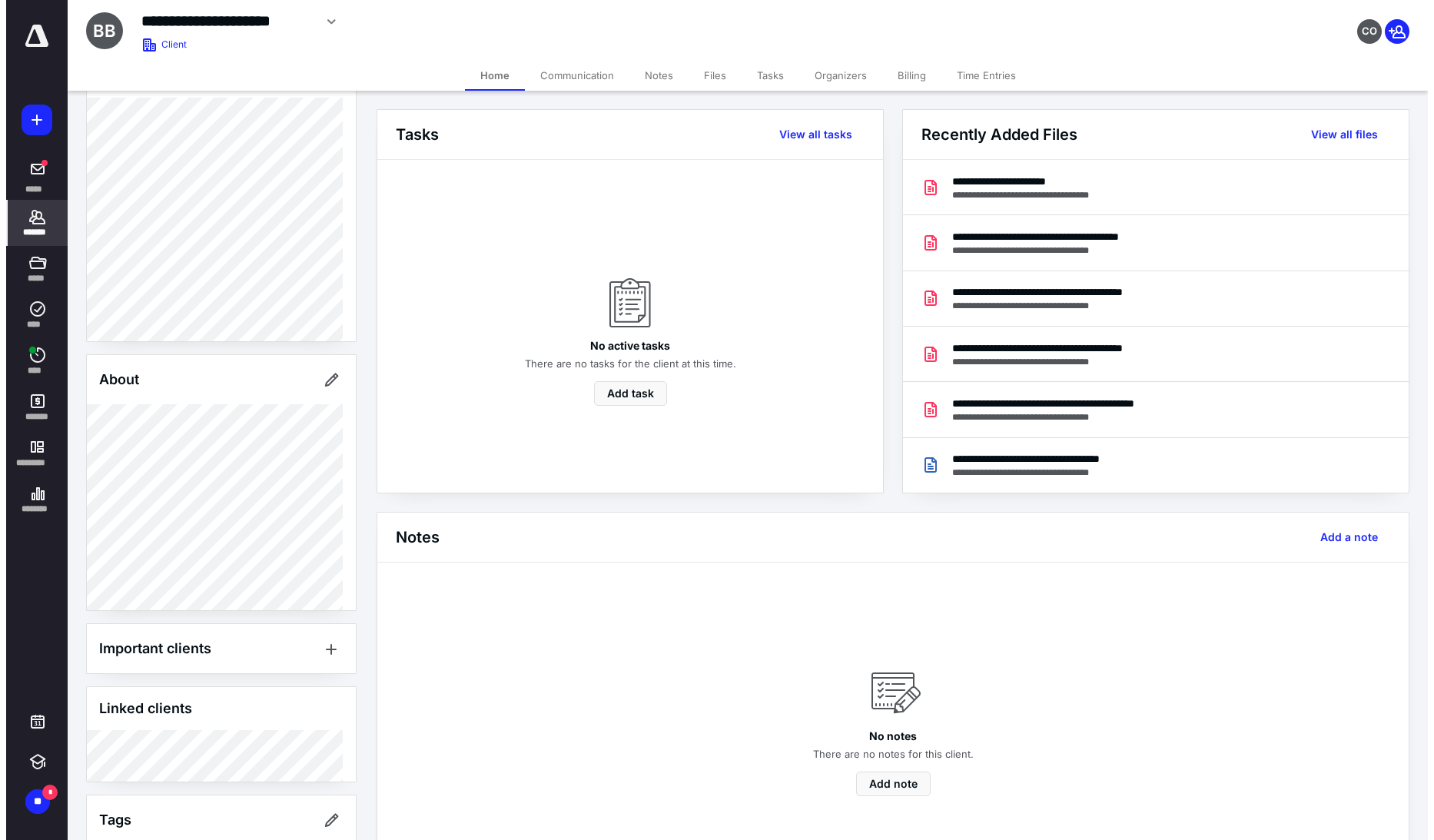 scroll, scrollTop: 85, scrollLeft: 0, axis: vertical 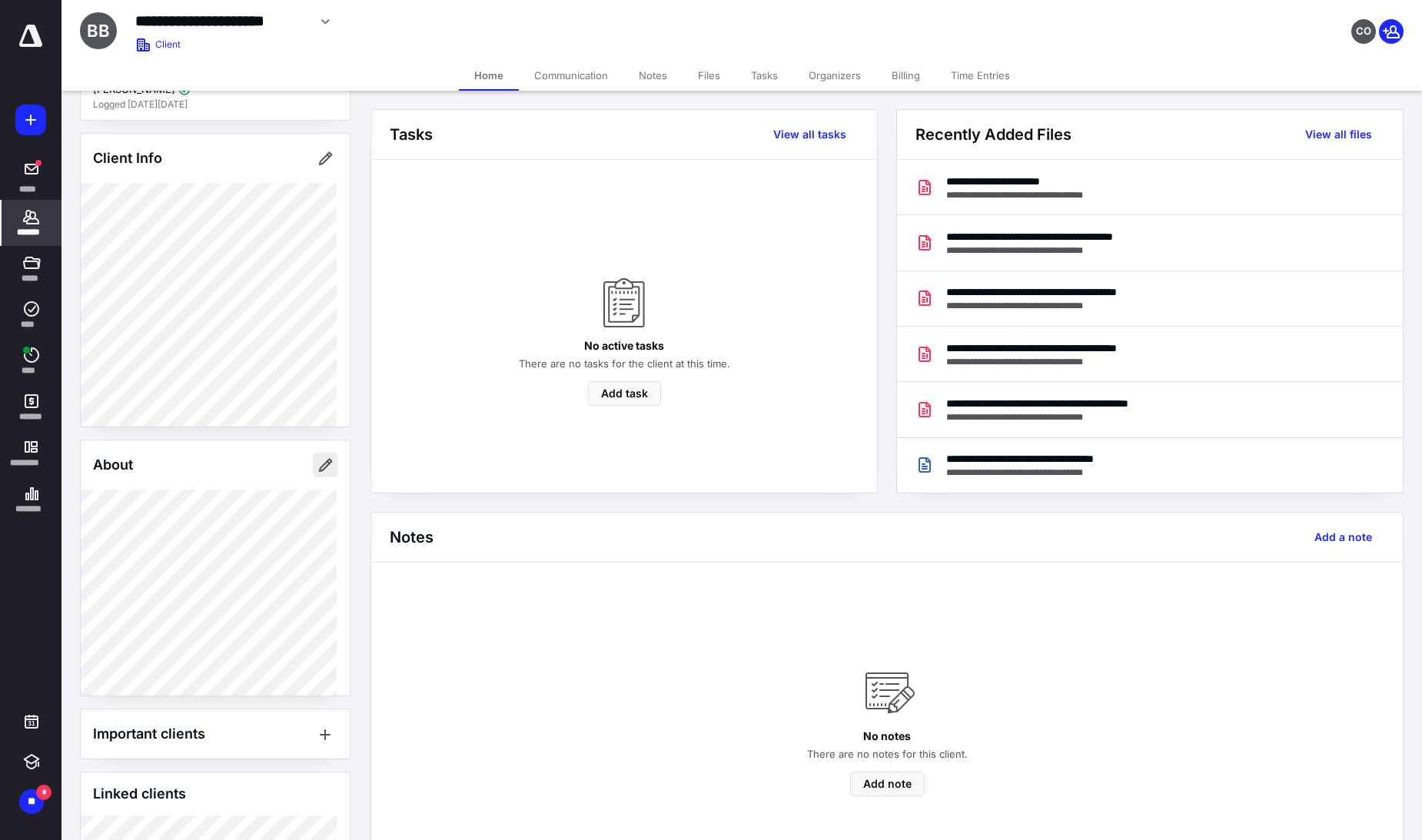 click at bounding box center (325, 465) 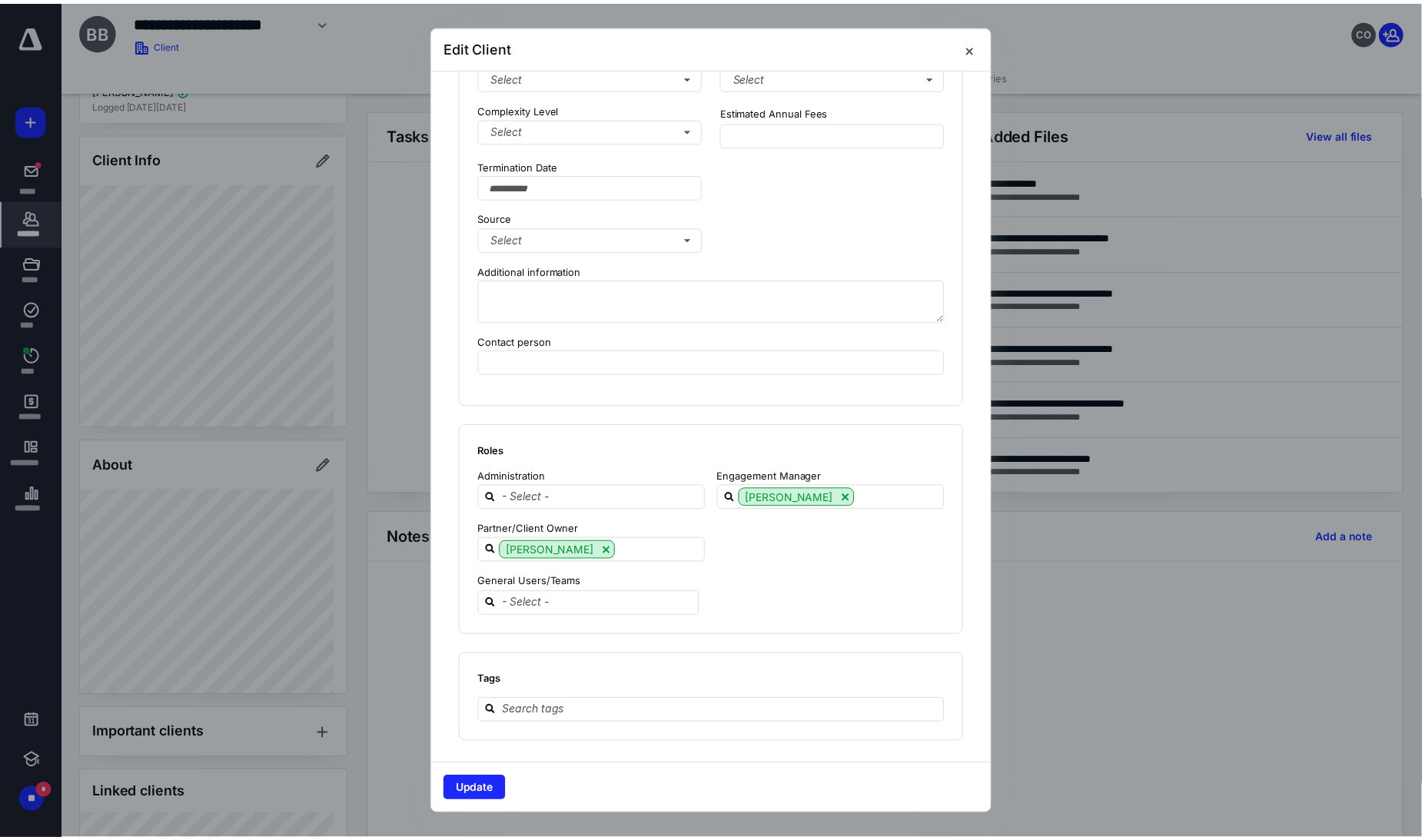 scroll, scrollTop: 1210, scrollLeft: 0, axis: vertical 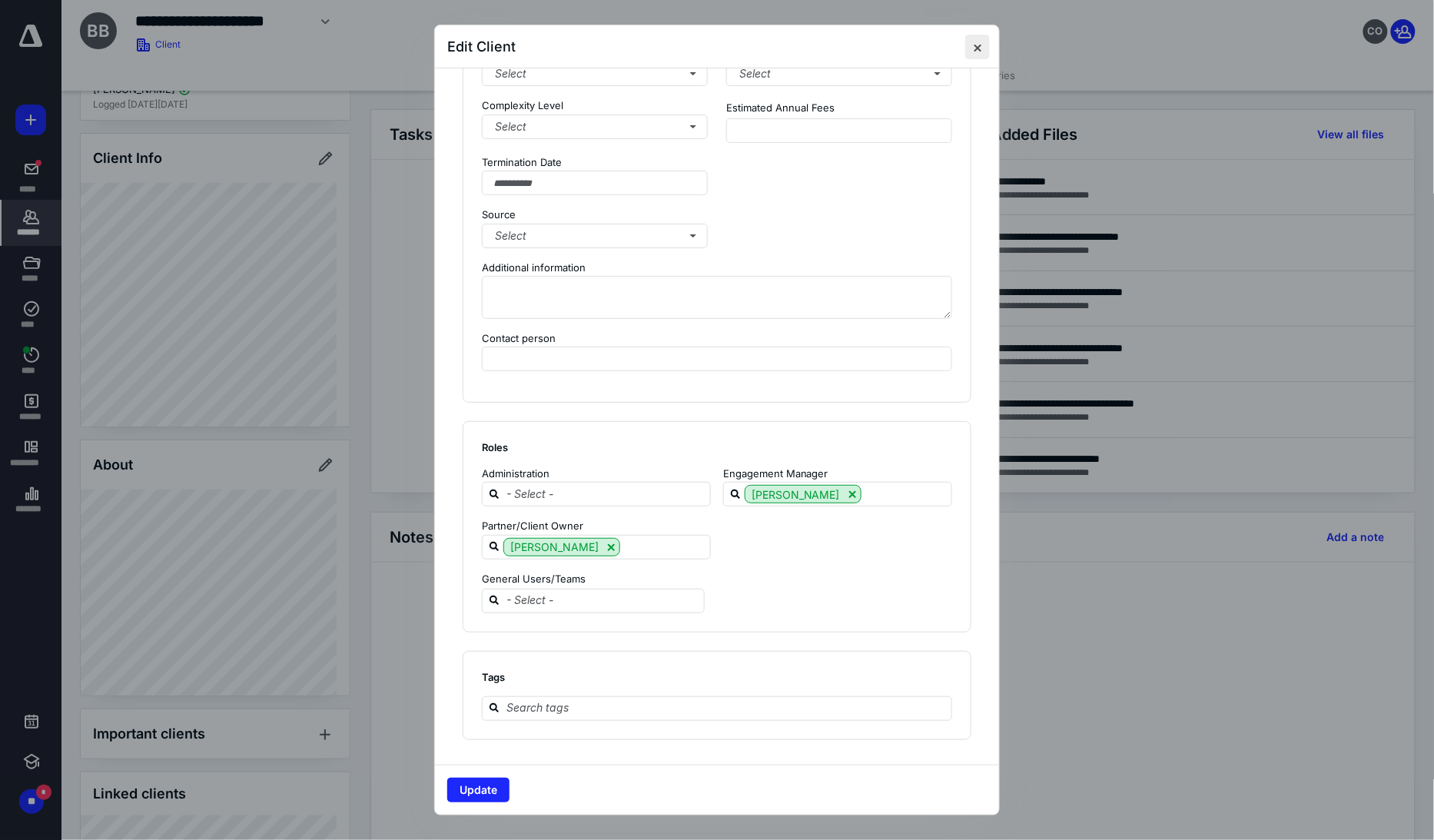 click at bounding box center [978, 47] 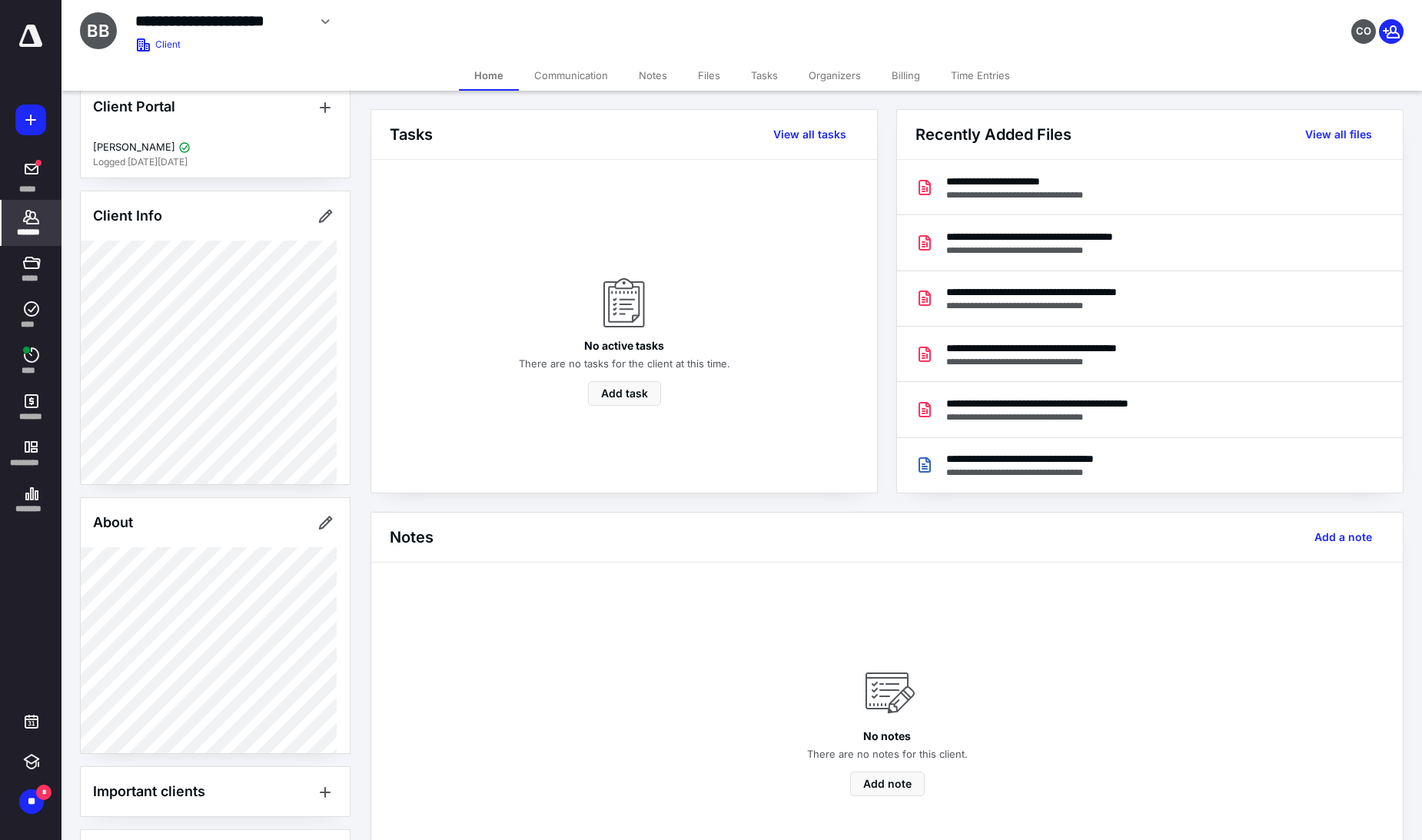scroll, scrollTop: 0, scrollLeft: 0, axis: both 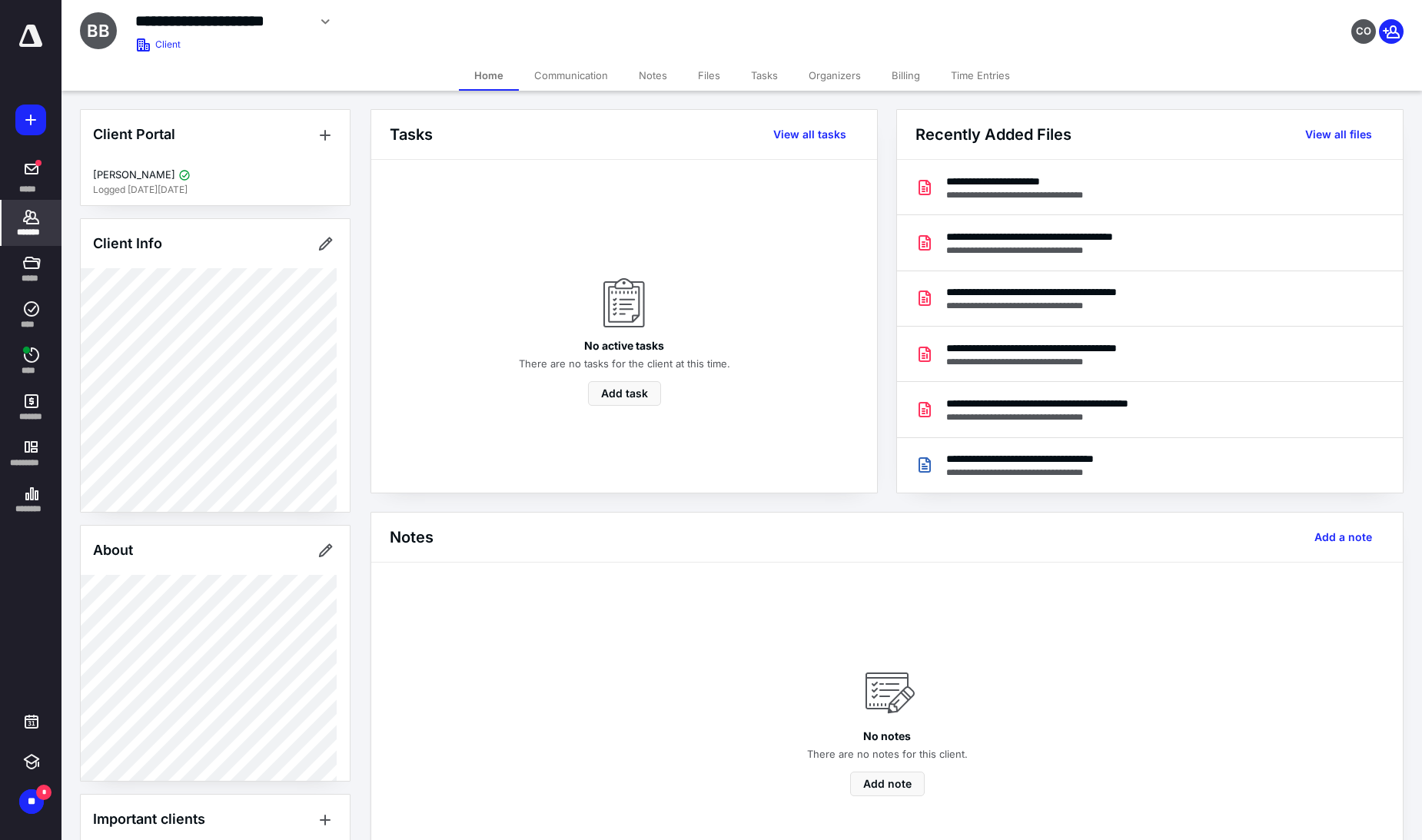 click on "*******" at bounding box center (32, 232) 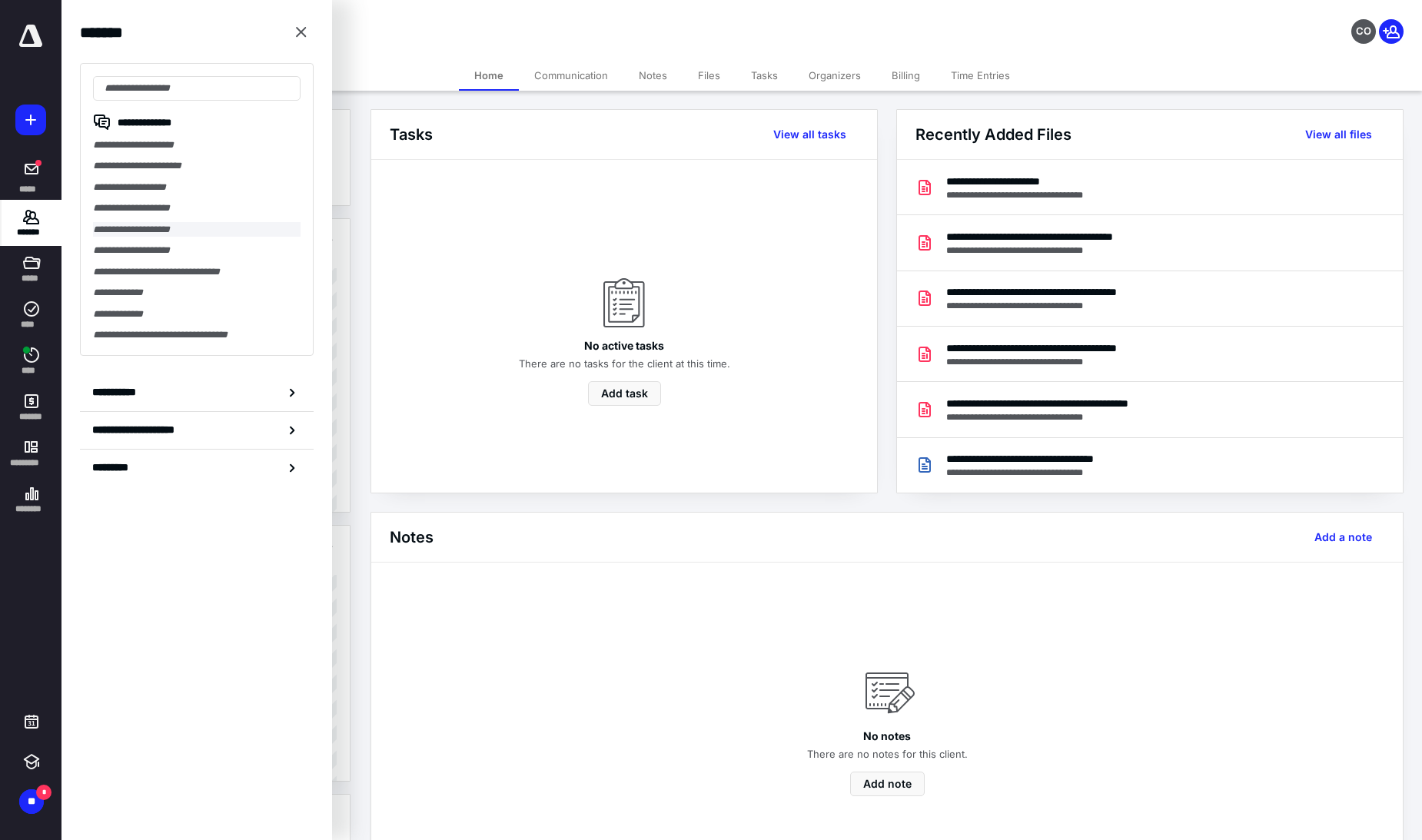 click on "**********" at bounding box center (197, 229) 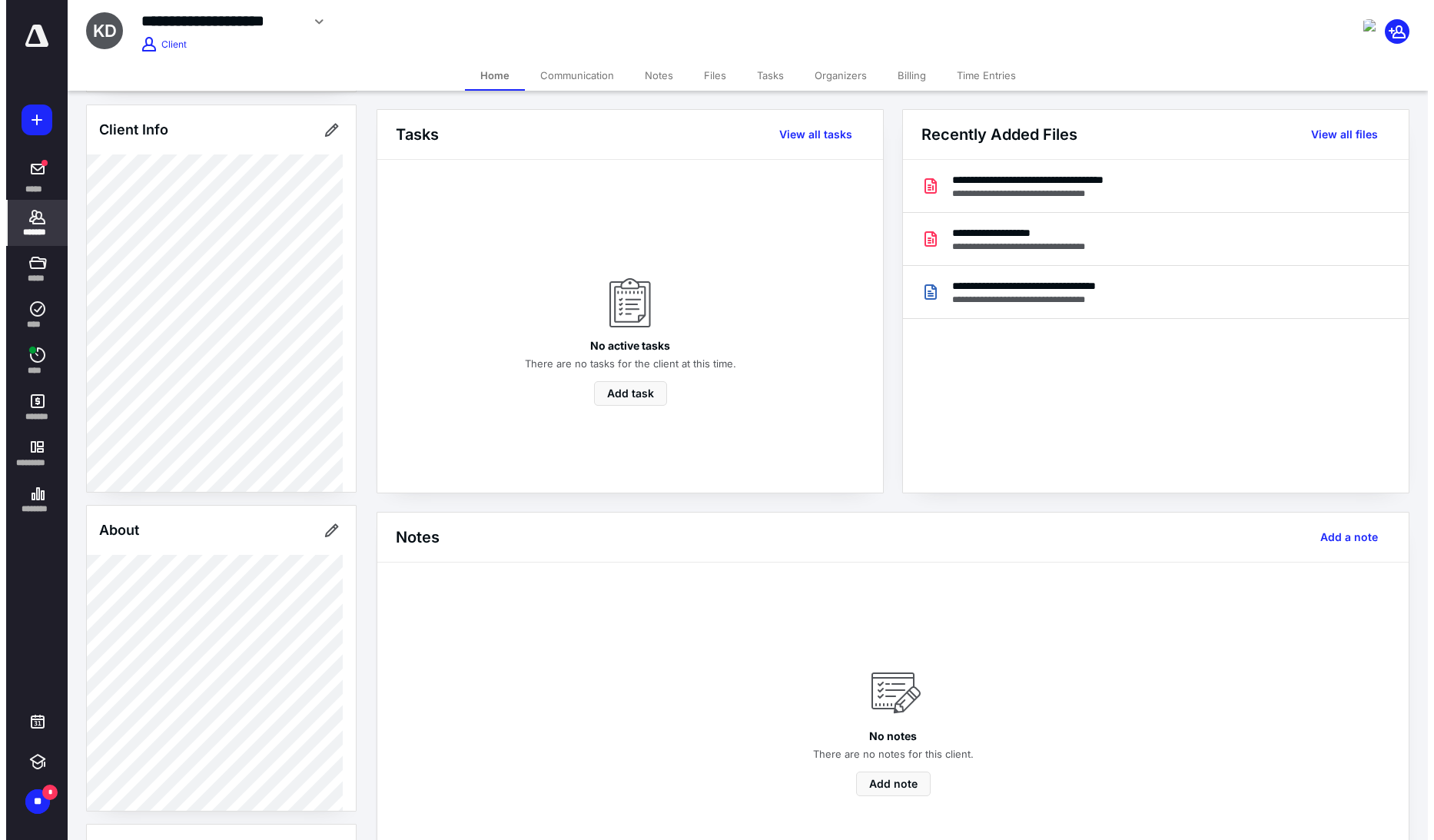 scroll, scrollTop: 0, scrollLeft: 0, axis: both 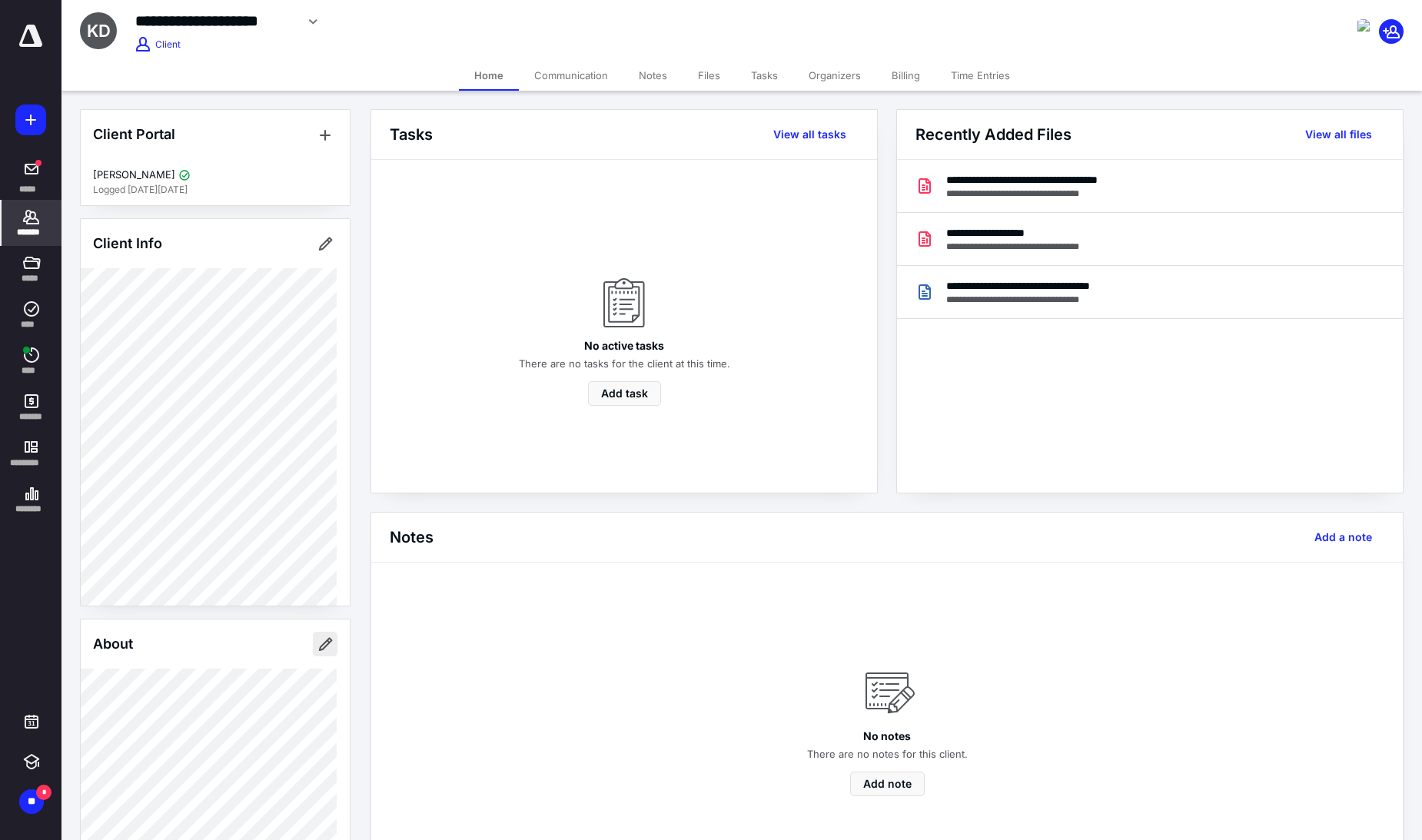 click at bounding box center (325, 644) 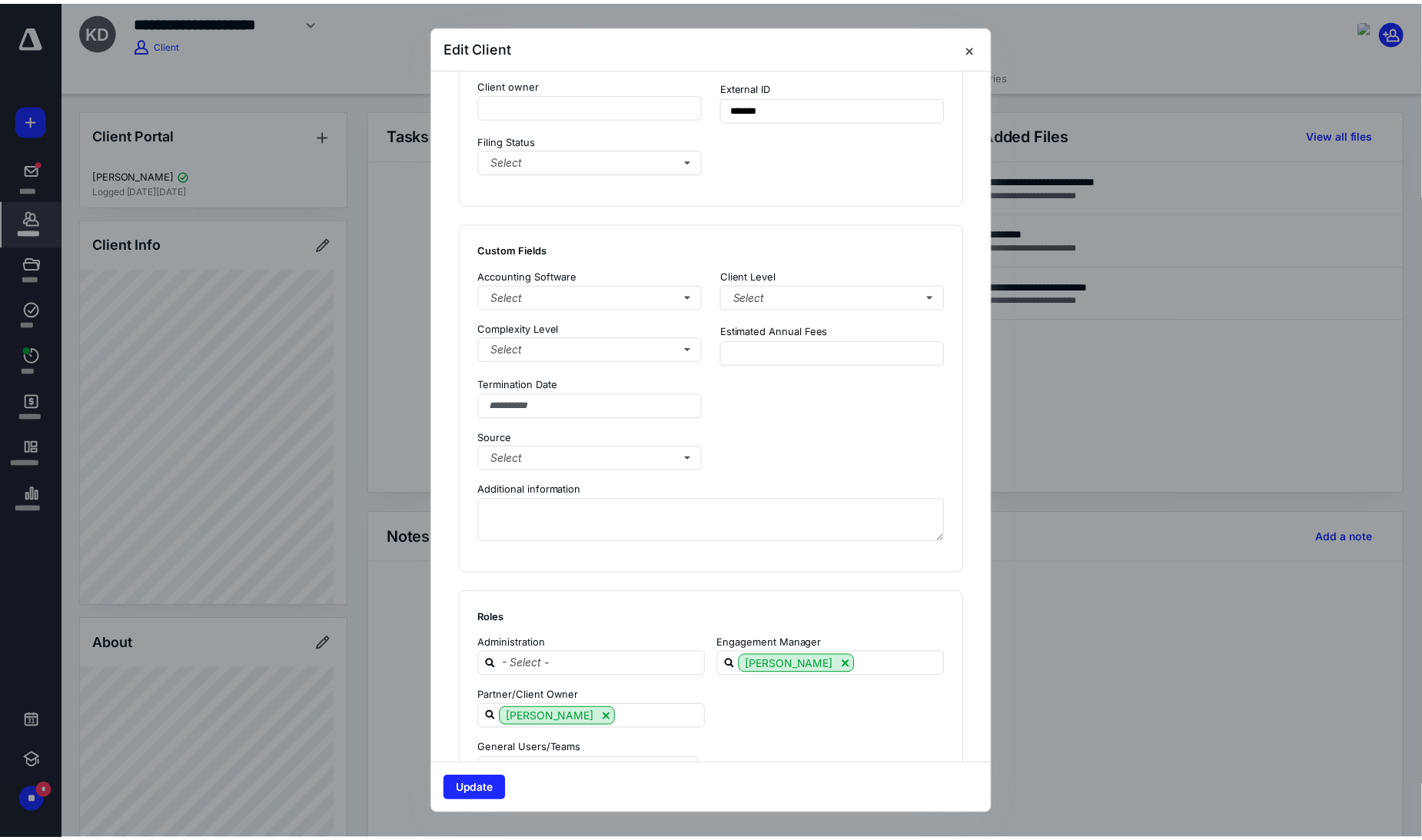 scroll, scrollTop: 1250, scrollLeft: 0, axis: vertical 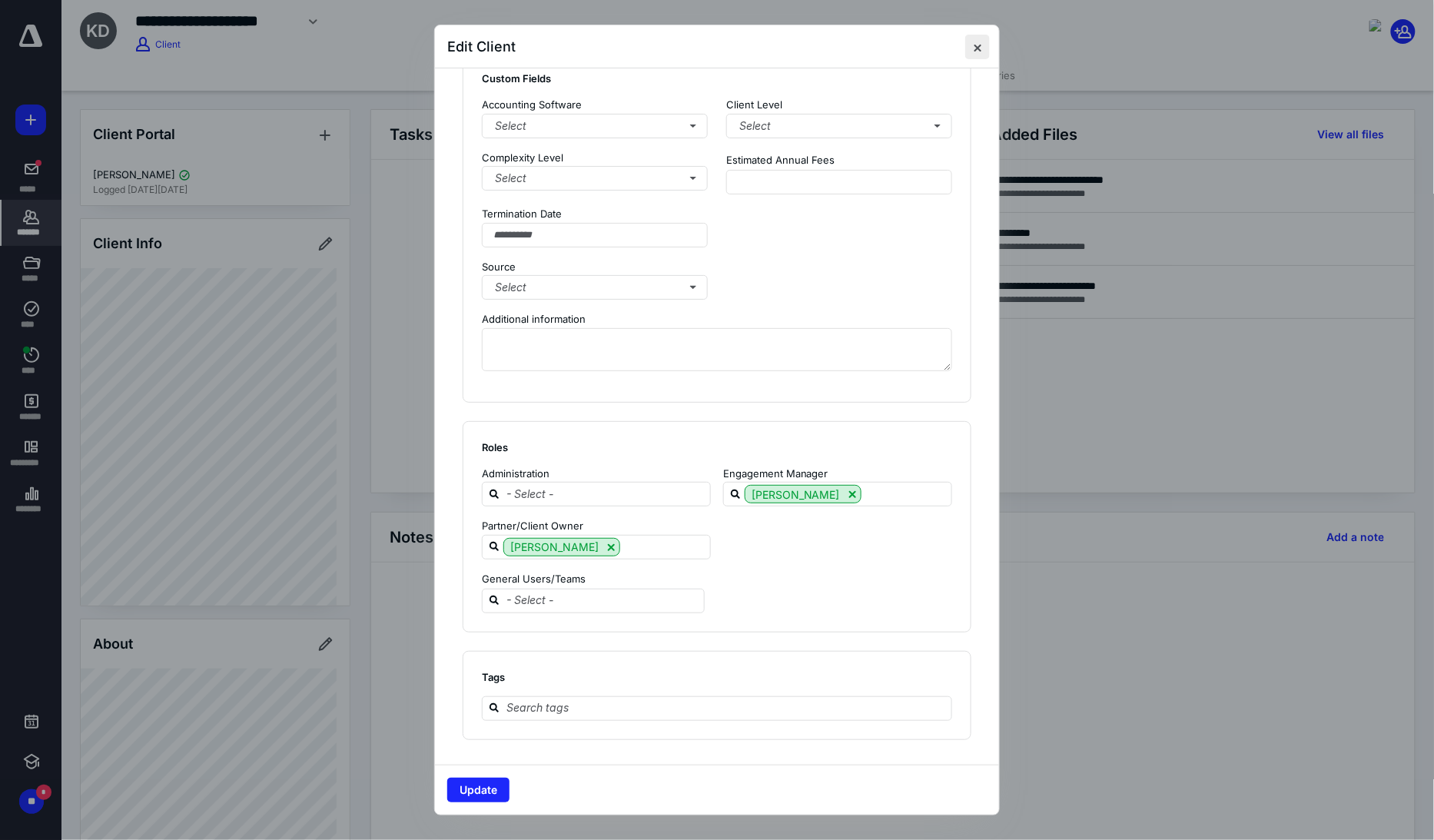 click at bounding box center (978, 47) 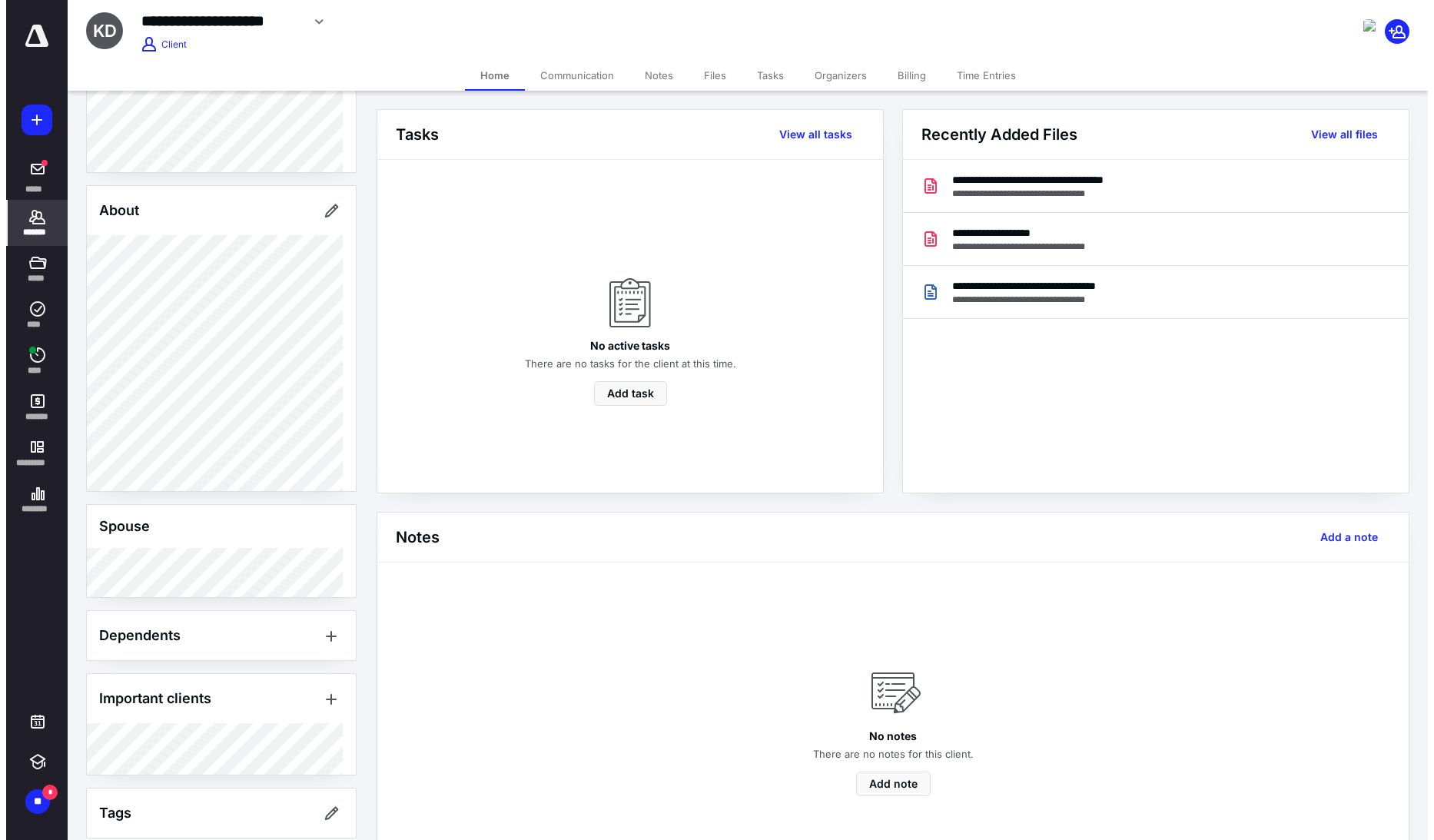 scroll, scrollTop: 450, scrollLeft: 0, axis: vertical 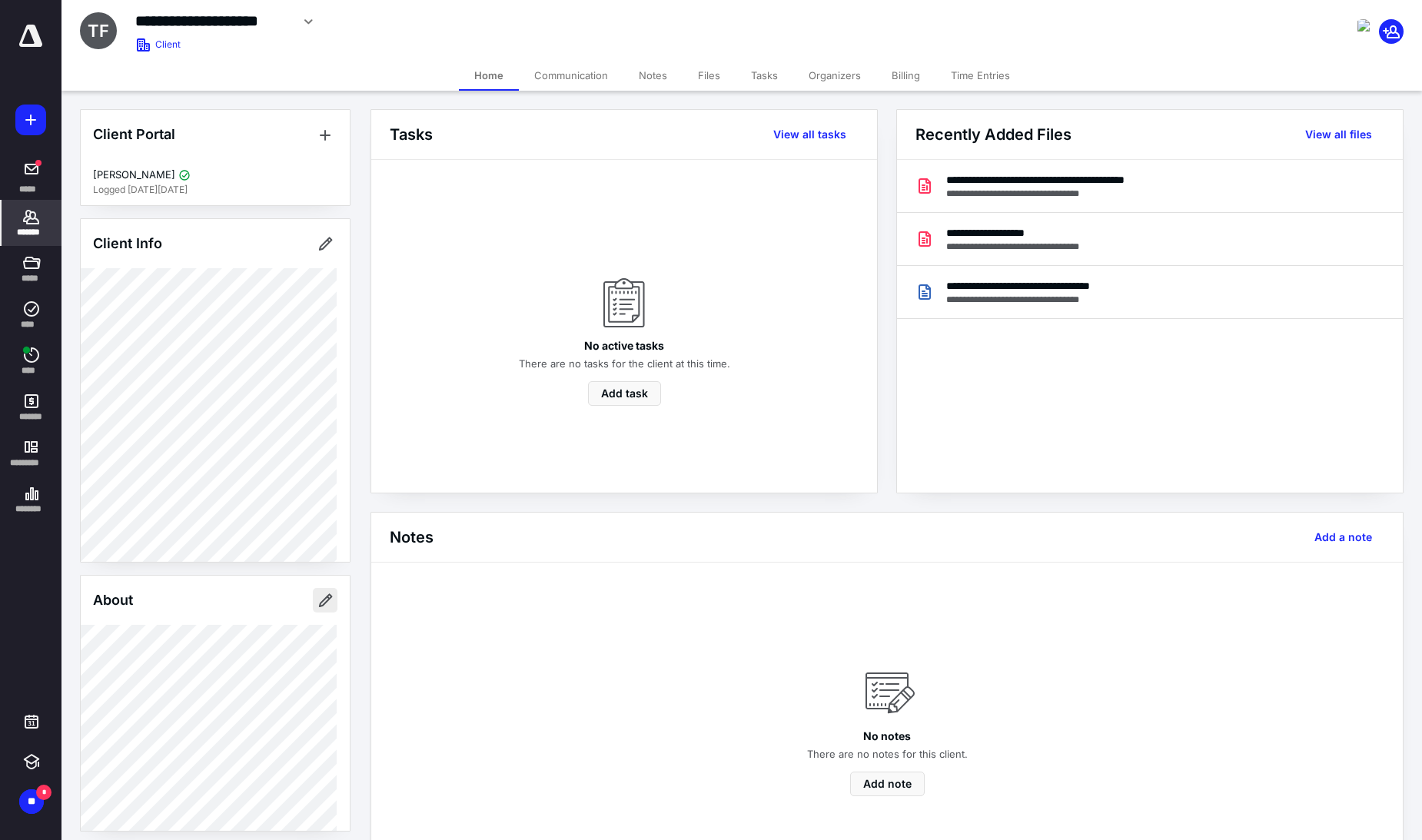 click at bounding box center (325, 600) 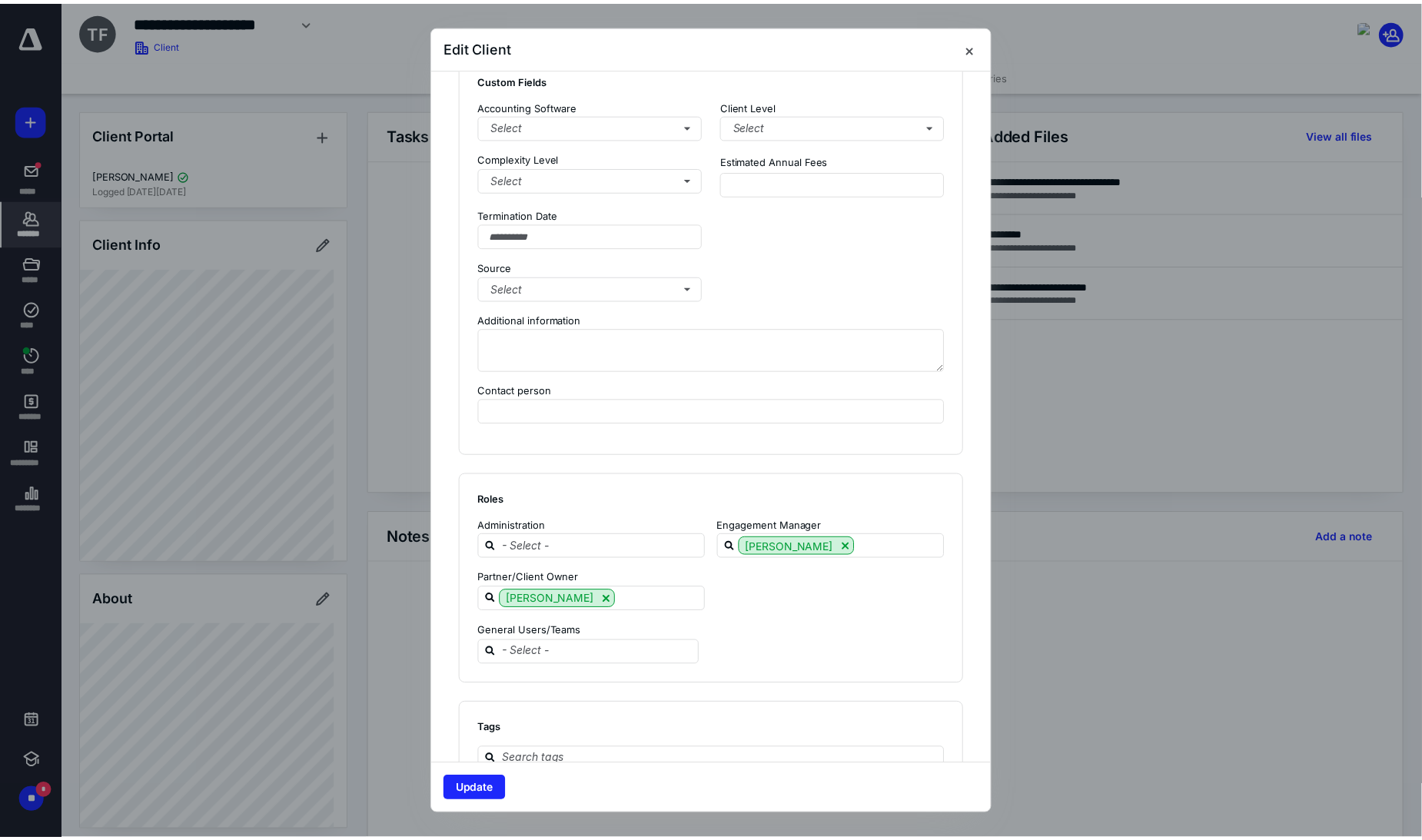 scroll, scrollTop: 1266, scrollLeft: 0, axis: vertical 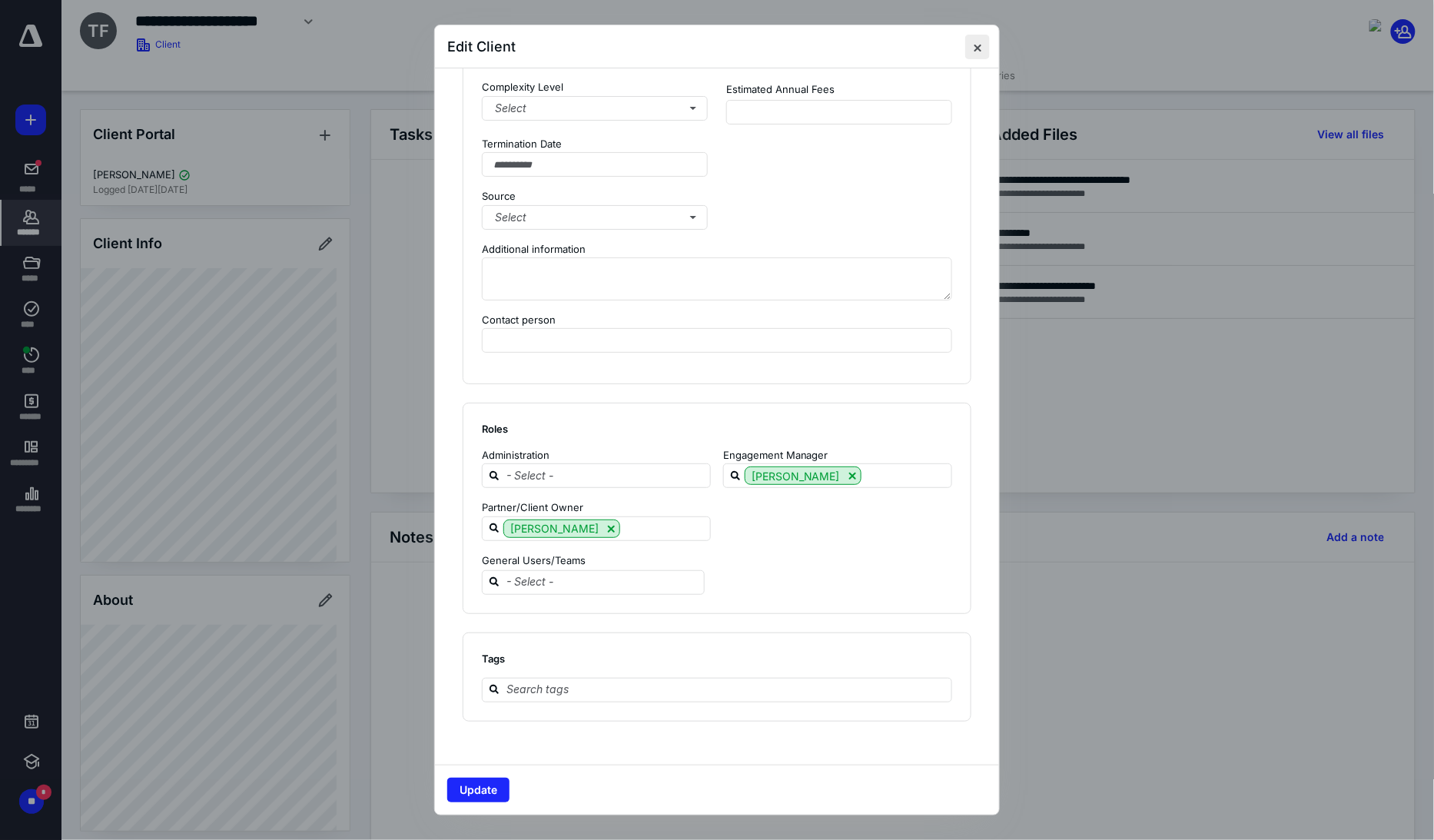 click at bounding box center (978, 47) 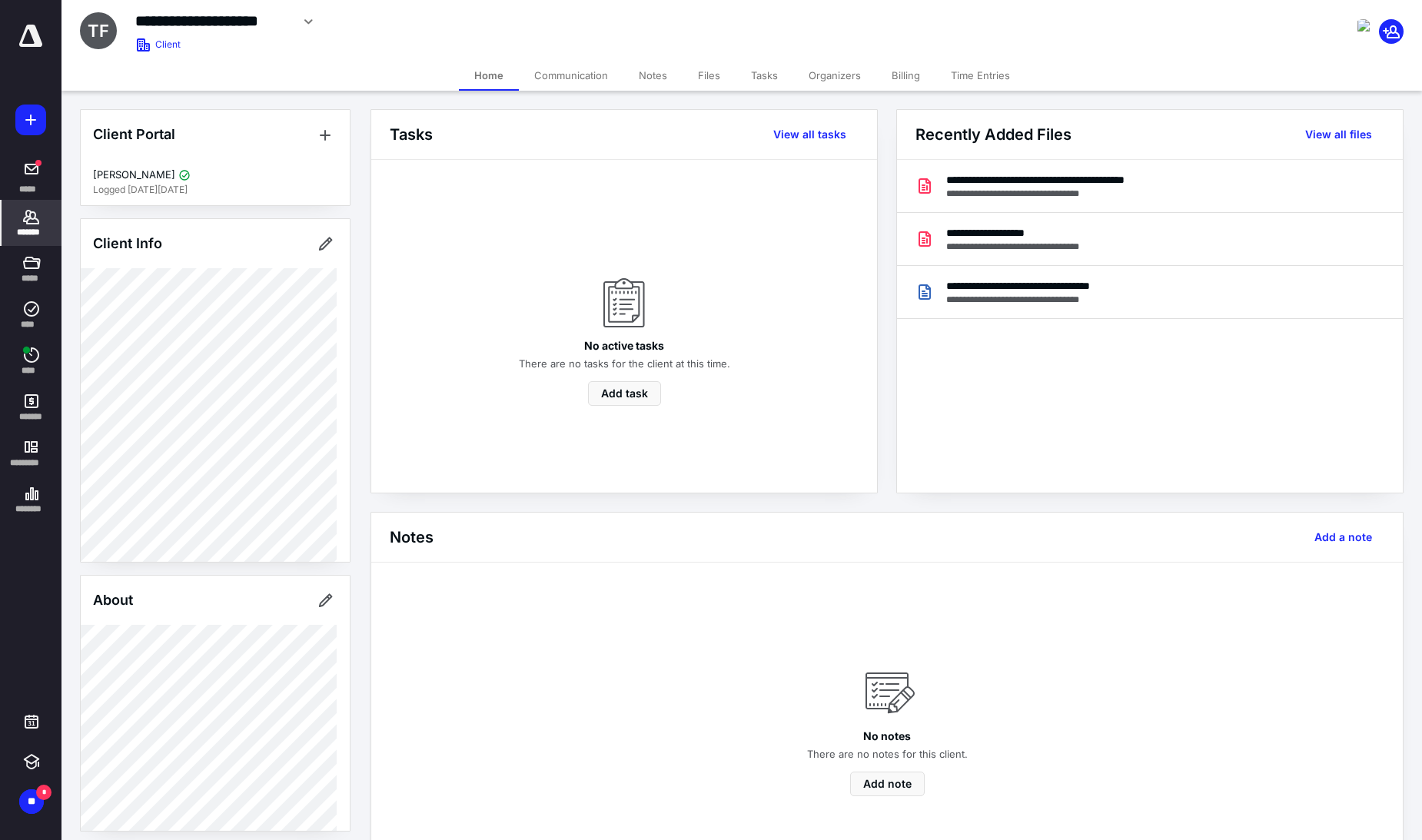 click at bounding box center (31, 36) 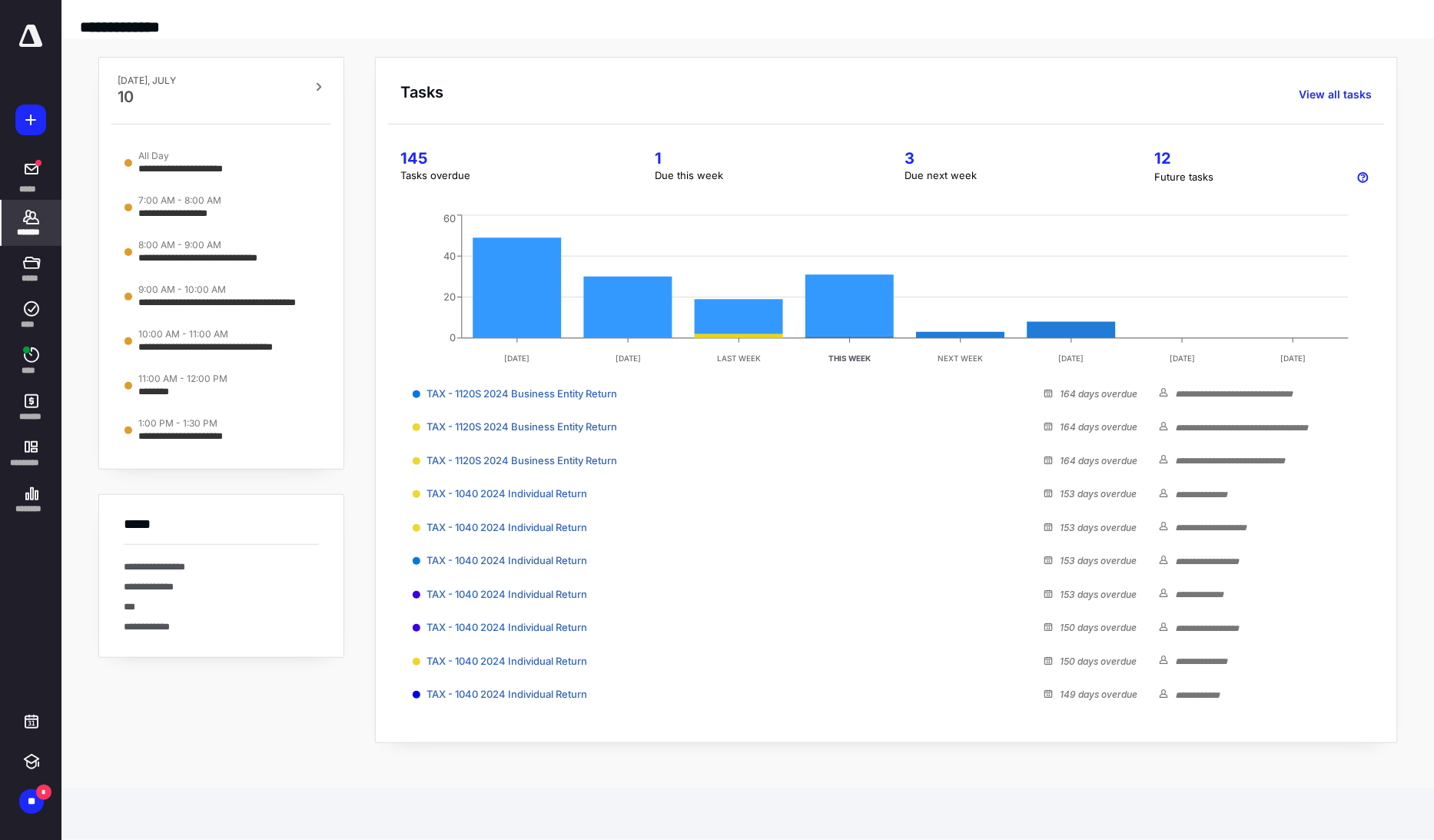 click on "*******" at bounding box center (32, 232) 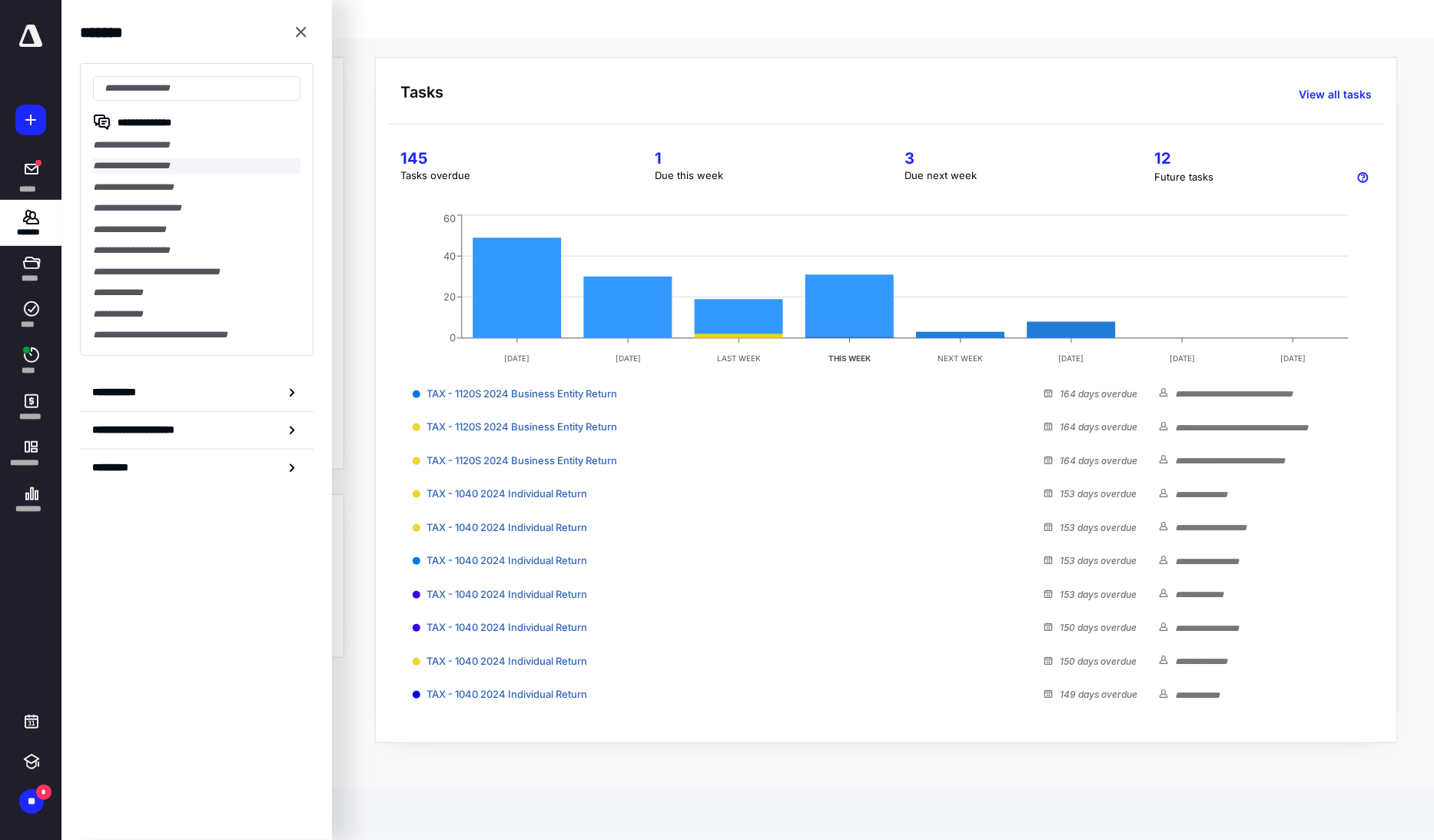 click on "**********" at bounding box center (197, 165) 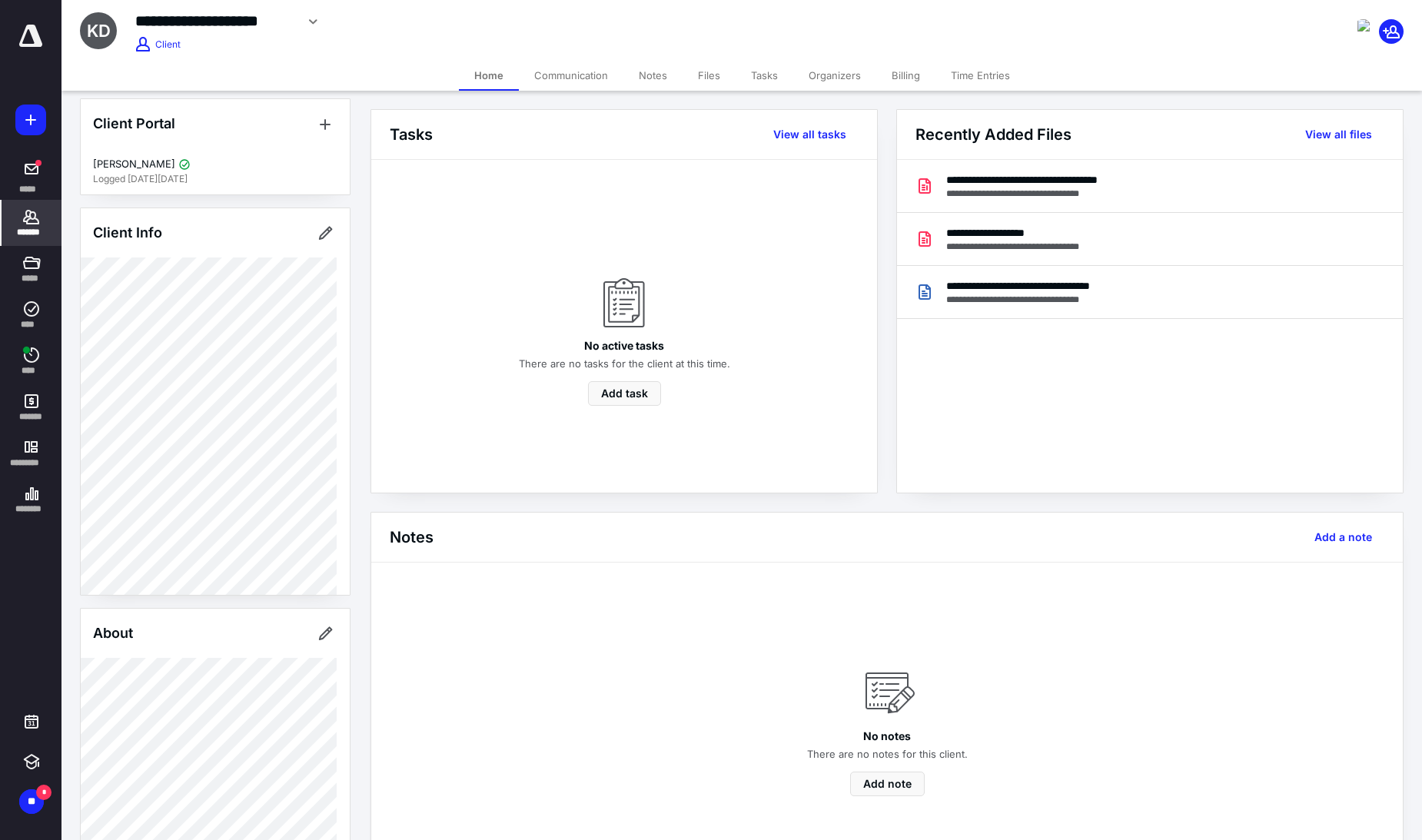 scroll, scrollTop: 0, scrollLeft: 0, axis: both 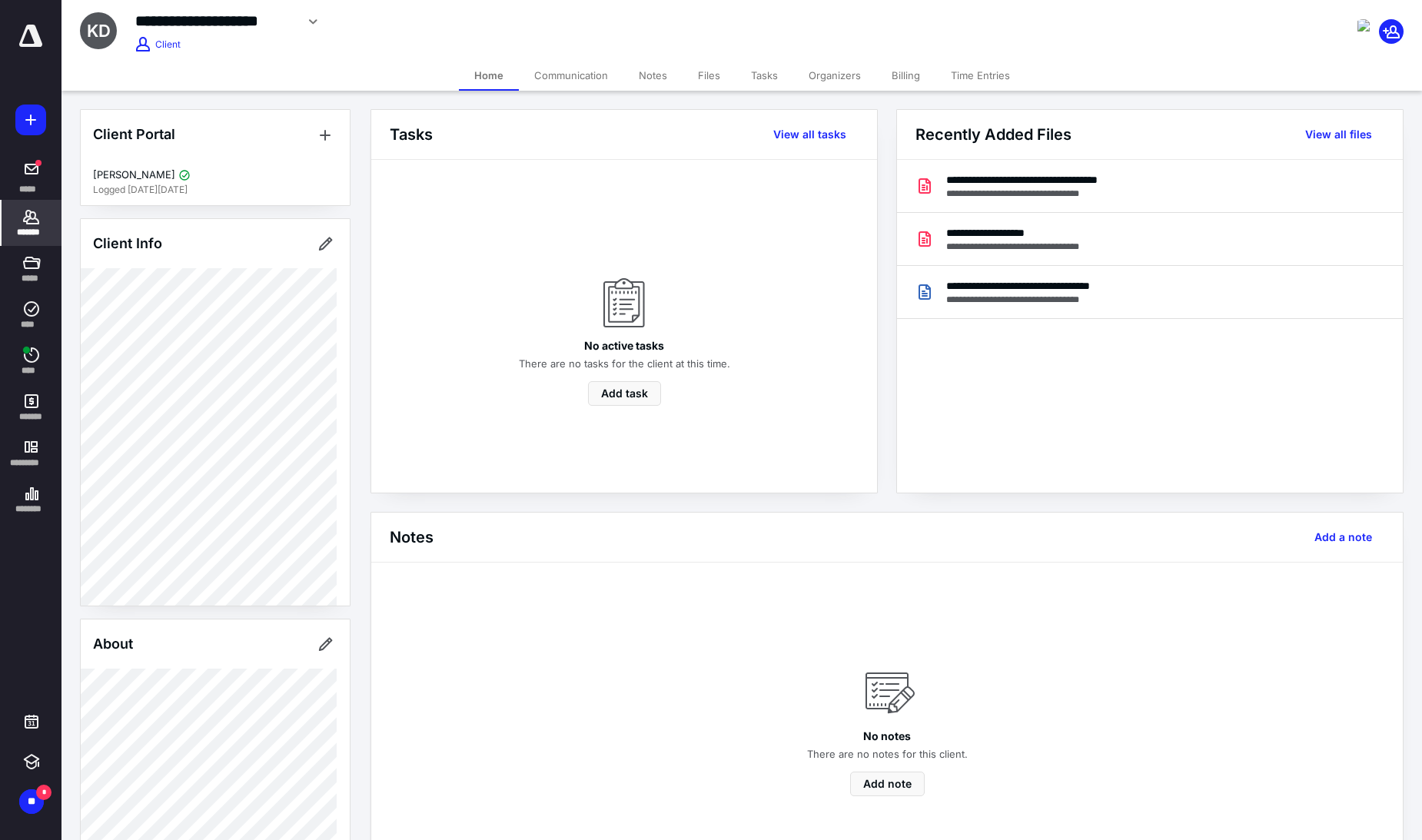 click 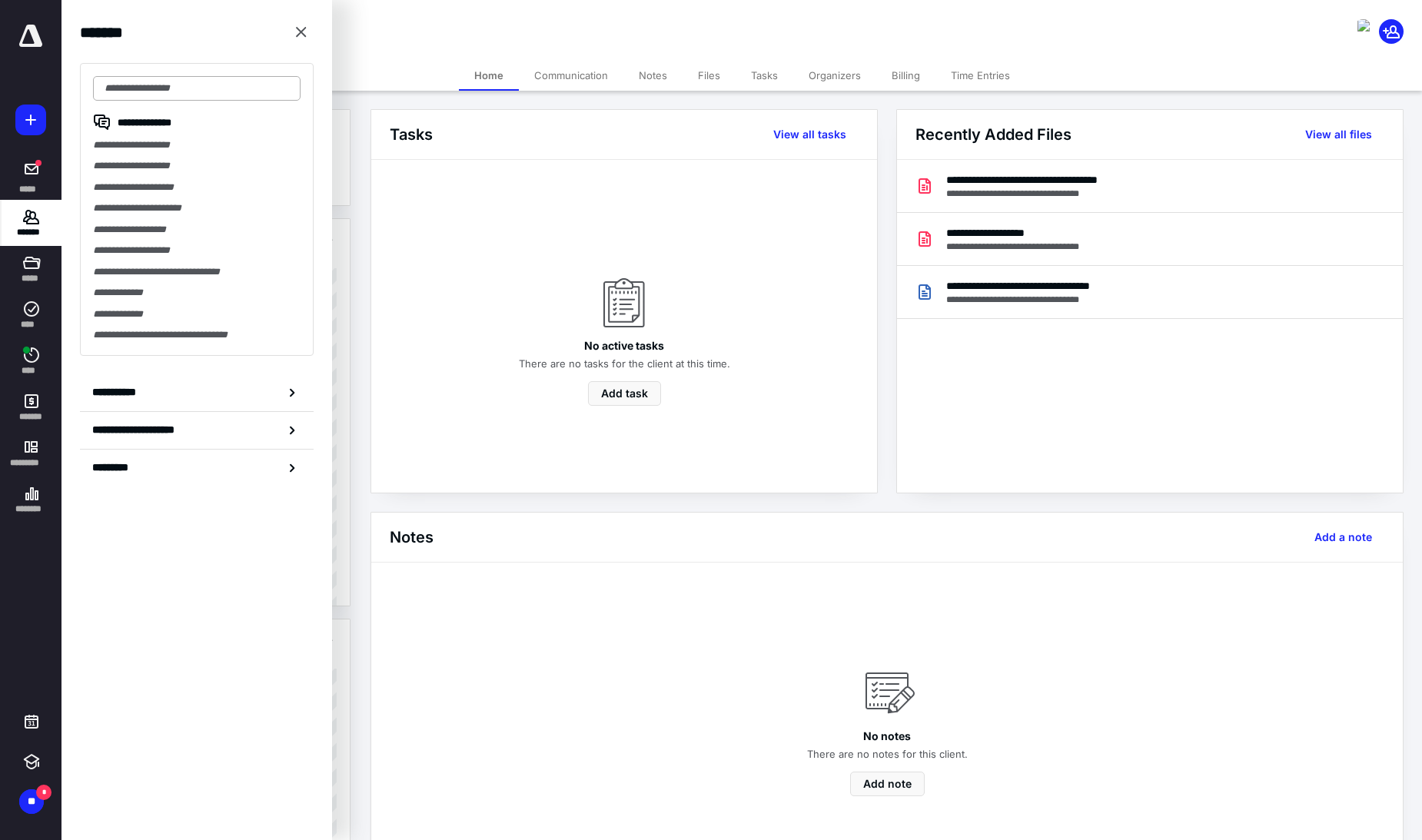 click at bounding box center (197, 88) 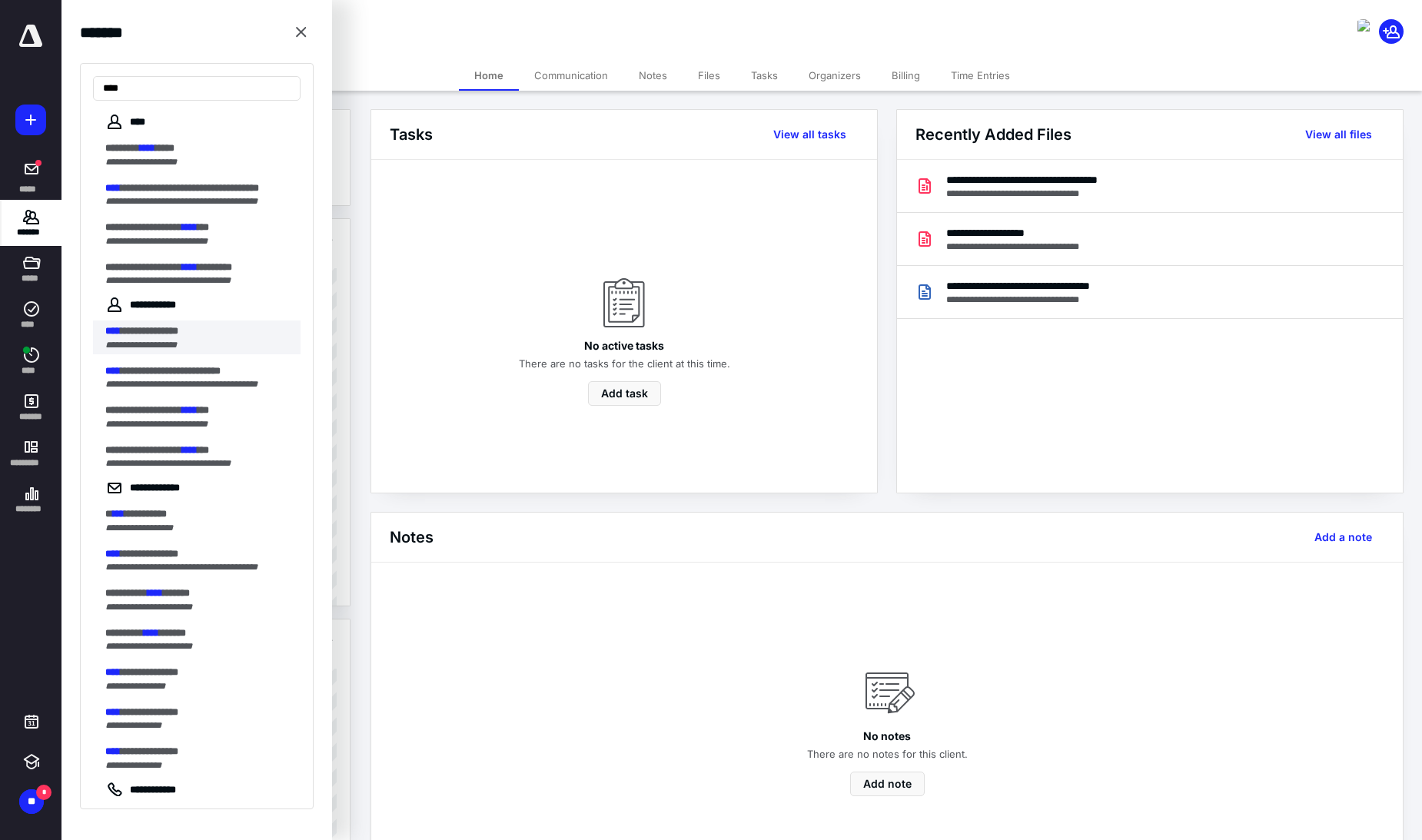 type on "****" 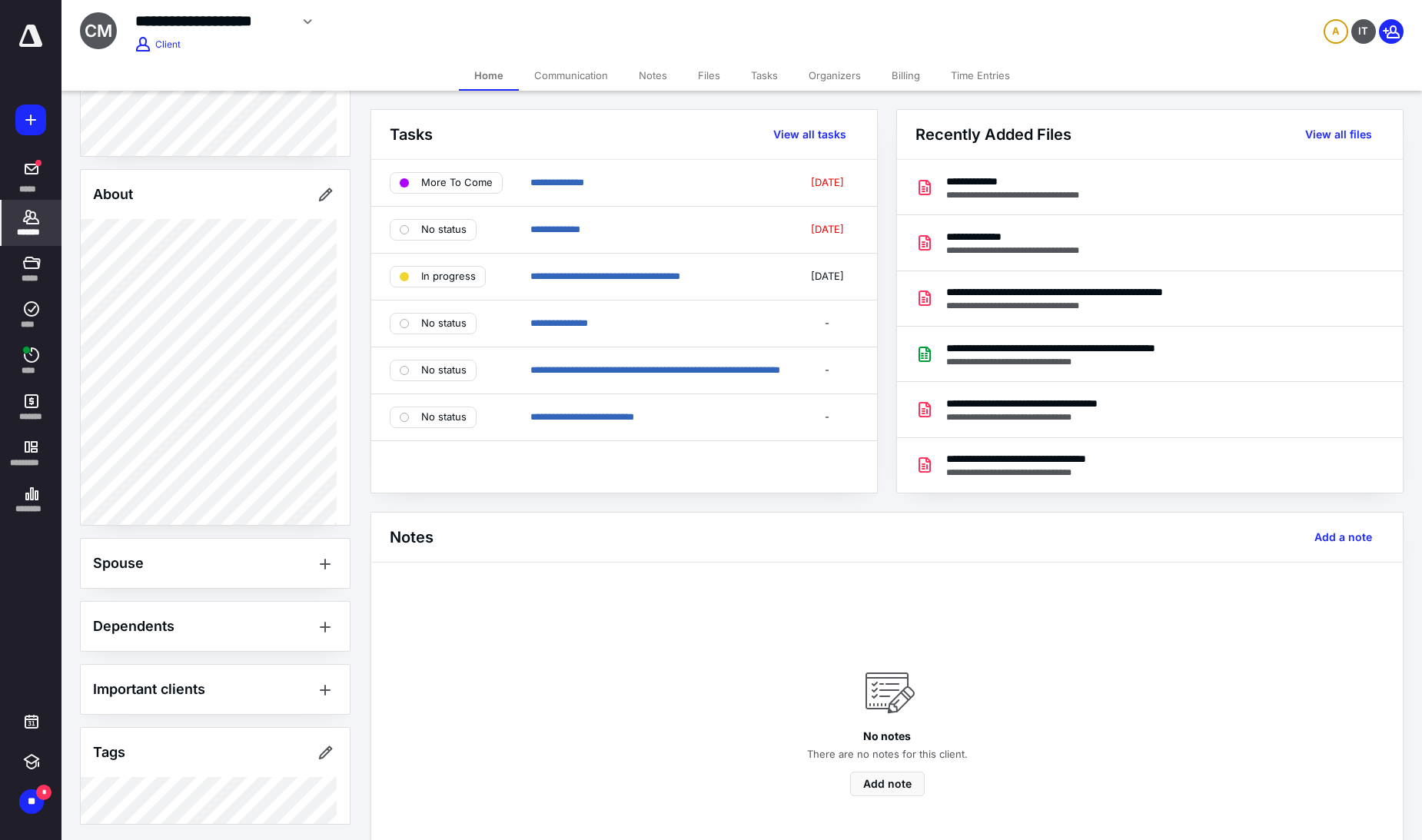 scroll, scrollTop: 508, scrollLeft: 0, axis: vertical 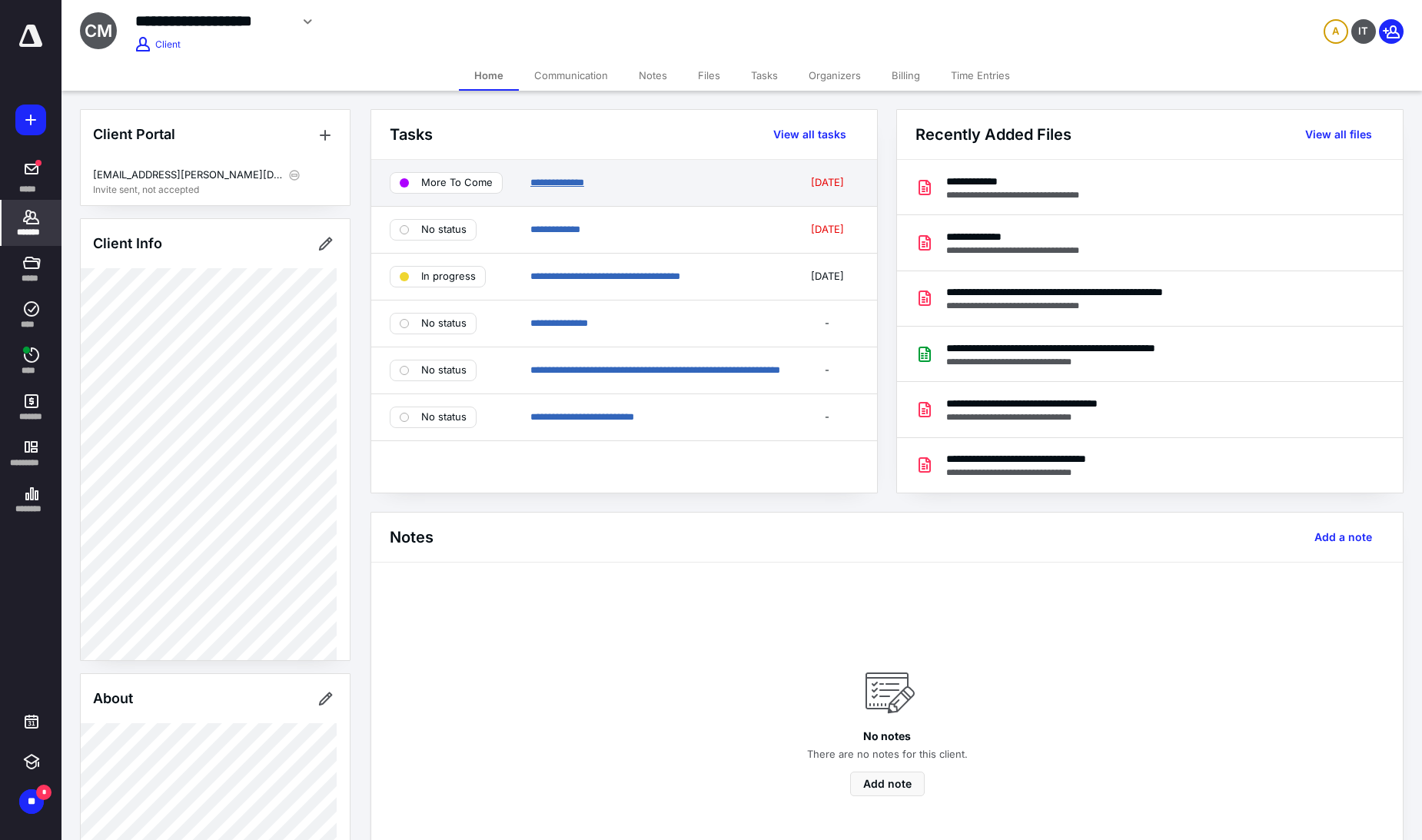 click on "**********" at bounding box center (557, 182) 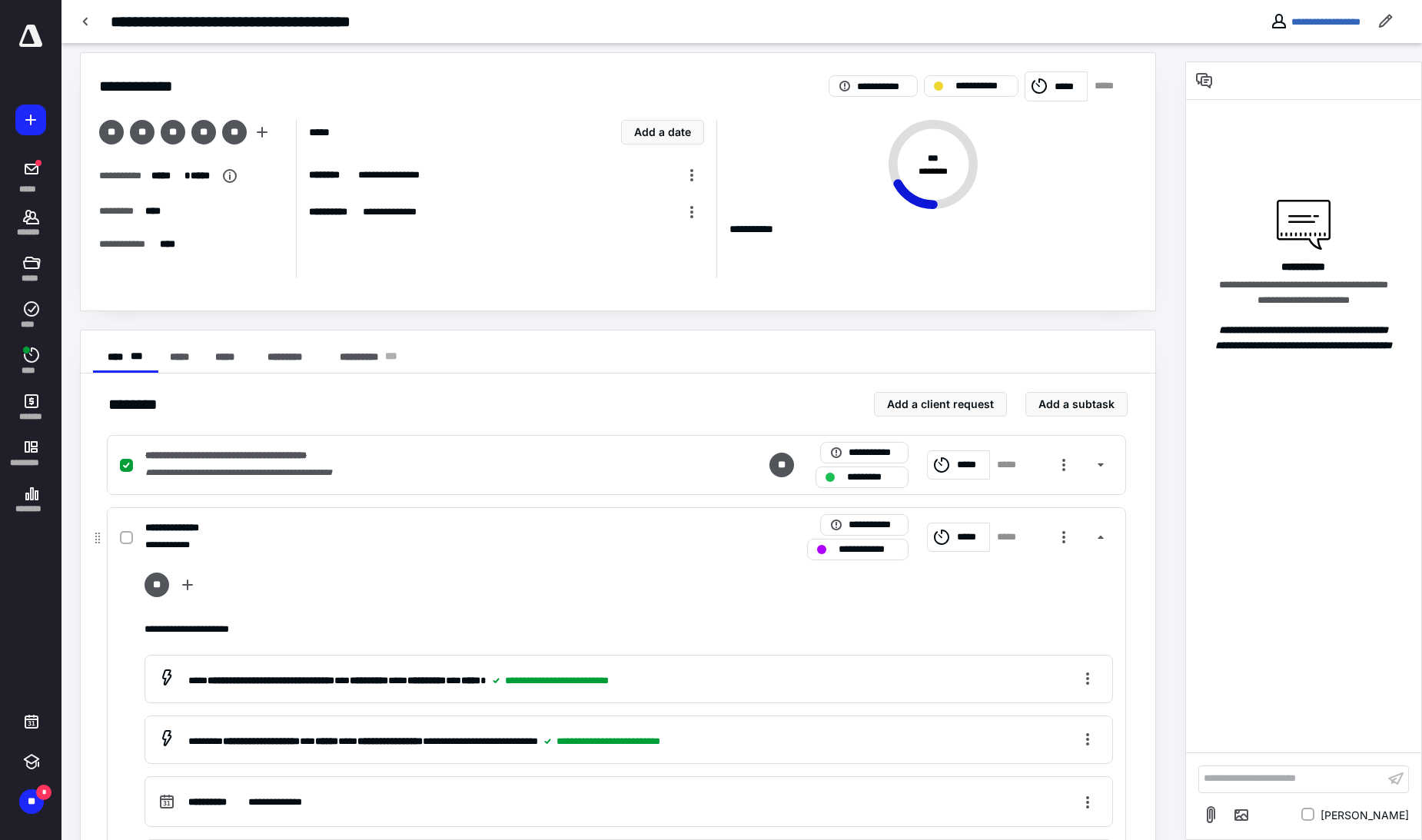 scroll, scrollTop: 0, scrollLeft: 0, axis: both 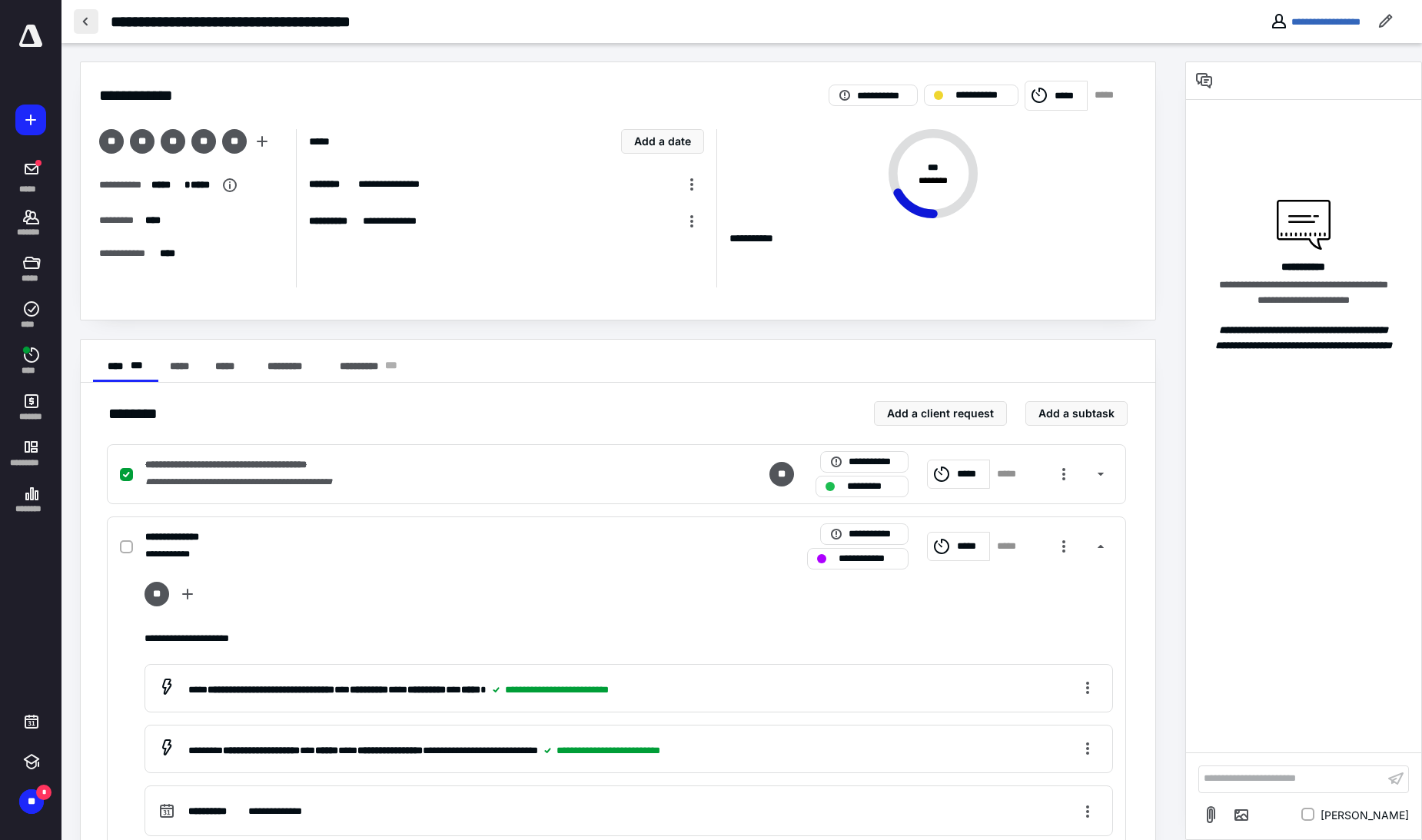 click at bounding box center (86, 22) 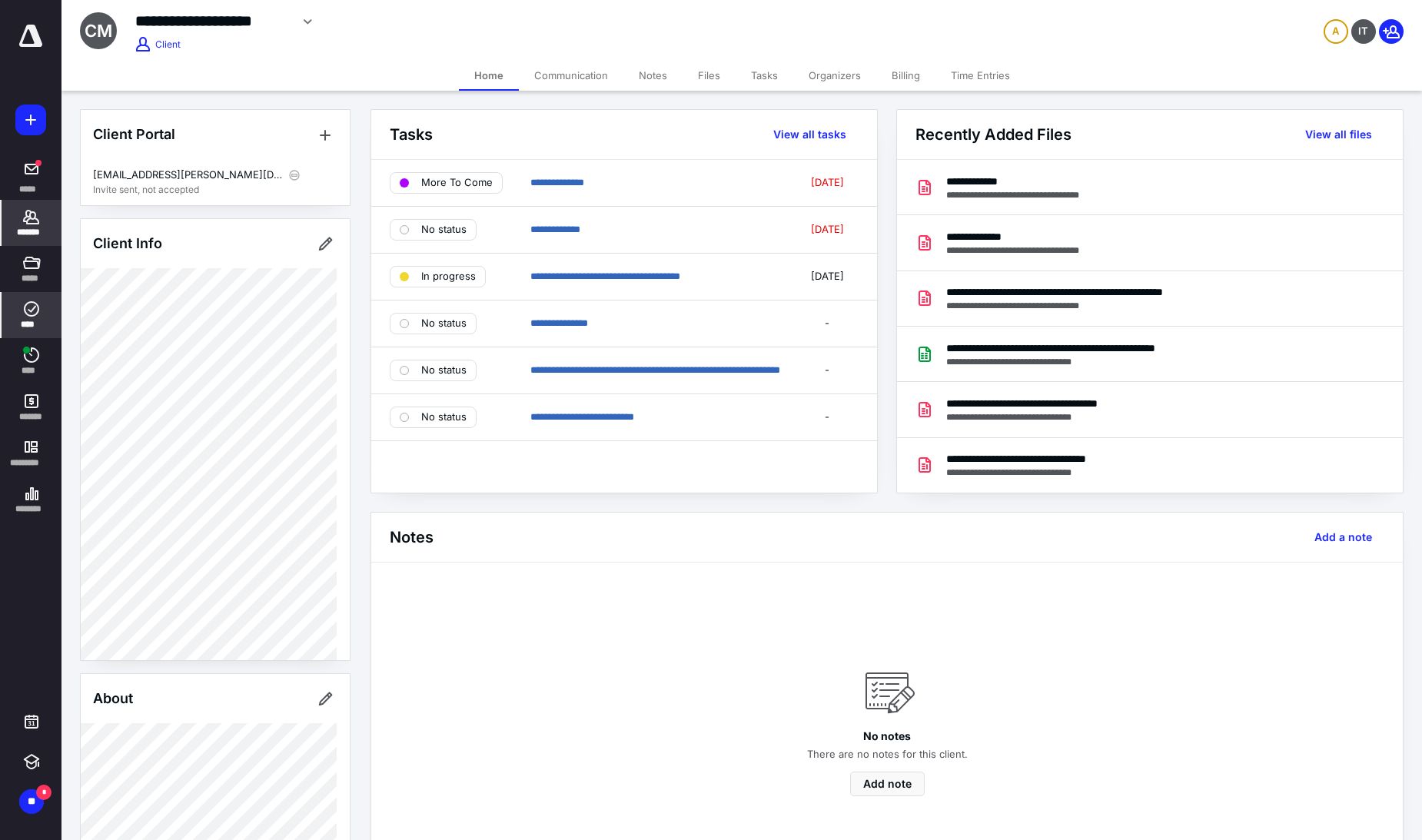 click 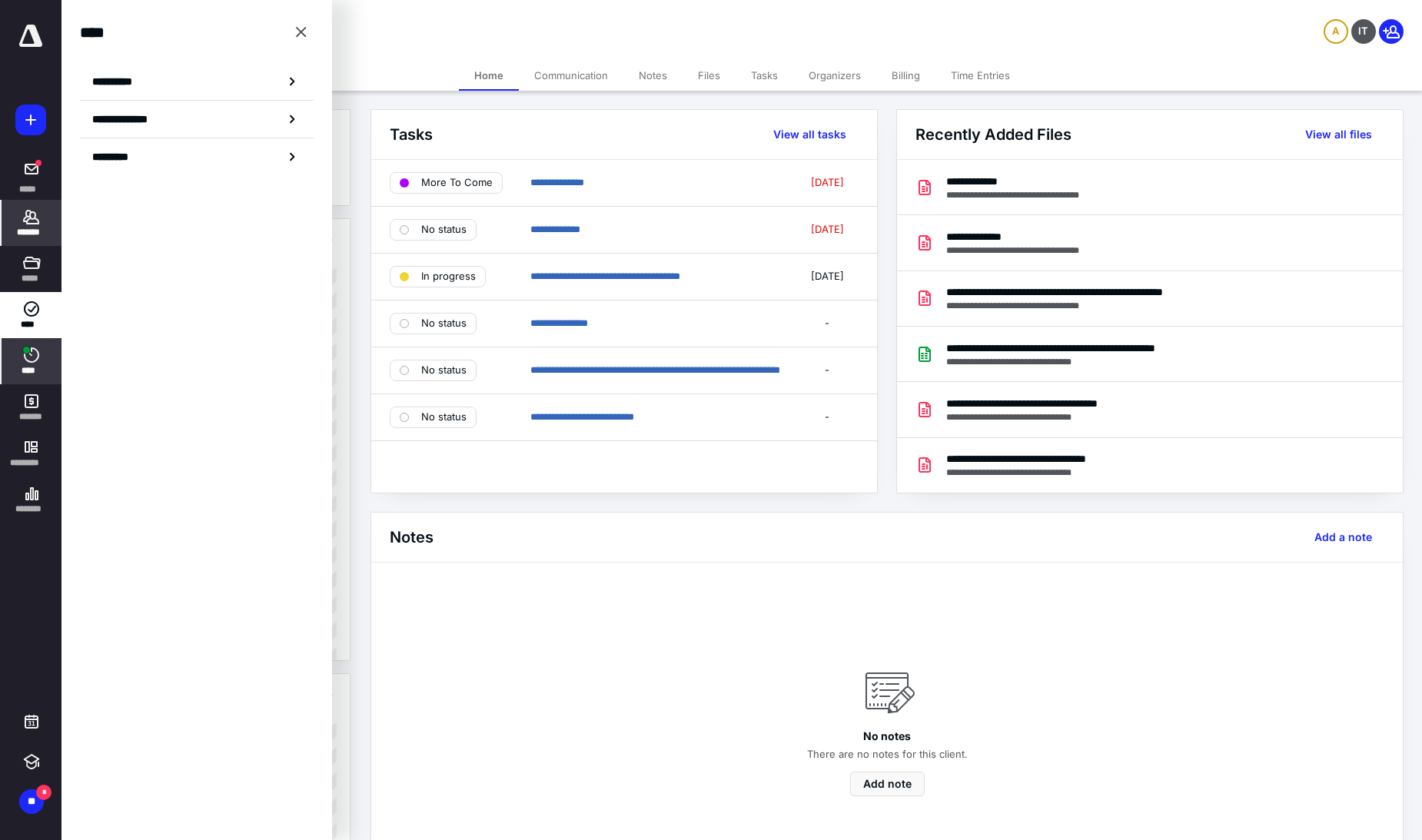 click 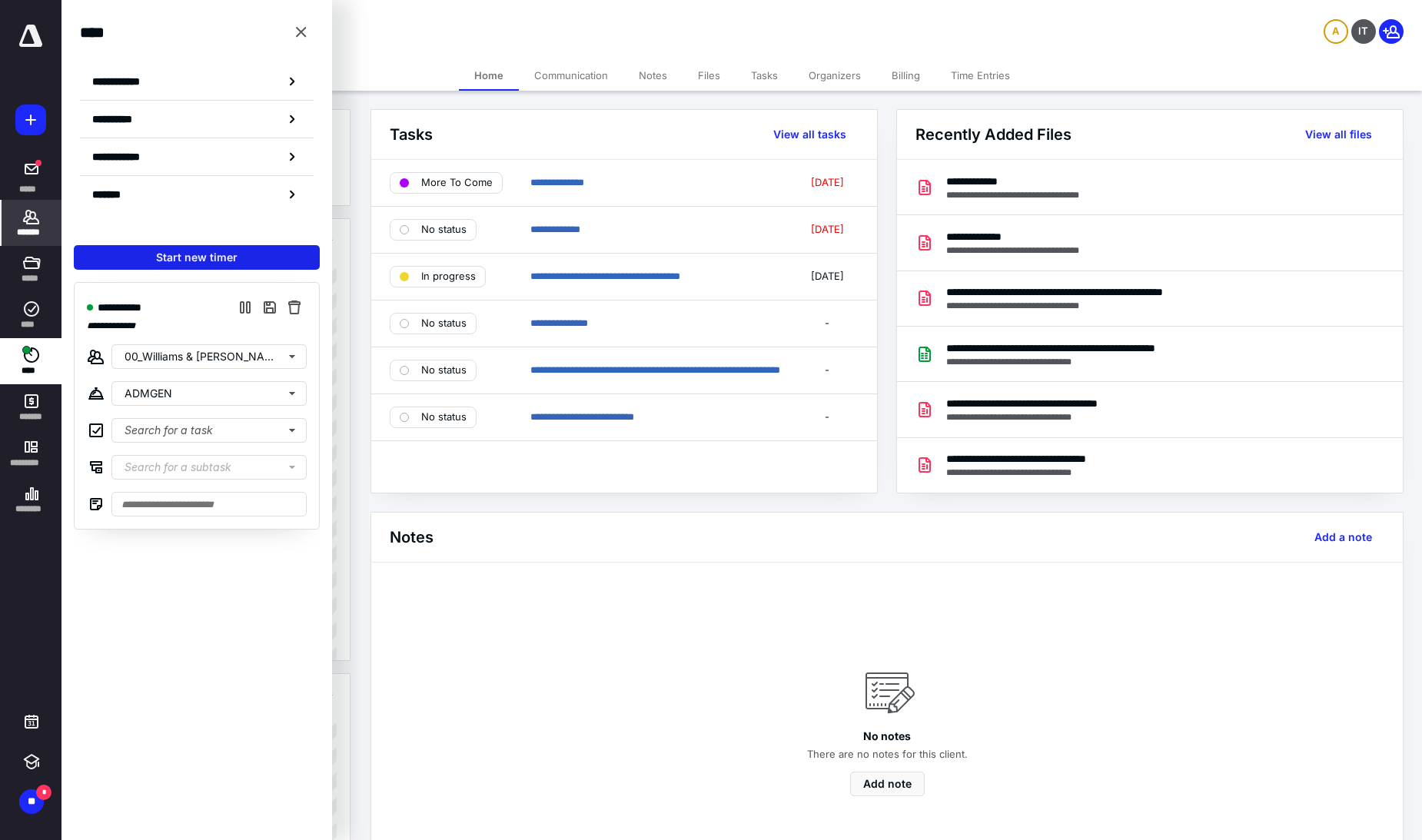 click on "Start new timer" at bounding box center [197, 257] 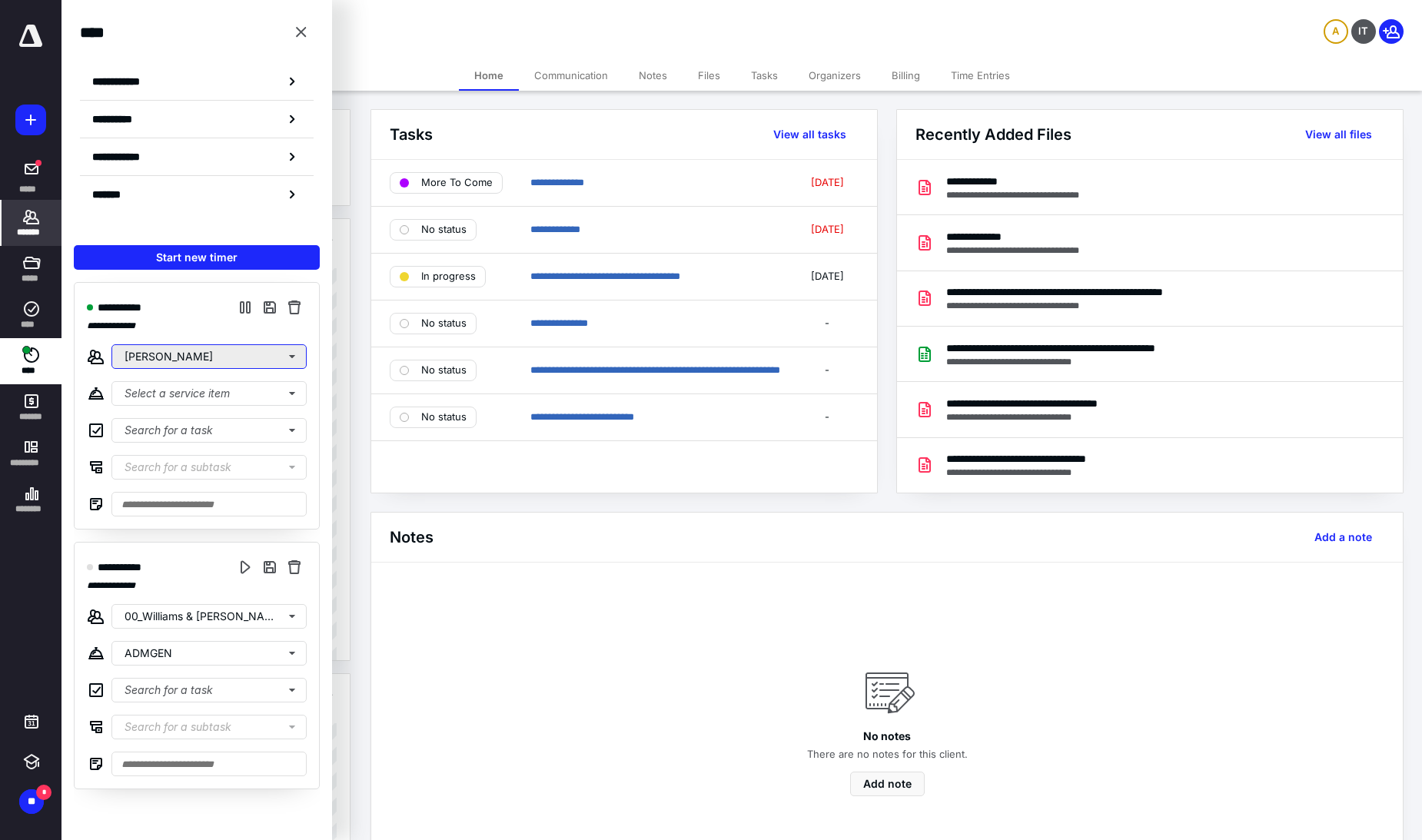 click on "[PERSON_NAME]" at bounding box center (209, 357) 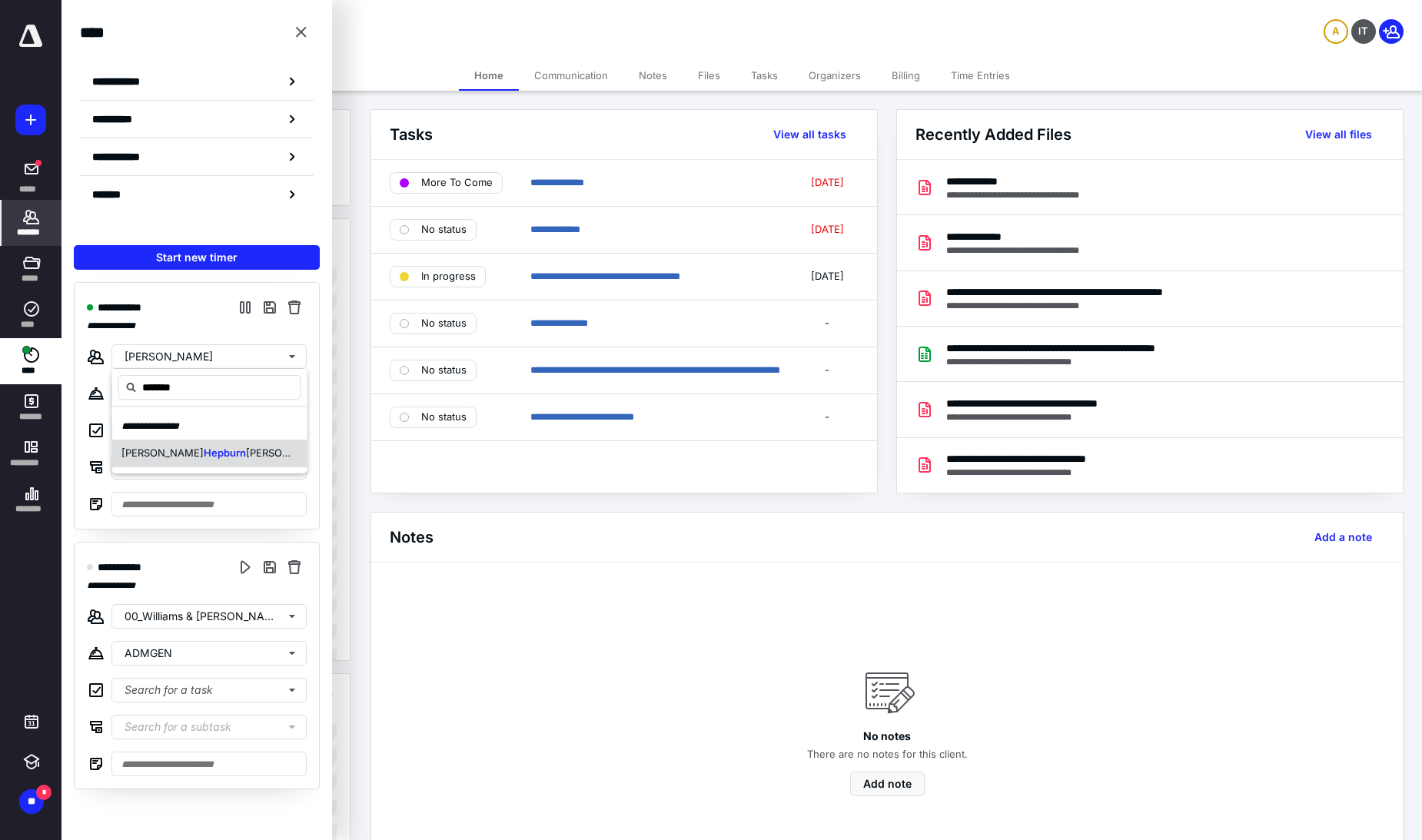 click on "[PERSON_NAME]" at bounding box center (162, 453) 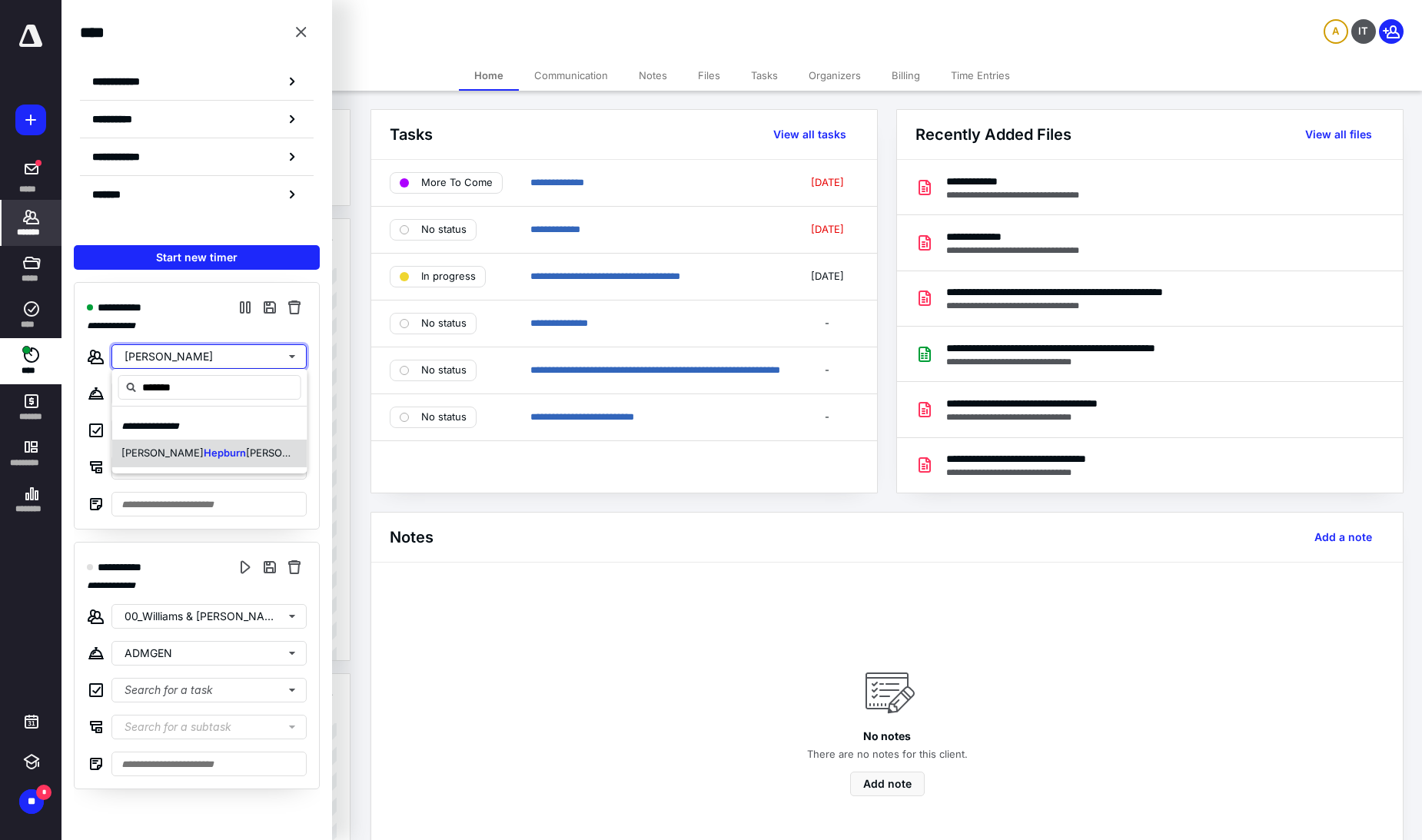 type 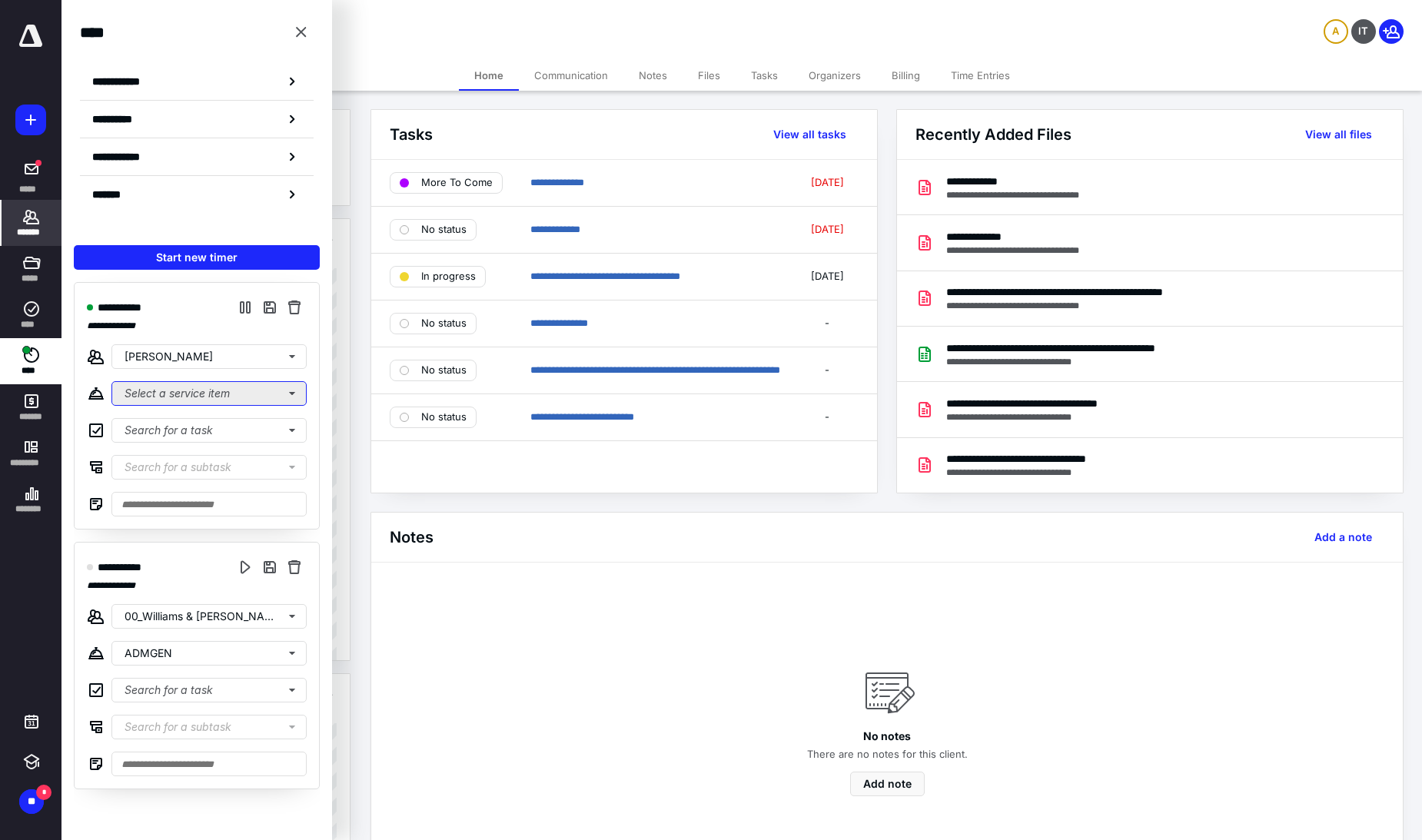 click on "Select a service item" at bounding box center [209, 393] 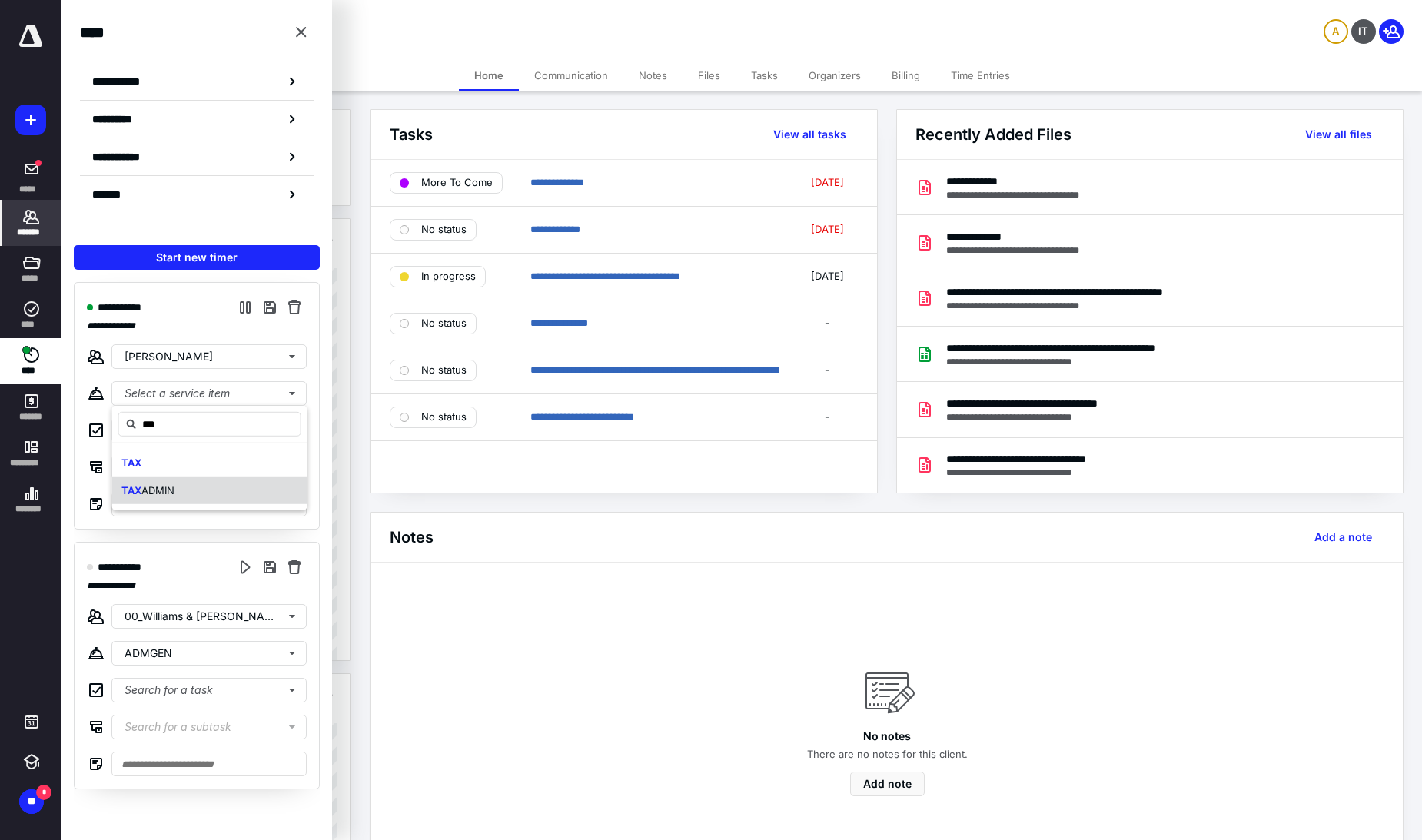click on "TAX" at bounding box center (131, 490) 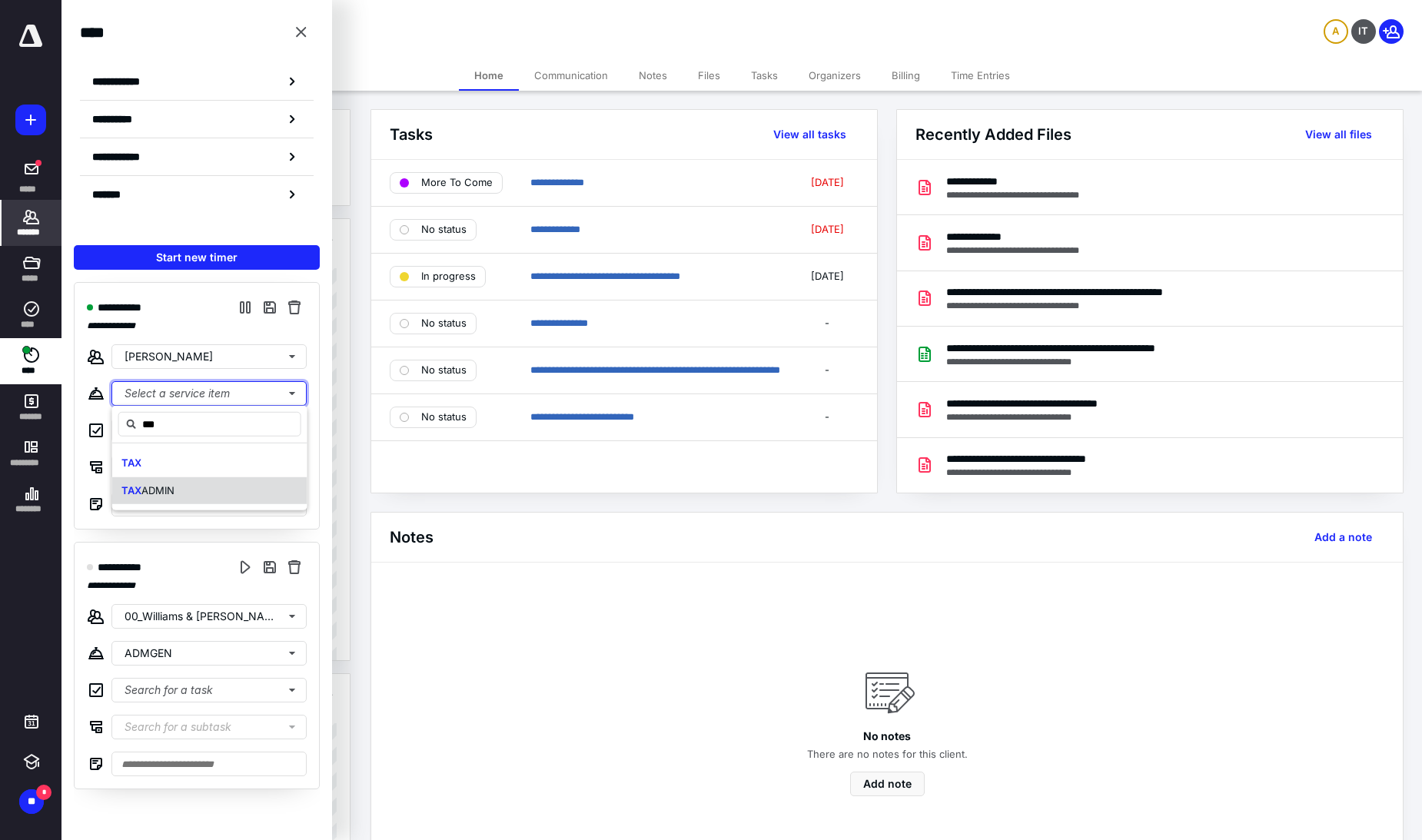 type 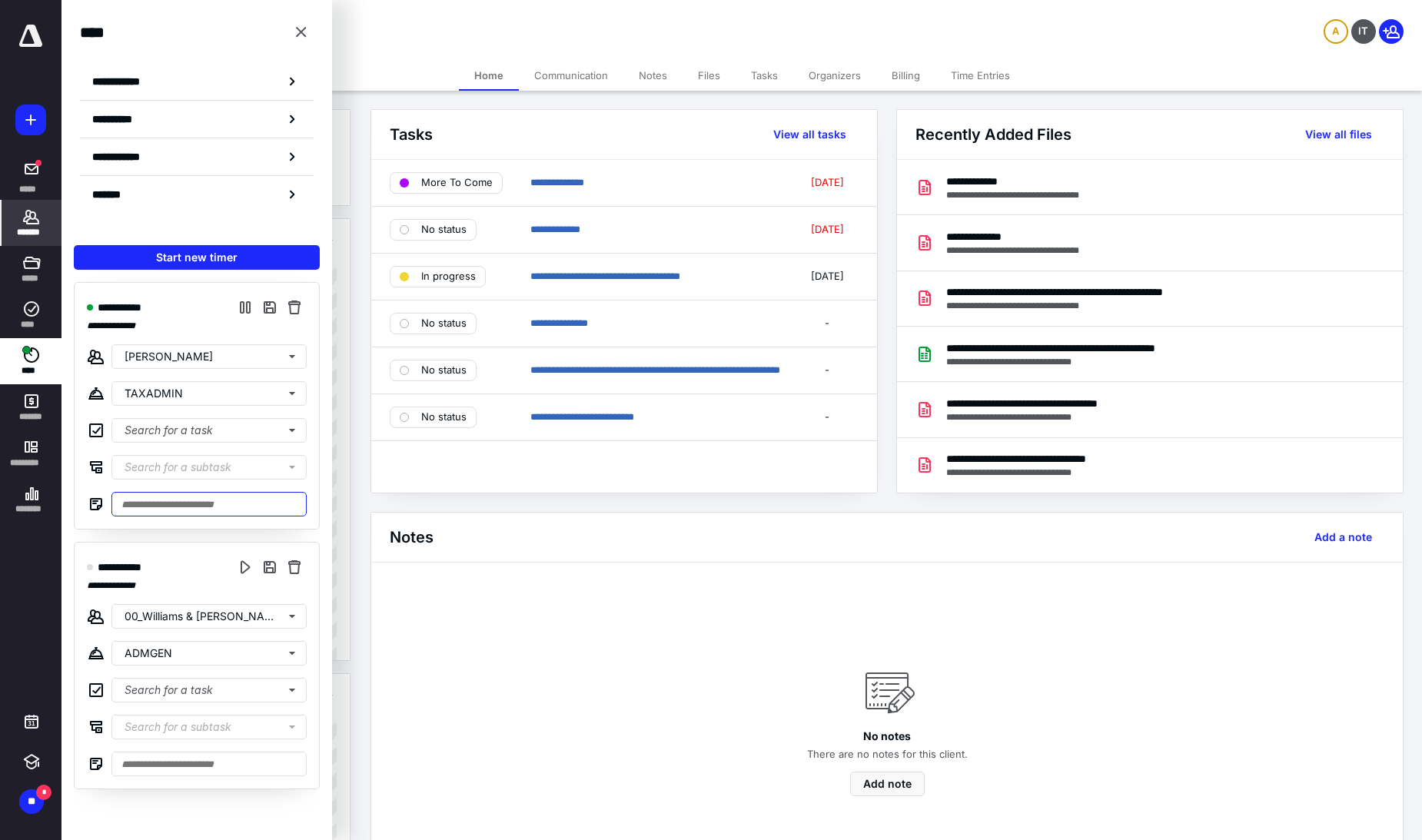 click at bounding box center [209, 504] 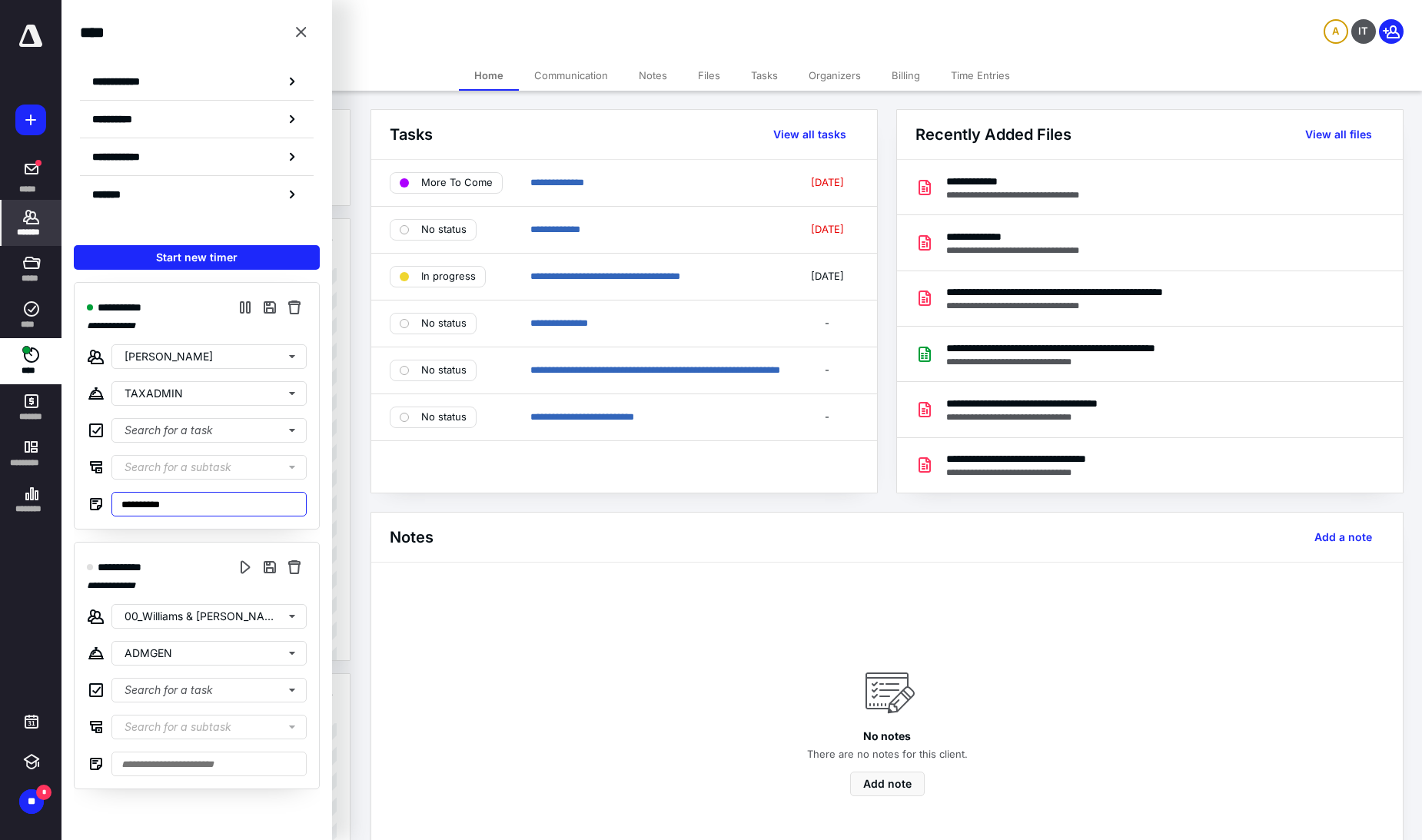 type on "**********" 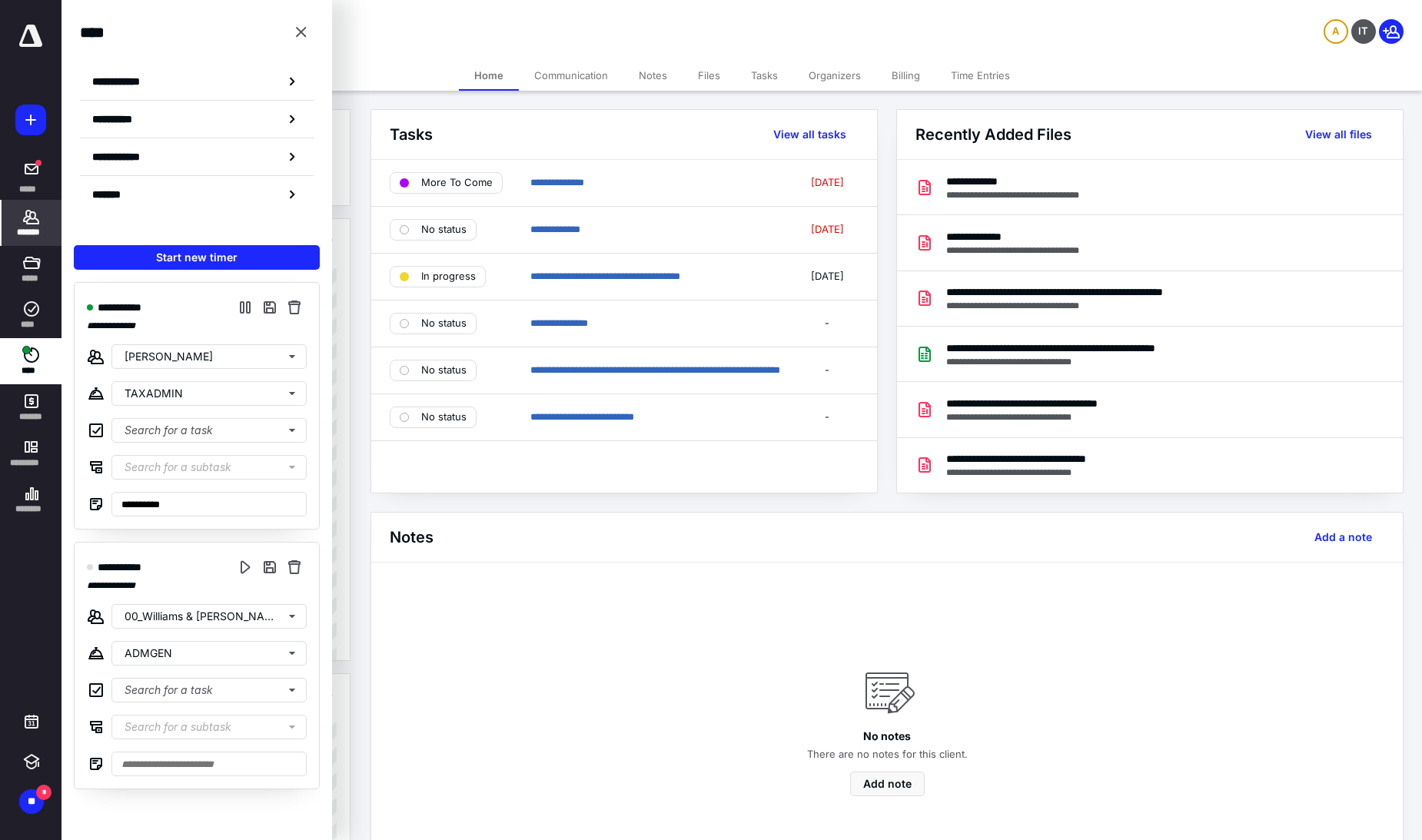 drag, startPoint x: 25, startPoint y: 35, endPoint x: 33, endPoint y: 61, distance: 27.20294 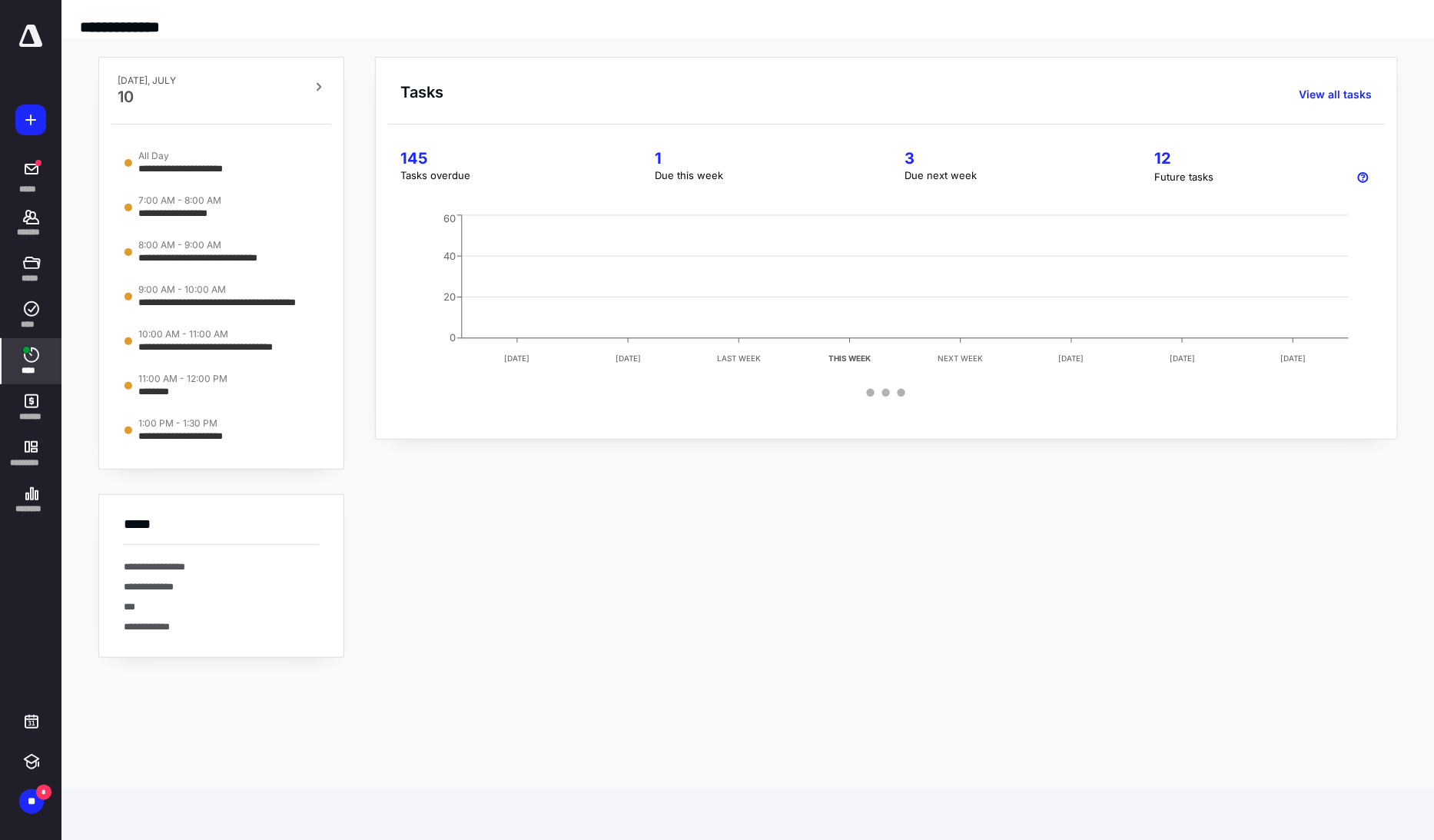 click 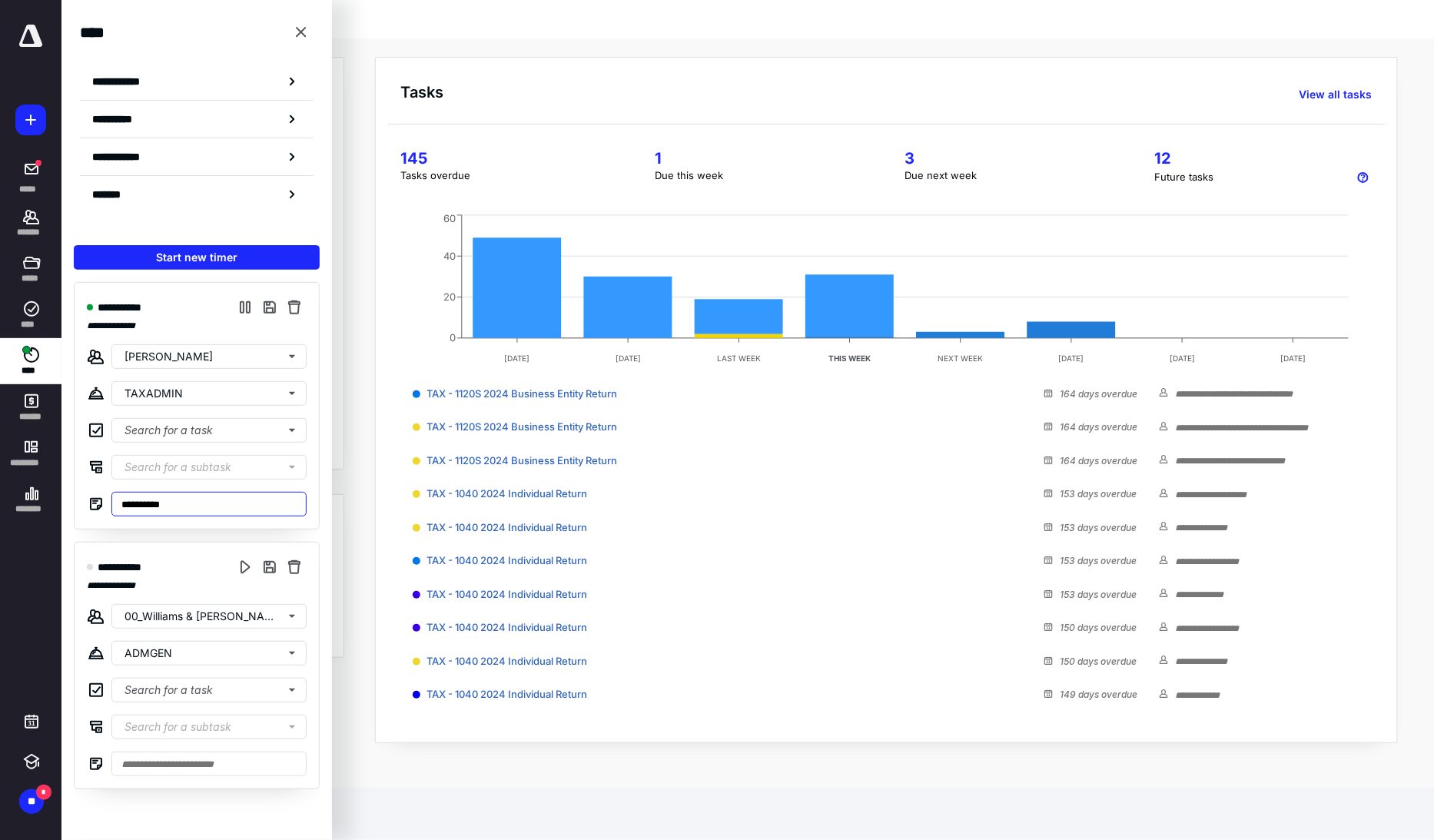 drag, startPoint x: 121, startPoint y: 503, endPoint x: 273, endPoint y: 482, distance: 153.4438 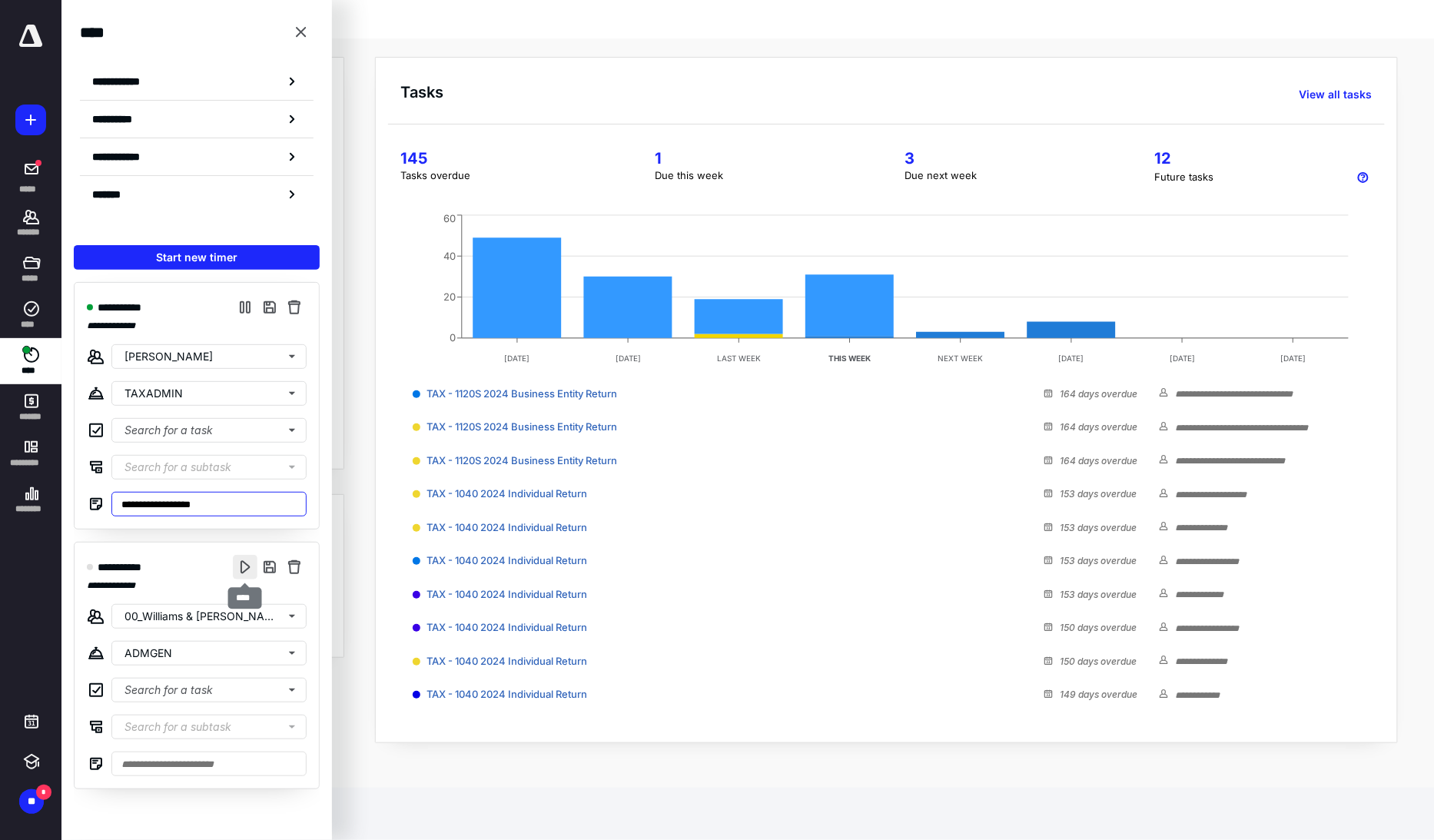 type on "**********" 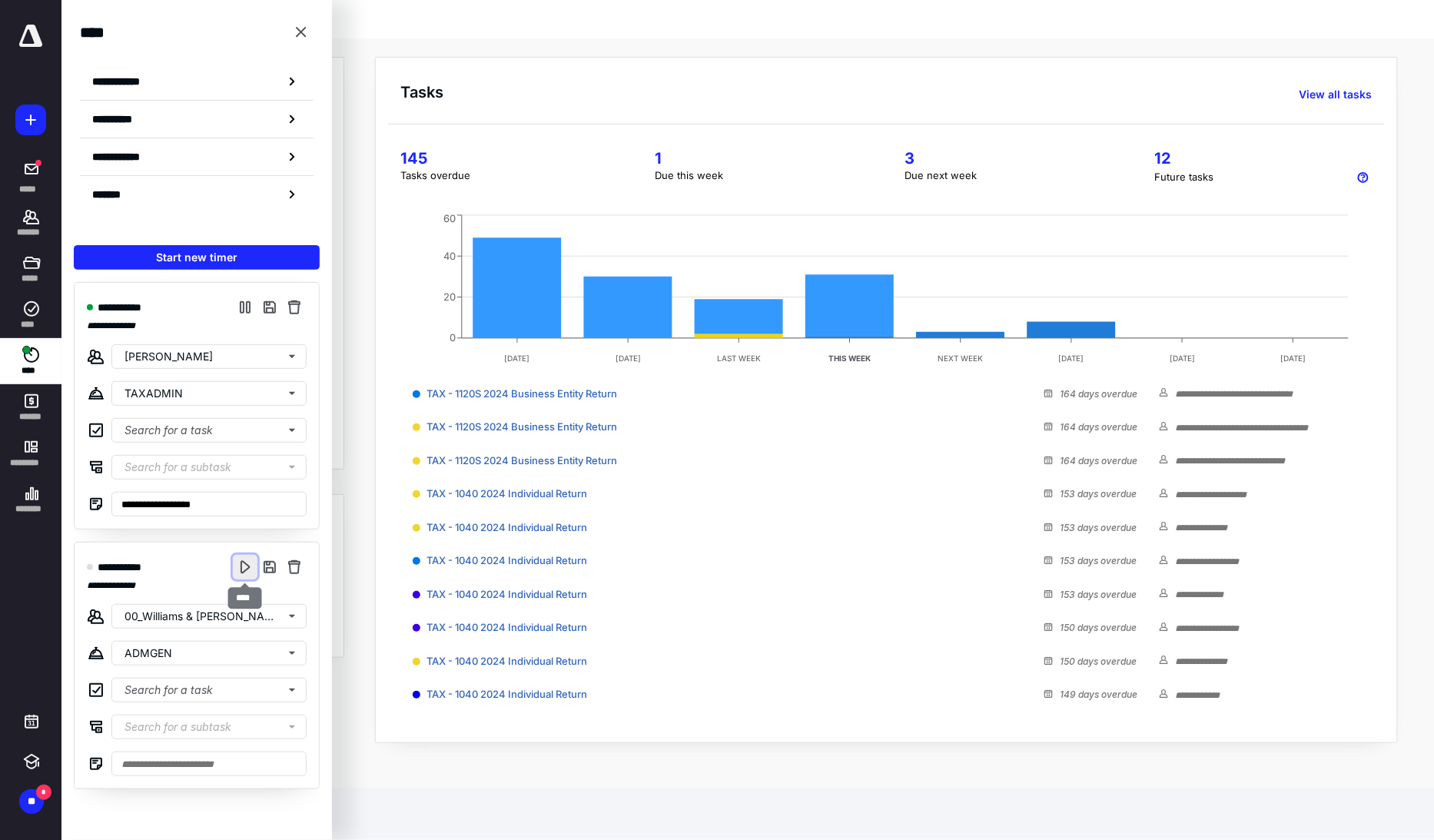 click at bounding box center (245, 567) 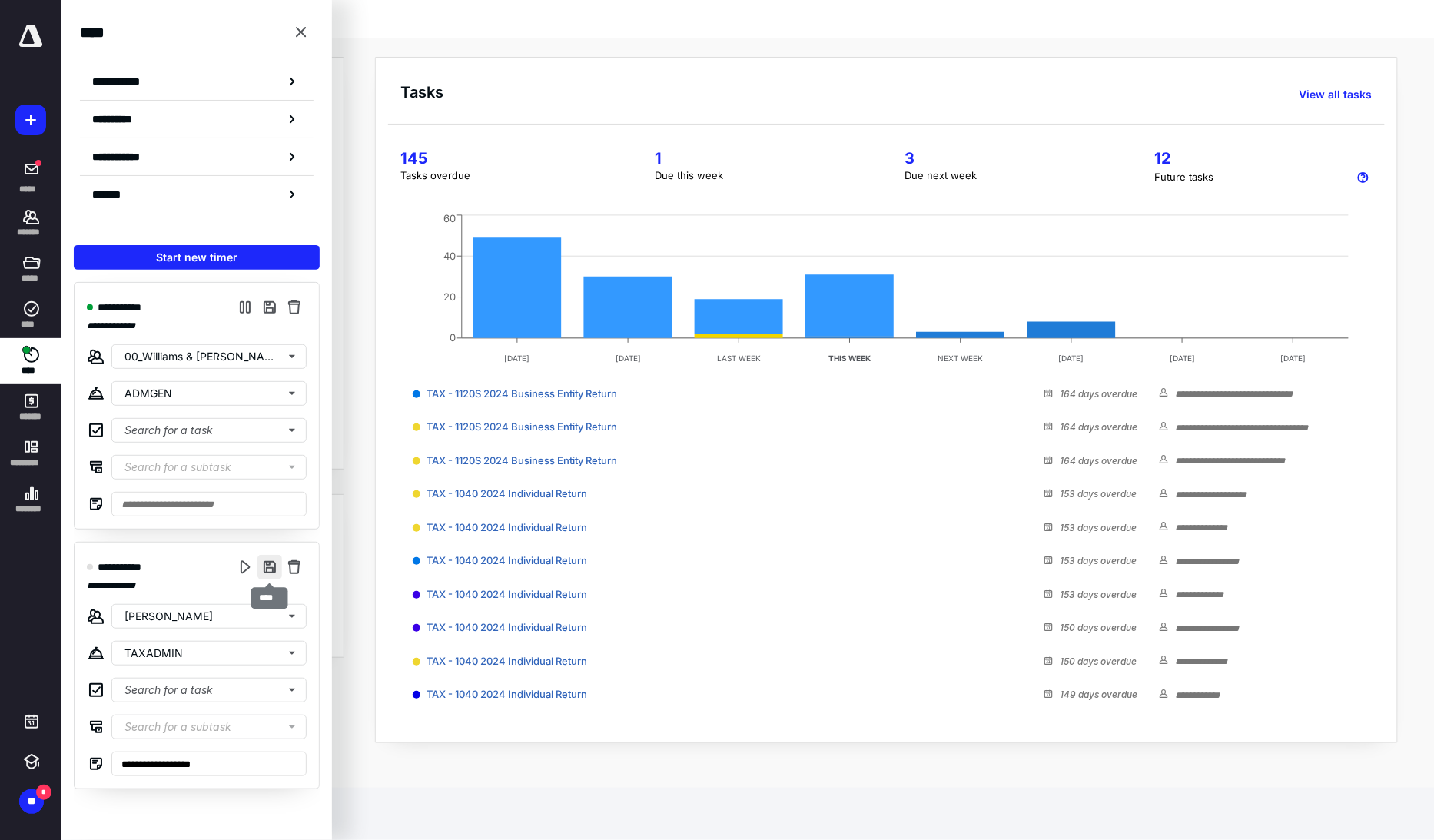 click at bounding box center [270, 567] 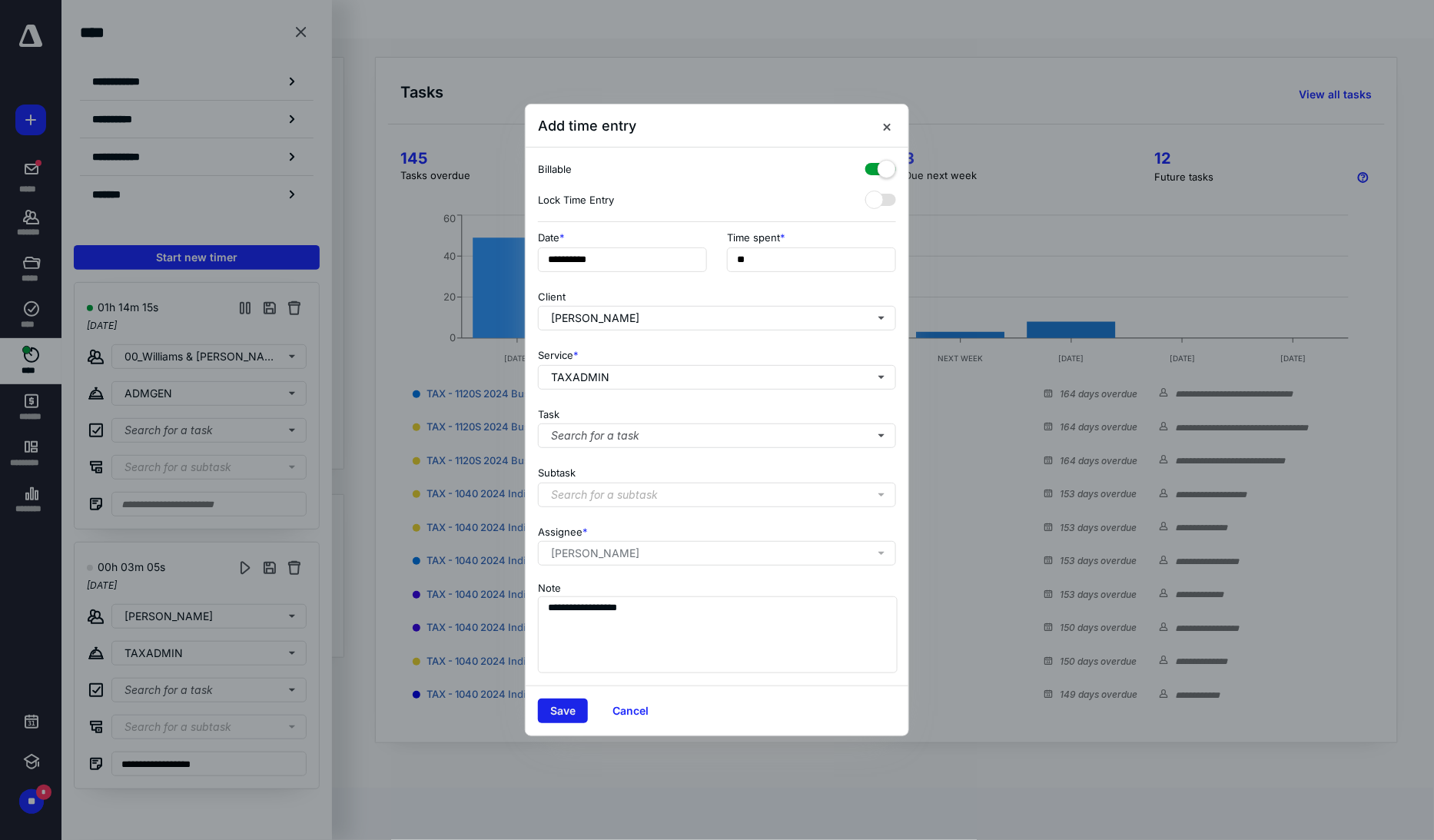 click on "Save" at bounding box center (563, 711) 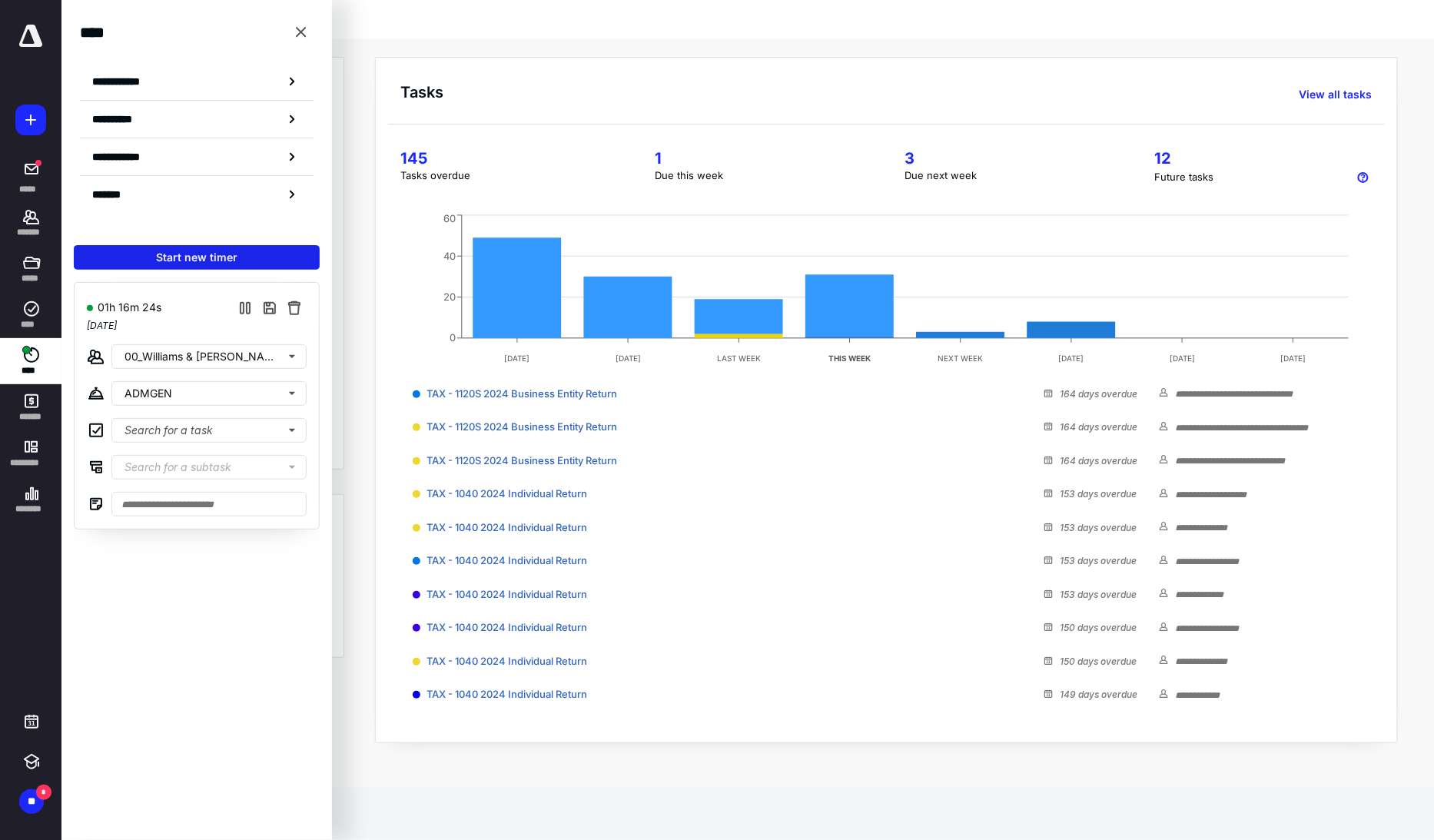 click on "Start new timer" at bounding box center [197, 257] 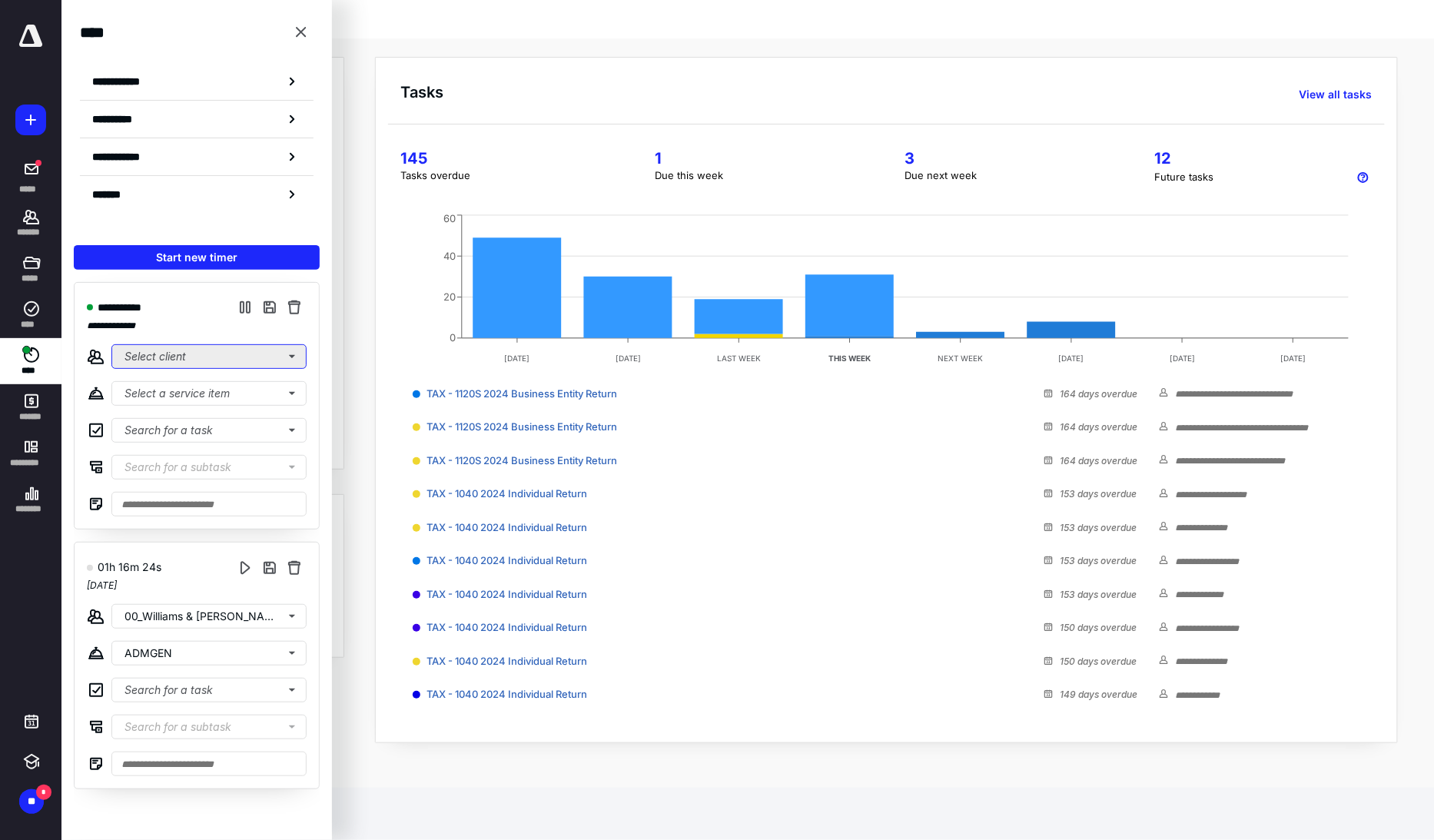 click on "Select client" at bounding box center (209, 357) 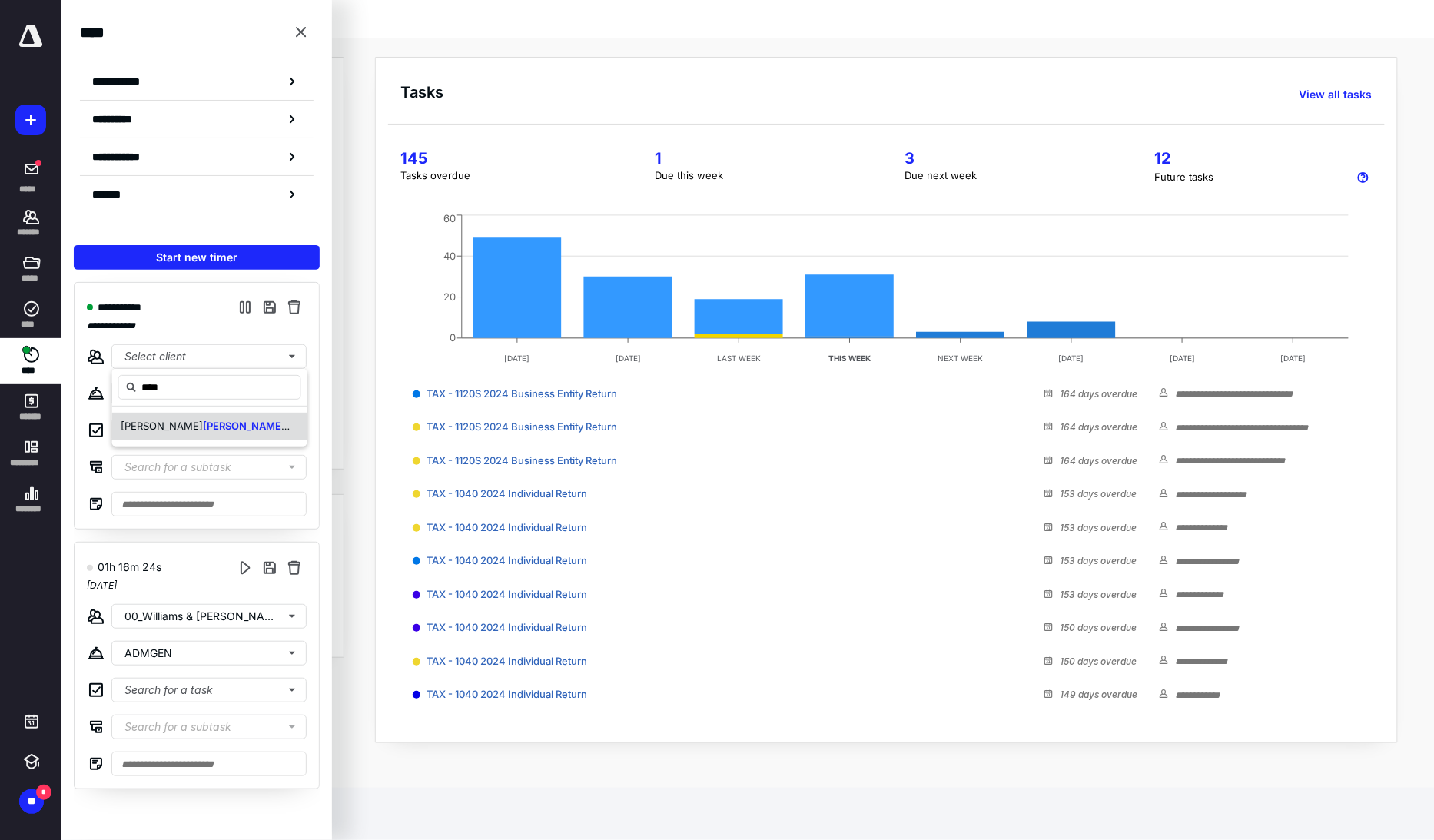 click on "essy" at bounding box center (297, 426) 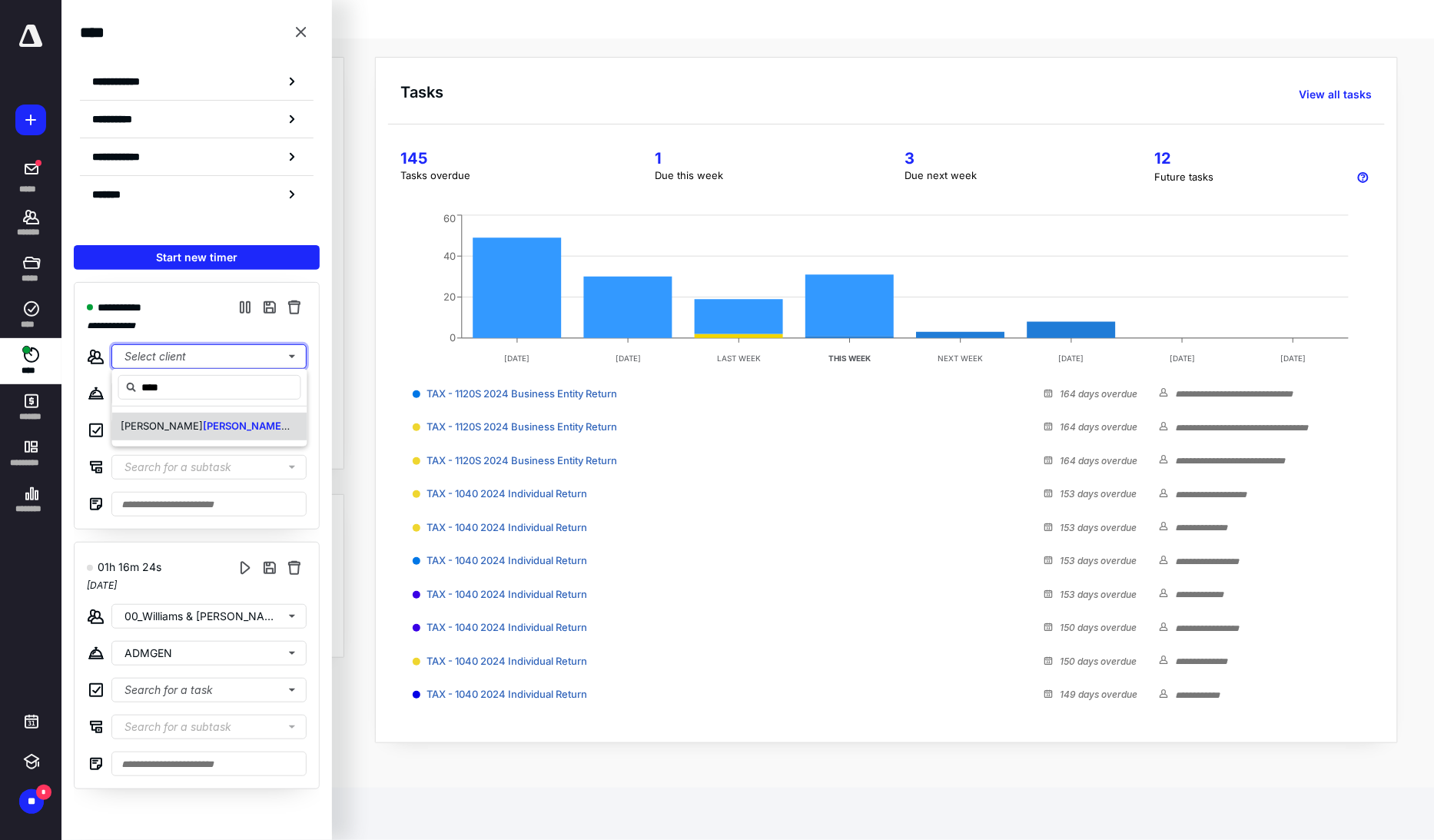 type 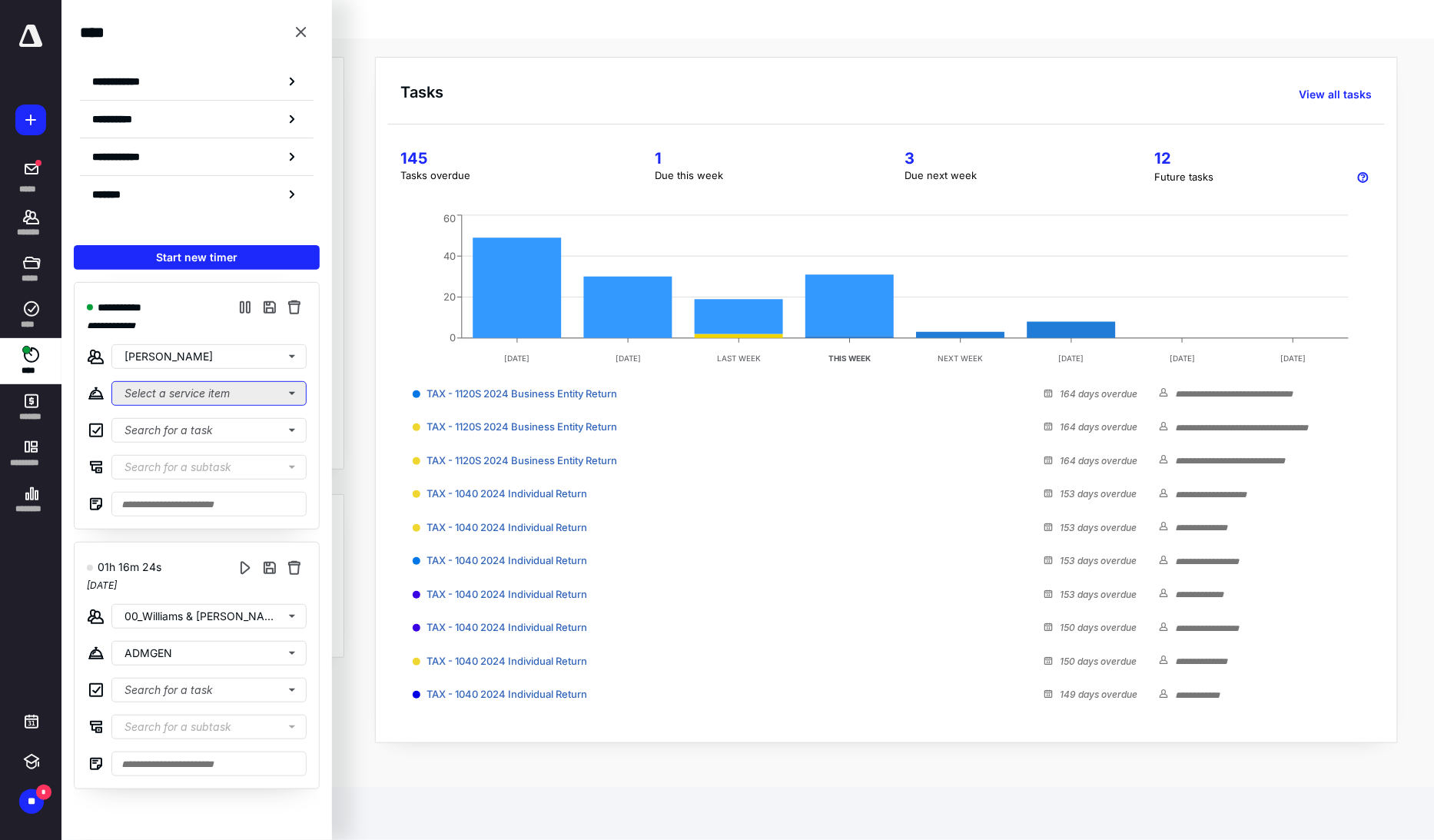 click on "Select a service item" at bounding box center (209, 393) 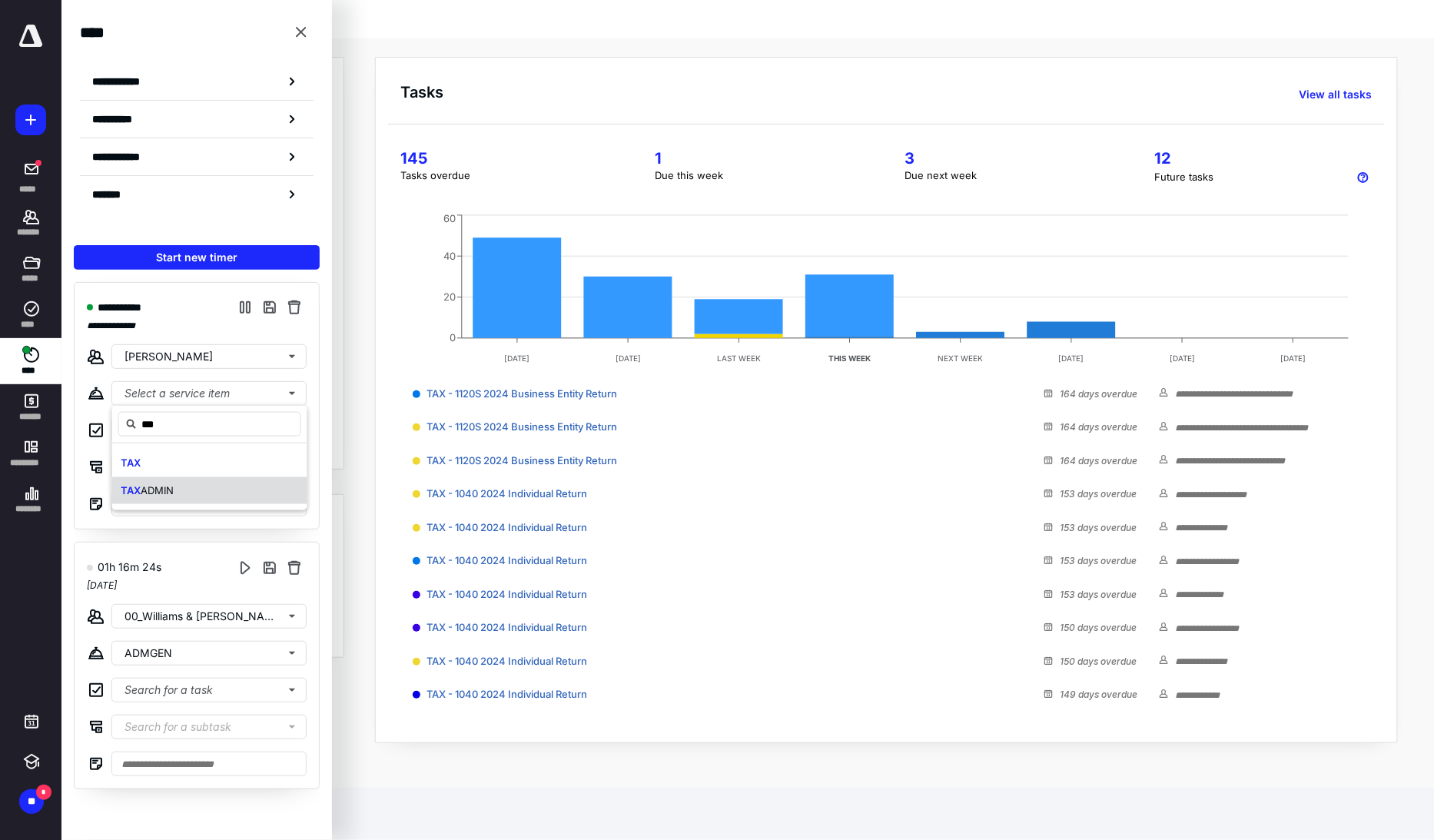 click on "ADMIN" at bounding box center (158, 490) 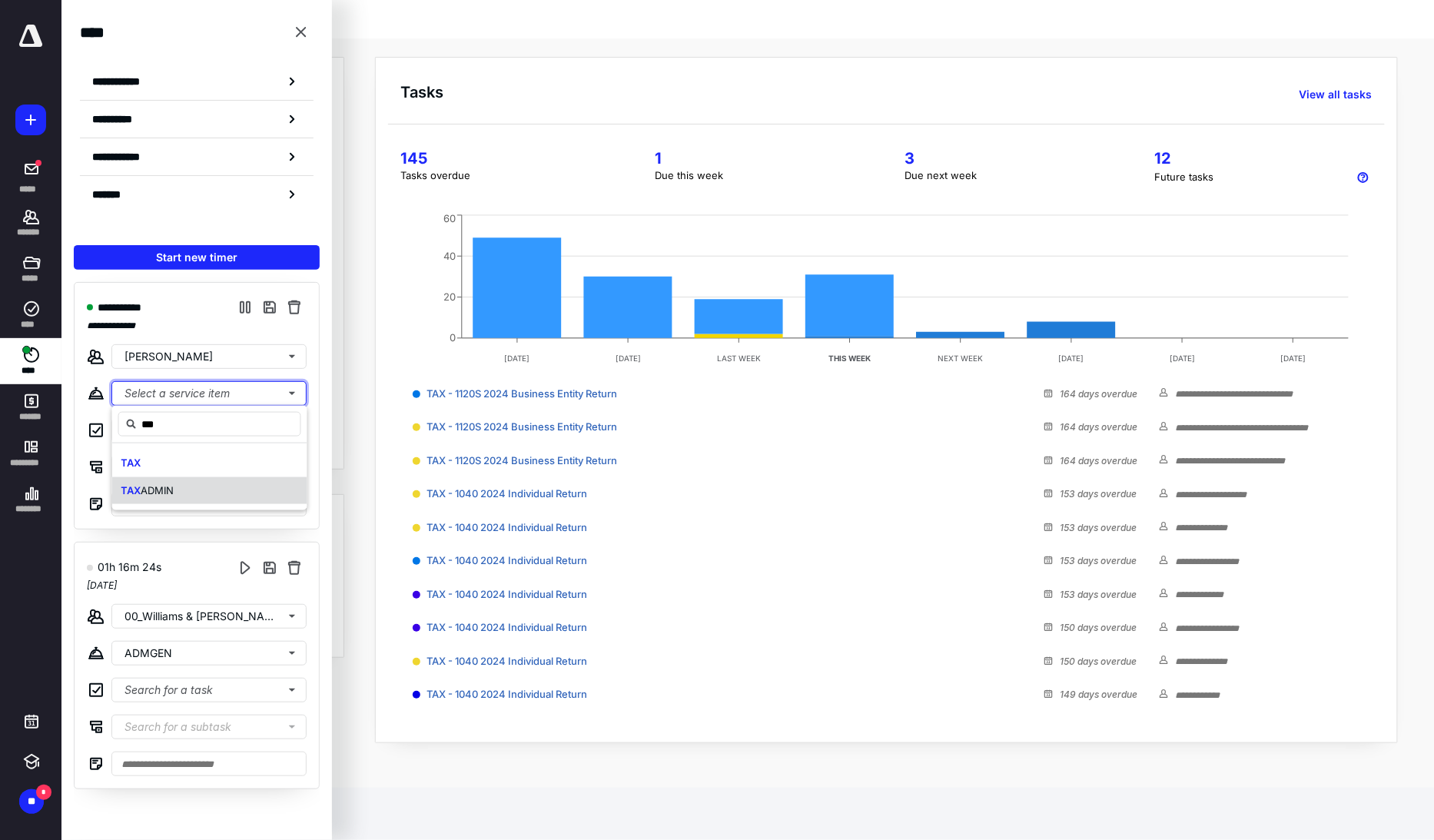 type 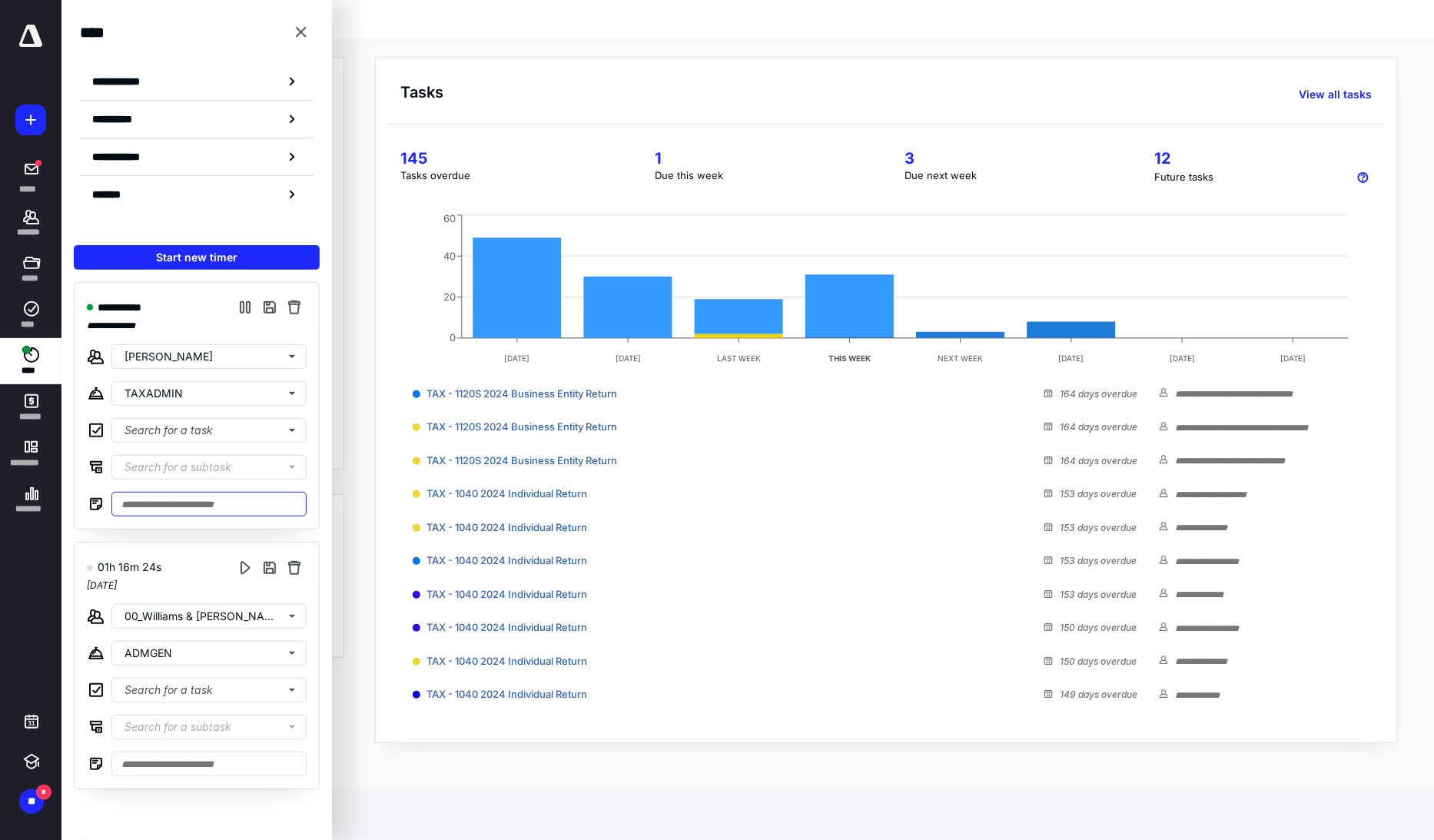 click at bounding box center [209, 504] 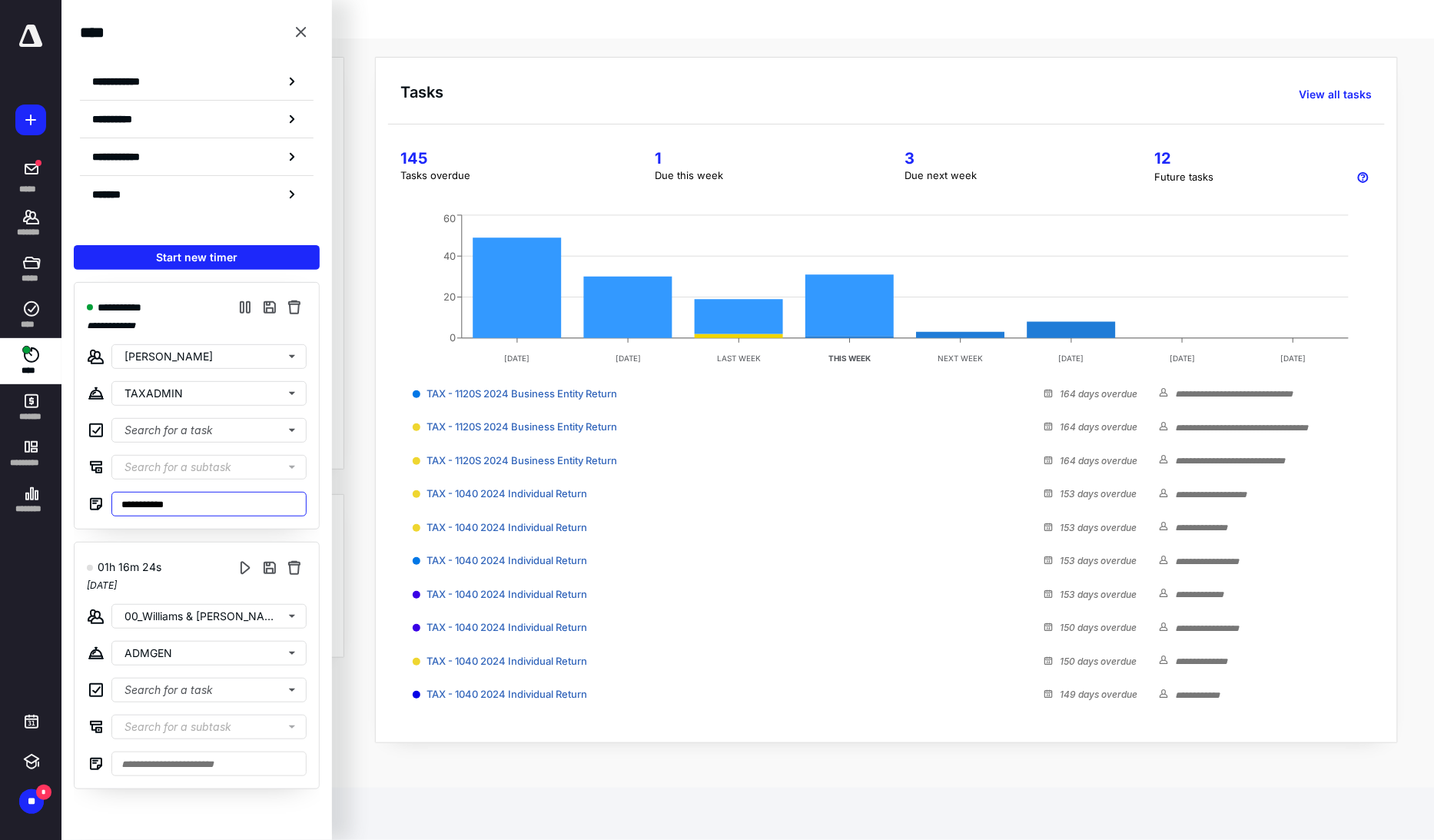 click on "**********" at bounding box center [209, 504] 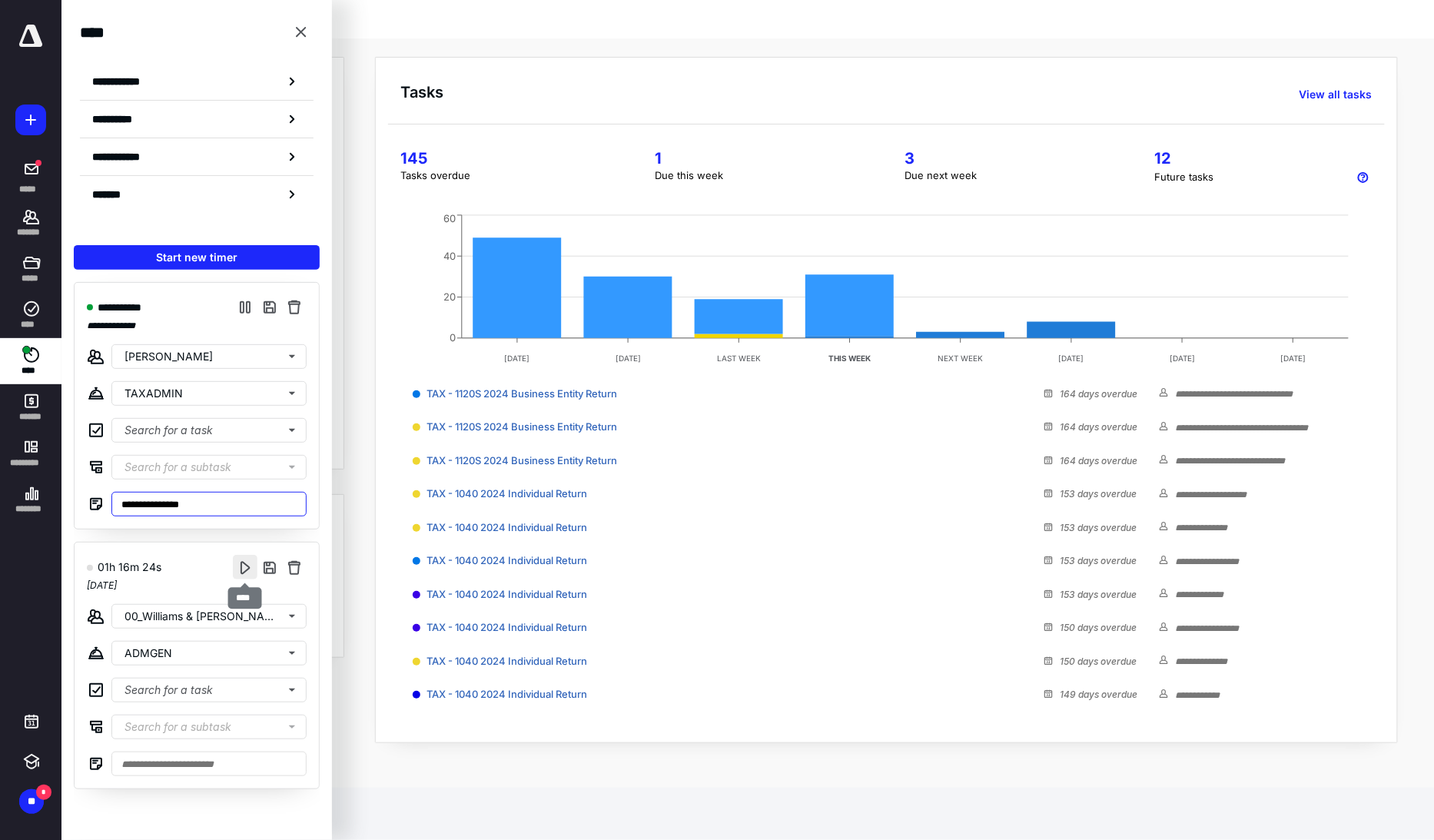 type on "**********" 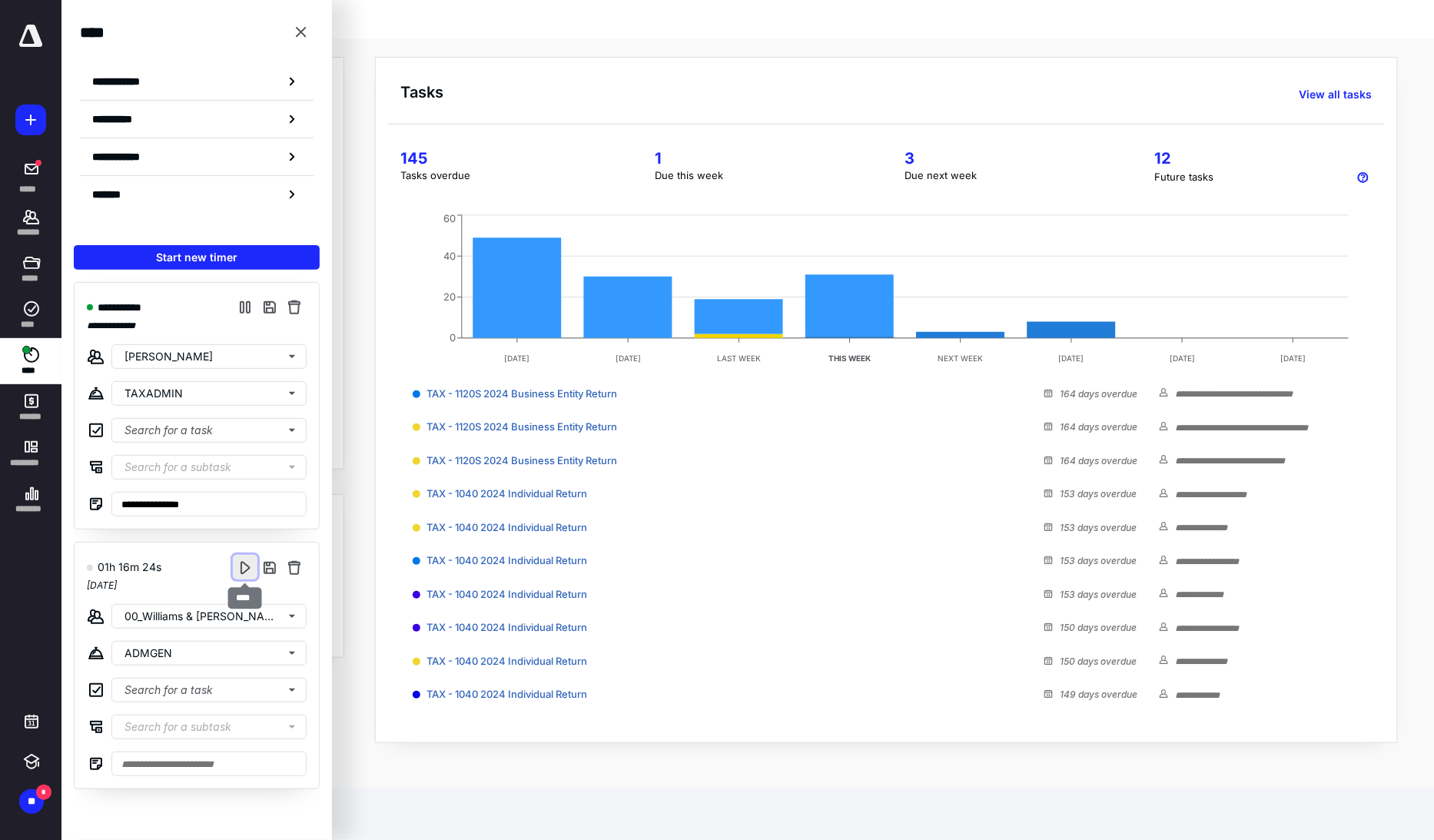 click at bounding box center (245, 567) 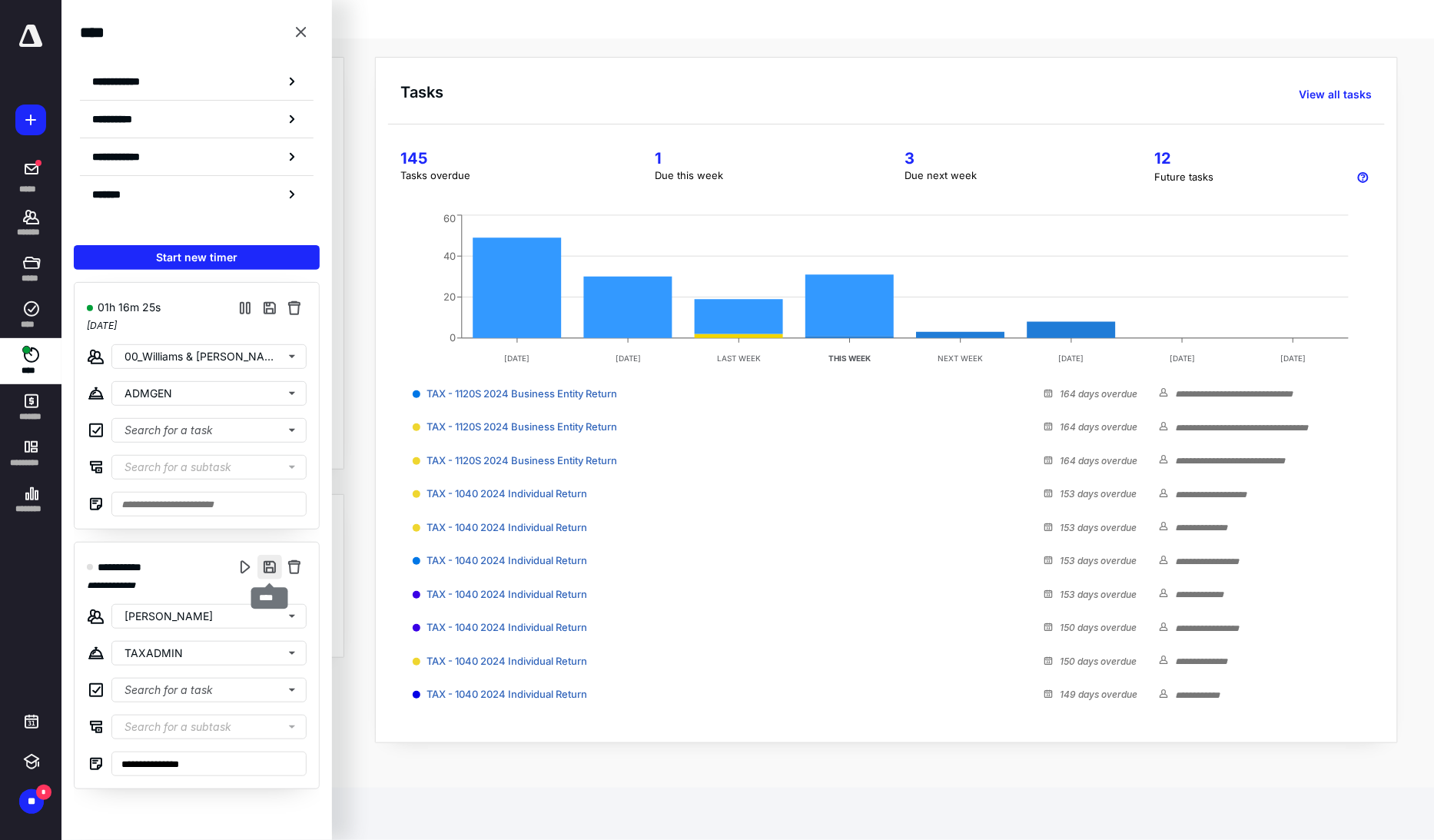click at bounding box center (270, 567) 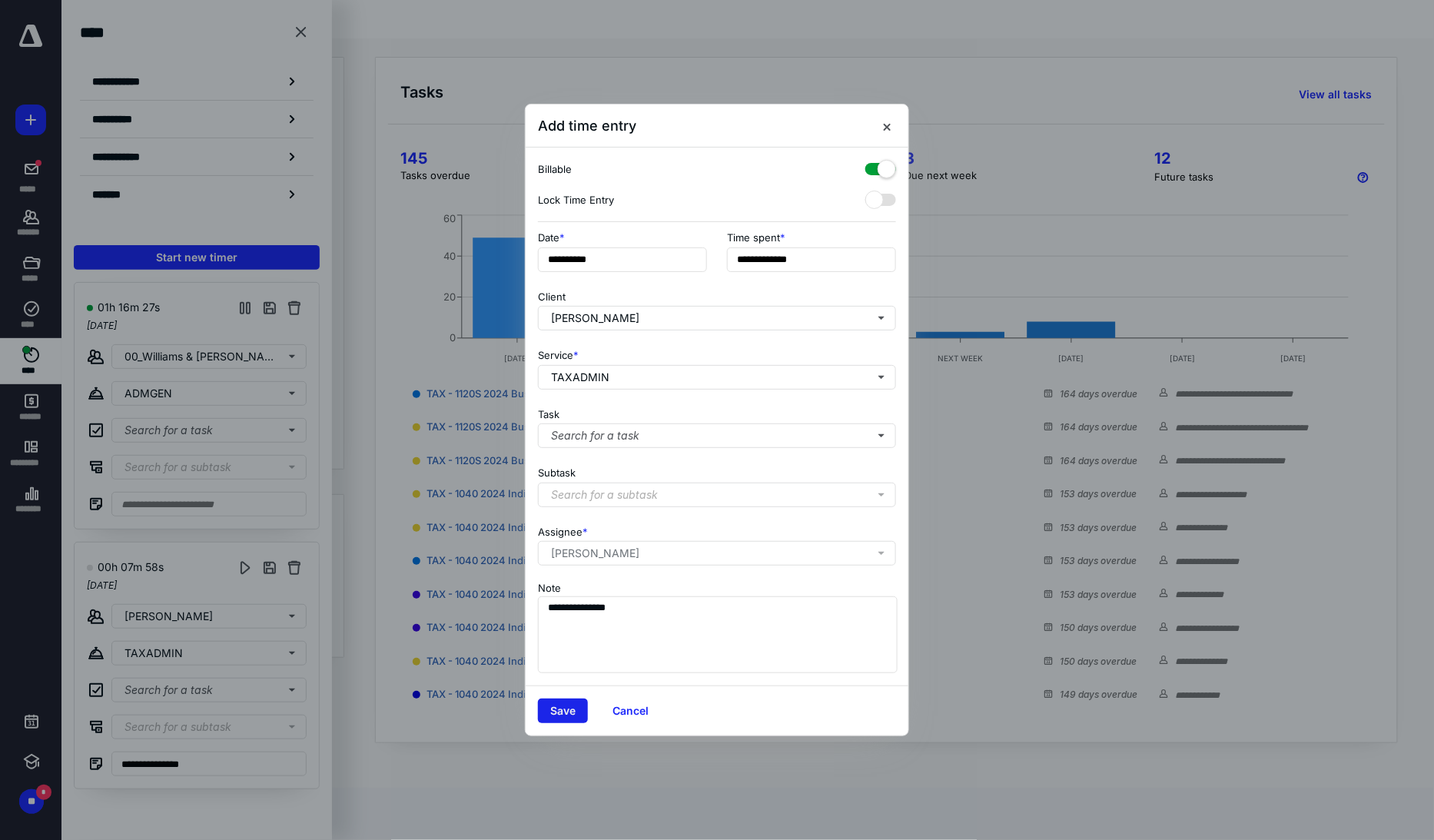 click on "Save" at bounding box center (563, 711) 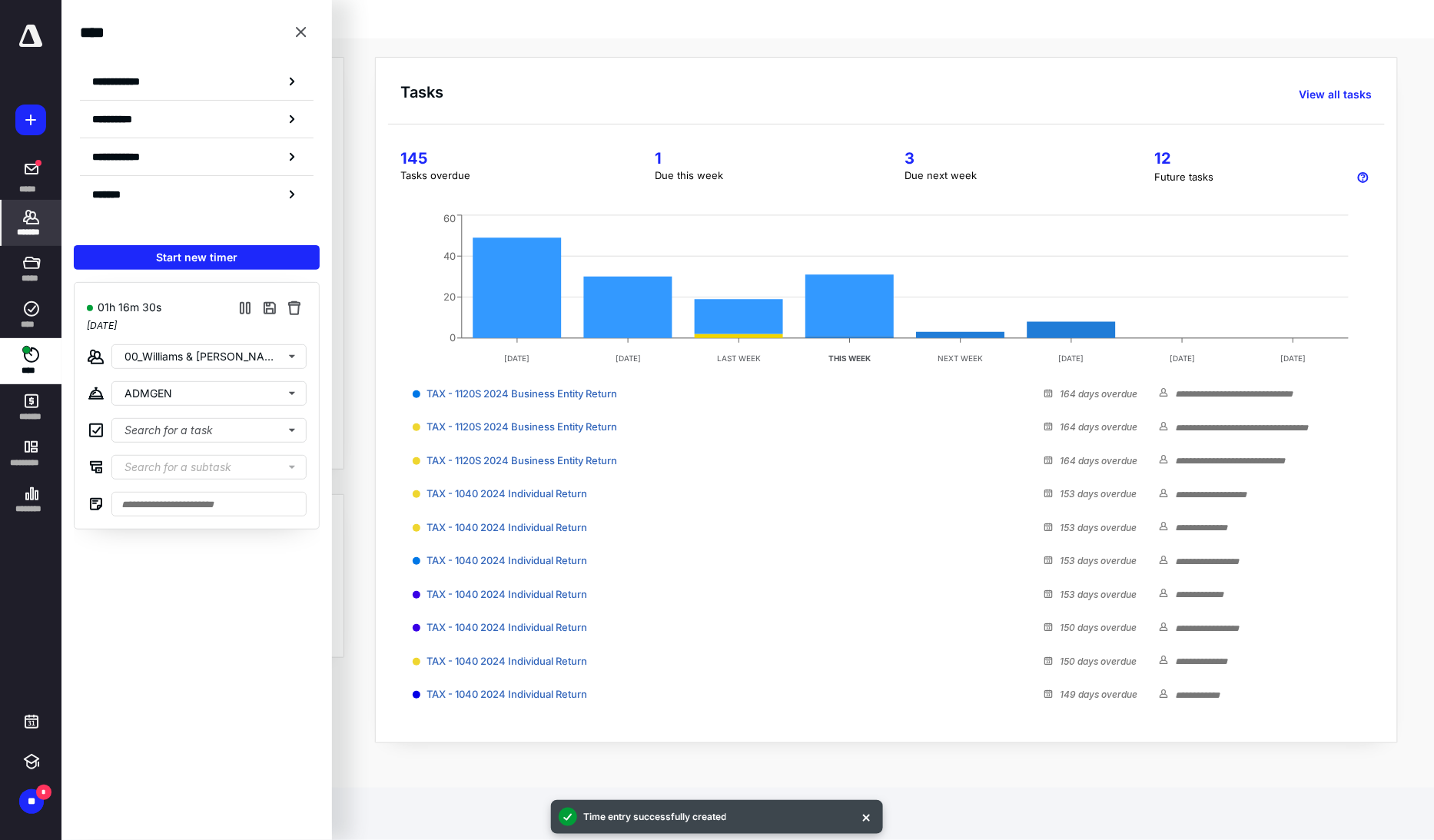 click 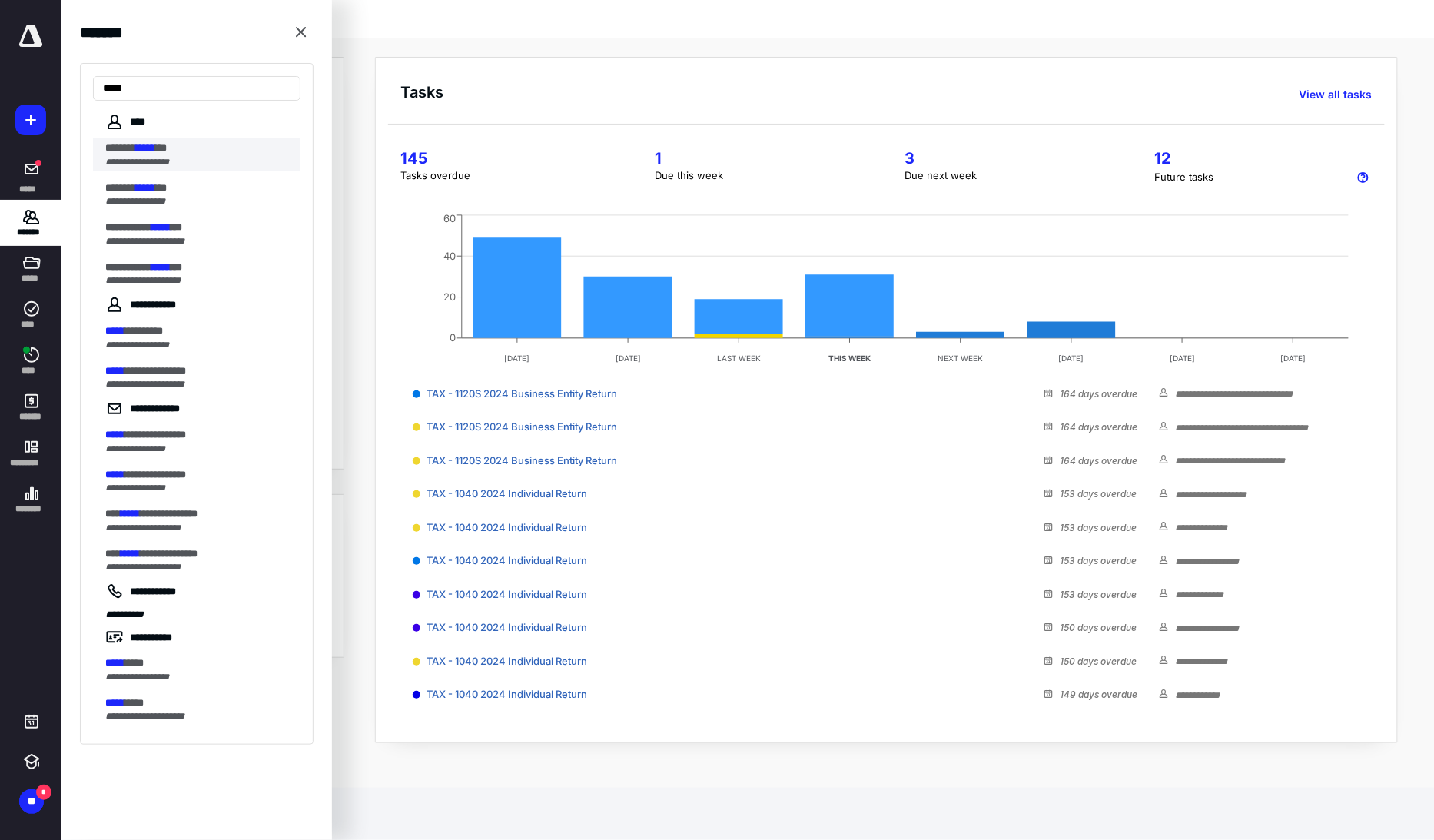 type on "*****" 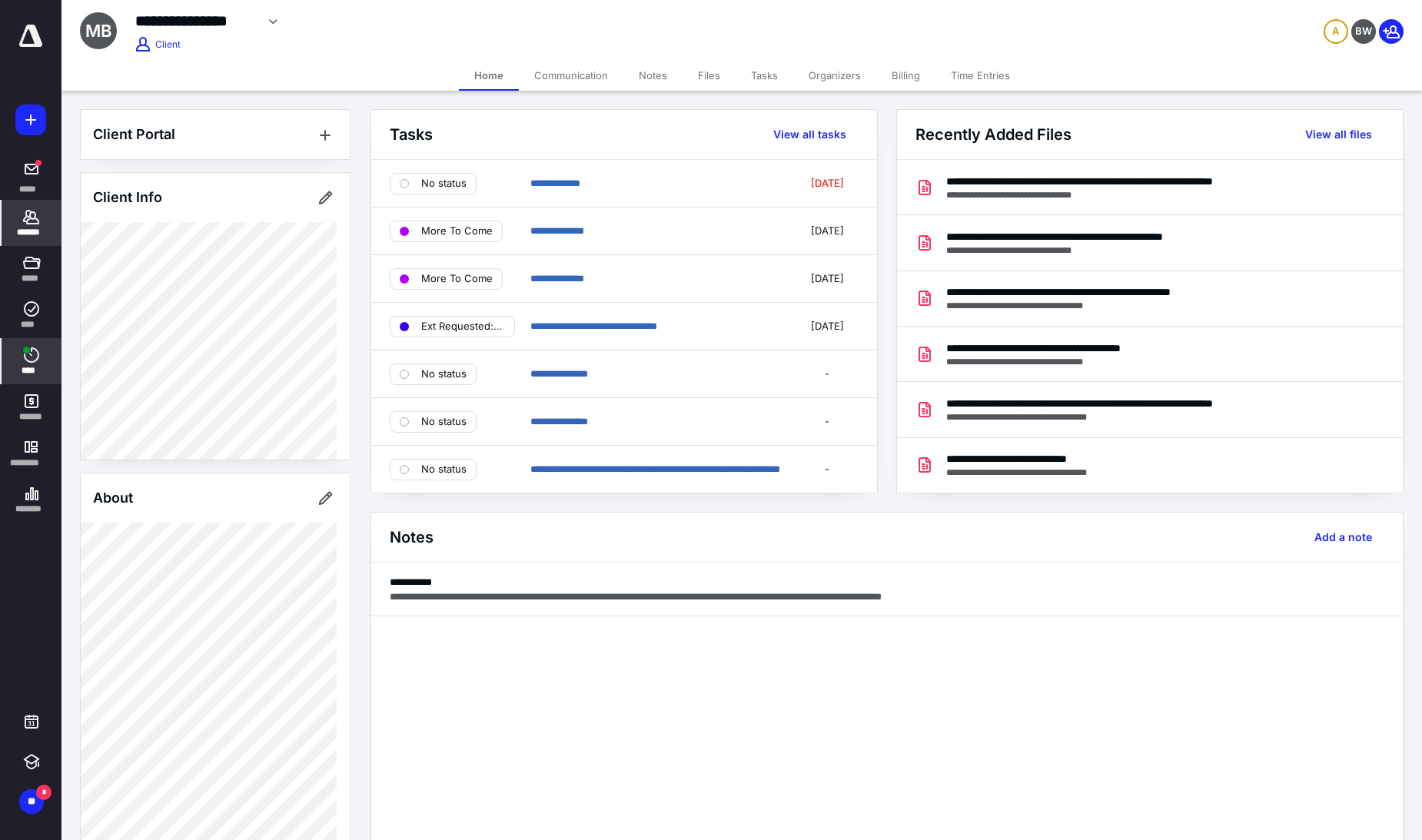 click 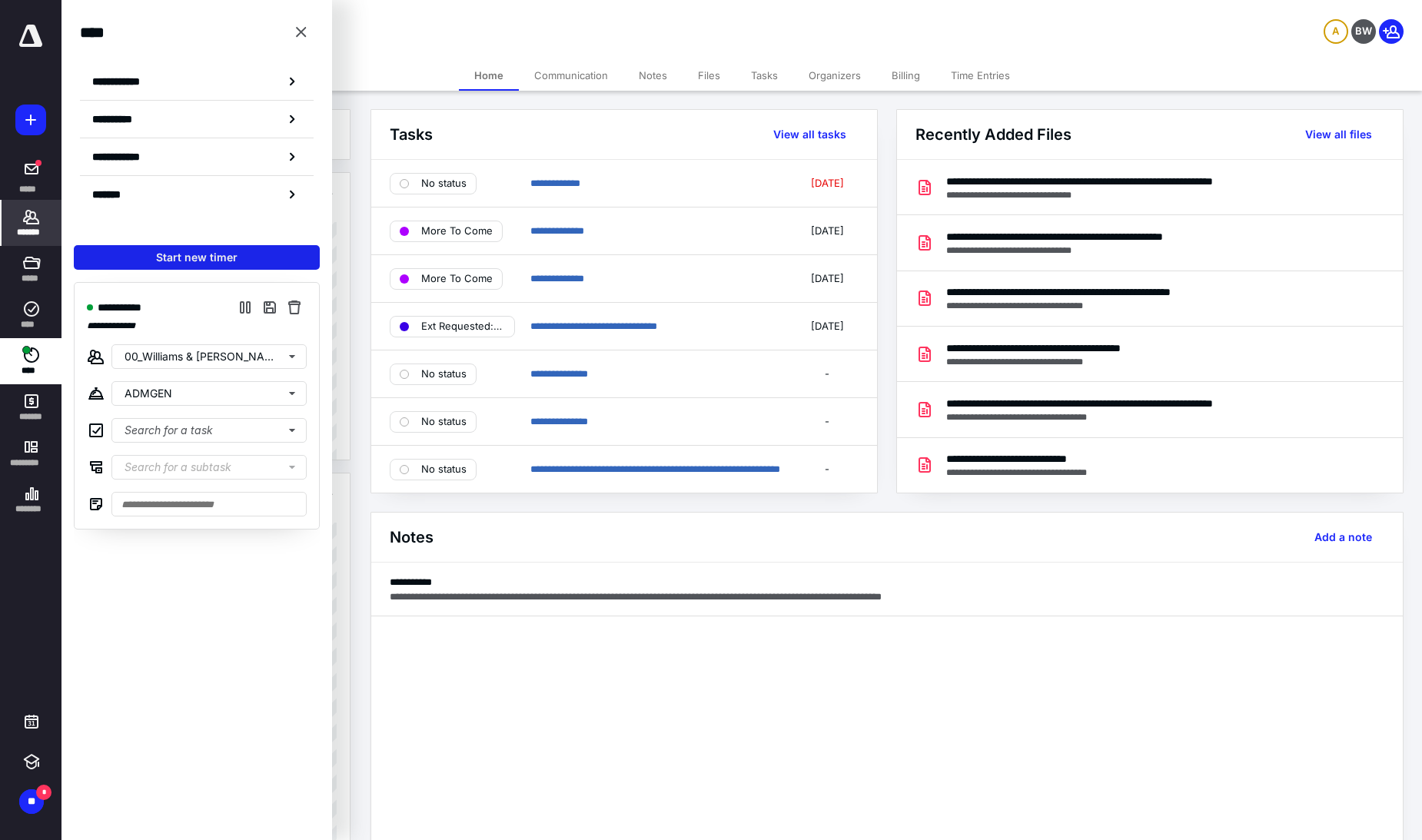 click on "Start new timer" at bounding box center (197, 257) 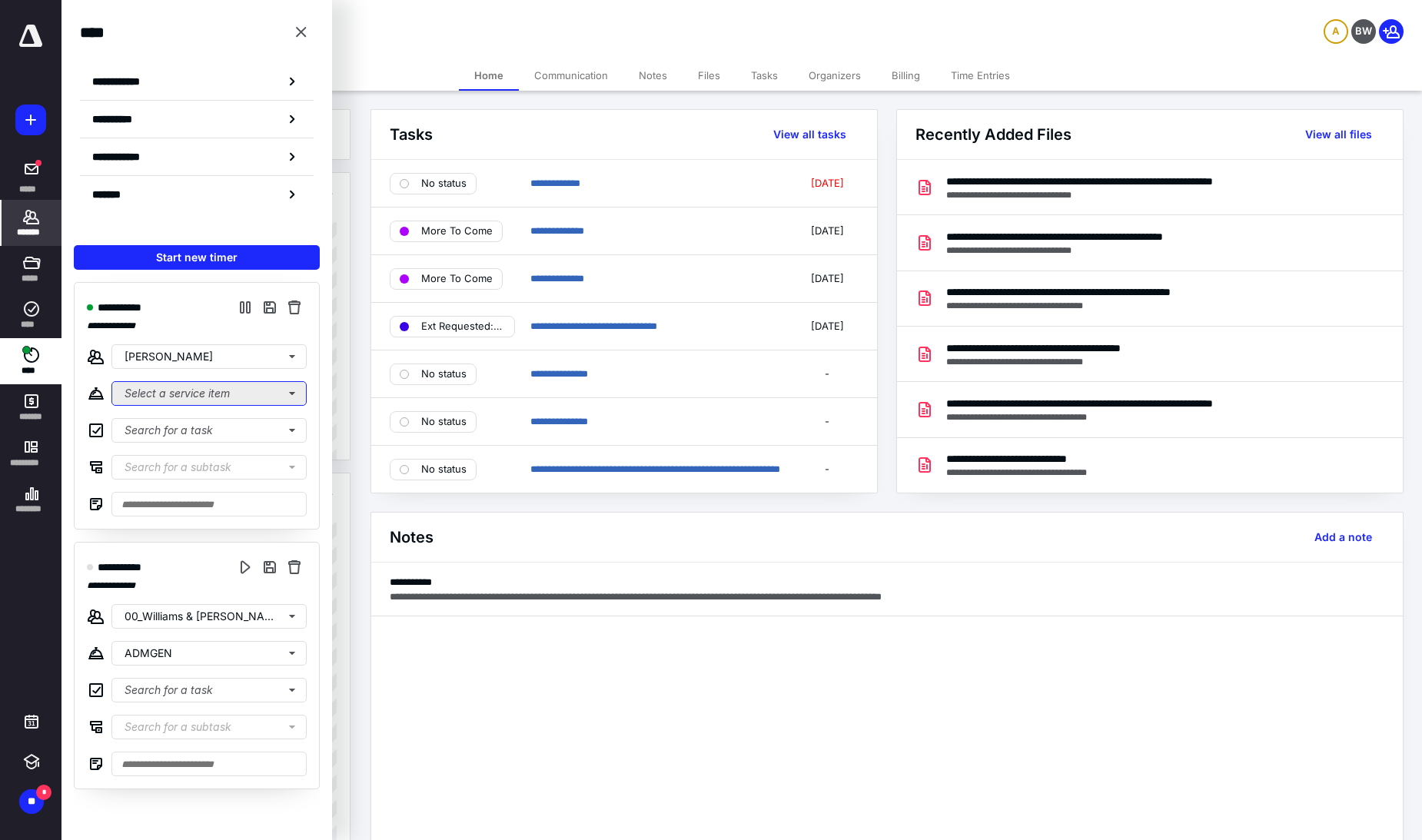 click on "Select a service item" at bounding box center (209, 393) 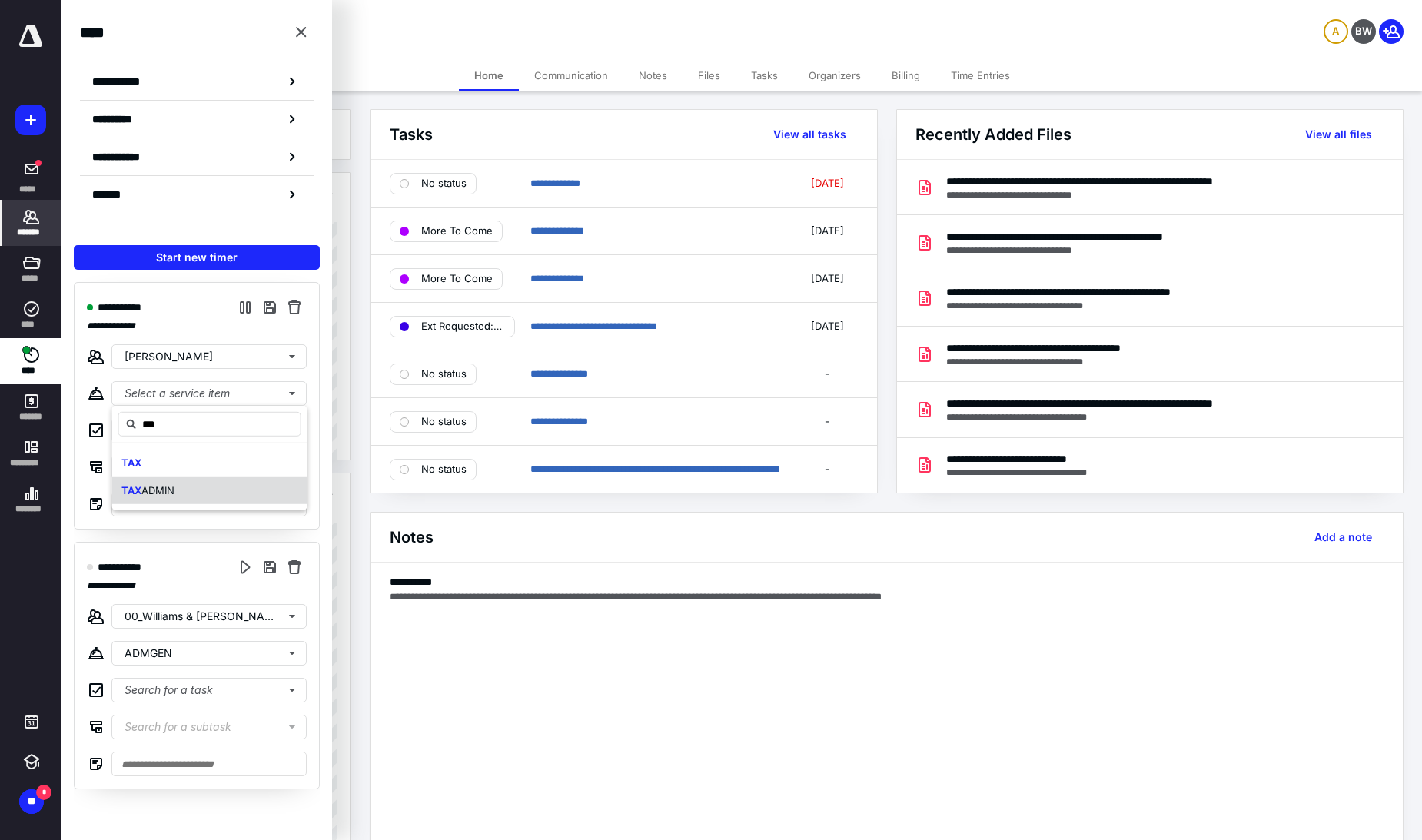 click on "TAX ADMIN" at bounding box center (148, 490) 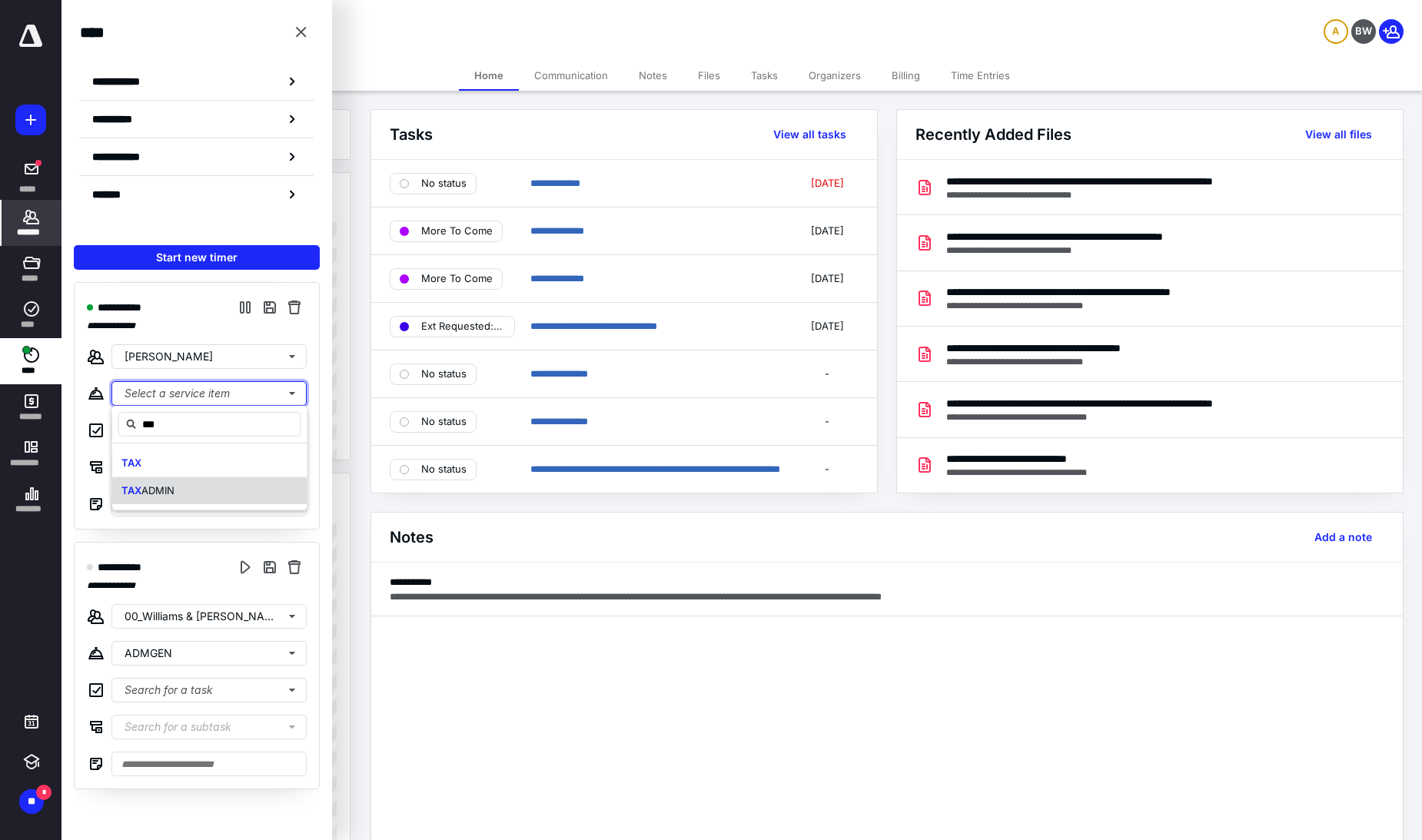 type 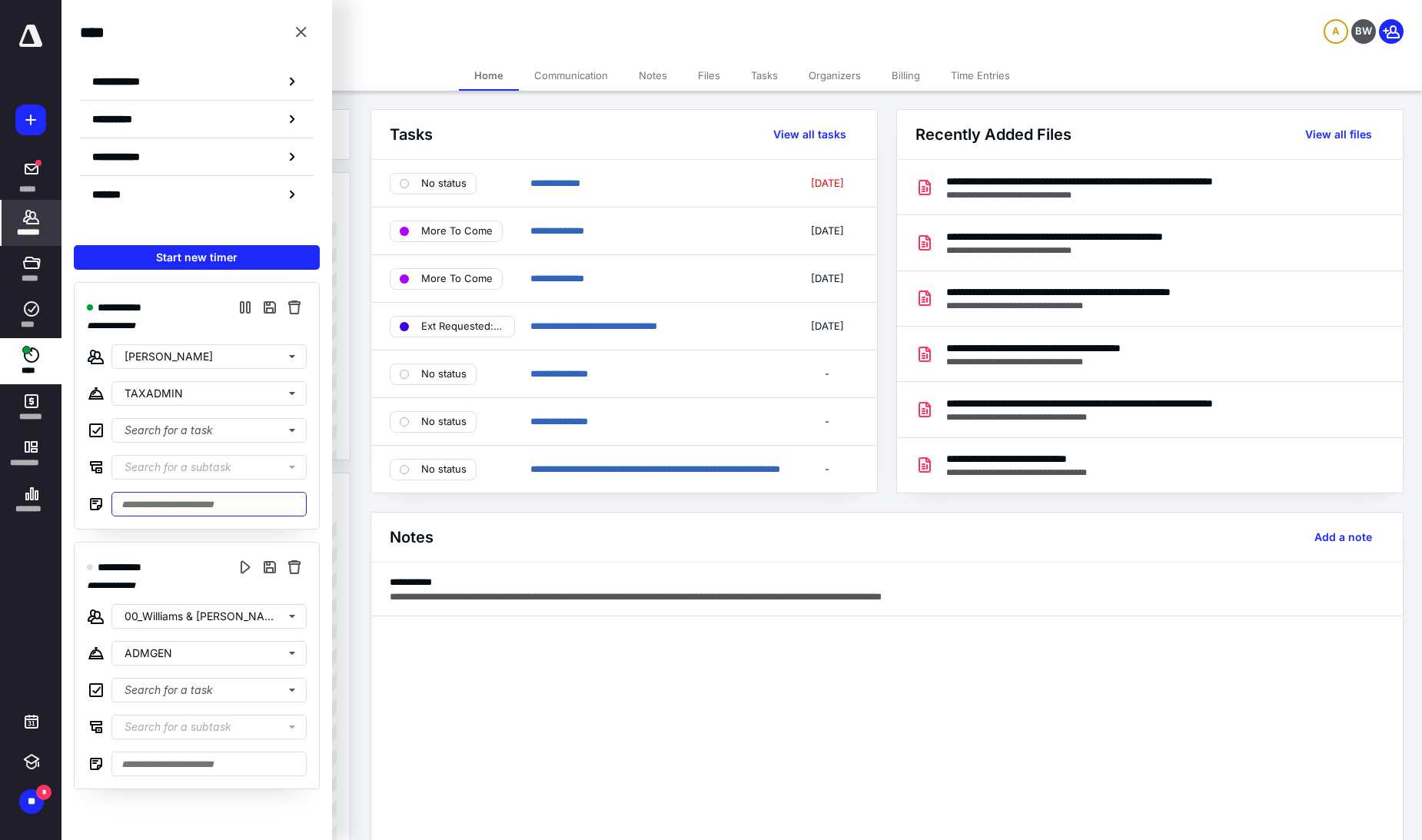 click at bounding box center [209, 504] 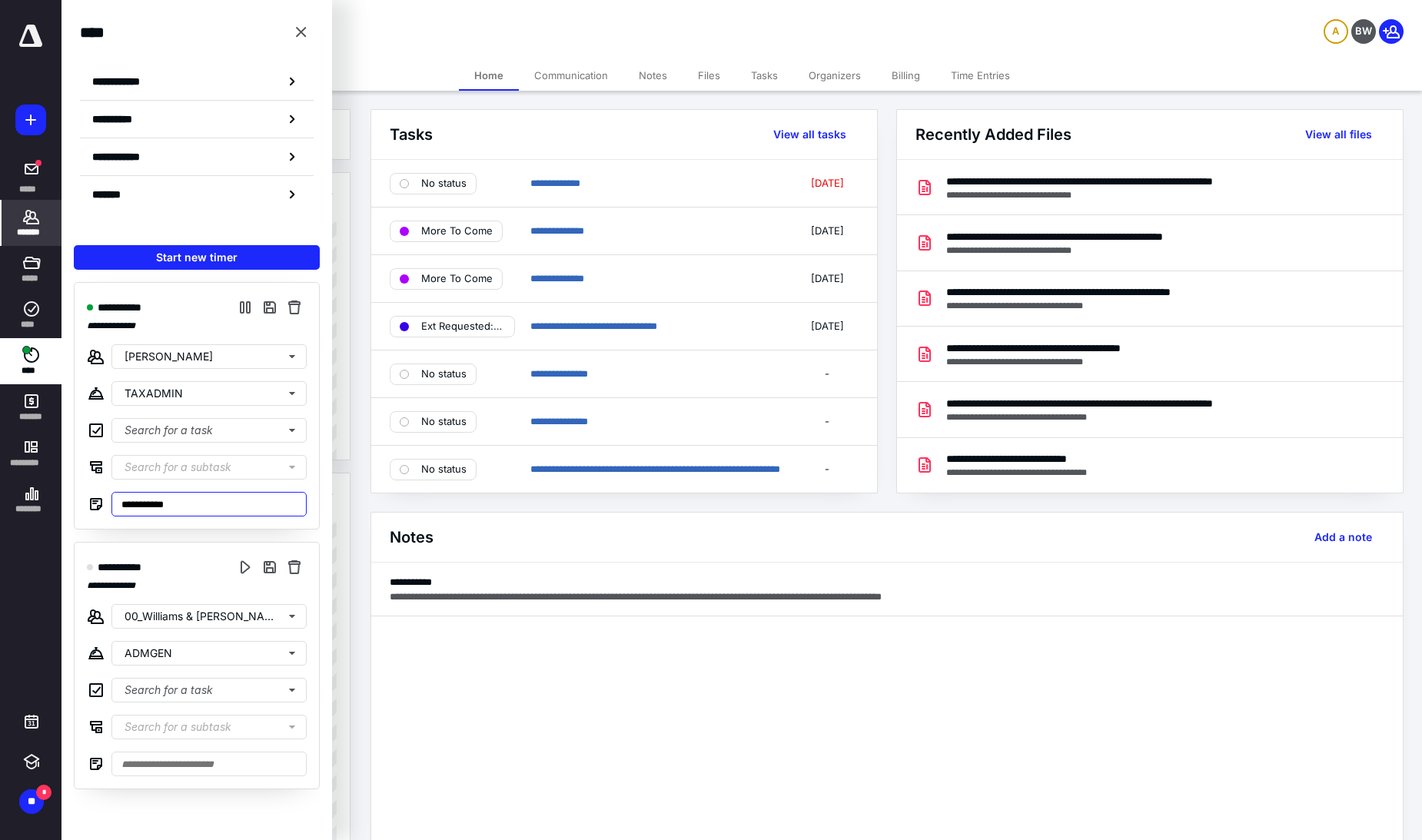 click on "**********" at bounding box center [209, 504] 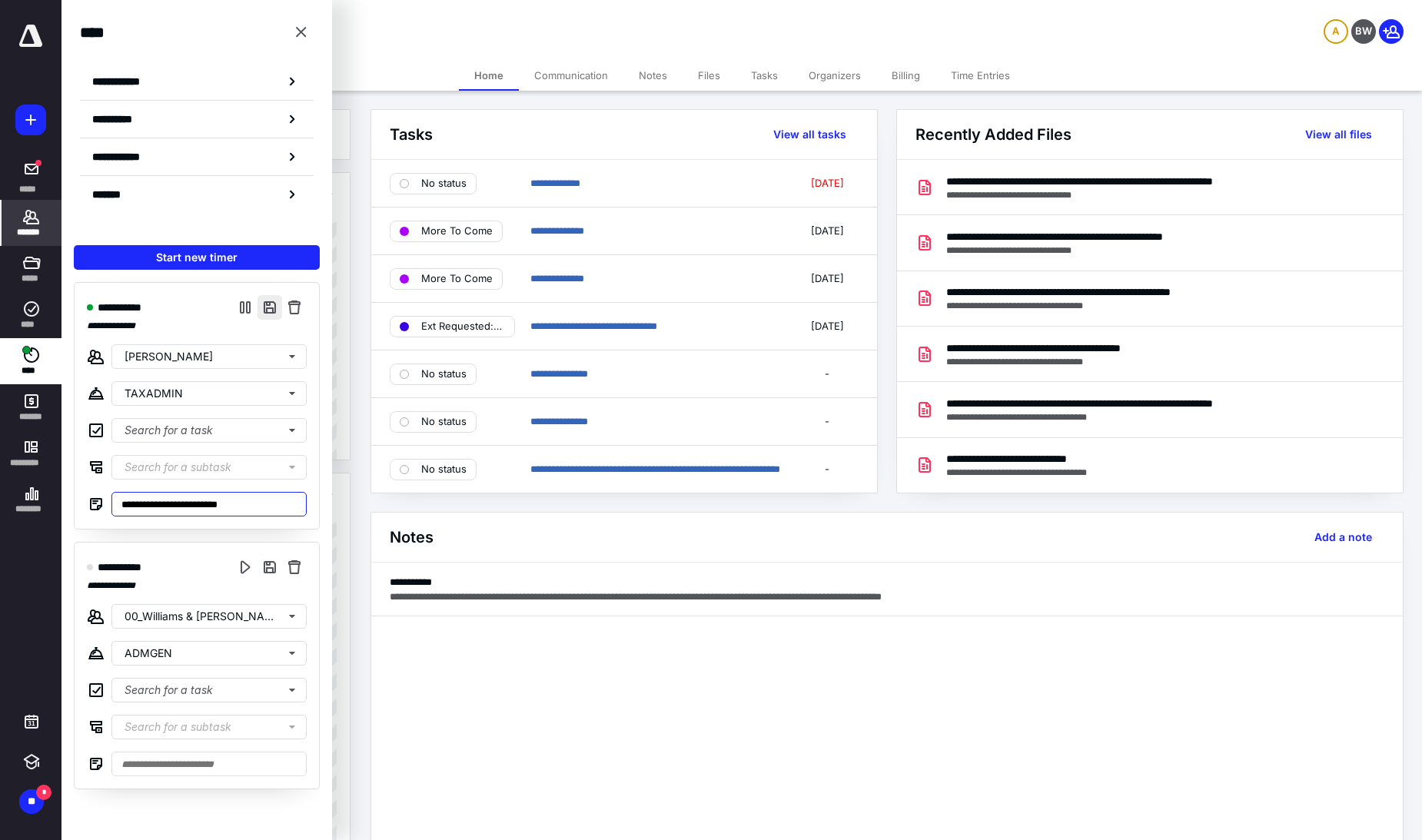 type on "**********" 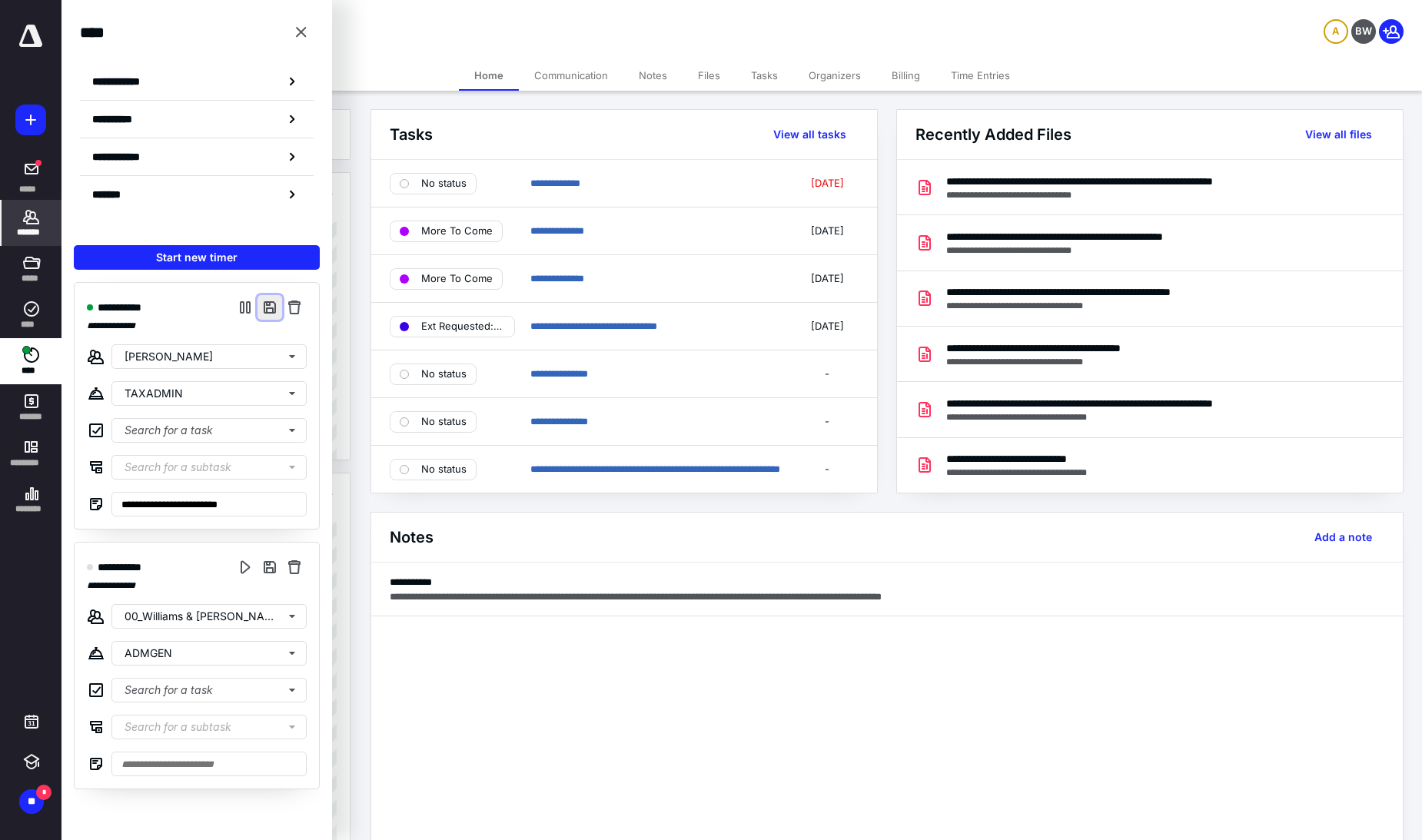 click at bounding box center [270, 307] 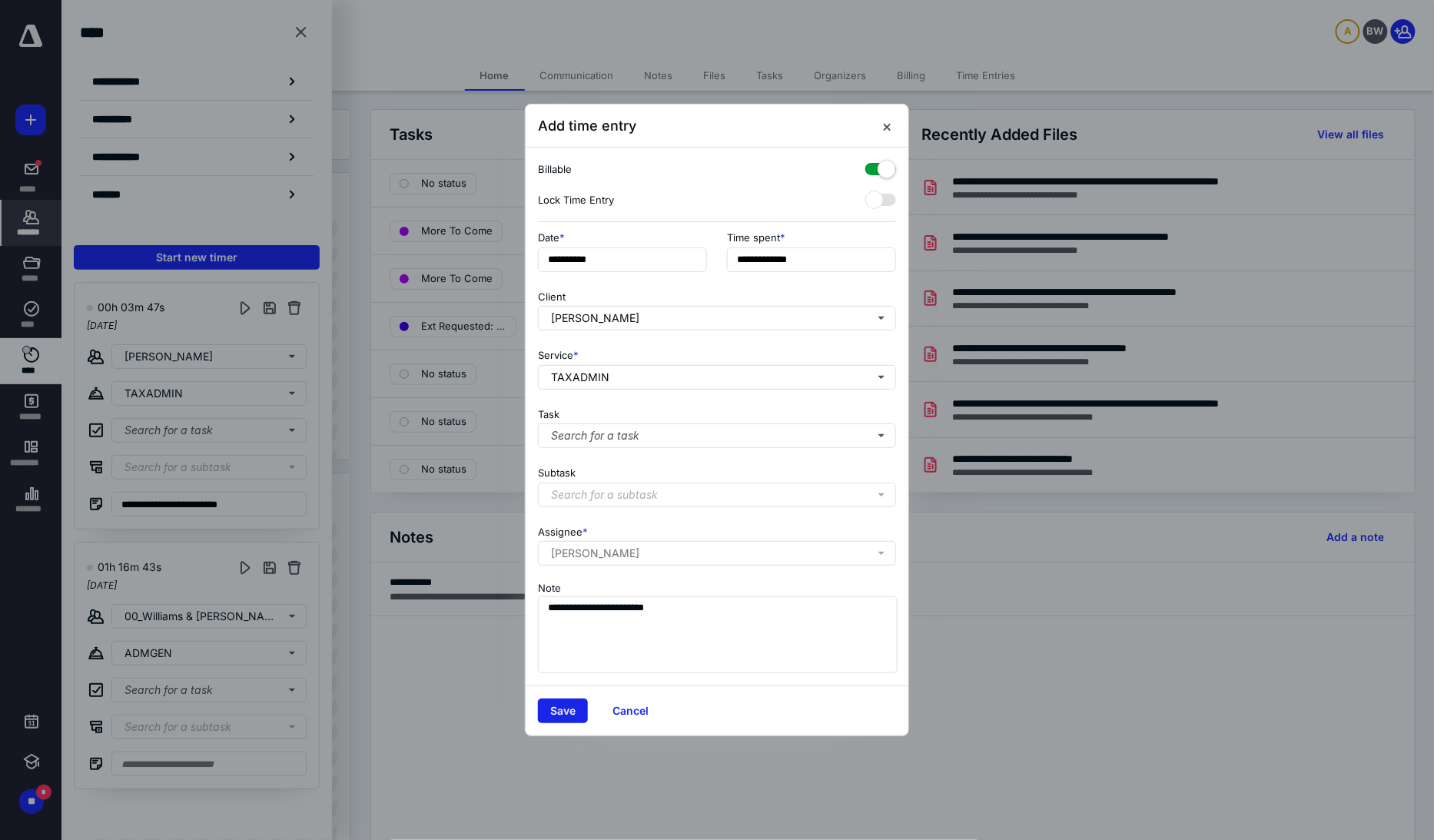 click on "Save" at bounding box center [563, 711] 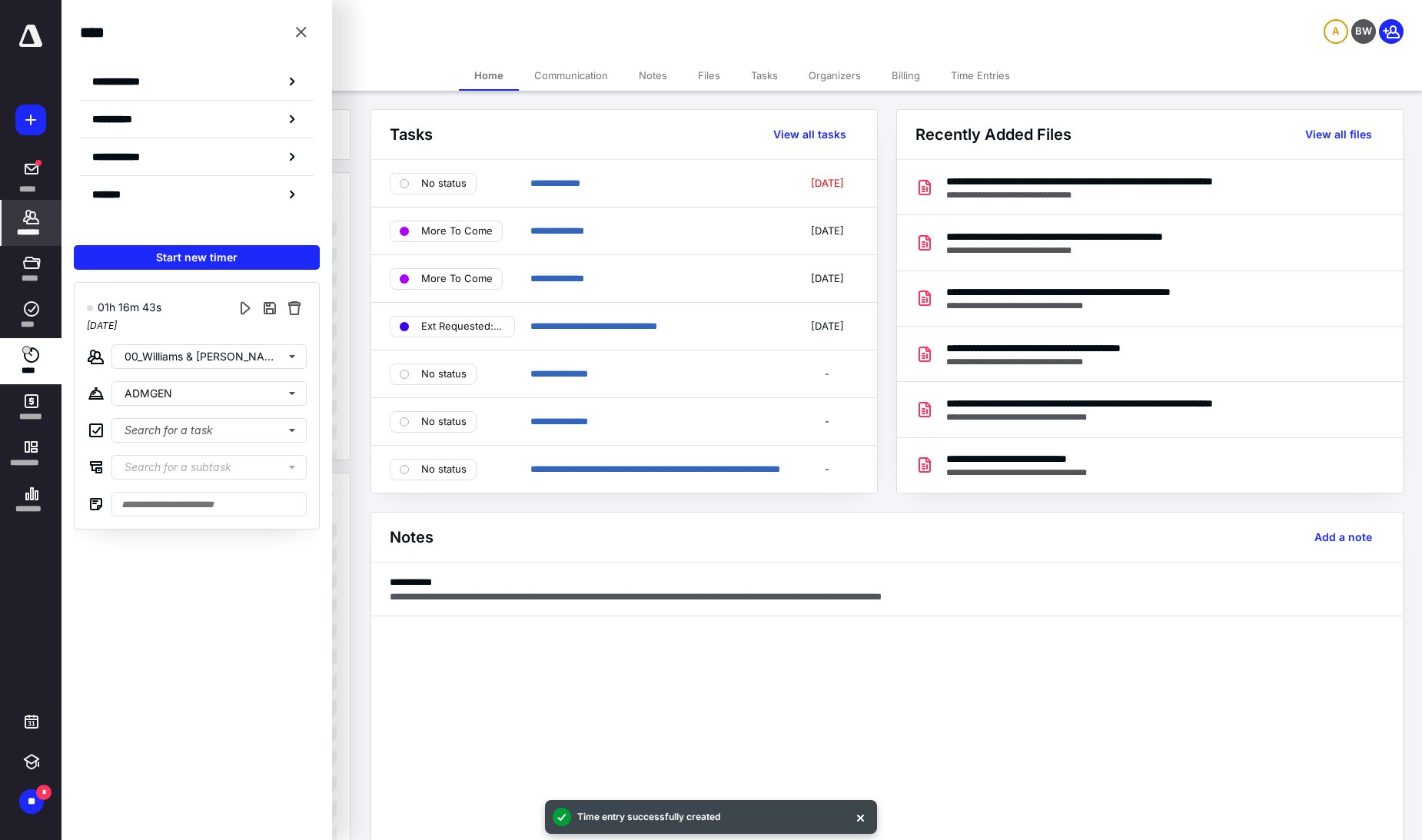 drag, startPoint x: 201, startPoint y: 256, endPoint x: 208, endPoint y: 281, distance: 25.96151 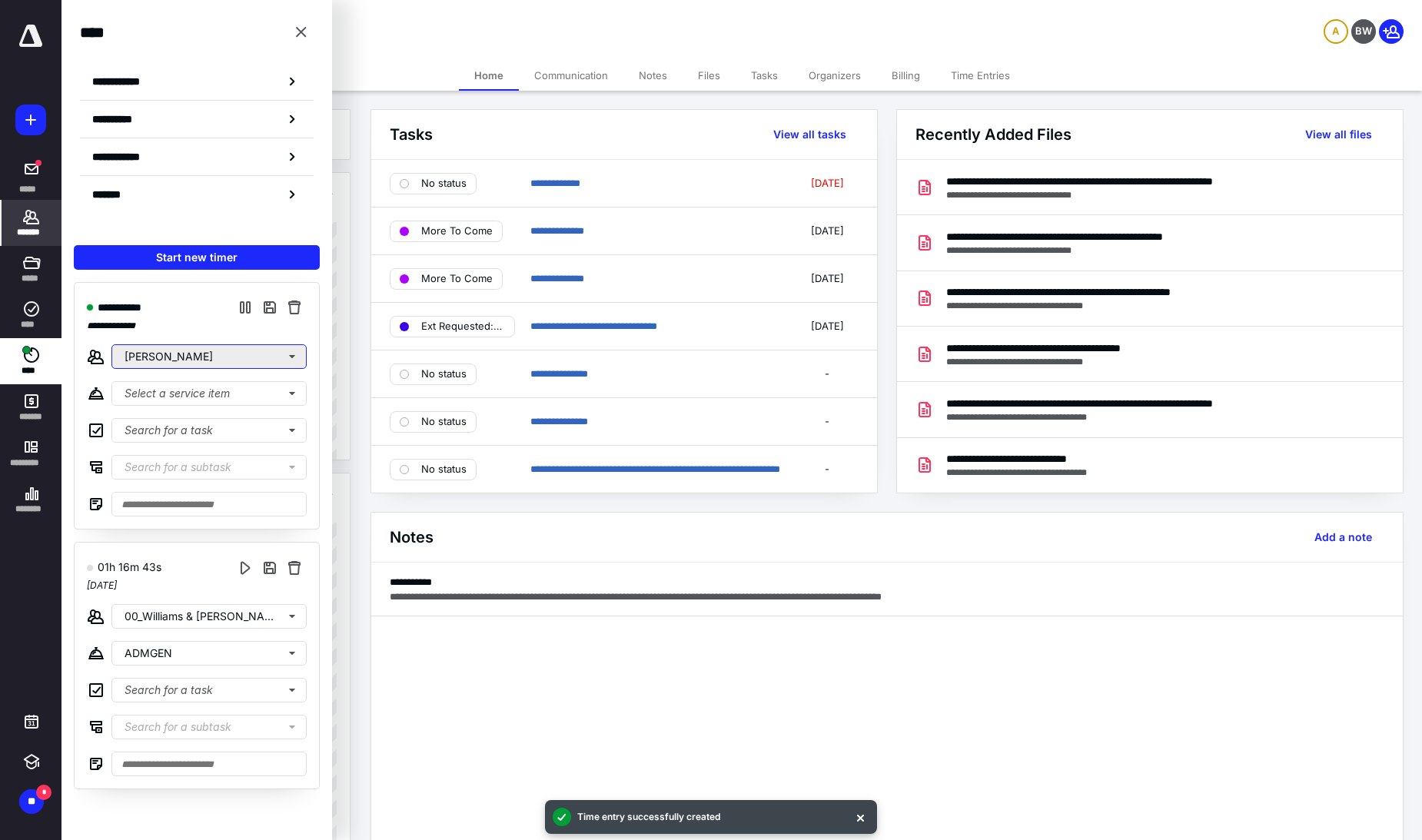 click on "[PERSON_NAME]" at bounding box center [209, 357] 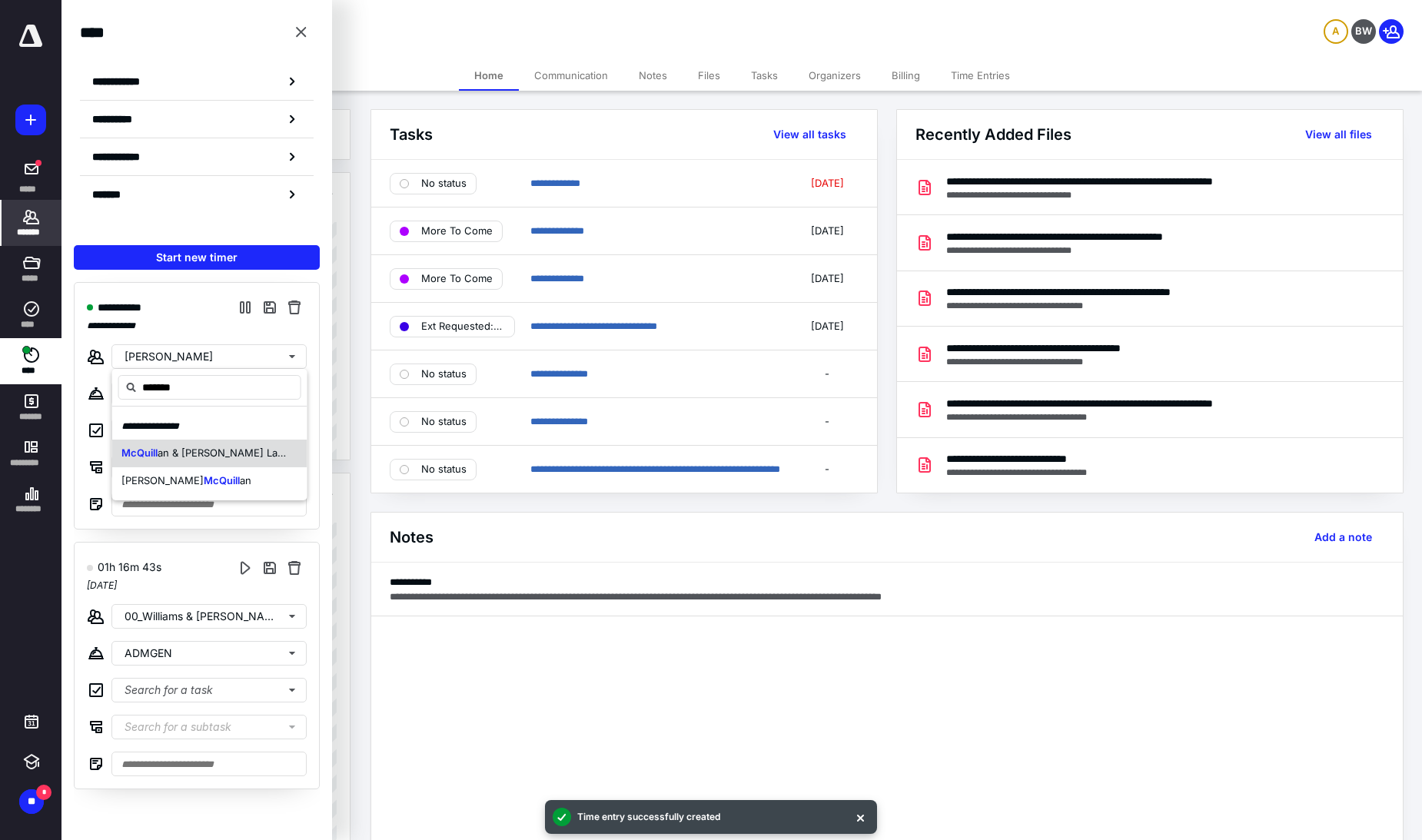 click on "an & [PERSON_NAME] Law, LLC dba [US_STATE] Immigration Law Center" at bounding box center [331, 453] 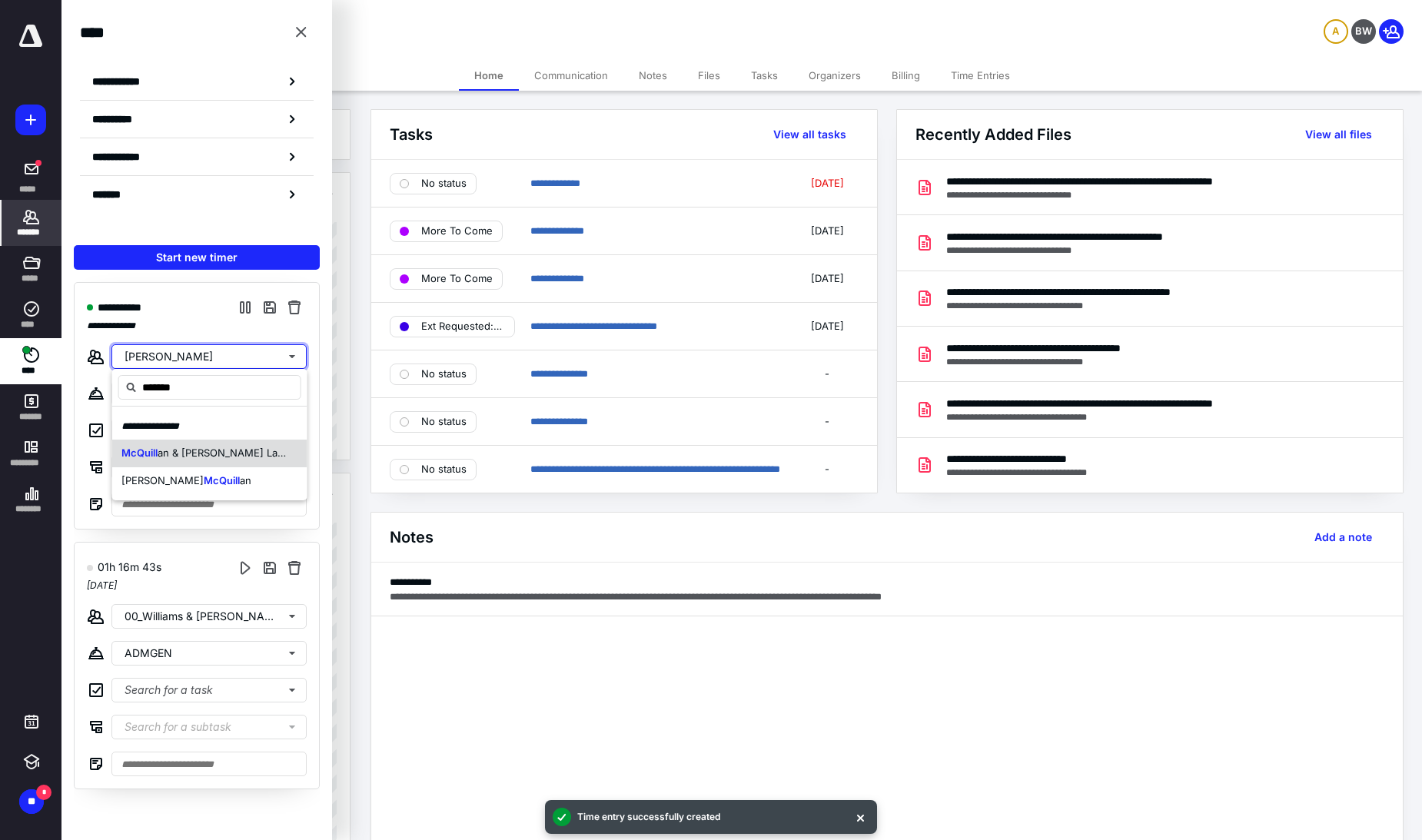 type 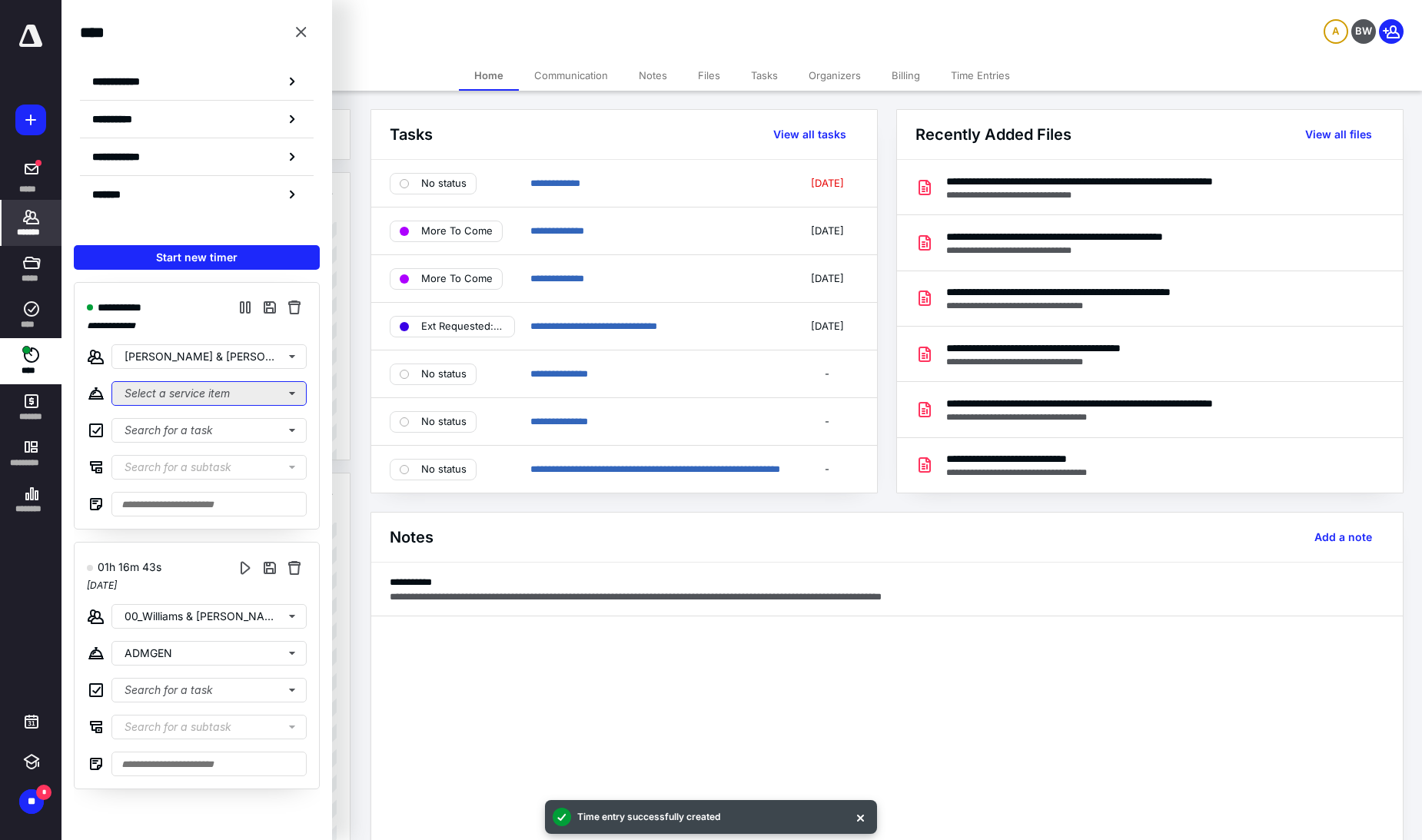 click on "Select a service item" at bounding box center [209, 393] 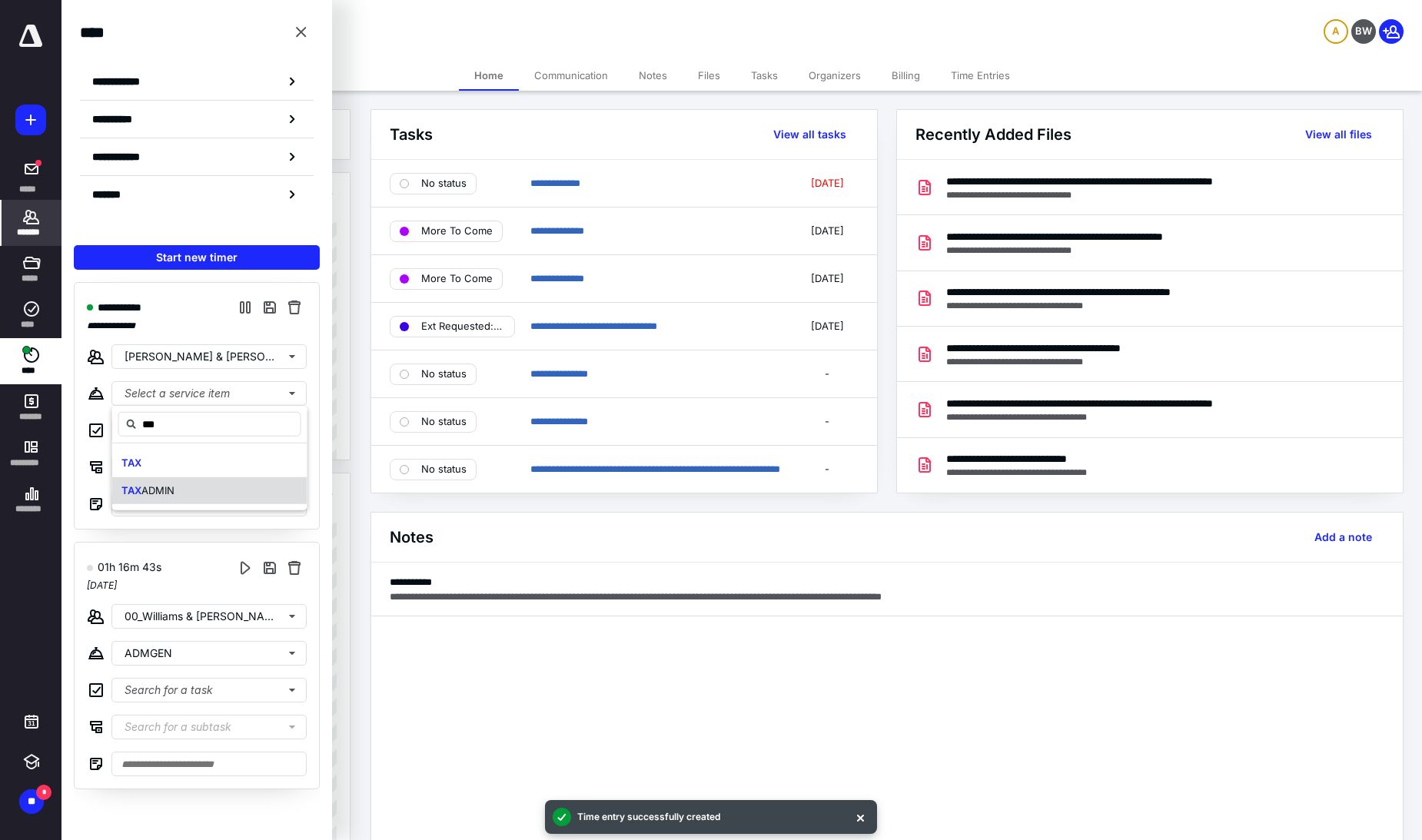 click on "ADMIN" at bounding box center [158, 490] 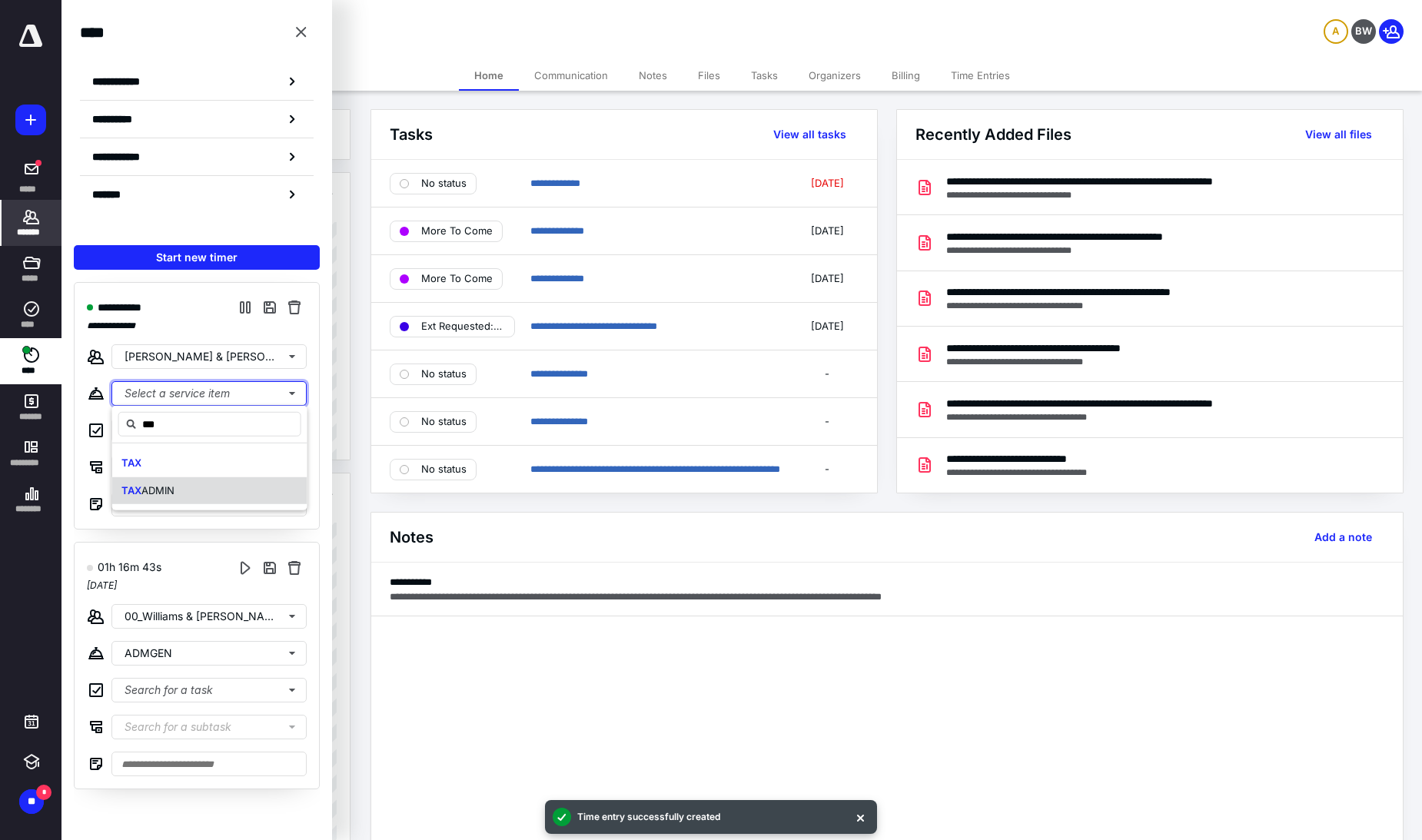 type 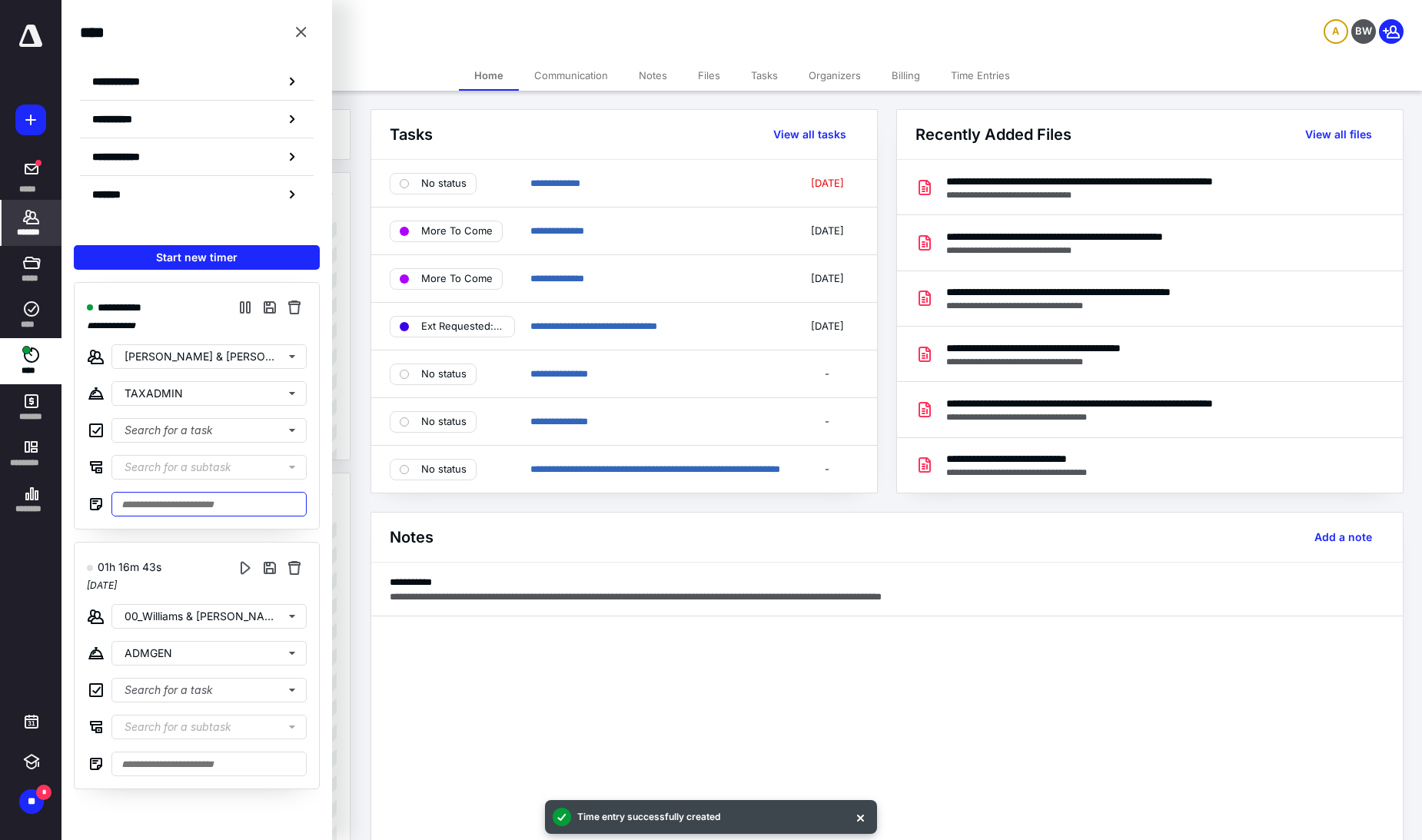 click at bounding box center [209, 504] 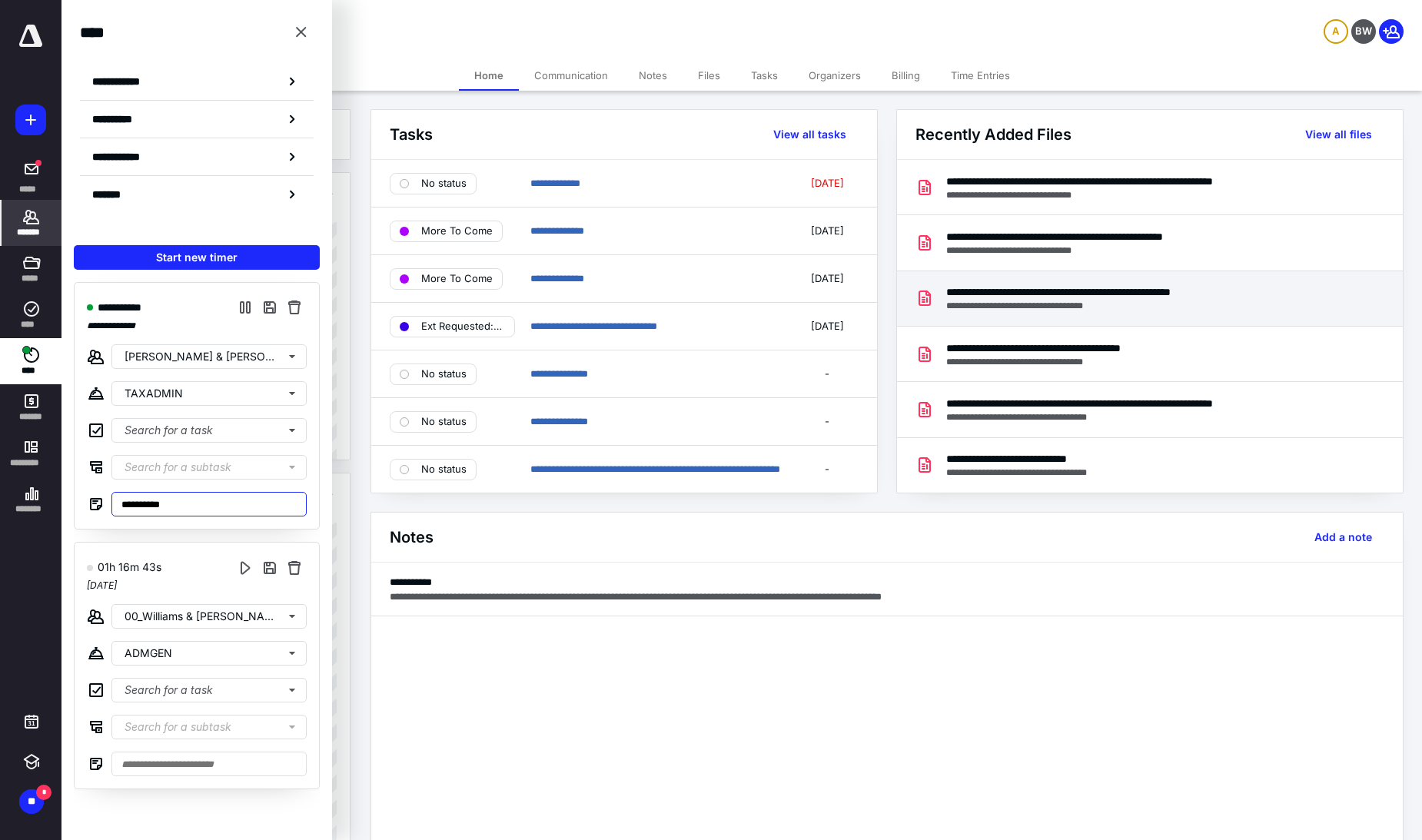 type on "**********" 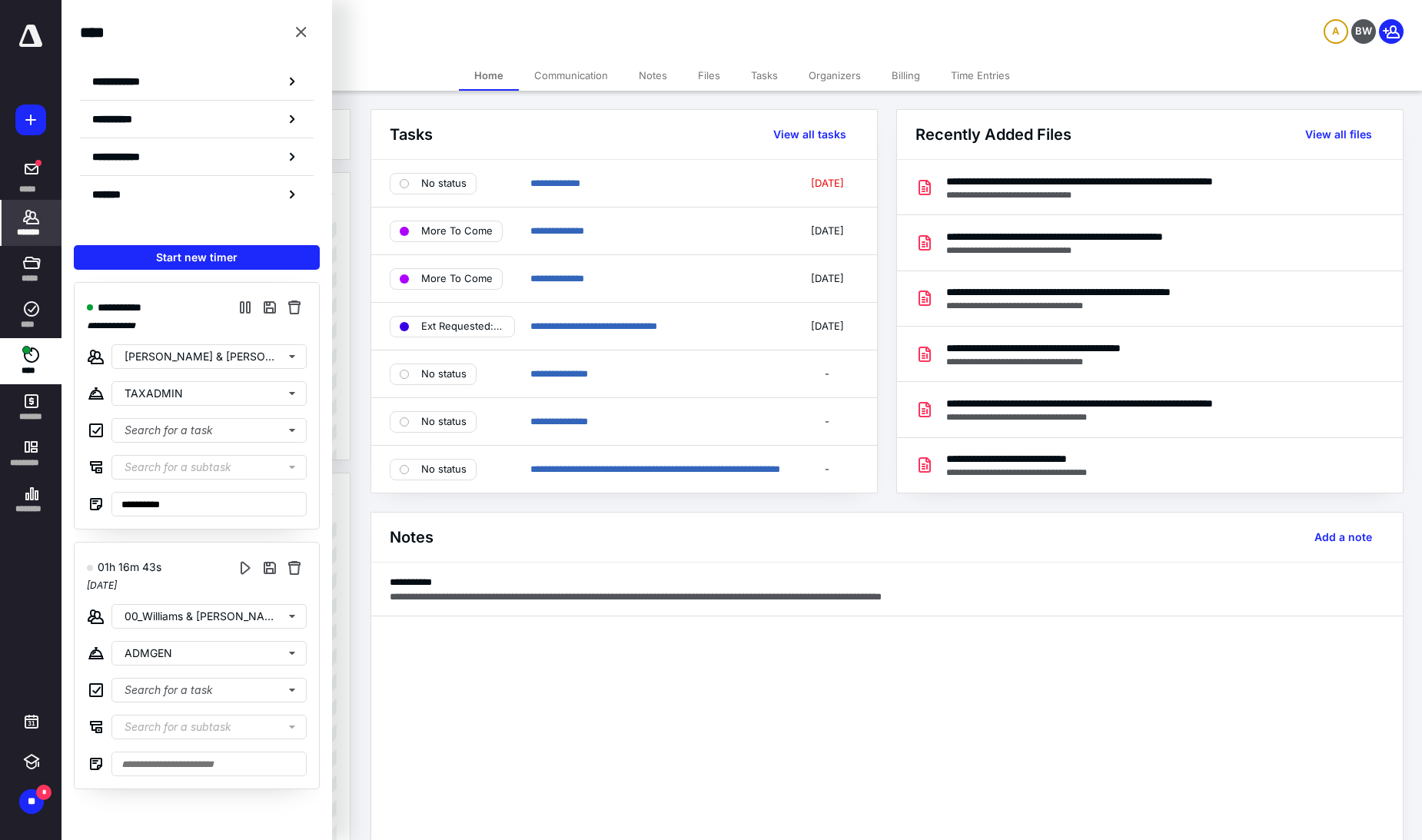 click 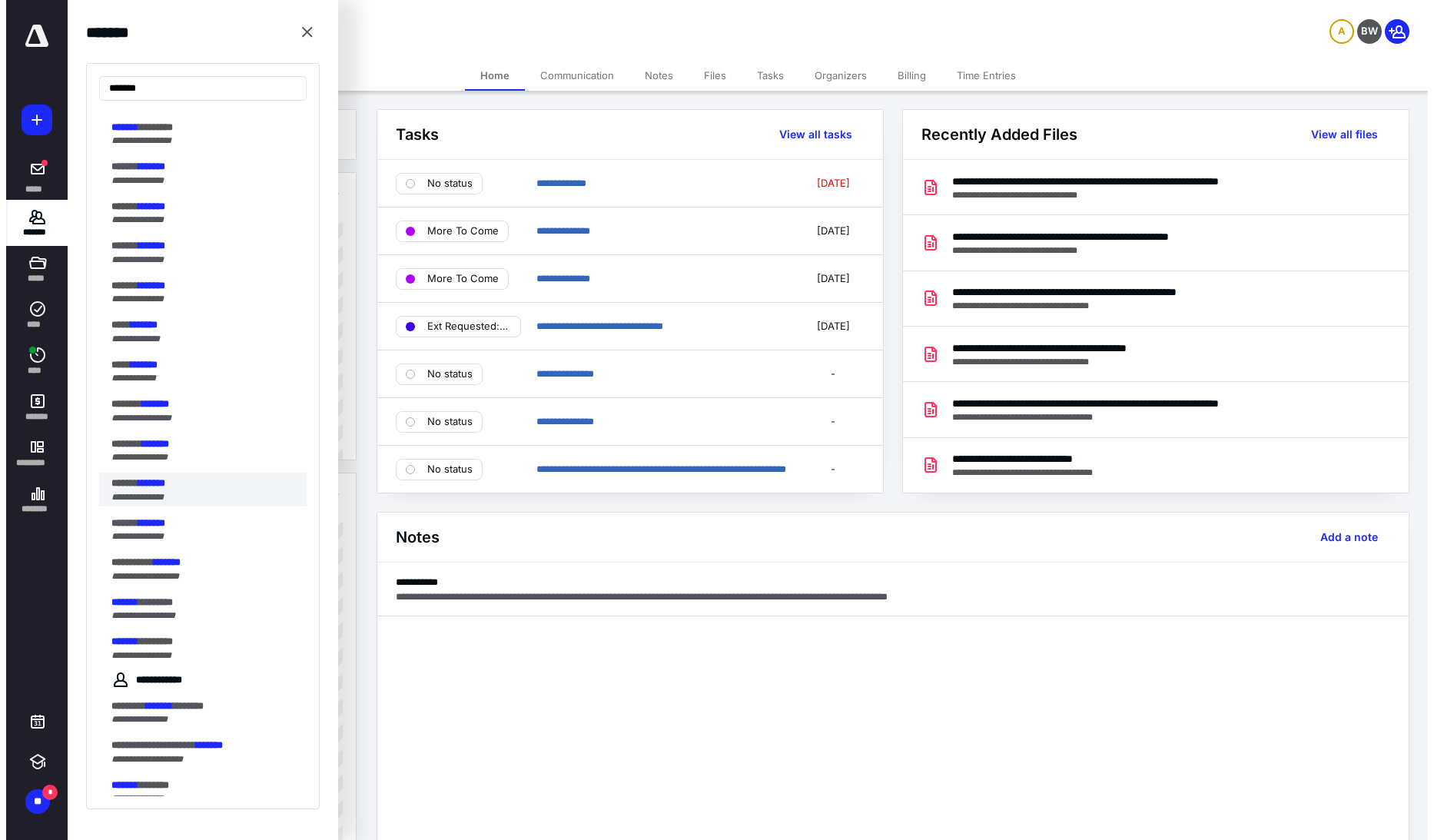 scroll, scrollTop: 171, scrollLeft: 0, axis: vertical 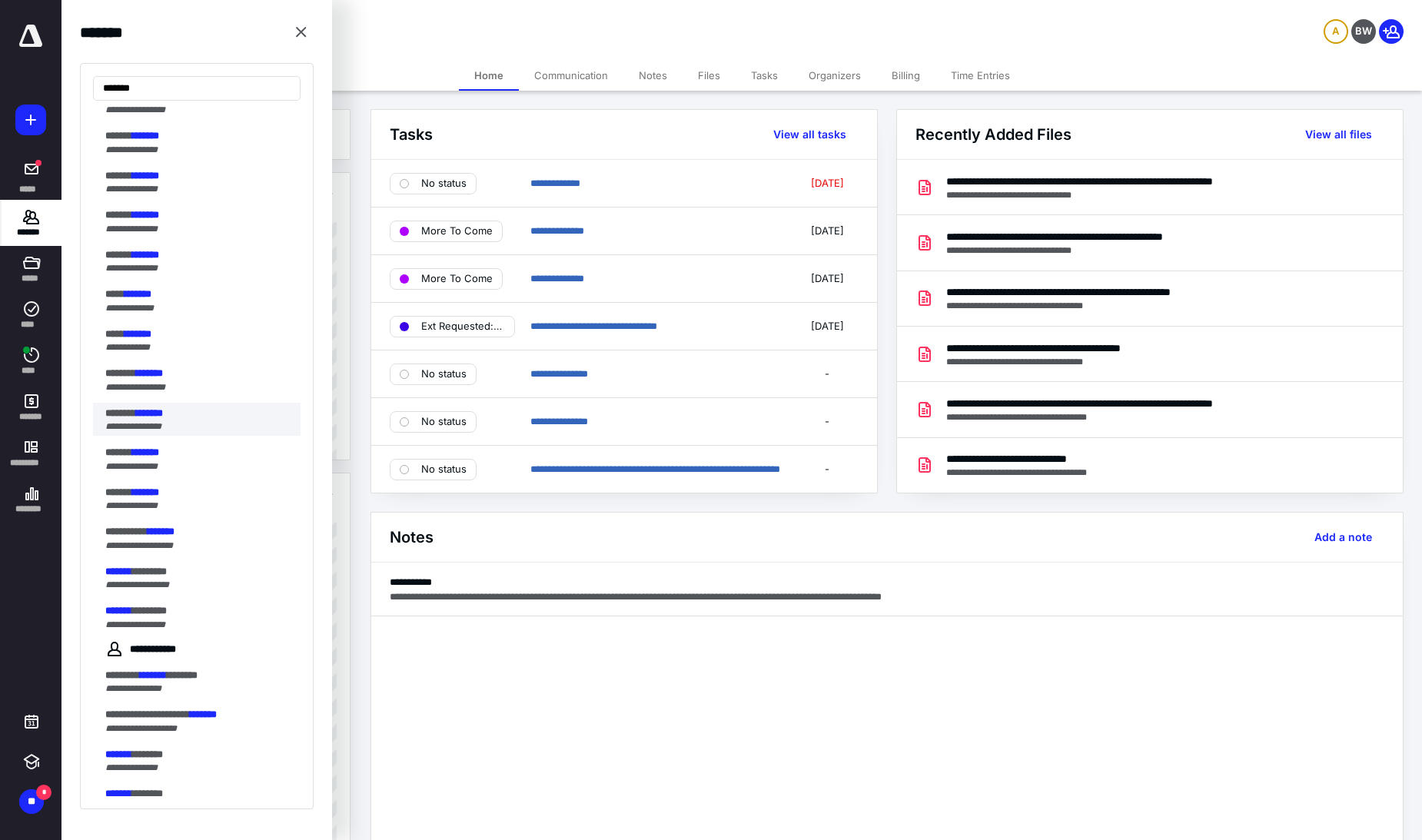 type on "*******" 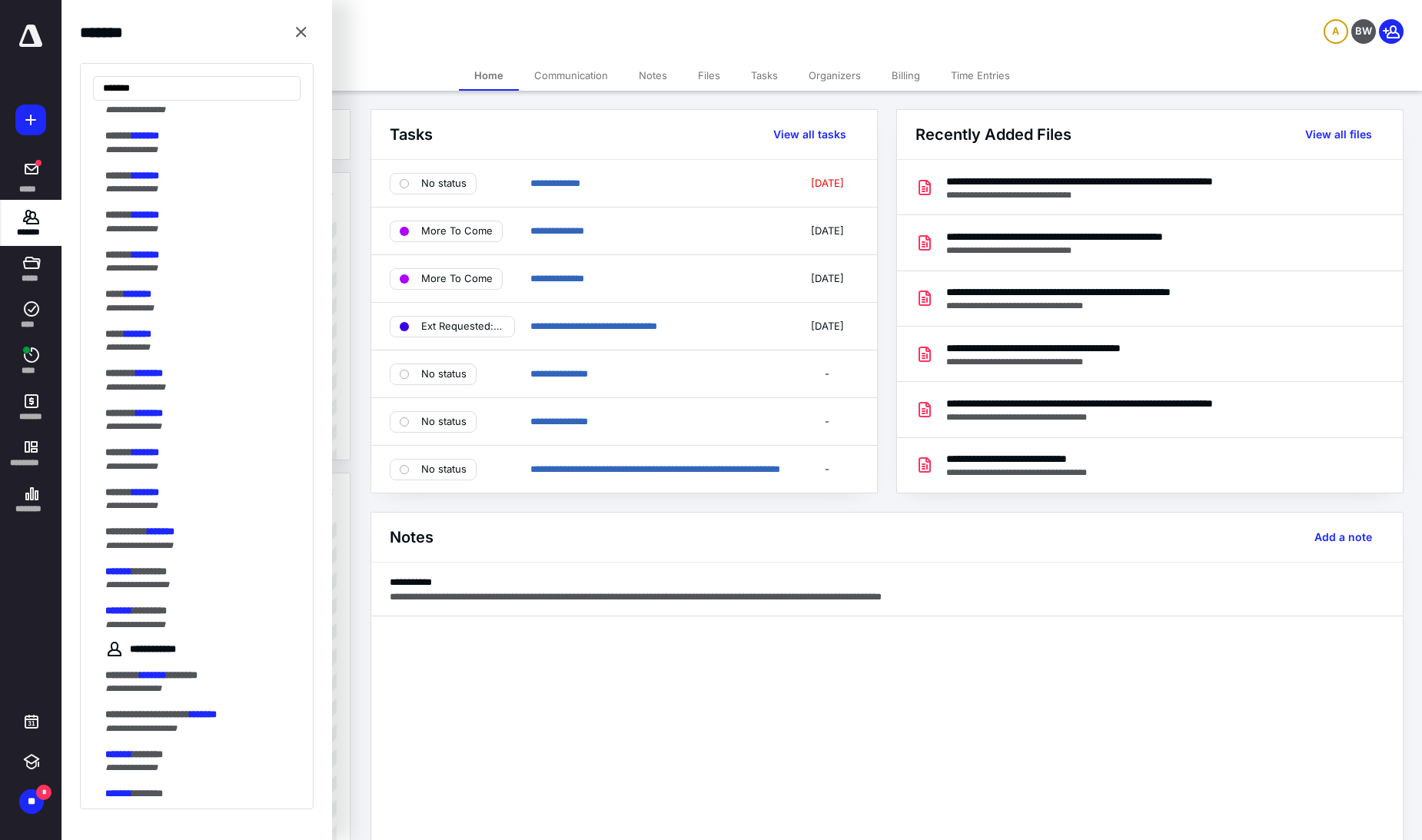 drag, startPoint x: 143, startPoint y: 417, endPoint x: 287, endPoint y: 477, distance: 156 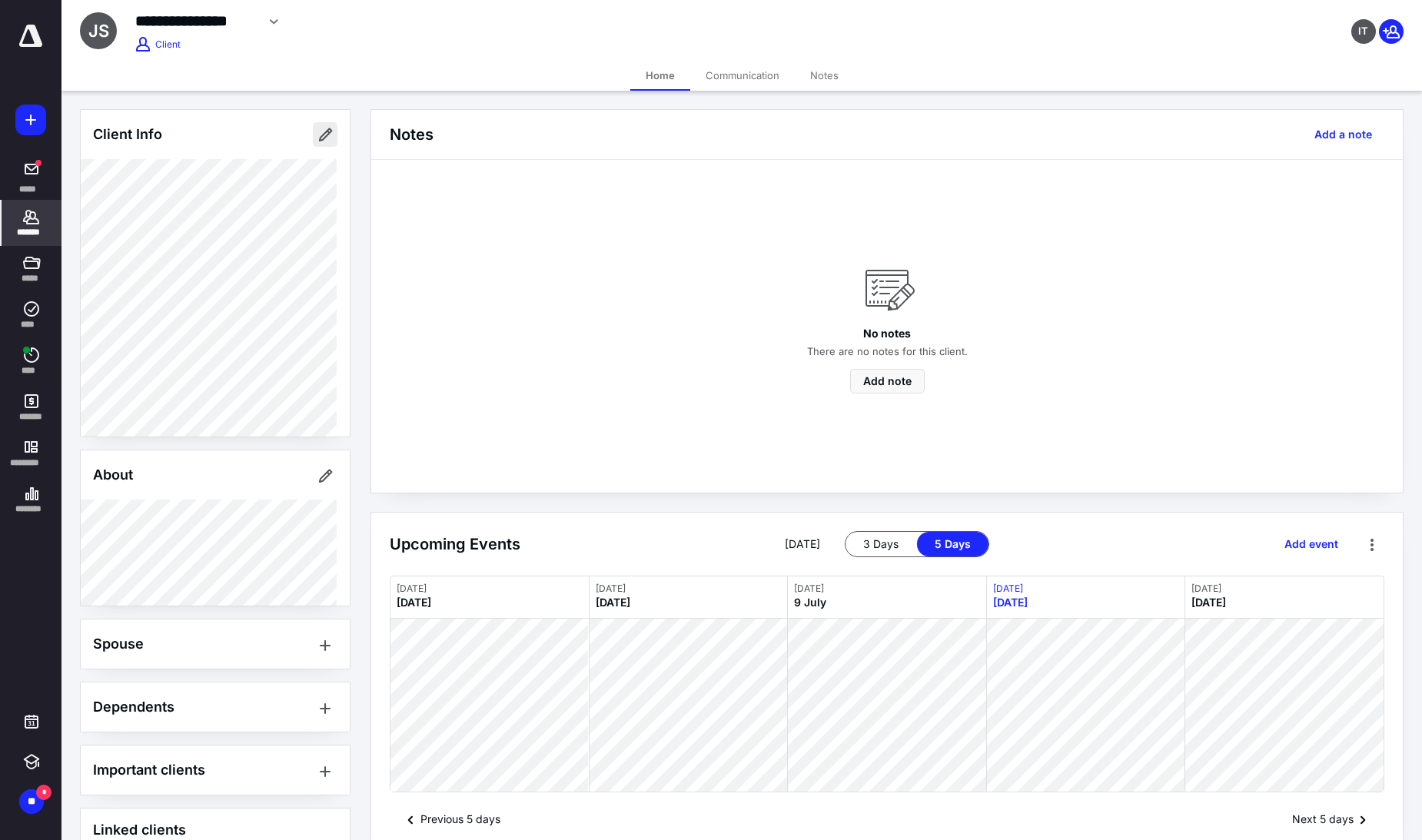 click at bounding box center [325, 134] 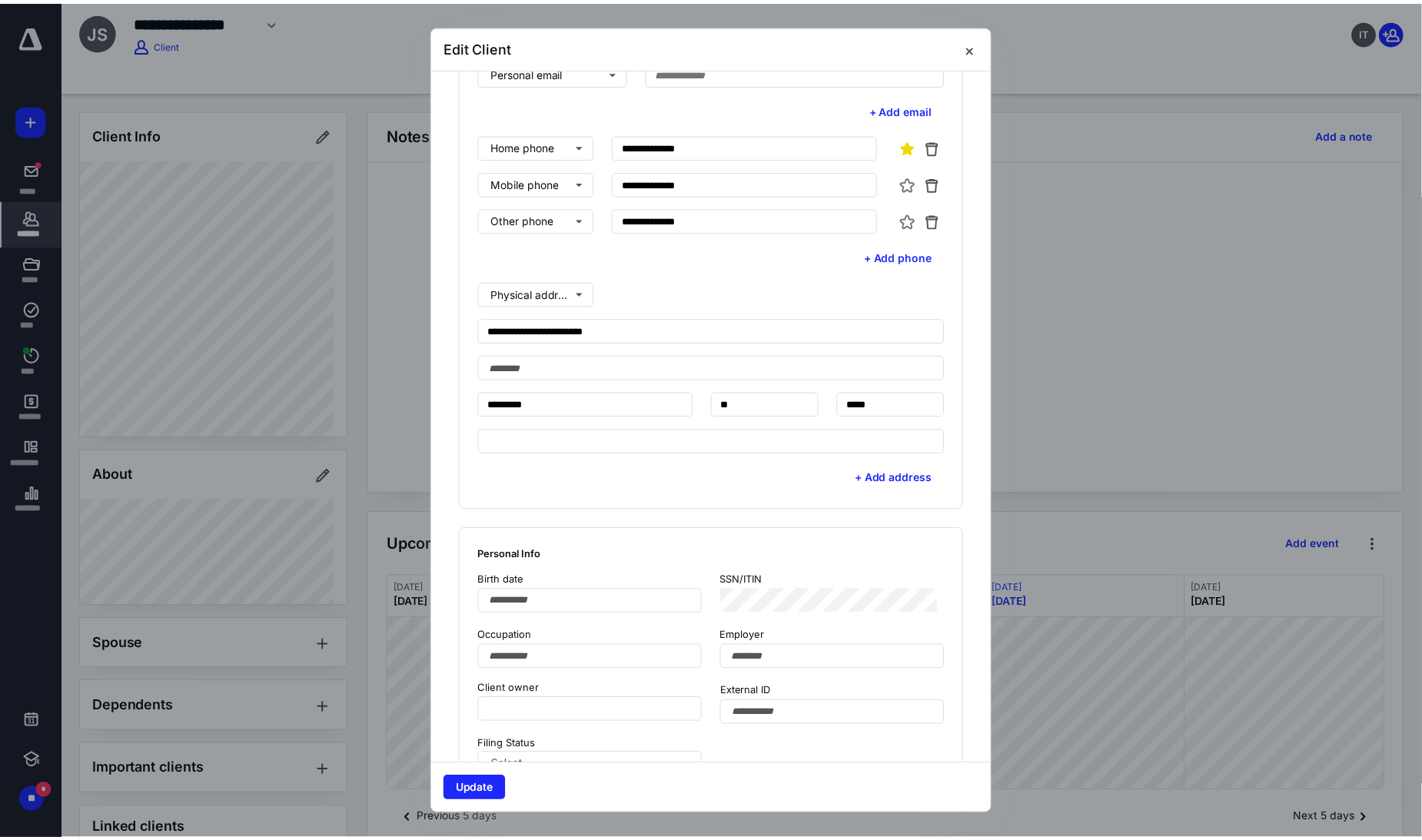 scroll, scrollTop: 512, scrollLeft: 0, axis: vertical 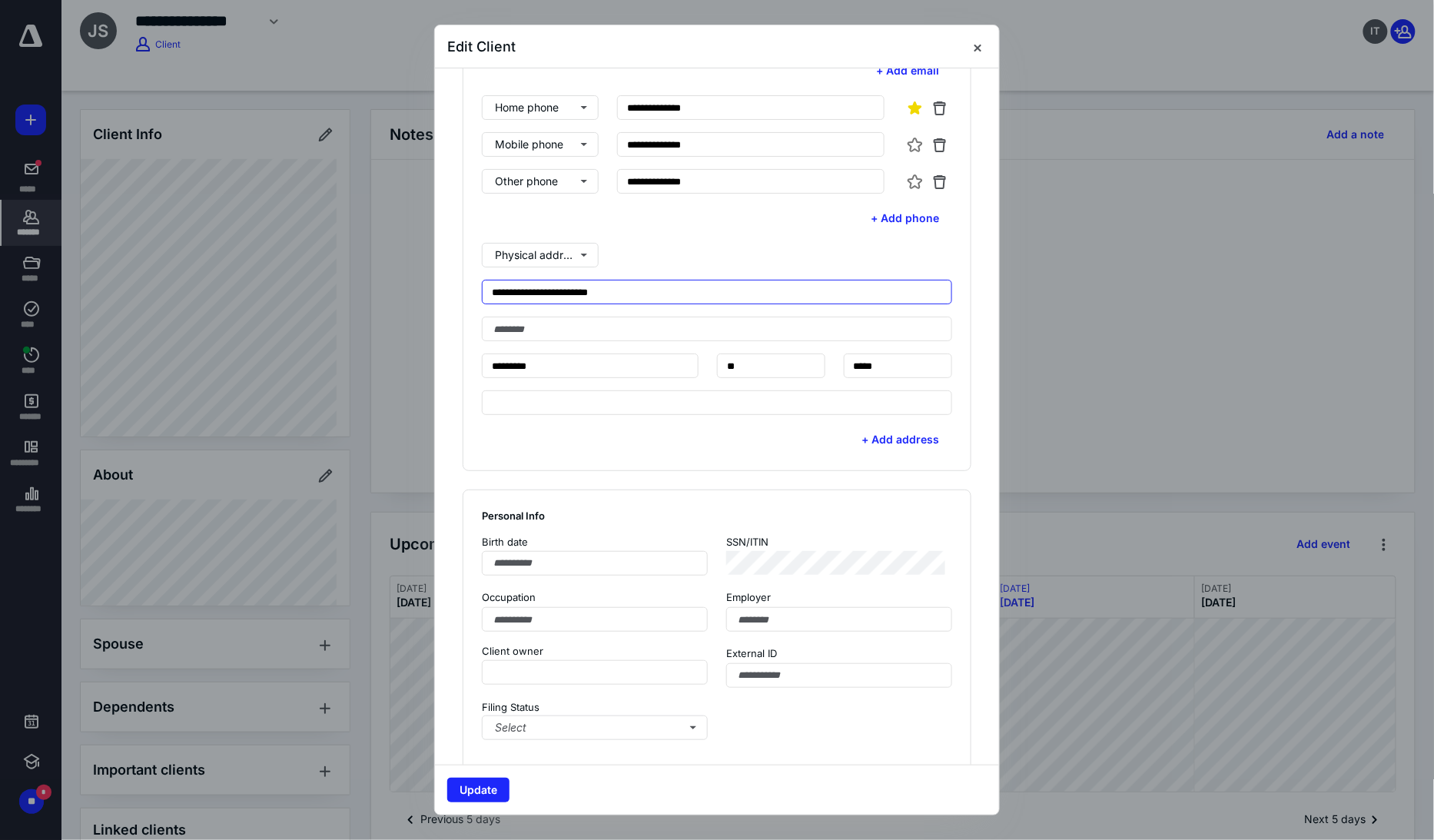 drag, startPoint x: 644, startPoint y: 292, endPoint x: 420, endPoint y: 291, distance: 224.00223 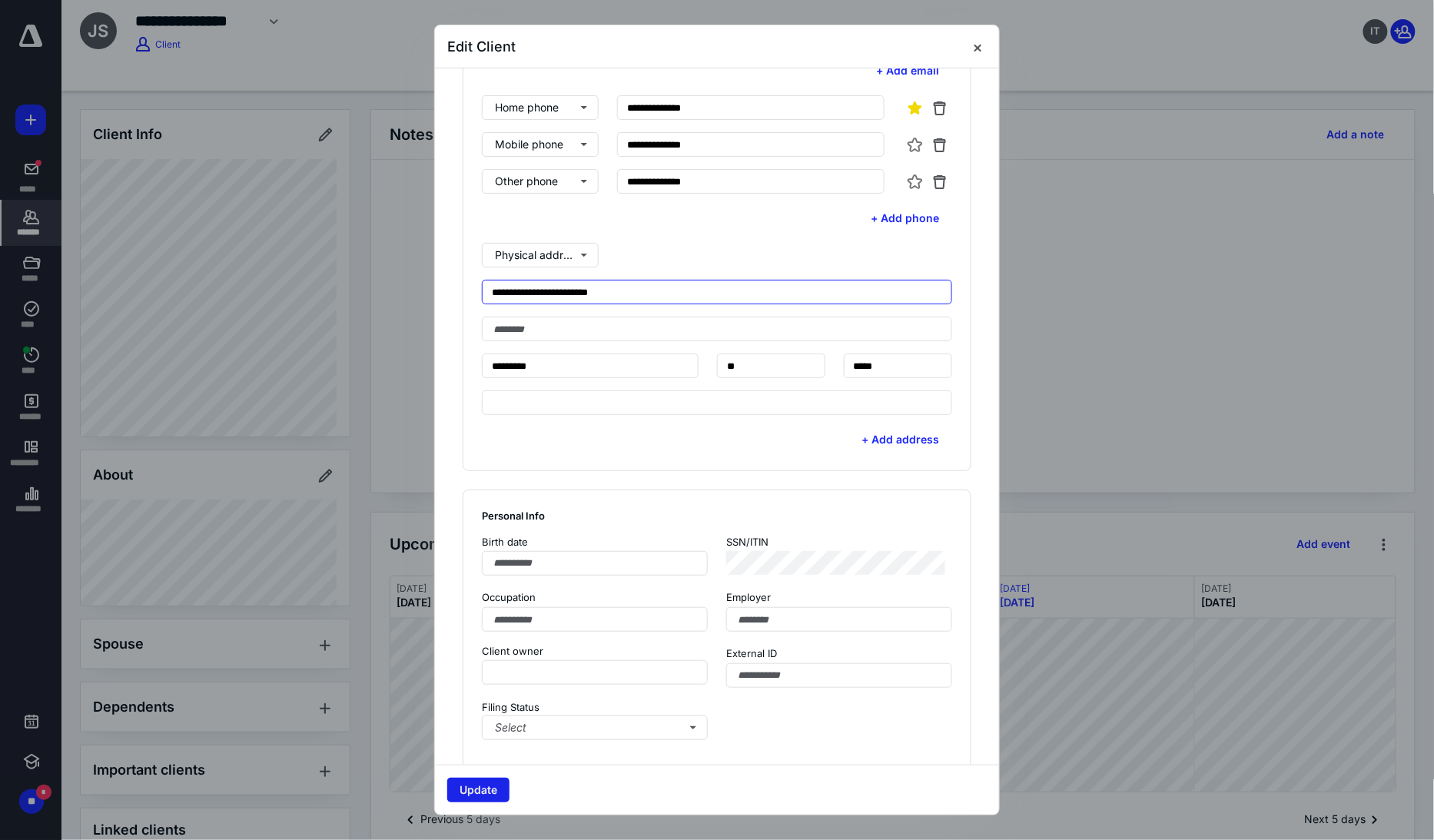 type on "**********" 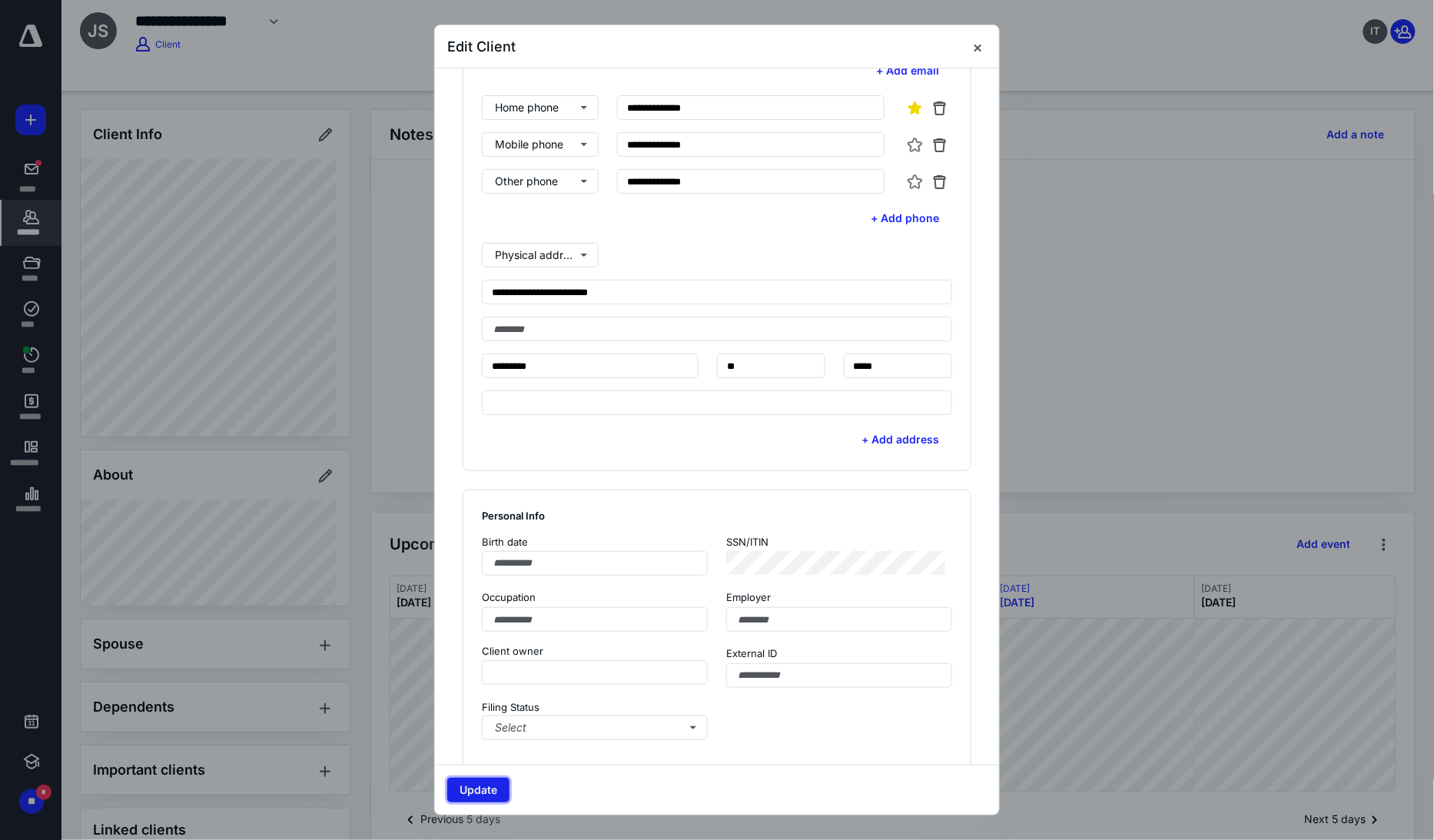 click on "Update" at bounding box center (478, 790) 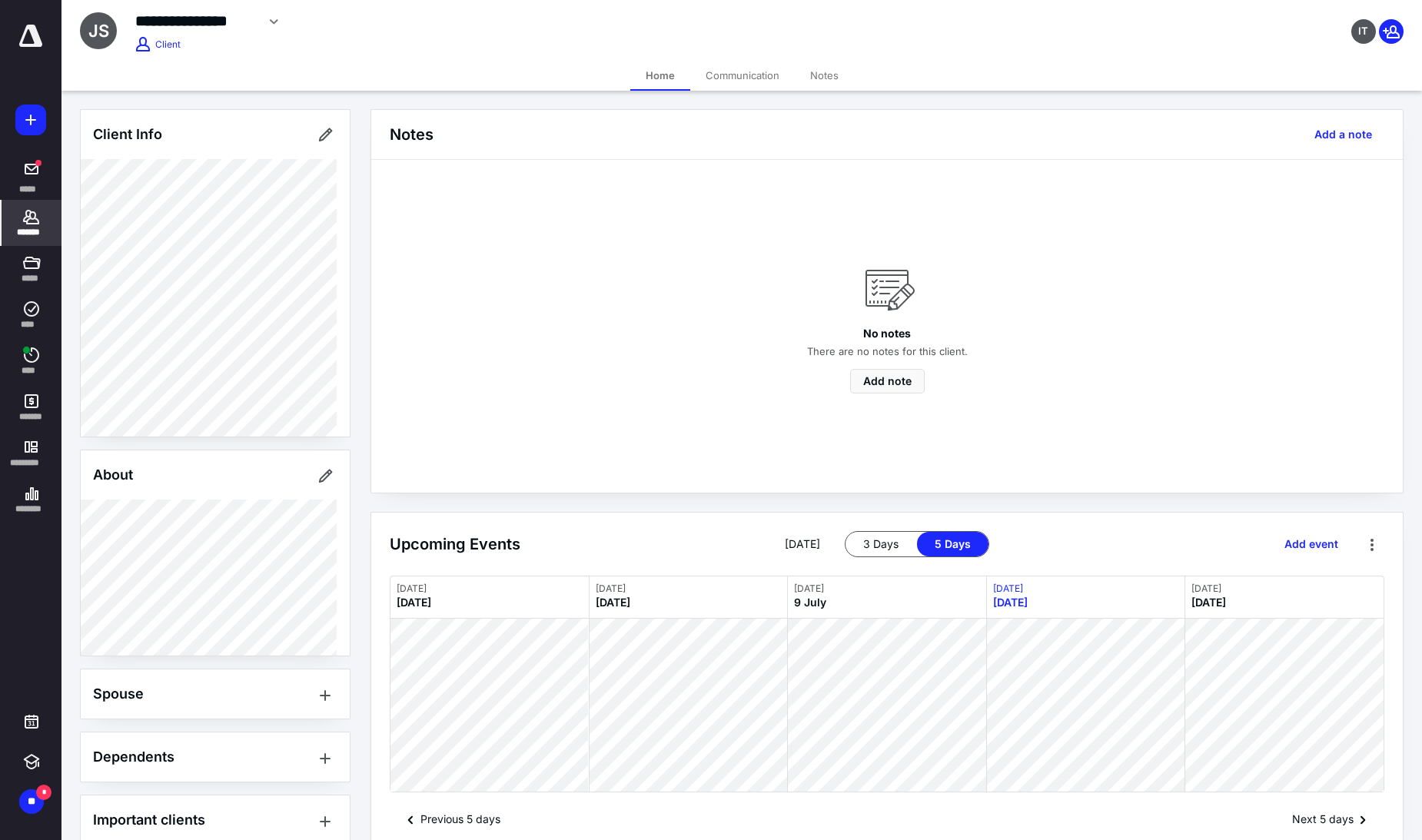 drag, startPoint x: 26, startPoint y: 42, endPoint x: 16, endPoint y: 98, distance: 56.8859 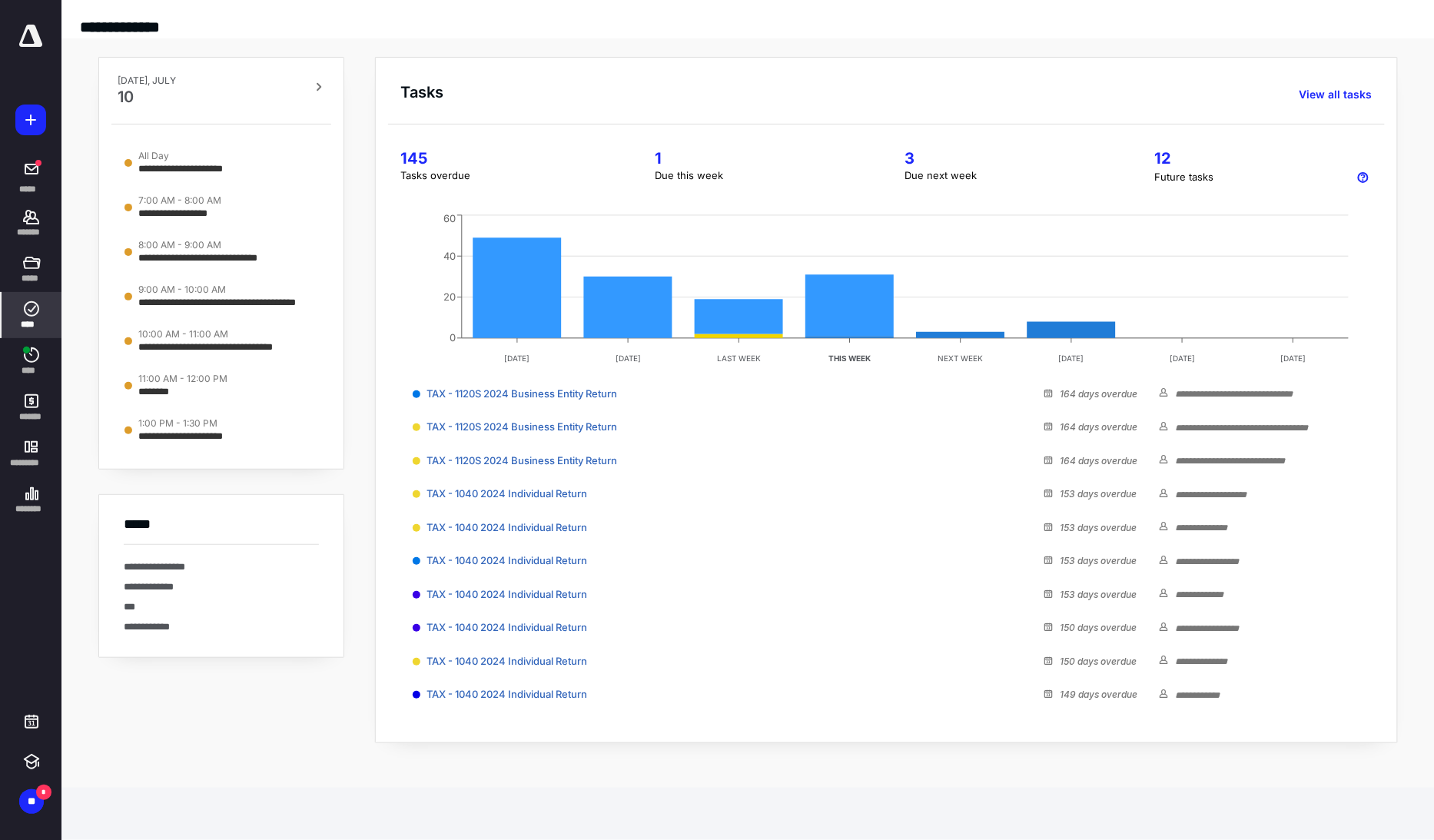 click 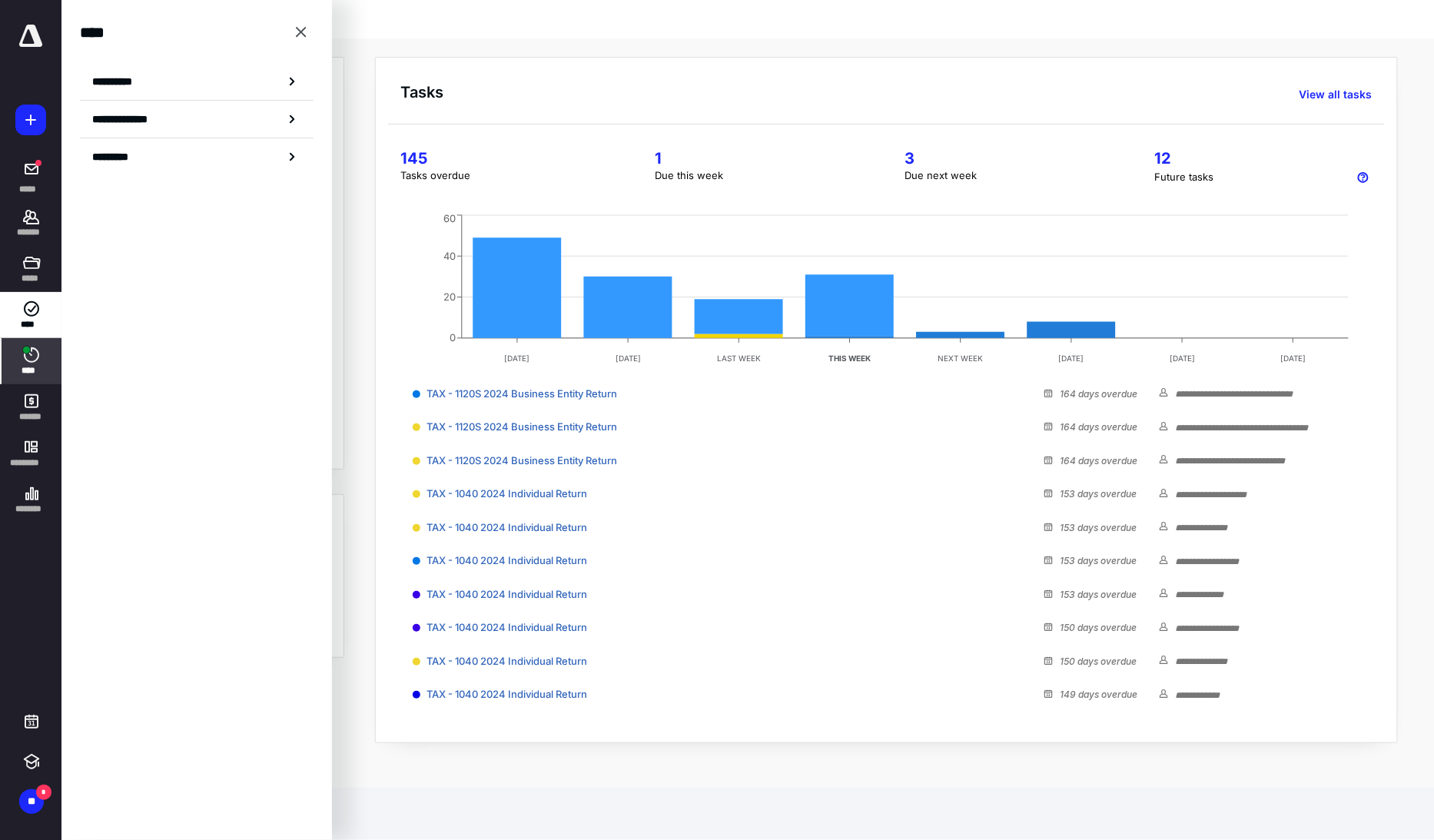 click 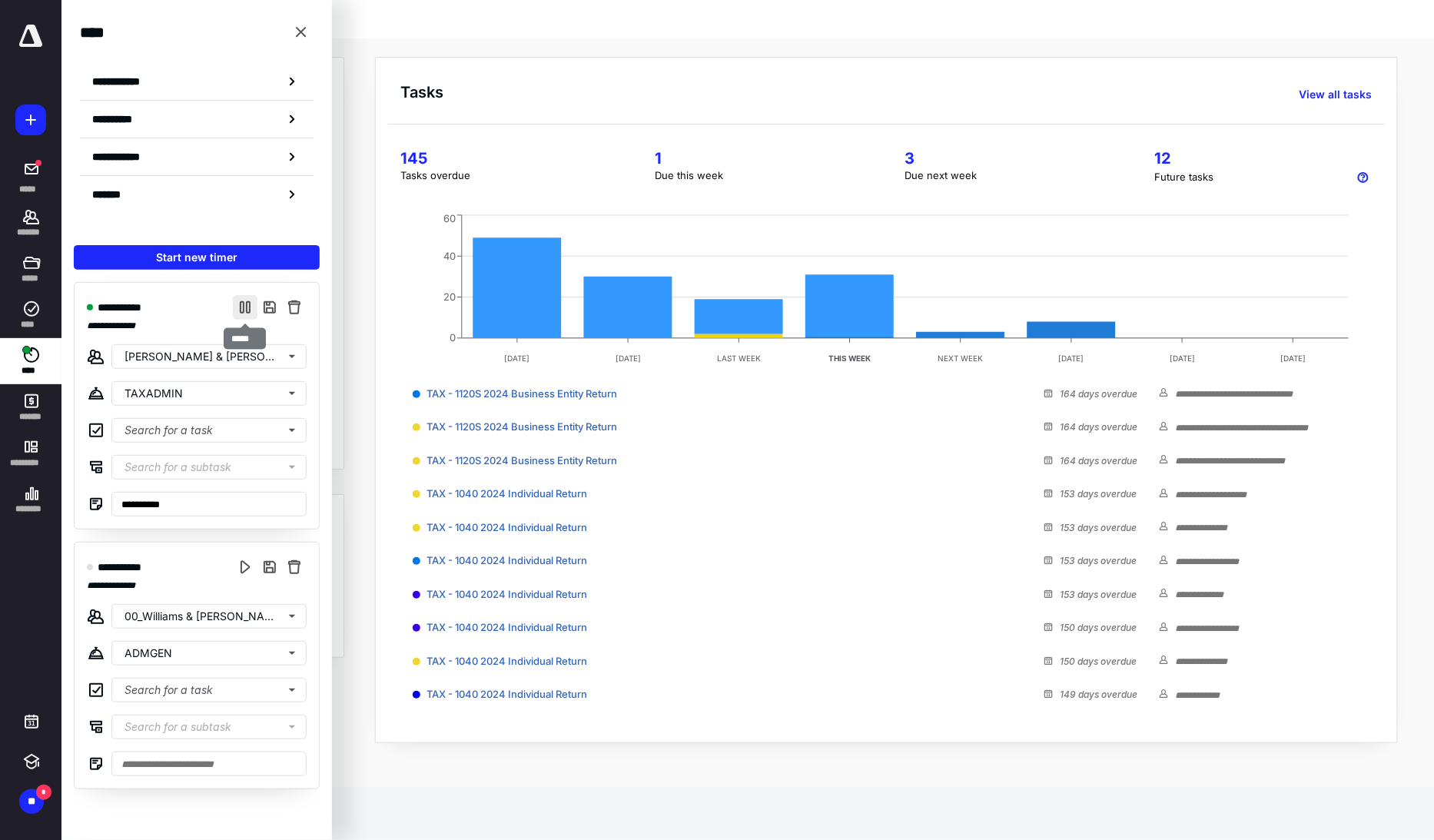 click at bounding box center (245, 307) 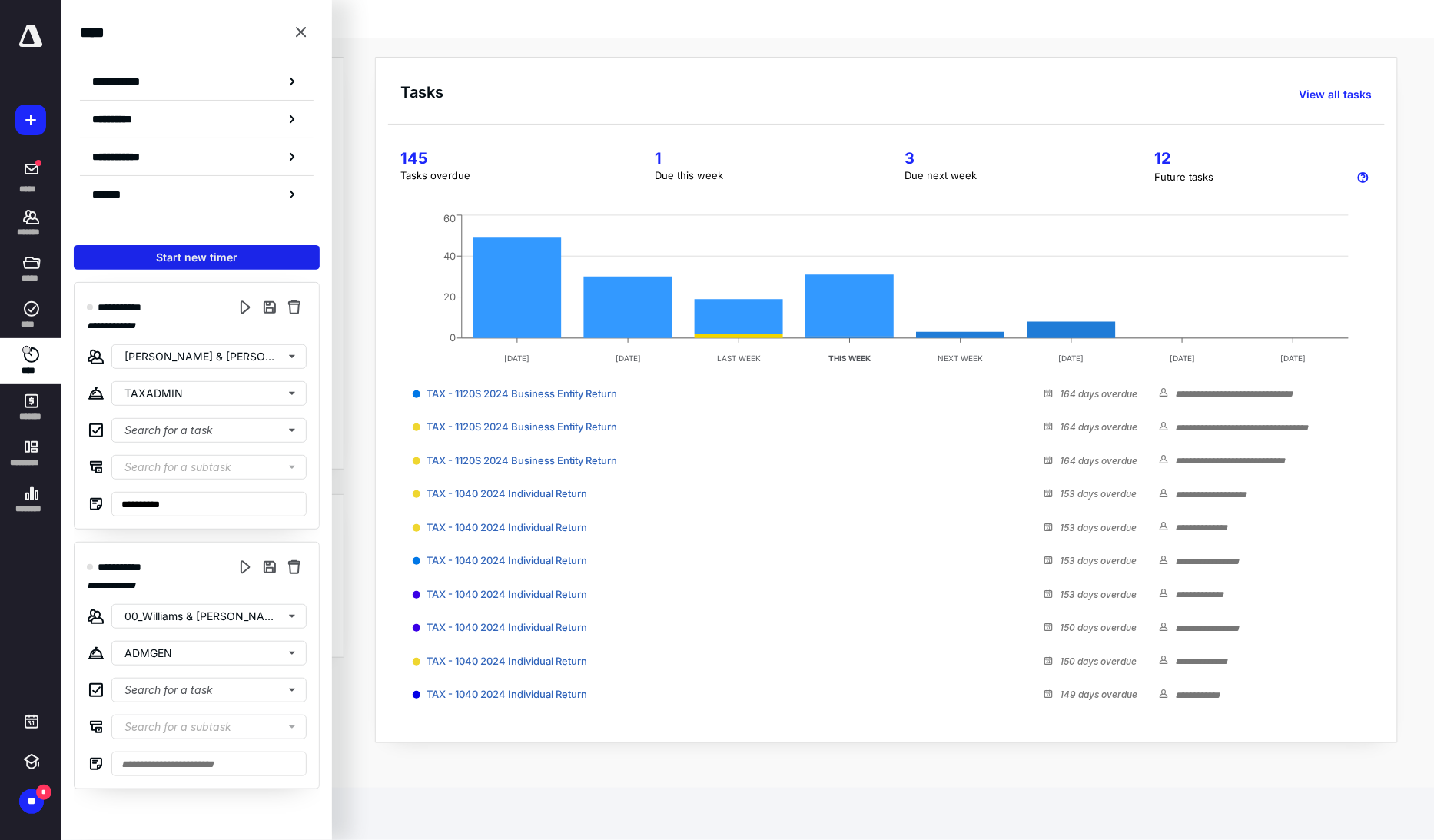 click on "Start new timer" at bounding box center [197, 257] 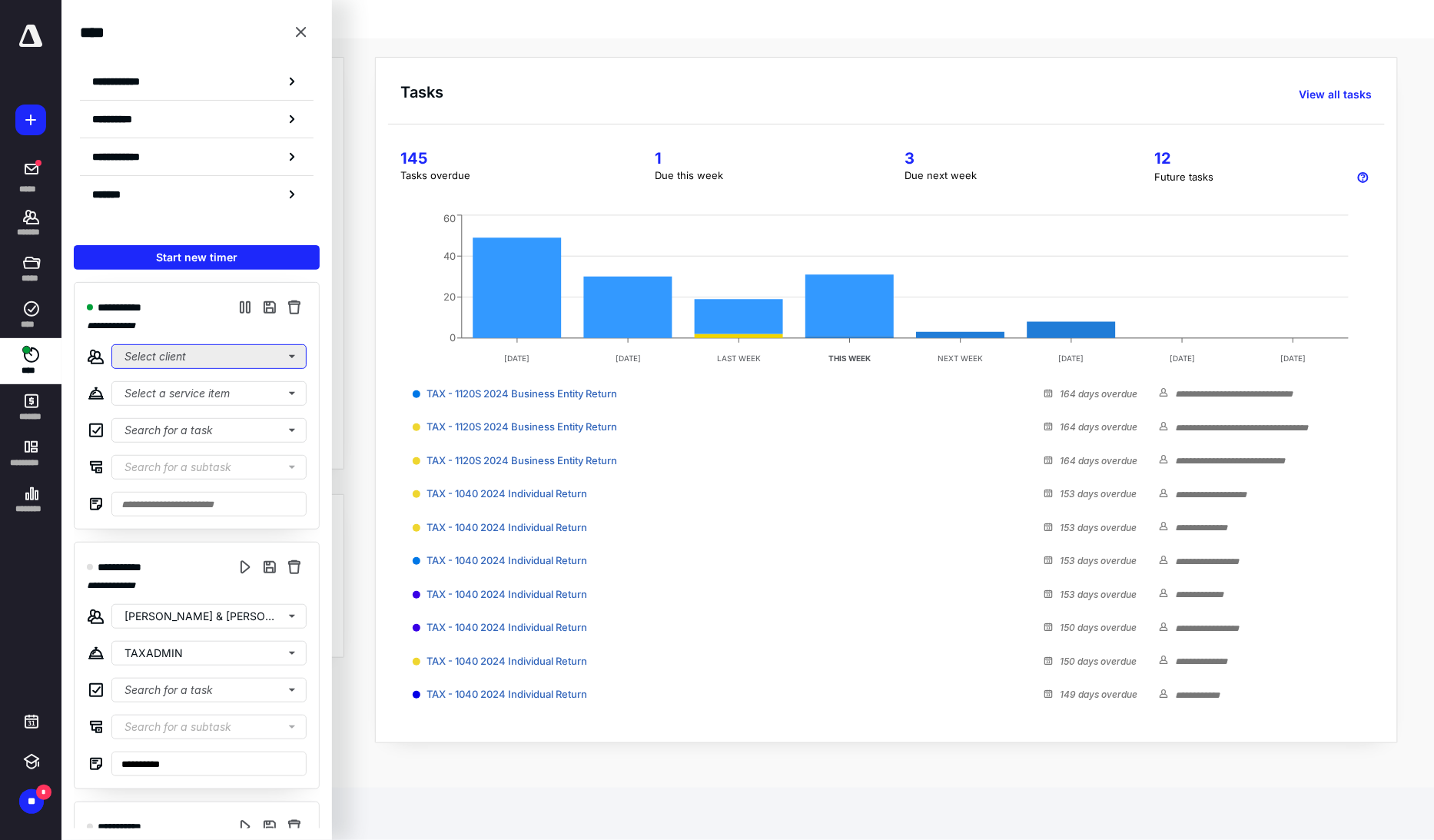 click on "Select client" at bounding box center [209, 357] 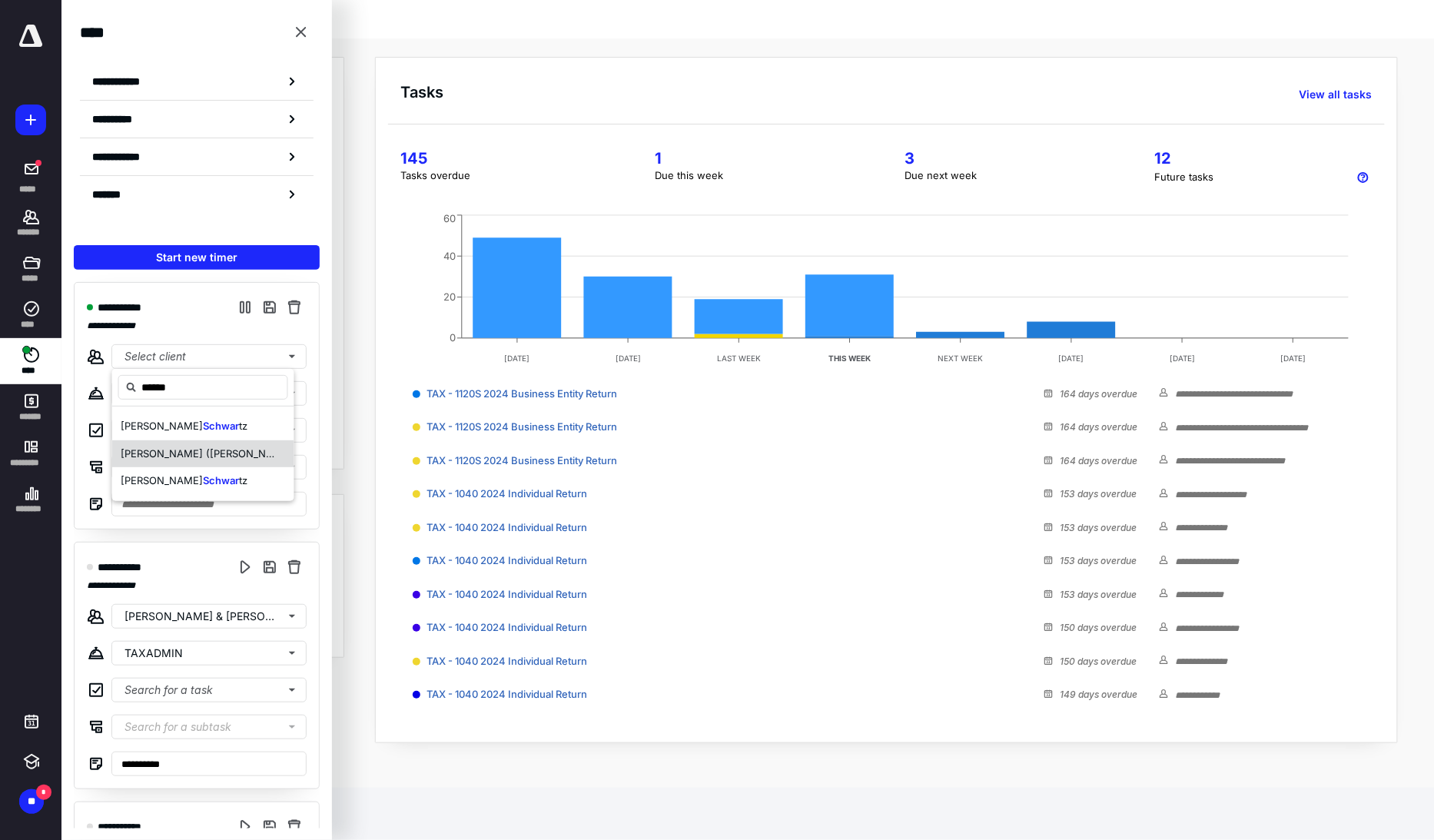 click on "[PERSON_NAME] ([PERSON_NAME])  [PERSON_NAME] tz" at bounding box center (203, 454) 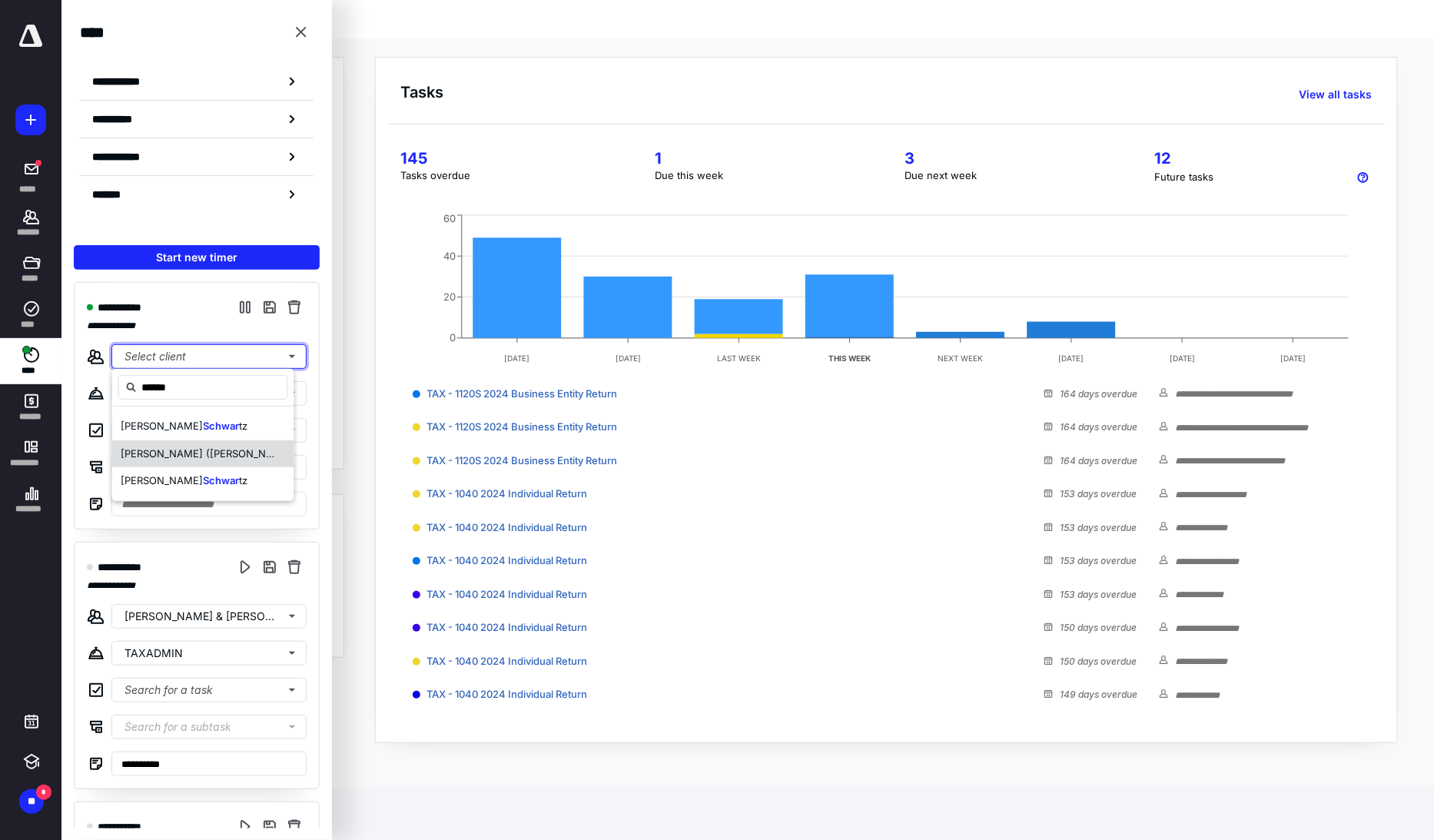 type 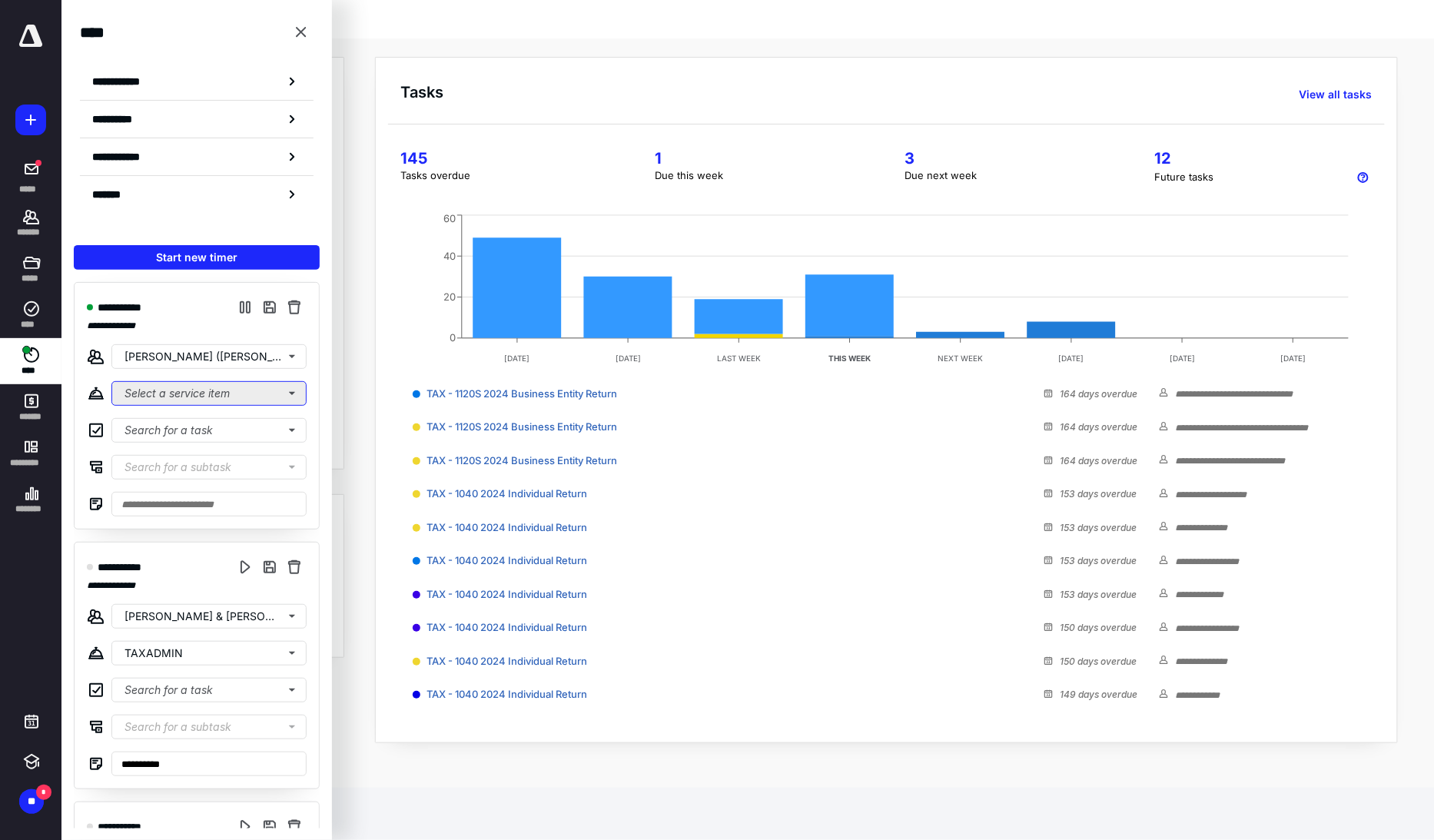 click on "Select a service item" at bounding box center [209, 393] 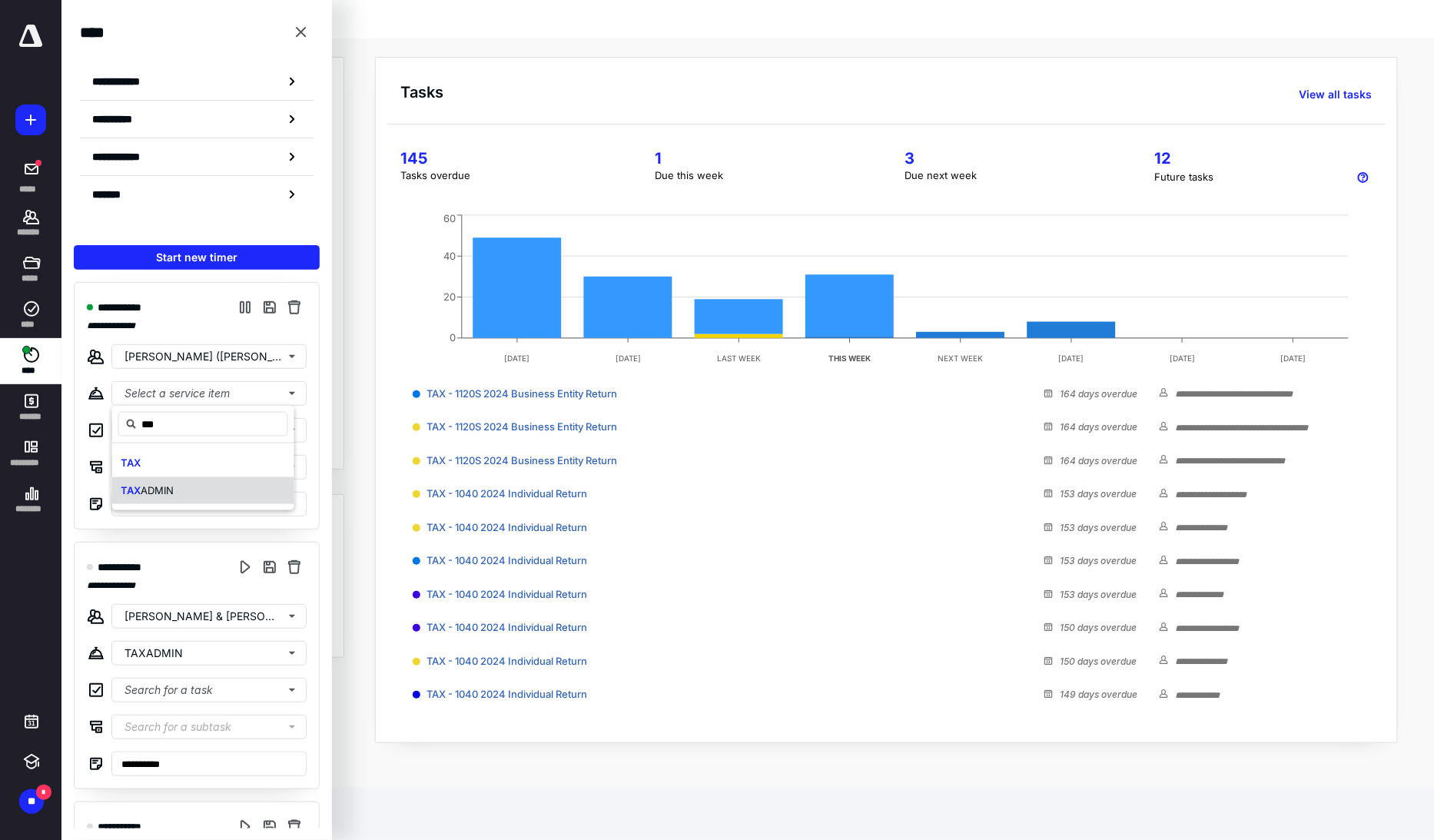 click on "ADMIN" at bounding box center (158, 490) 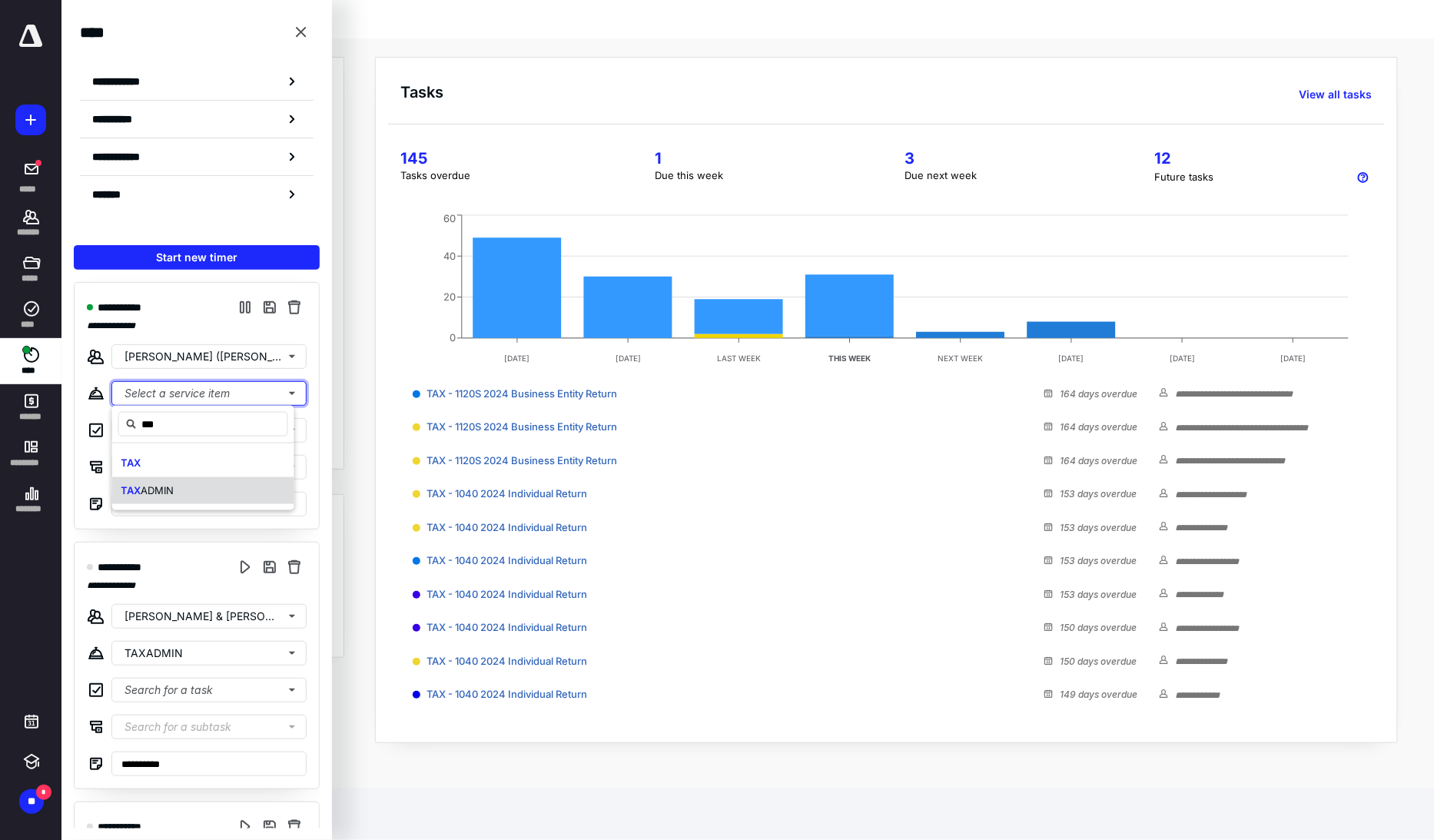 type 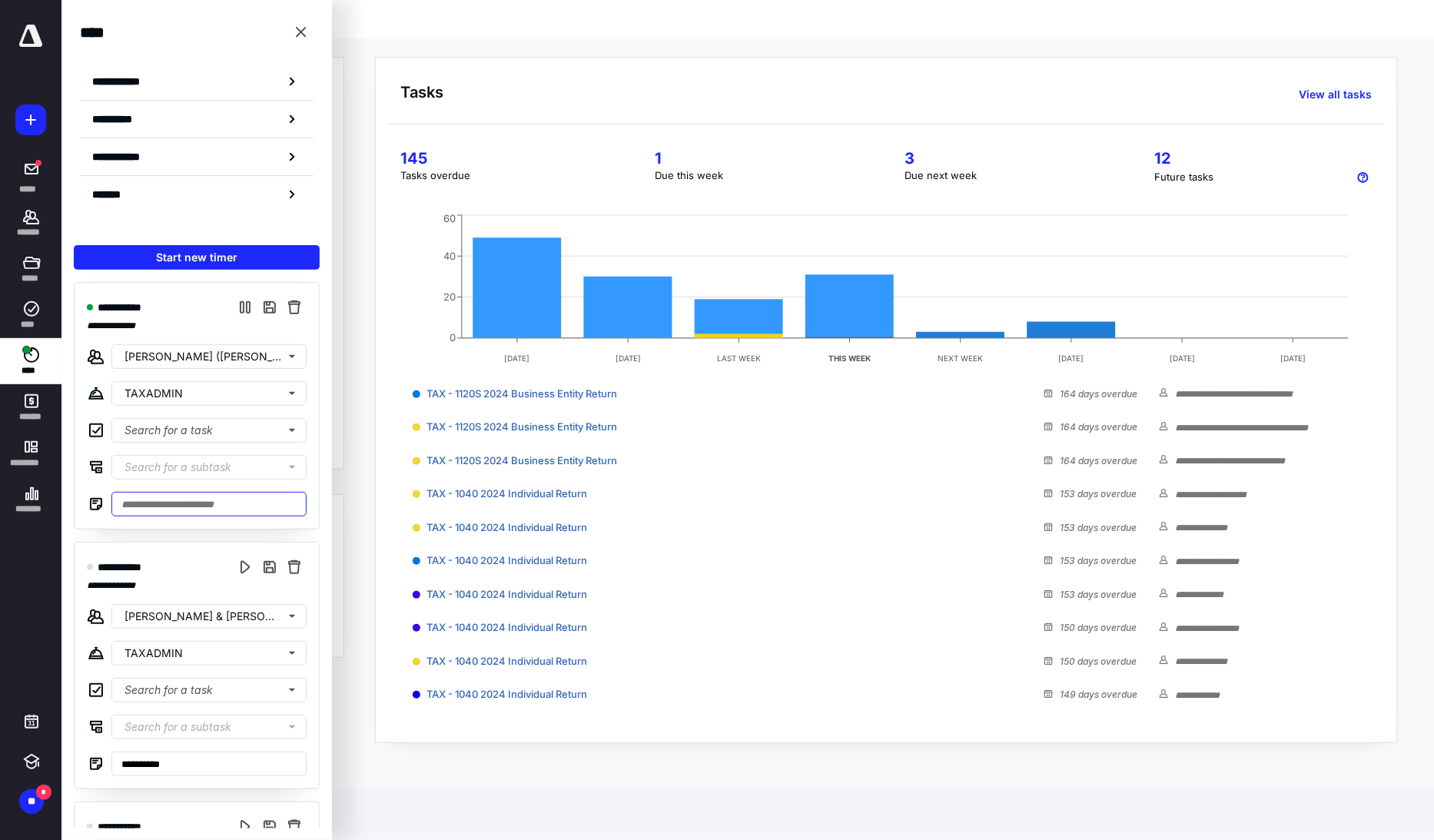click at bounding box center [209, 504] 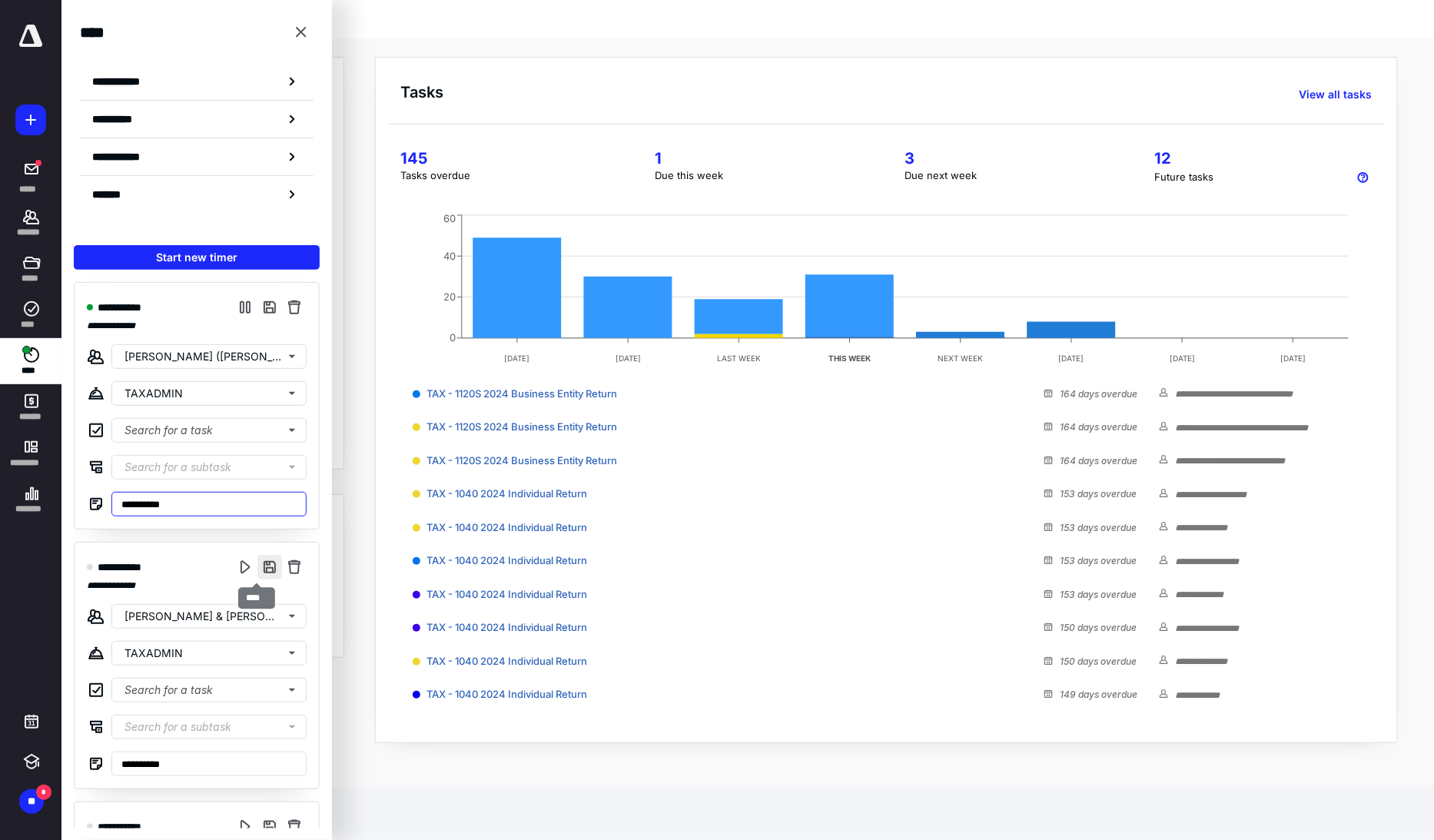 type on "**********" 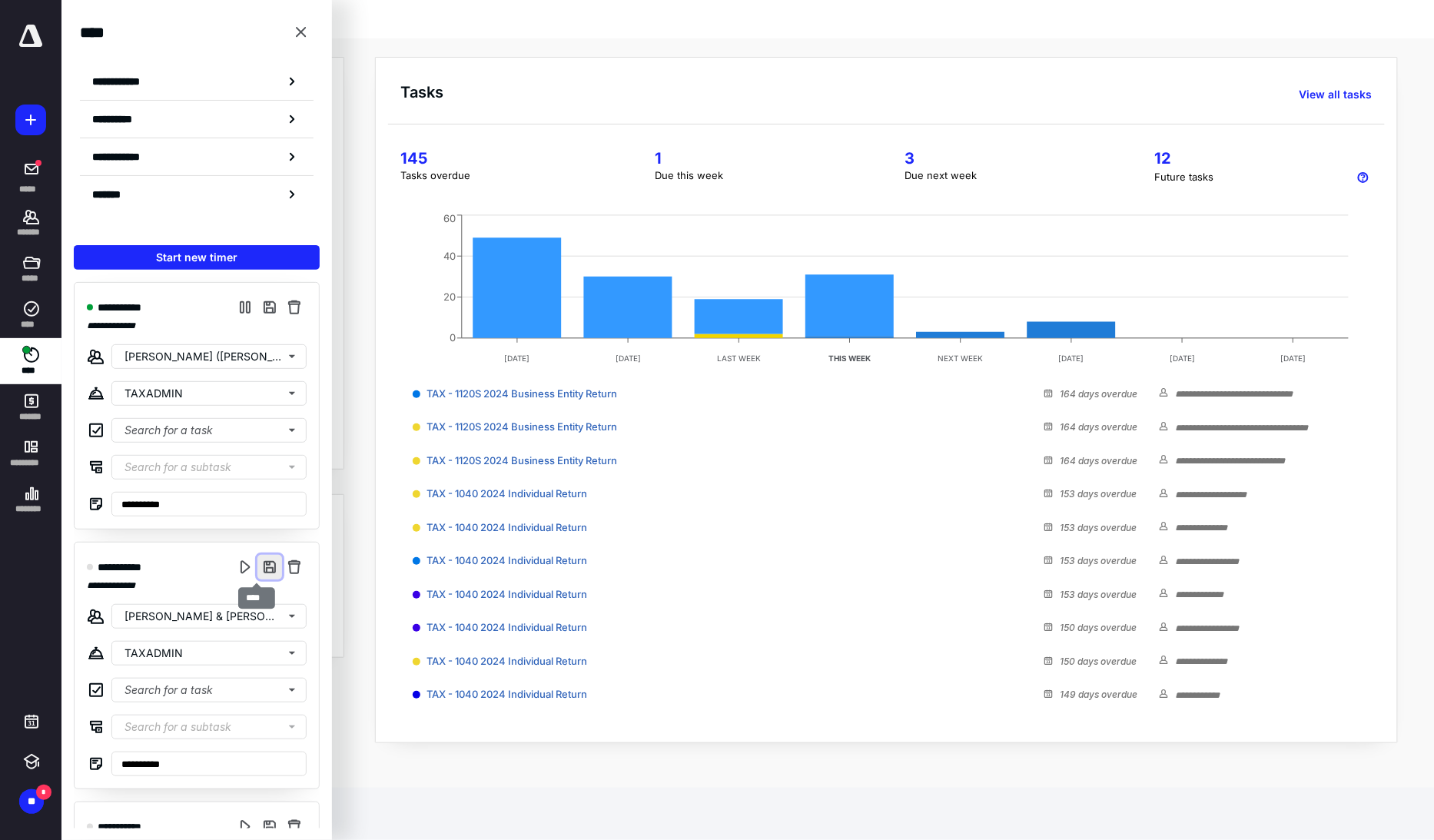 click at bounding box center [270, 567] 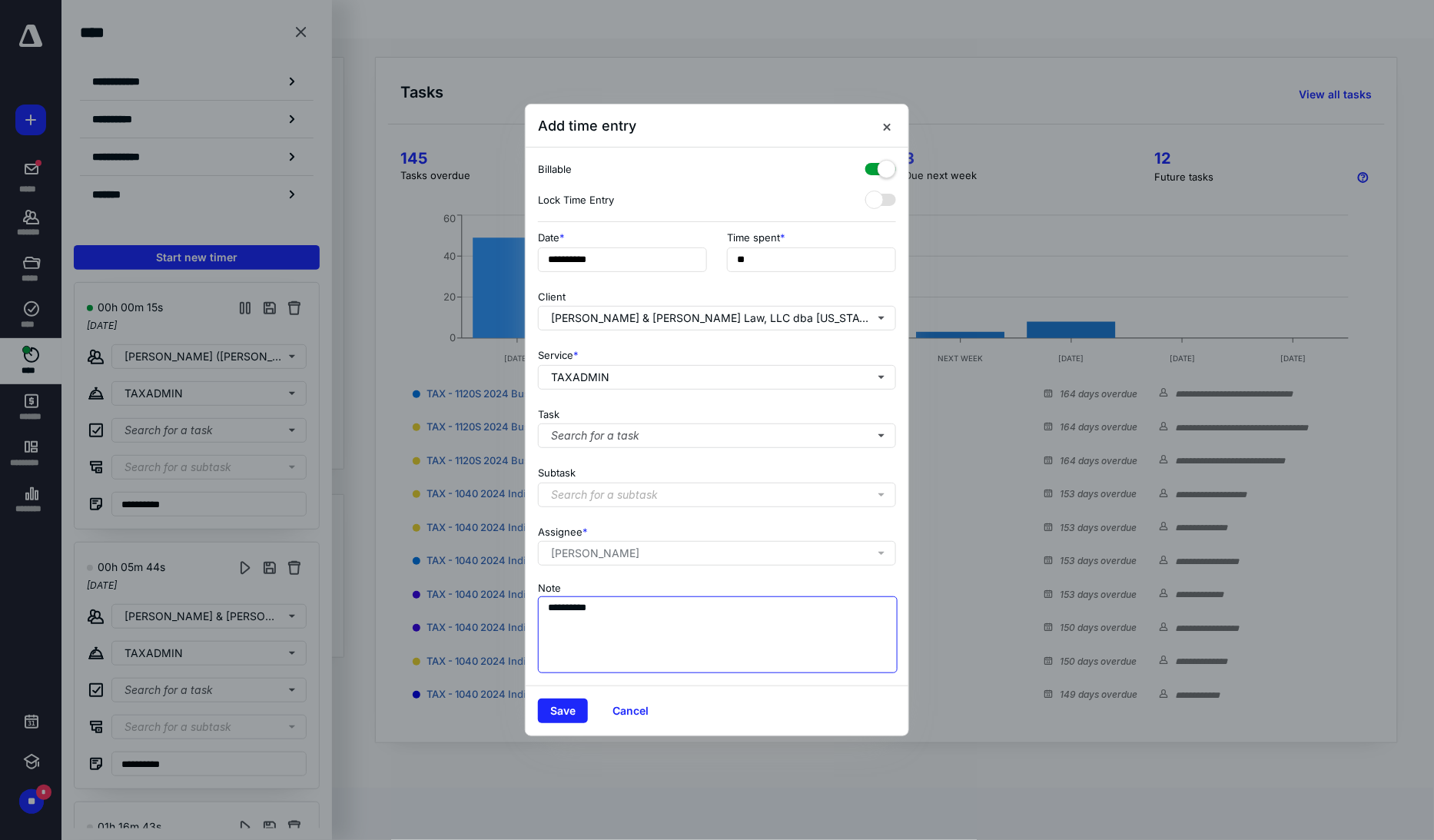 click on "**********" at bounding box center [718, 635] 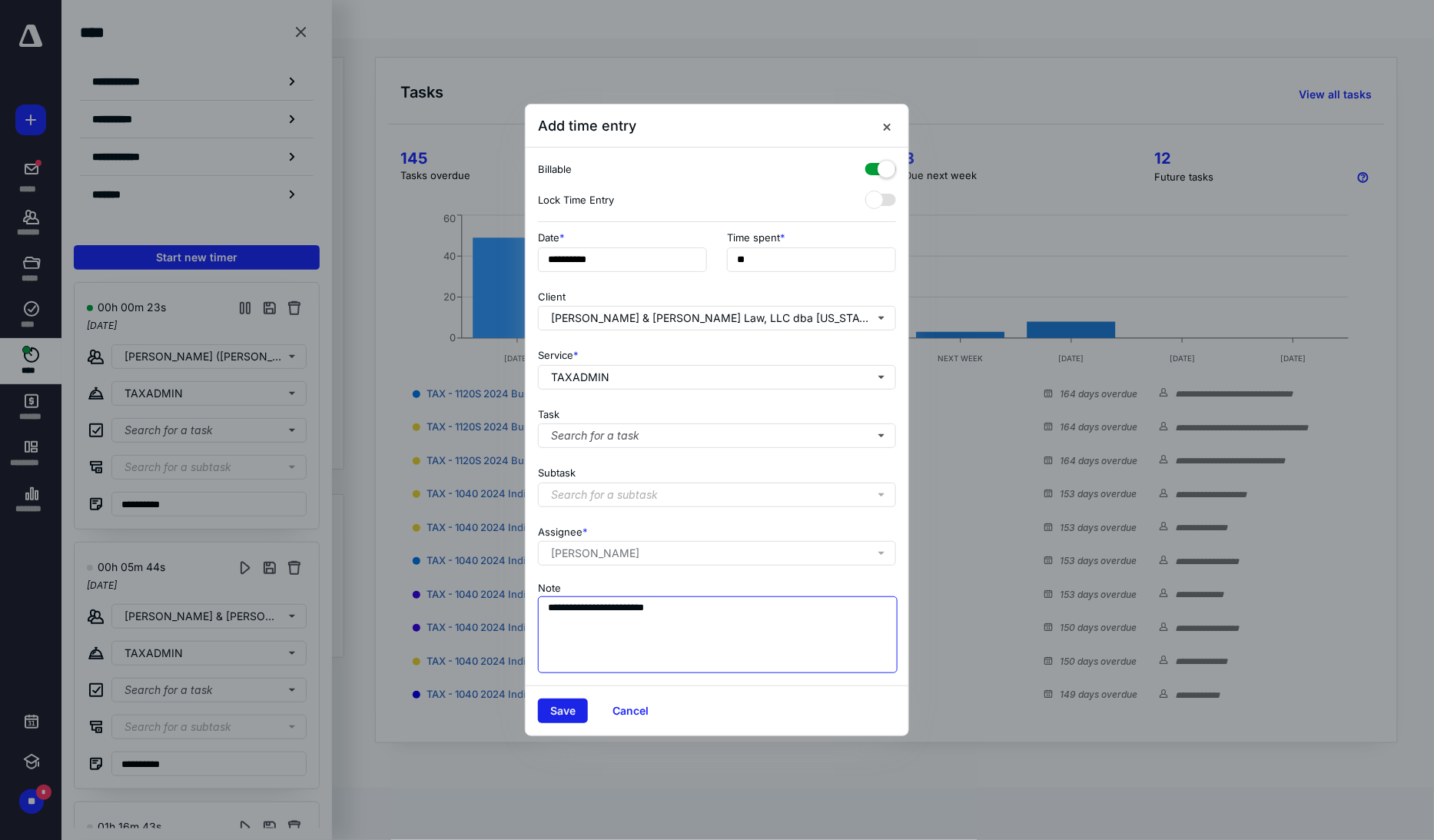 type on "**********" 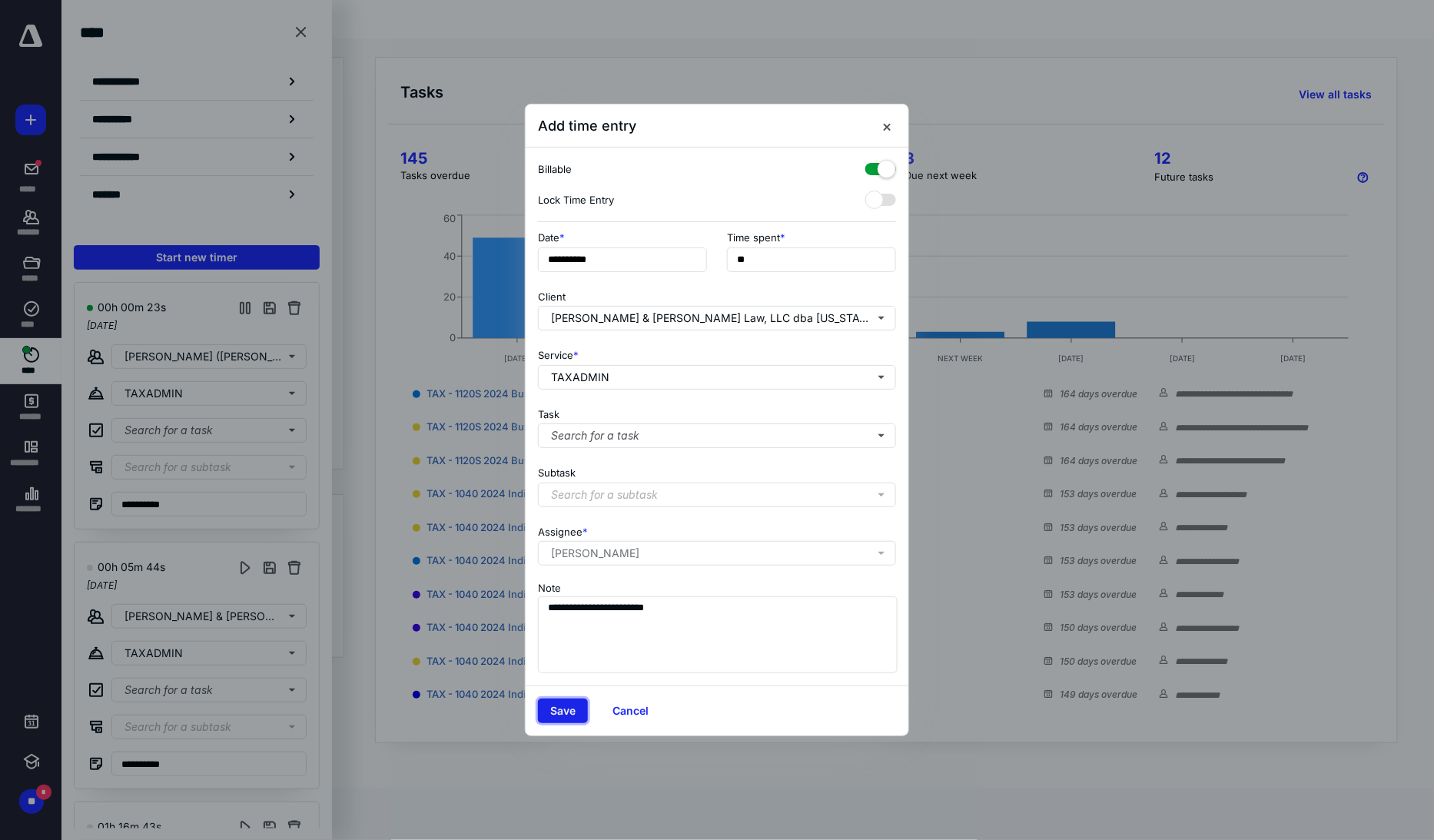 click on "Save" at bounding box center [563, 711] 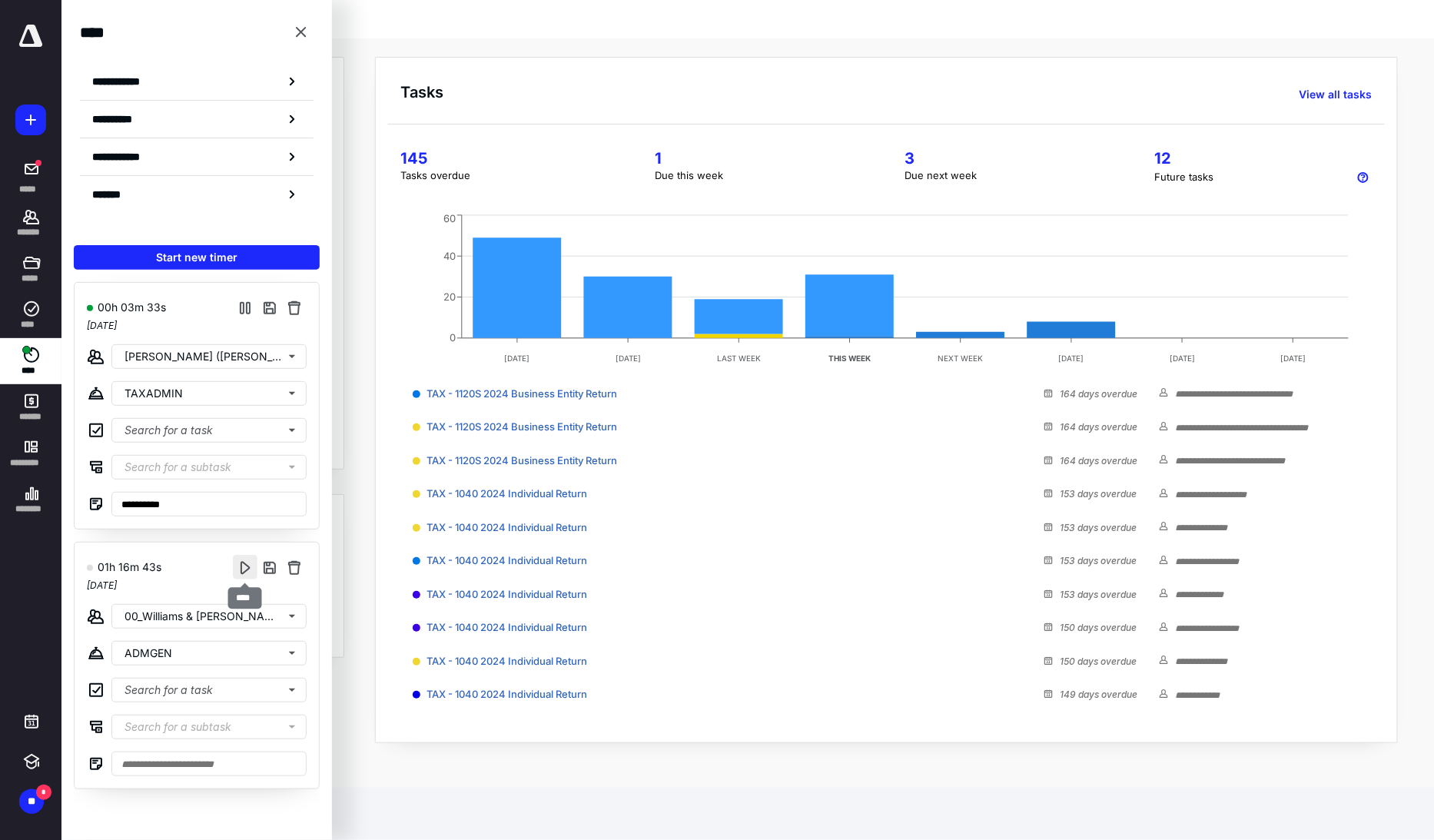 click at bounding box center (245, 567) 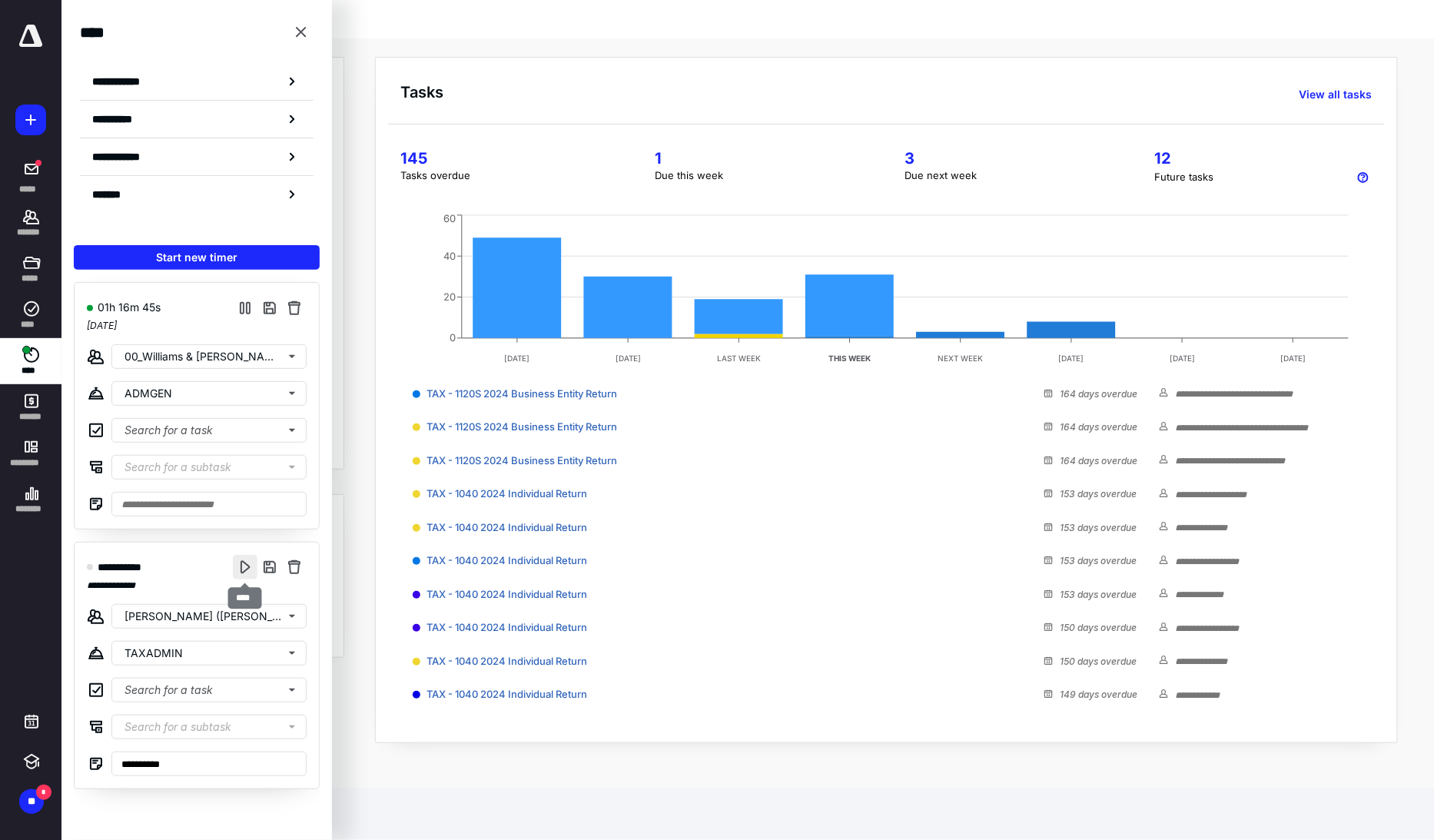 click at bounding box center [245, 567] 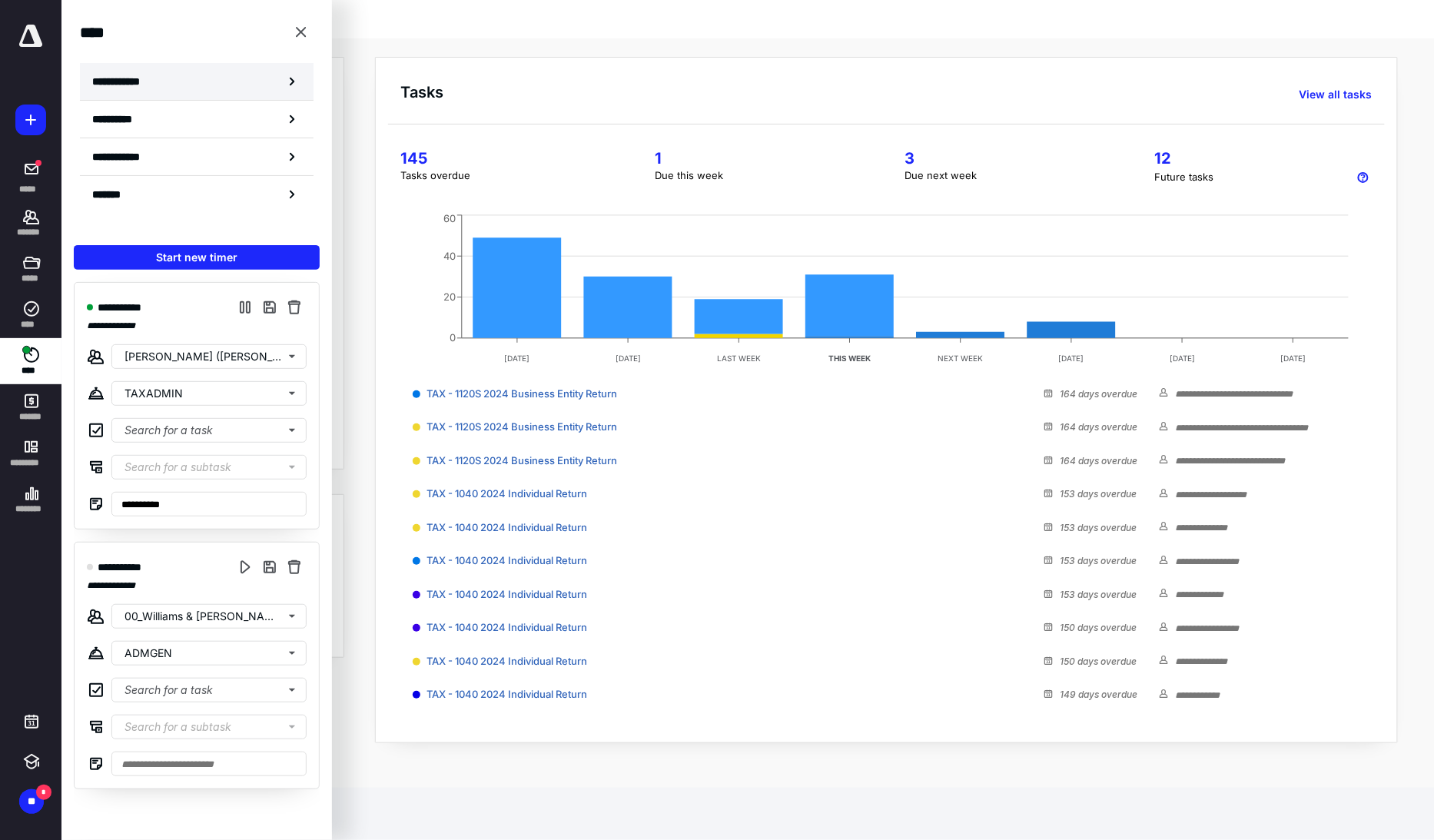 click on "**********" at bounding box center [124, 81] 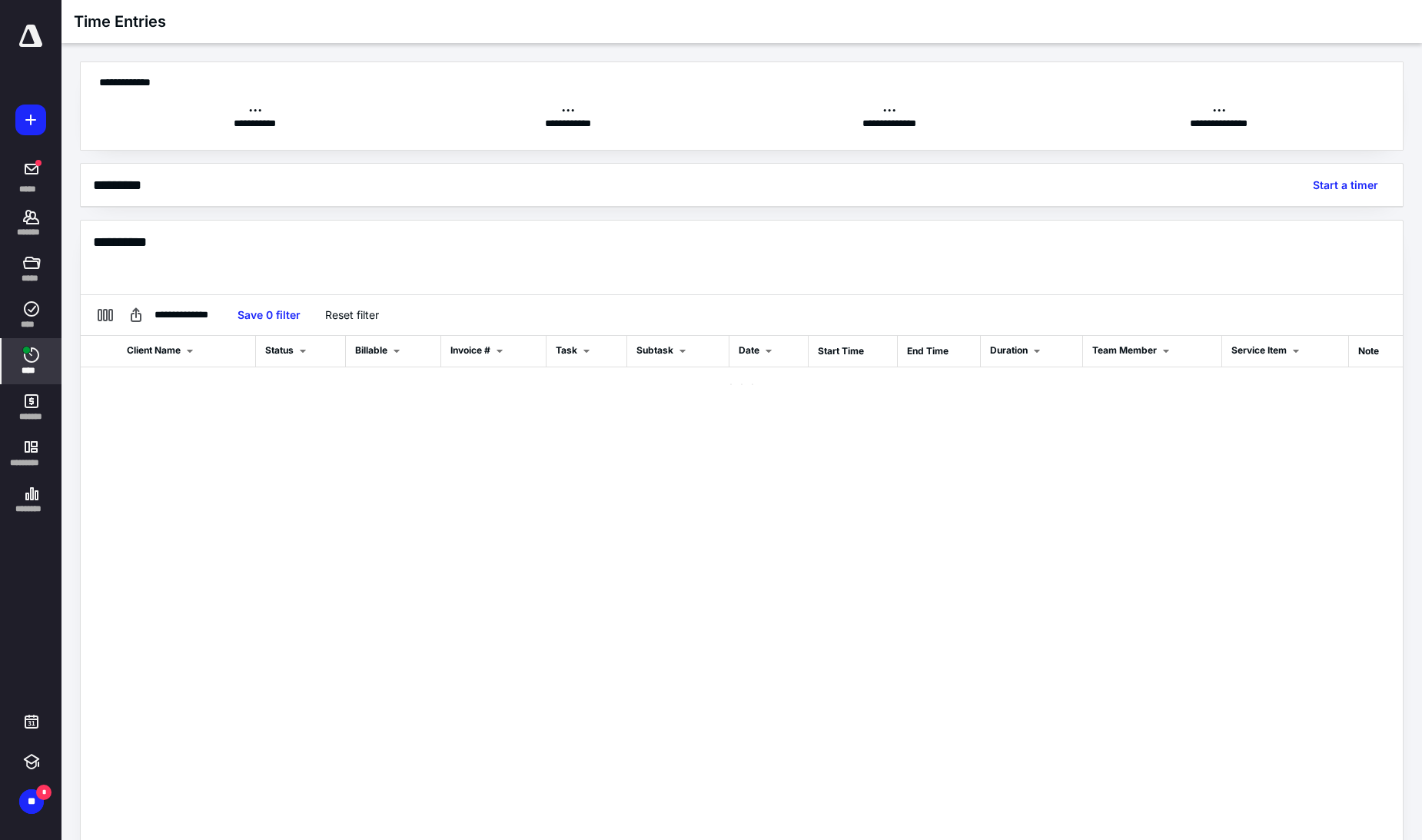 scroll, scrollTop: 0, scrollLeft: 1, axis: horizontal 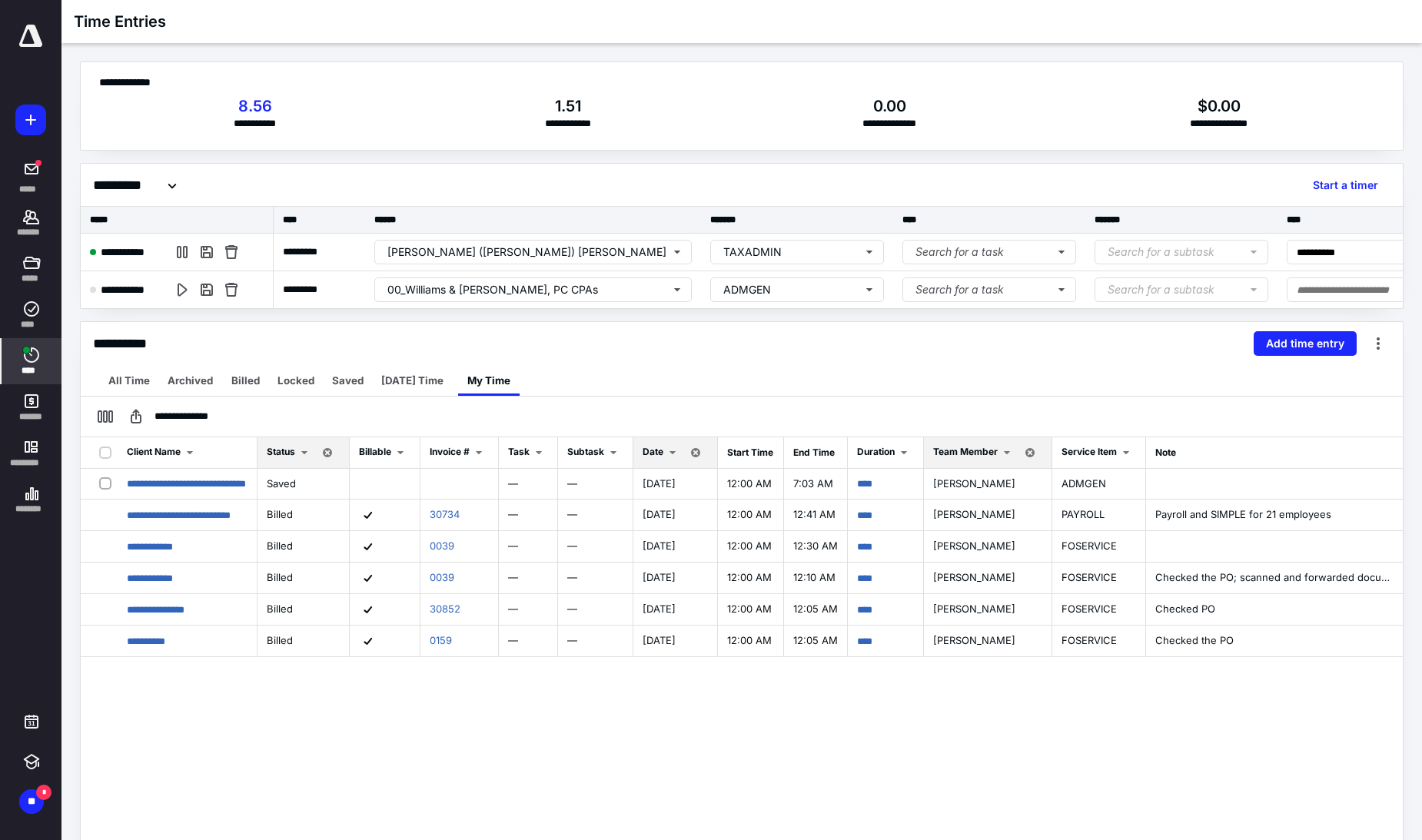 click on "Date" at bounding box center (653, 451) 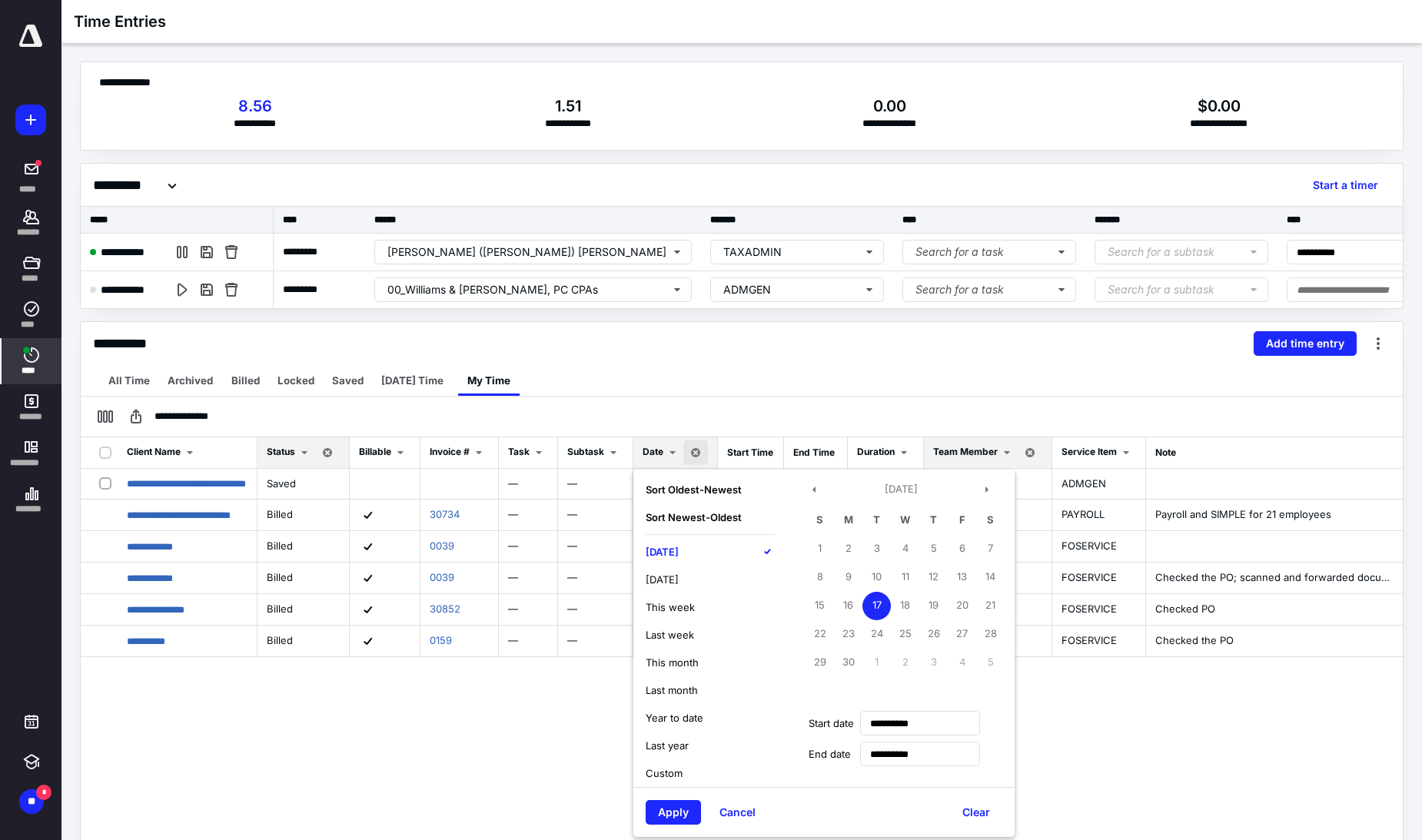 click on "[DATE]" at bounding box center (662, 552) 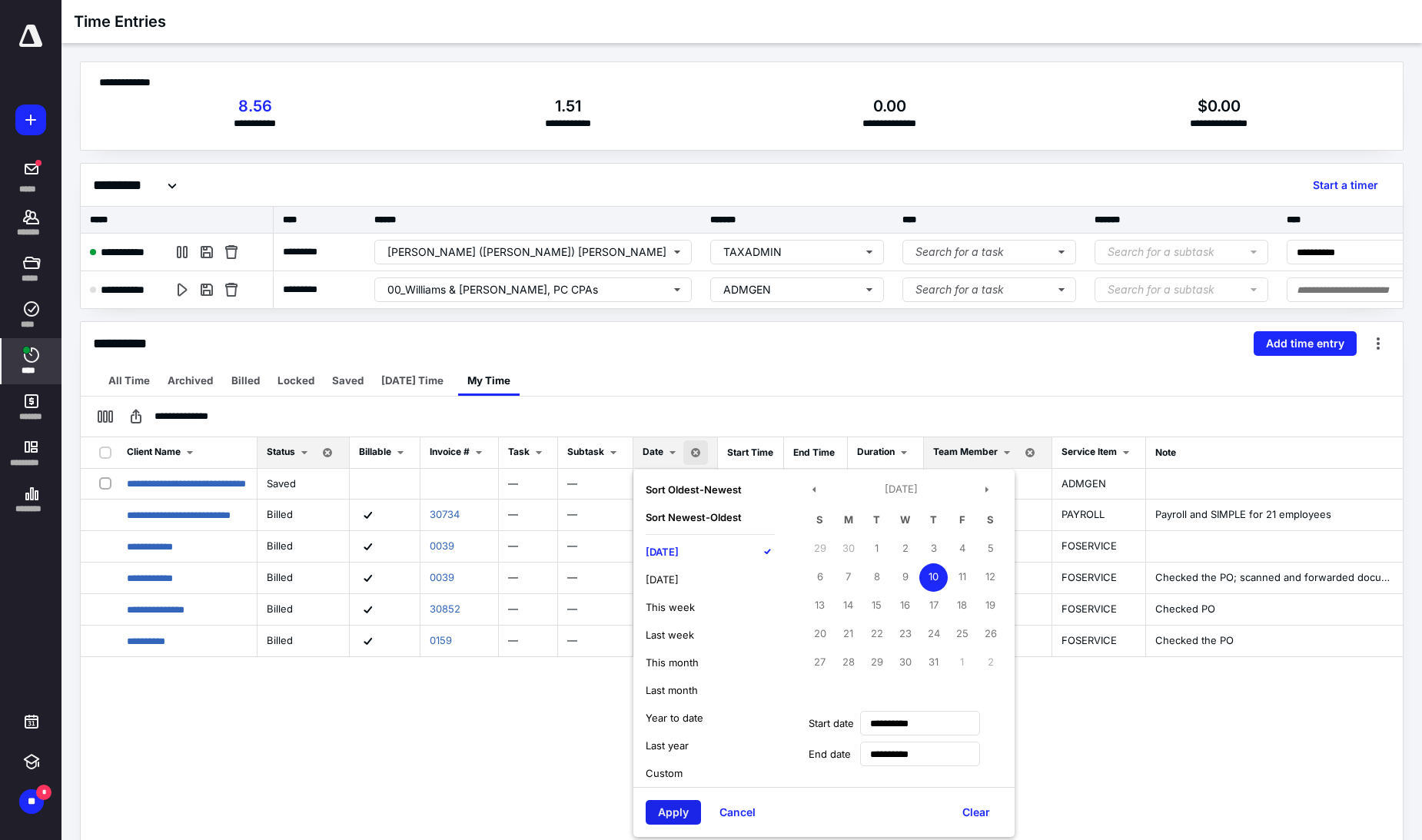 click on "Apply" at bounding box center [673, 812] 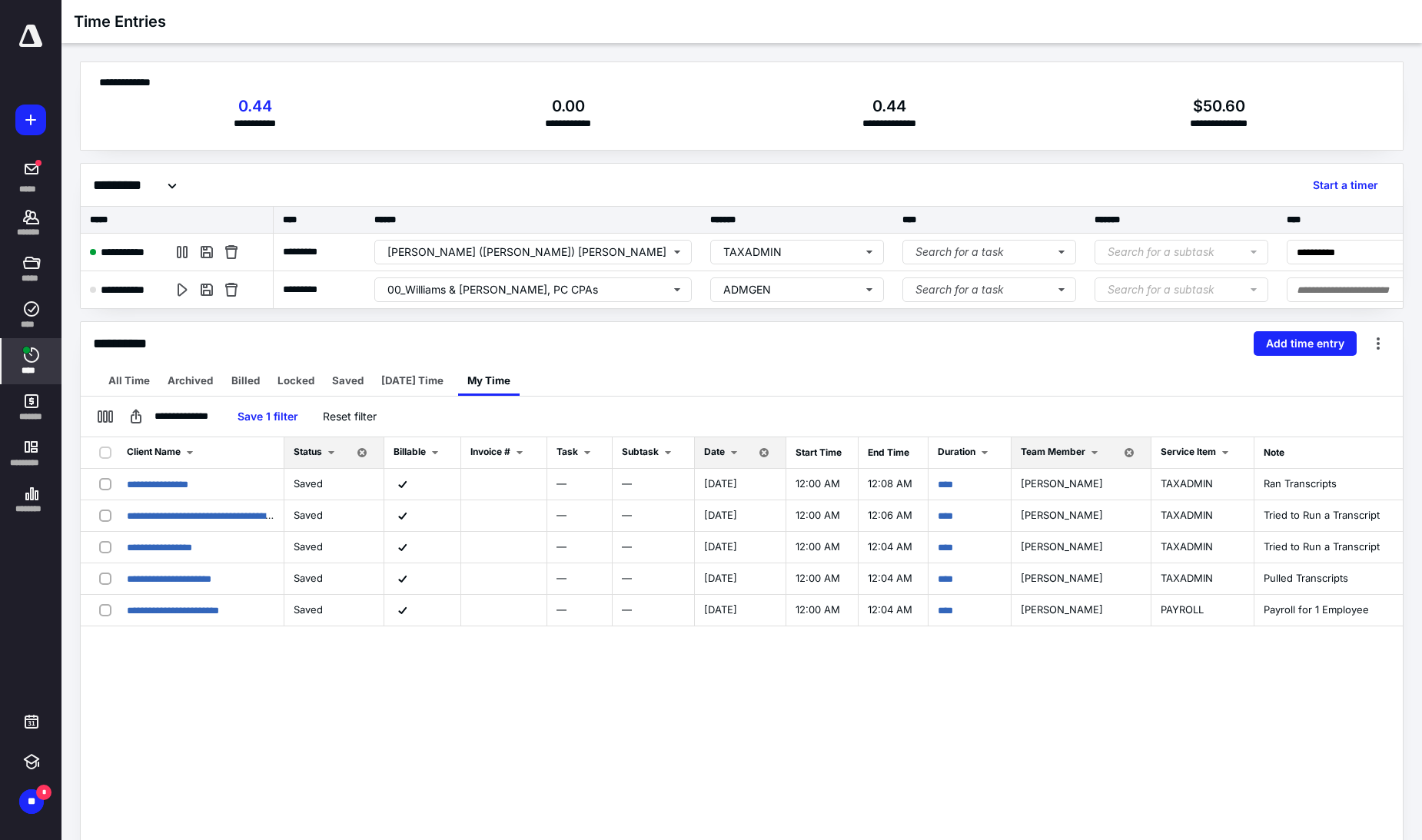 click at bounding box center [31, 36] 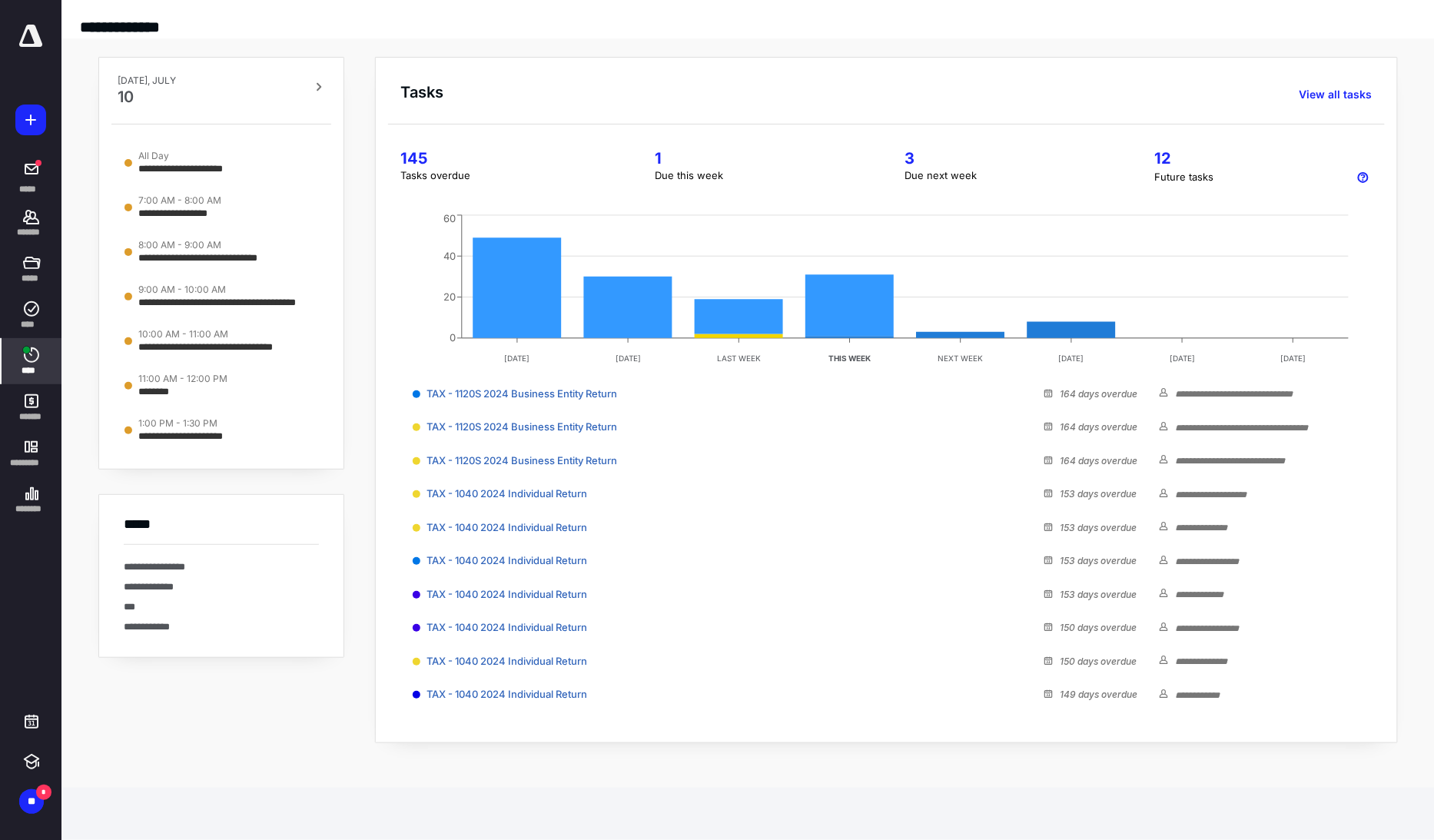 click at bounding box center (26, 350) 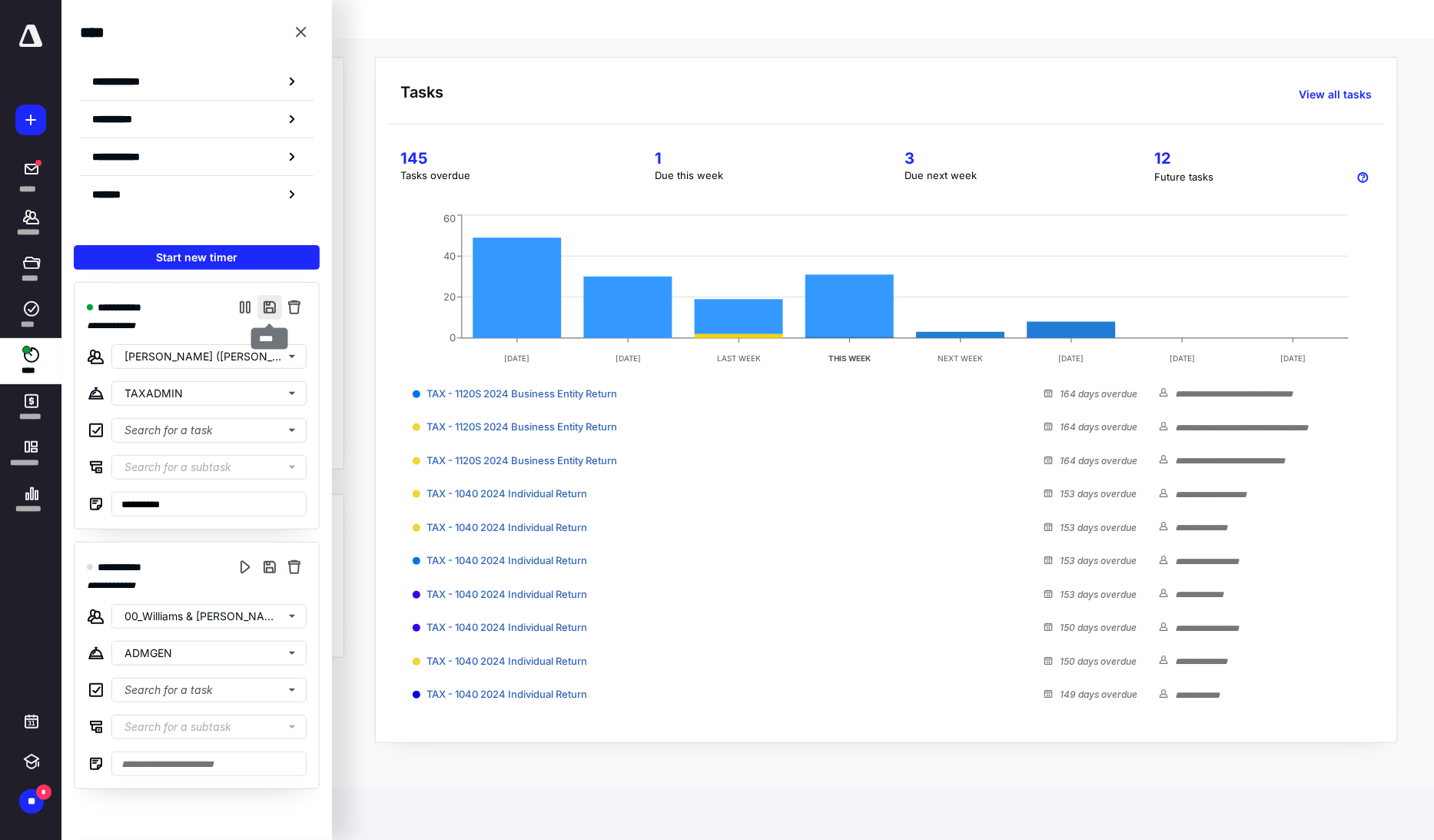 click at bounding box center [270, 307] 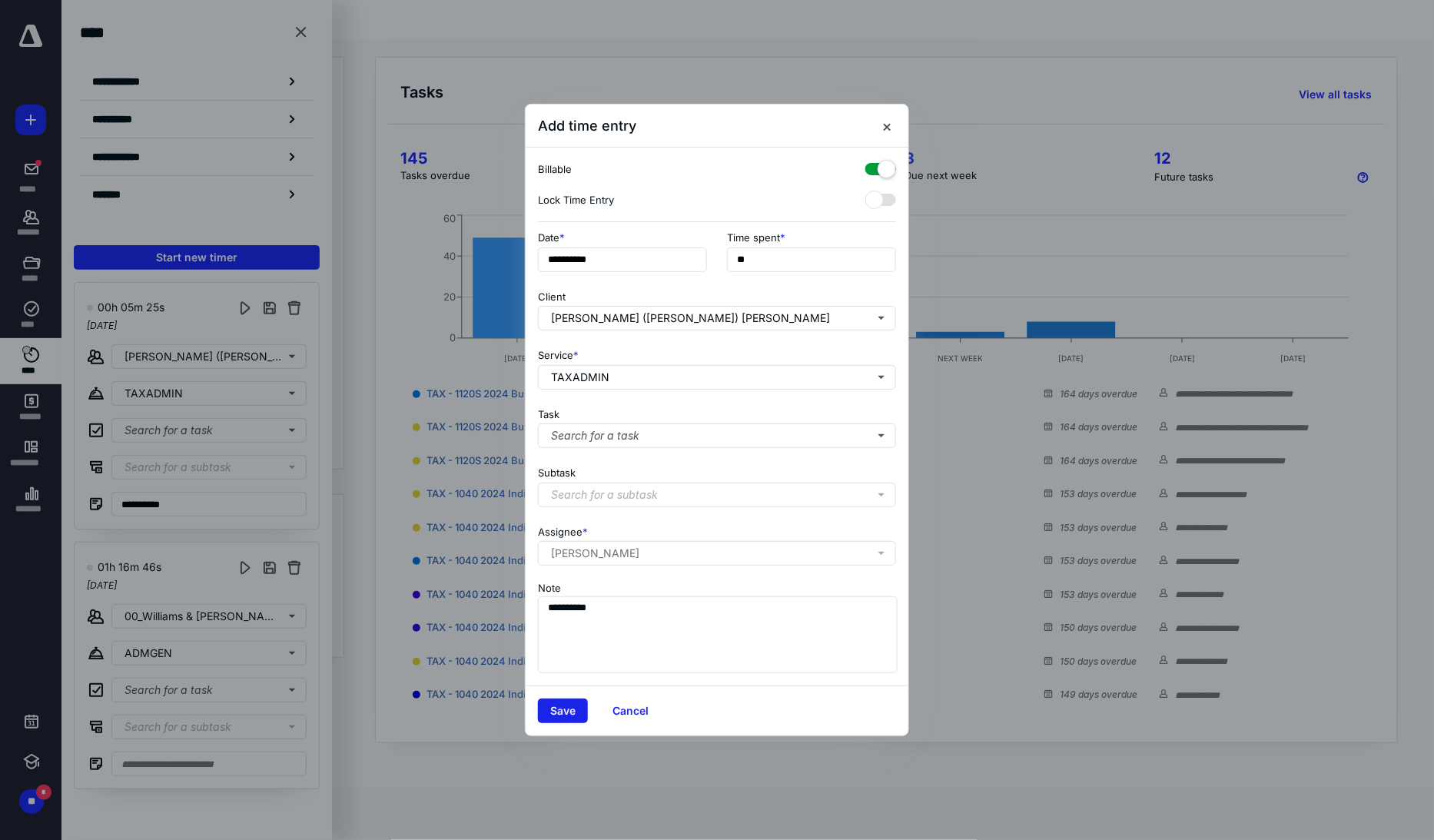 click on "Save" at bounding box center [563, 711] 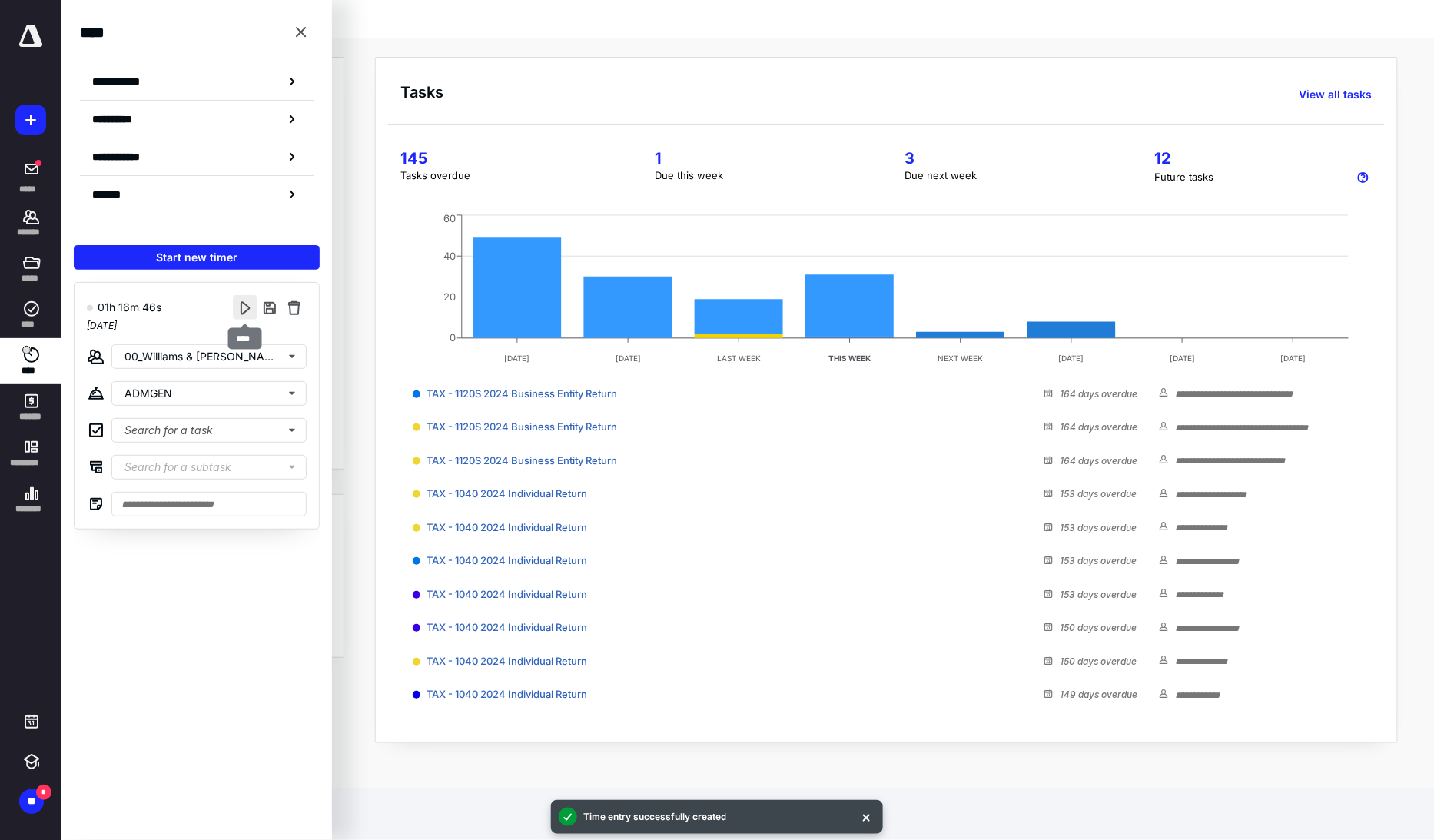 drag, startPoint x: 244, startPoint y: 309, endPoint x: 243, endPoint y: 317, distance: 8.062258 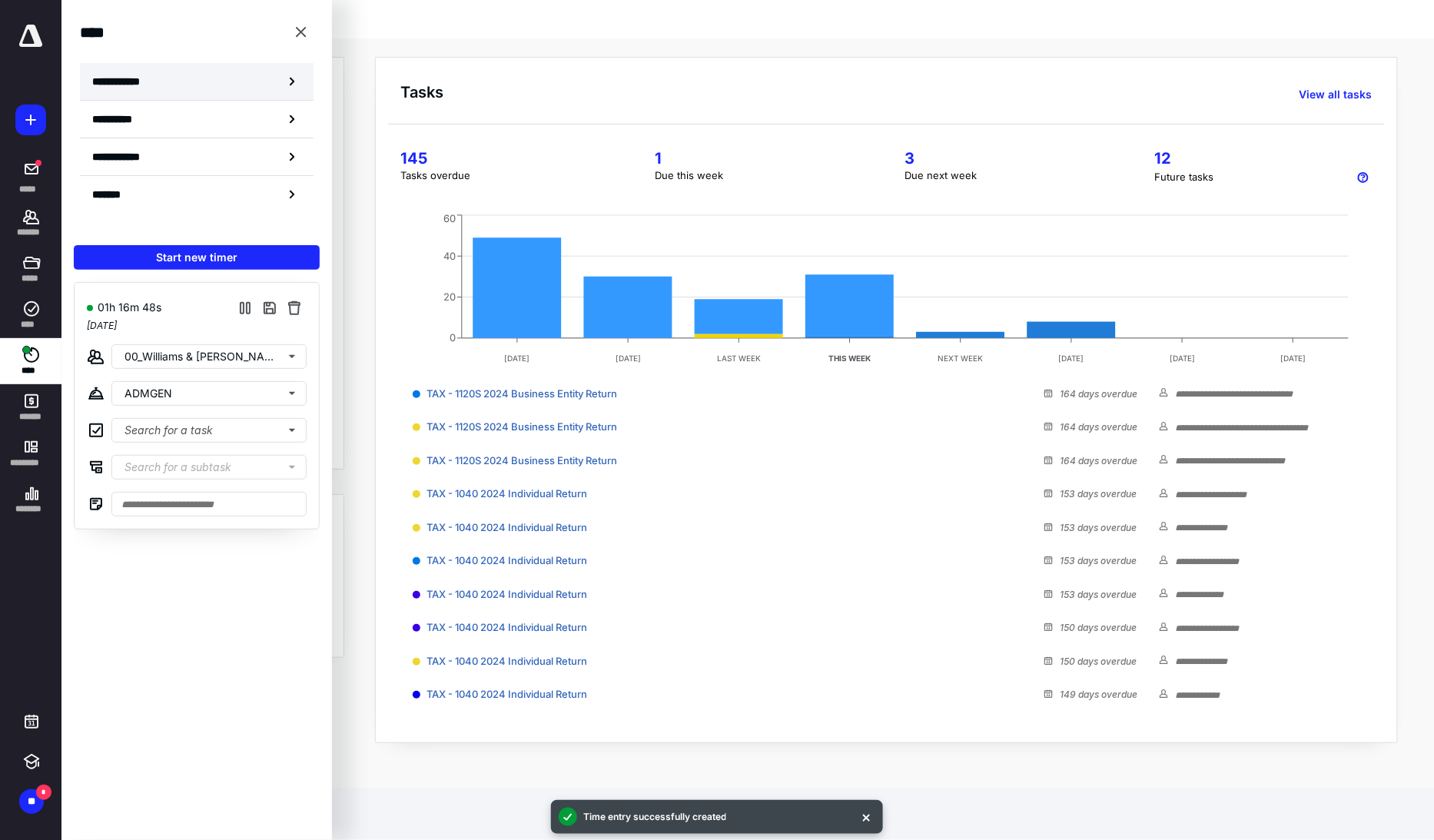 click on "**********" at bounding box center [124, 81] 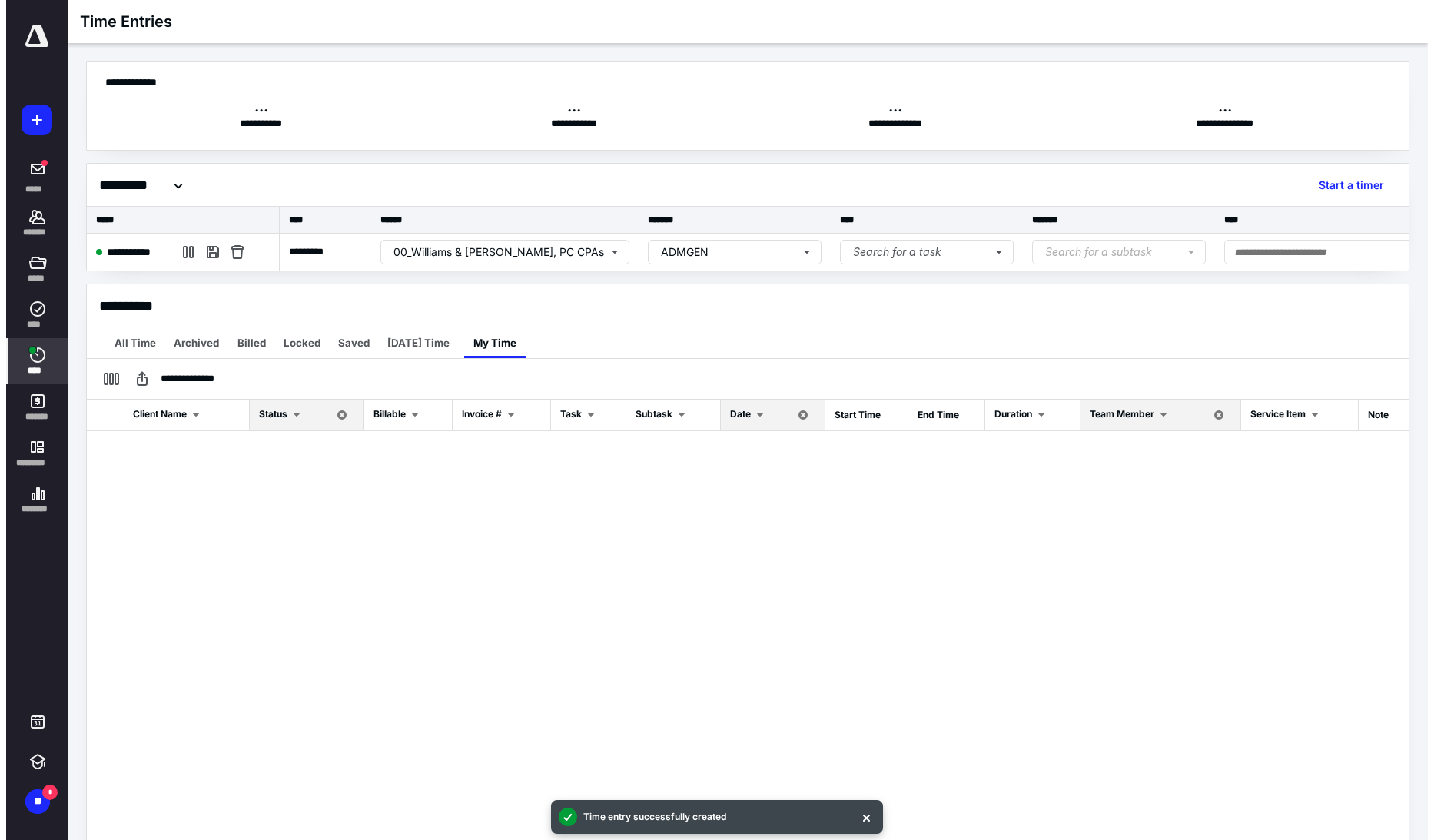 scroll, scrollTop: 0, scrollLeft: 1, axis: horizontal 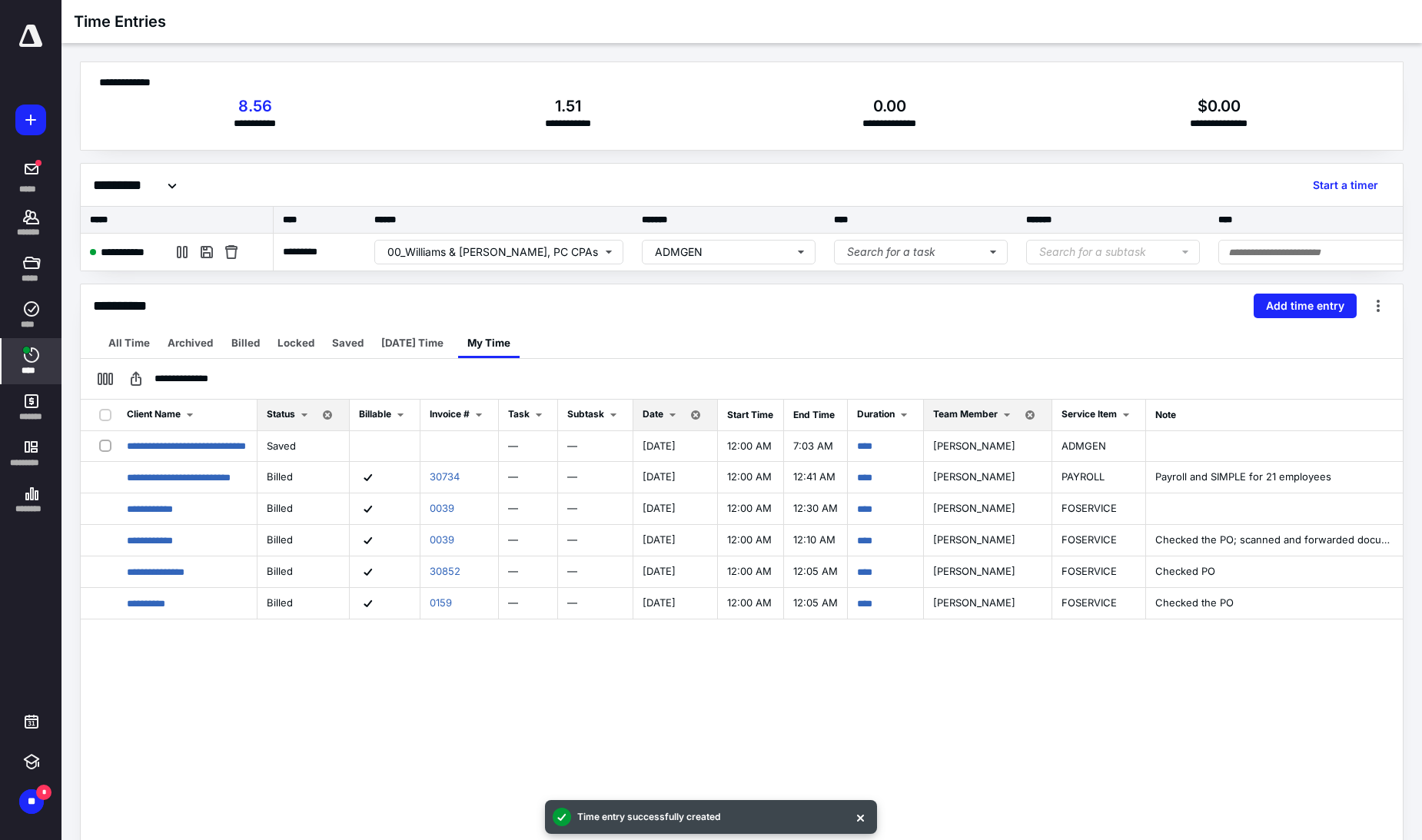 click on "Date" at bounding box center (653, 413) 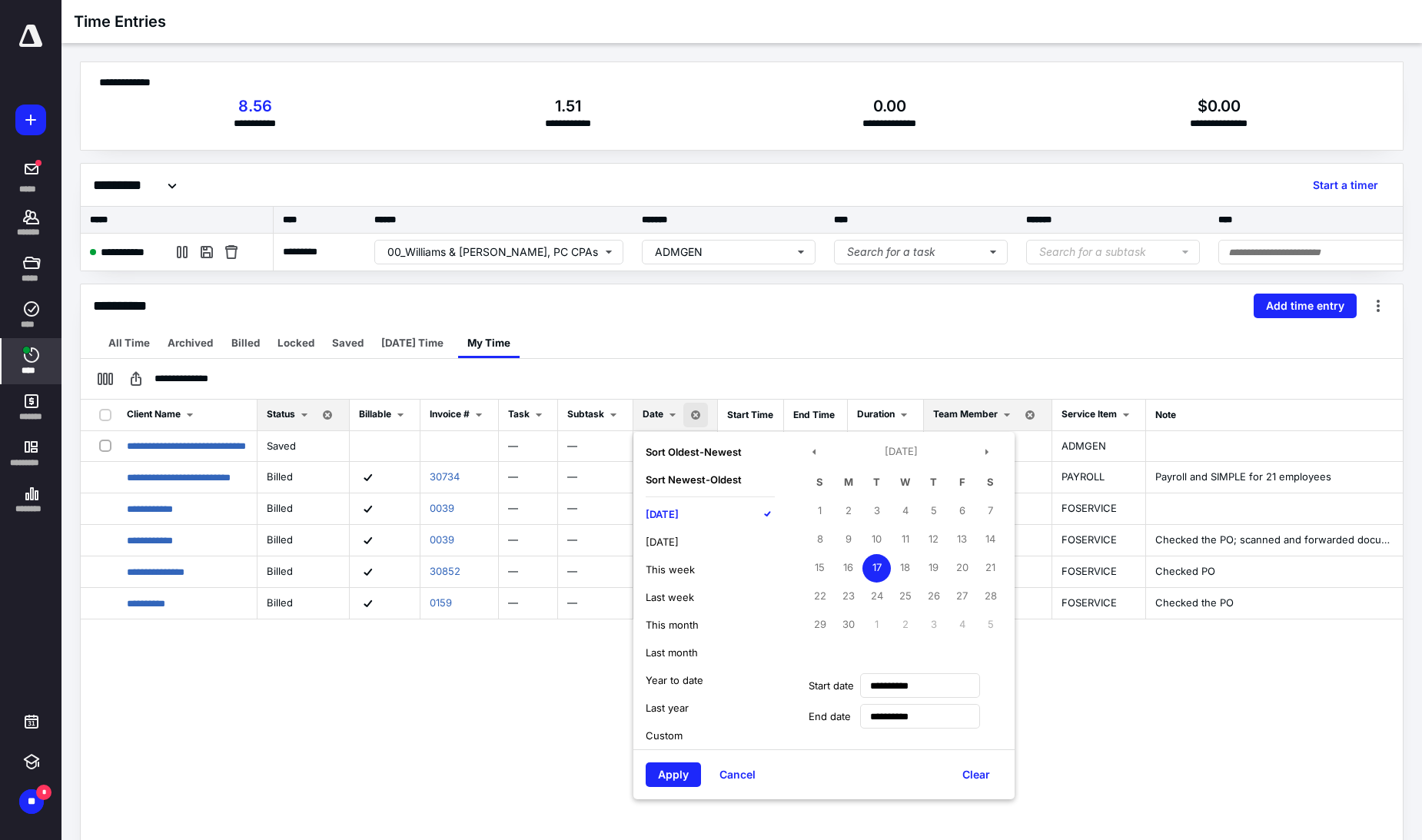click on "[DATE]" at bounding box center (662, 514) 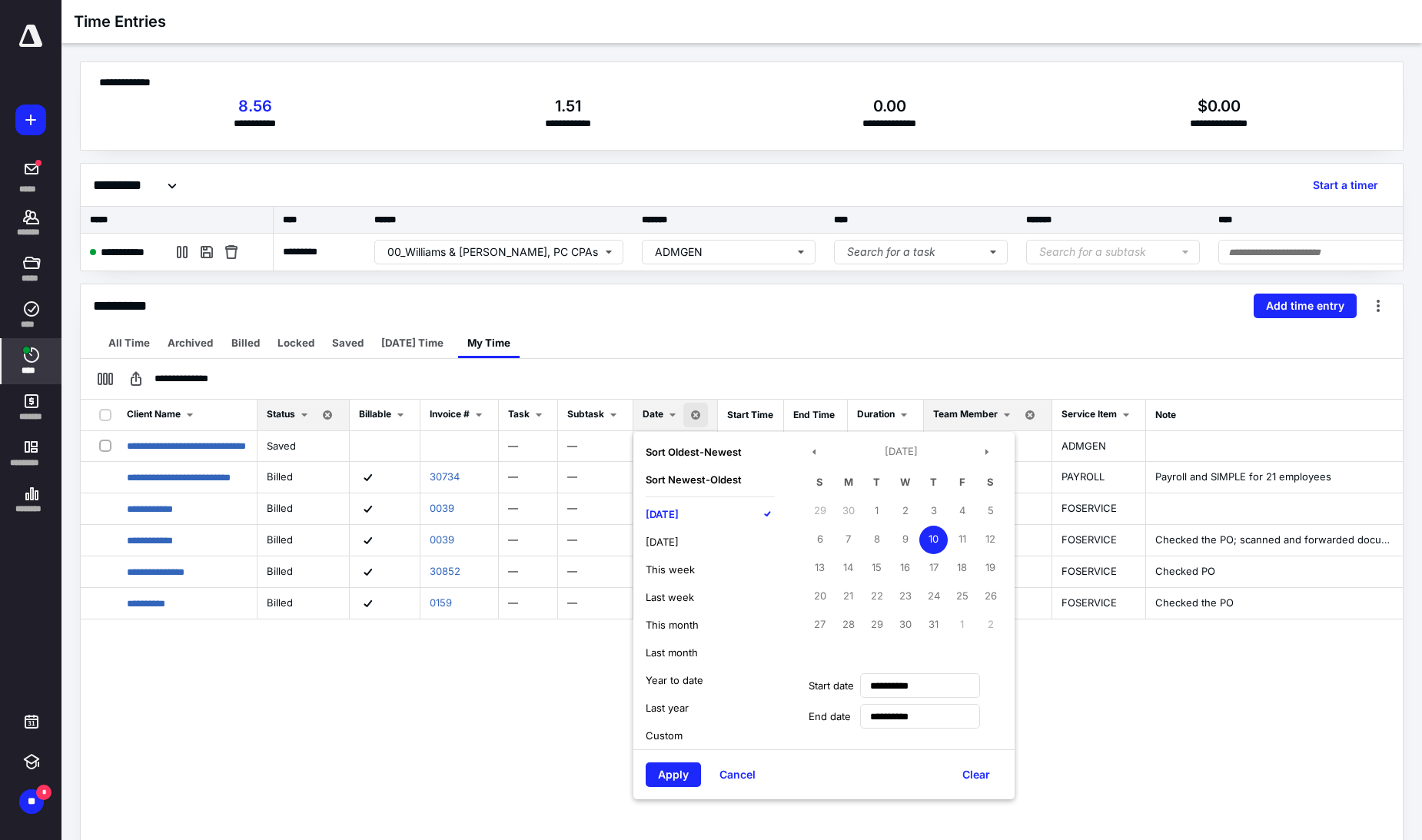 click on "[DATE]" at bounding box center [662, 514] 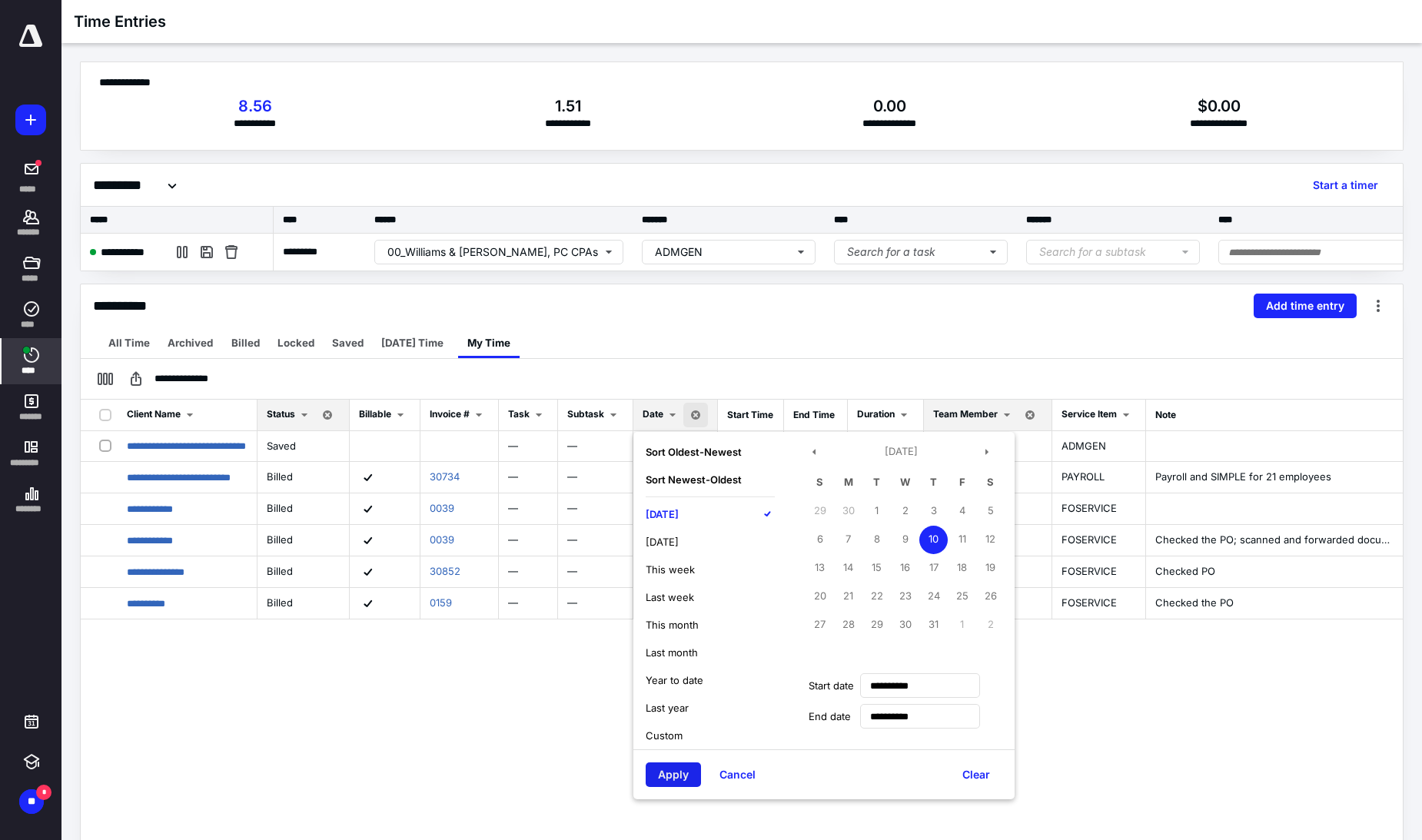 click on "Apply" at bounding box center (673, 775) 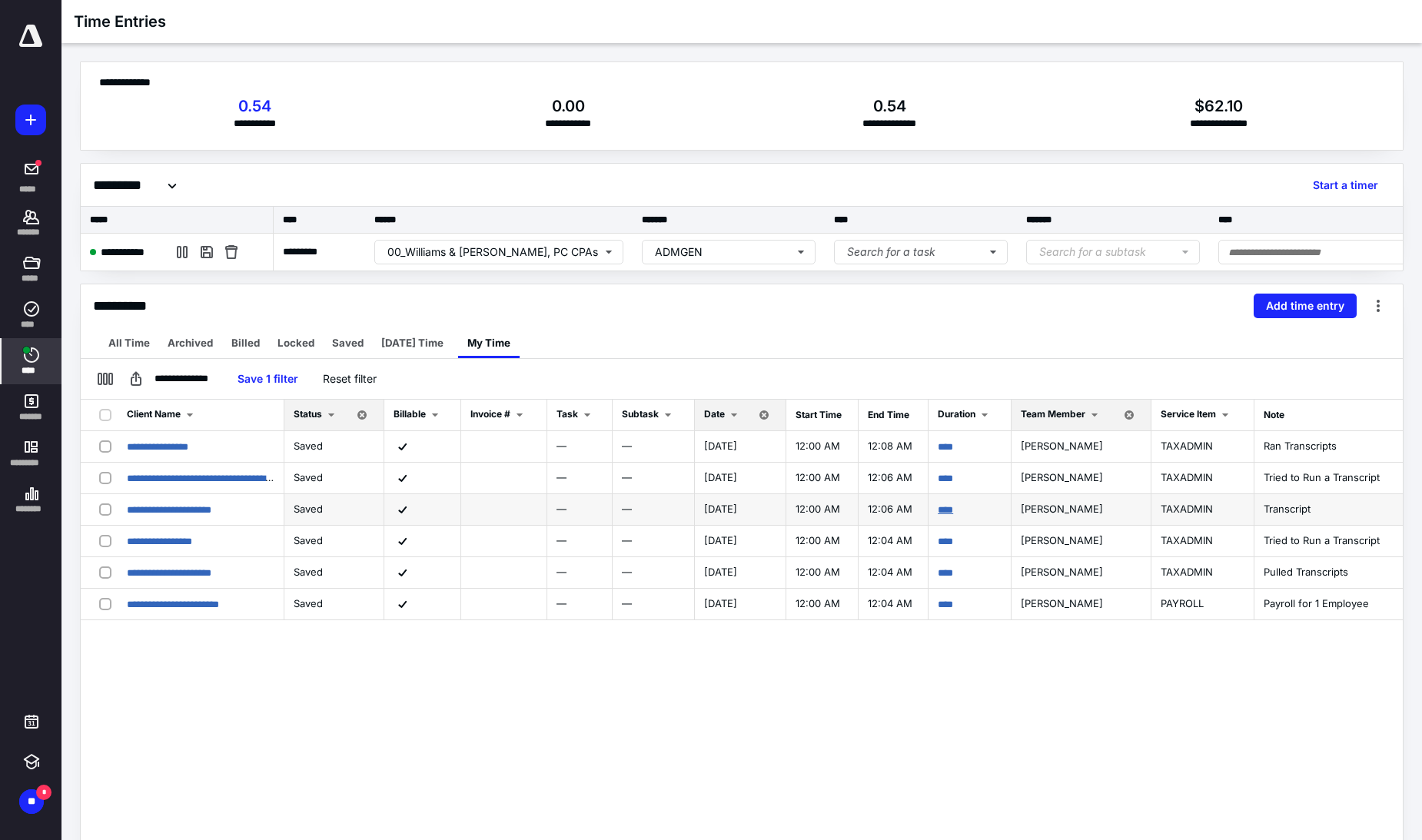 click on "****" at bounding box center (945, 510) 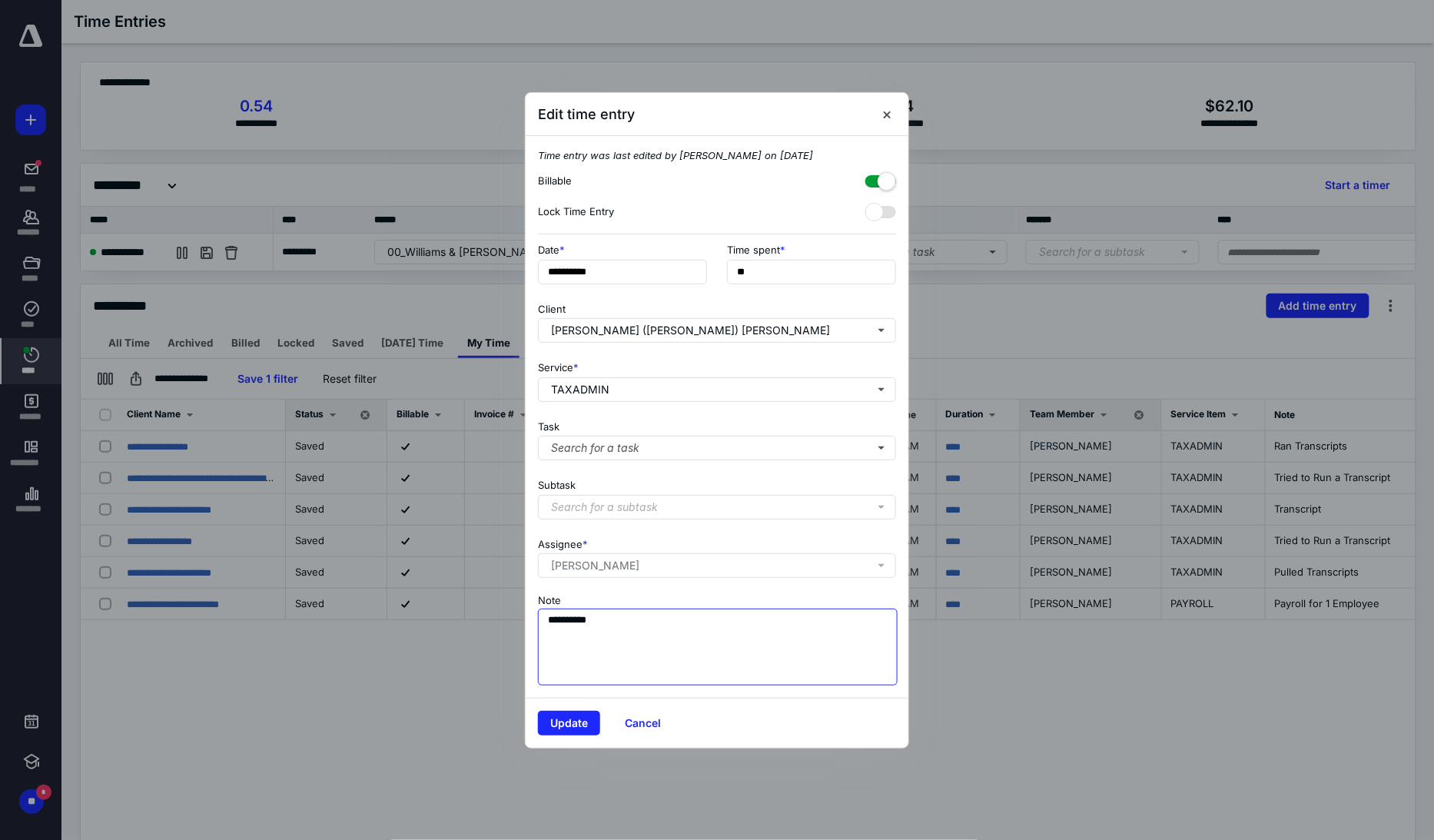 click on "**********" at bounding box center [718, 647] 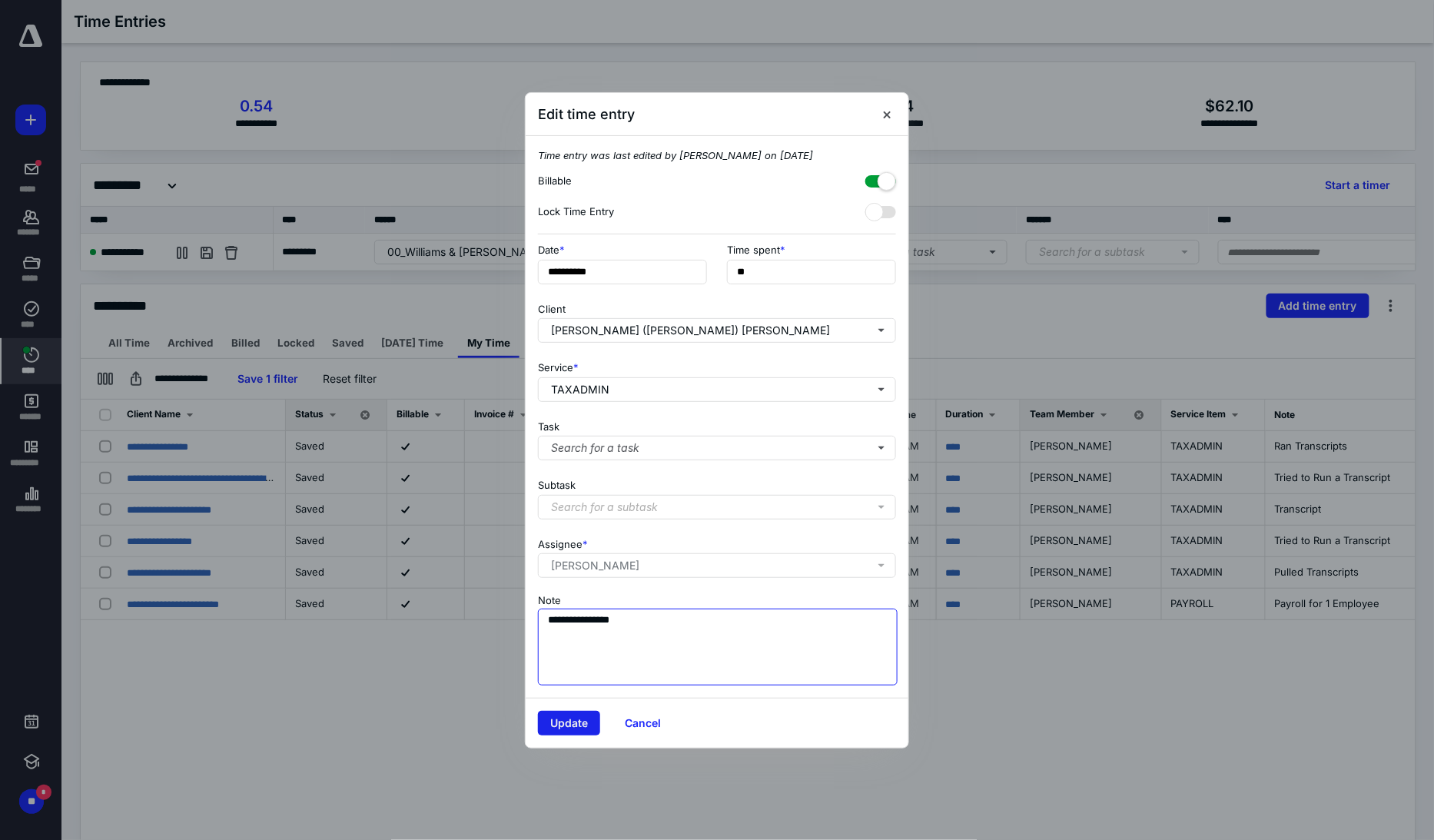 type on "**********" 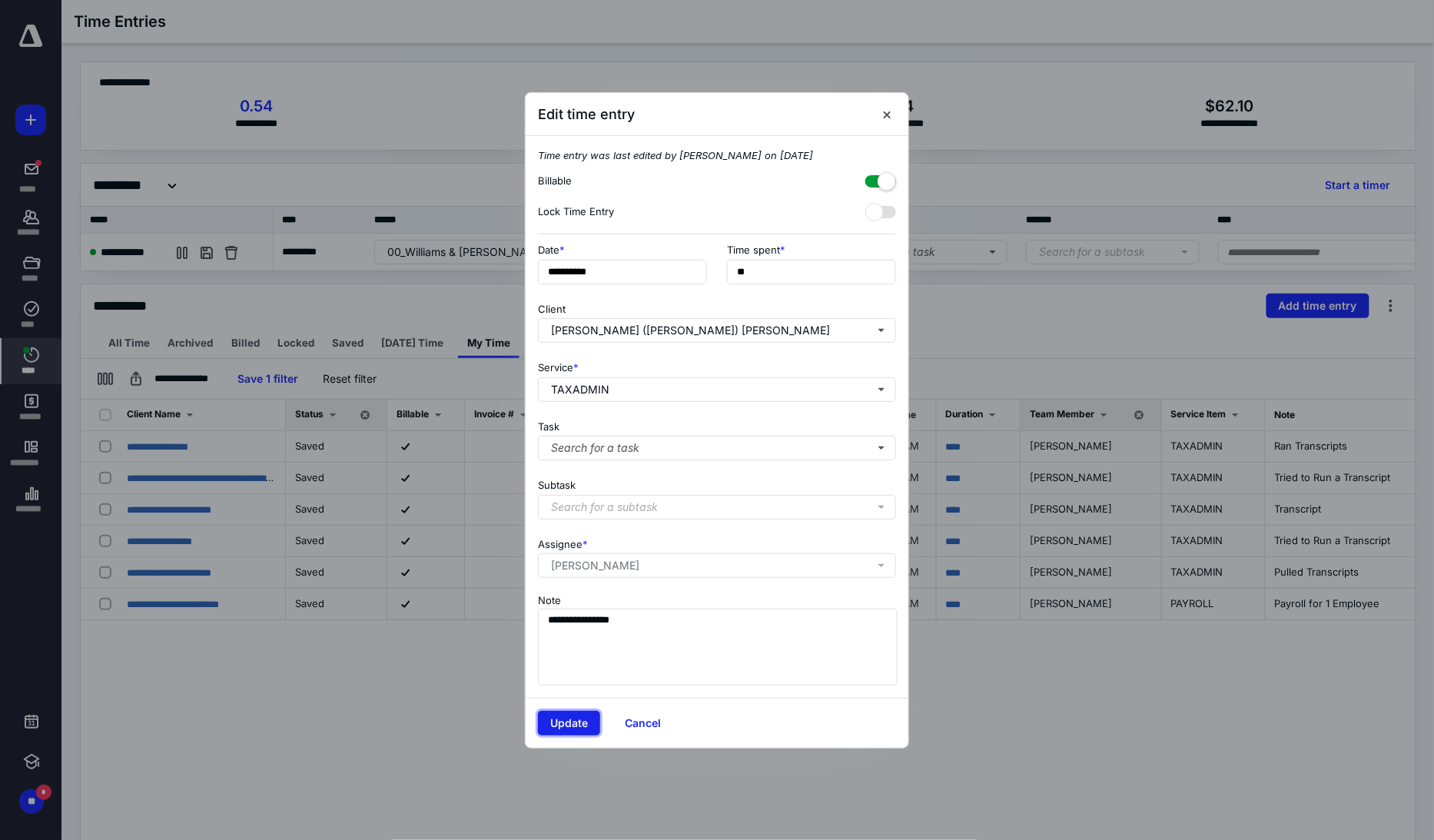 click on "Update" at bounding box center [569, 723] 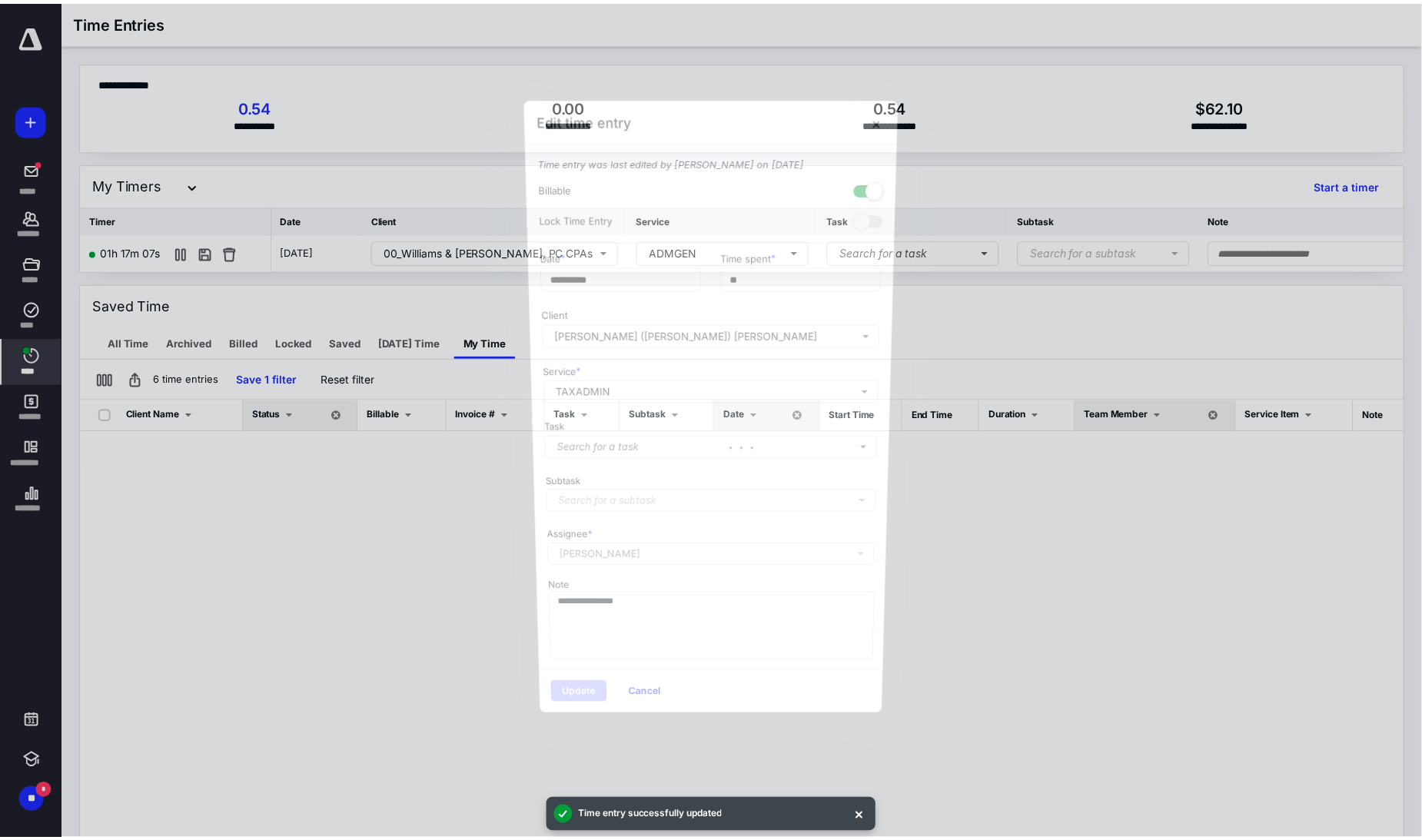 scroll, scrollTop: 0, scrollLeft: 1, axis: horizontal 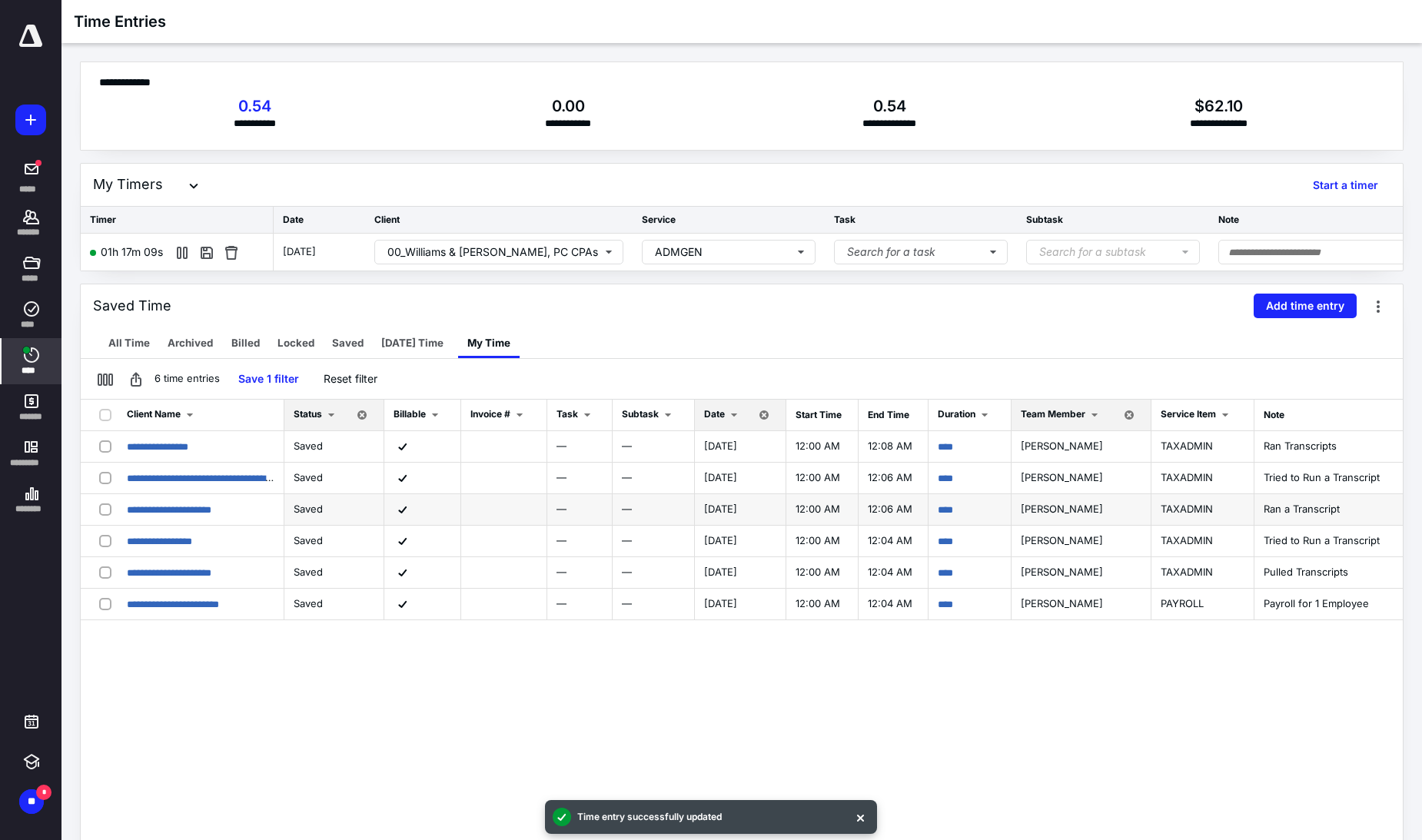 drag, startPoint x: 1353, startPoint y: 518, endPoint x: 1266, endPoint y: 521, distance: 87.05171 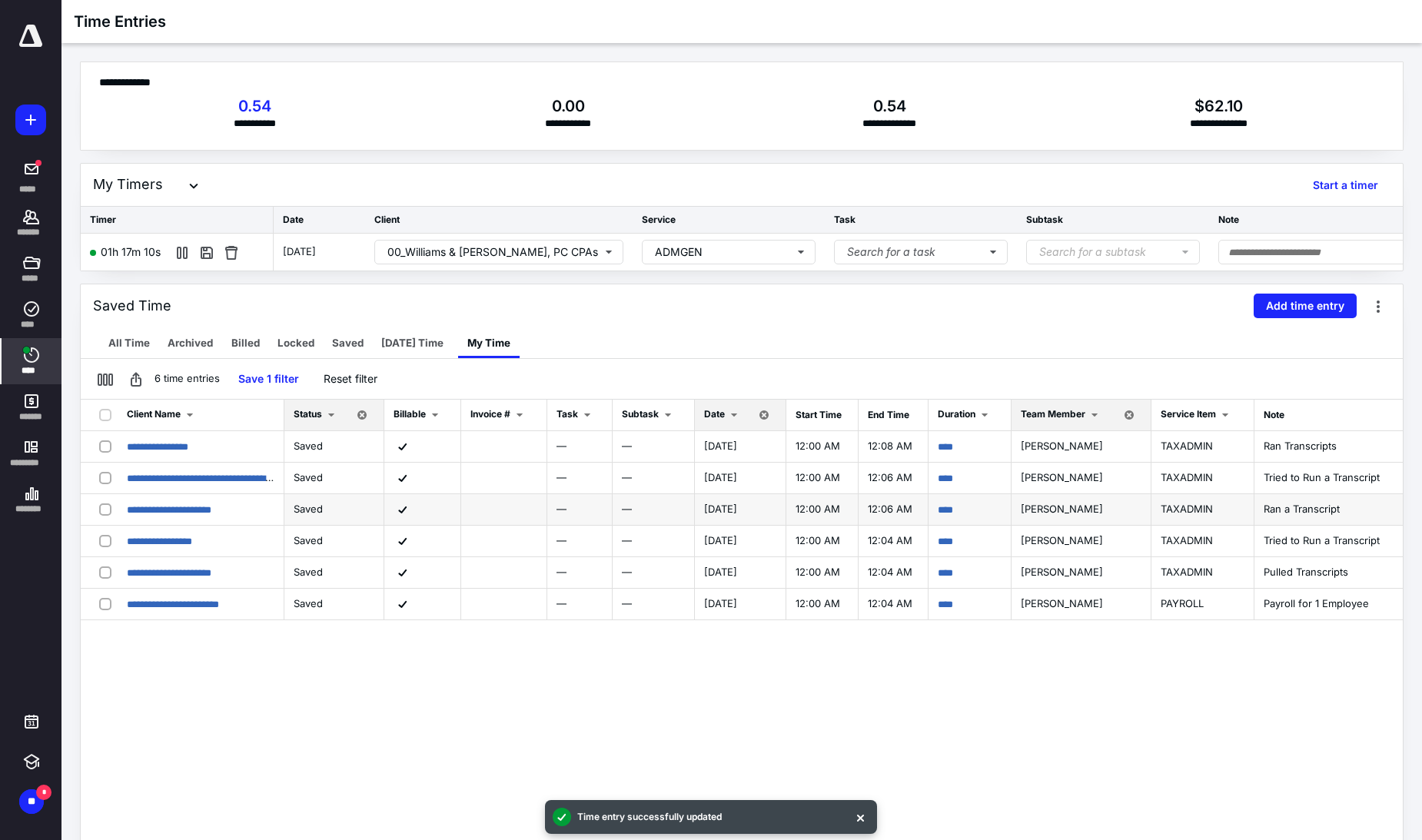 click on "Ran a Transcript" at bounding box center [1328, 510] 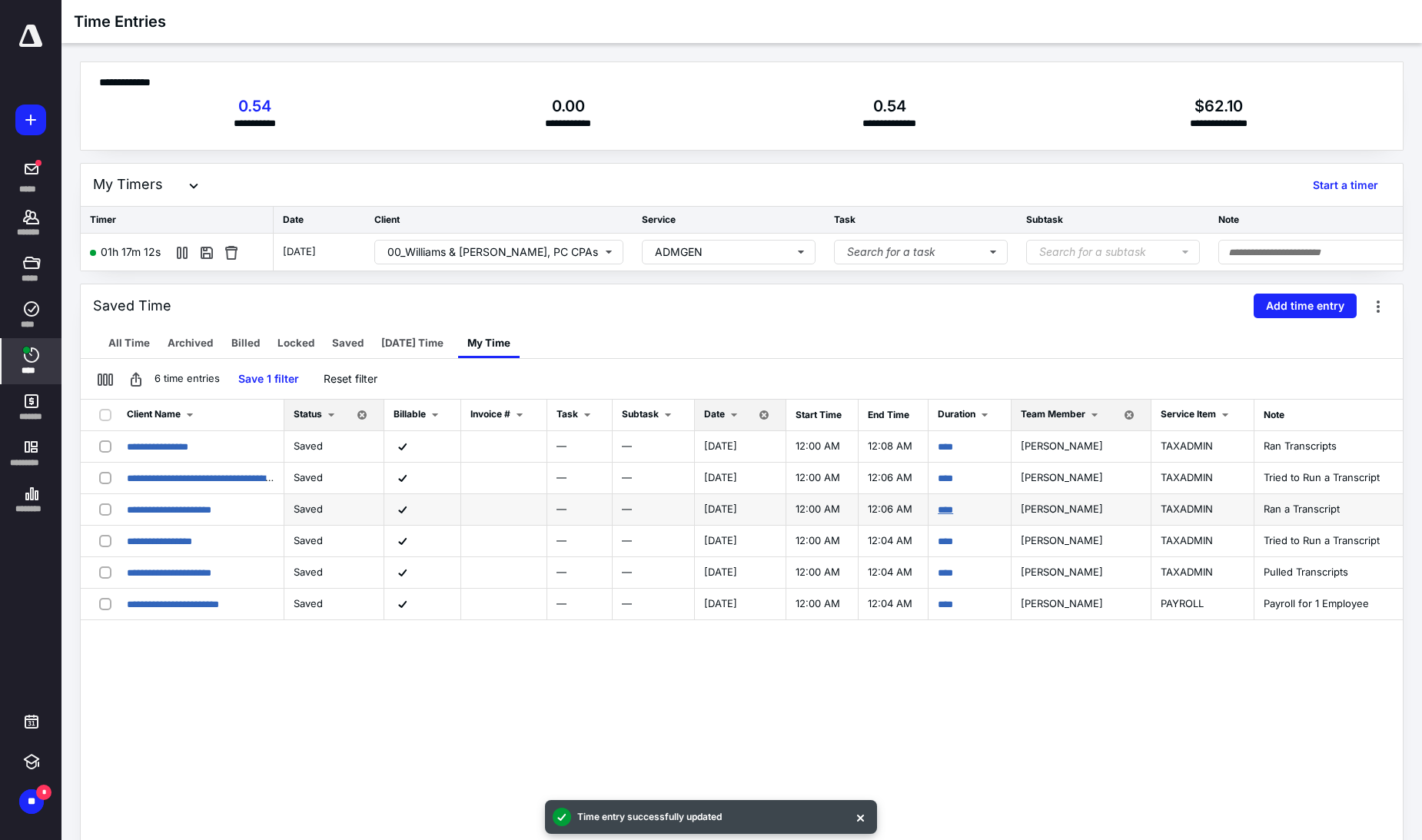click on "****" at bounding box center (945, 510) 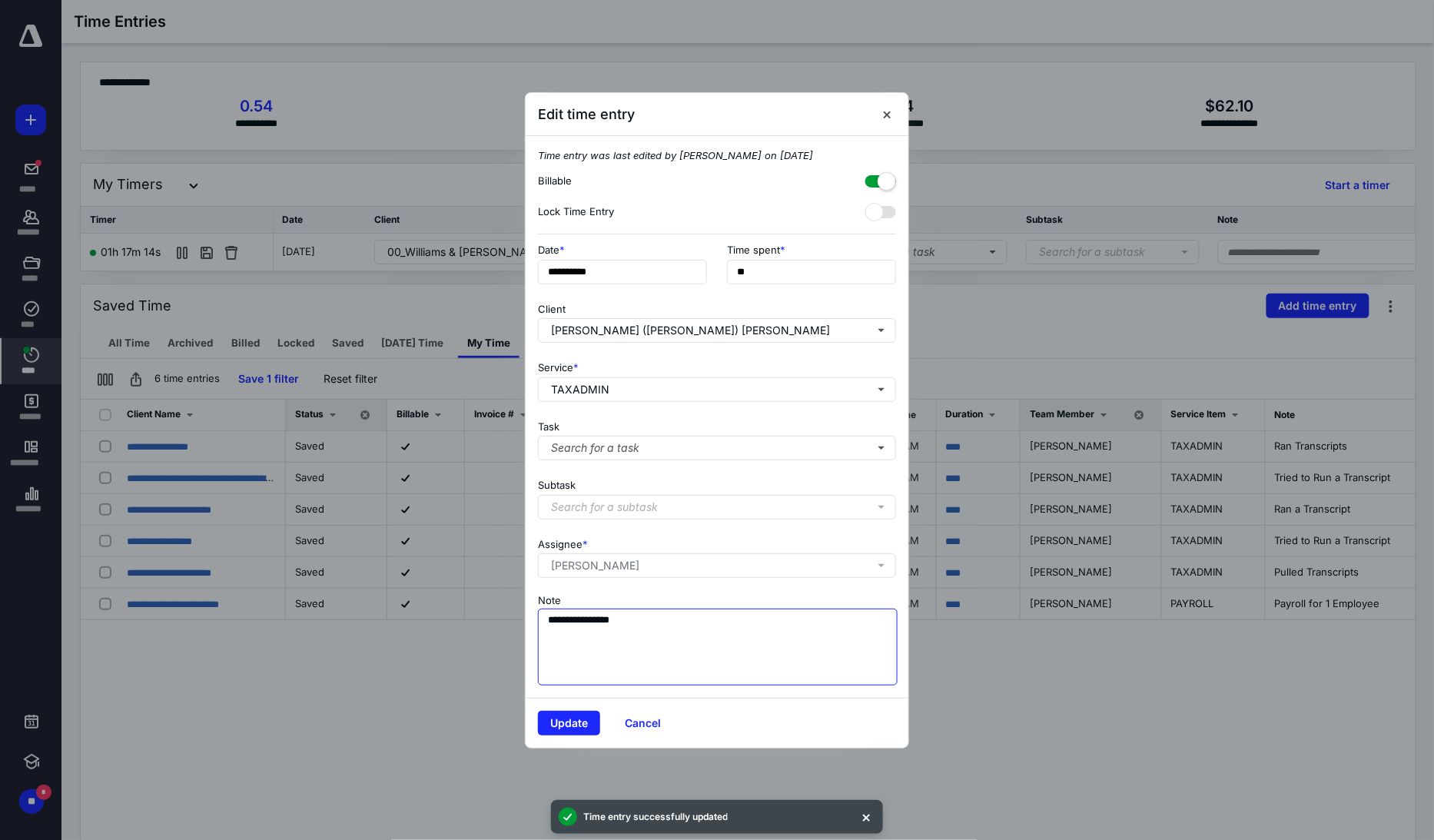 drag, startPoint x: 628, startPoint y: 628, endPoint x: 516, endPoint y: 627, distance: 112.00446 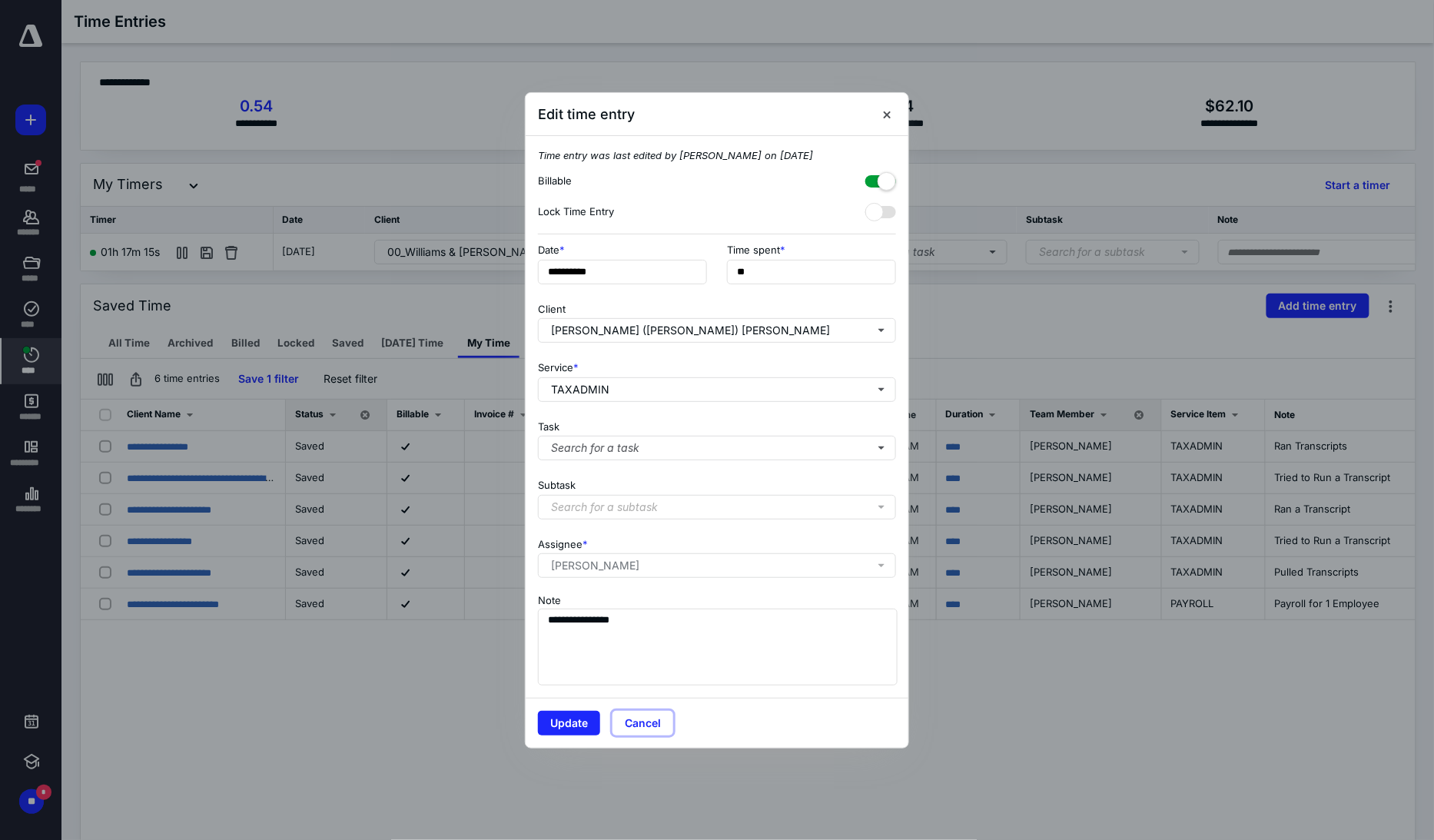 drag, startPoint x: 652, startPoint y: 723, endPoint x: 822, endPoint y: 723, distance: 170 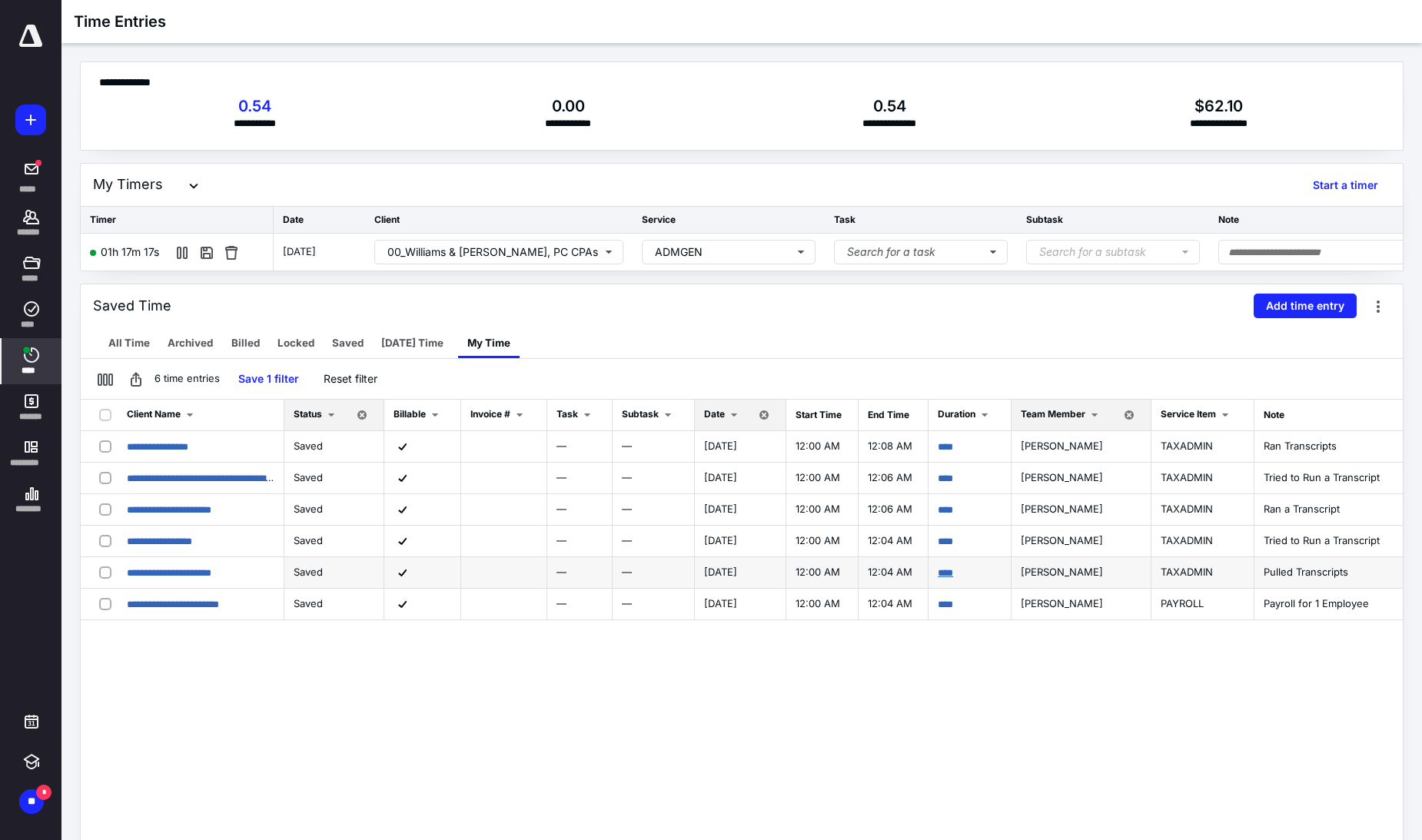 click on "****" at bounding box center [945, 573] 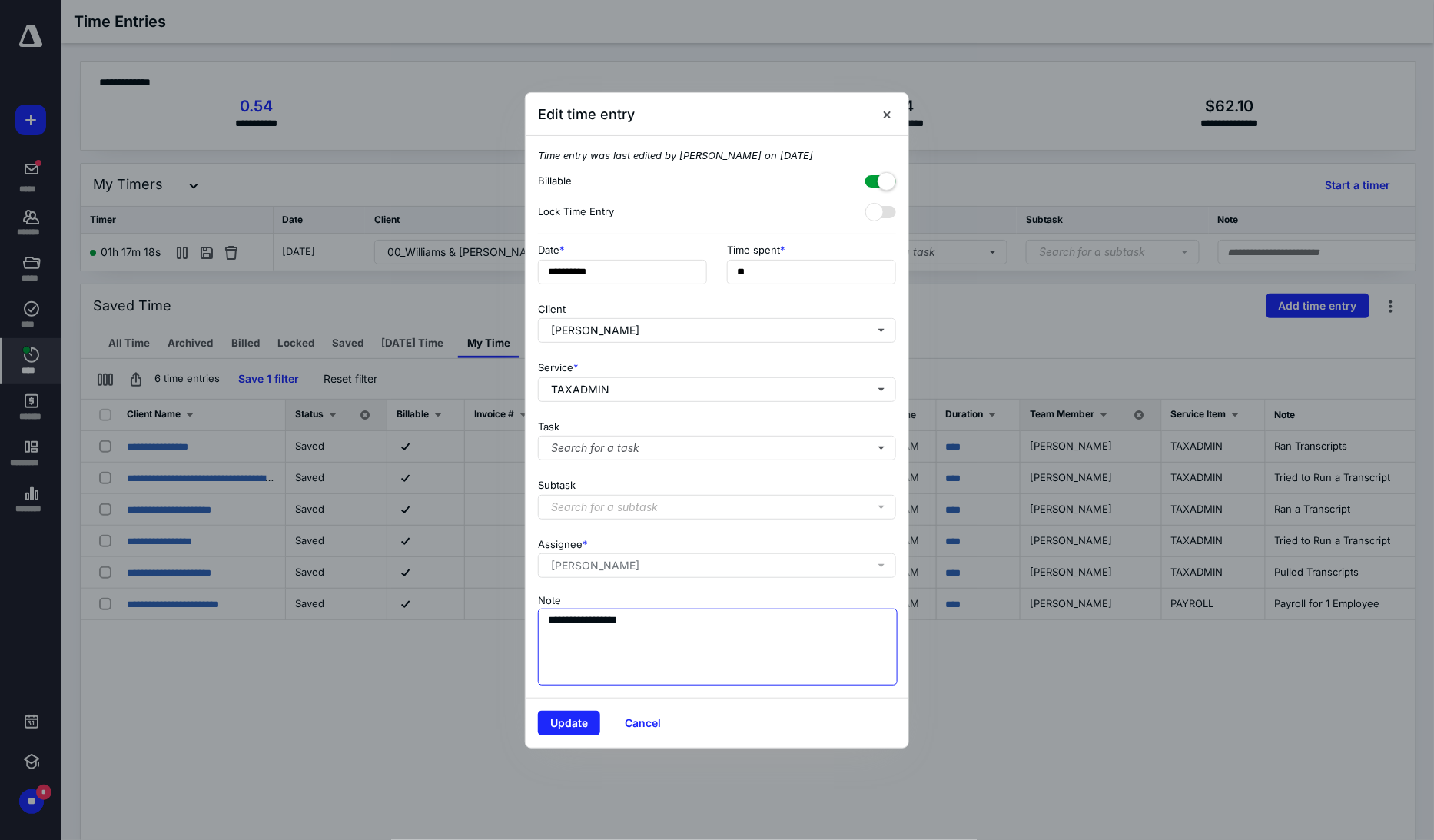 drag, startPoint x: 659, startPoint y: 619, endPoint x: 450, endPoint y: 619, distance: 209 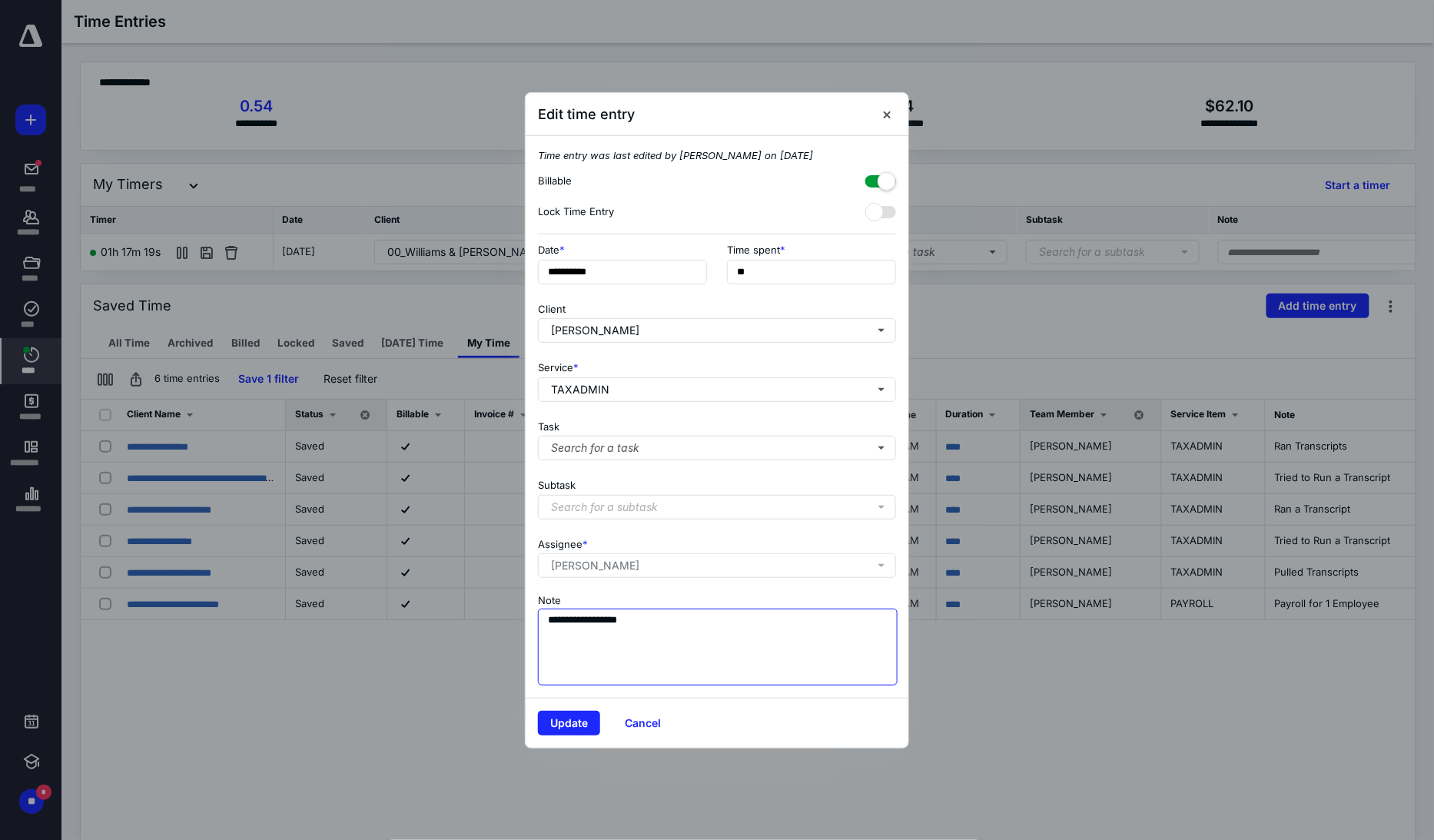 paste 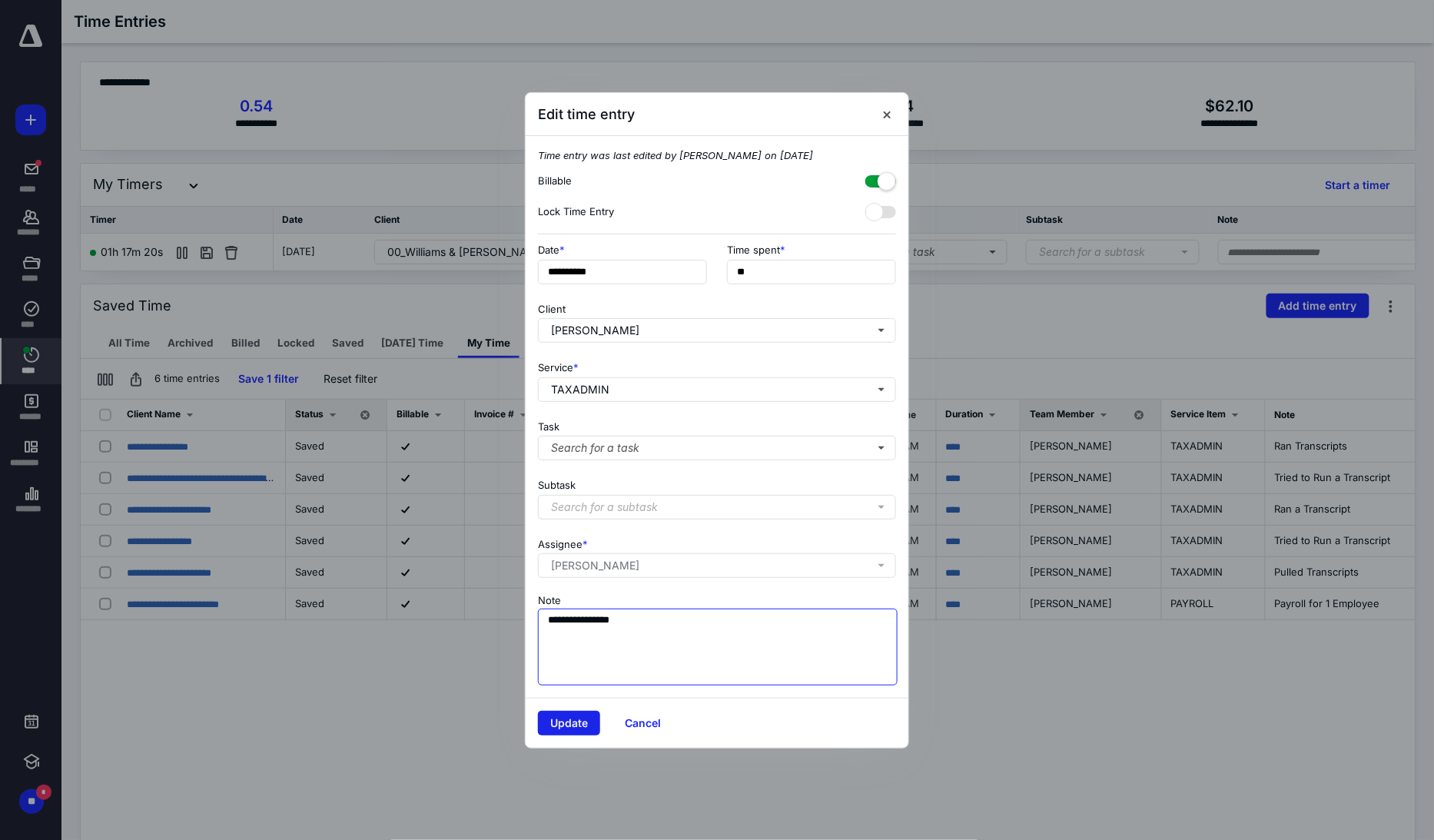 type on "**********" 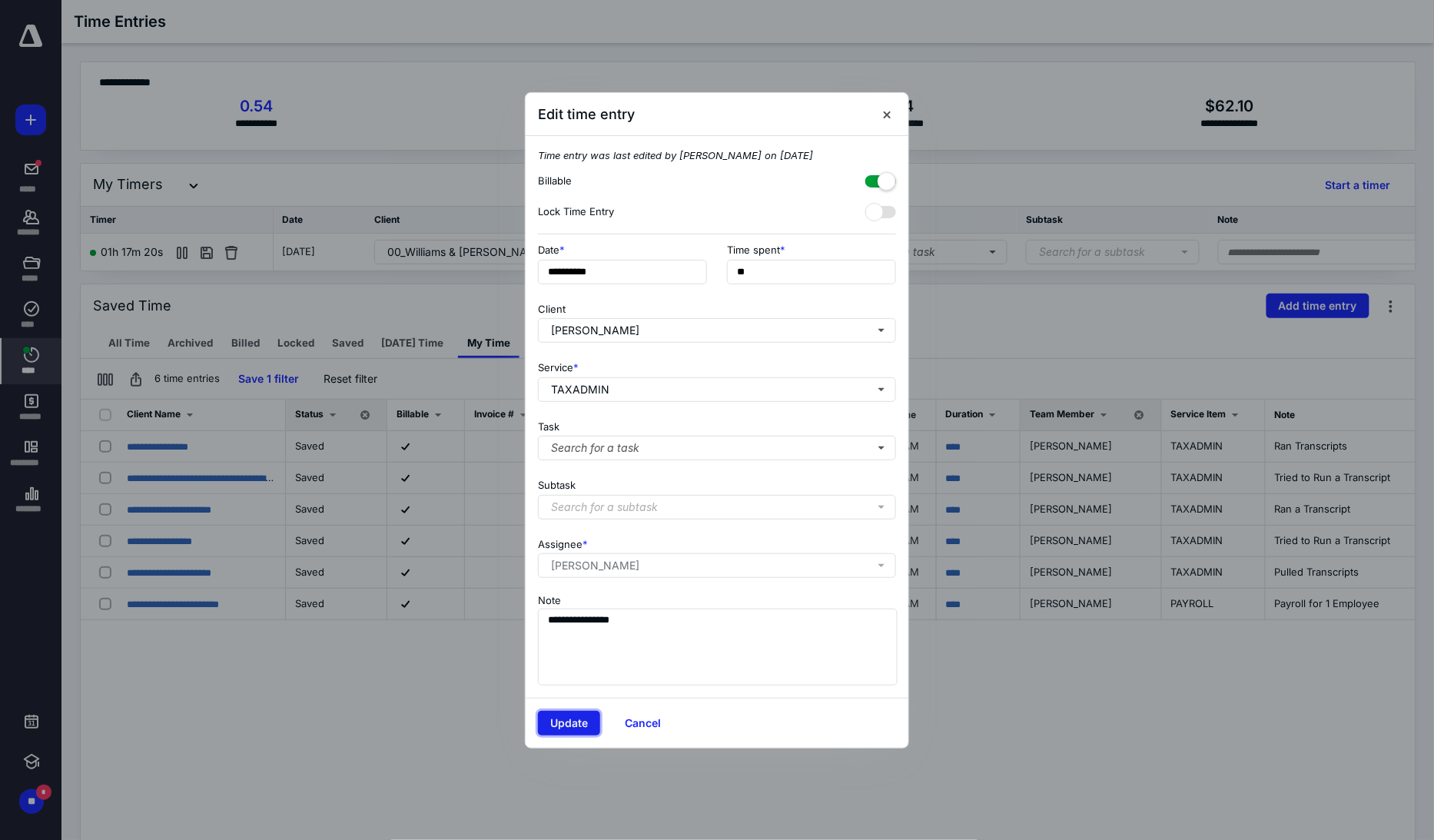 click on "Update" at bounding box center (569, 723) 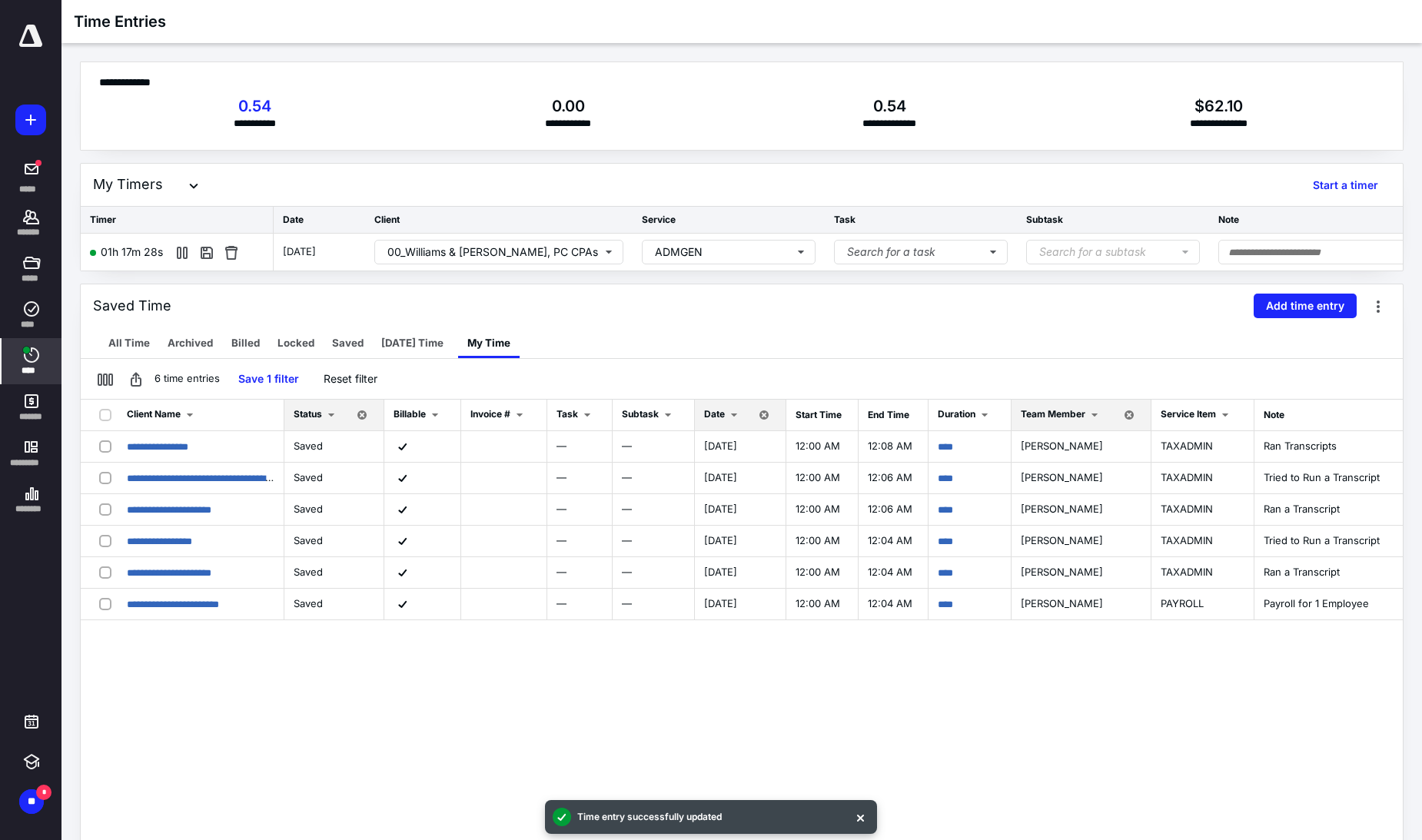 click at bounding box center [31, 36] 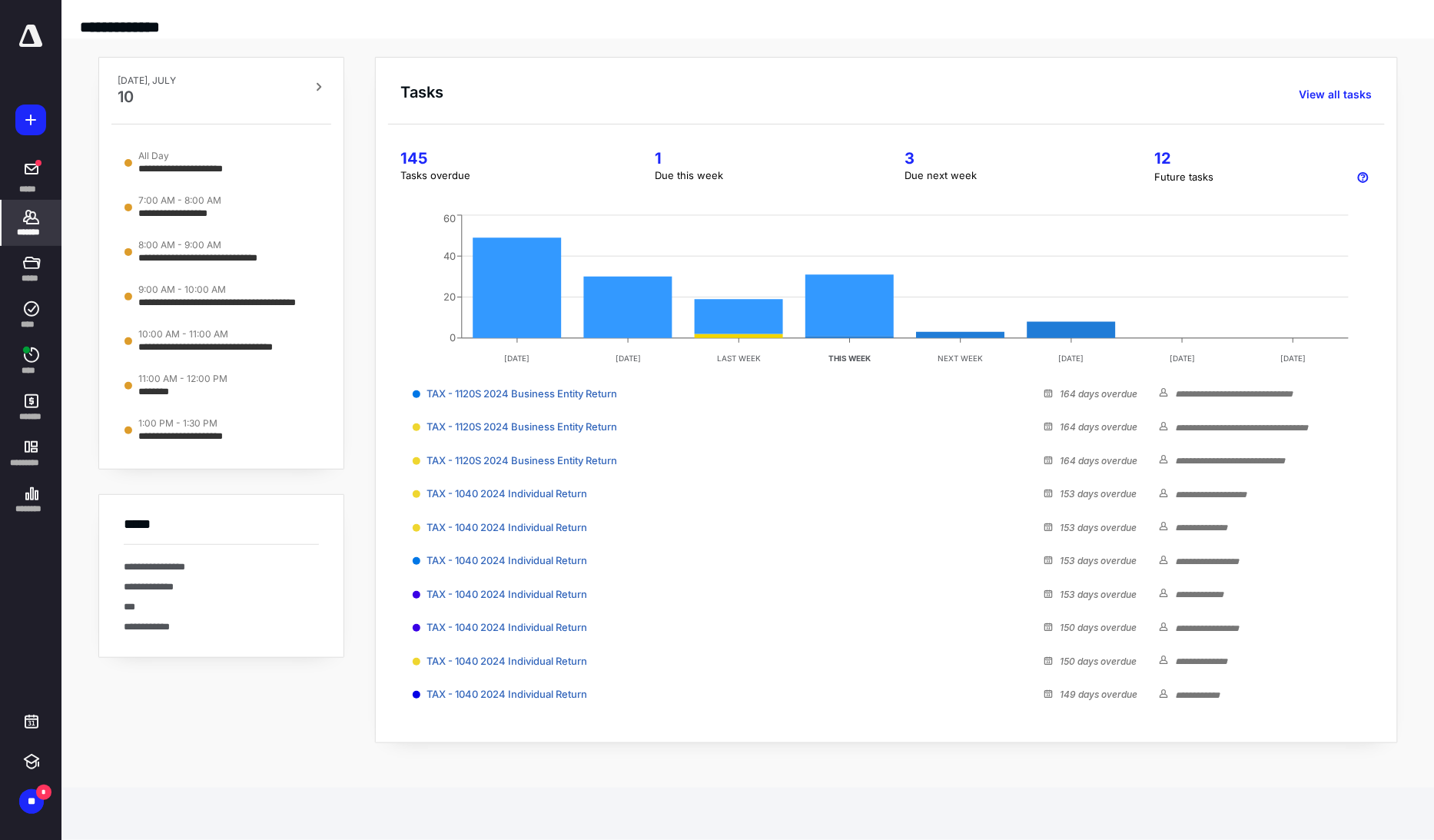 click 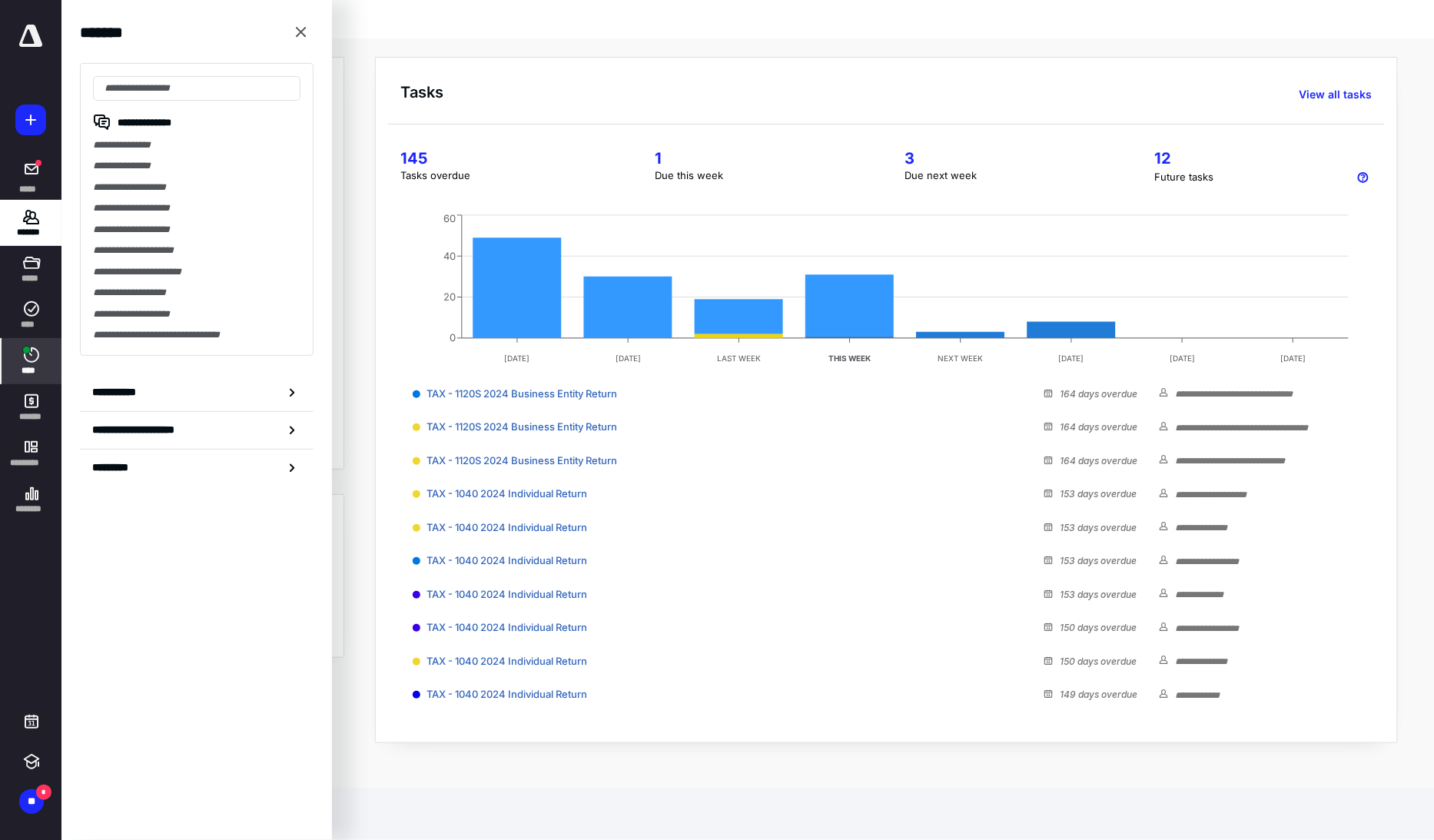 click 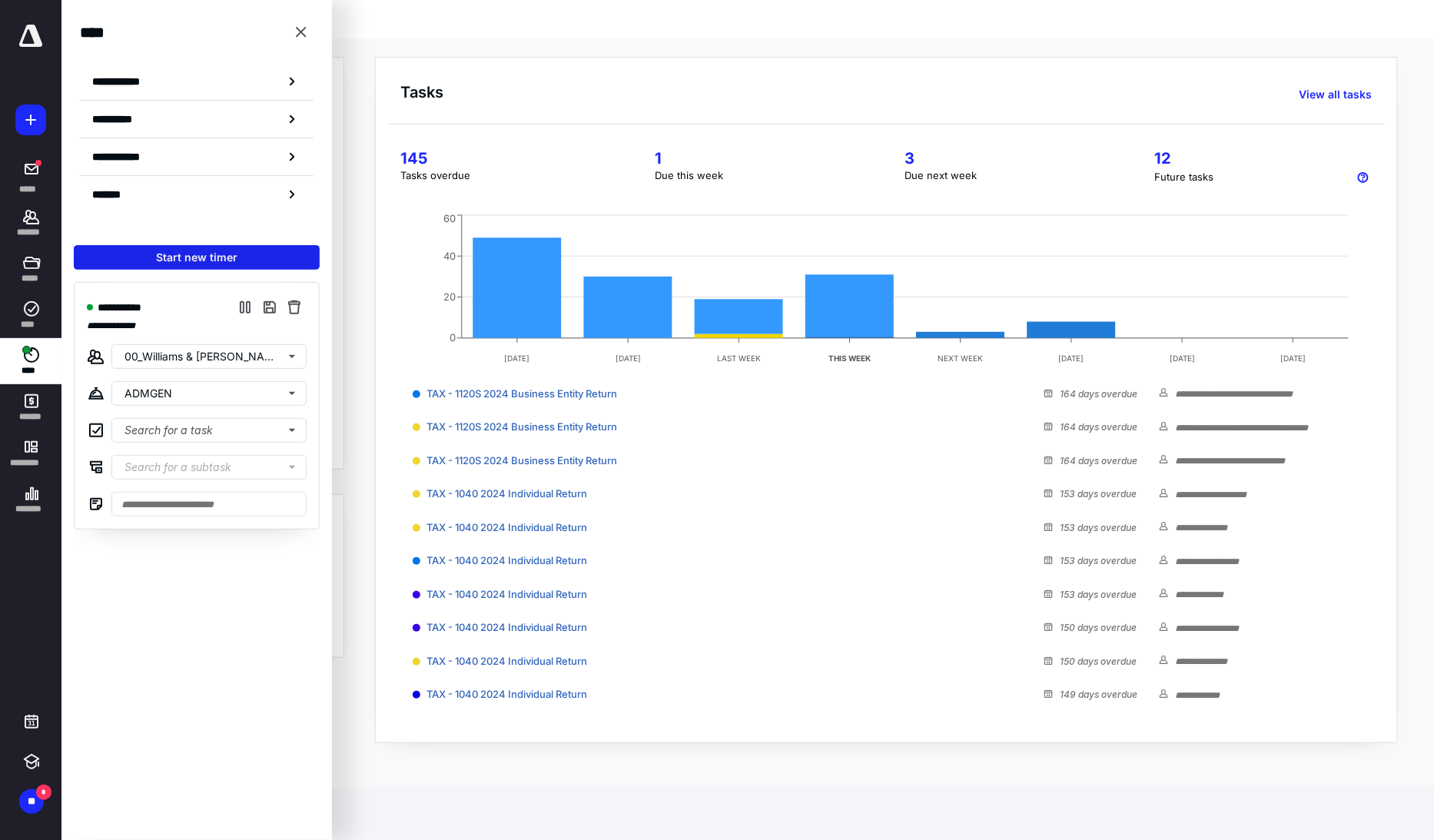 click on "Start new timer" at bounding box center [197, 257] 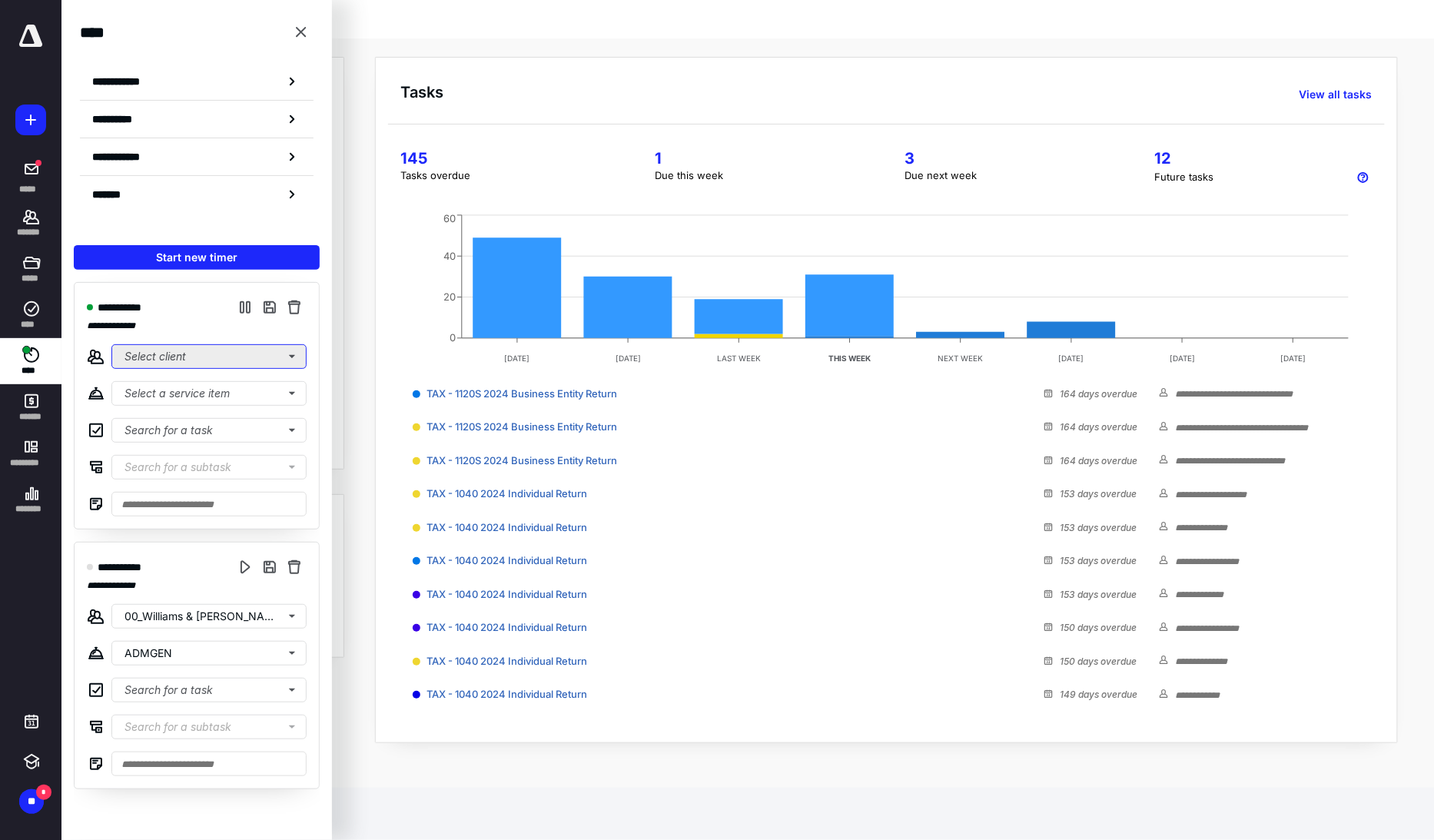 click on "Select client" at bounding box center (209, 357) 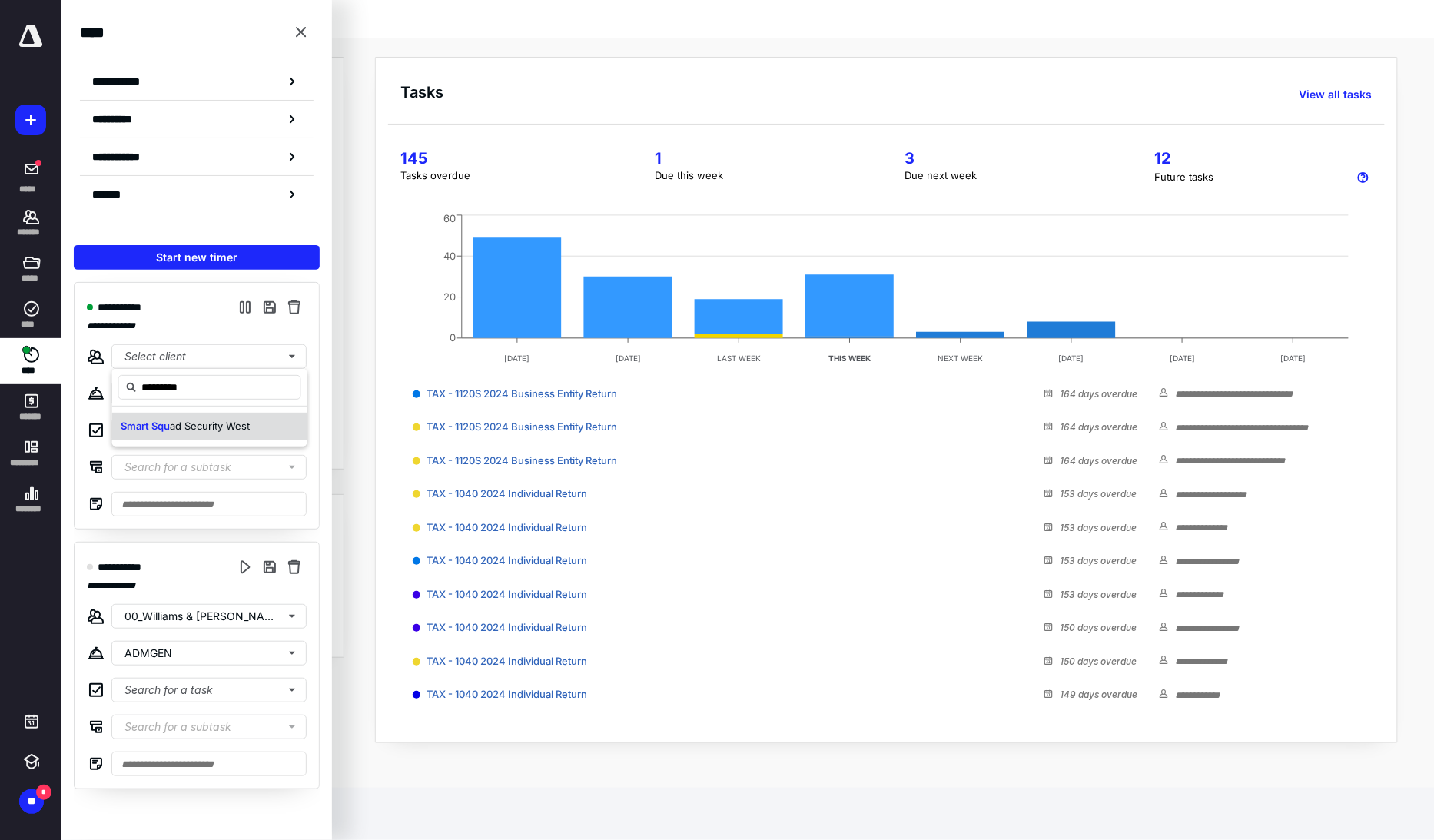 click on "Smart Squ" at bounding box center (146, 426) 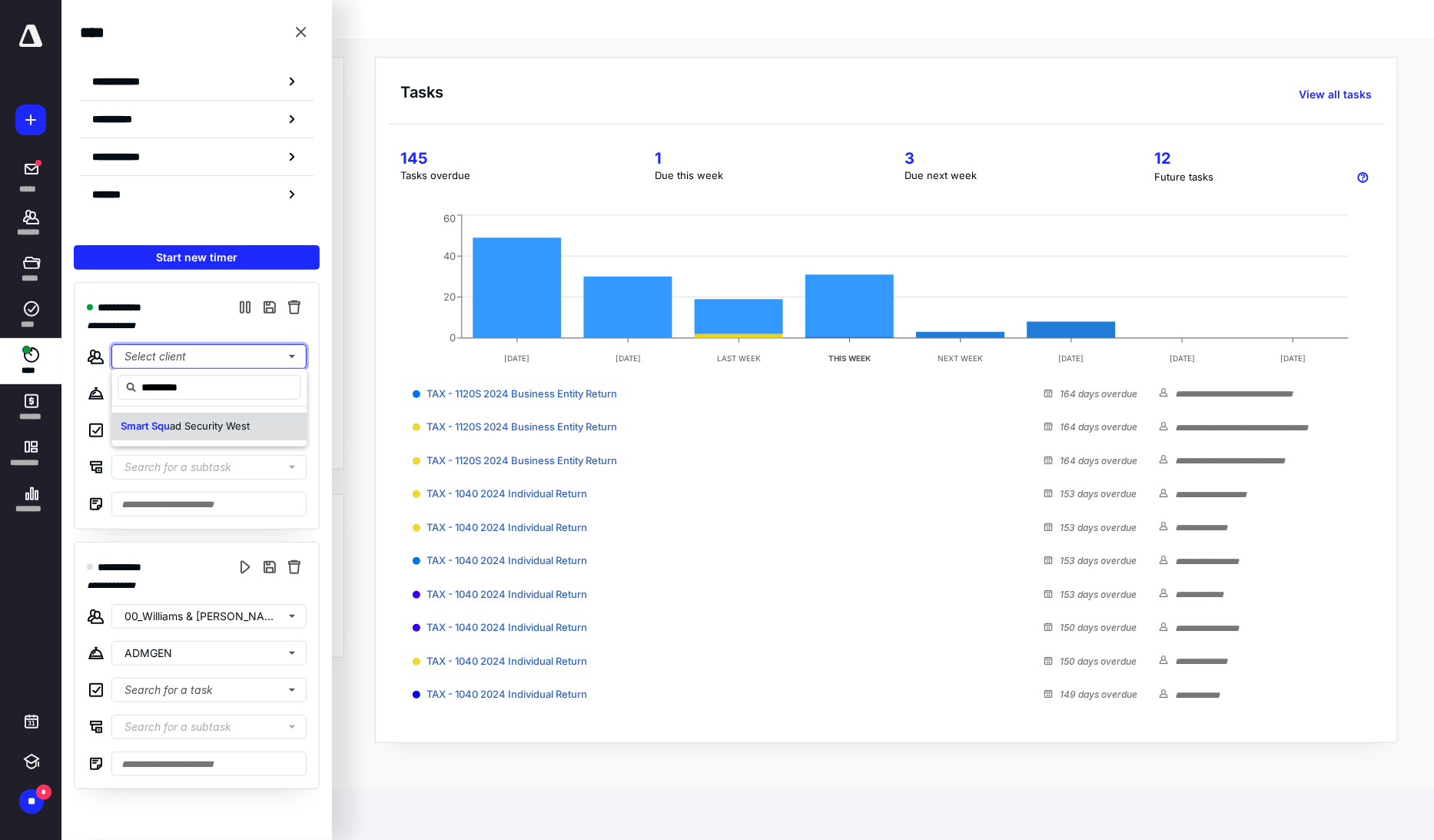 type 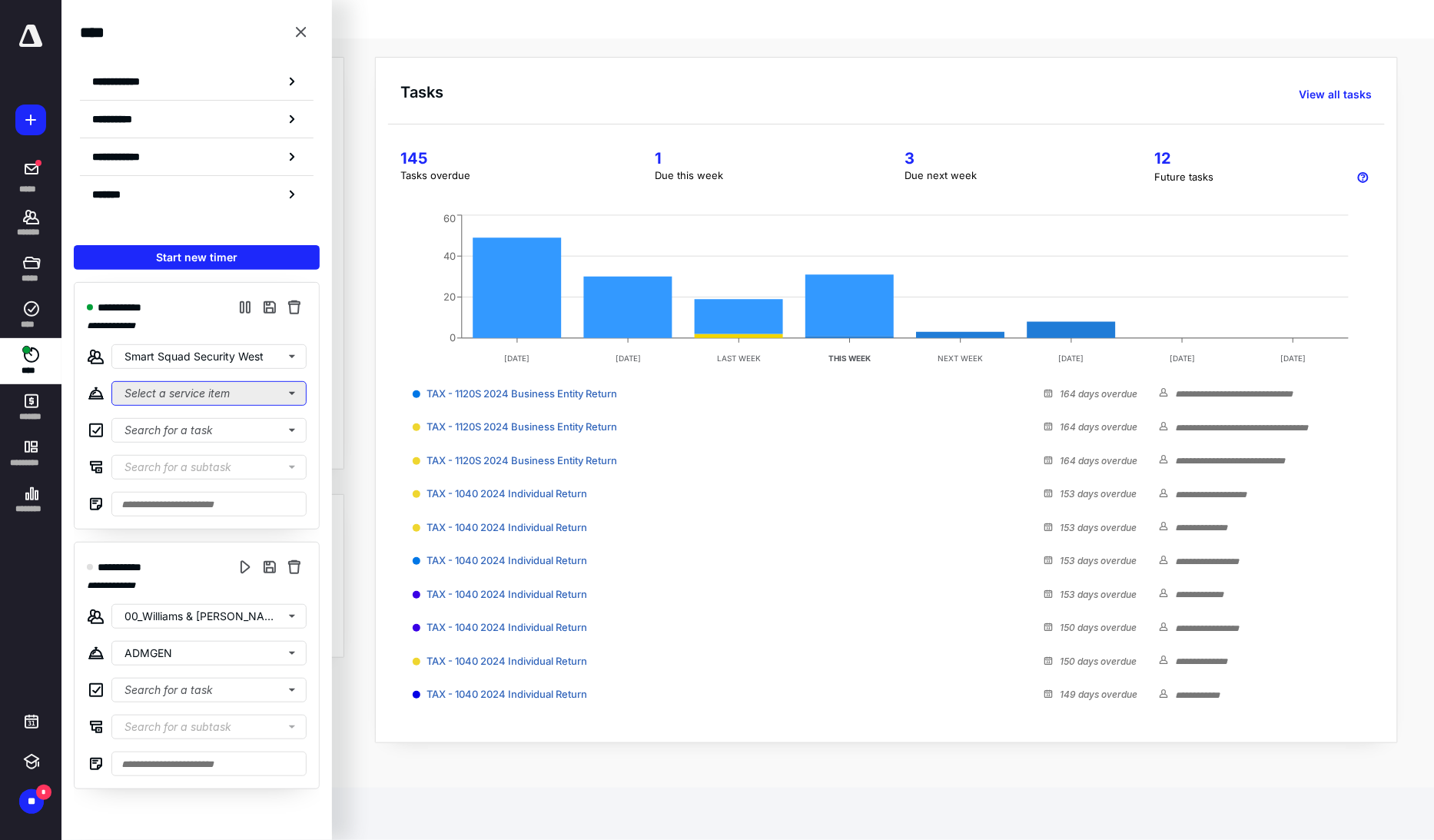 click on "Select a service item" at bounding box center [209, 393] 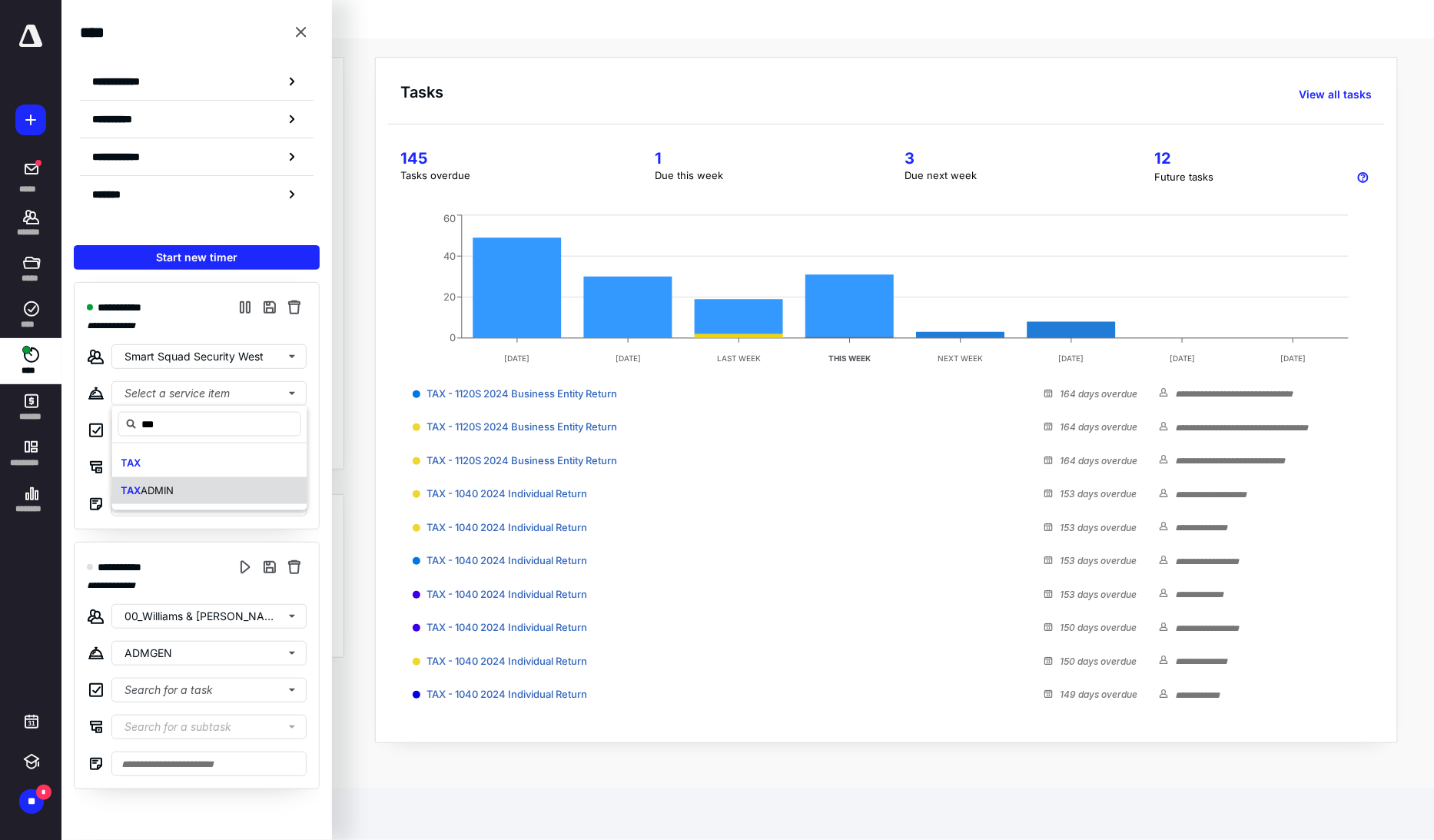 click on "ADMIN" at bounding box center (158, 490) 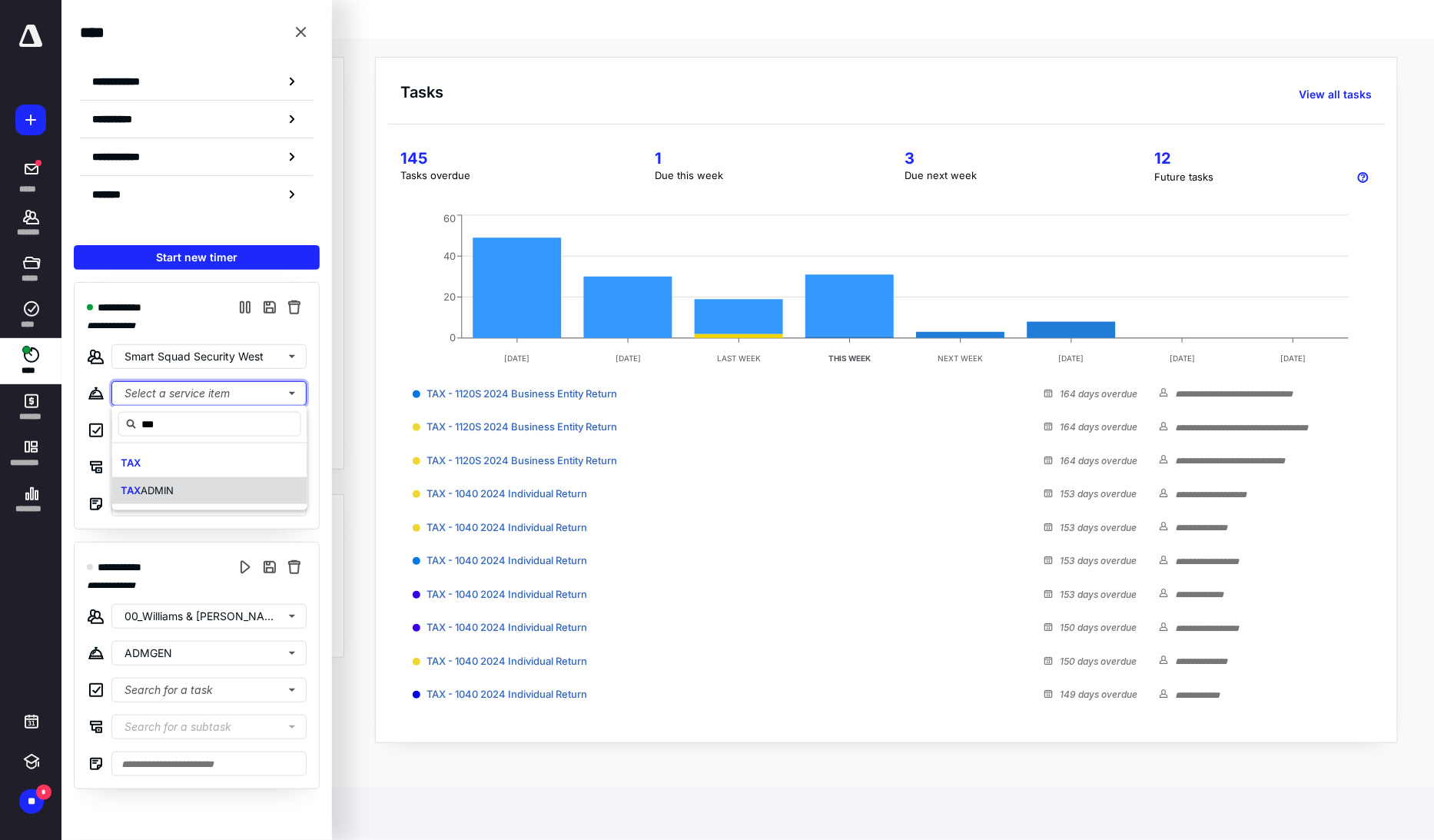 type 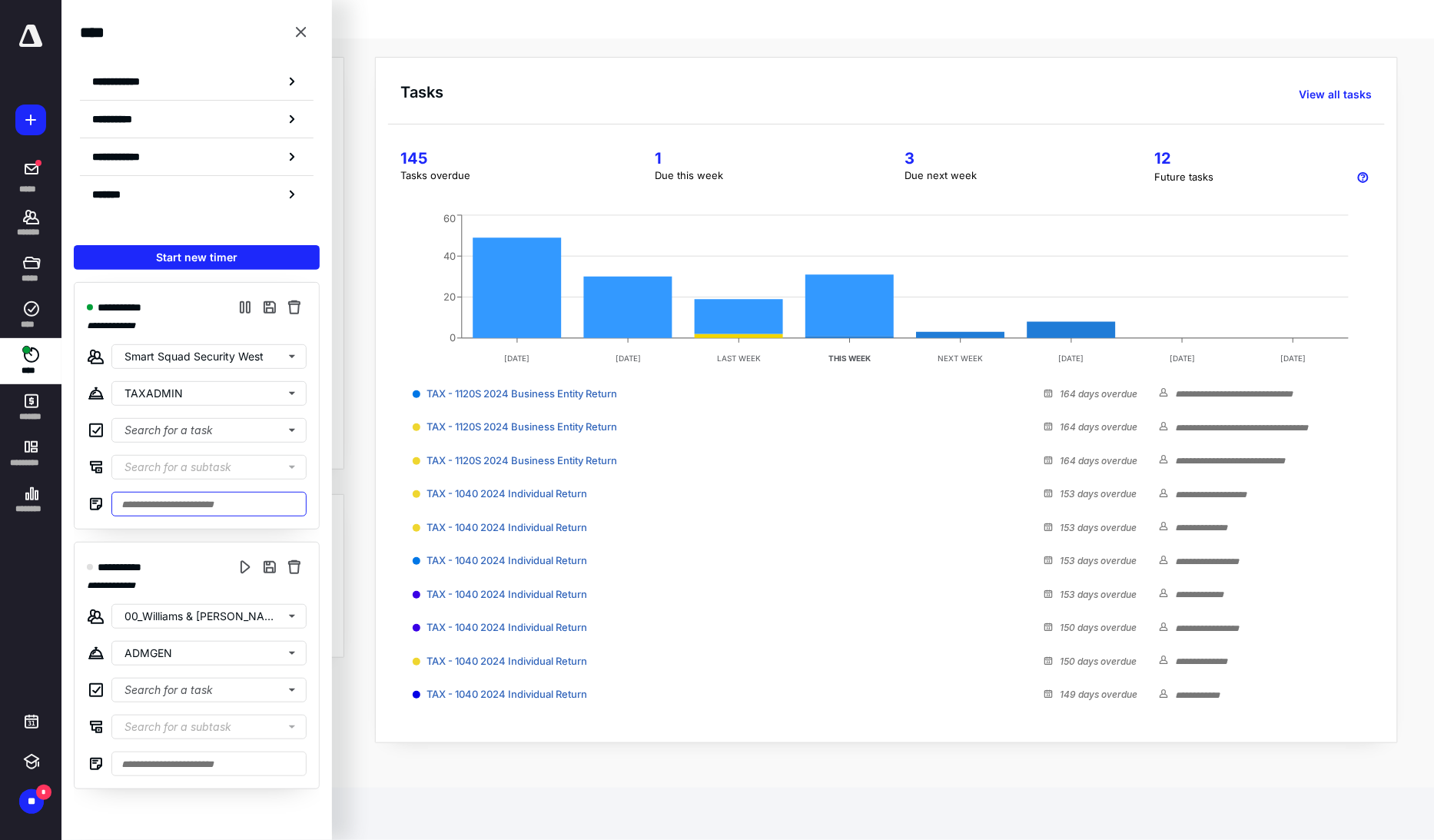 click at bounding box center (209, 504) 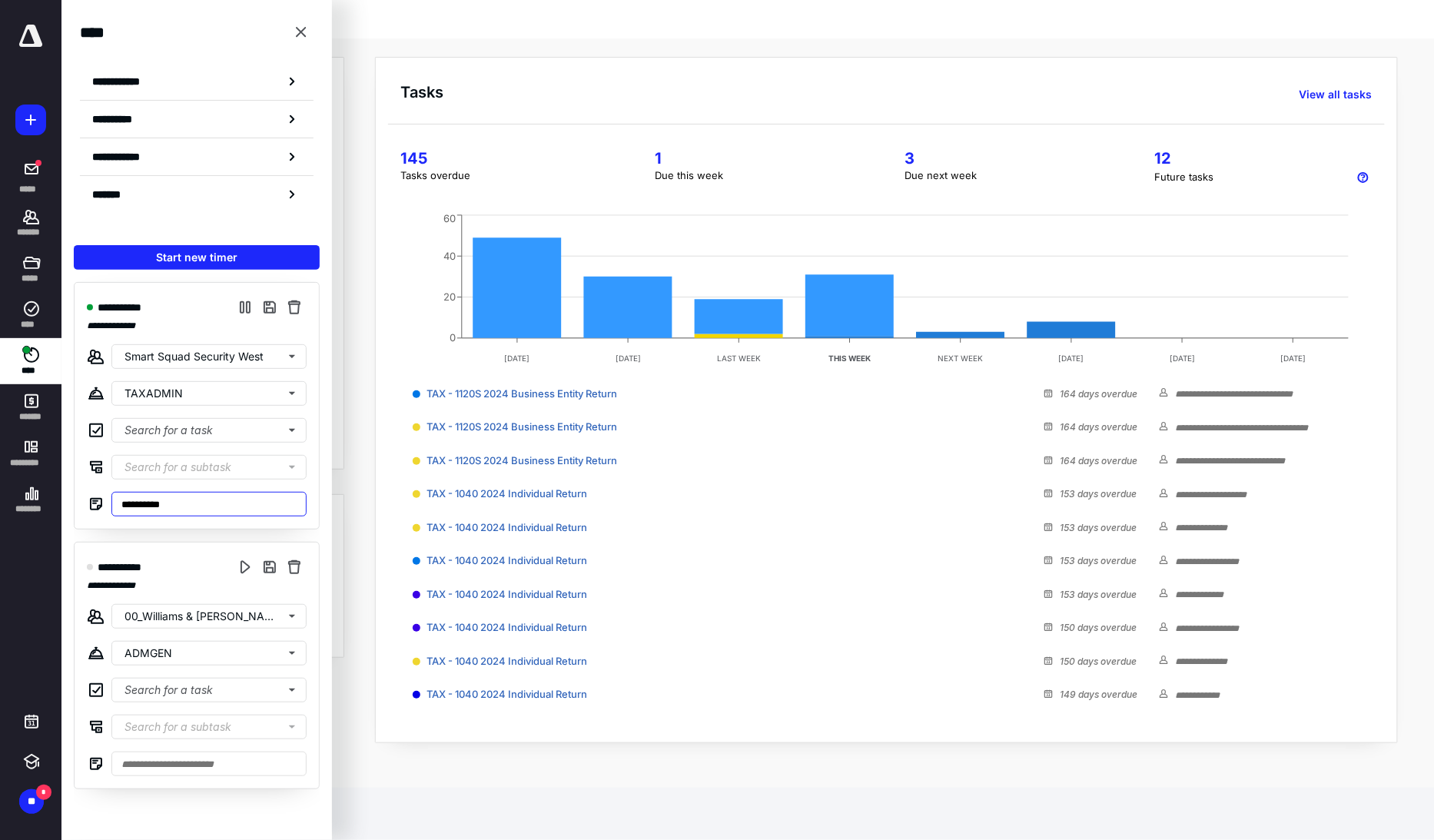 type on "**********" 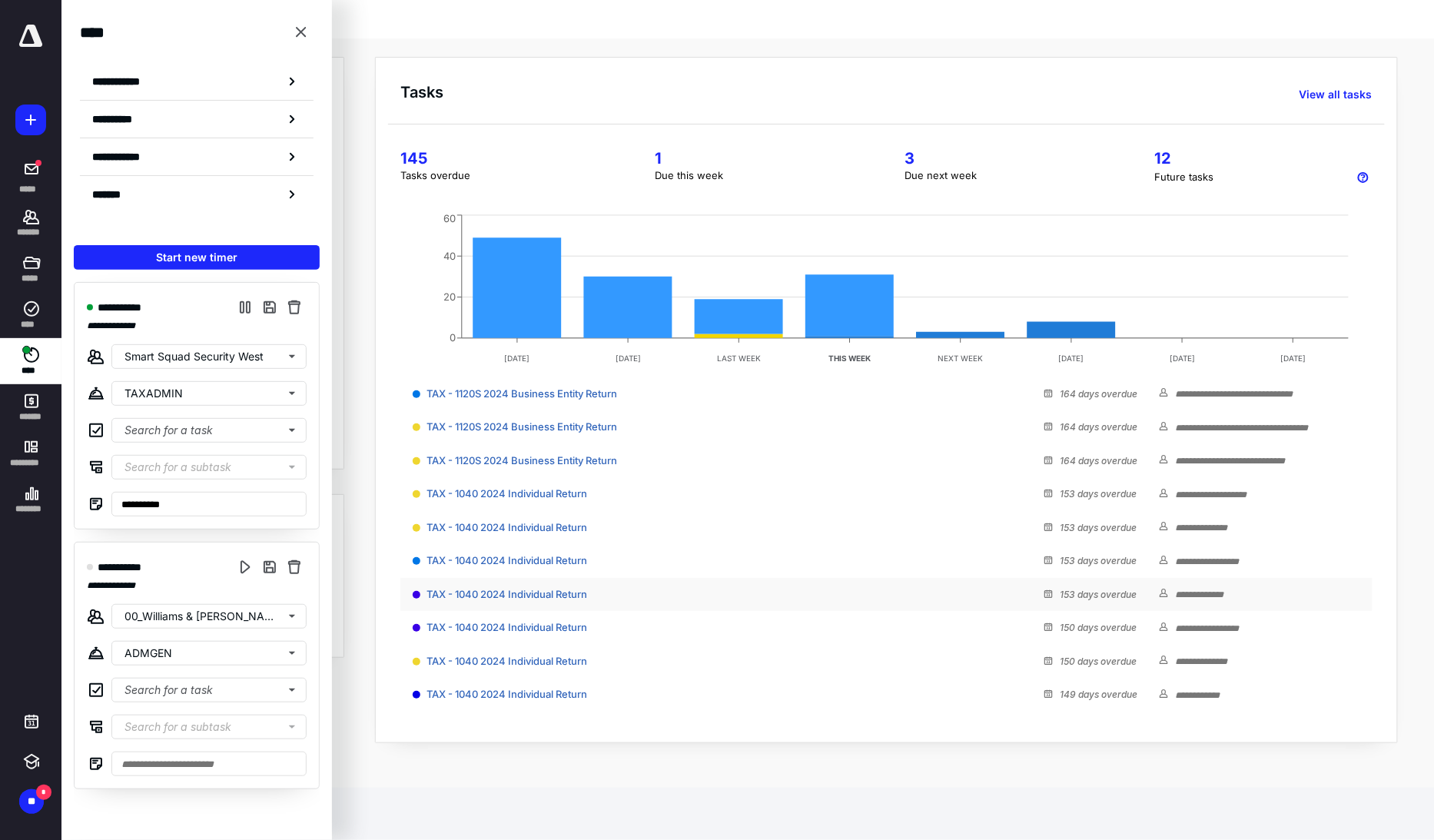click on "TAX - 1040 2024 Individual Return" at bounding box center (729, 595) 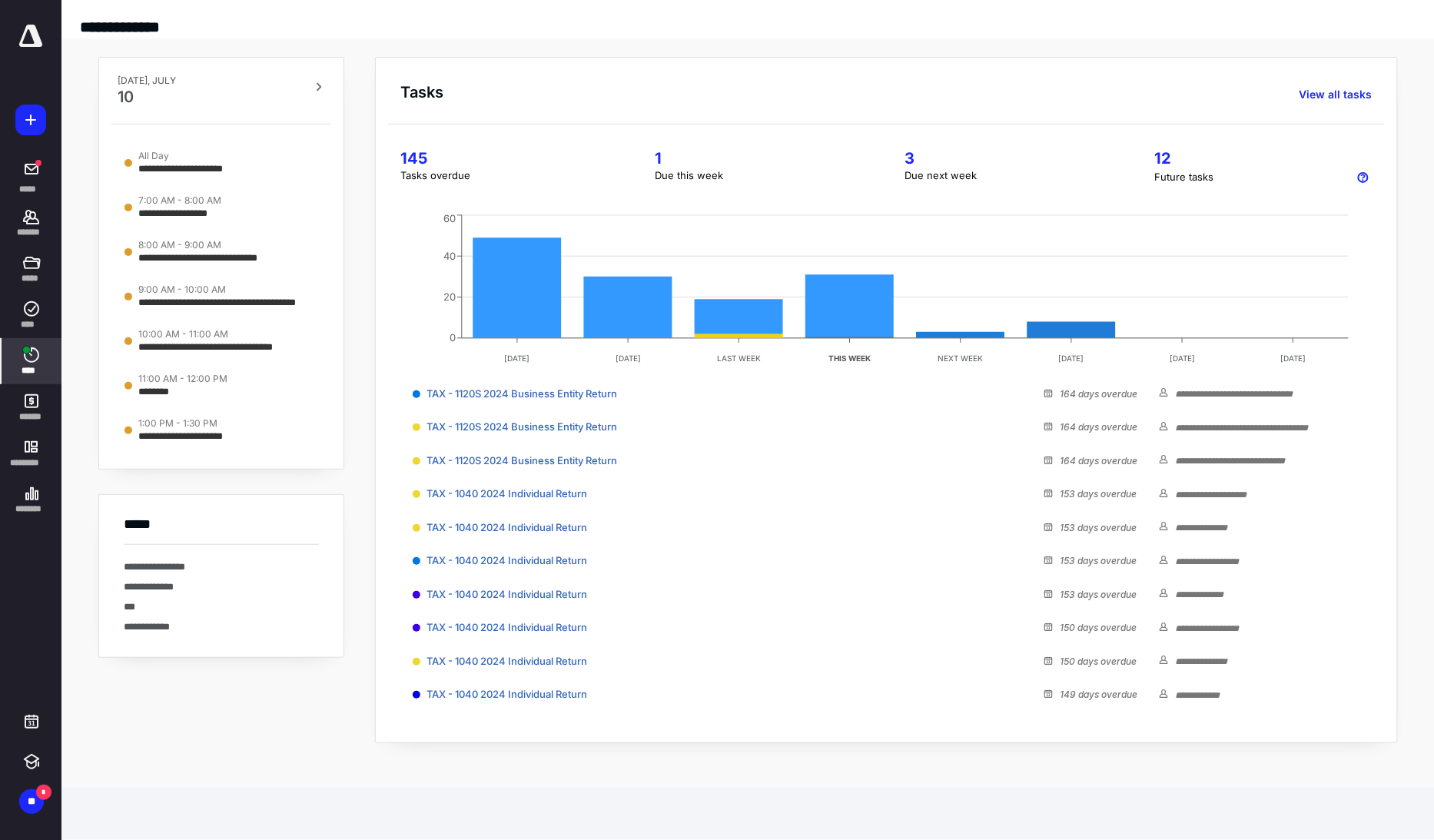 click 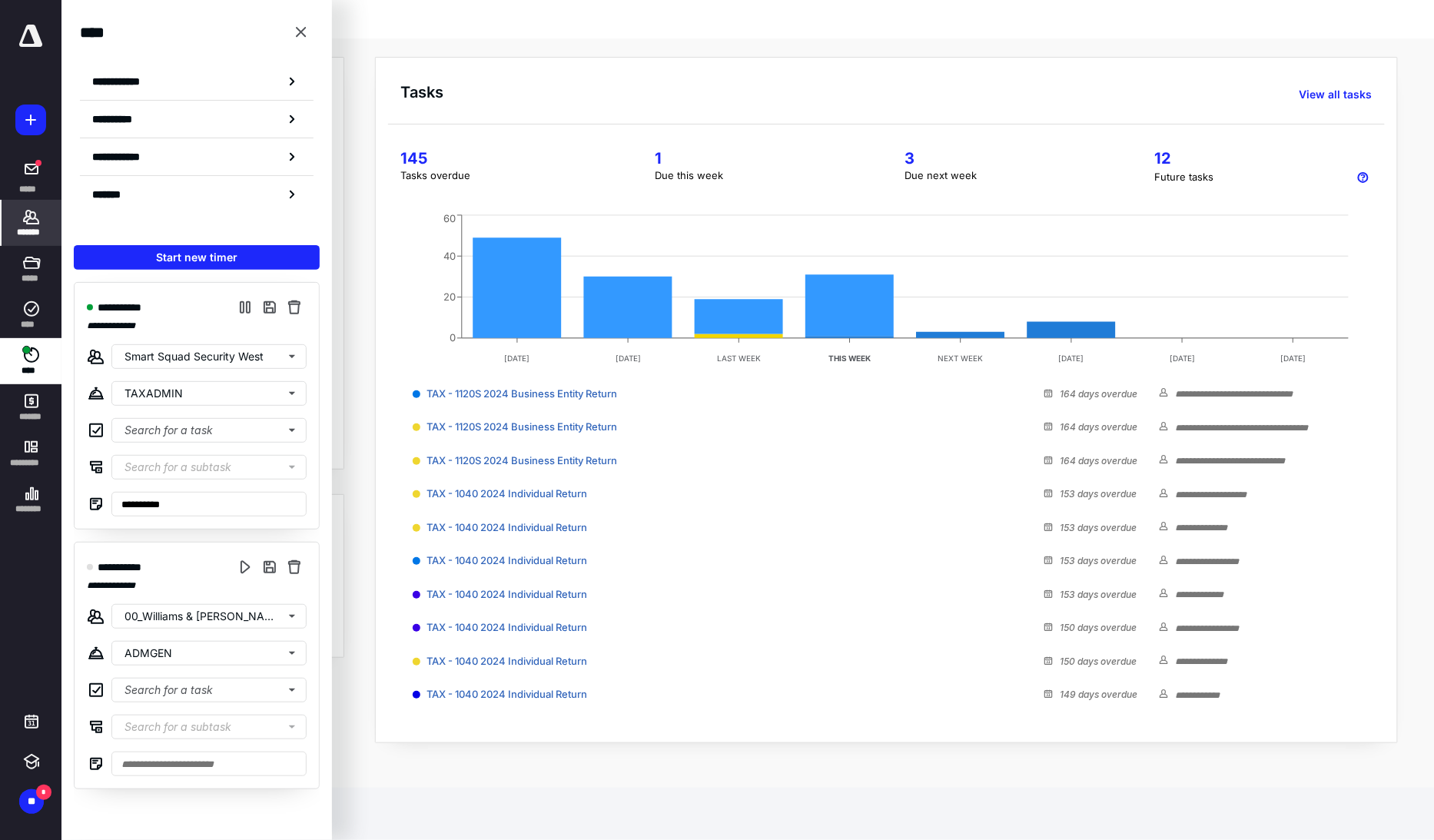 click 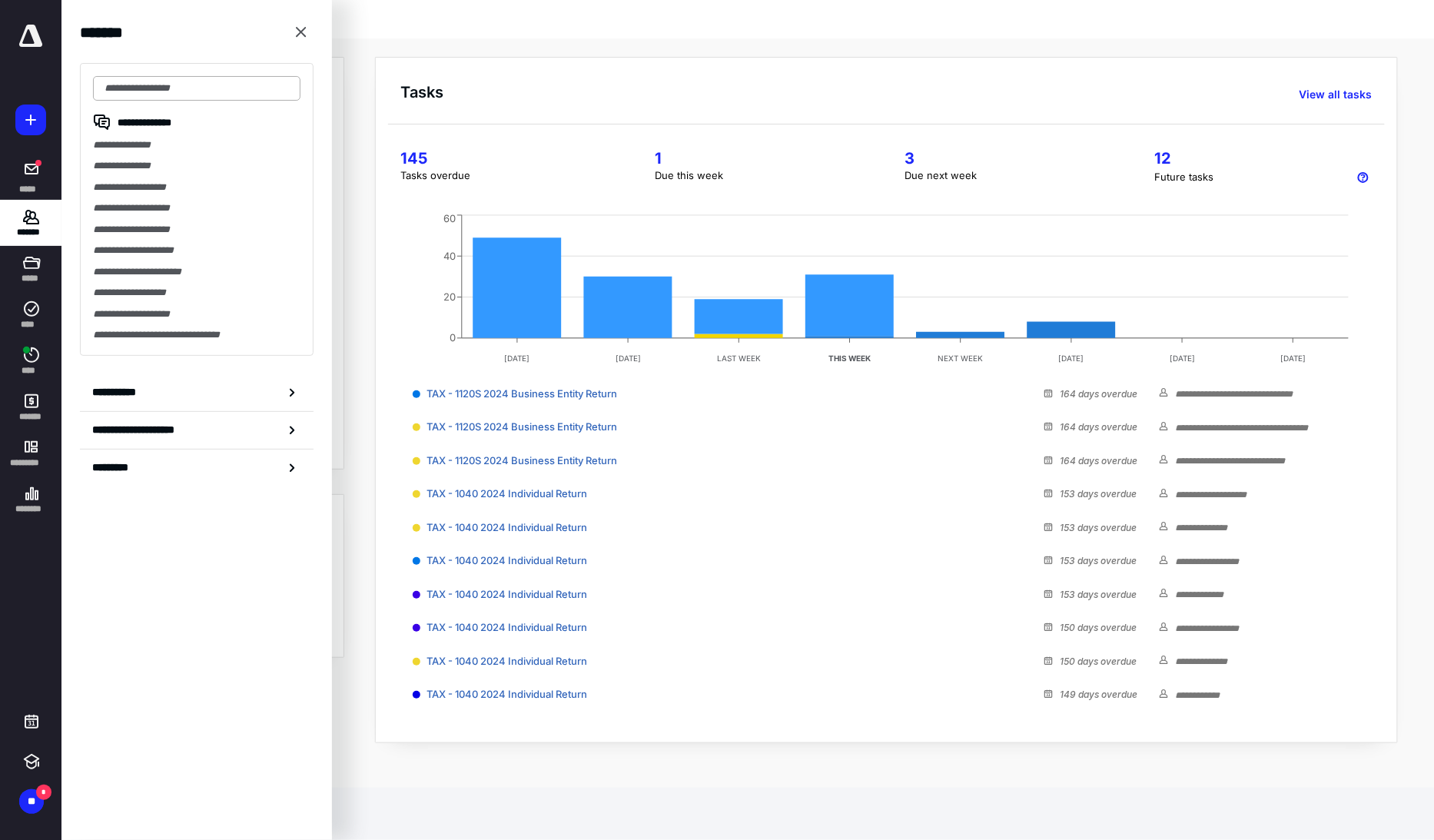 click at bounding box center [197, 88] 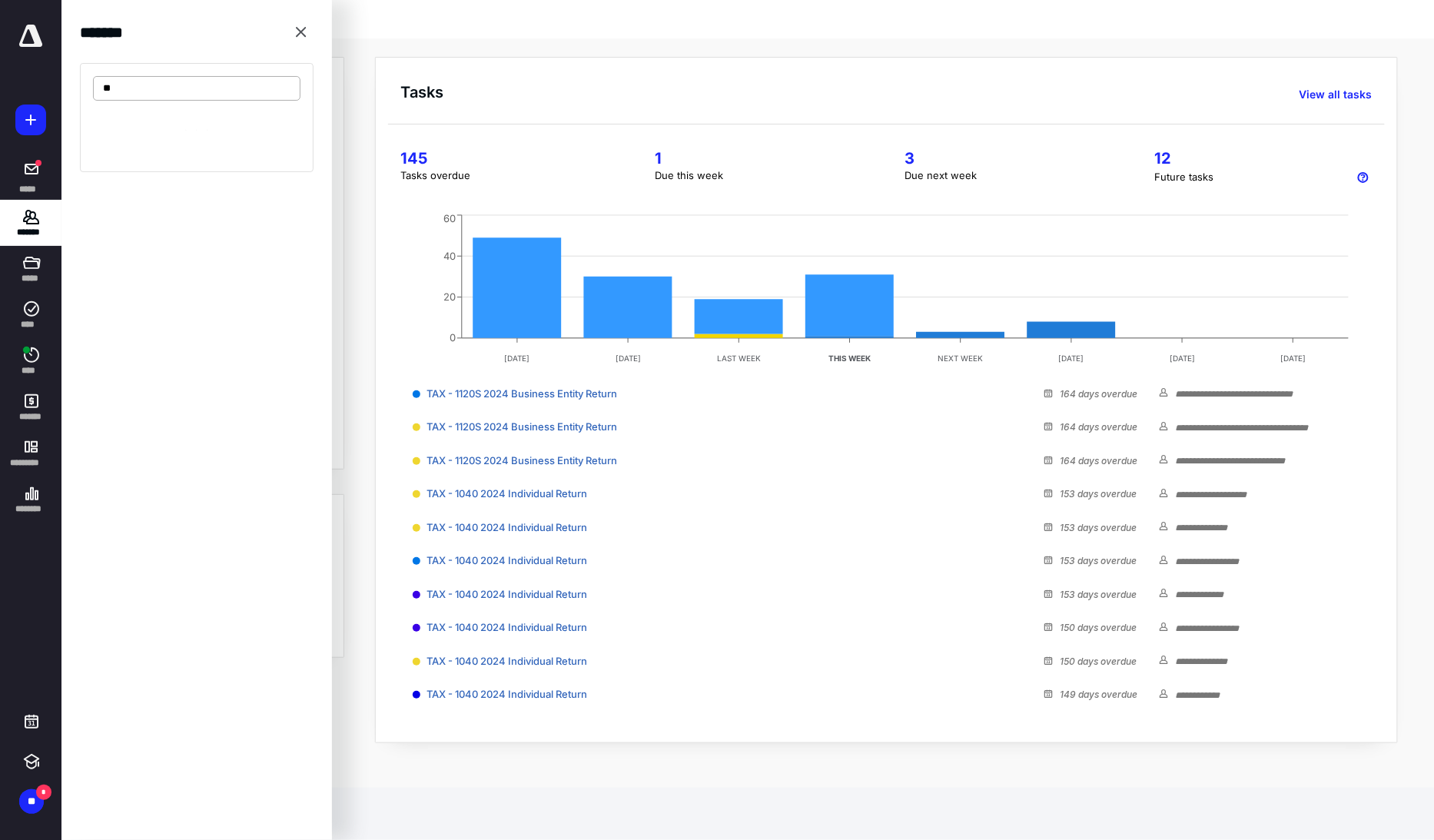 type on "*" 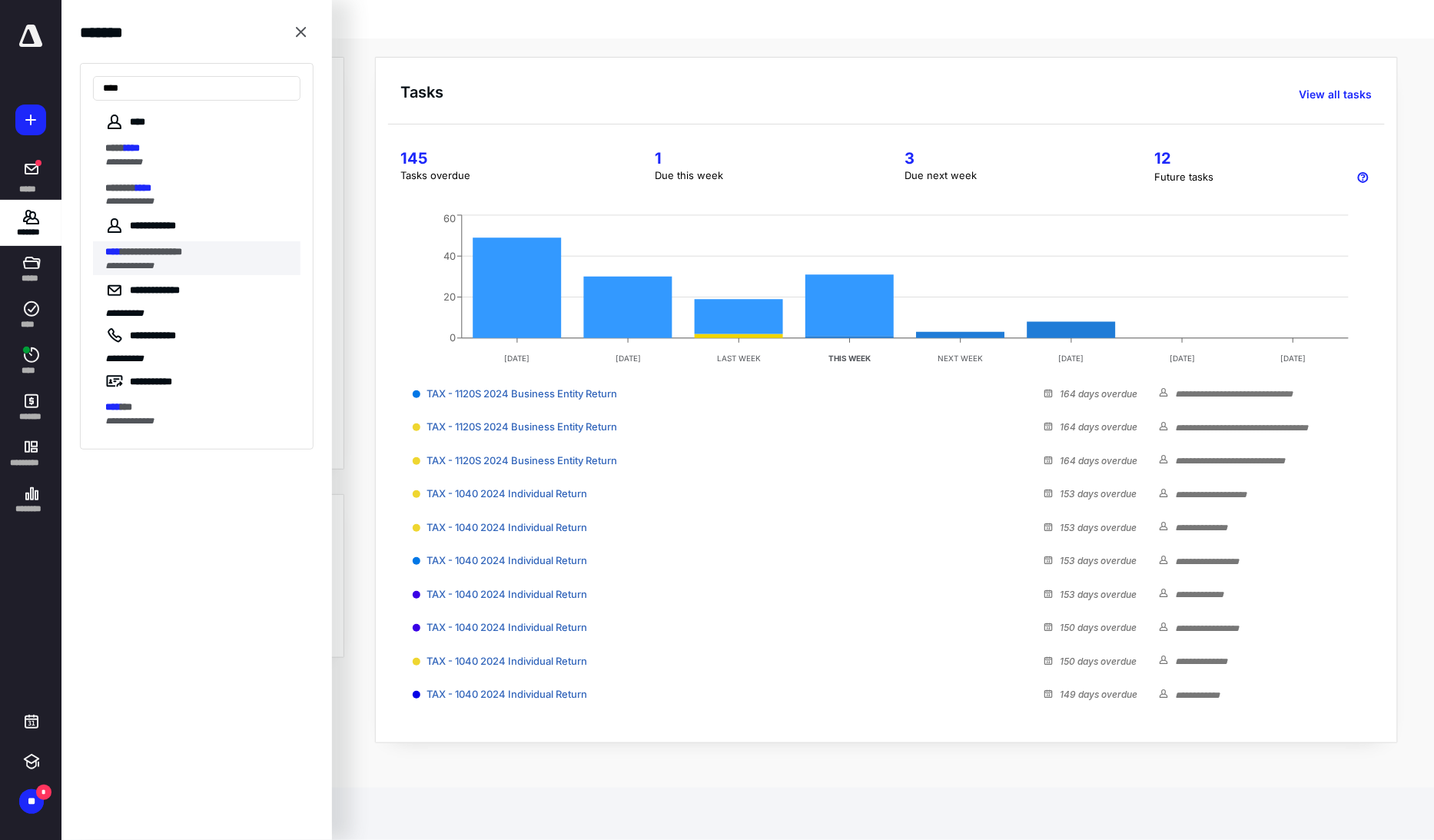 type on "****" 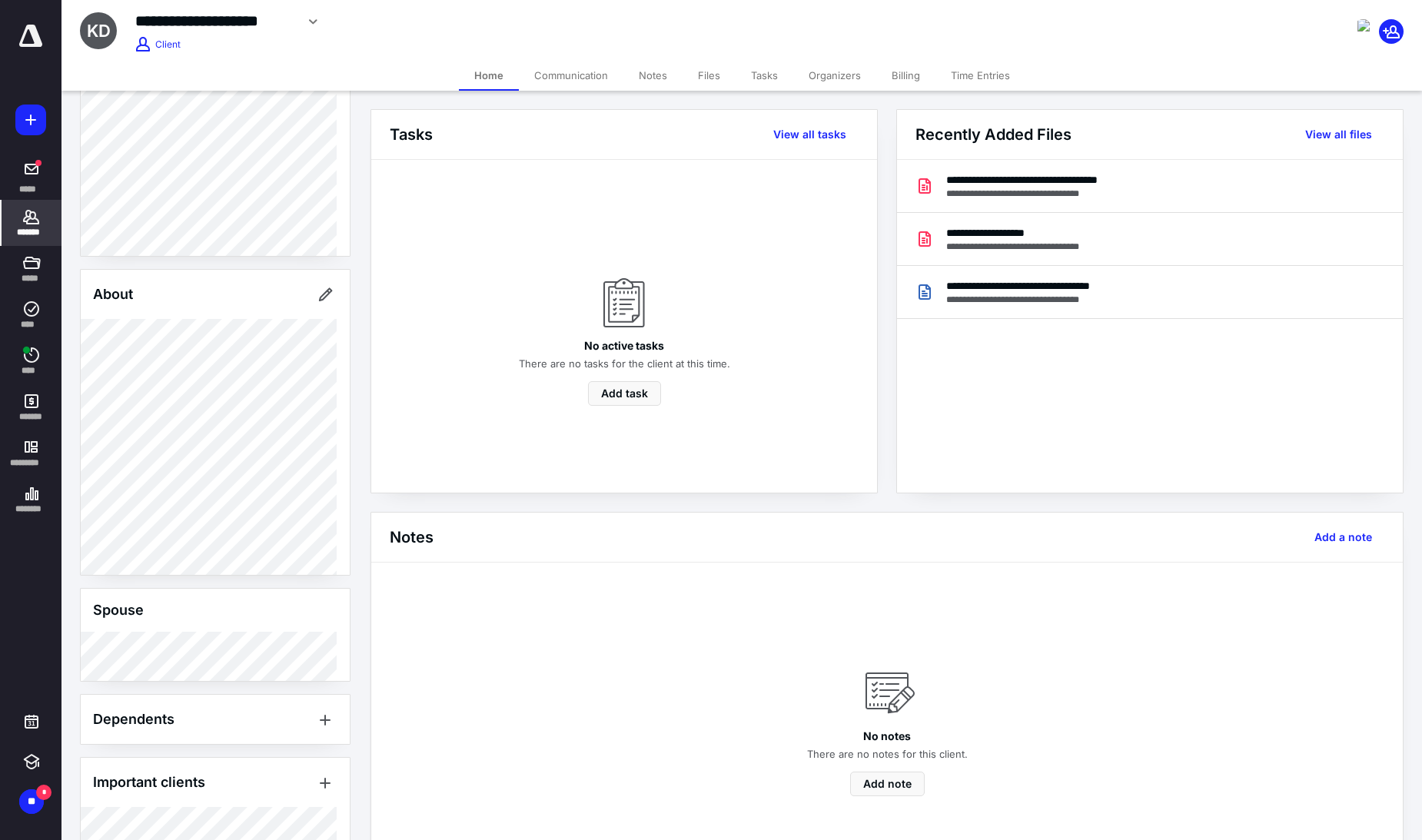 scroll, scrollTop: 450, scrollLeft: 0, axis: vertical 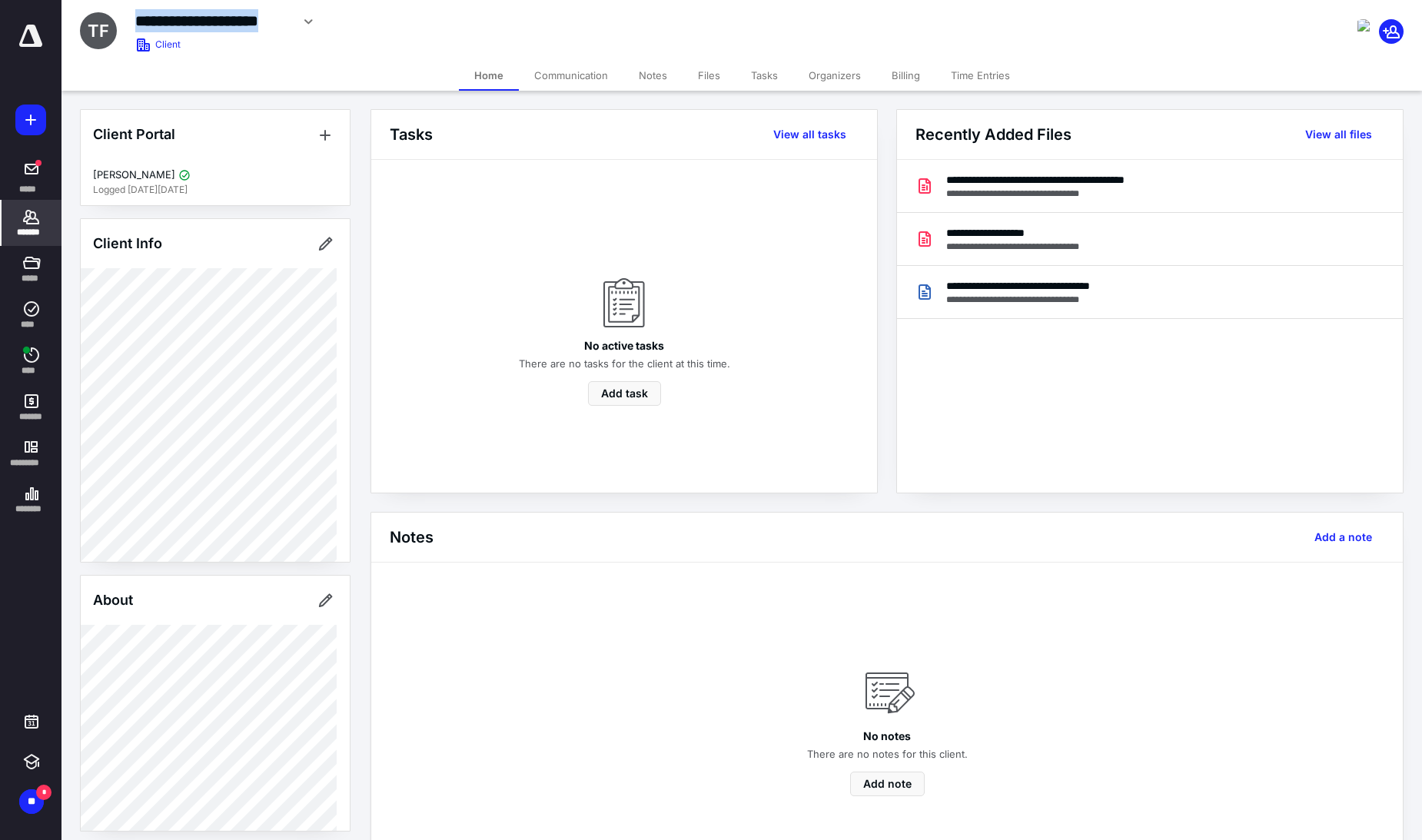 drag, startPoint x: 296, startPoint y: 22, endPoint x: 136, endPoint y: 25, distance: 160.02812 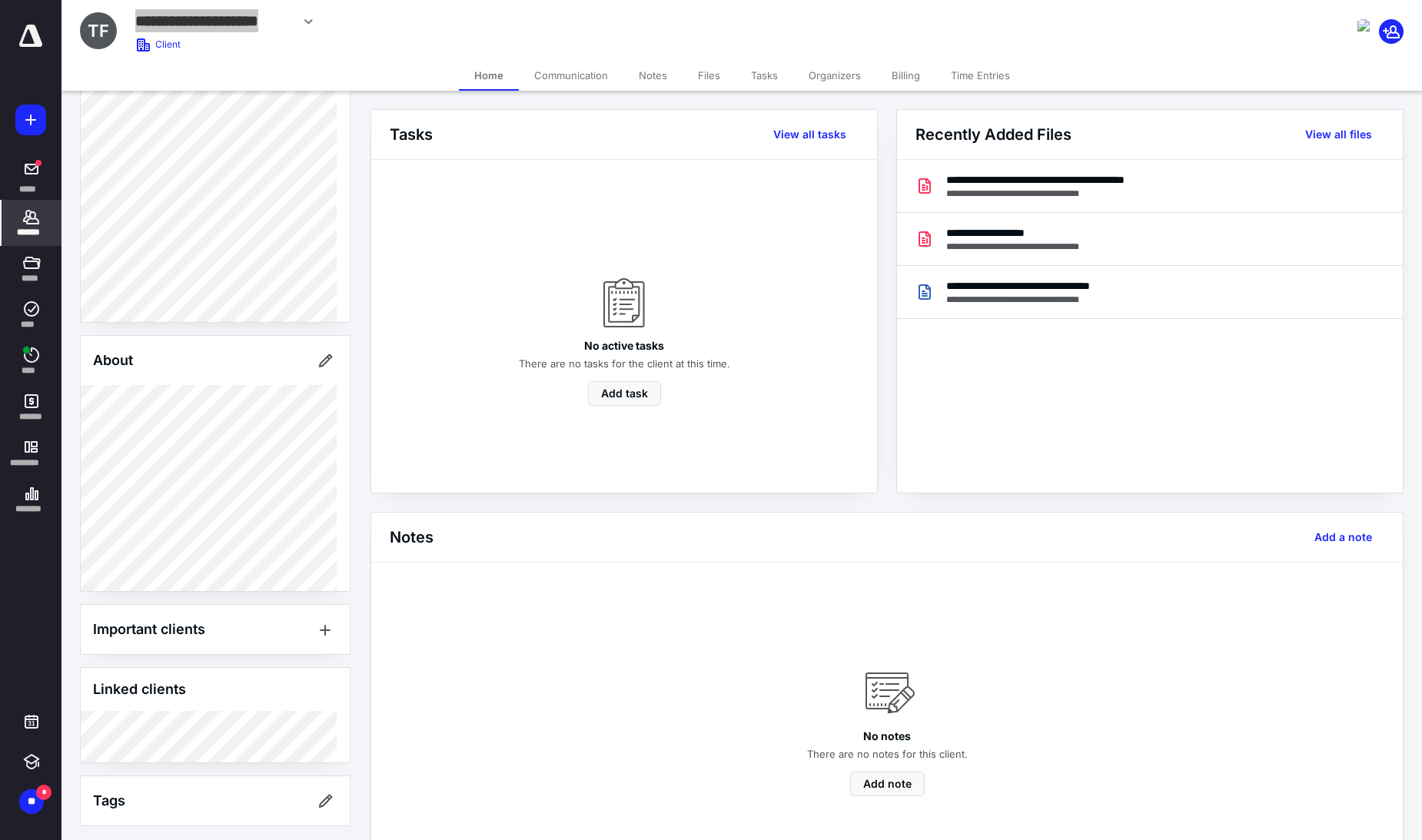 scroll, scrollTop: 244, scrollLeft: 0, axis: vertical 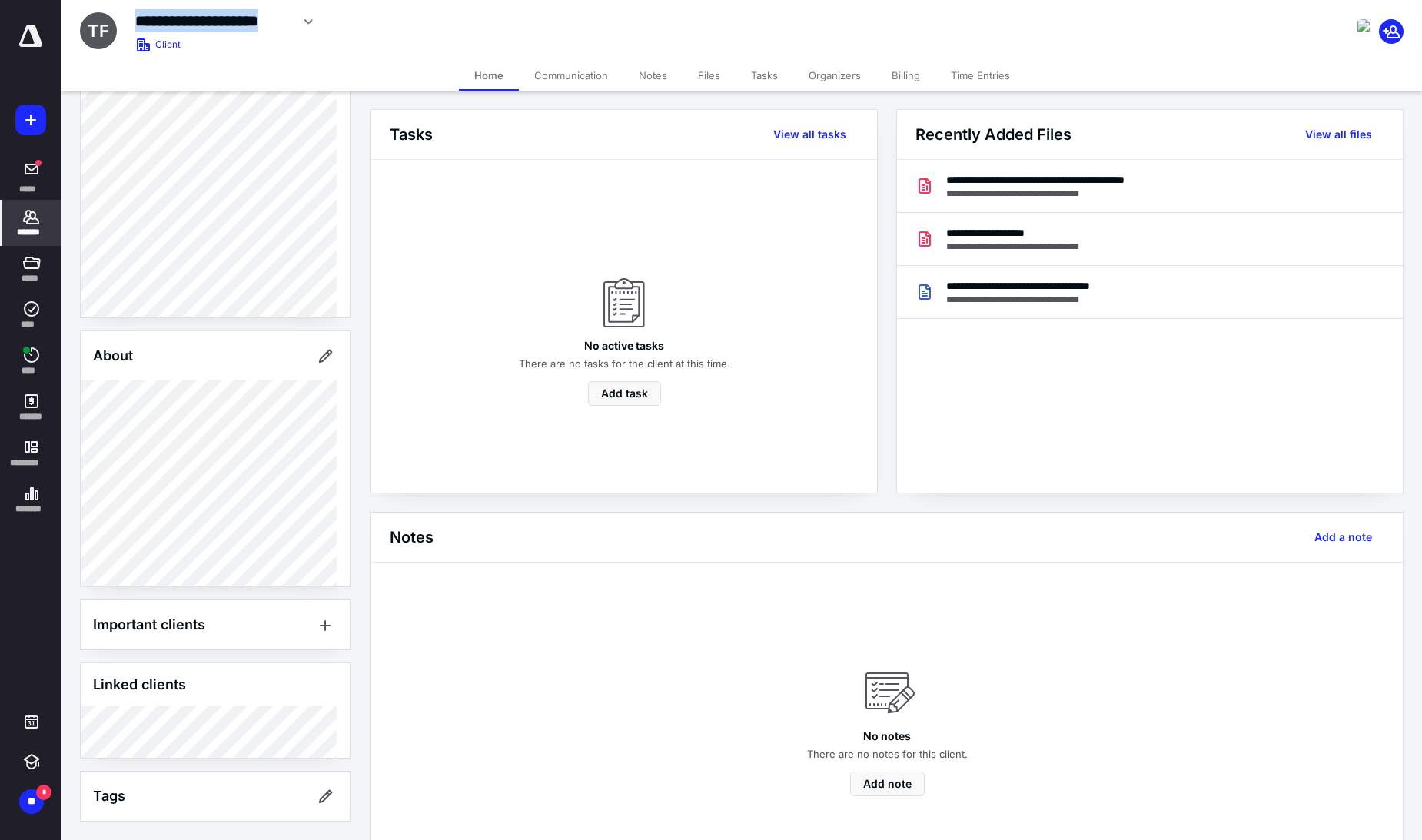click at bounding box center [31, 36] 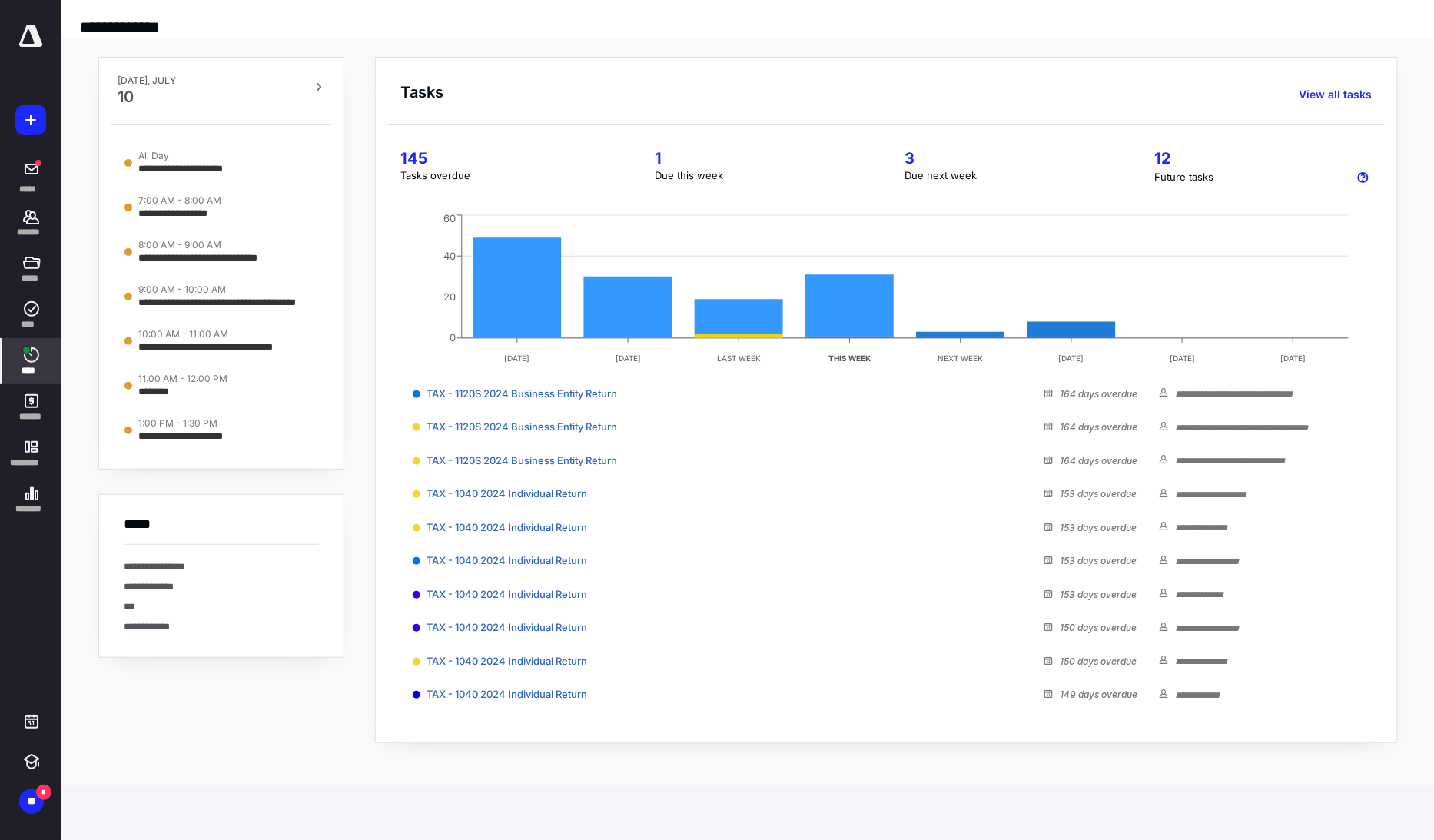 click 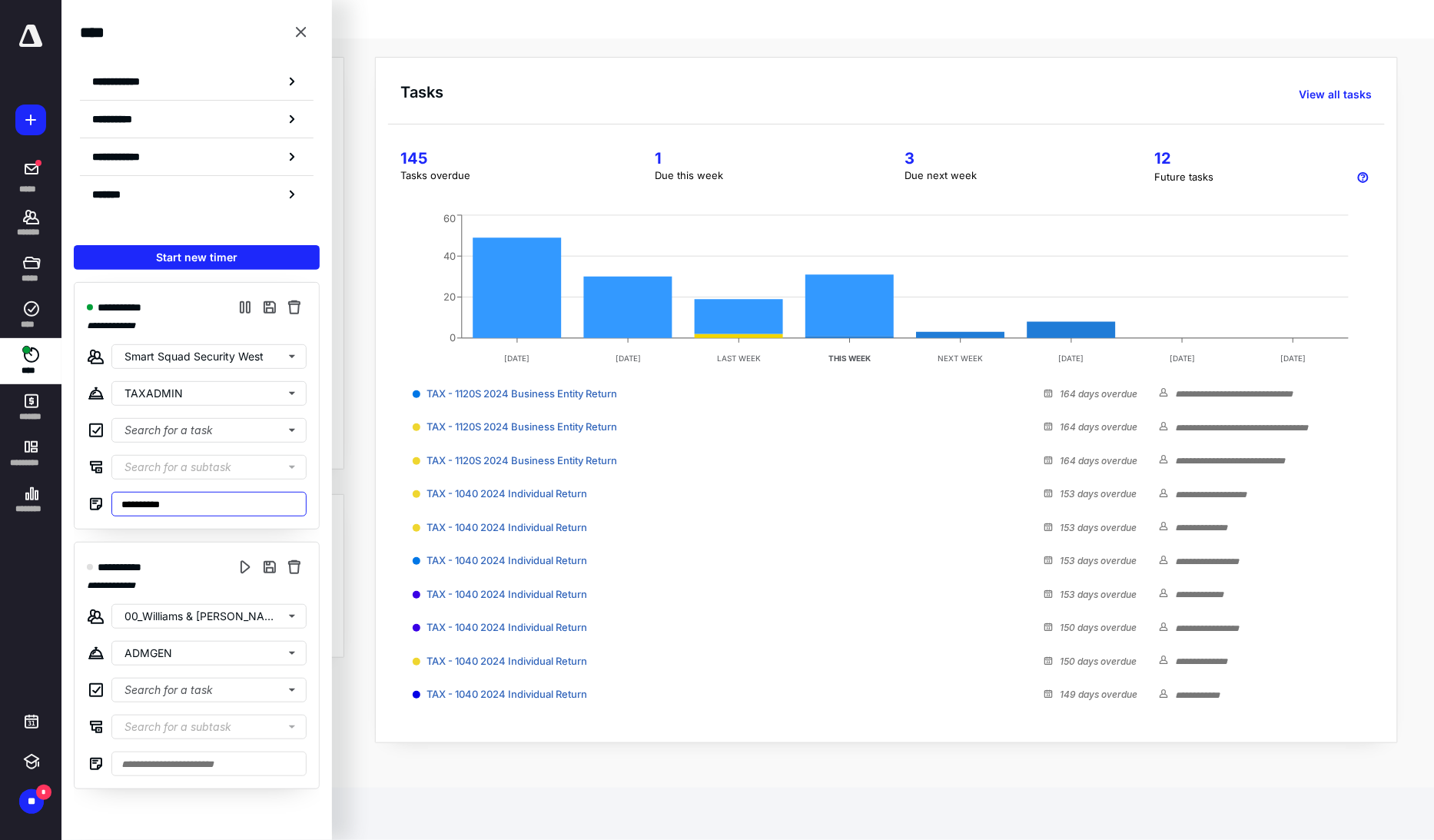 click on "**********" at bounding box center (209, 504) 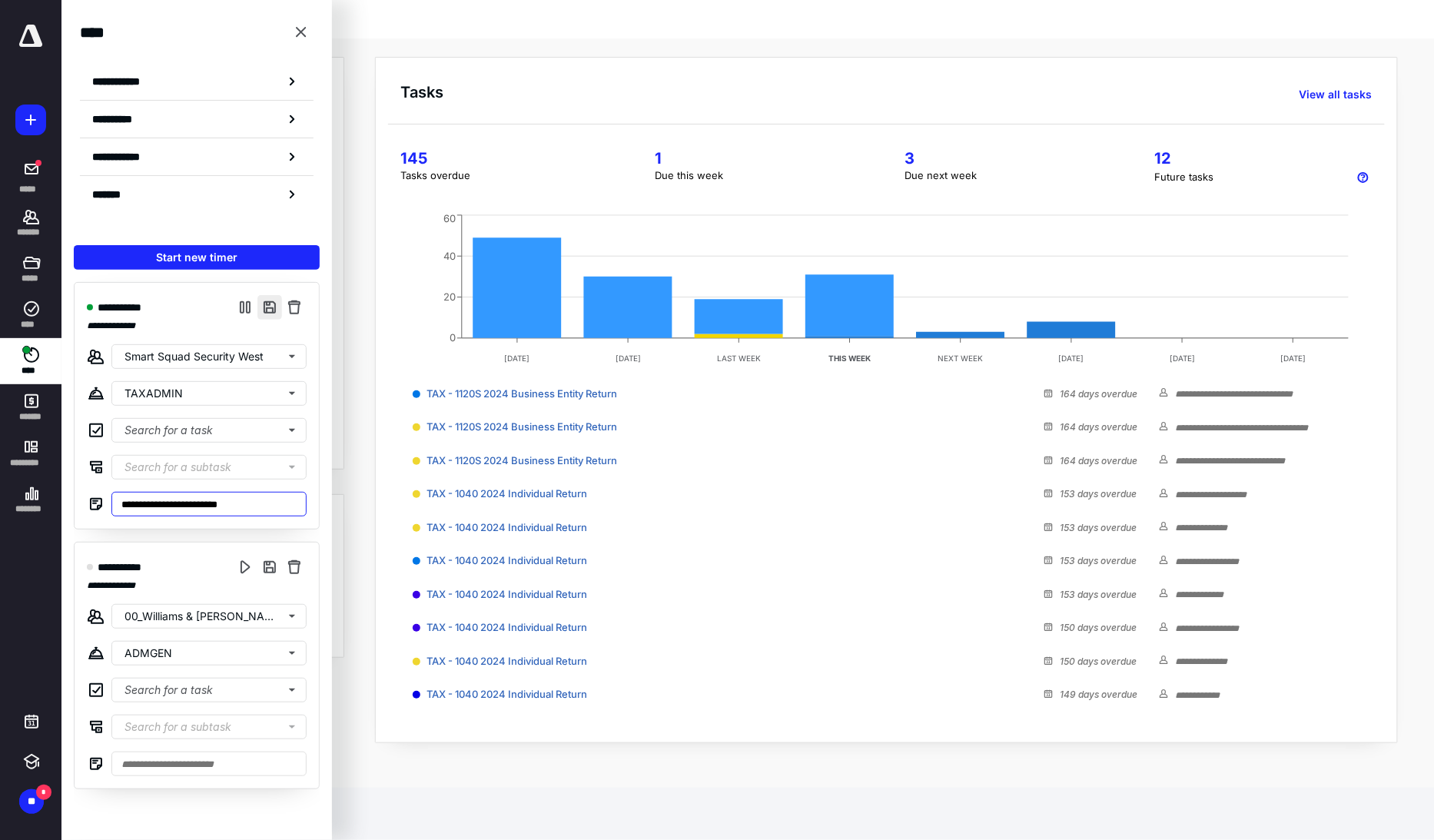 type on "**********" 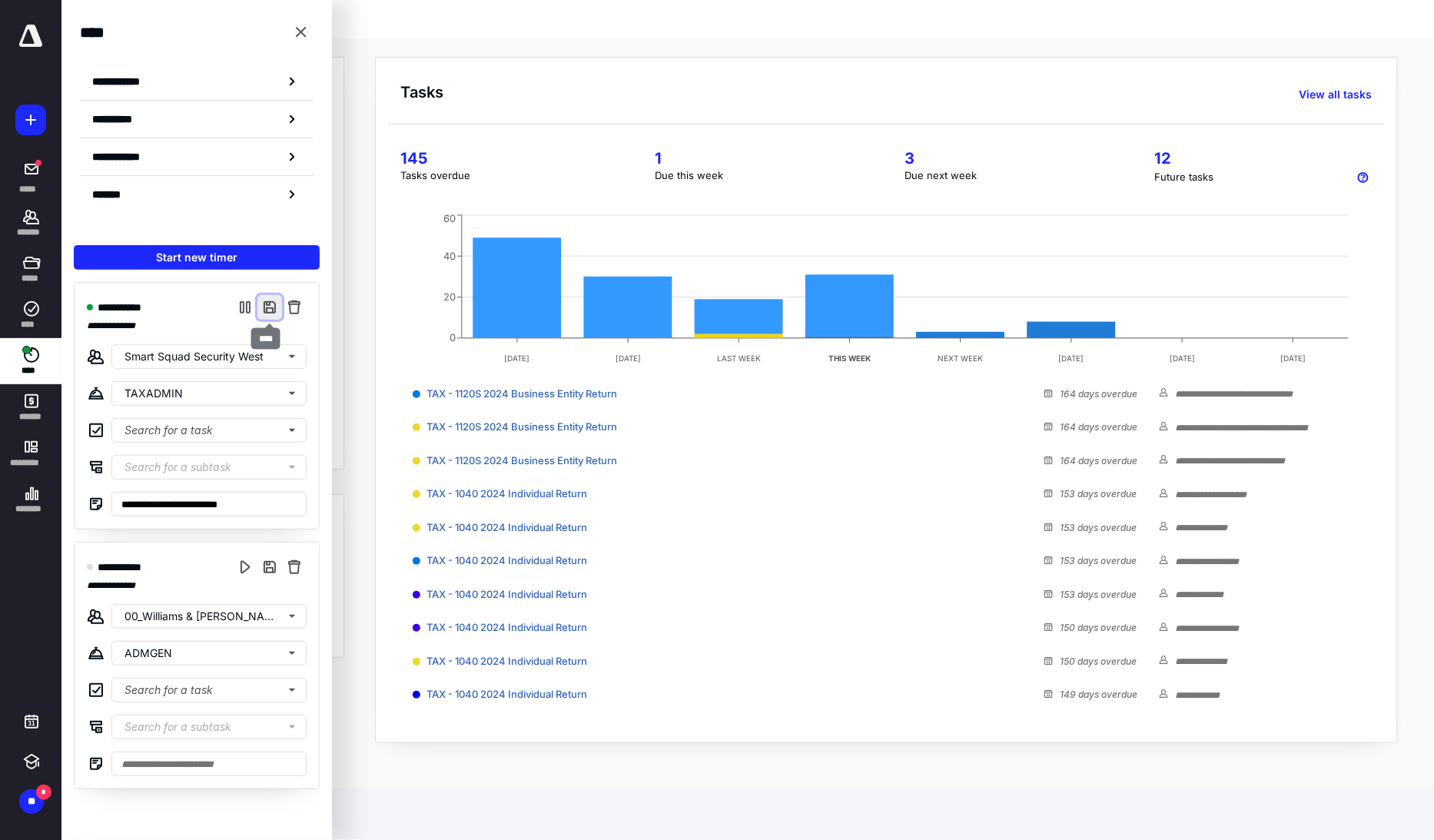 click at bounding box center [270, 307] 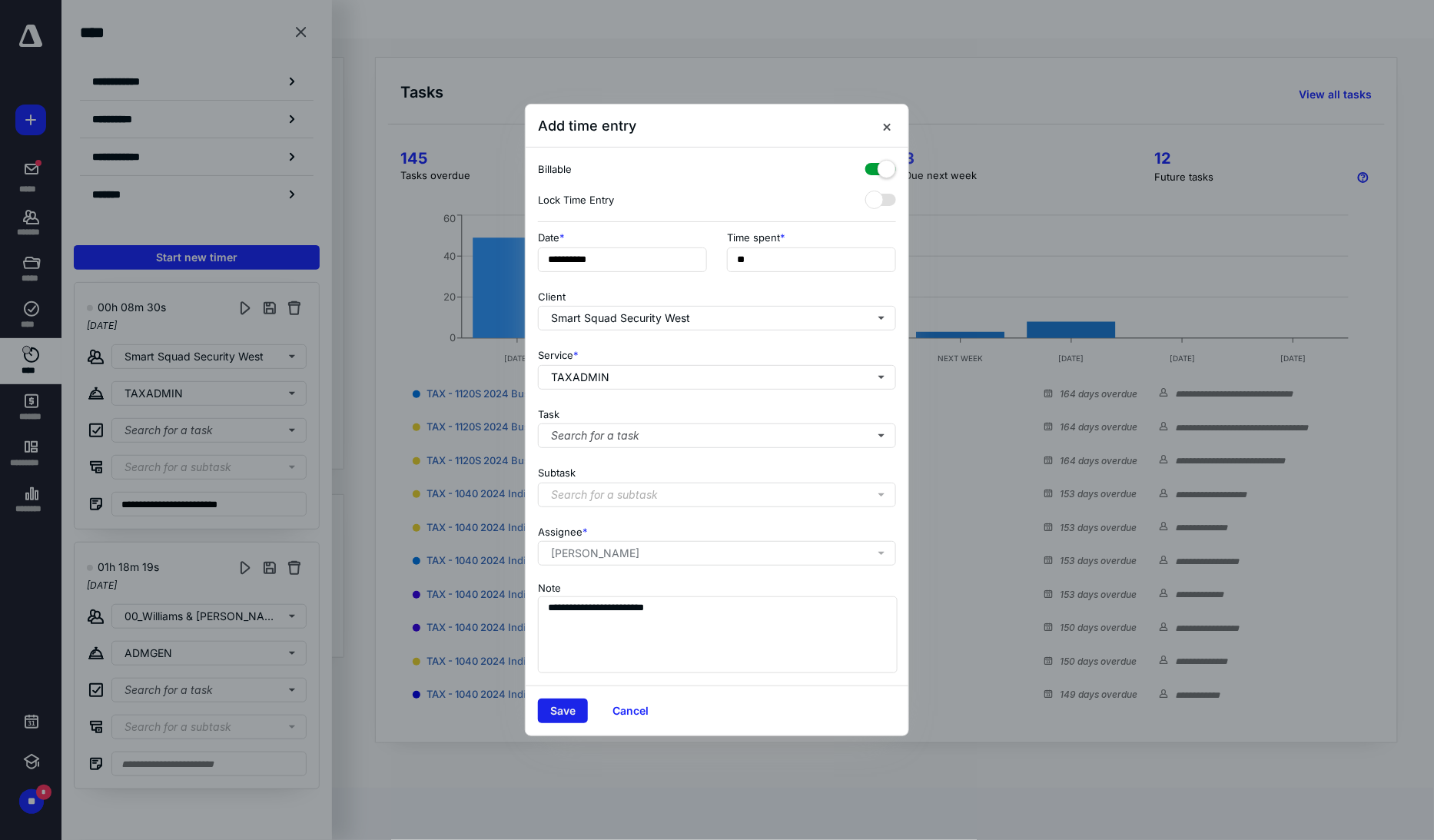 click on "Save" at bounding box center [563, 711] 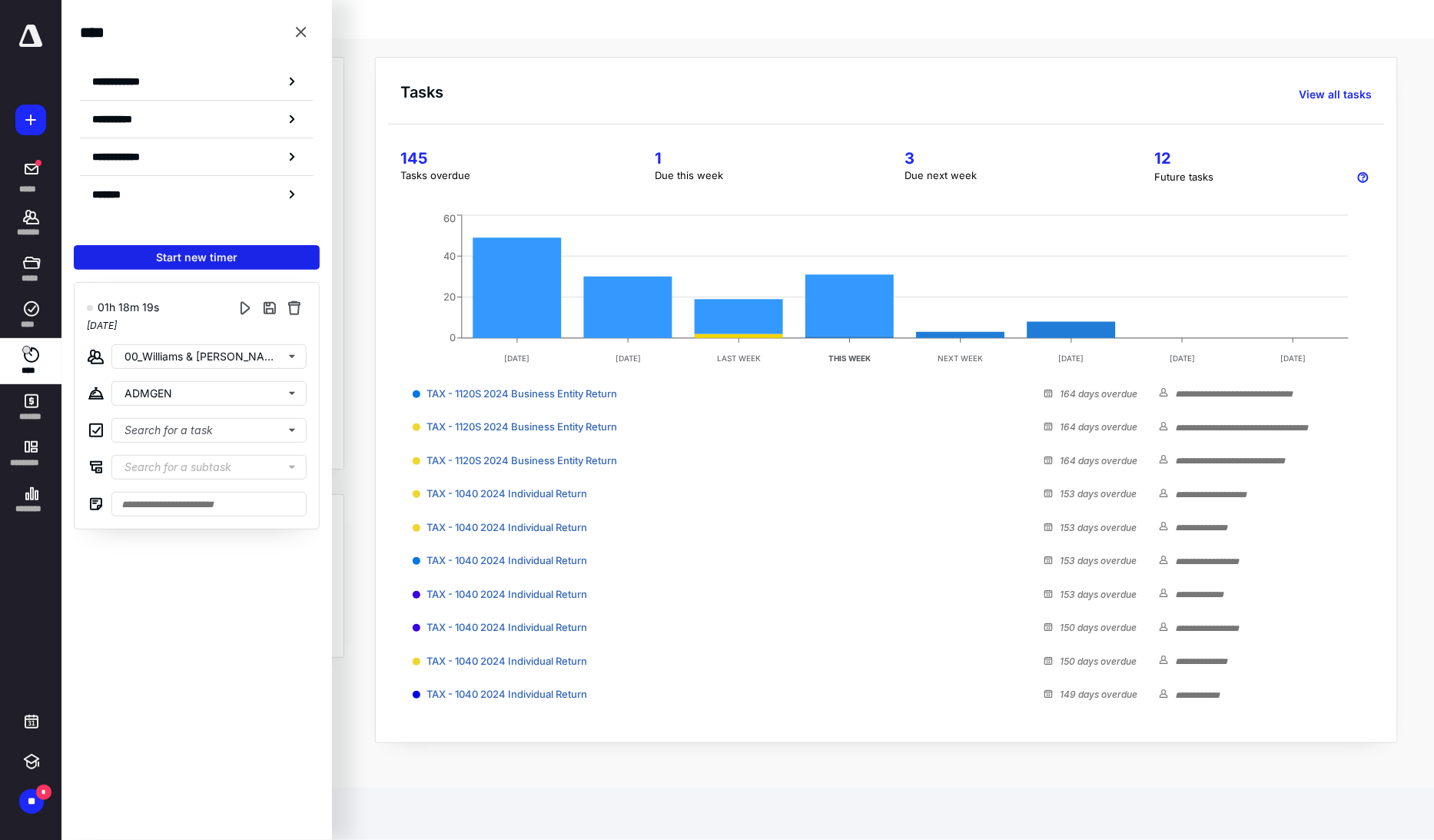 click on "Start new timer" at bounding box center (197, 257) 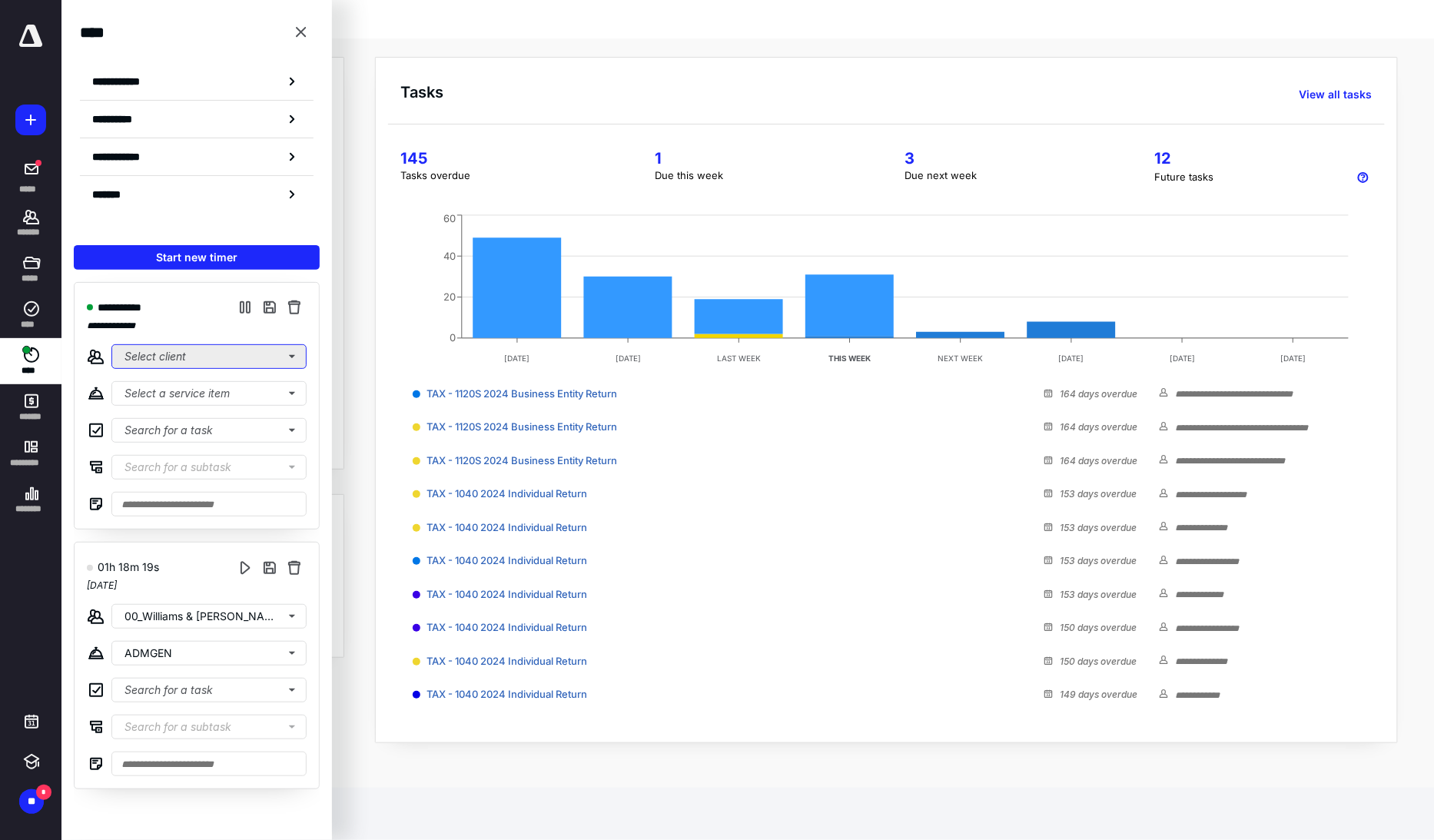 click on "Select client" at bounding box center [209, 357] 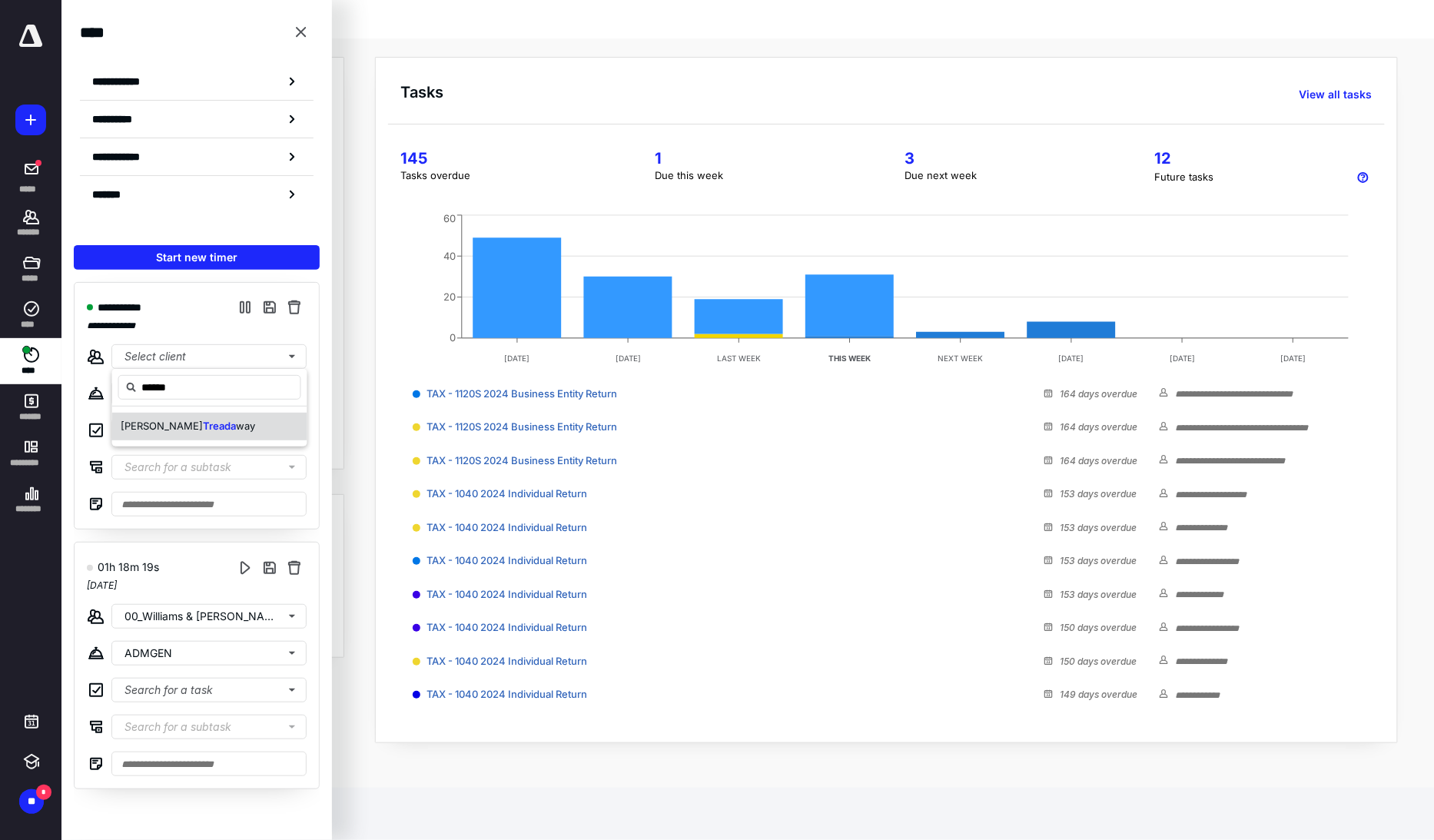 click on "Treada" at bounding box center (220, 426) 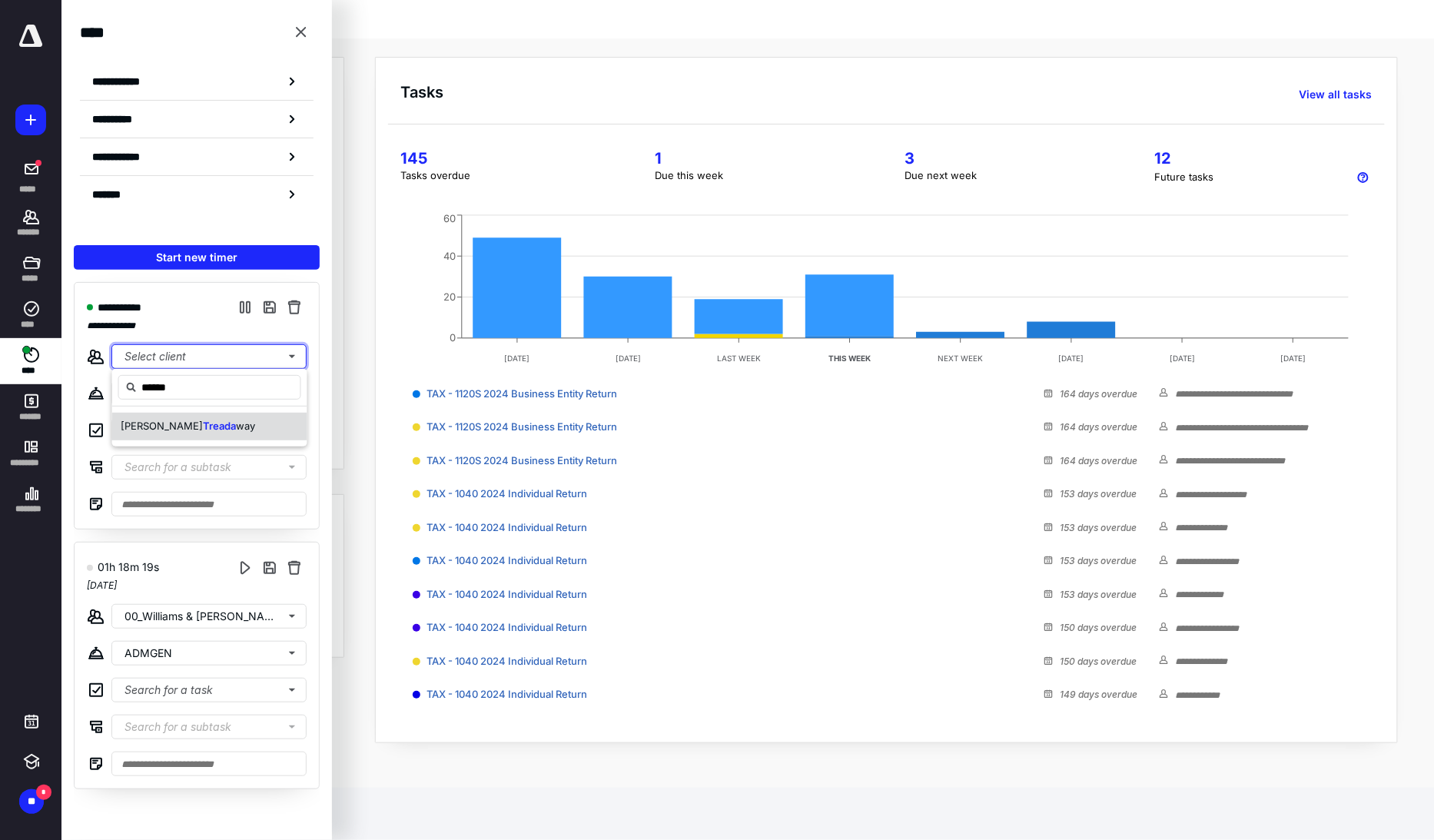 type 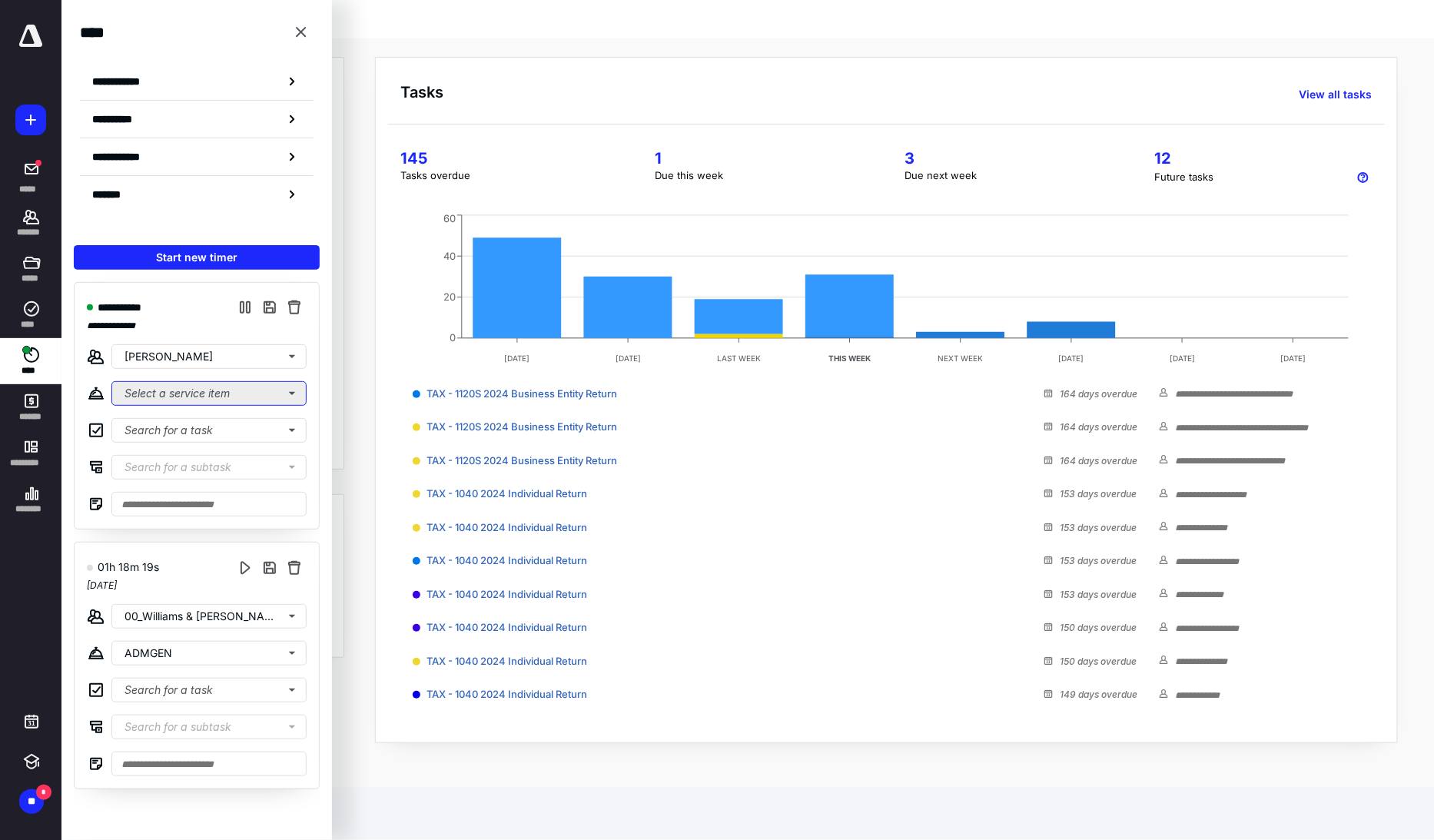 click on "Select a service item" at bounding box center (209, 393) 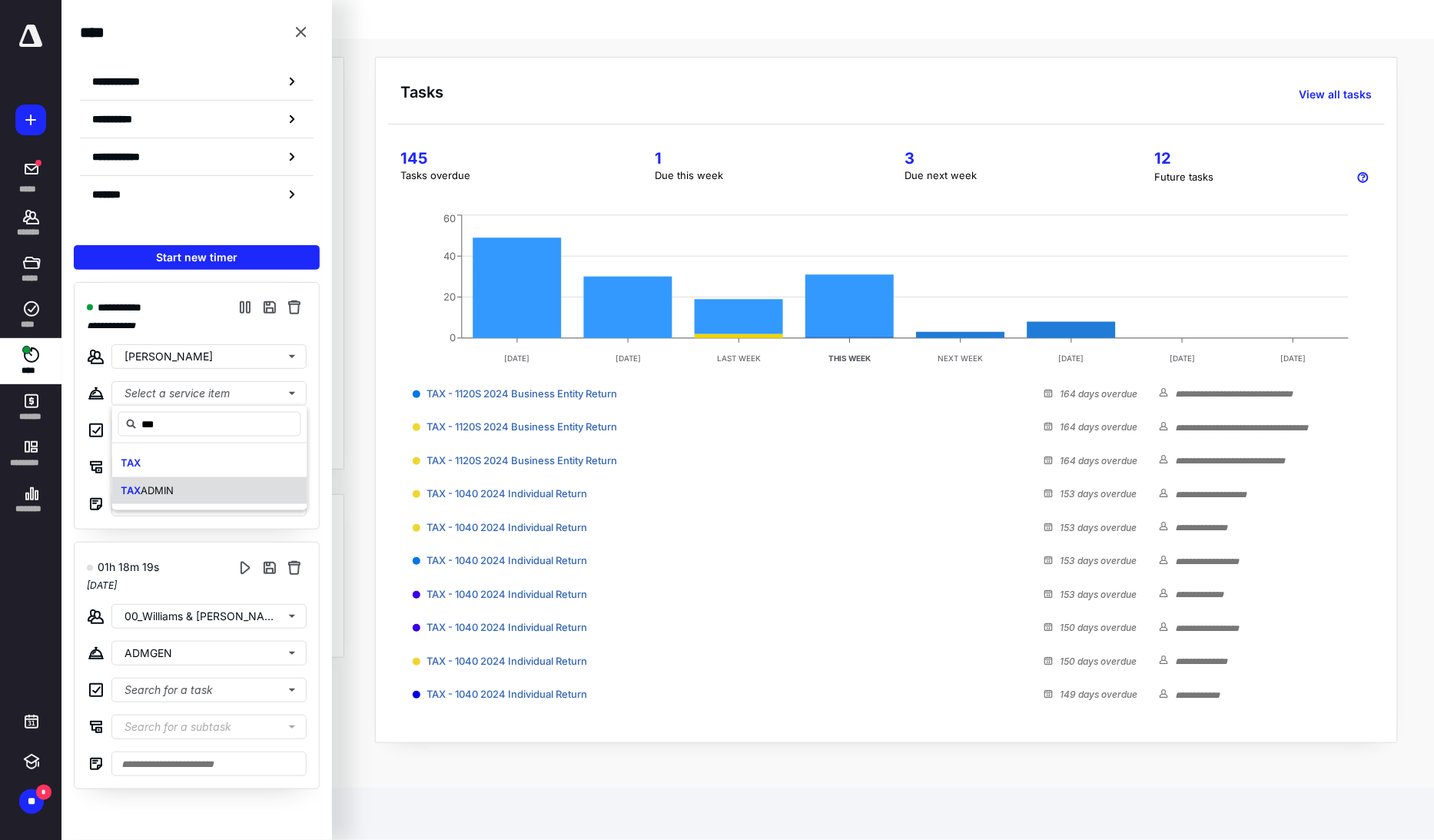 click on "ADMIN" at bounding box center [158, 490] 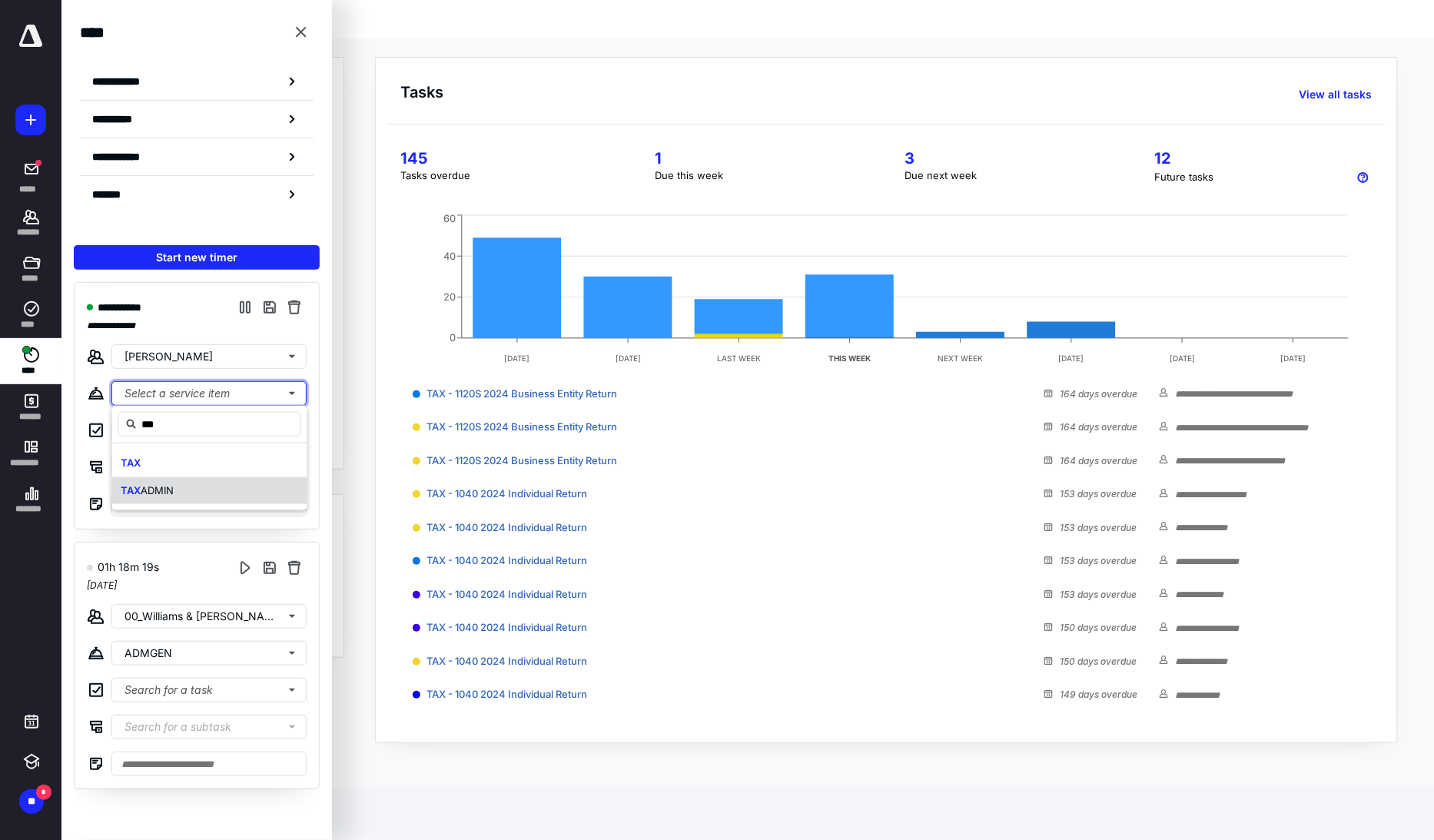 type 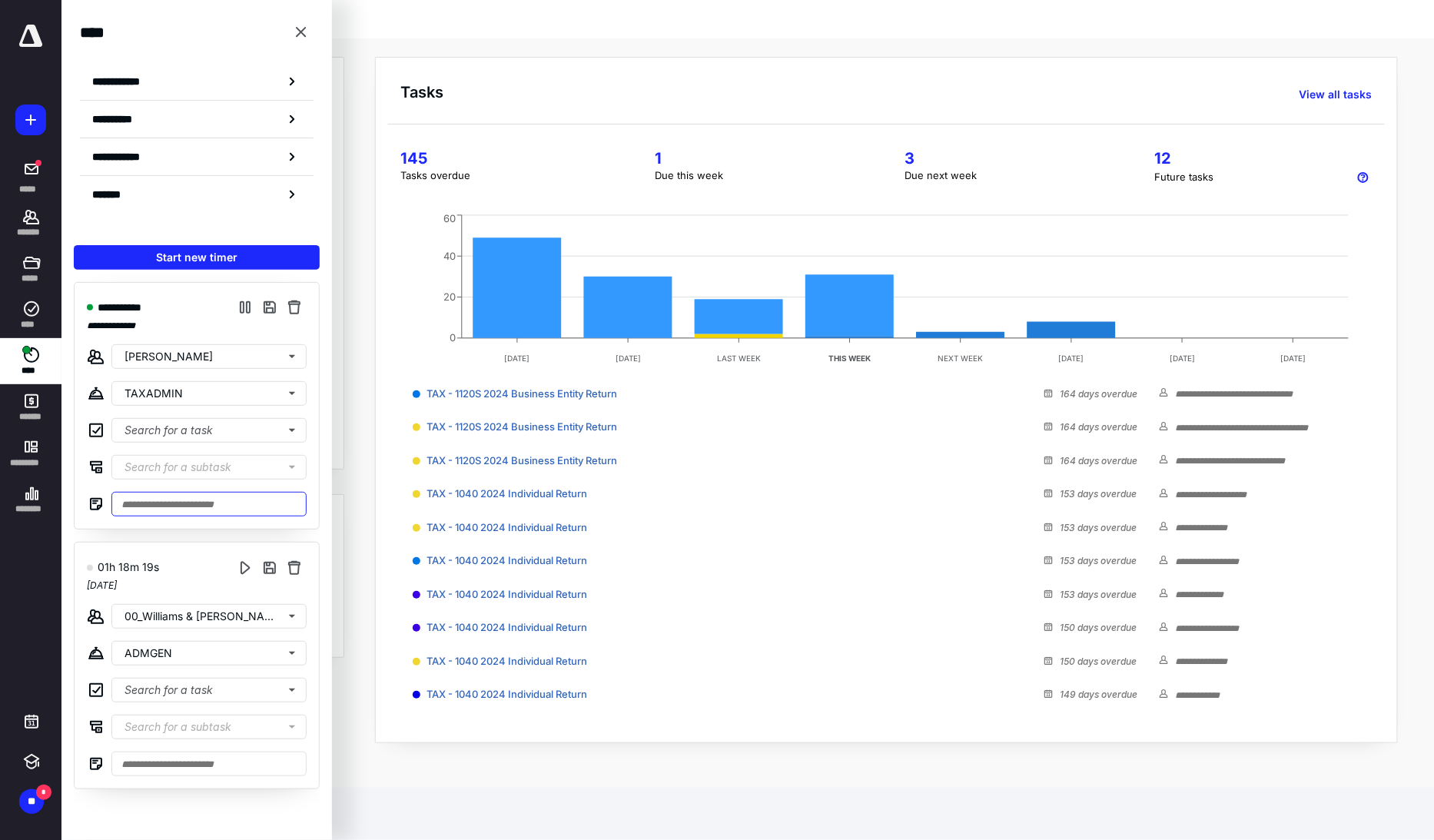 click at bounding box center [209, 504] 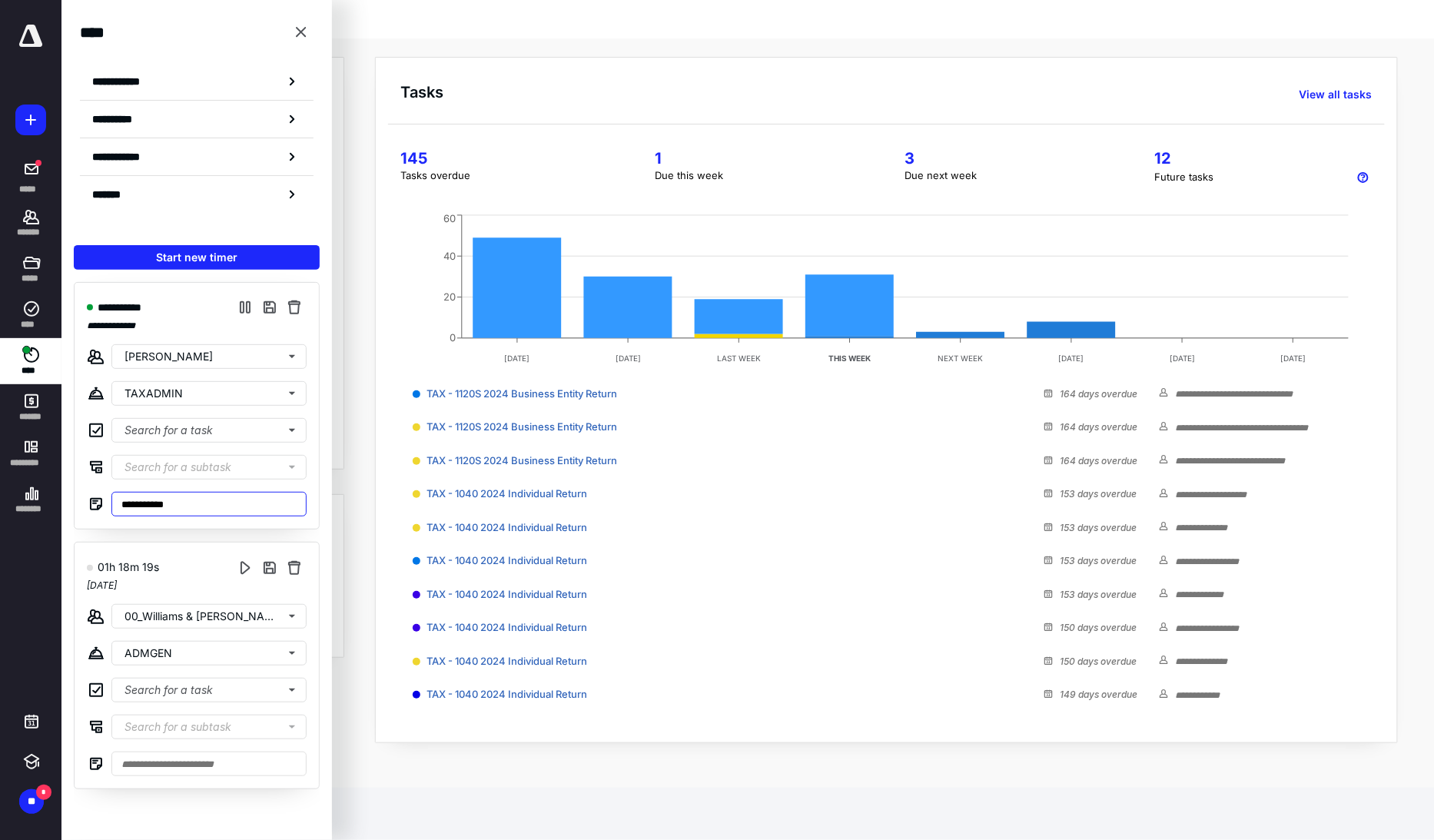 type on "**********" 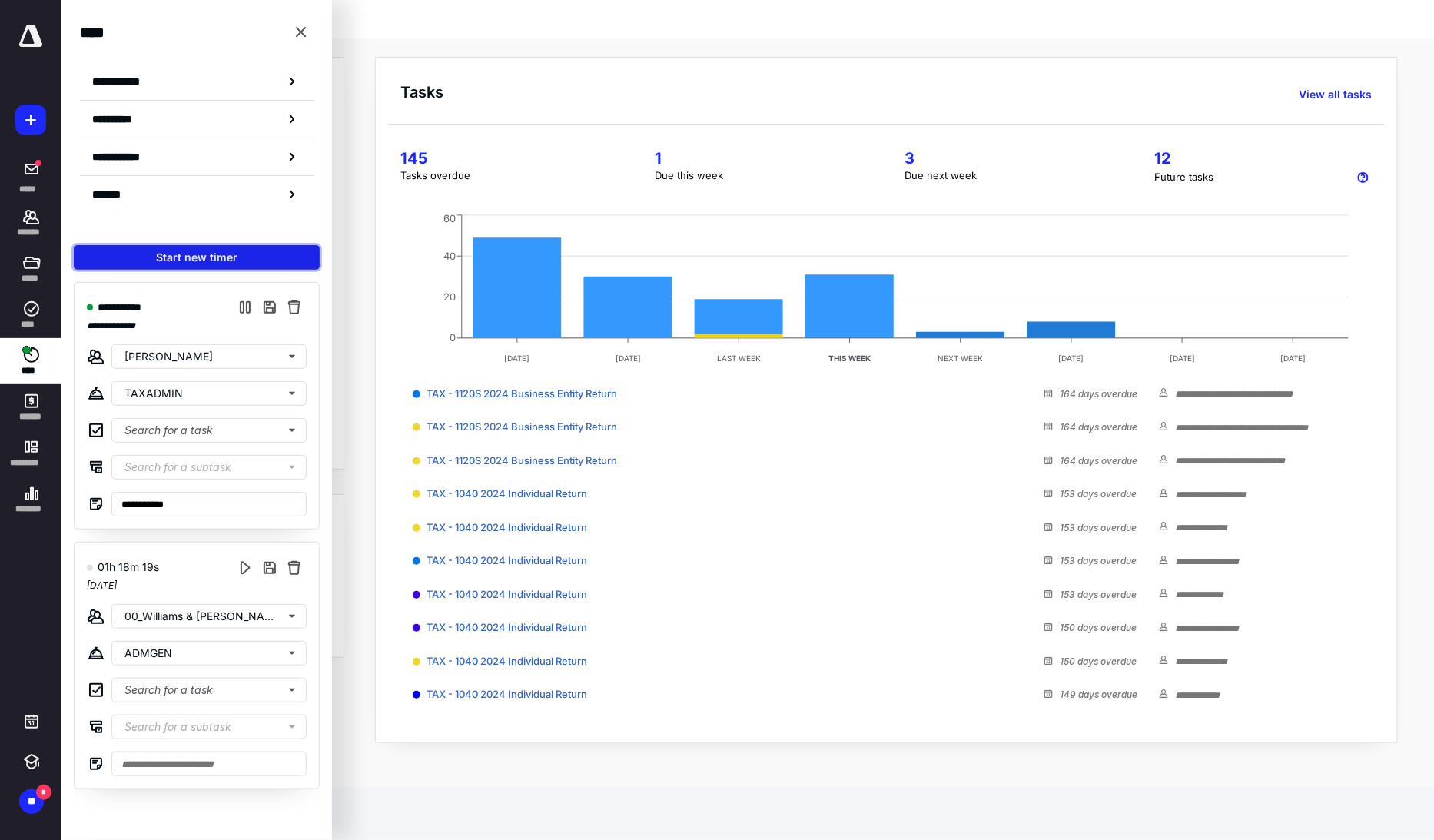 click on "Start new timer" at bounding box center [197, 257] 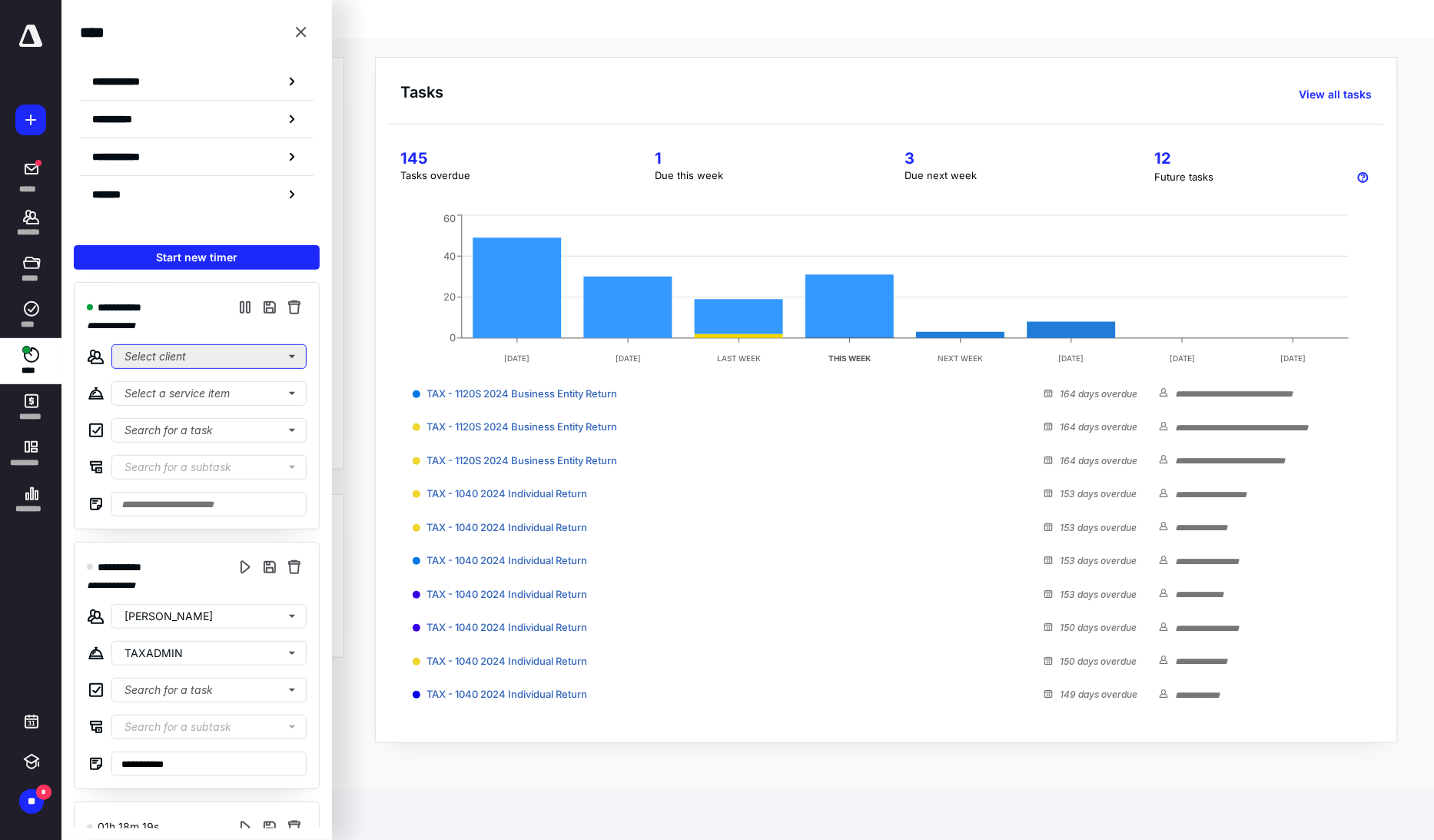 click on "Select client" at bounding box center (209, 357) 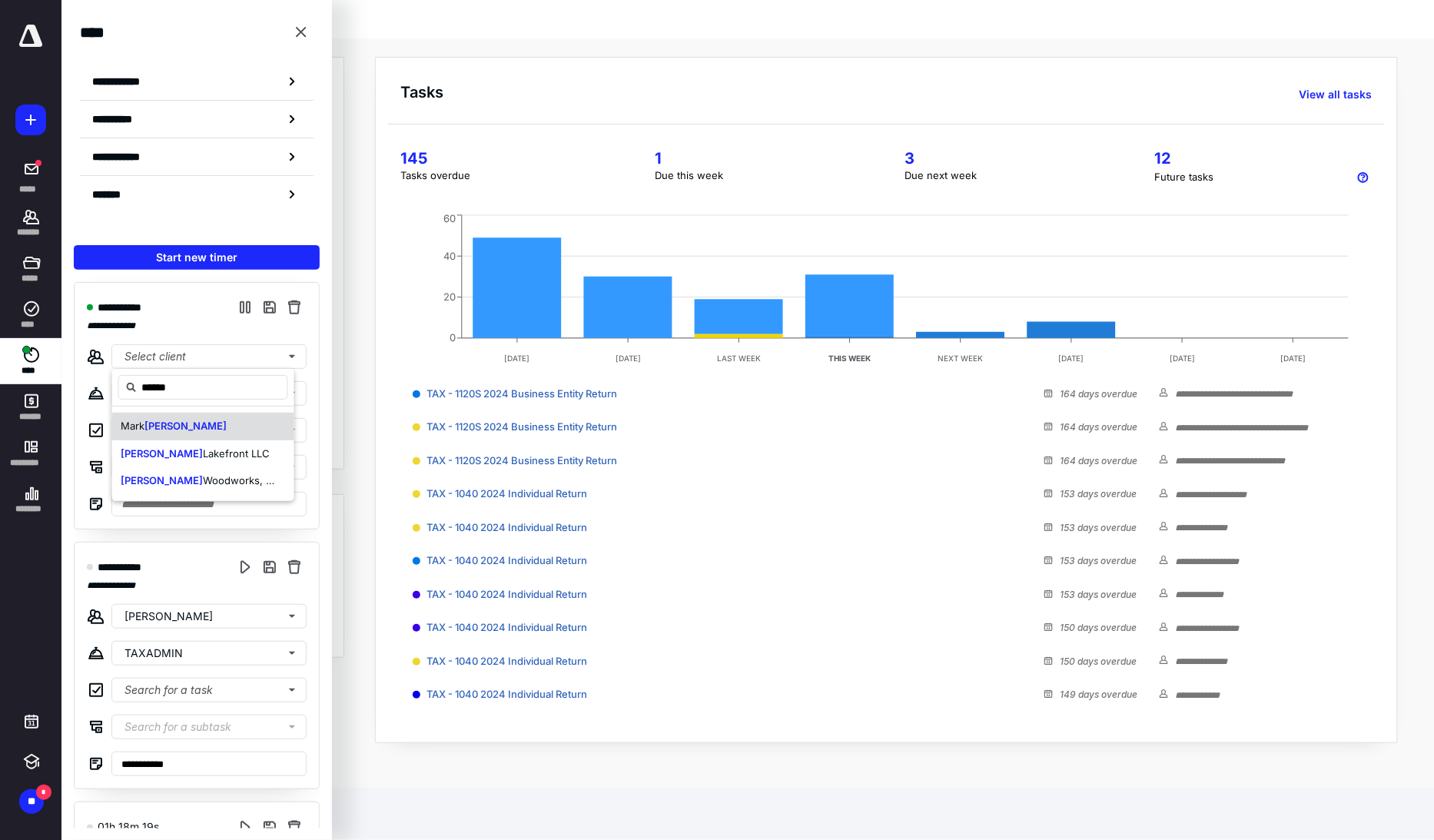 click on "[PERSON_NAME]" at bounding box center (186, 426) 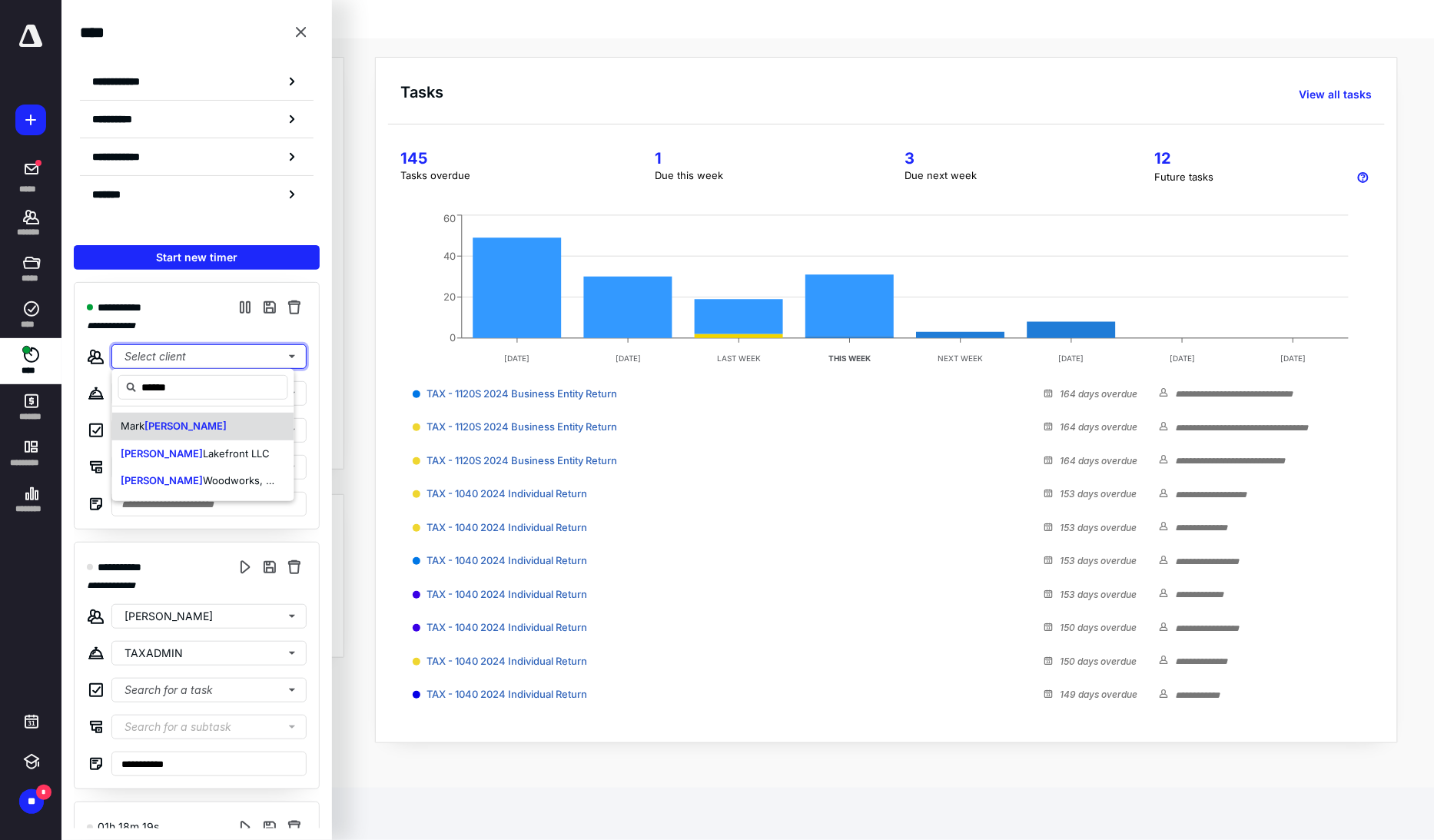 type 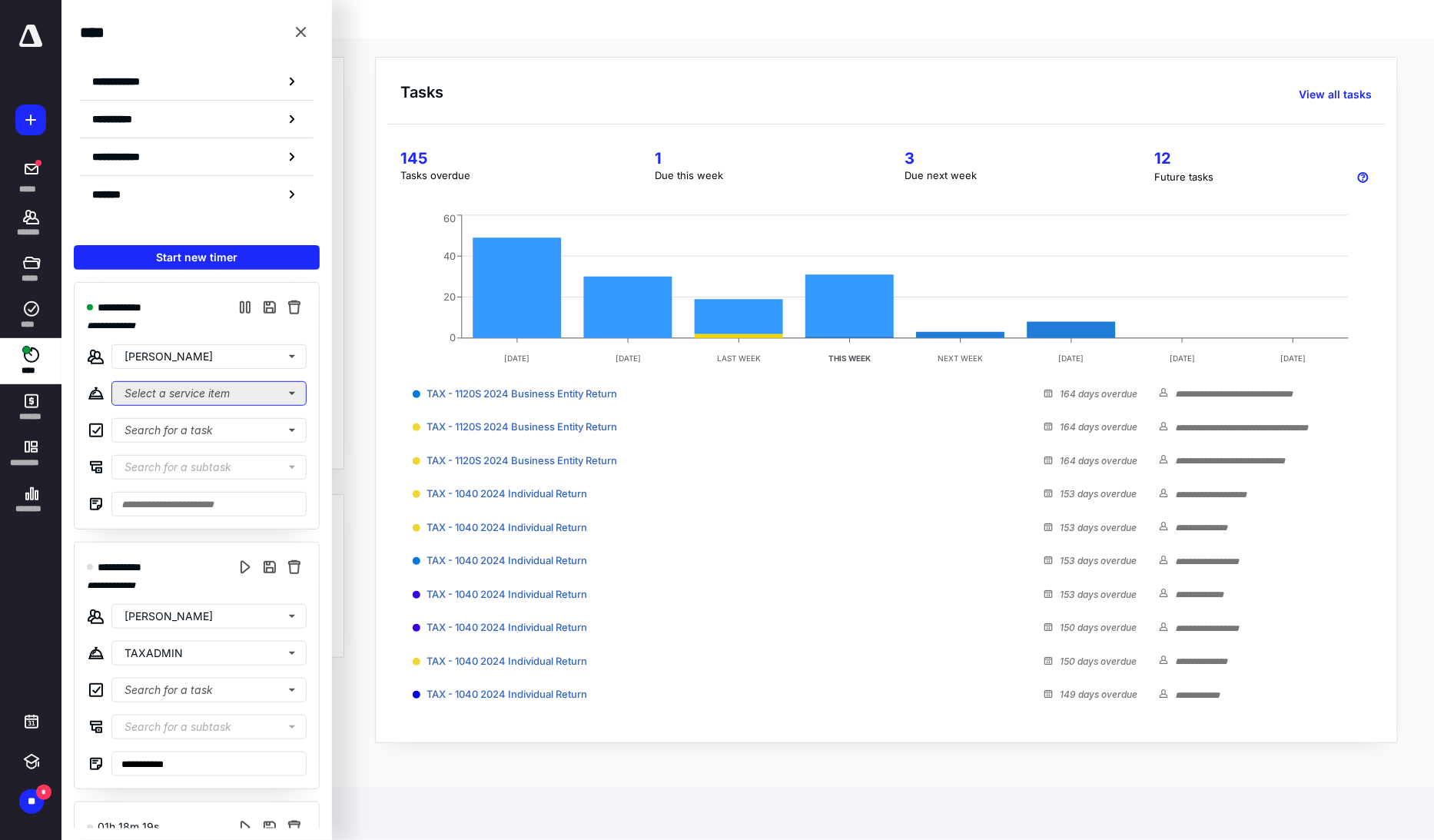 click on "Select a service item" at bounding box center (209, 393) 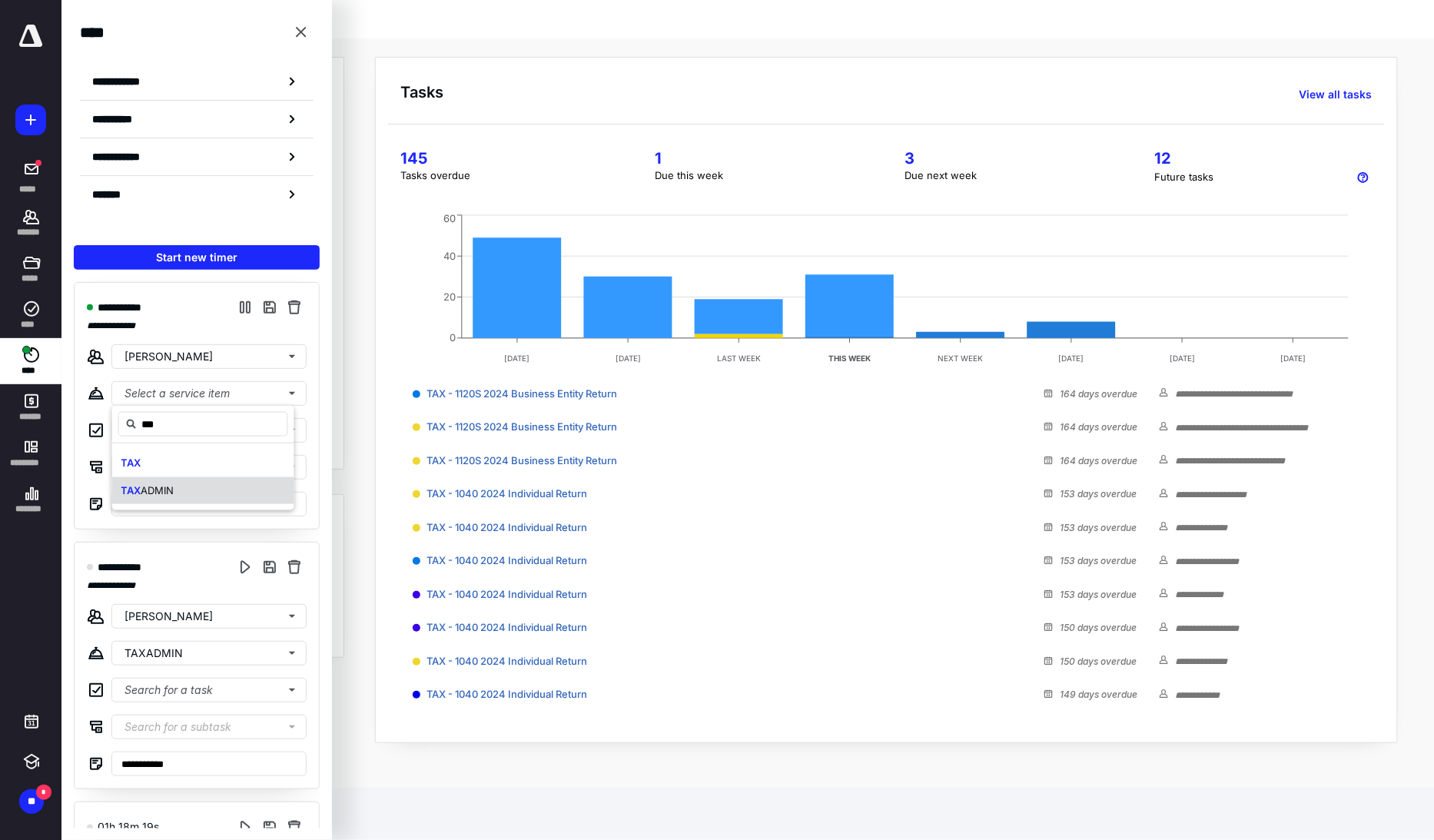 click on "ADMIN" at bounding box center (158, 490) 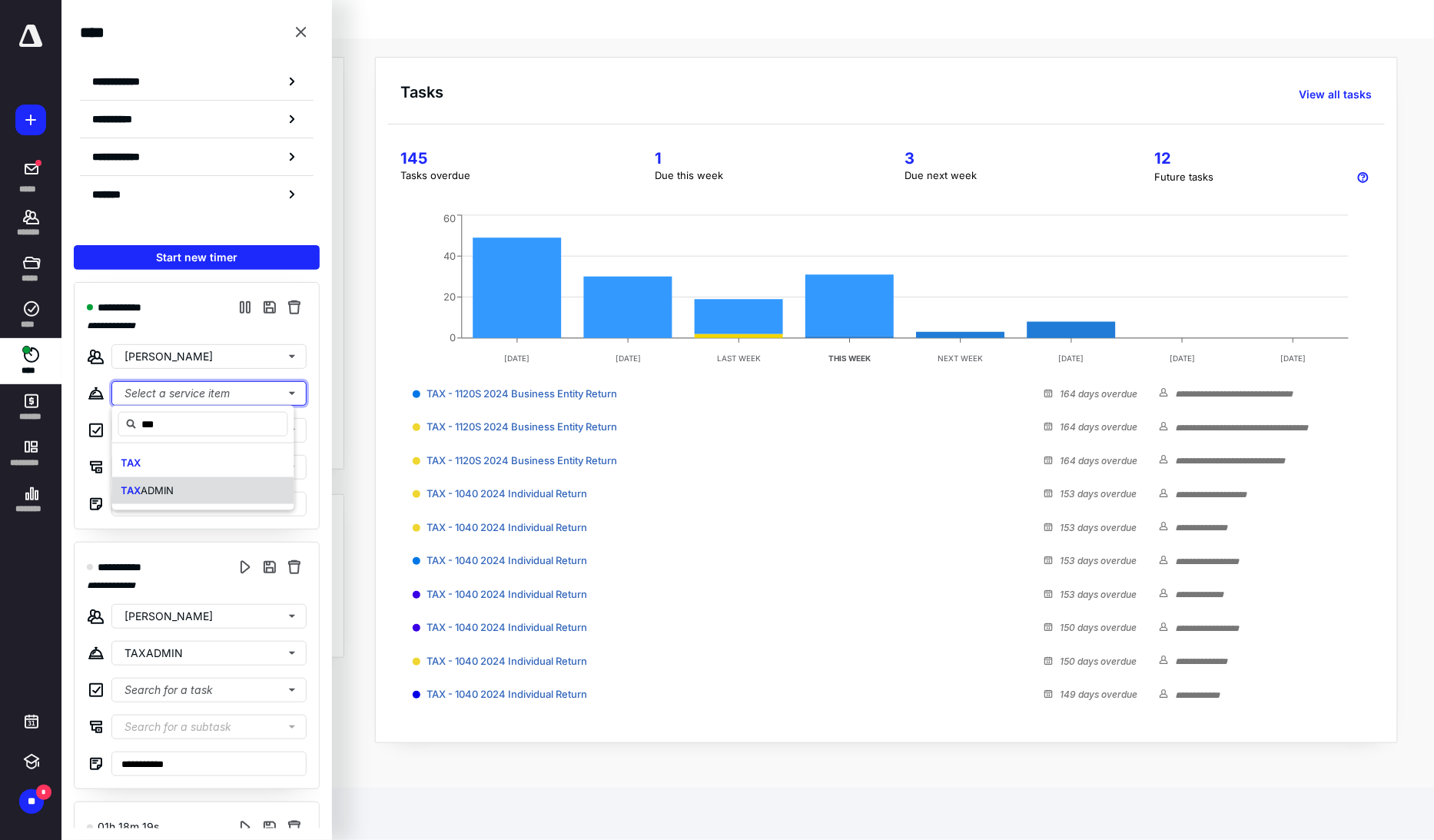 type 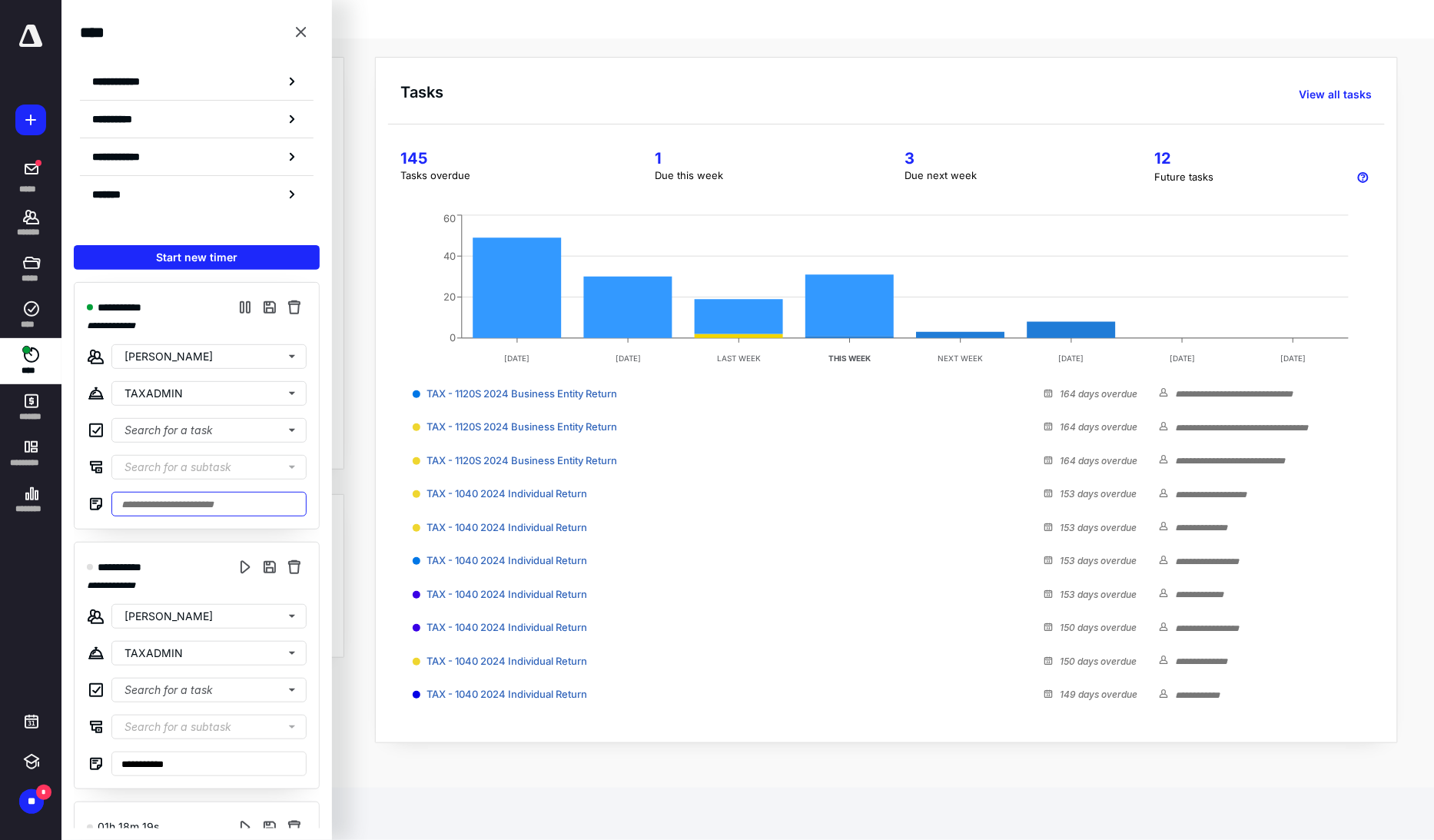 click at bounding box center (209, 504) 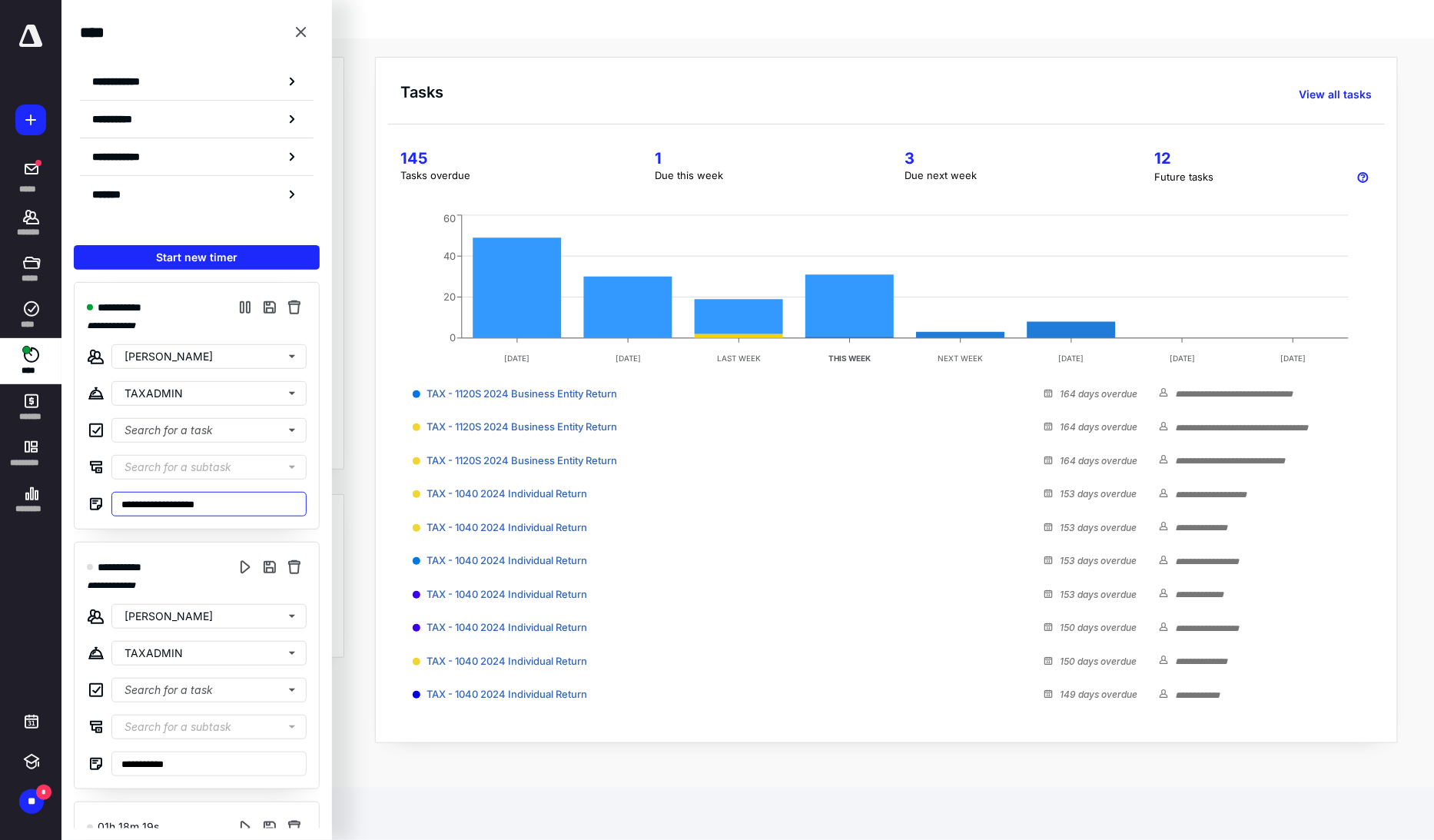 drag, startPoint x: 151, startPoint y: 505, endPoint x: 83, endPoint y: 508, distance: 68.06614 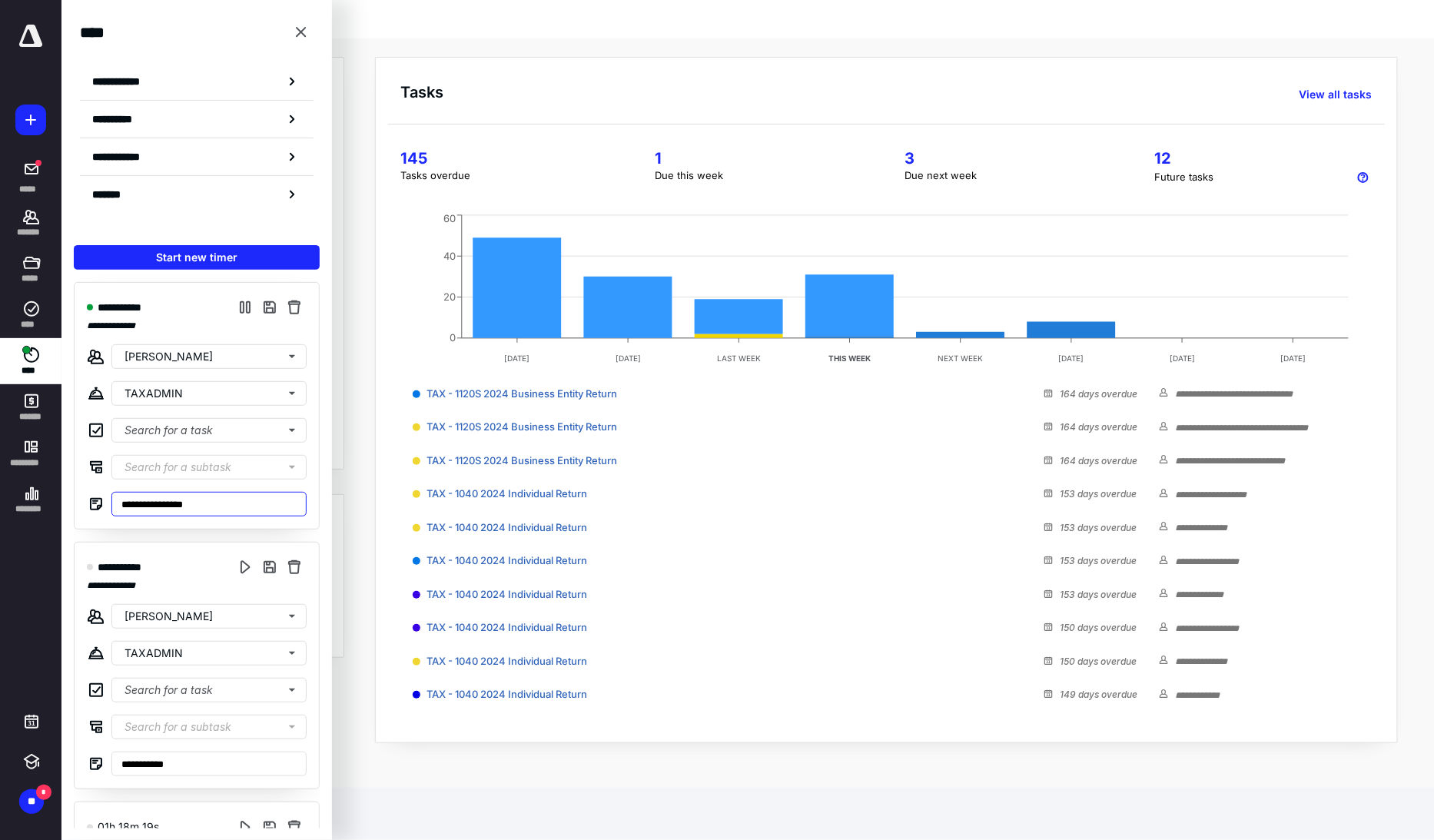 type on "**********" 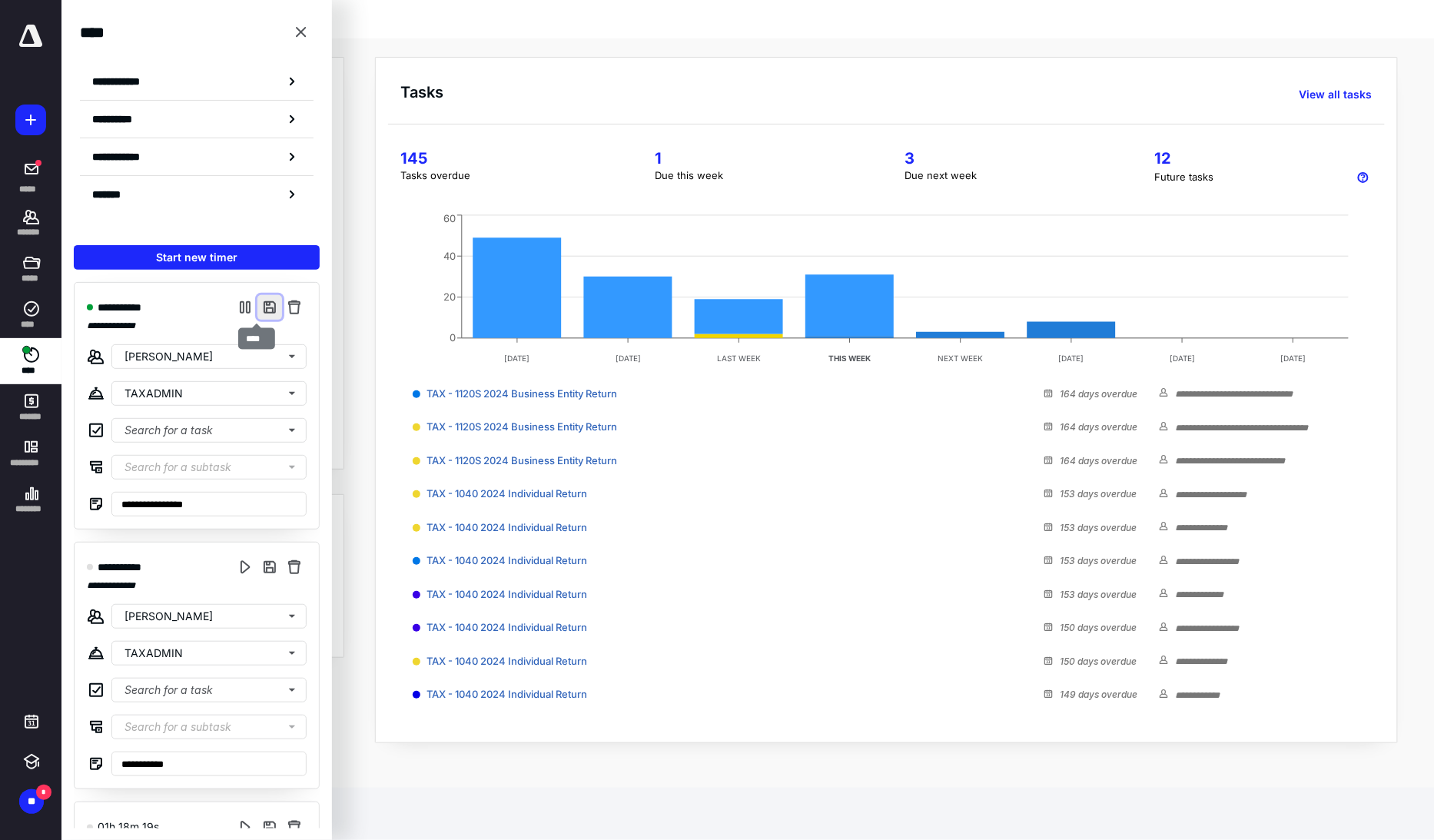 click at bounding box center (270, 307) 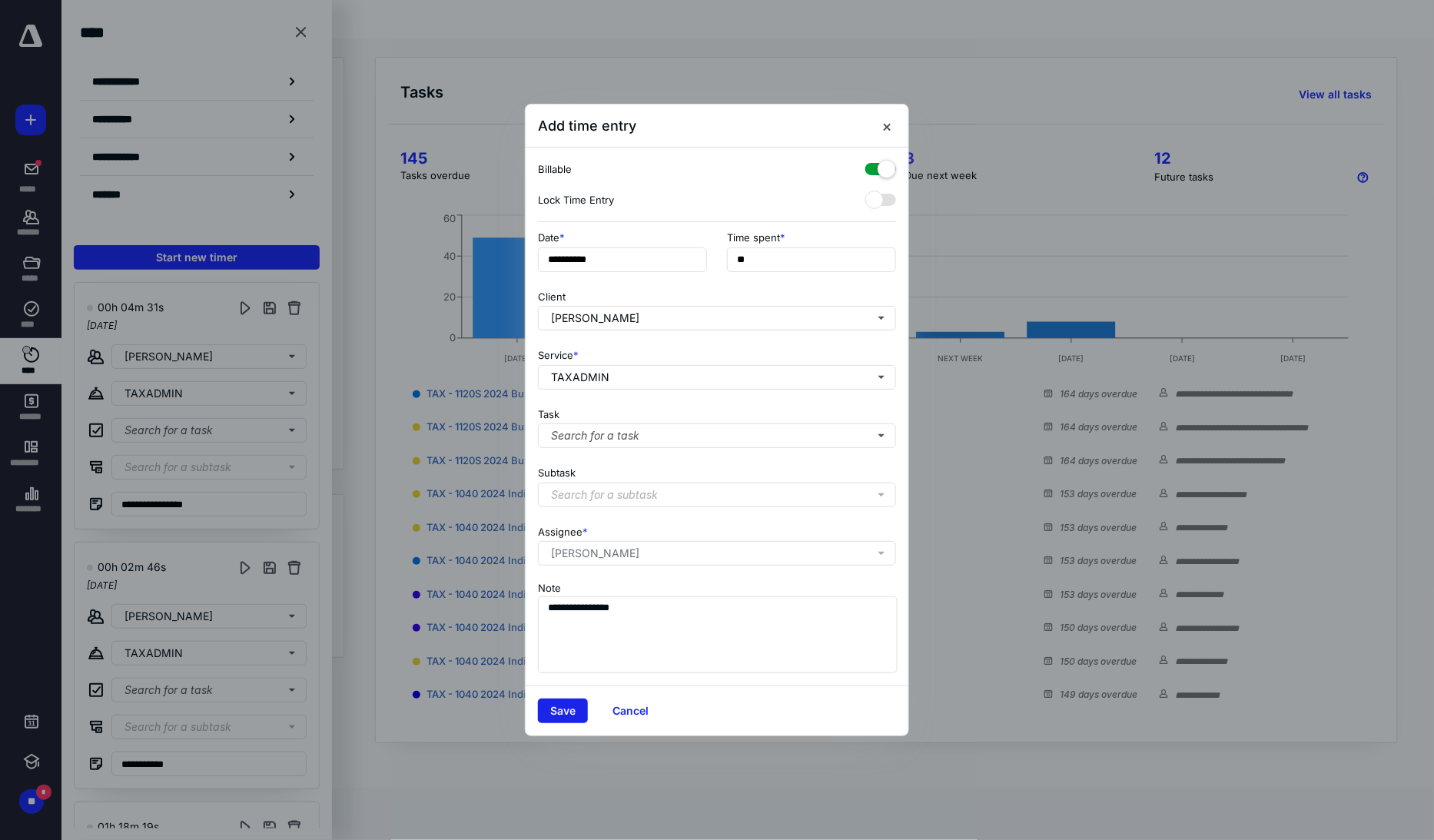 click on "Save" at bounding box center (563, 711) 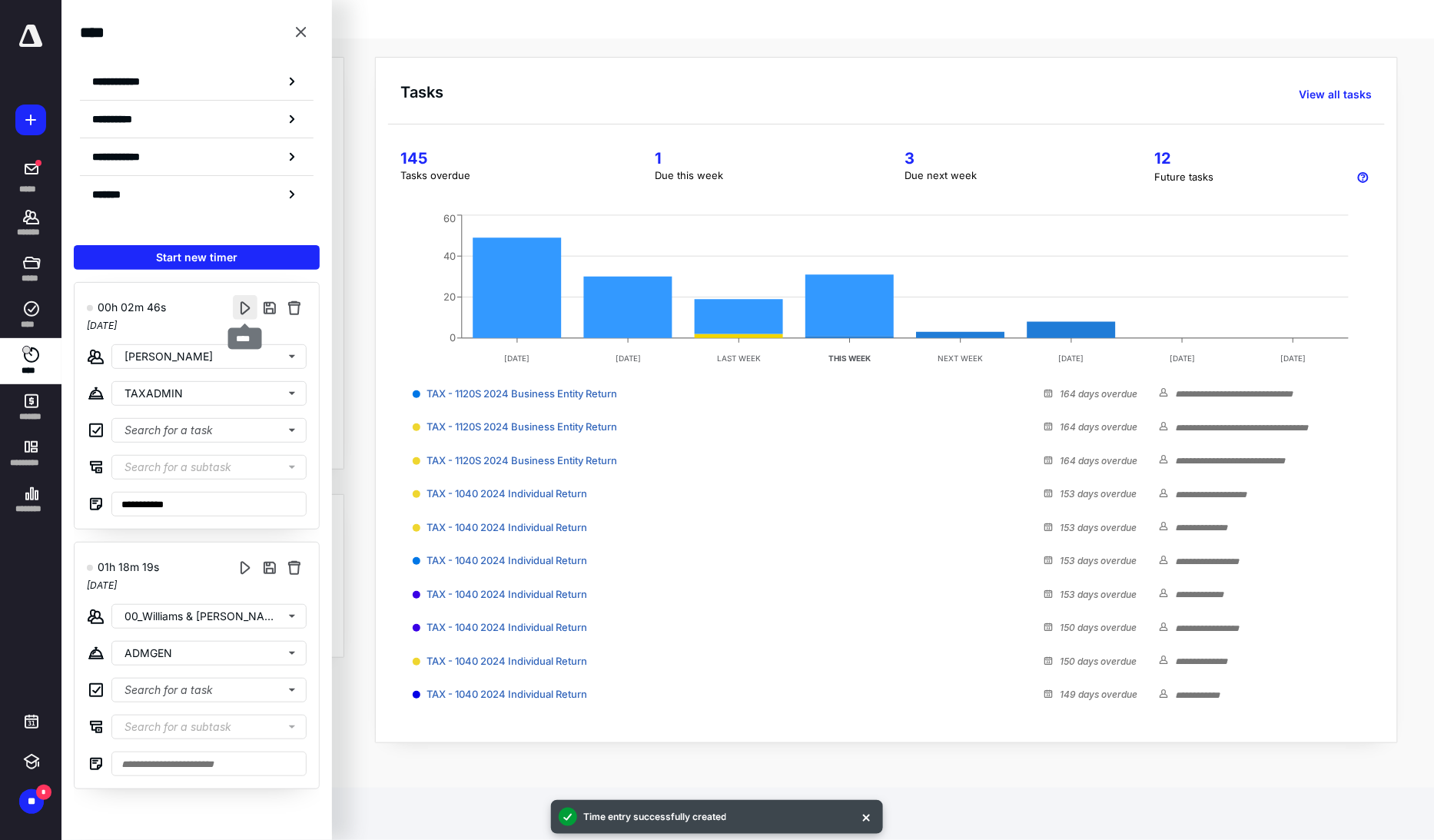 click at bounding box center [245, 307] 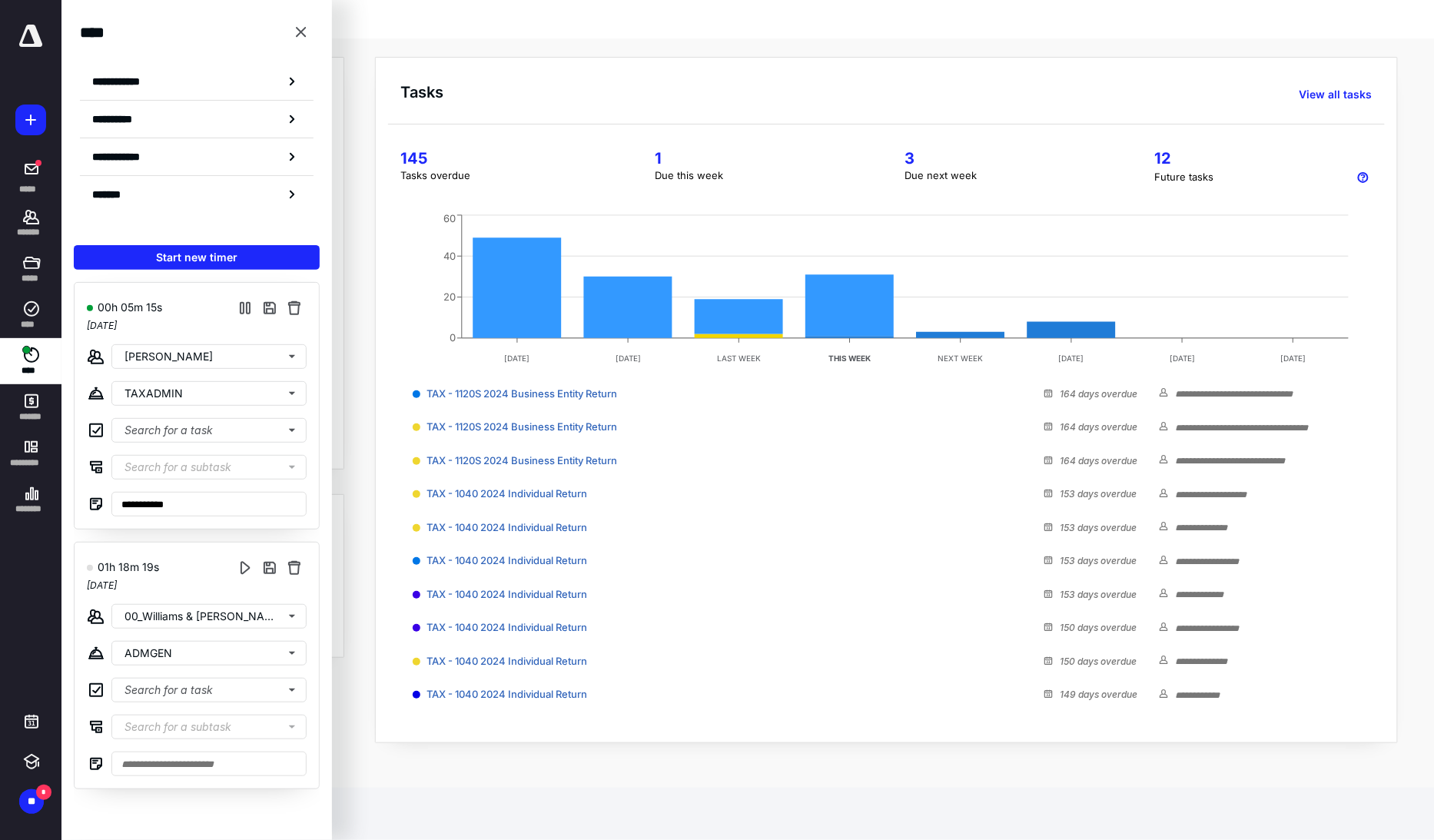 drag, startPoint x: 377, startPoint y: 777, endPoint x: 358, endPoint y: 761, distance: 24.839485 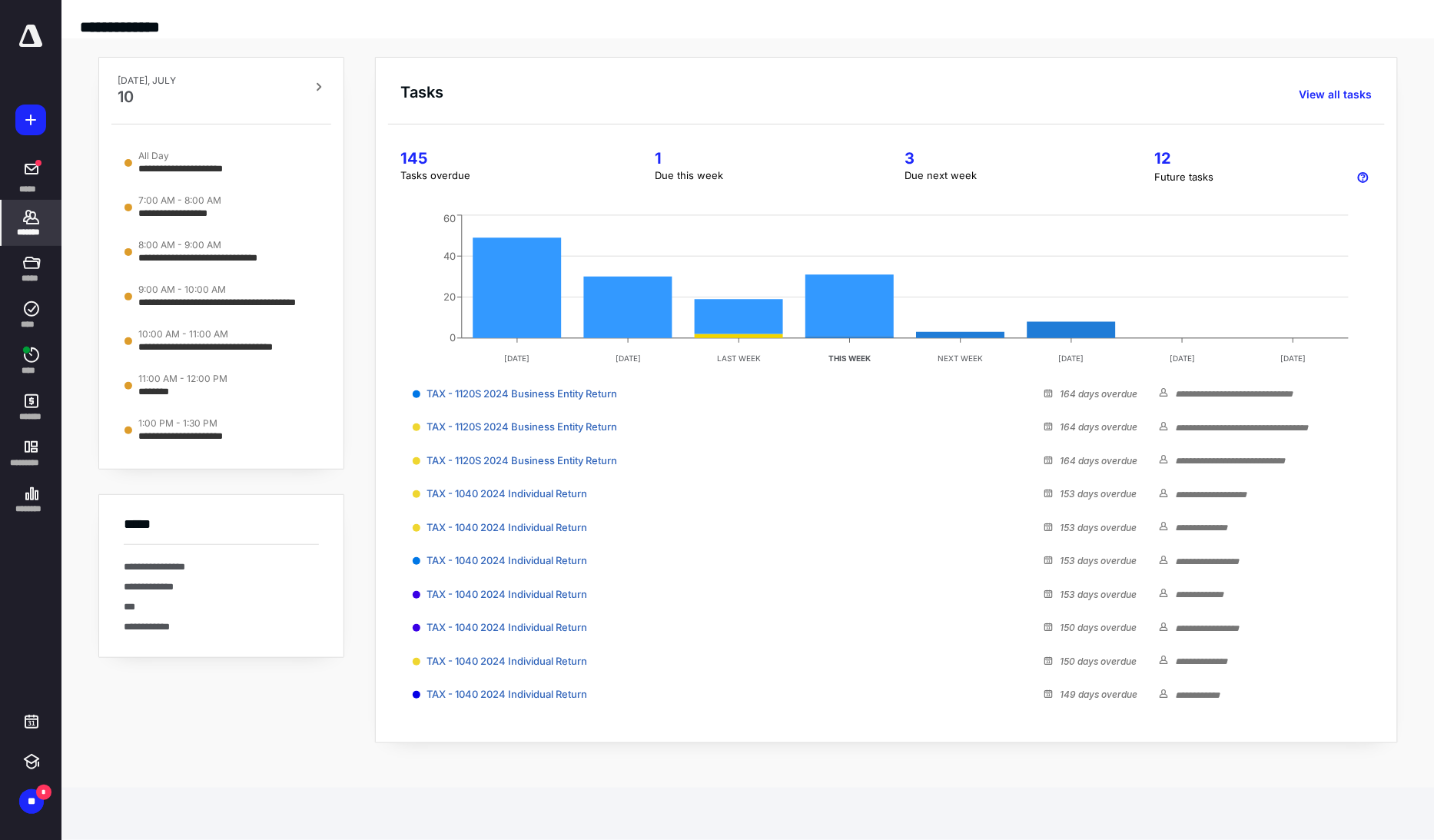 click 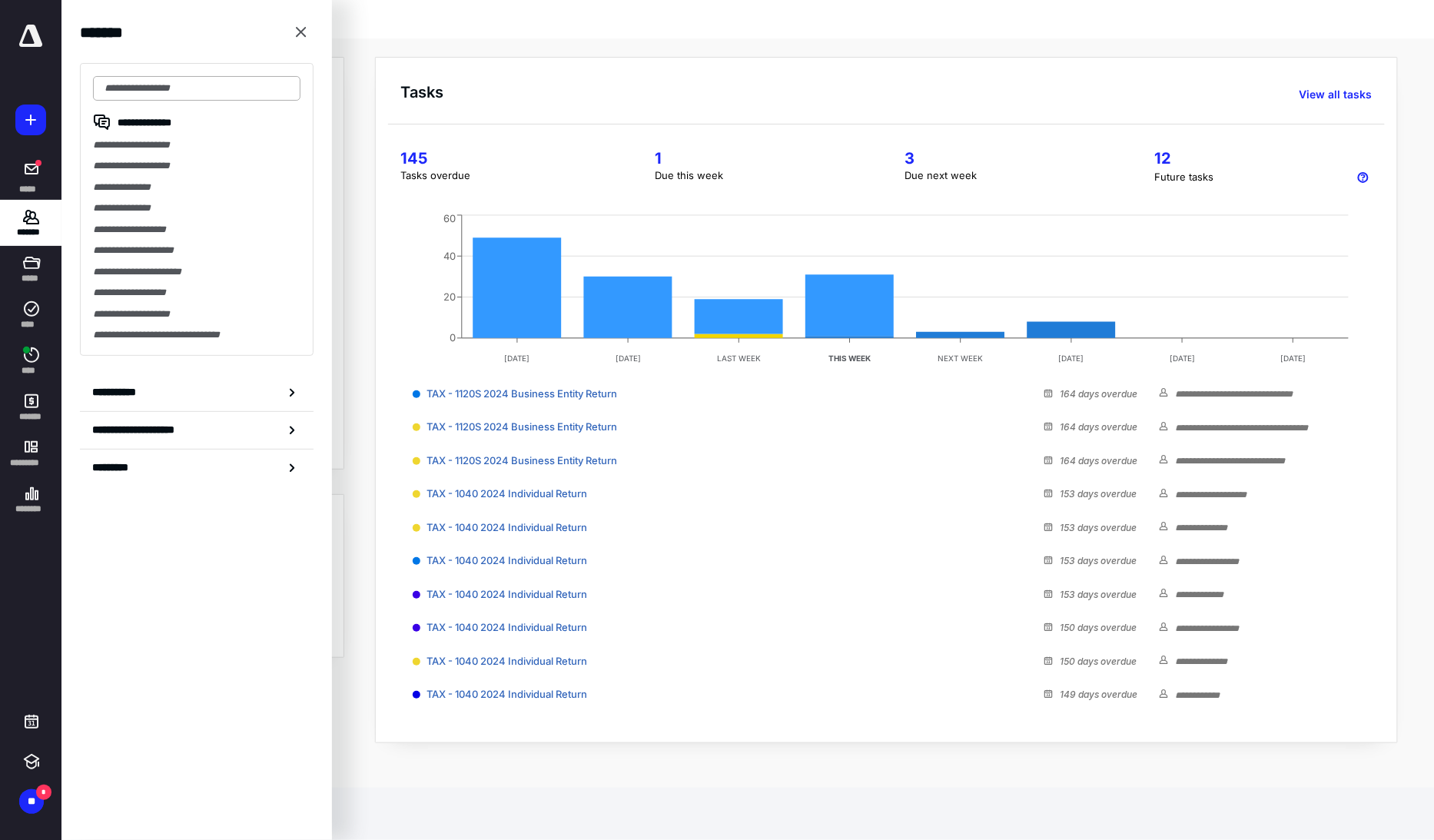 click at bounding box center [197, 88] 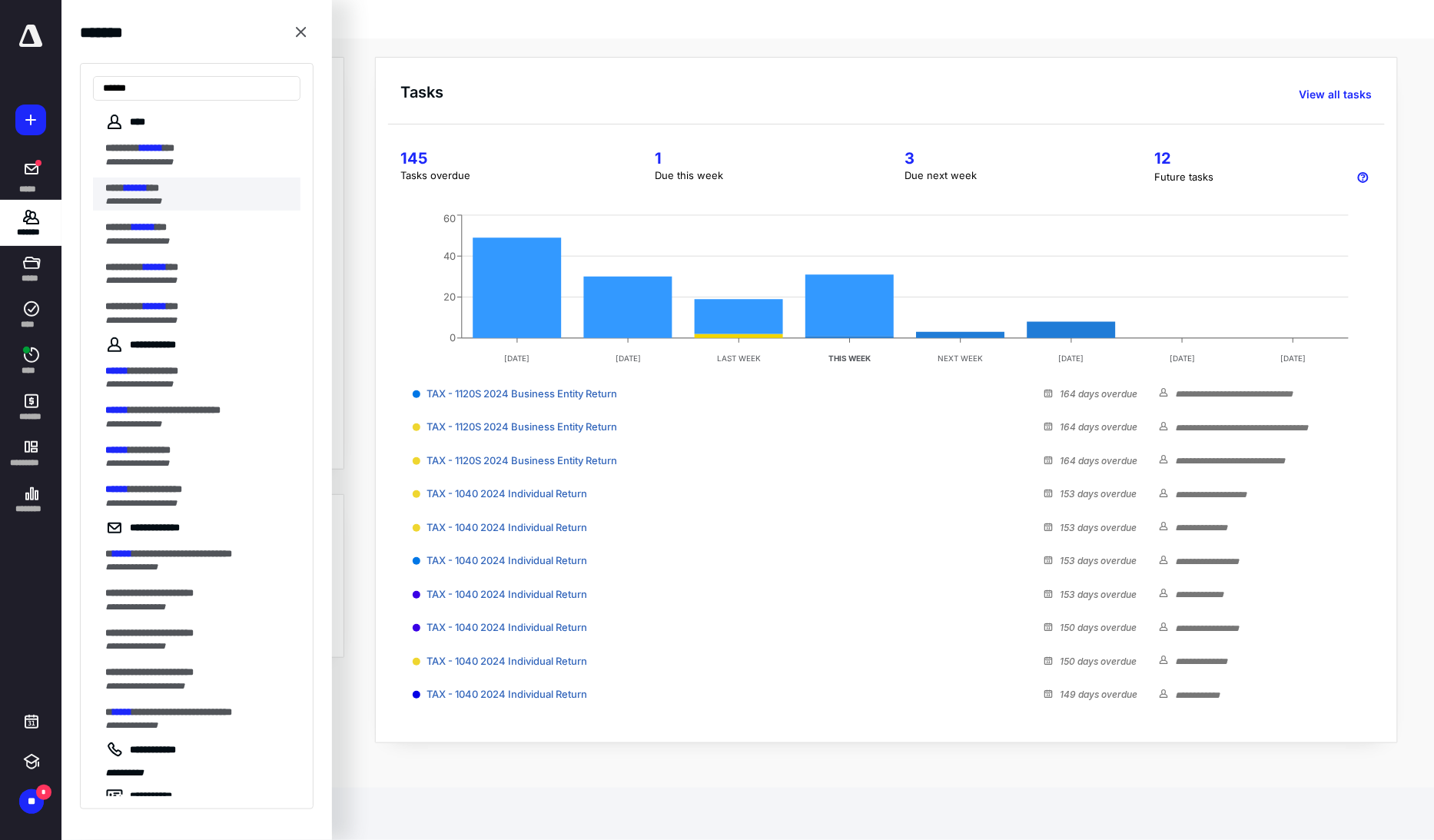 type on "******" 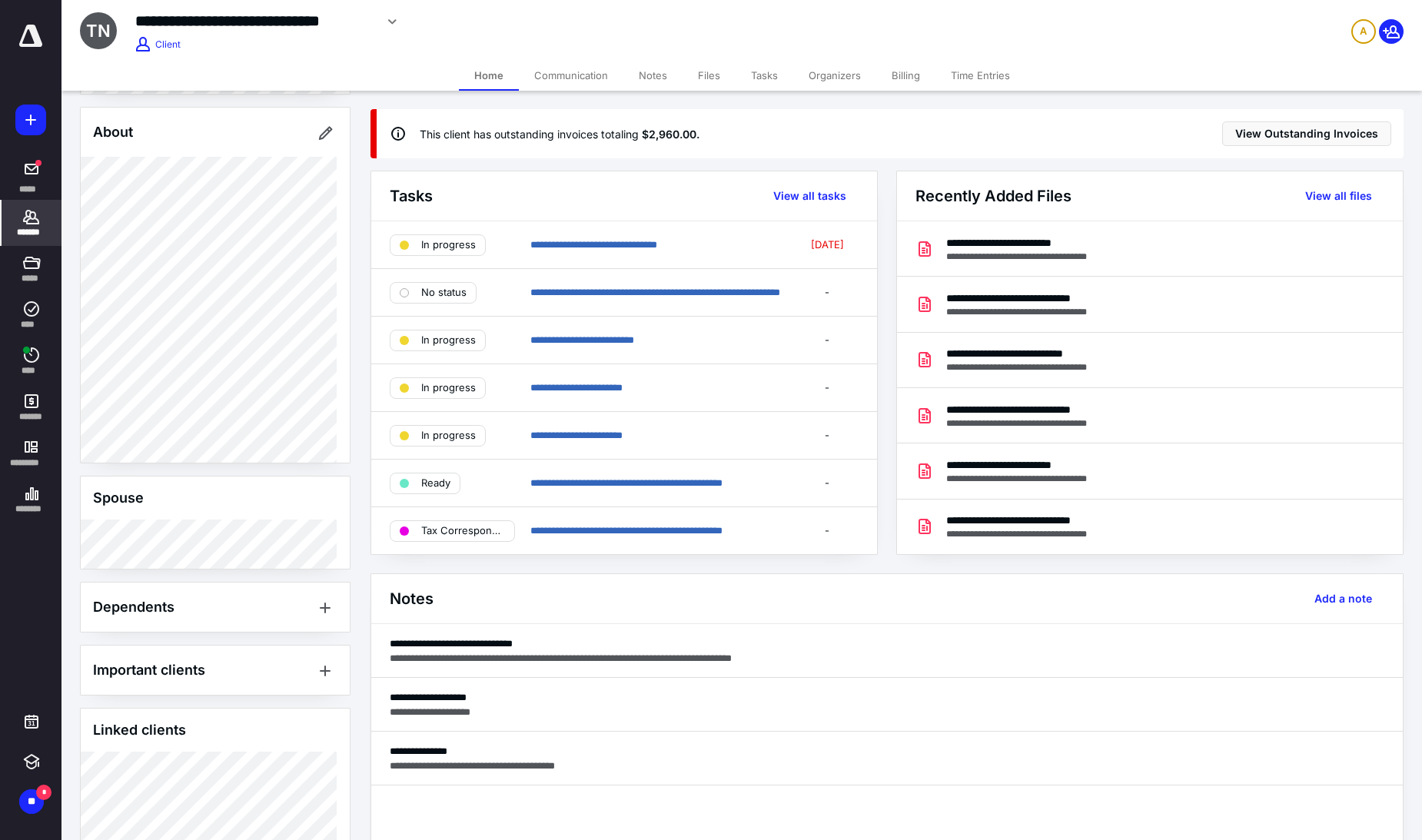 scroll, scrollTop: 682, scrollLeft: 0, axis: vertical 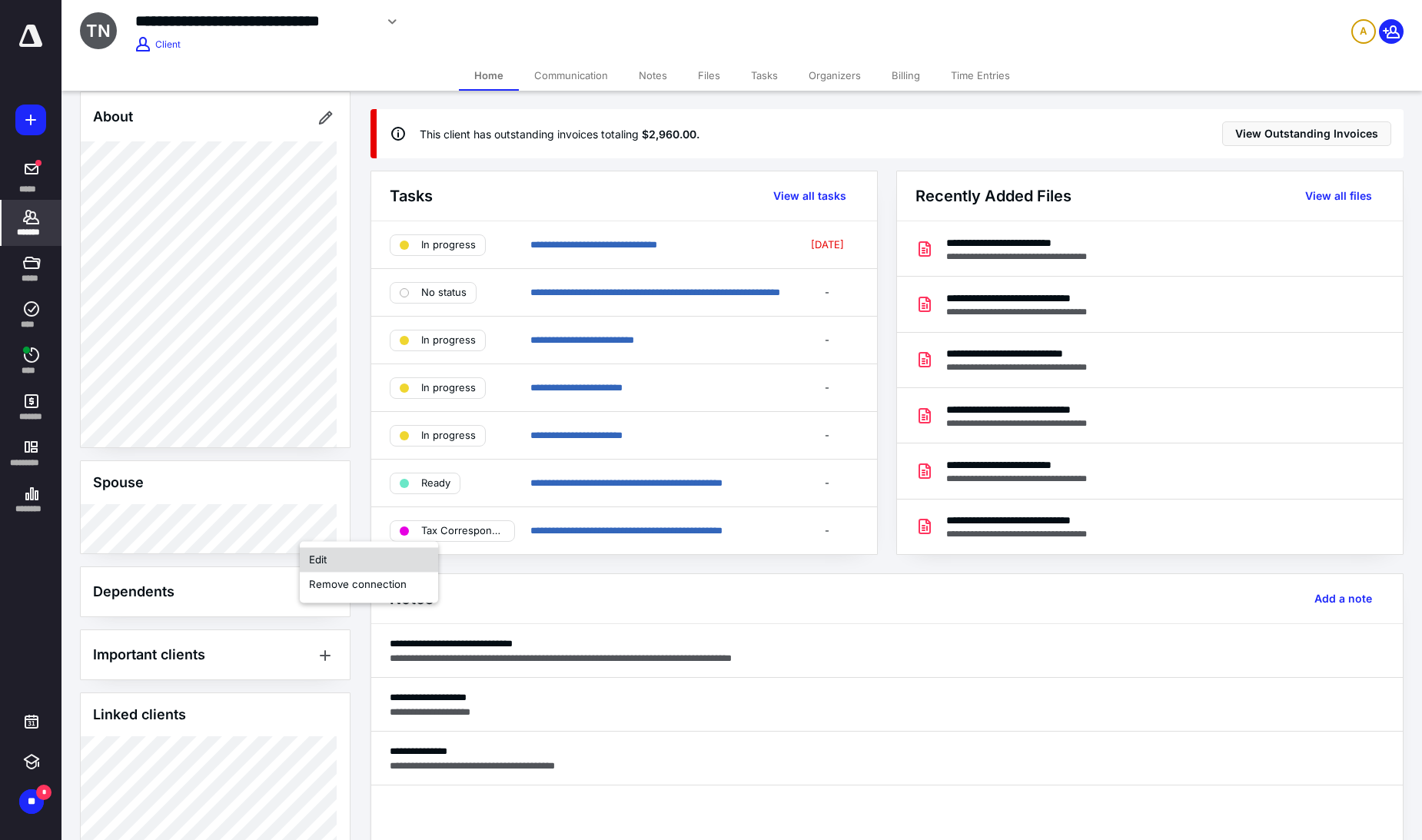 click on "Edit" at bounding box center [369, 559] 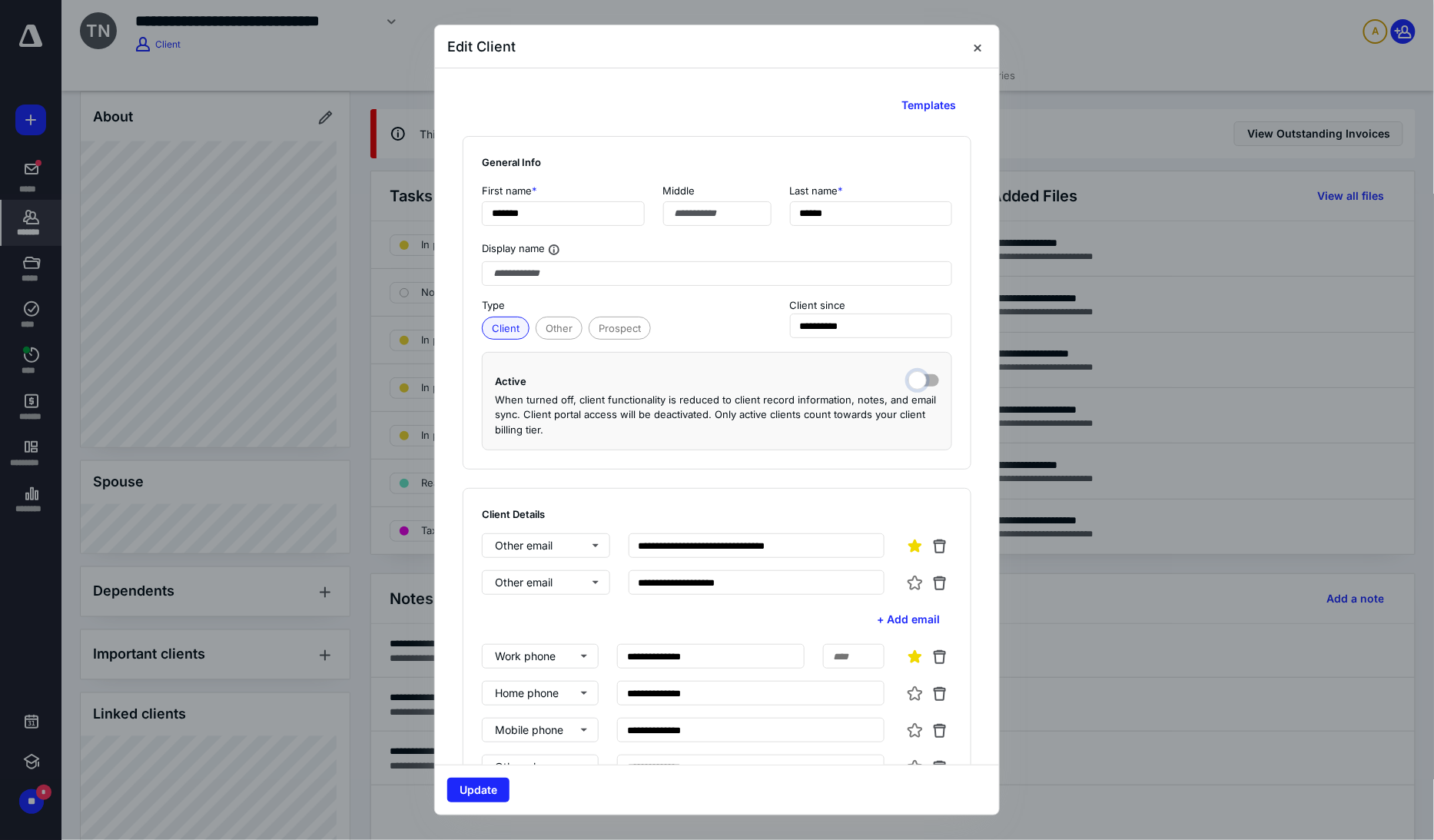click at bounding box center (924, 379) 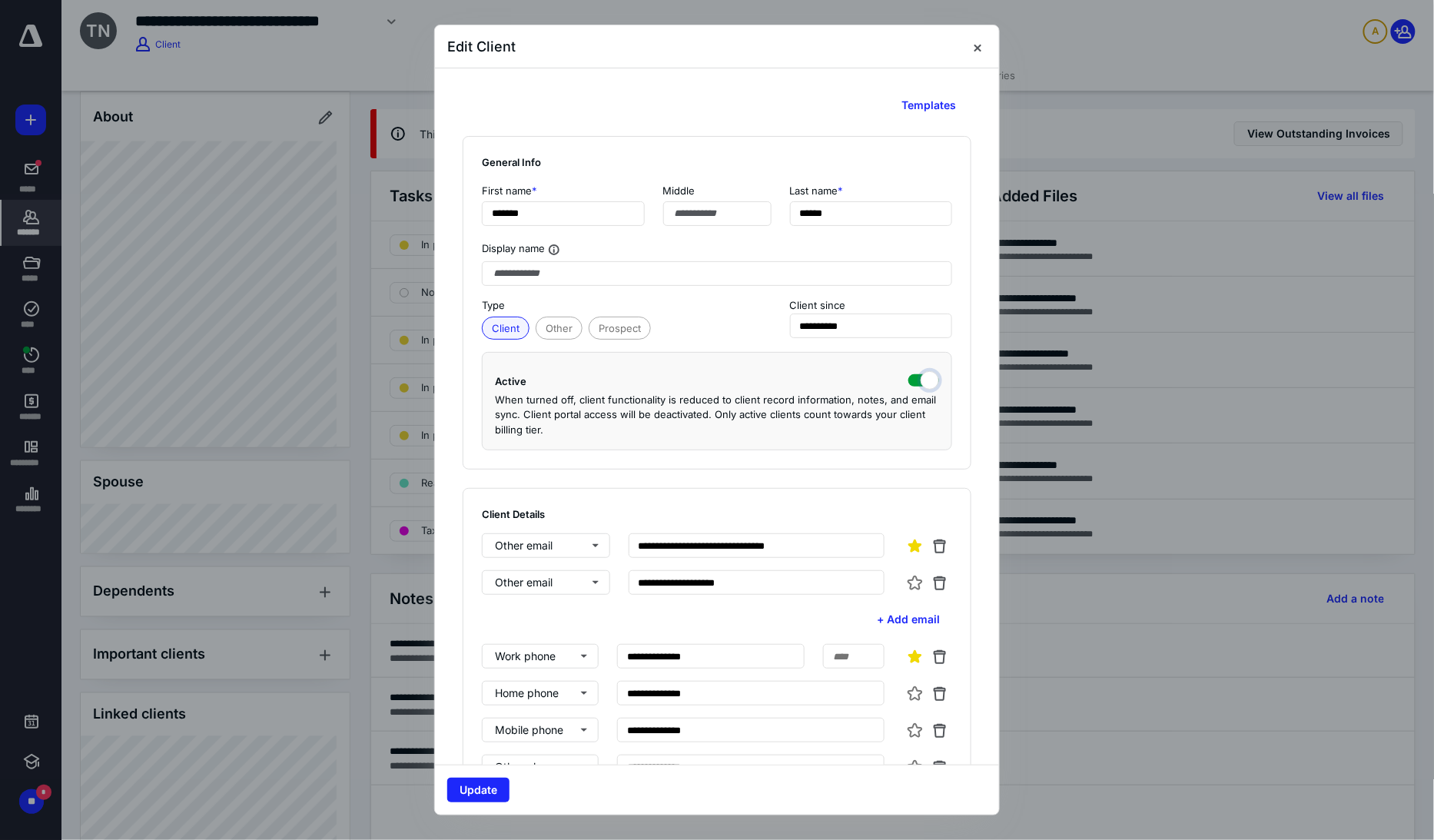 checkbox on "true" 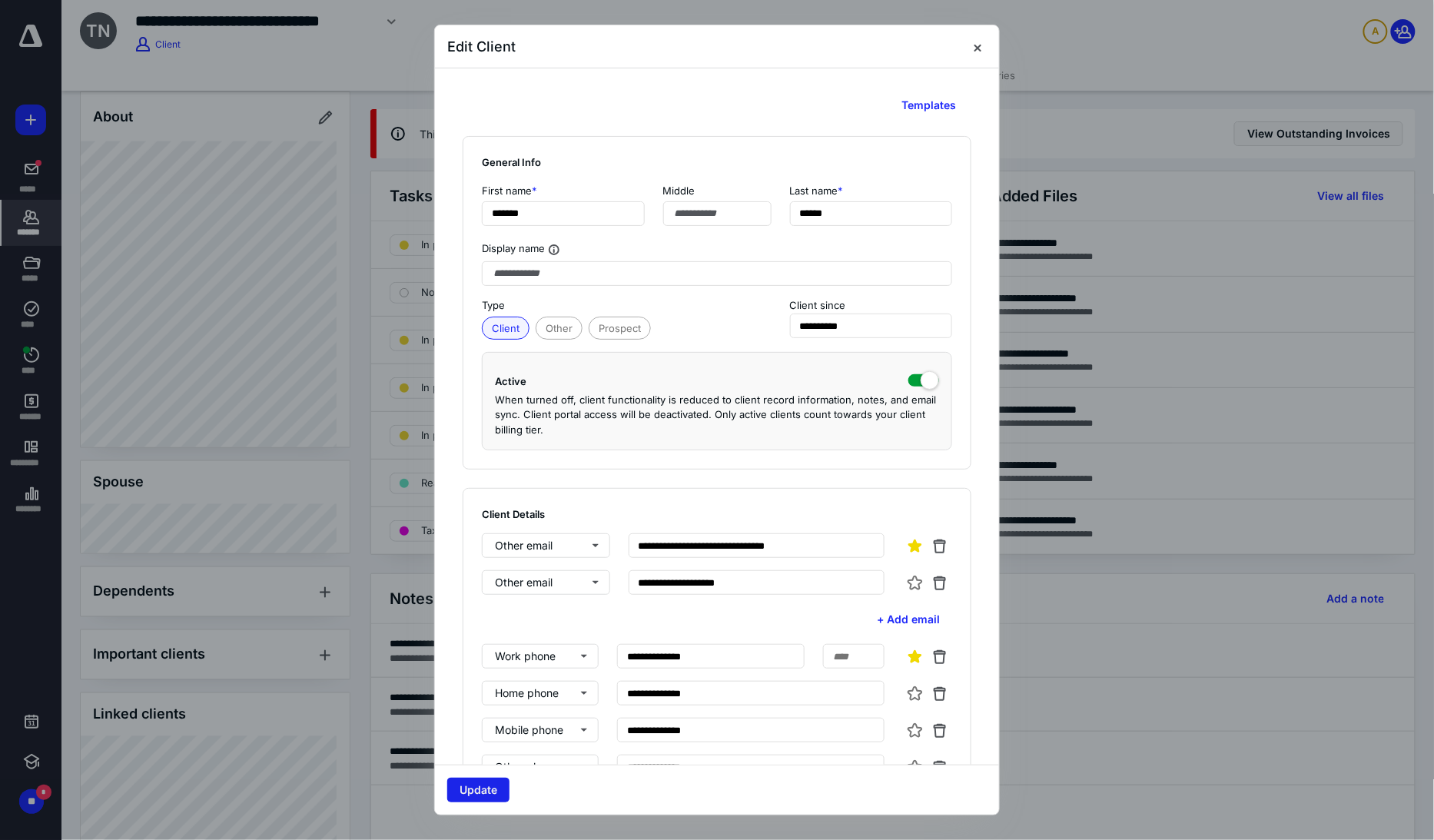 click on "Update" at bounding box center (478, 790) 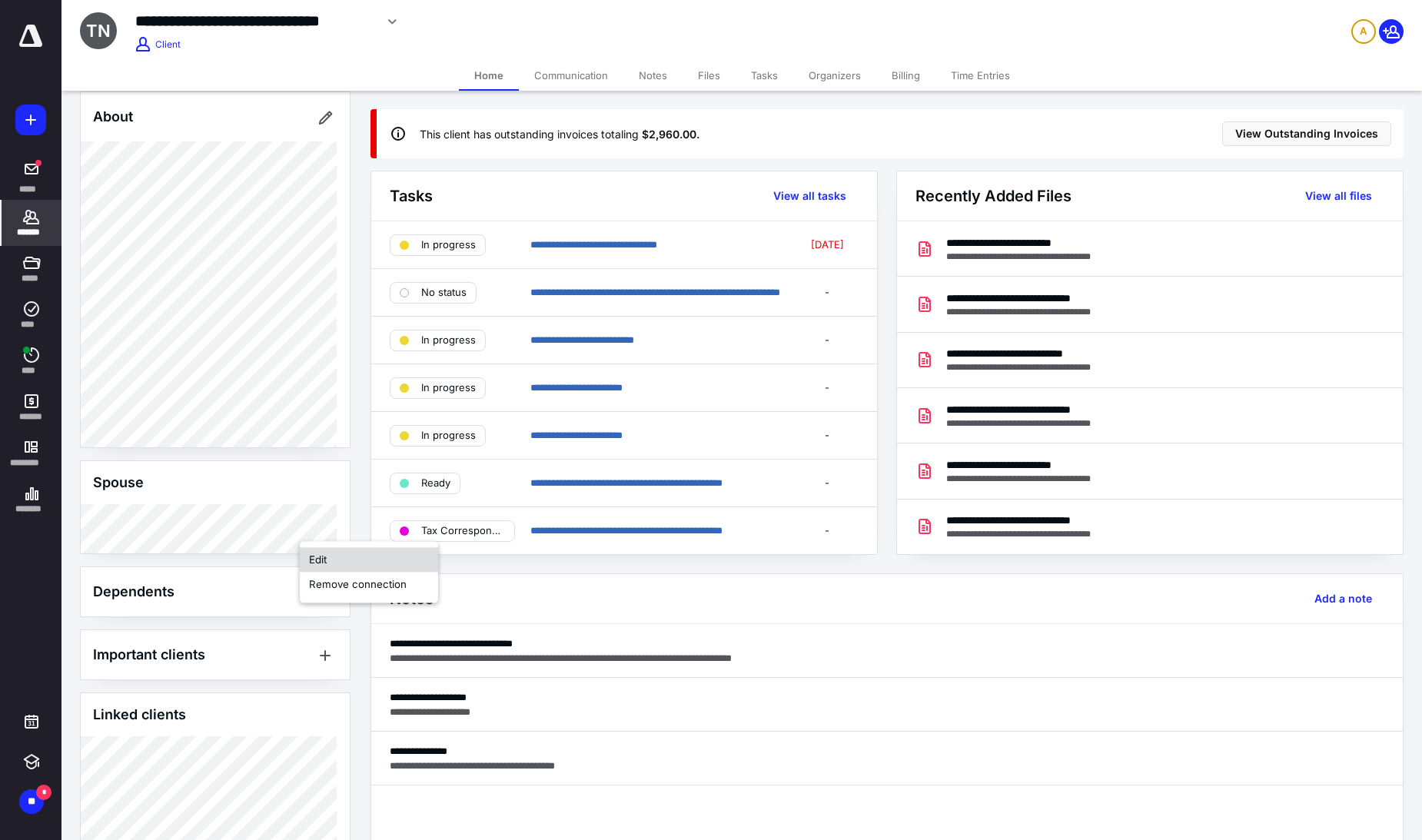 click on "Edit" at bounding box center (369, 559) 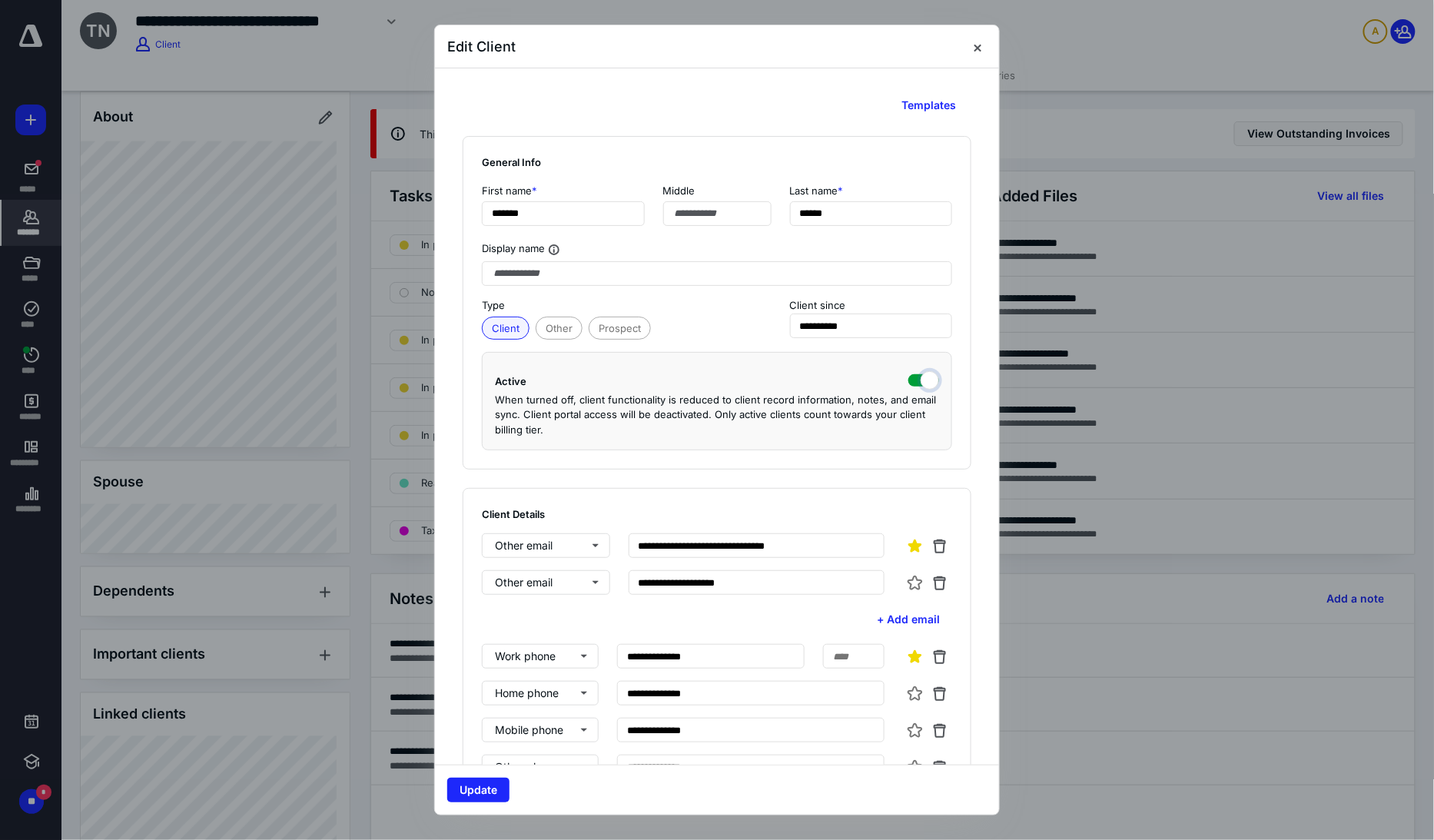 click at bounding box center (924, 379) 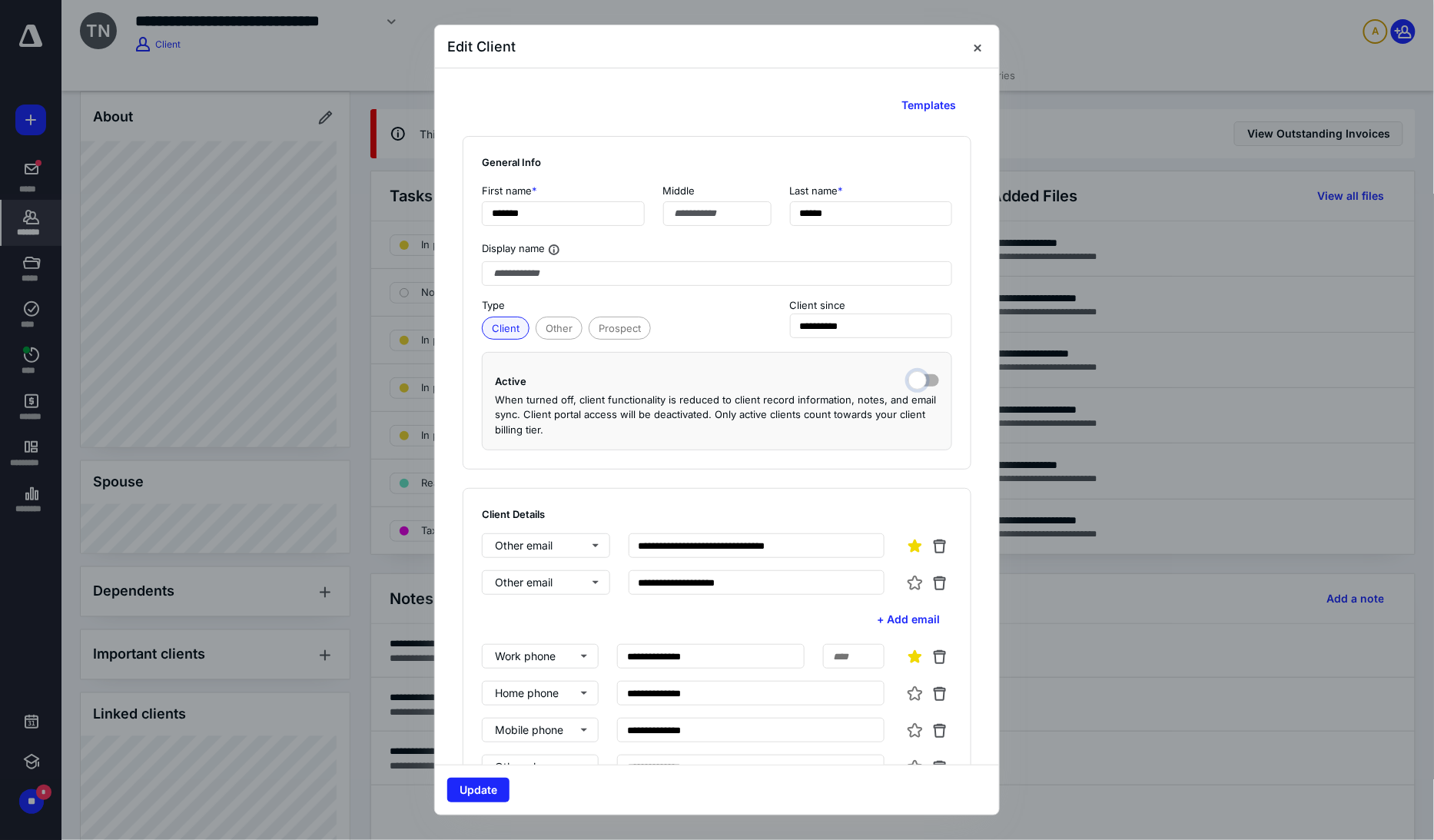 checkbox on "false" 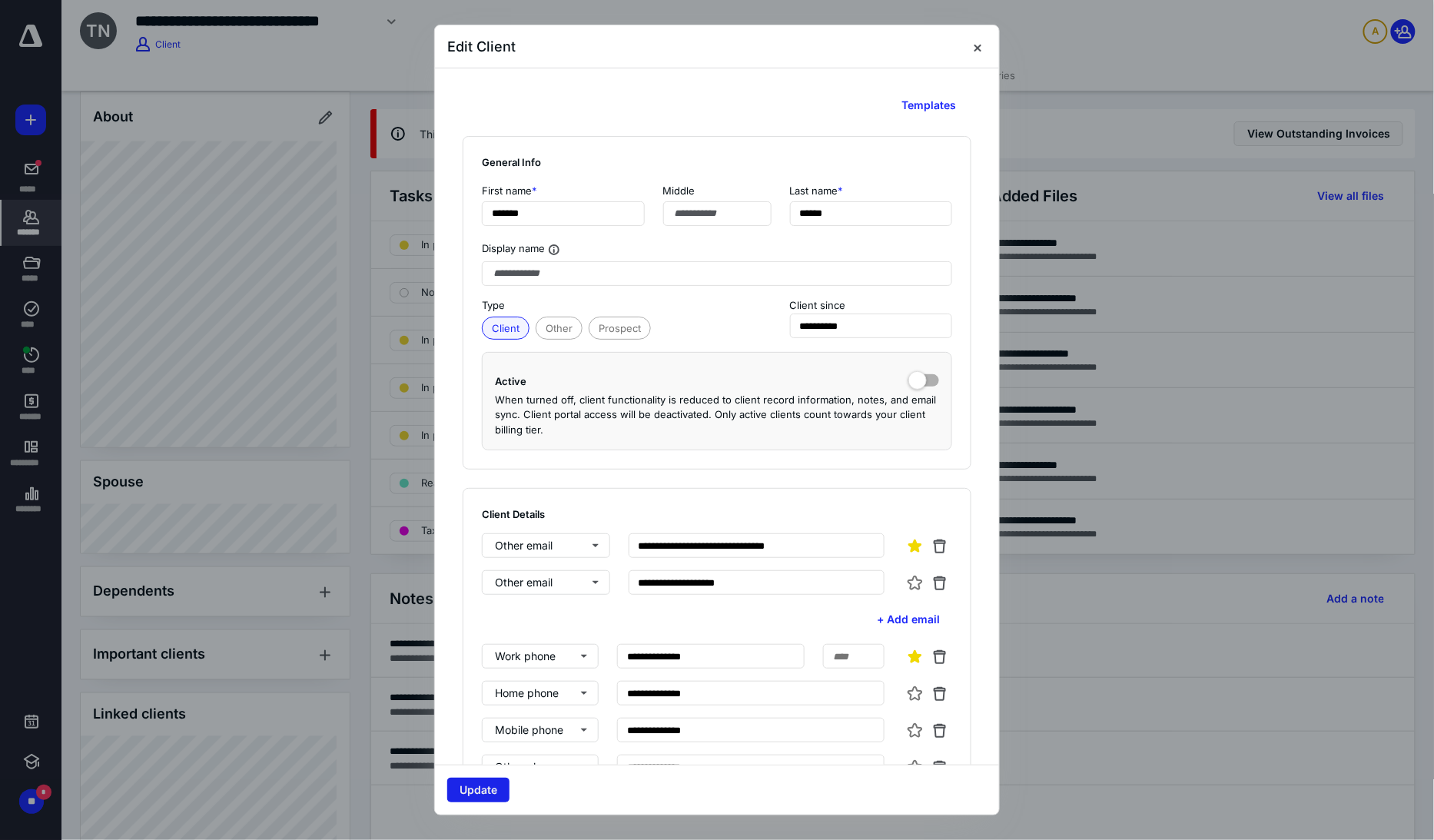 click on "Update" at bounding box center [478, 790] 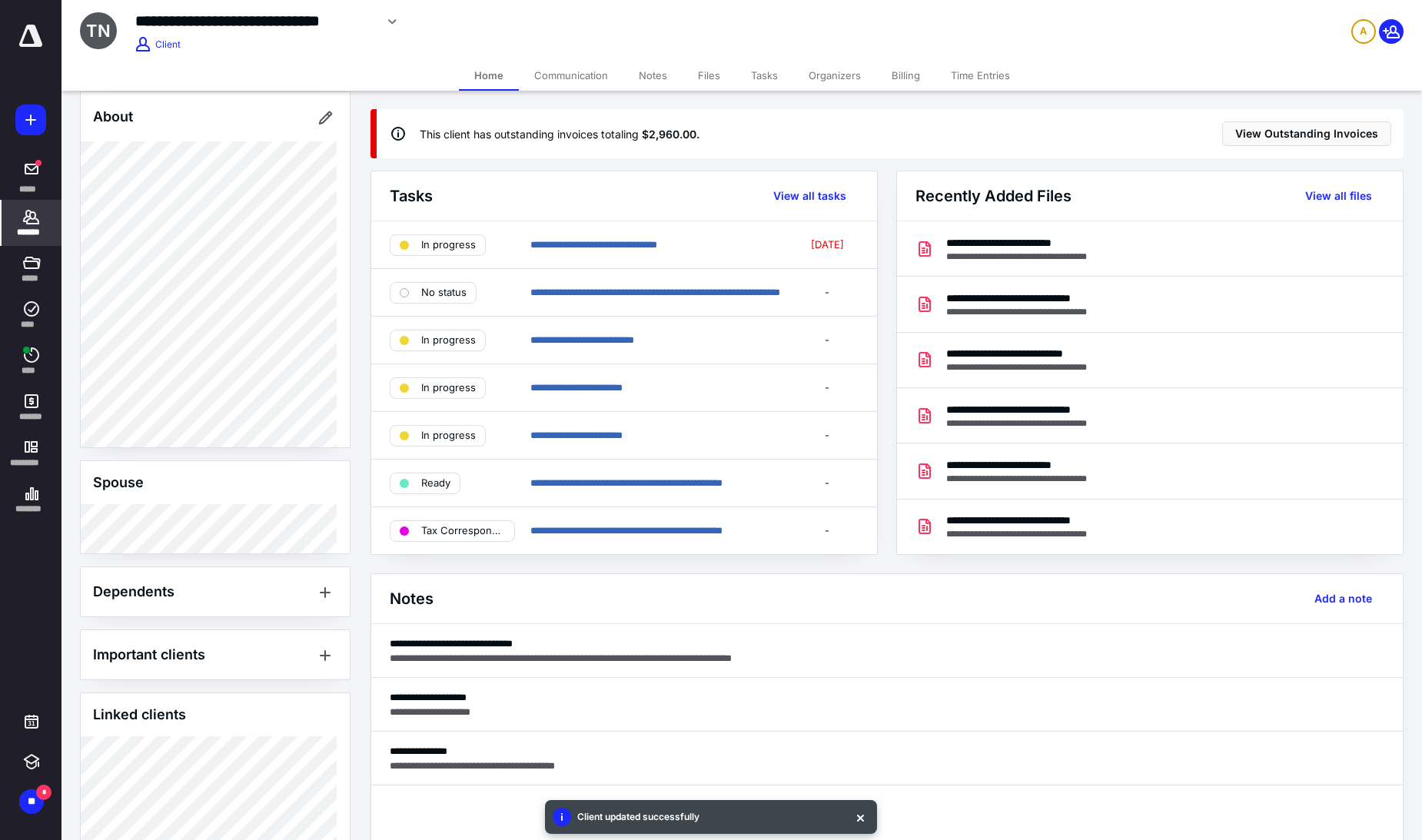 click at bounding box center [31, 36] 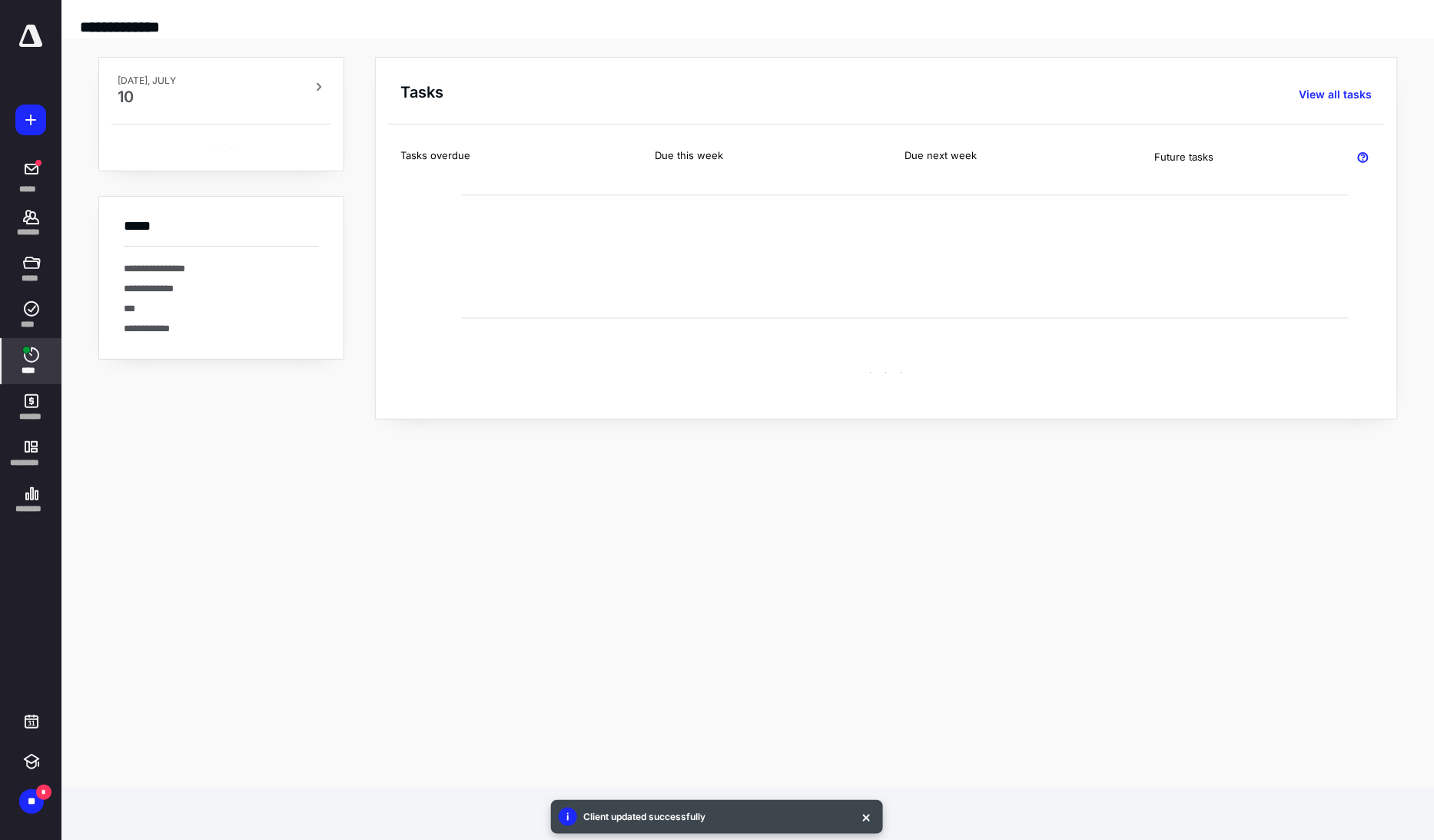 click on "****" at bounding box center (32, 361) 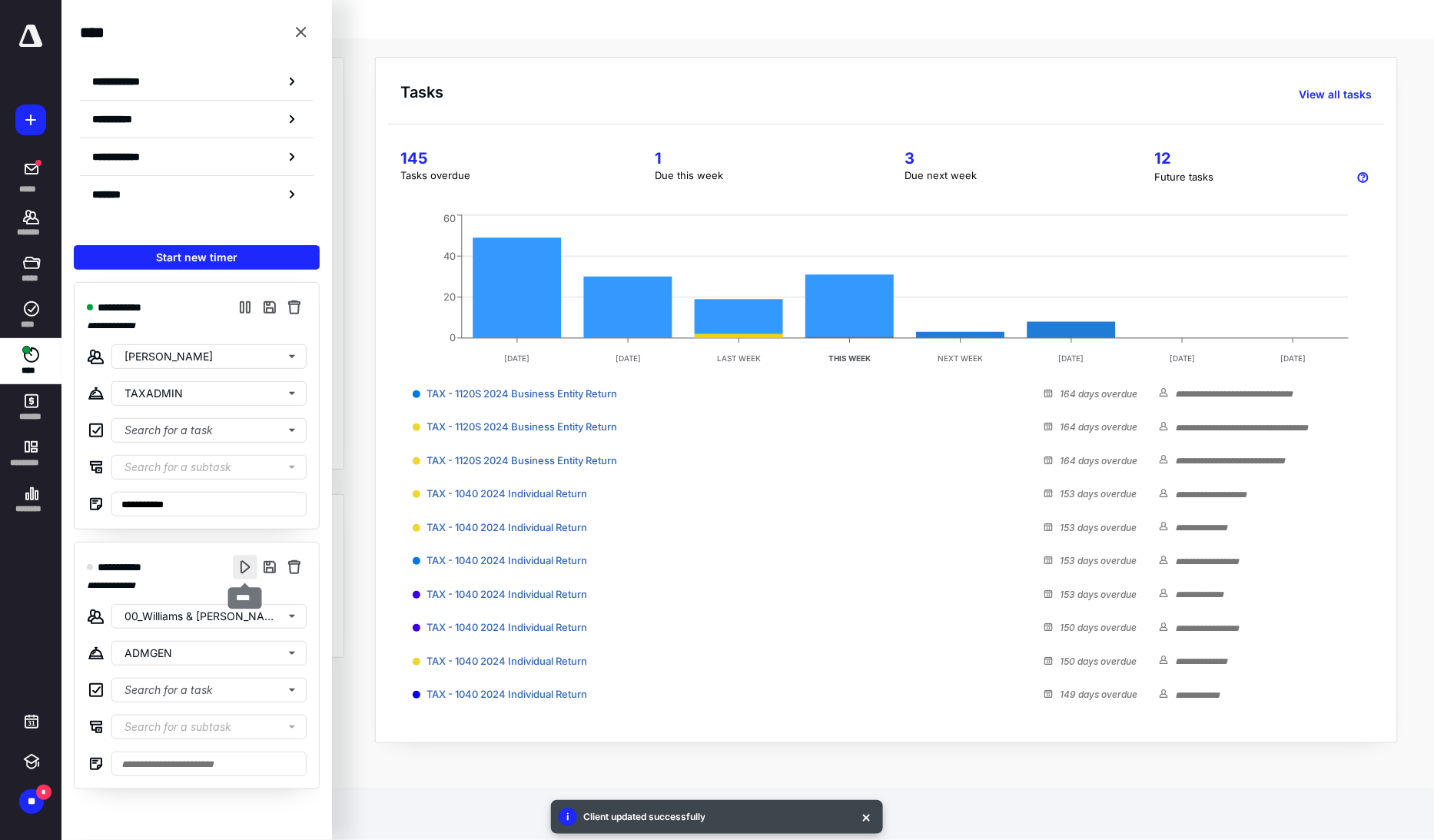 click at bounding box center (245, 567) 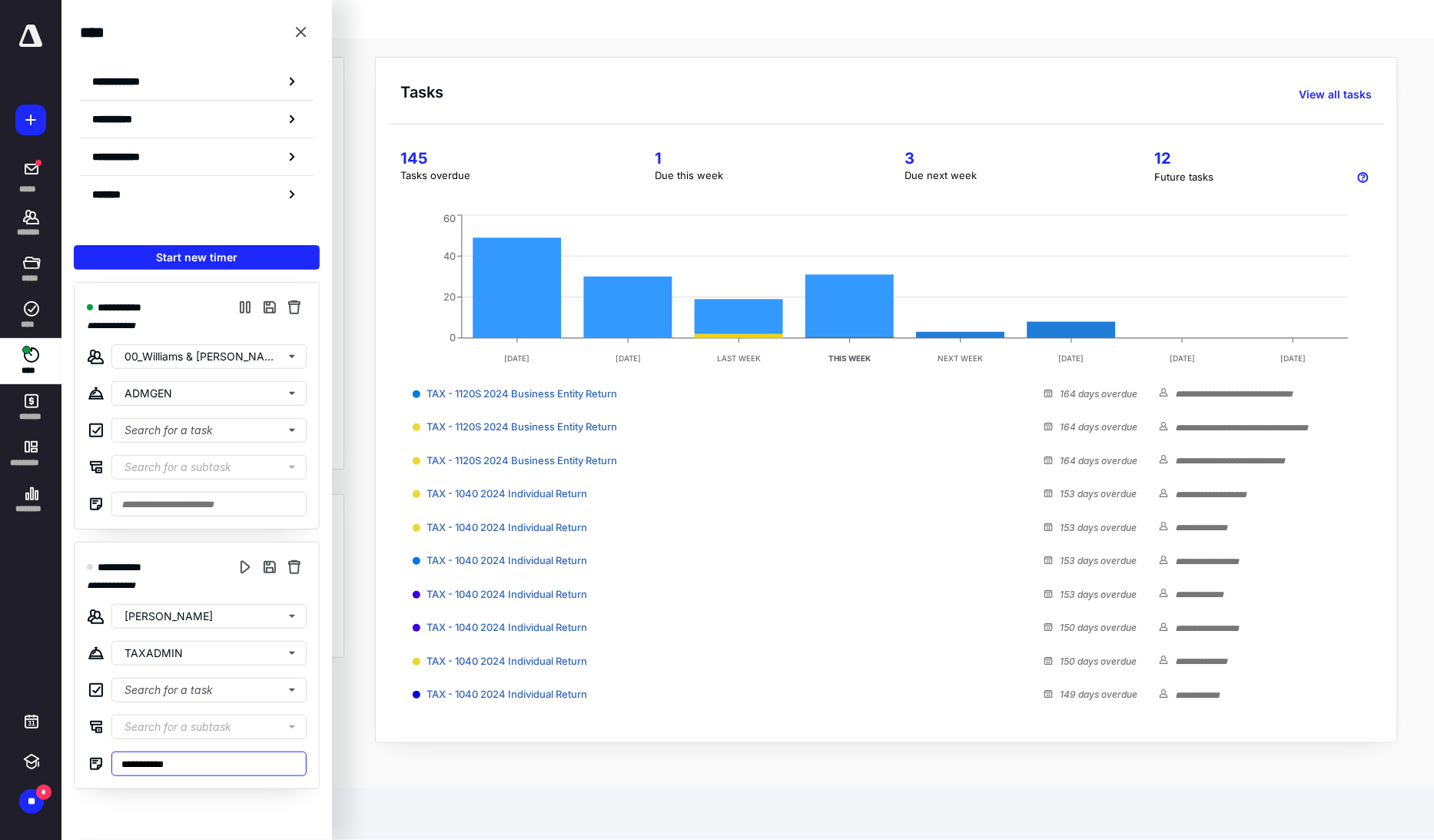 click on "**********" at bounding box center [209, 764] 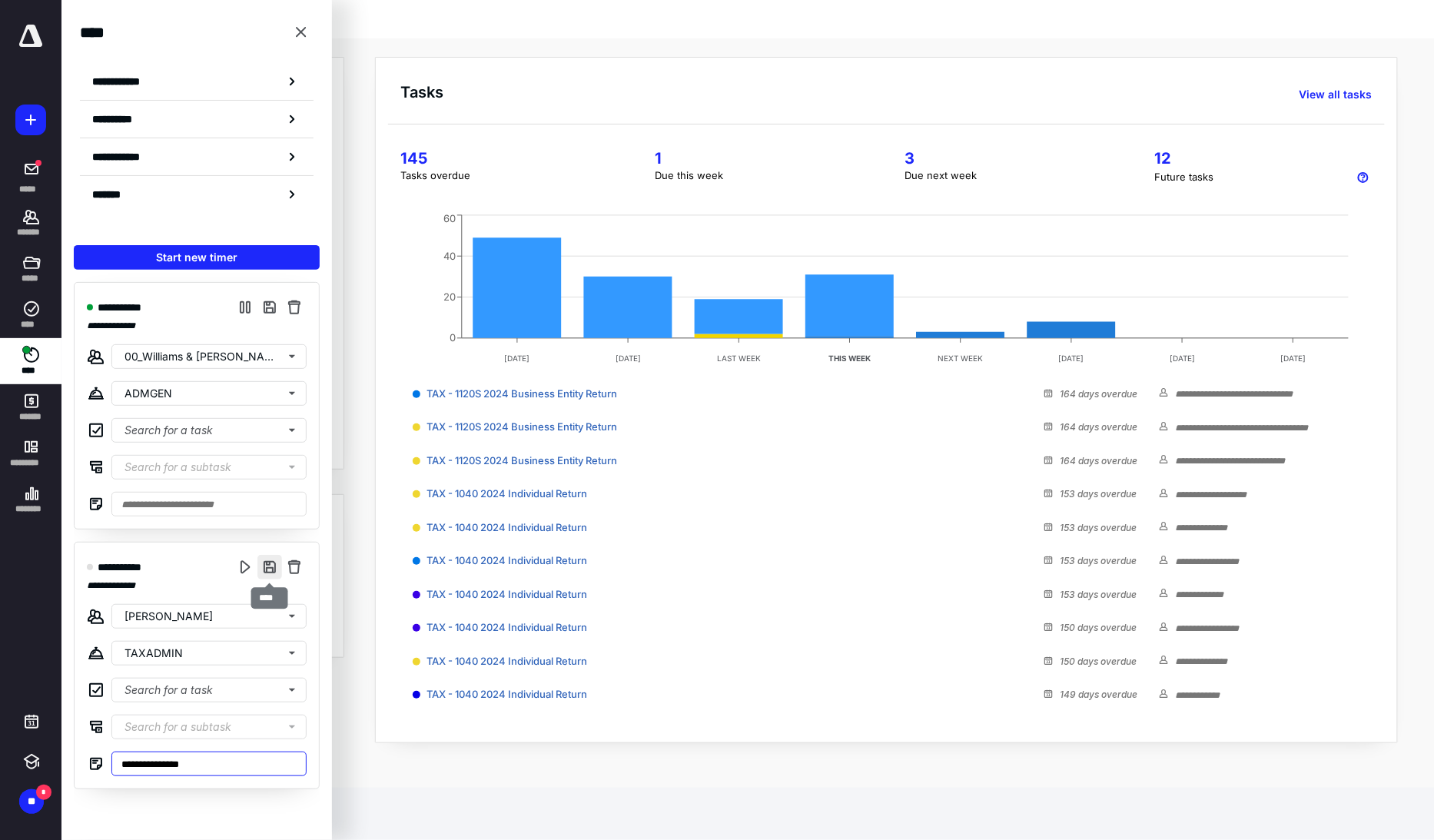 type on "**********" 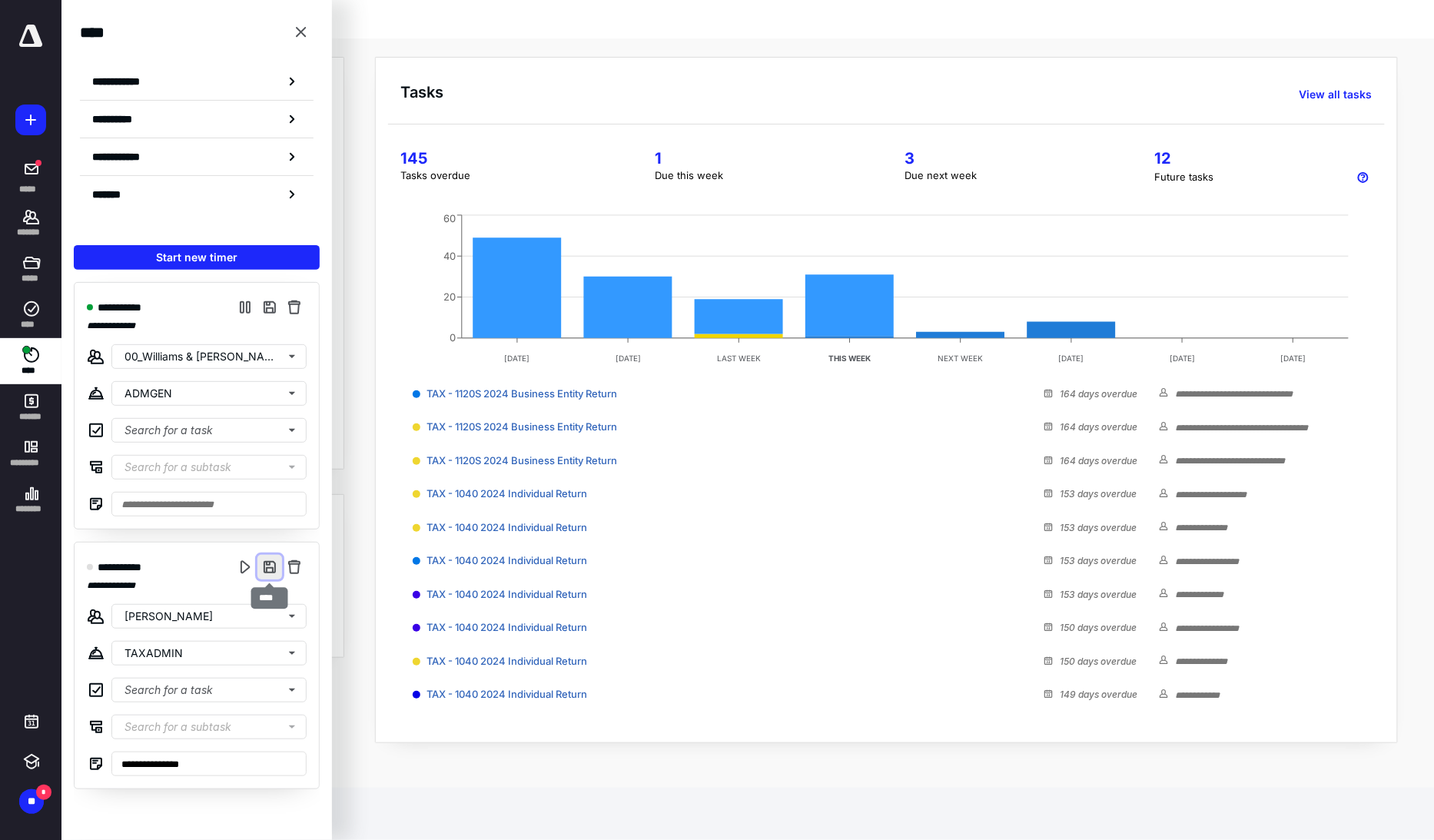 click at bounding box center (270, 567) 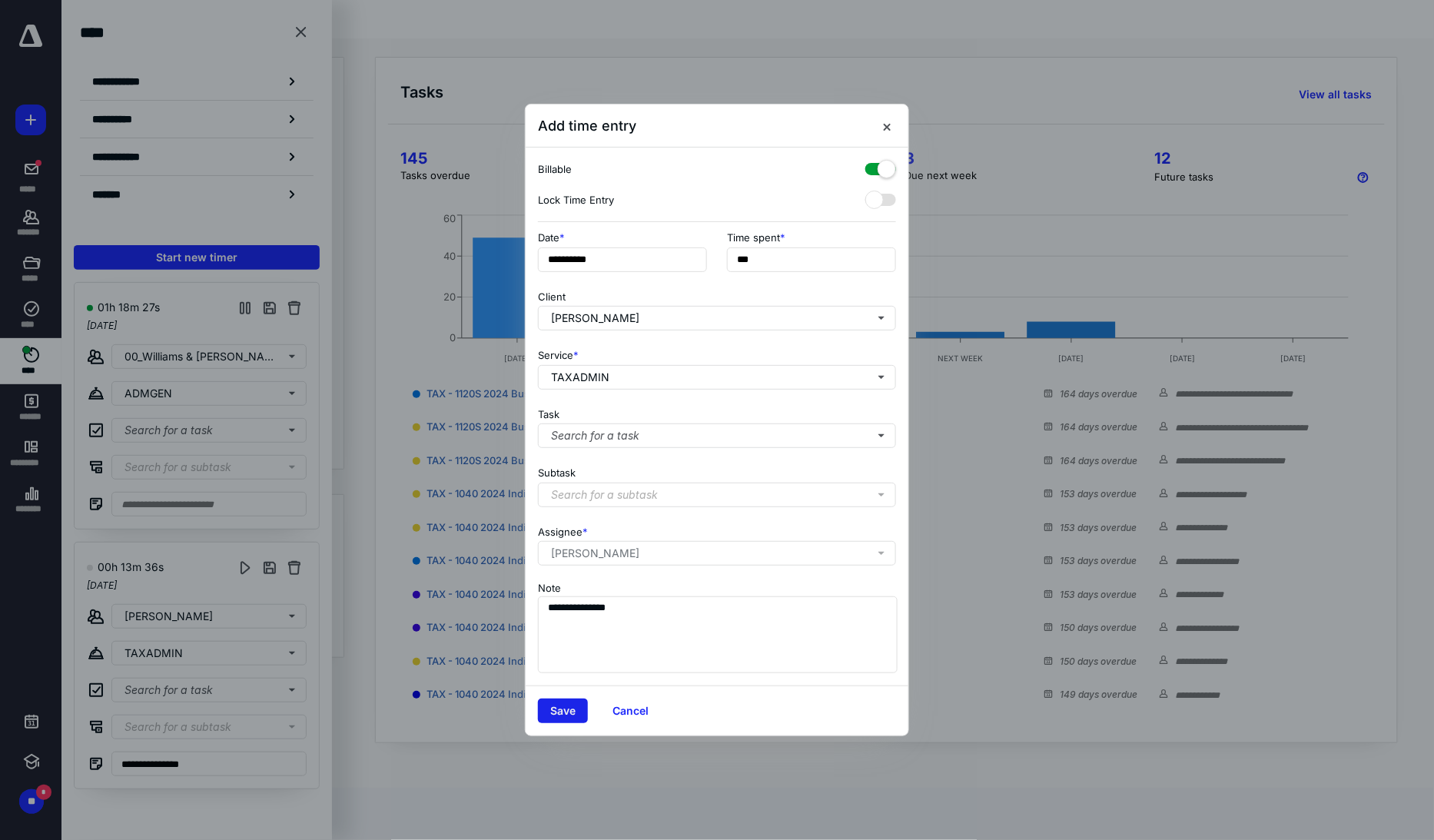 click on "Save" at bounding box center (563, 711) 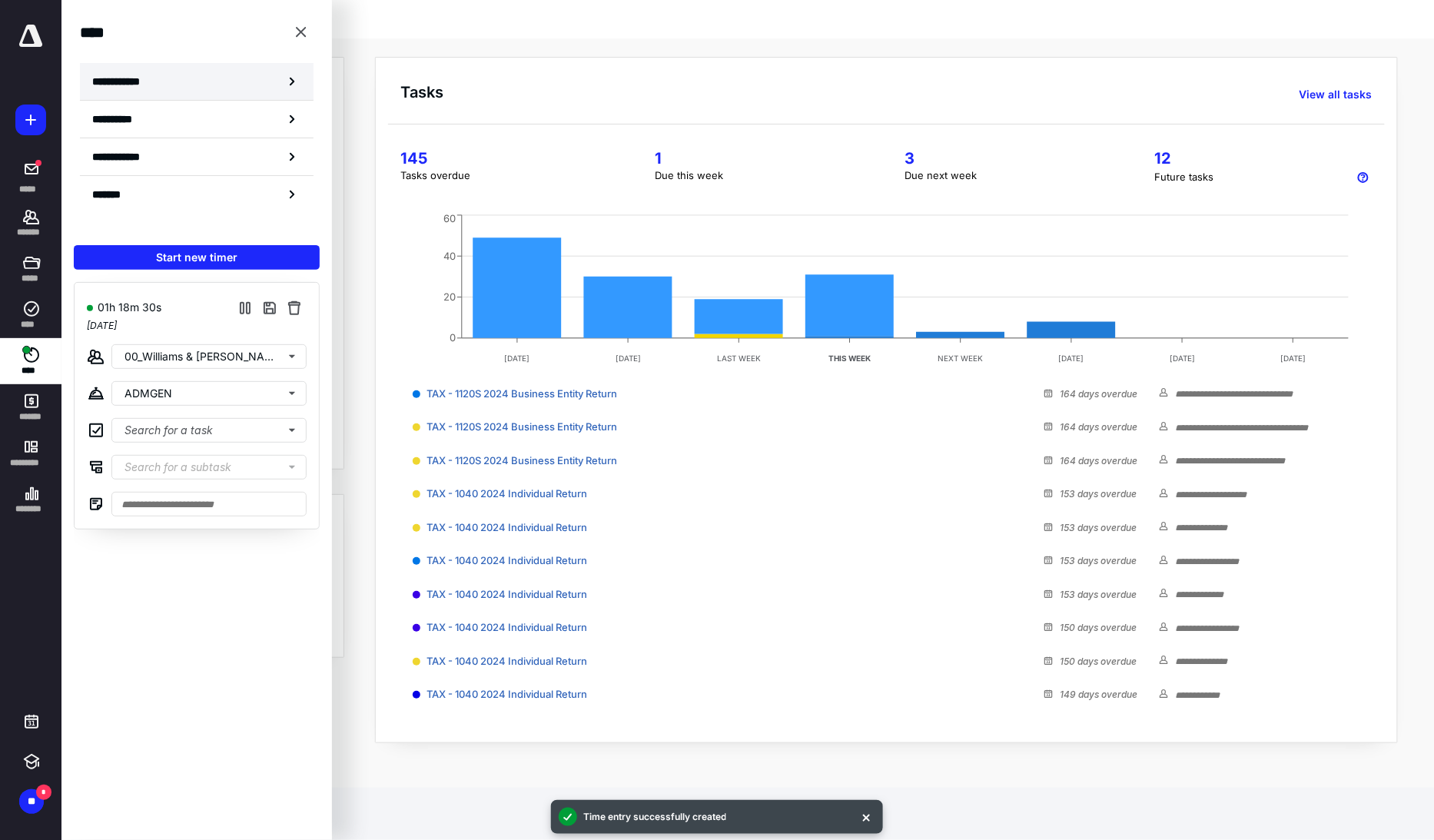click on "**********" at bounding box center [124, 81] 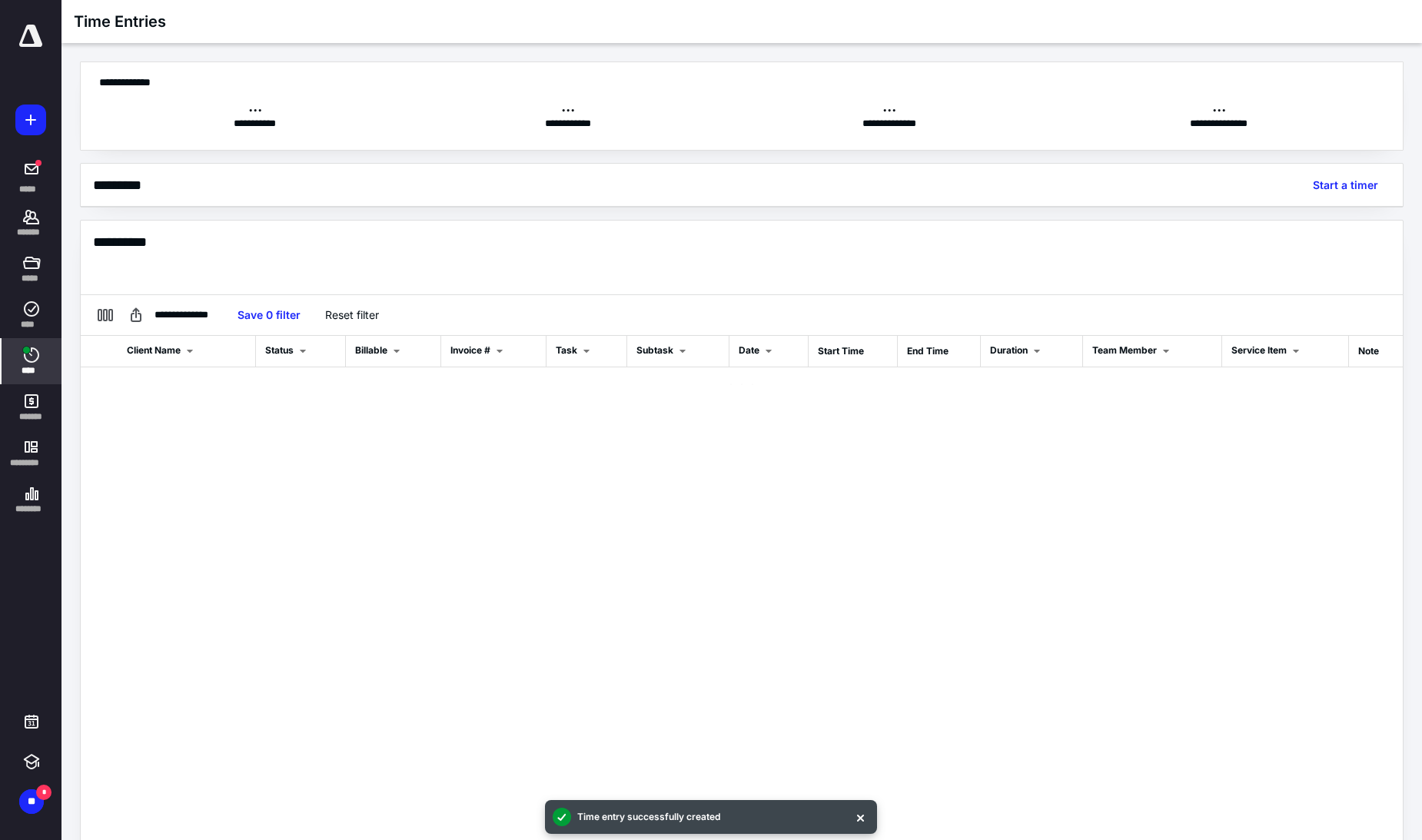 scroll, scrollTop: 0, scrollLeft: 1, axis: horizontal 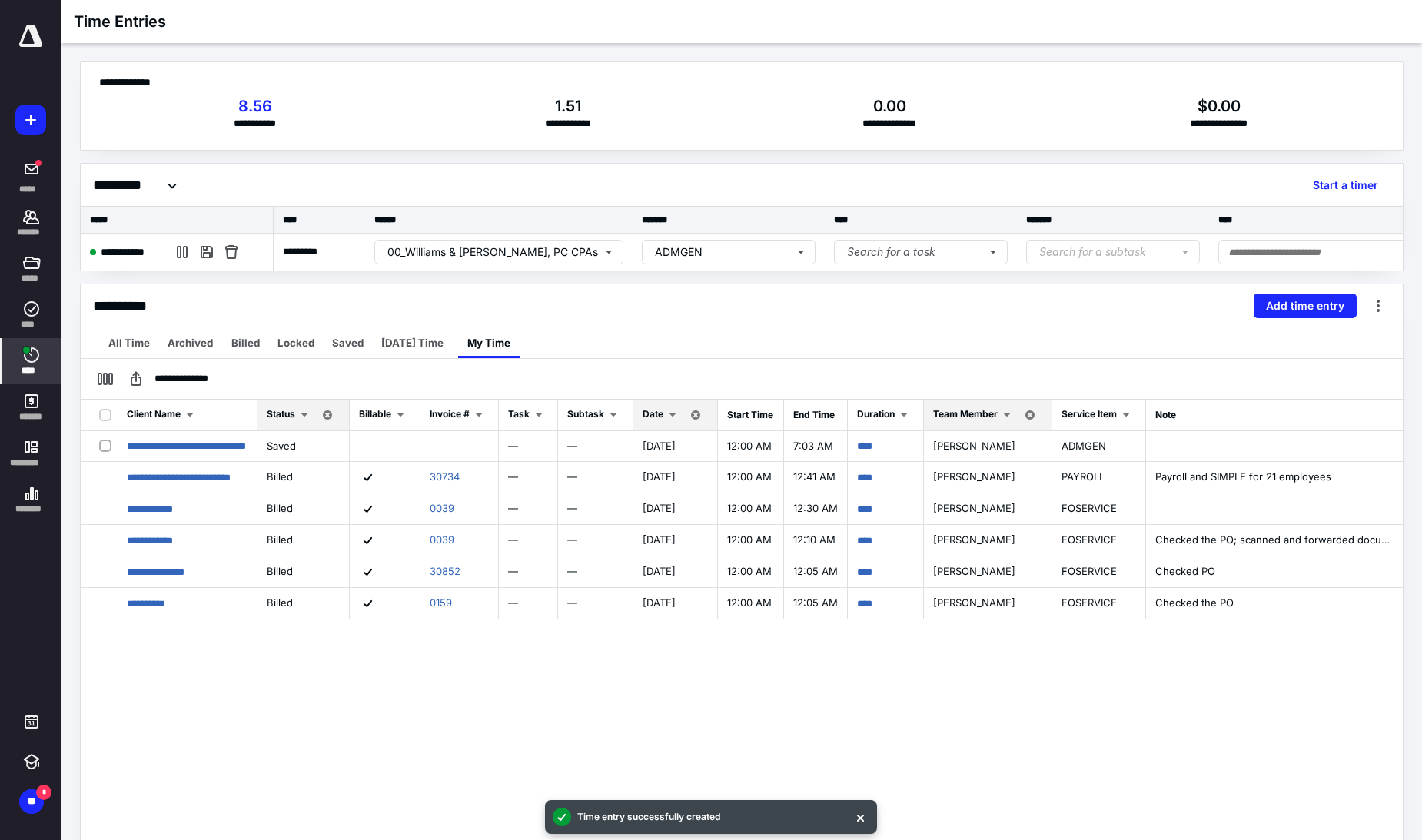 click on "Date" at bounding box center (653, 413) 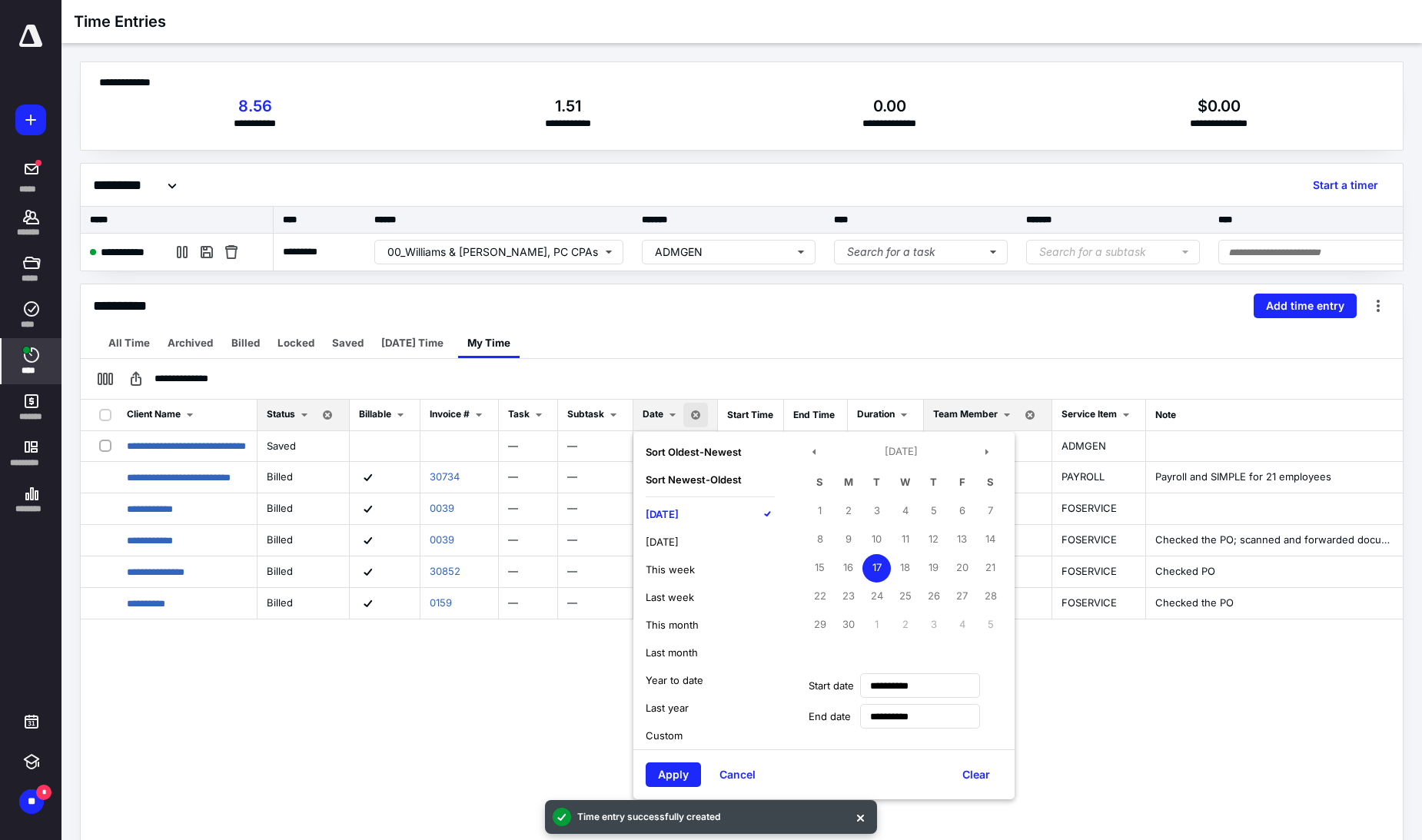 click on "[DATE]" at bounding box center [662, 514] 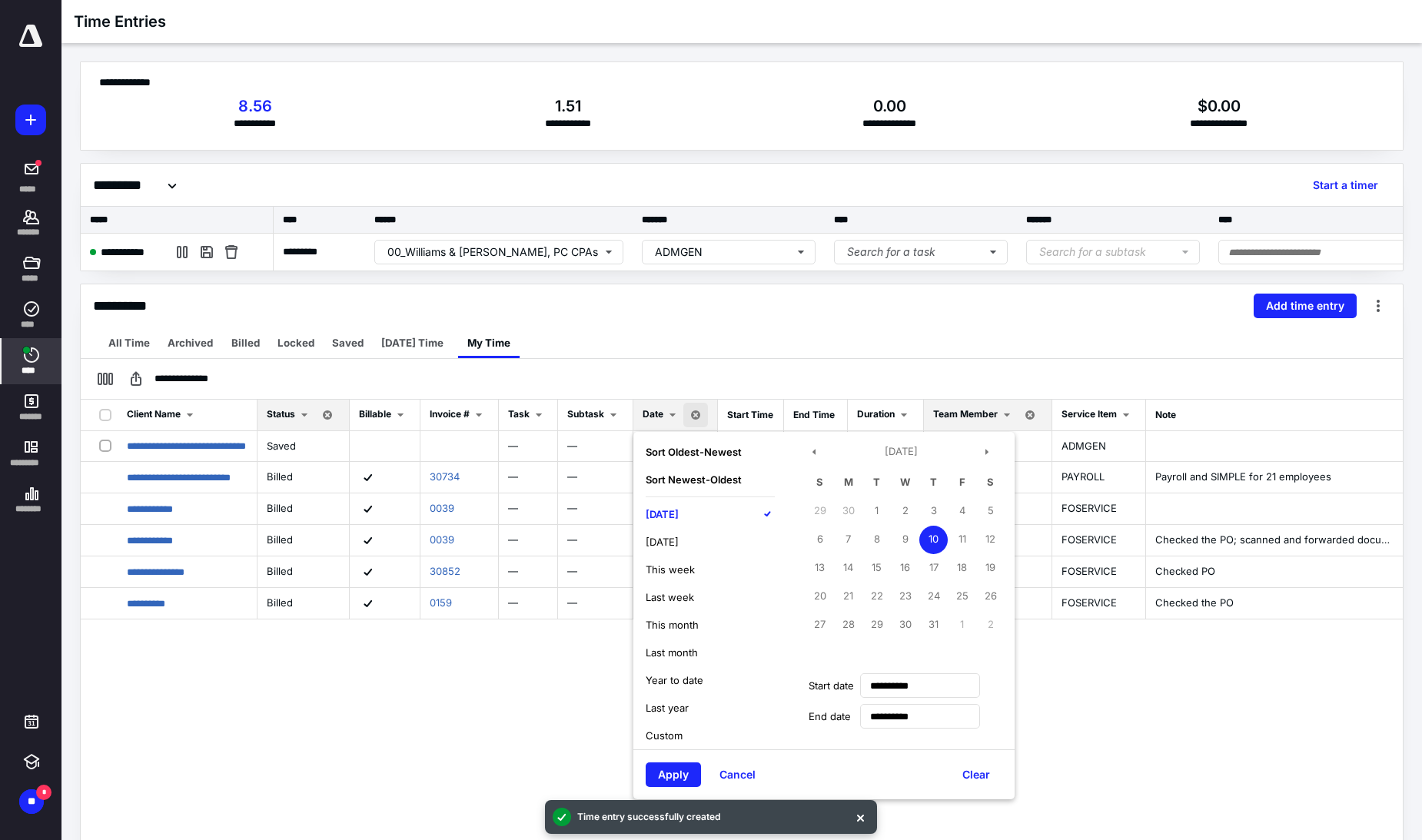 click on "[DATE]" at bounding box center [662, 514] 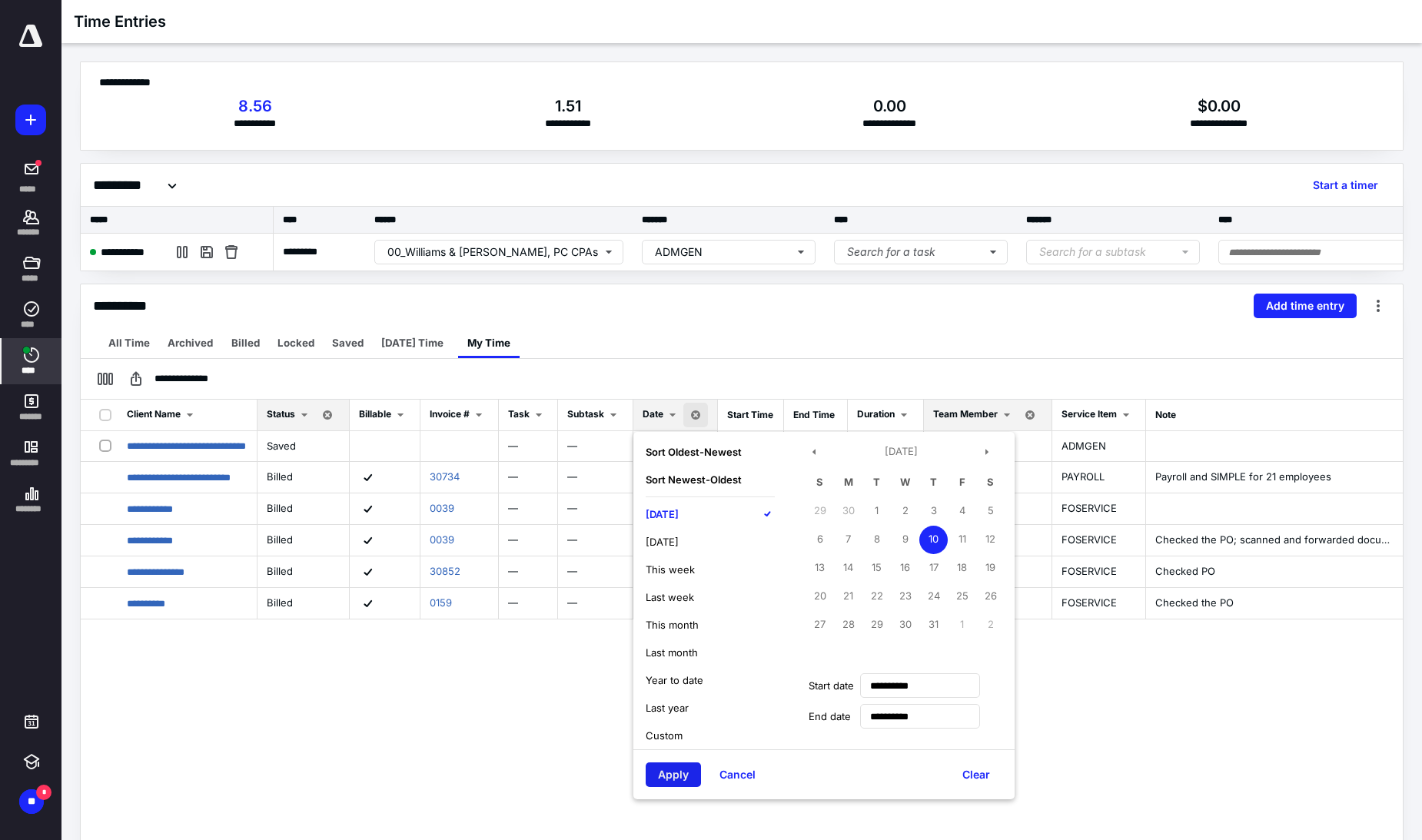 click on "Apply" at bounding box center (673, 775) 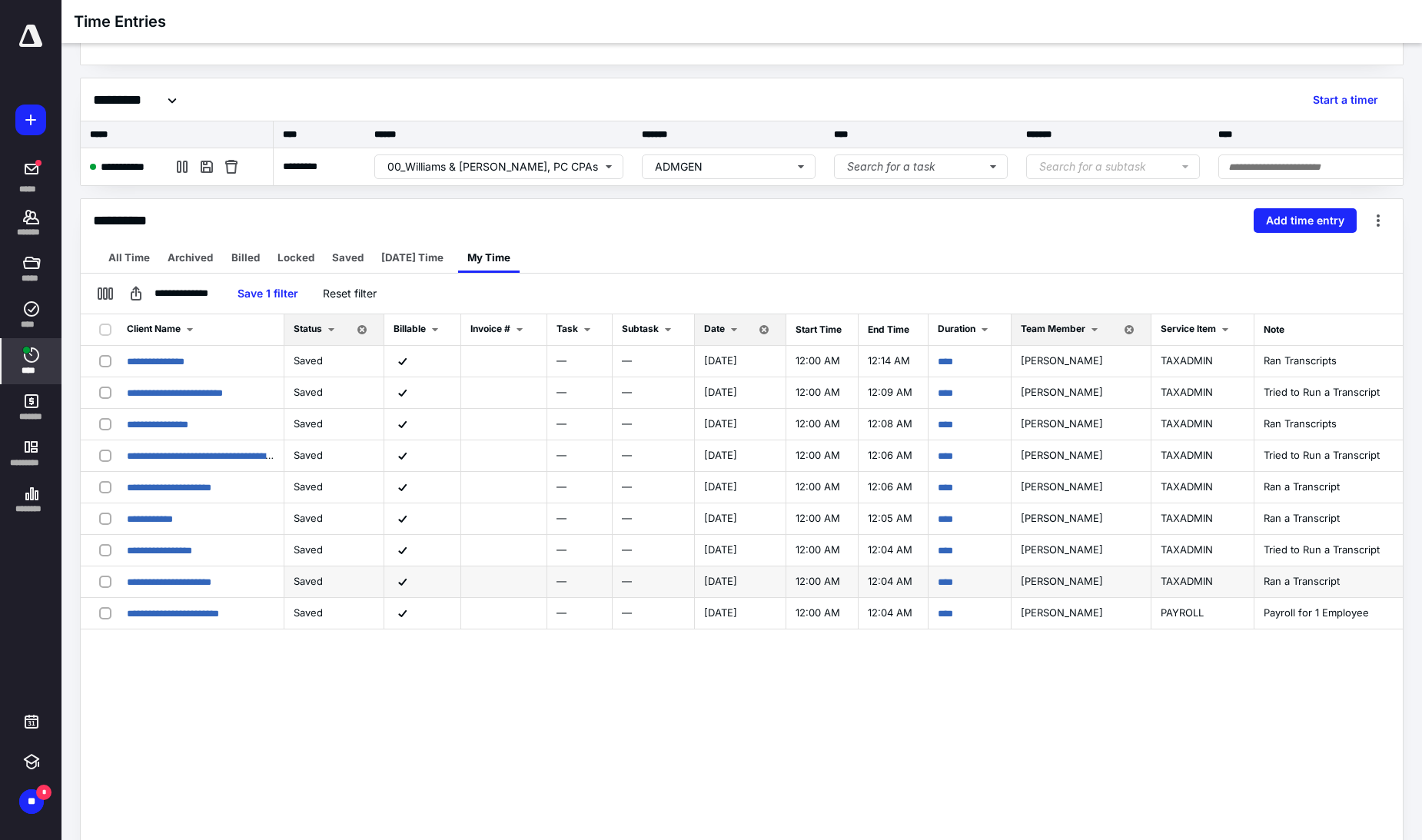 scroll, scrollTop: 0, scrollLeft: 0, axis: both 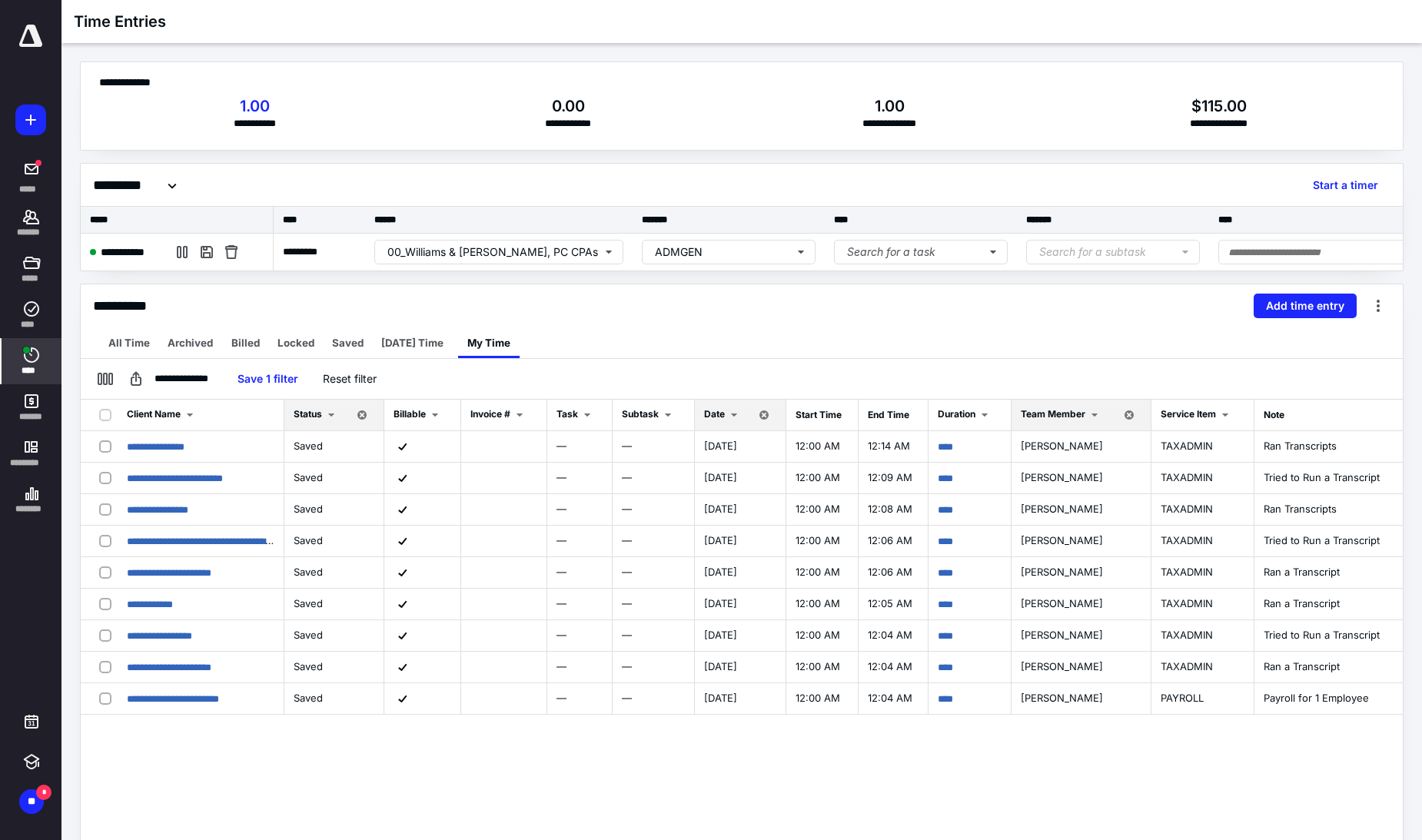 click at bounding box center [31, 36] 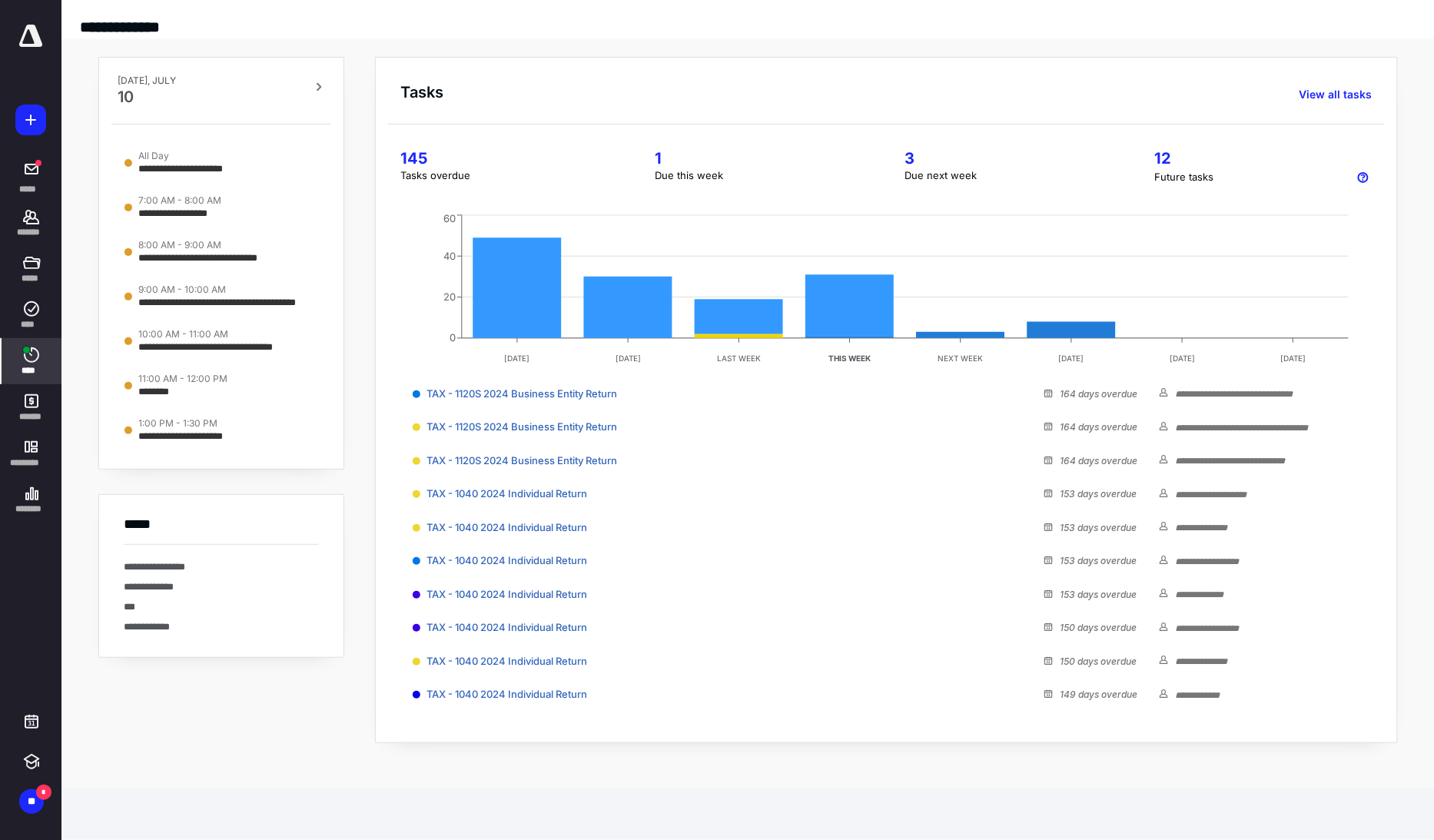 click 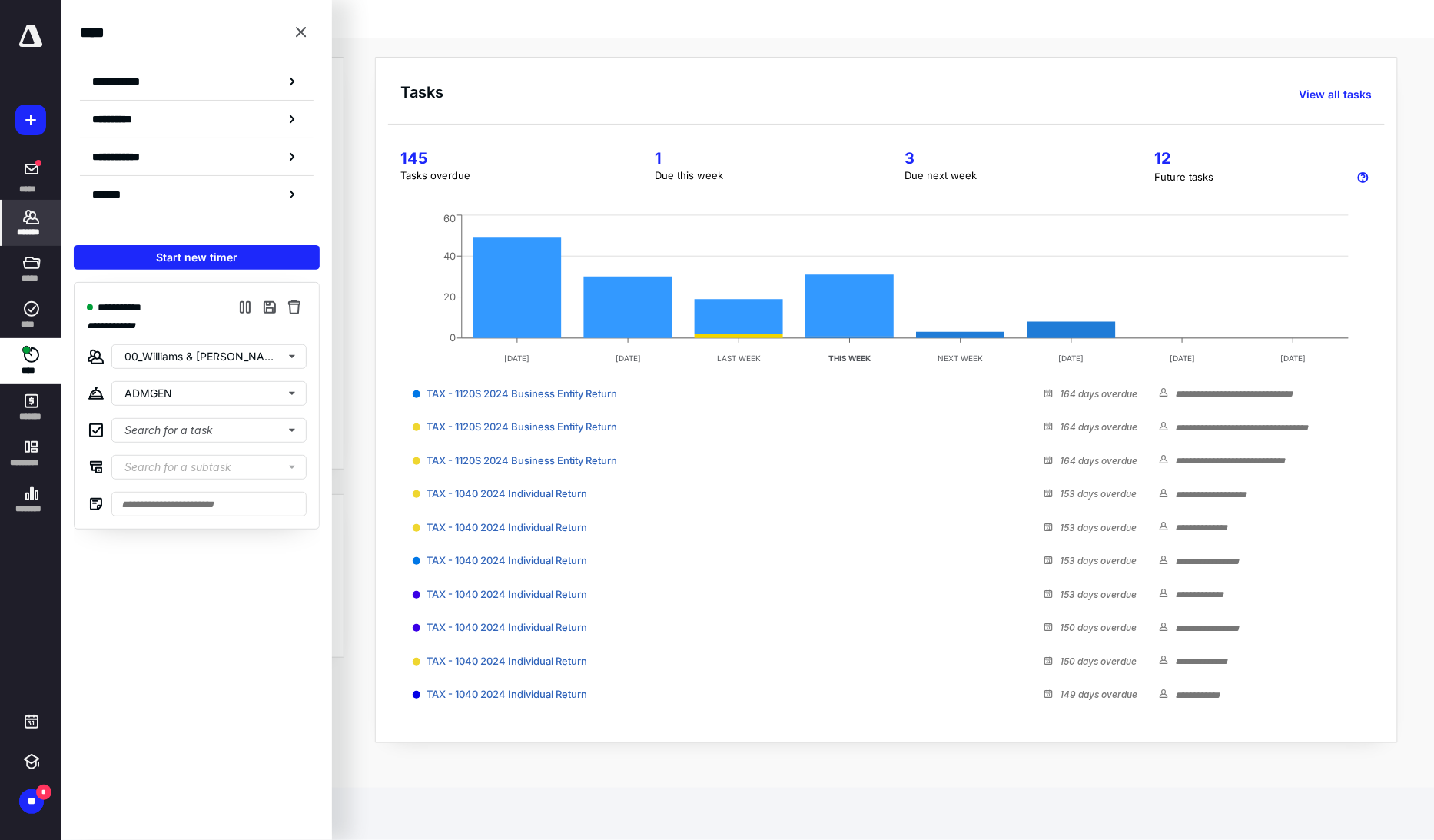 click 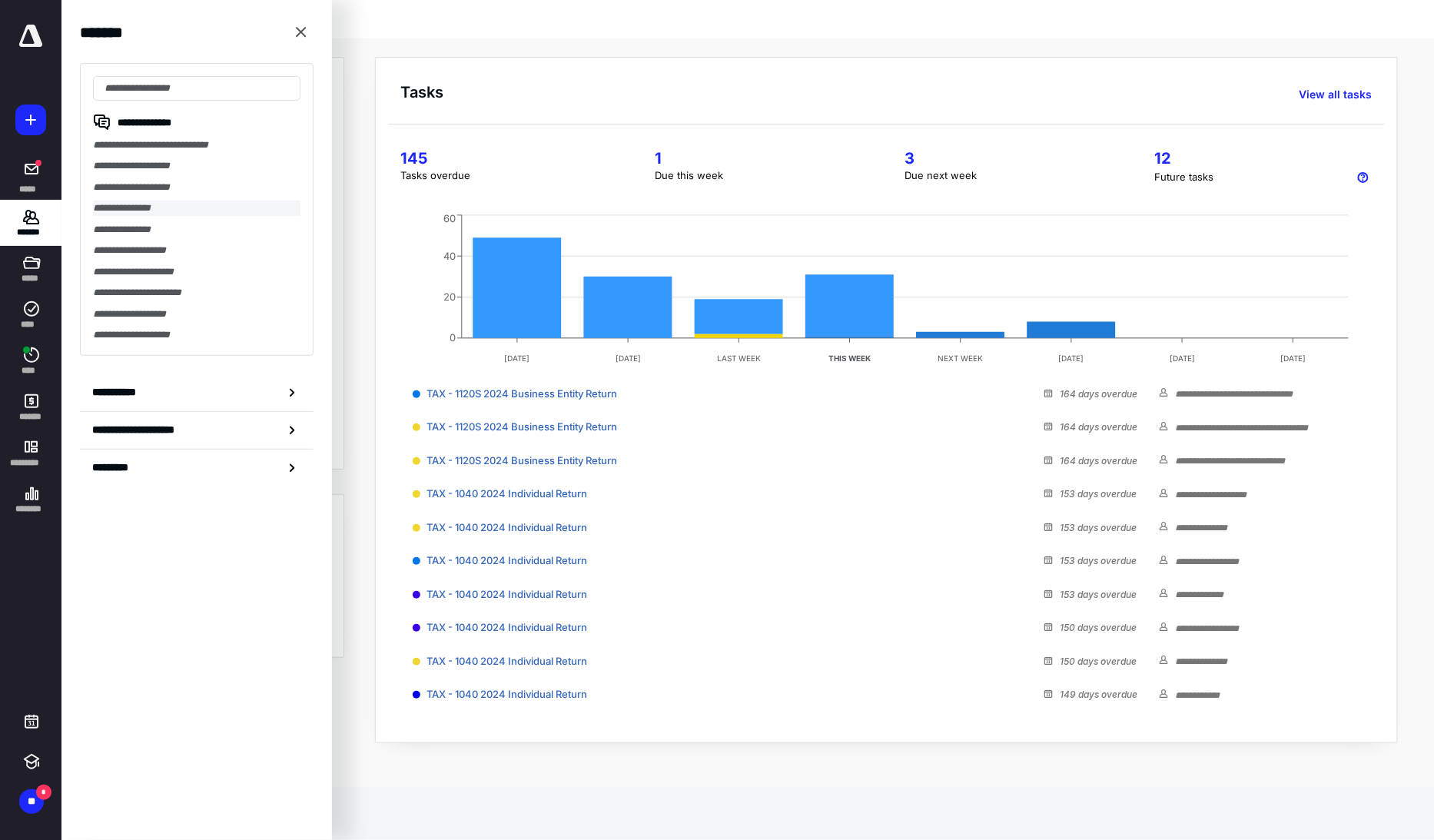 click on "**********" at bounding box center (197, 208) 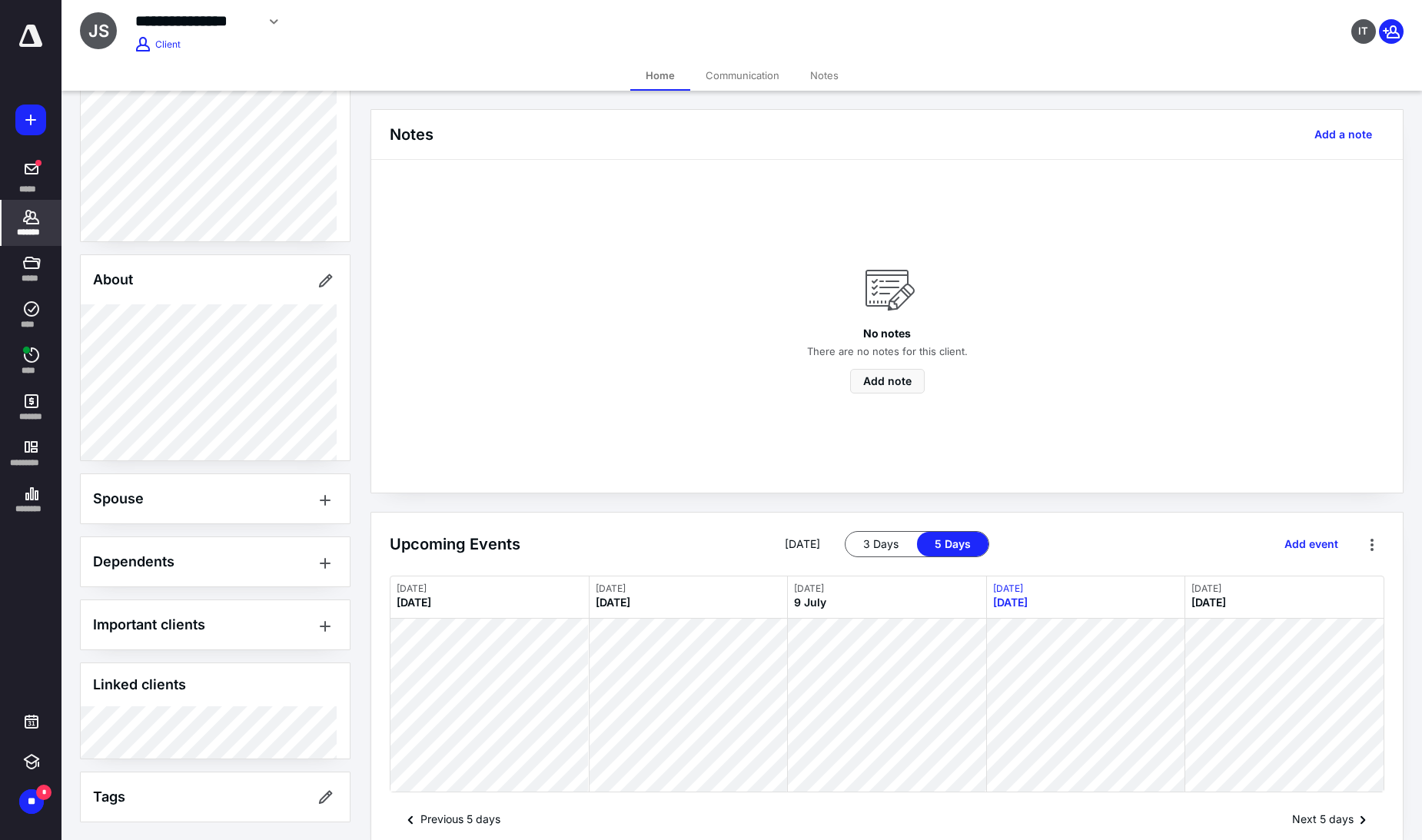 scroll, scrollTop: 196, scrollLeft: 0, axis: vertical 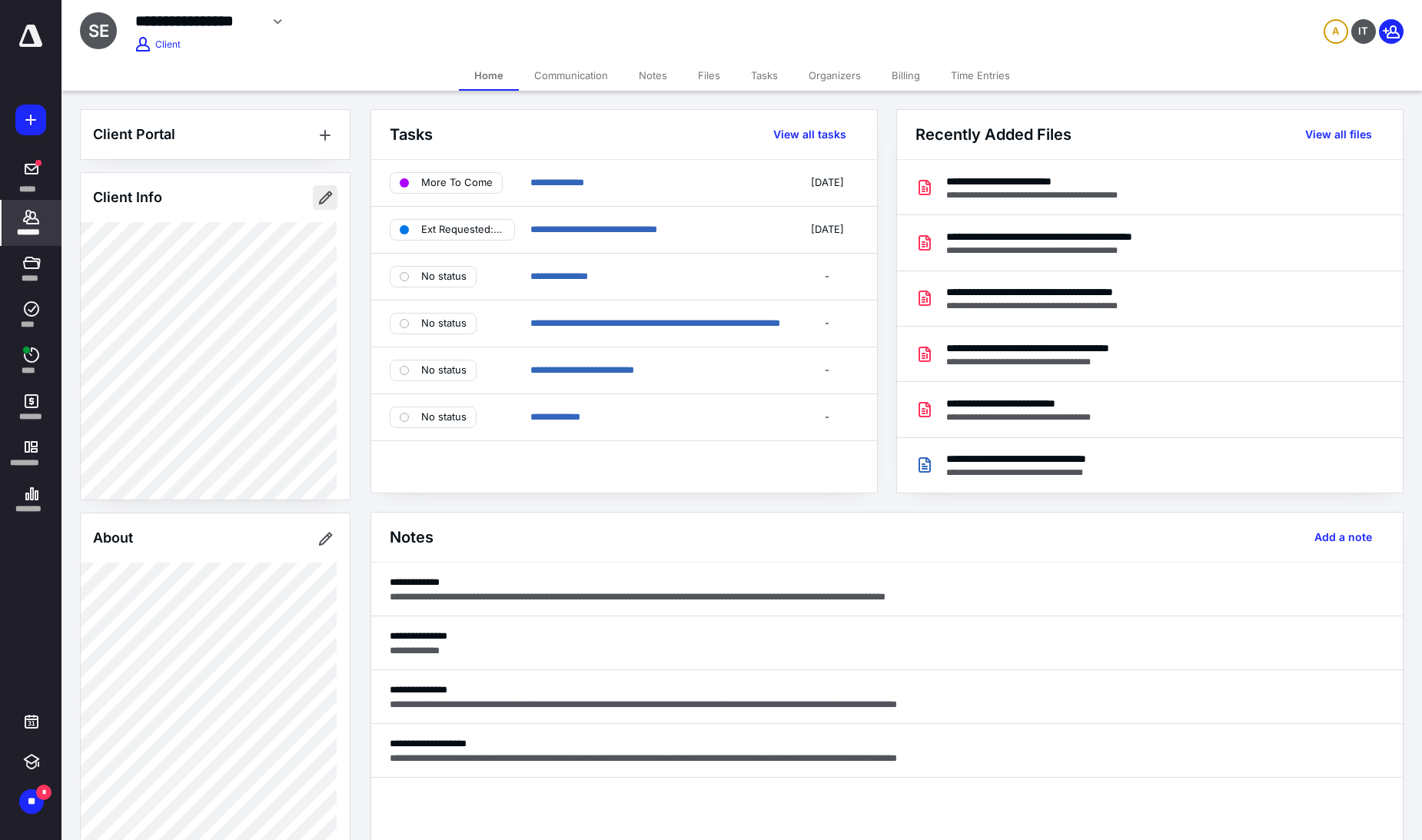click at bounding box center (325, 198) 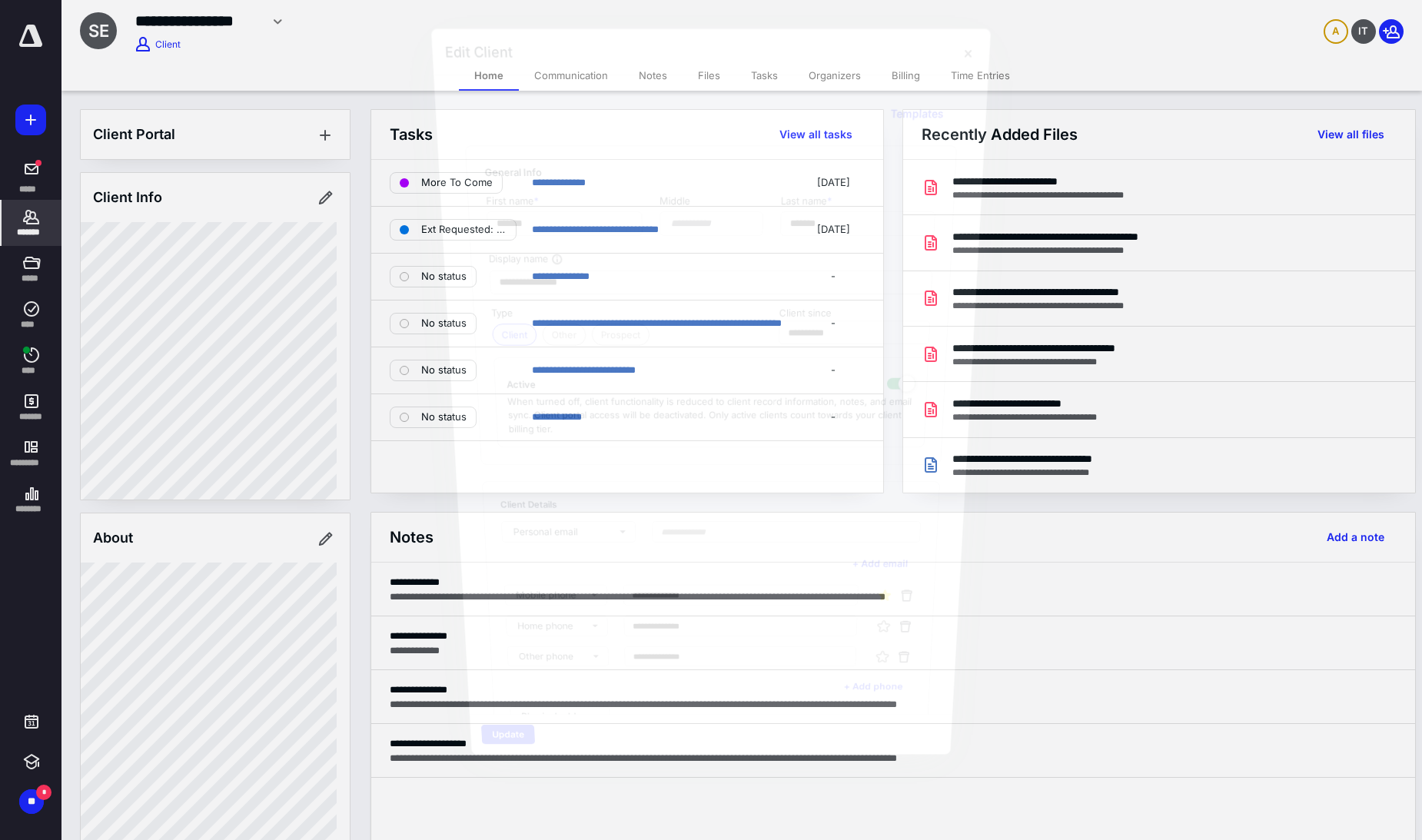 type on "**********" 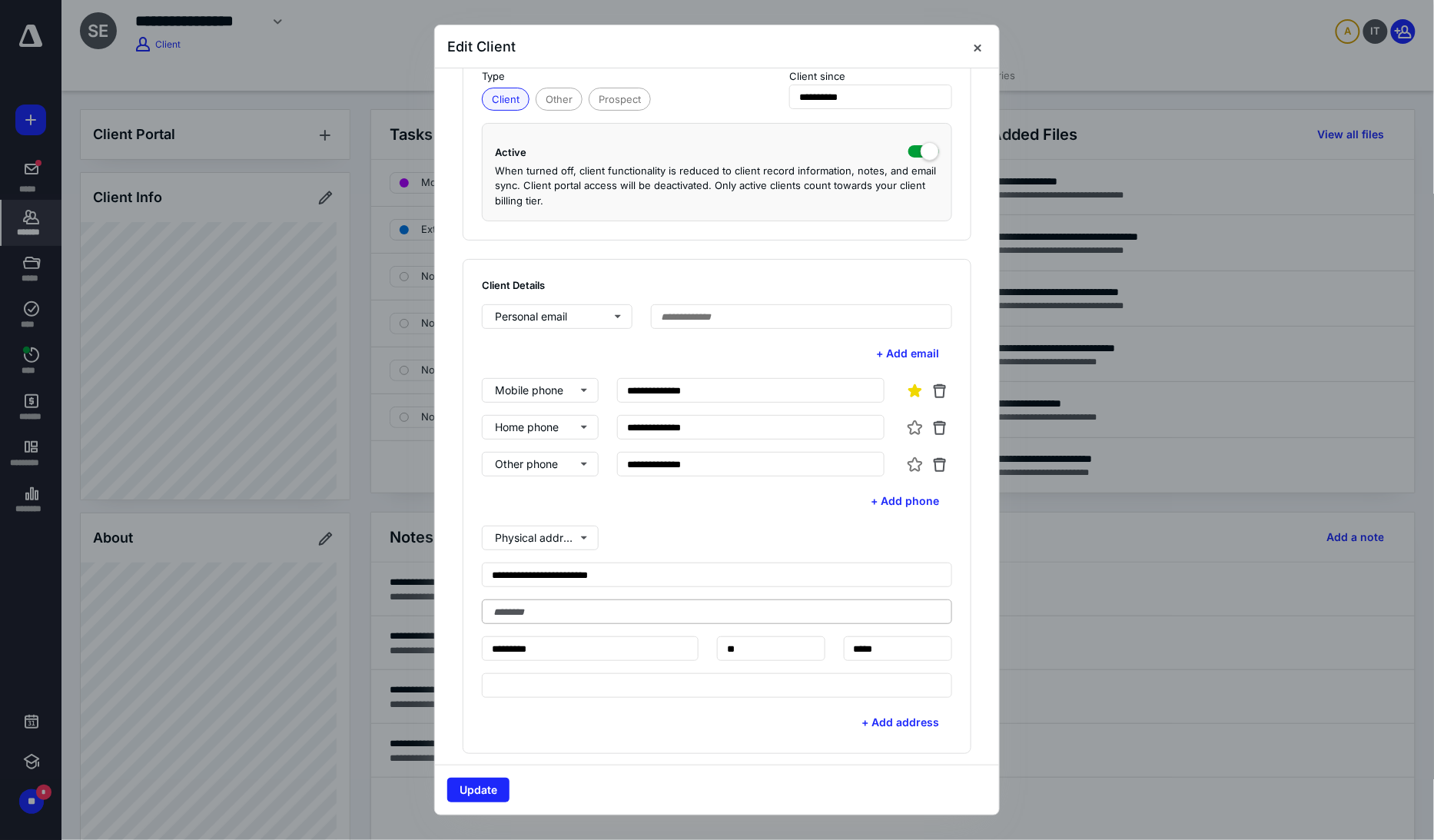 scroll, scrollTop: 256, scrollLeft: 0, axis: vertical 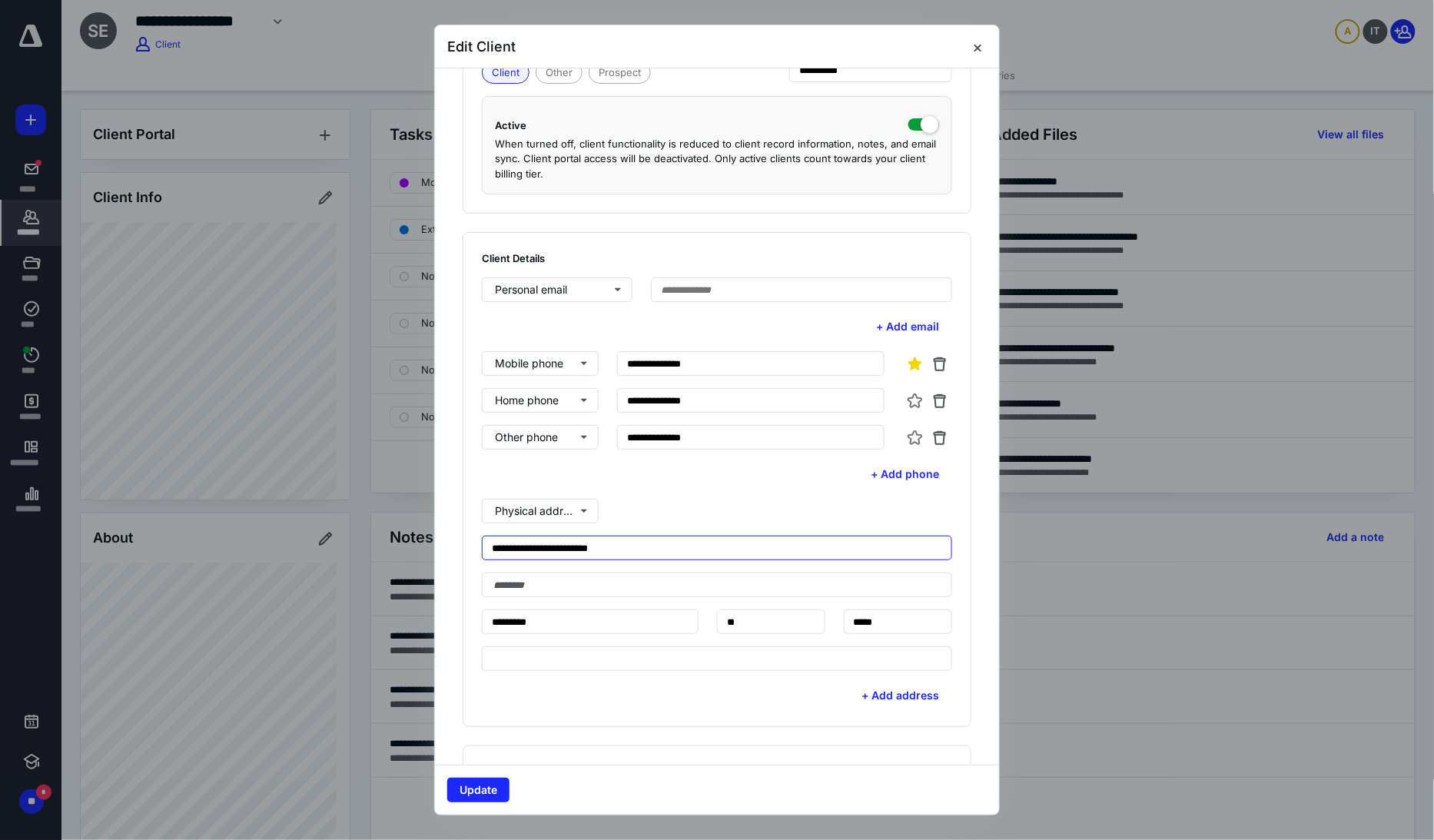 drag, startPoint x: 635, startPoint y: 546, endPoint x: 429, endPoint y: 538, distance: 206.15528 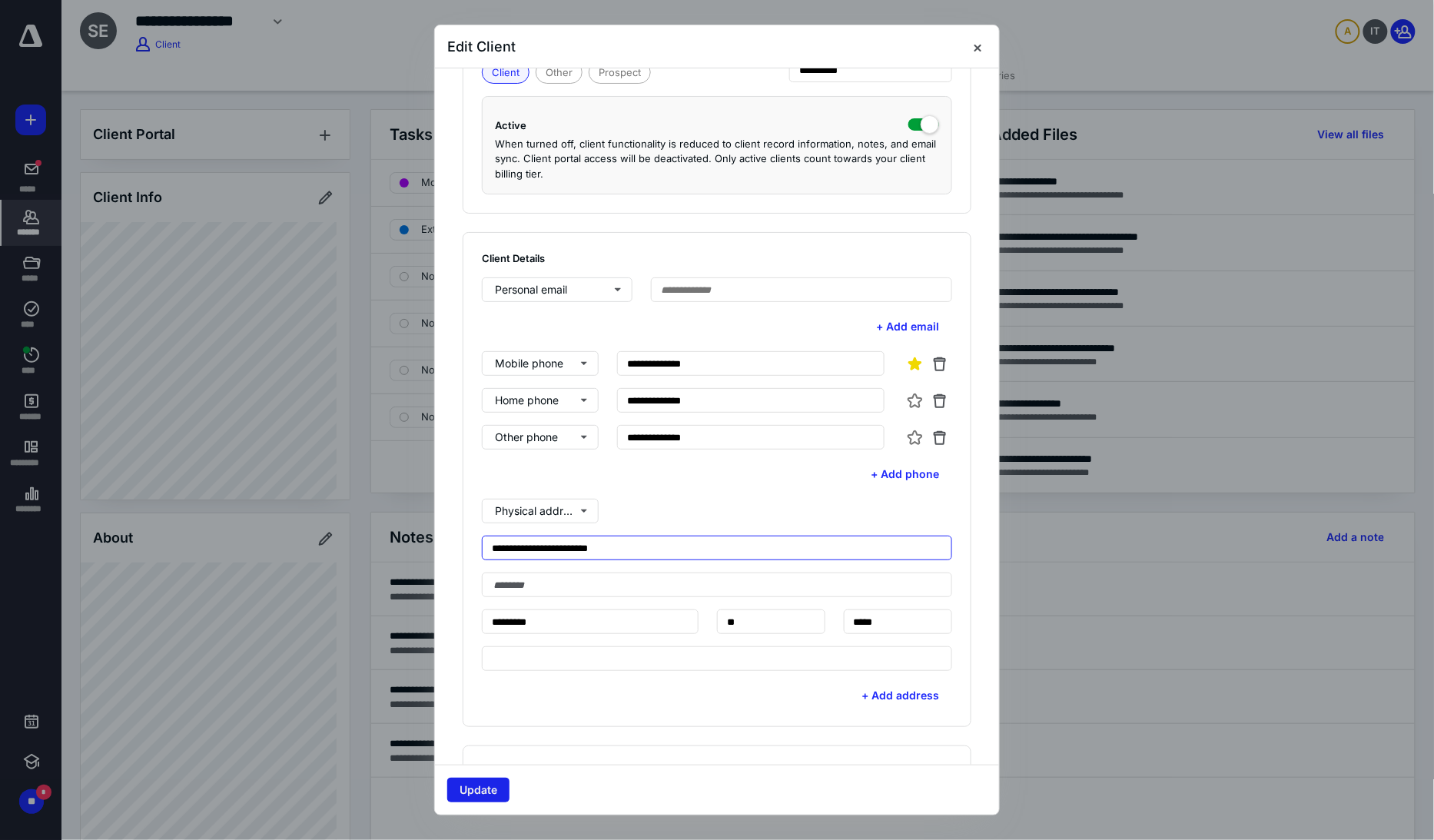 type on "**********" 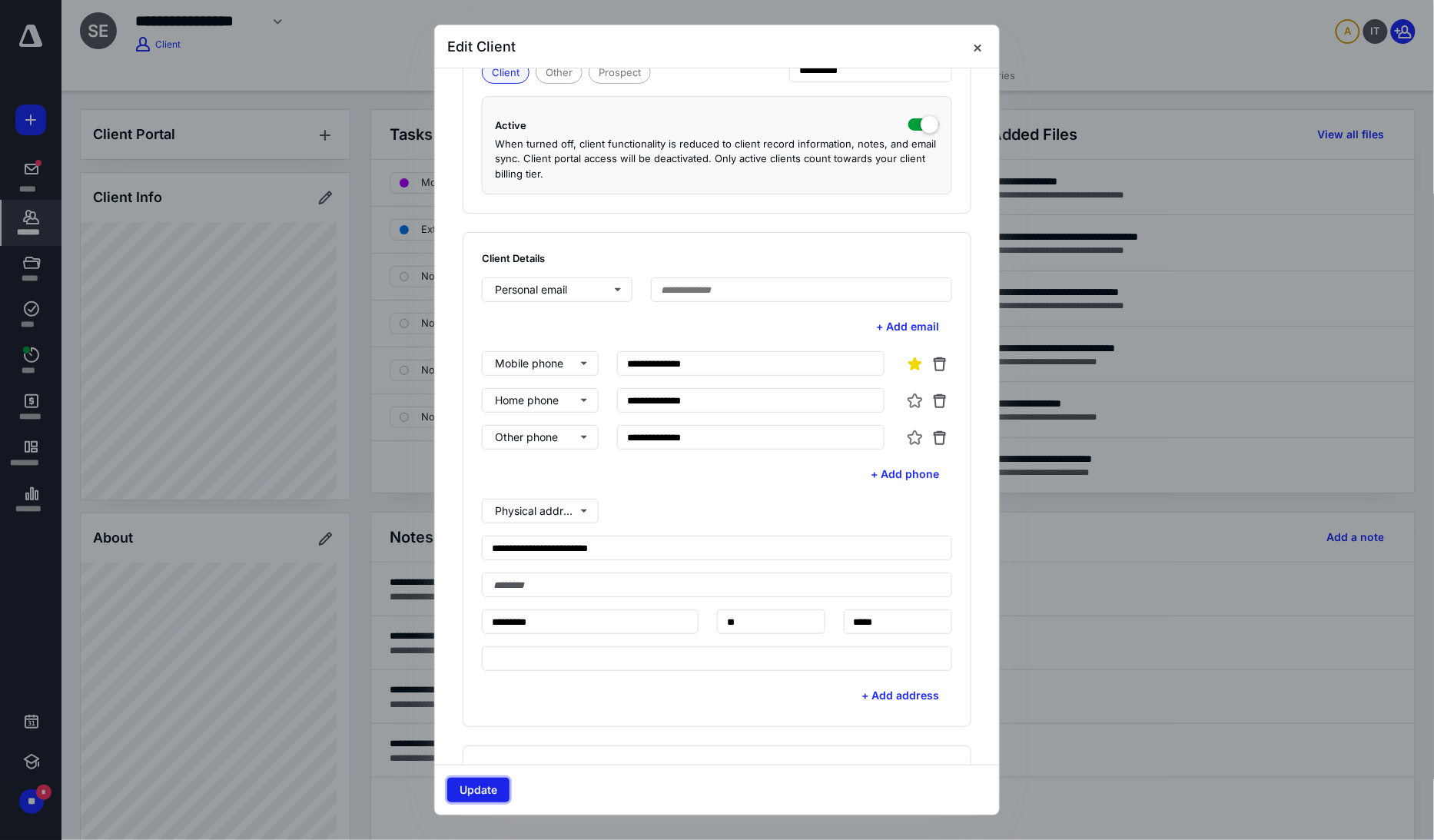 click on "Update" at bounding box center [478, 790] 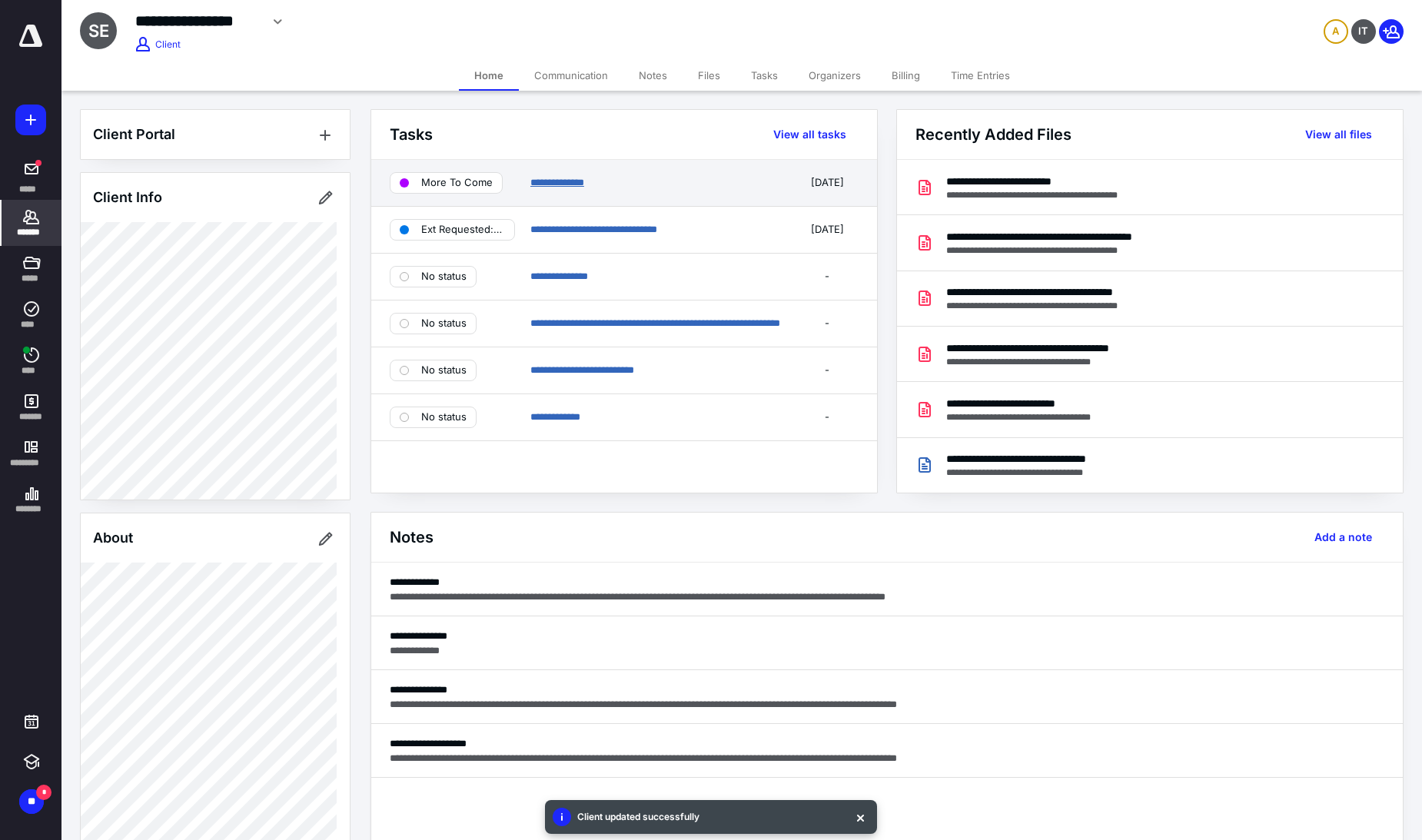click on "**********" at bounding box center [557, 182] 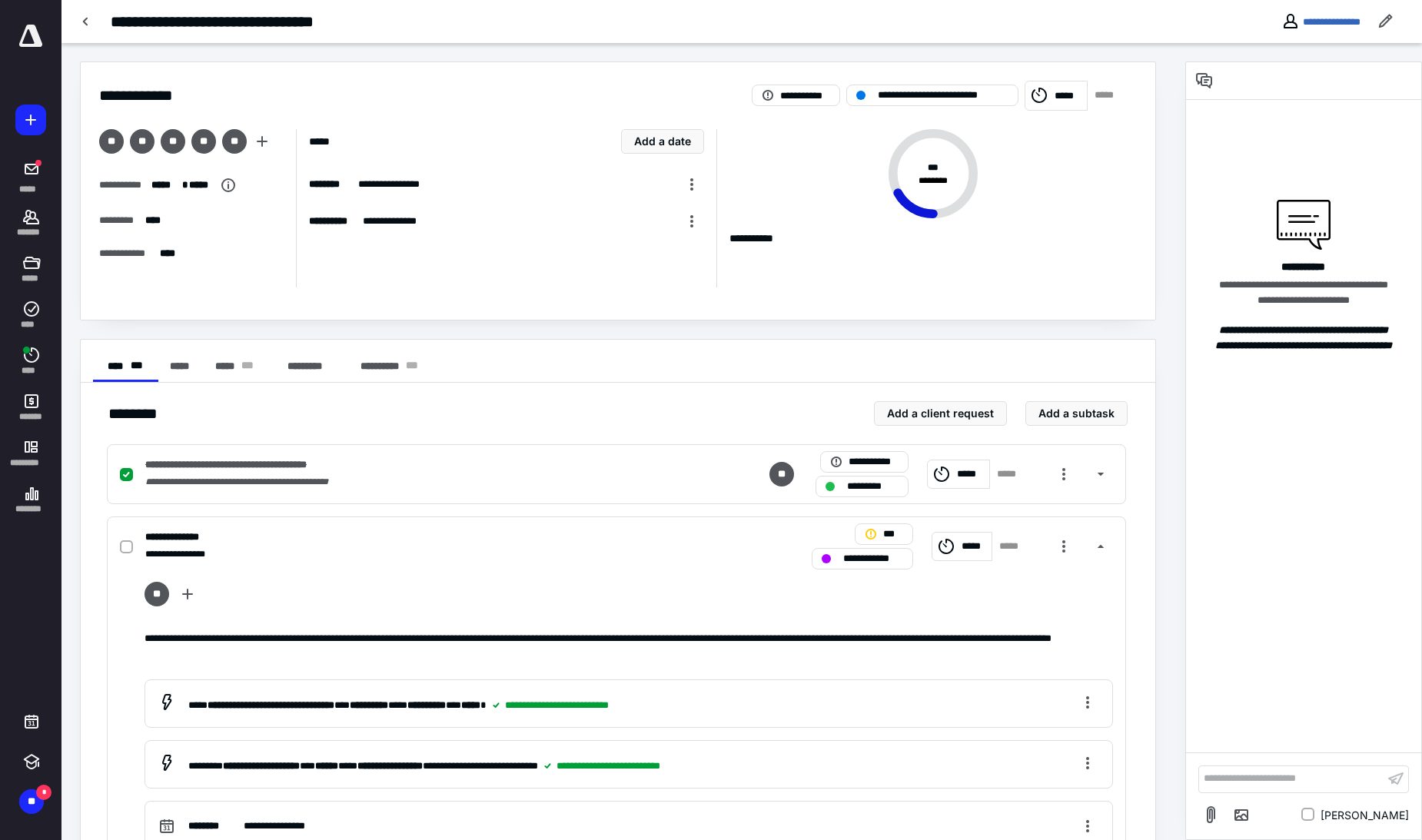 click at bounding box center [31, 36] 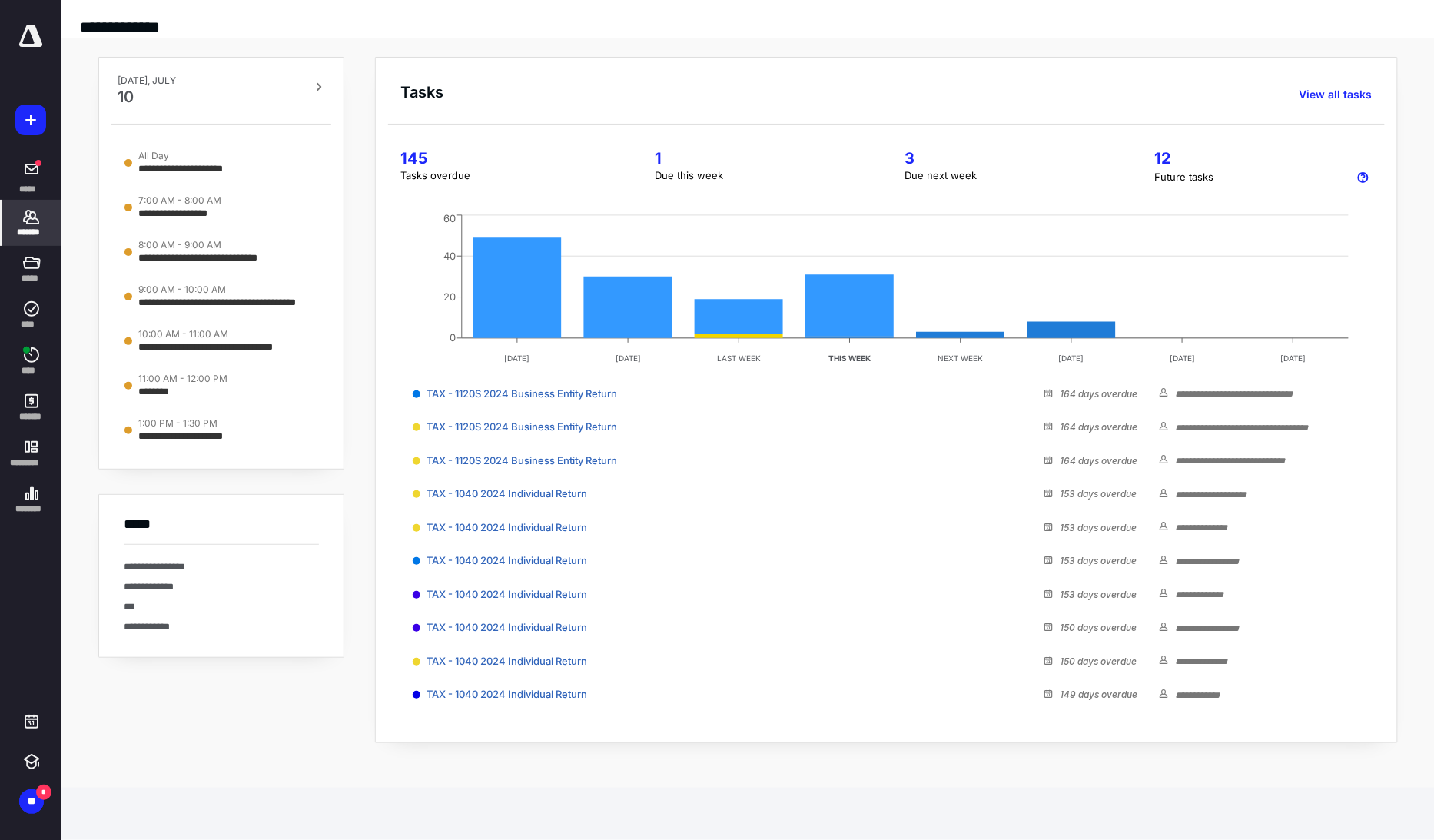 click on "*******" at bounding box center [32, 232] 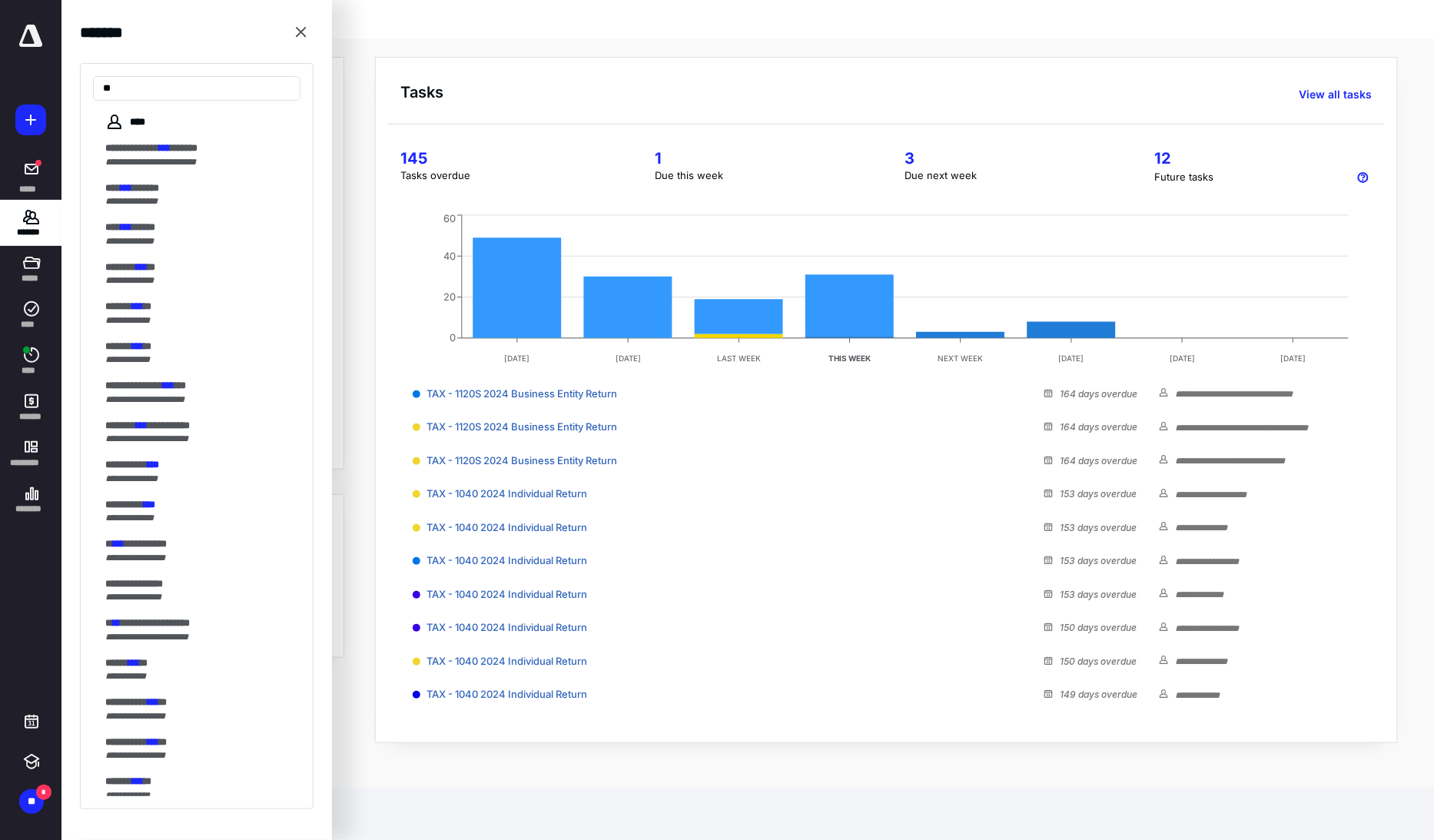type on "*" 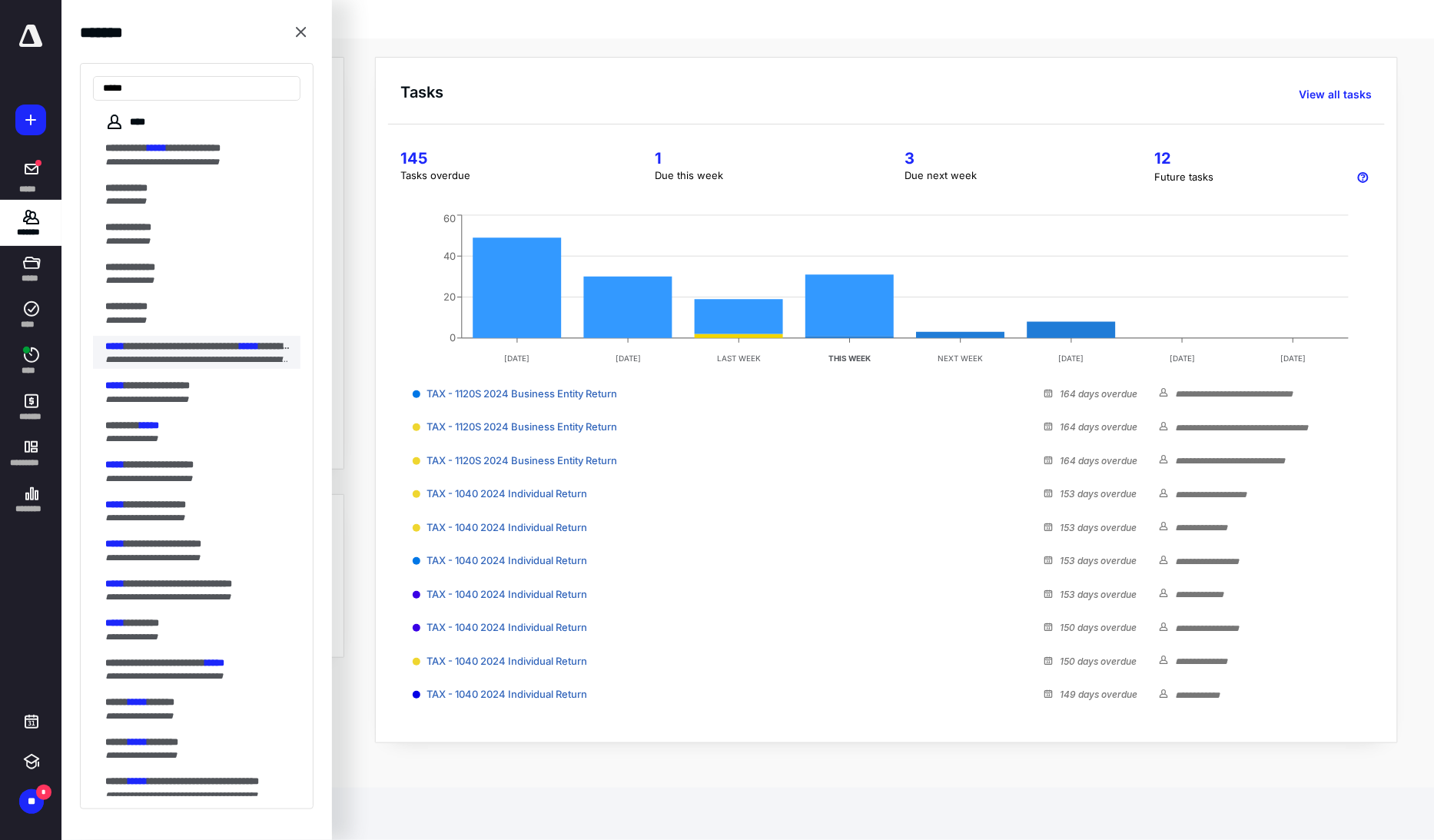 type on "*****" 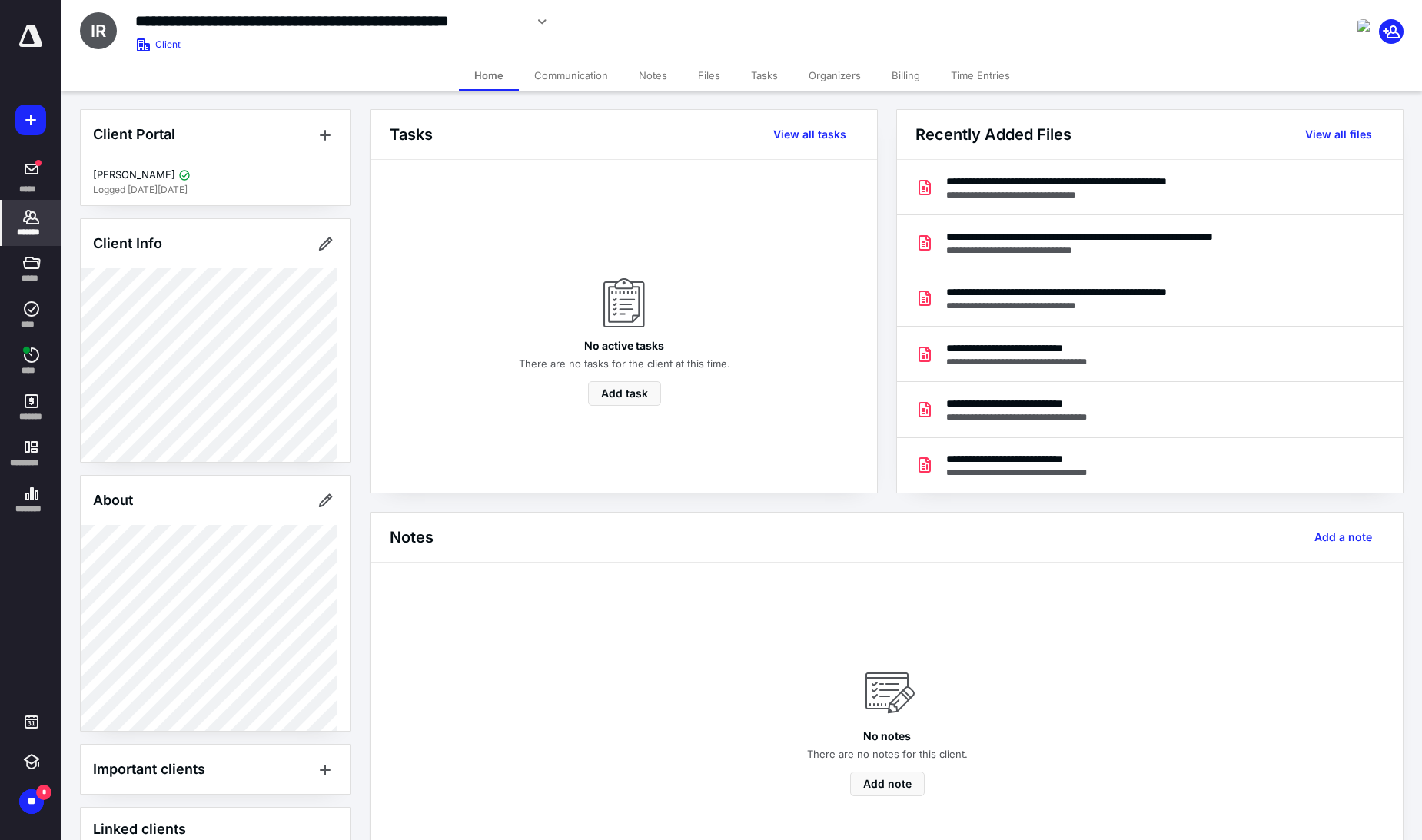 click on "Tasks" at bounding box center (764, 75) 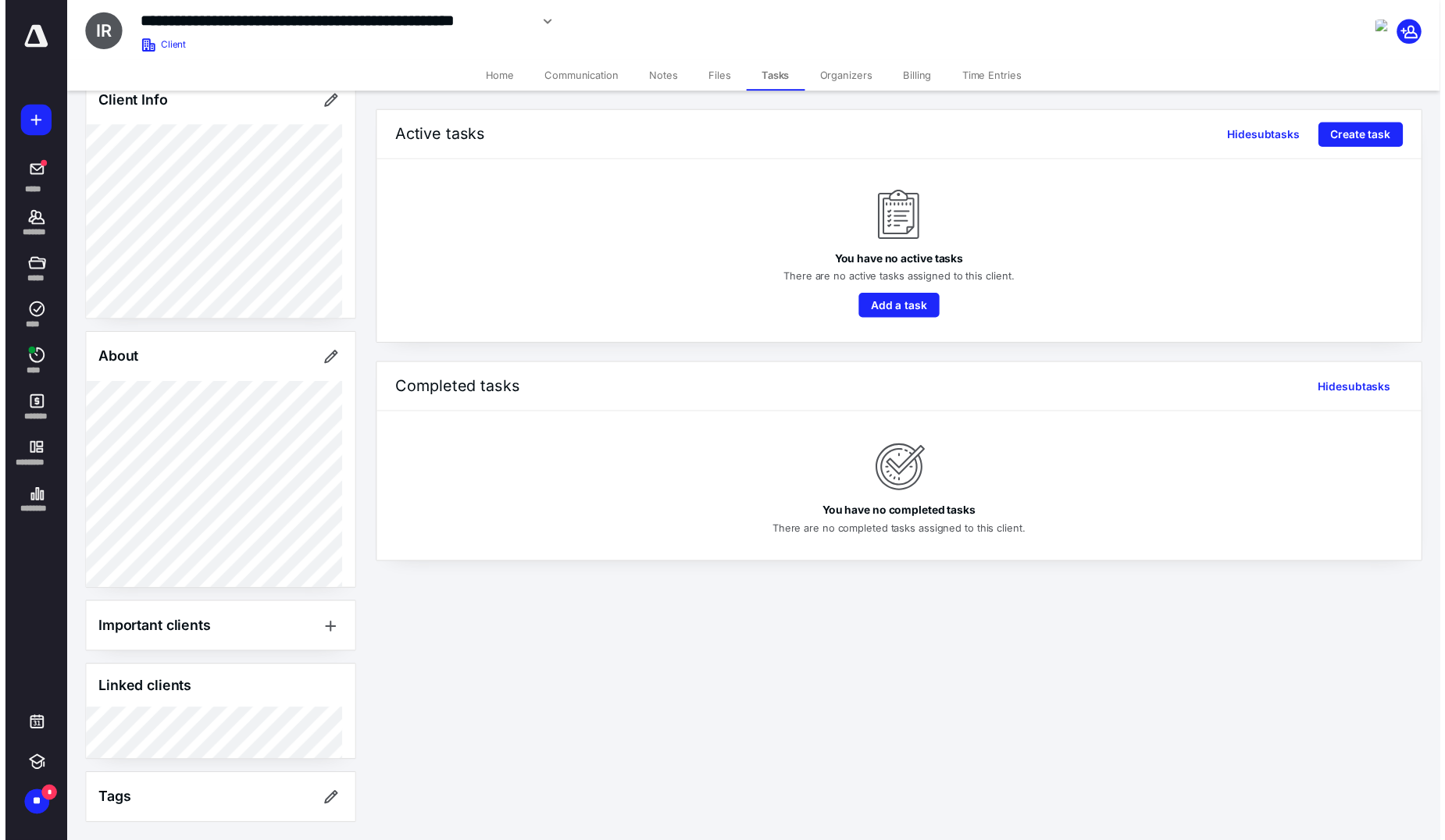 scroll, scrollTop: 147, scrollLeft: 0, axis: vertical 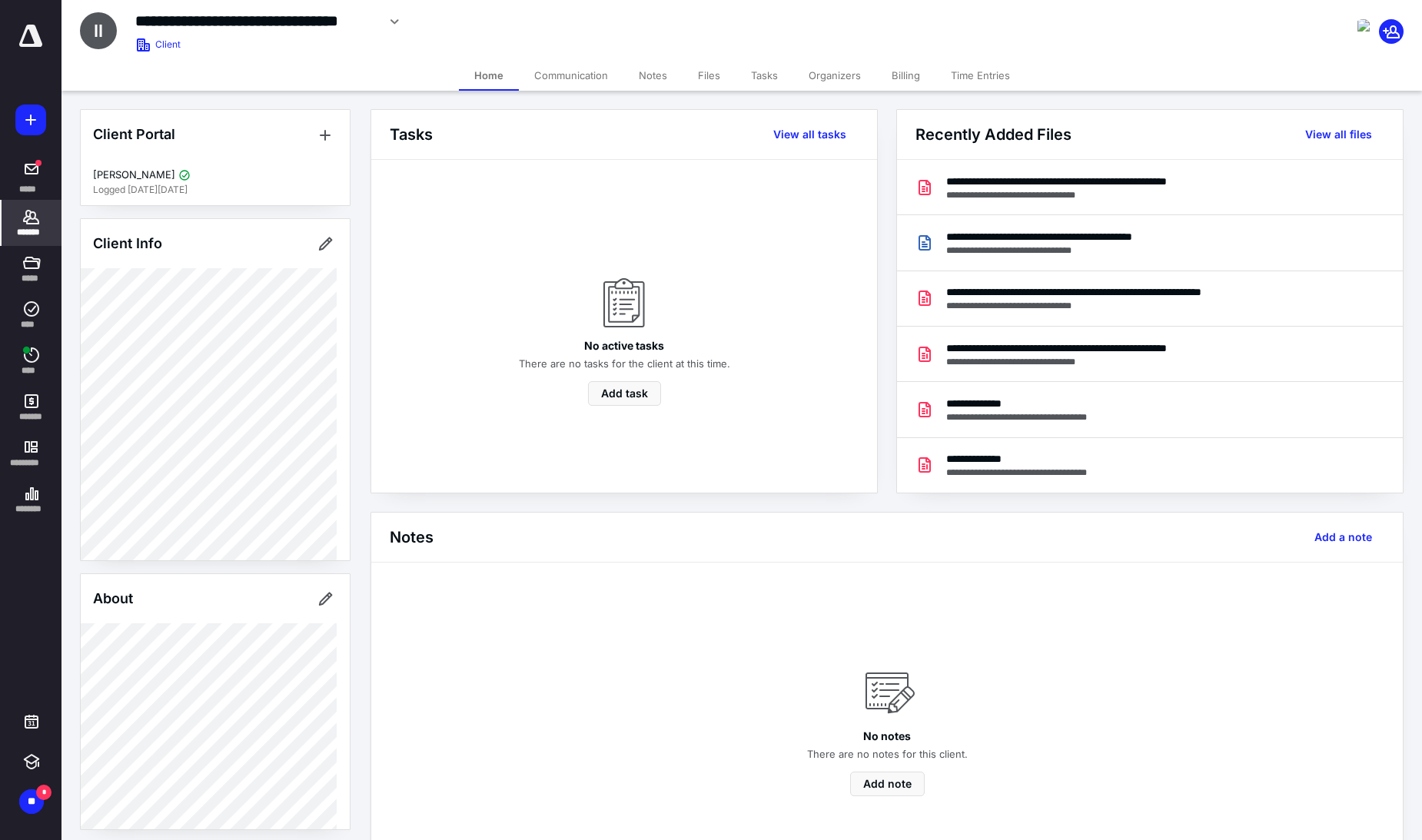 click at bounding box center [31, 36] 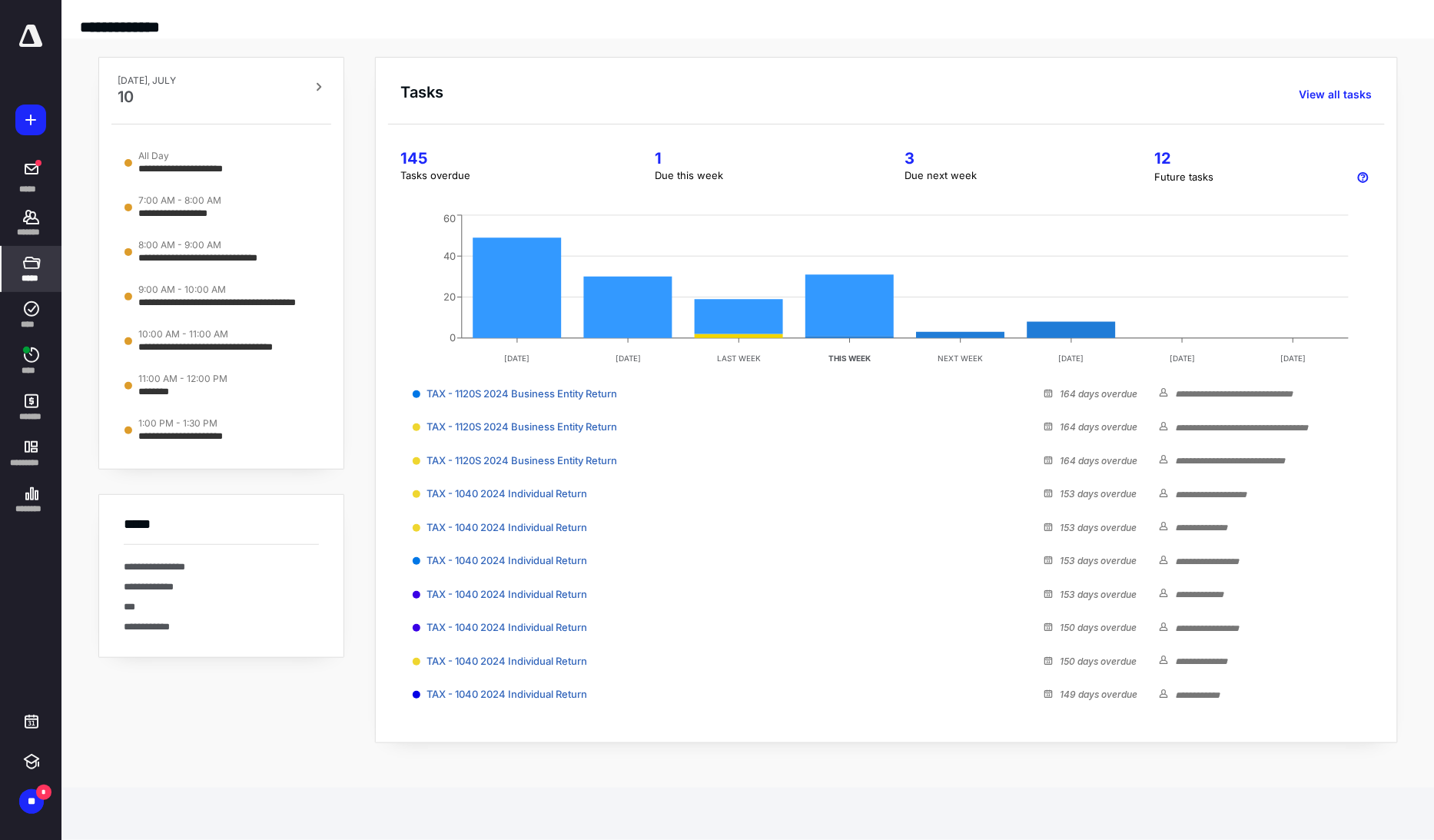 click 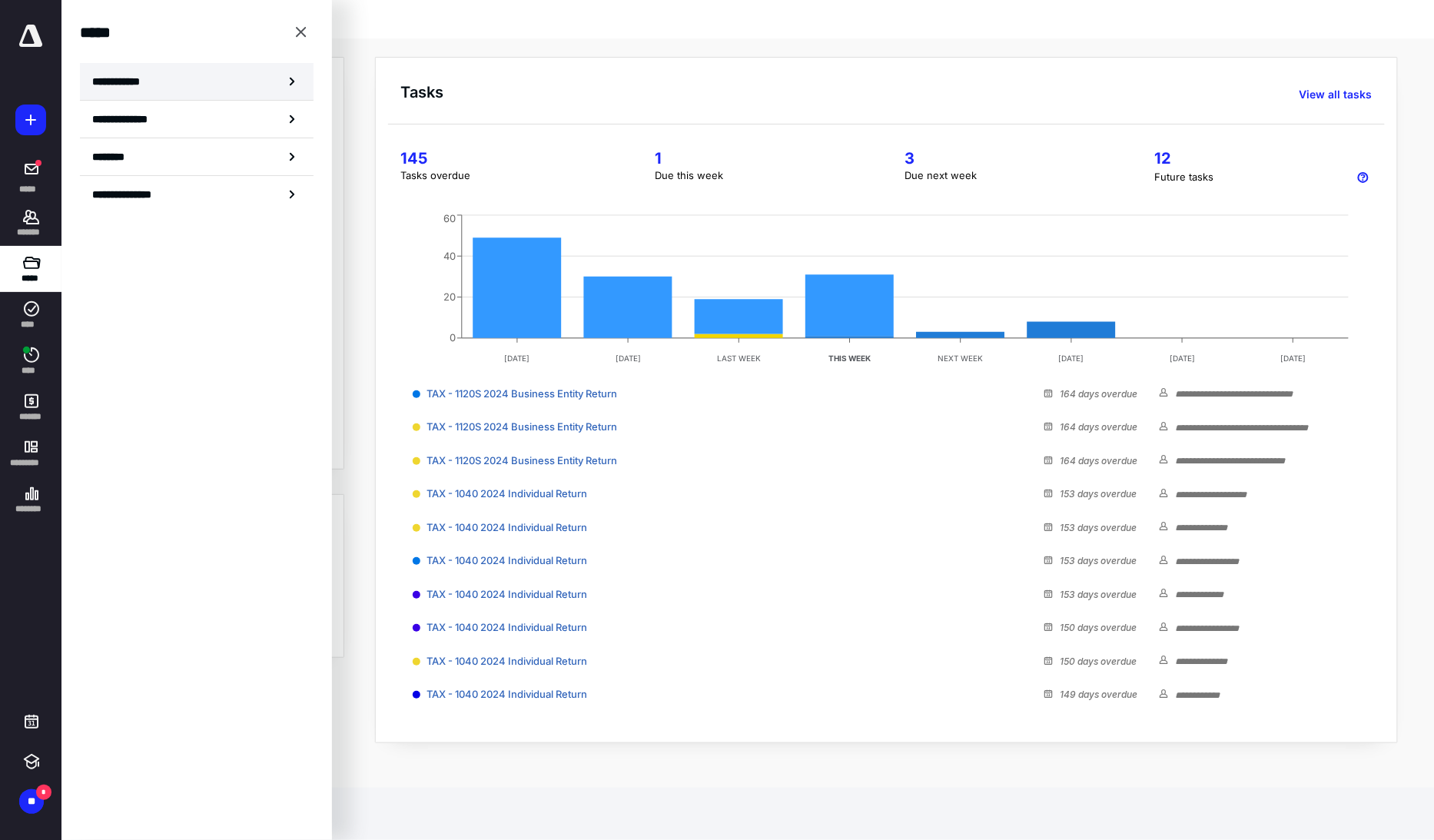 click on "**********" at bounding box center [197, 81] 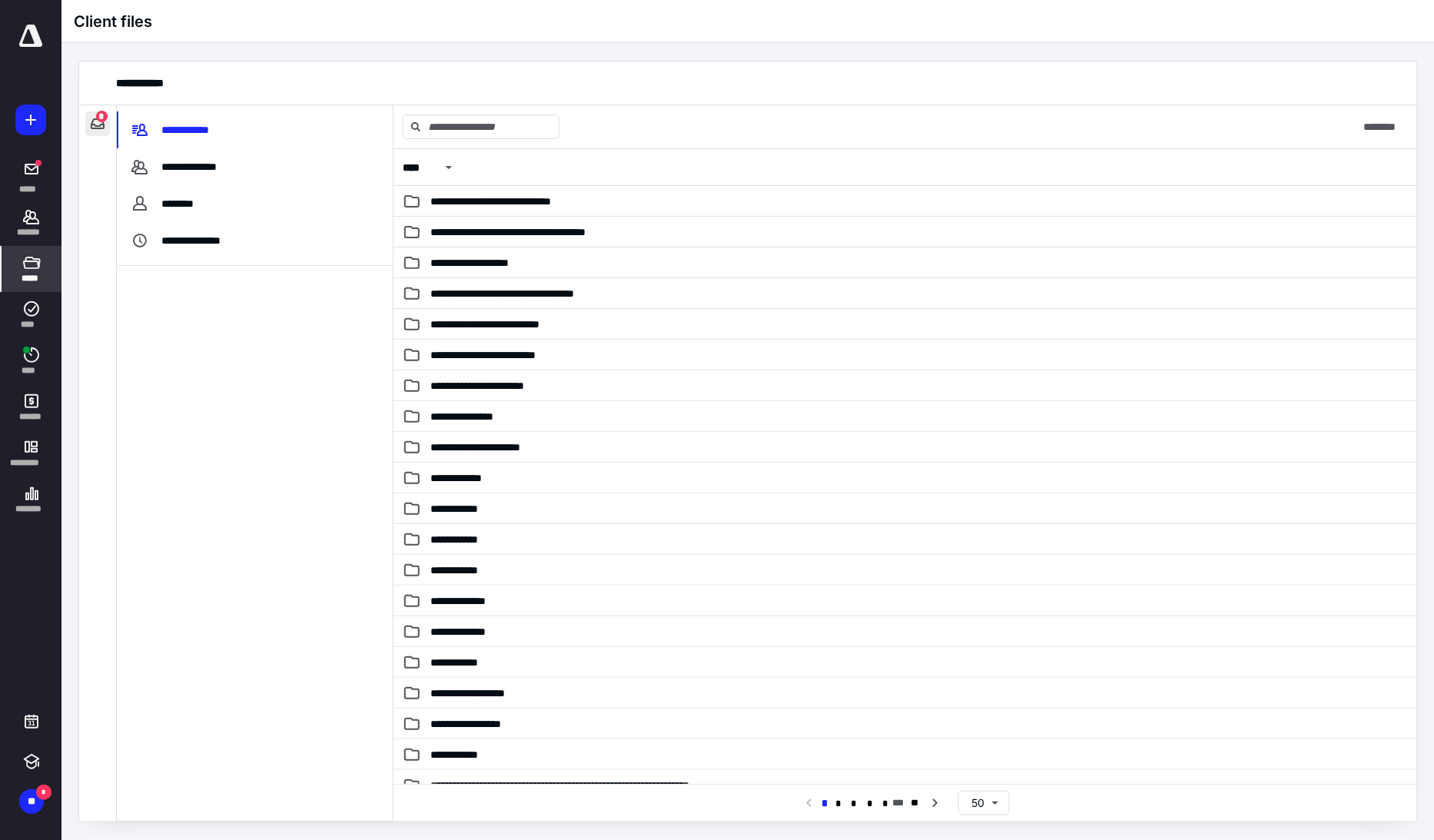 click at bounding box center [98, 124] 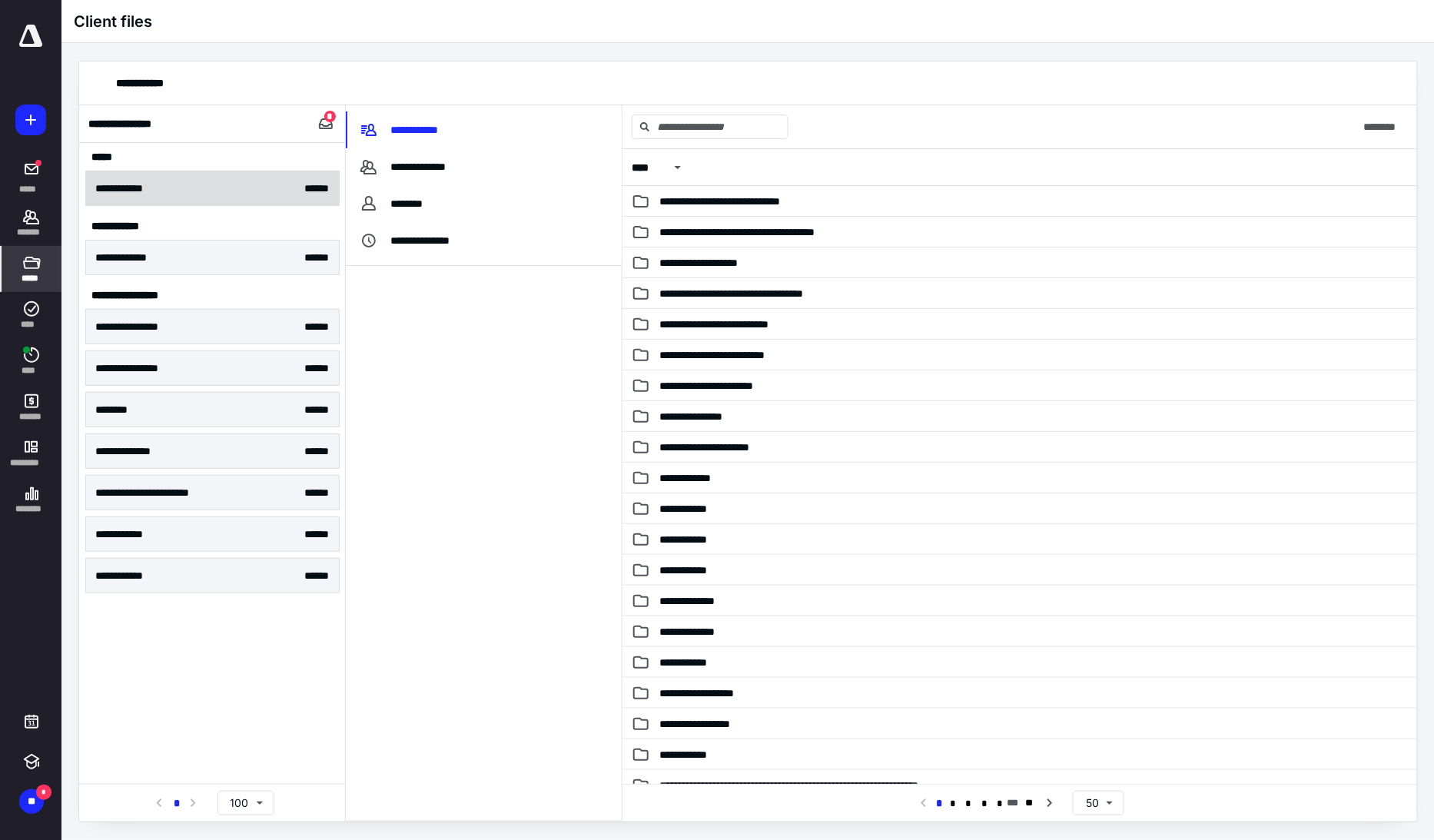 click on "**********" at bounding box center (212, 188) 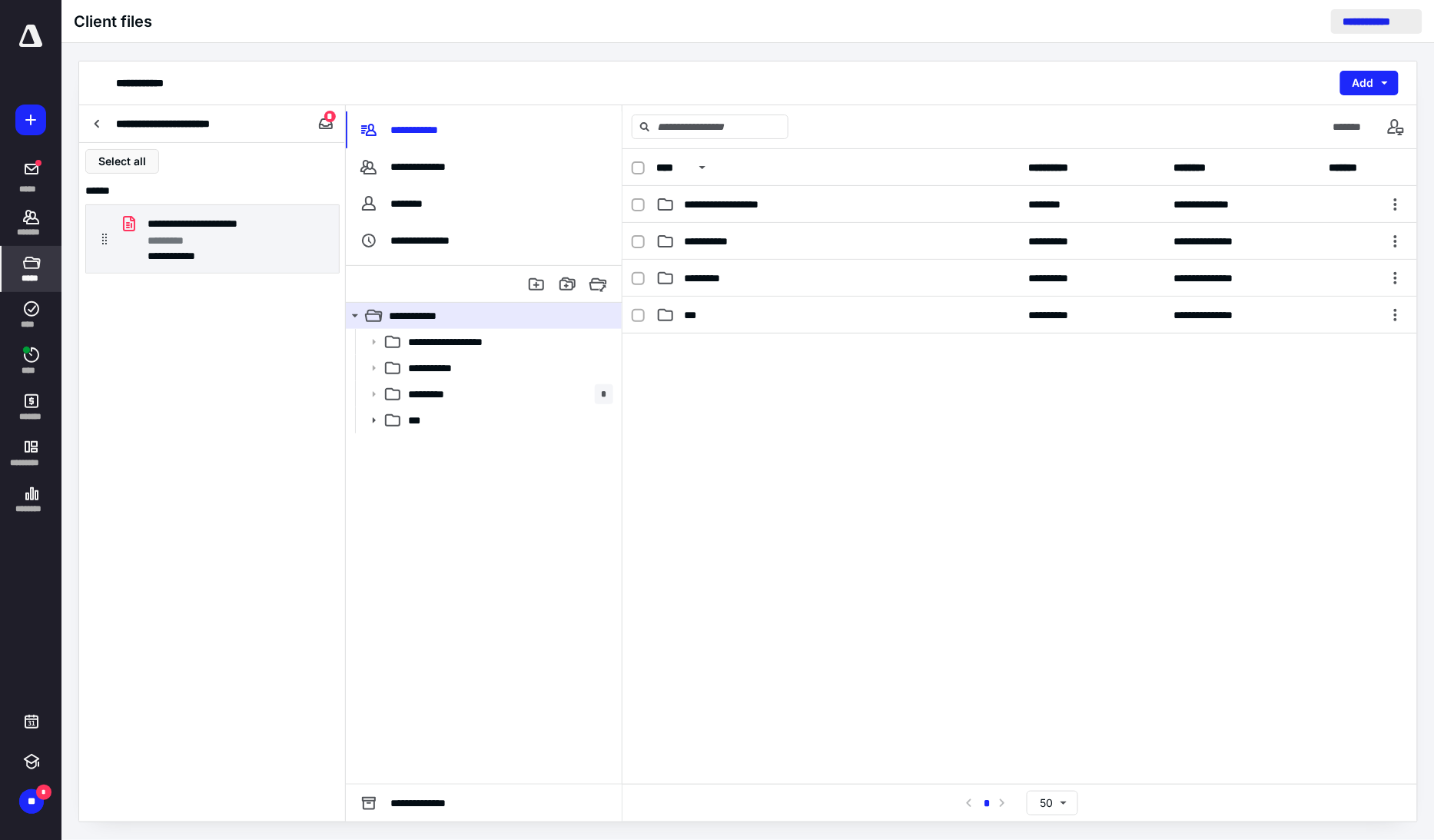 click on "**********" at bounding box center (1376, 22) 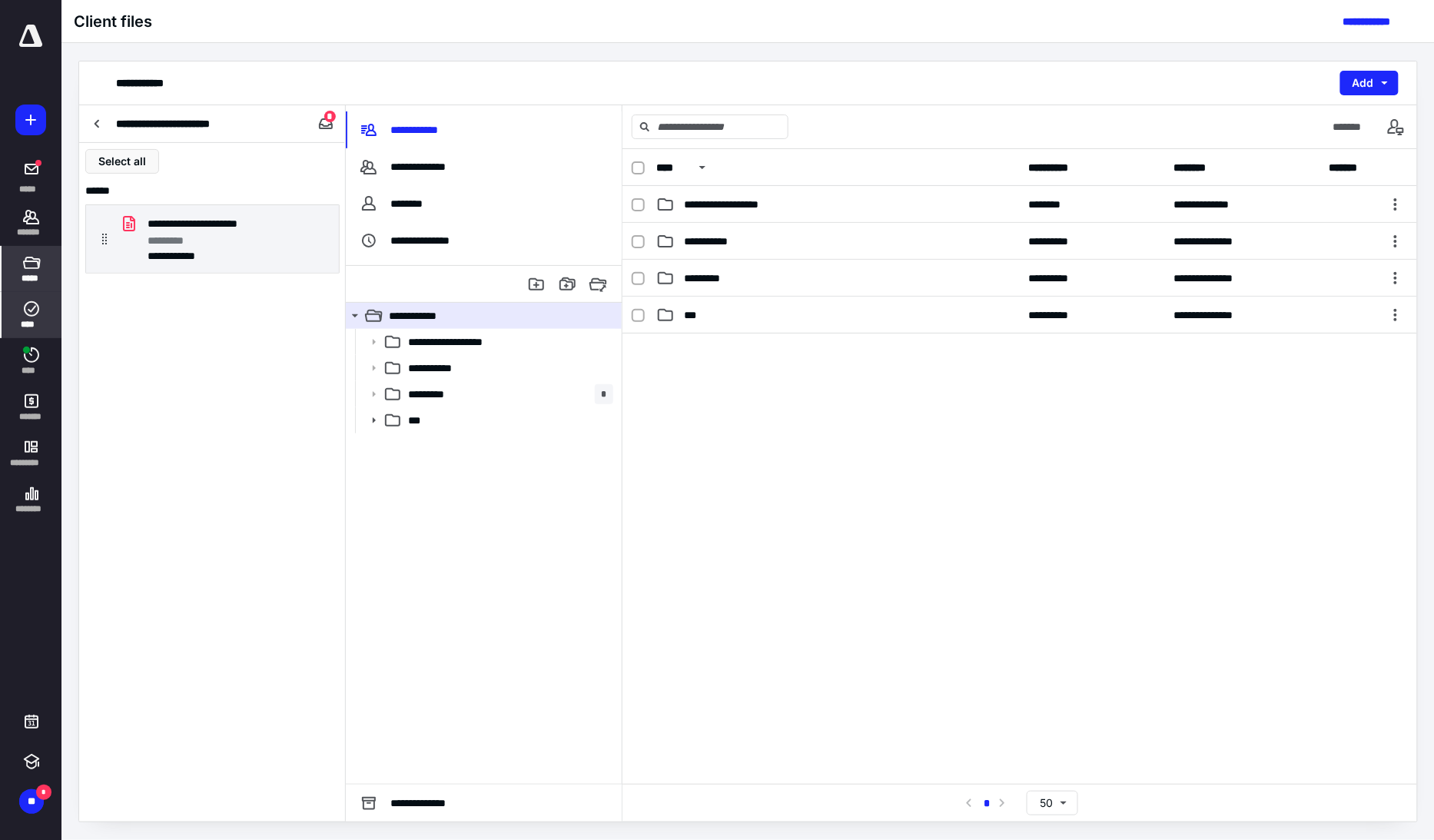 click 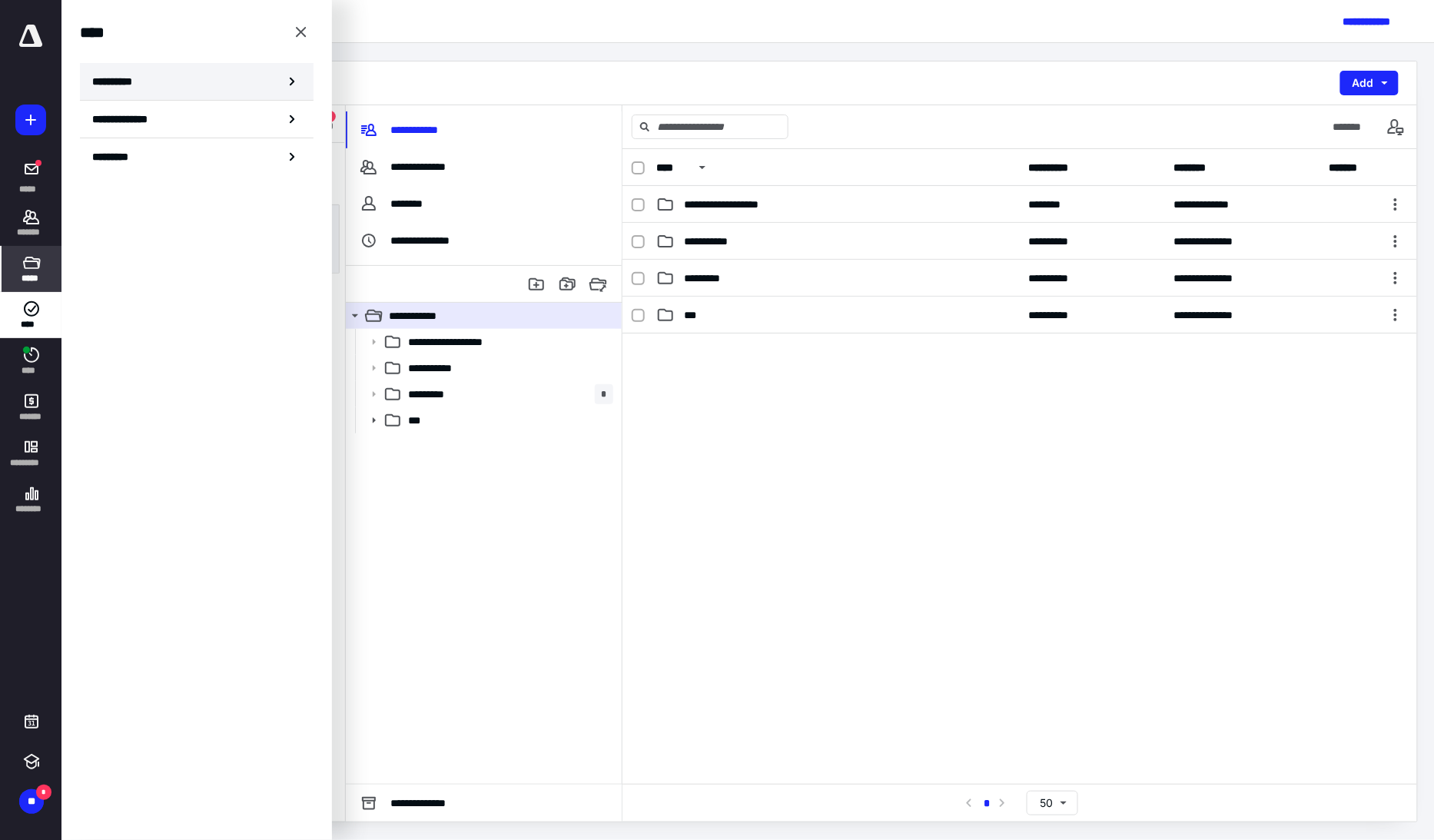 click on "**********" at bounding box center [118, 81] 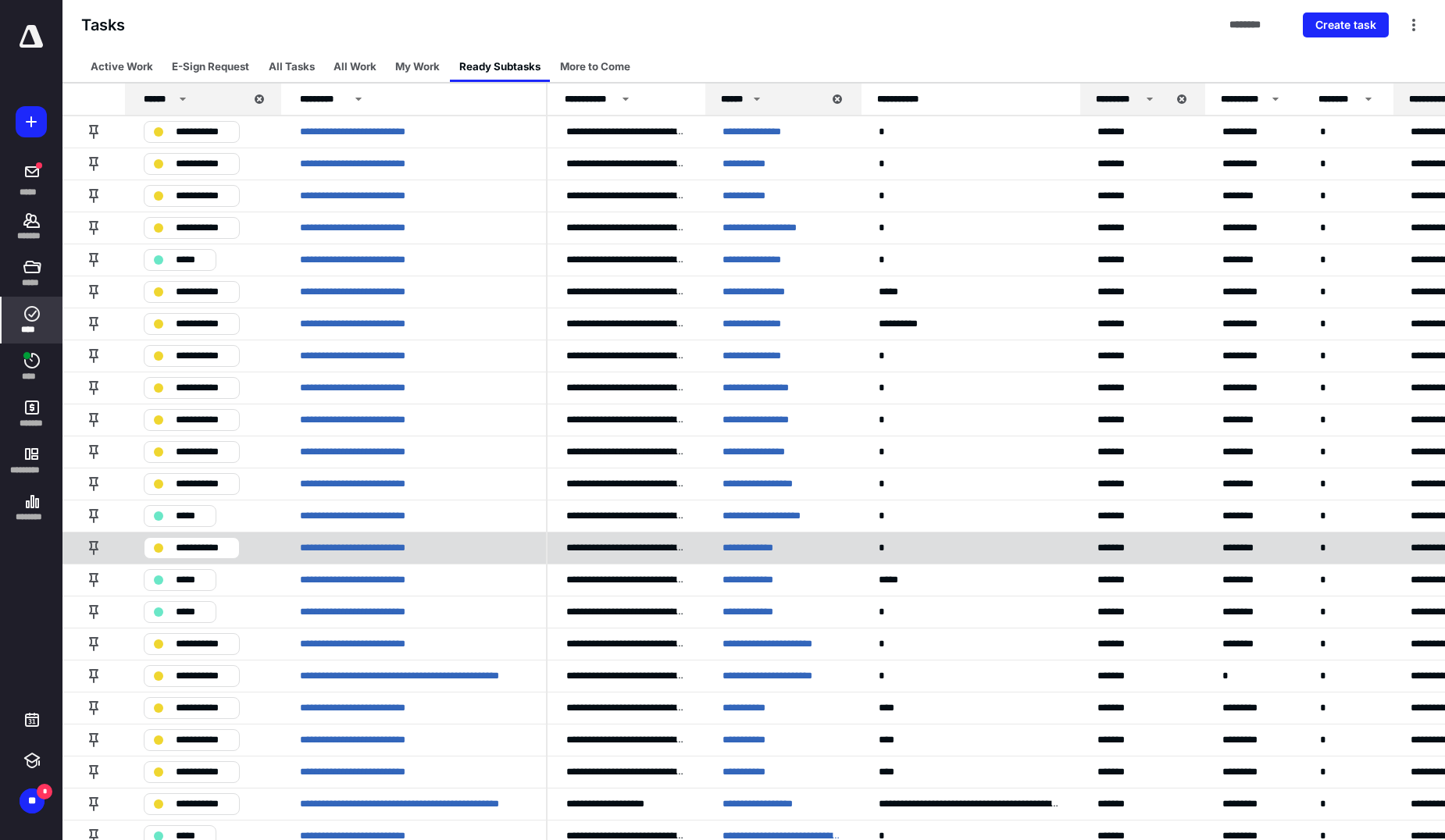 scroll, scrollTop: 105, scrollLeft: 0, axis: vertical 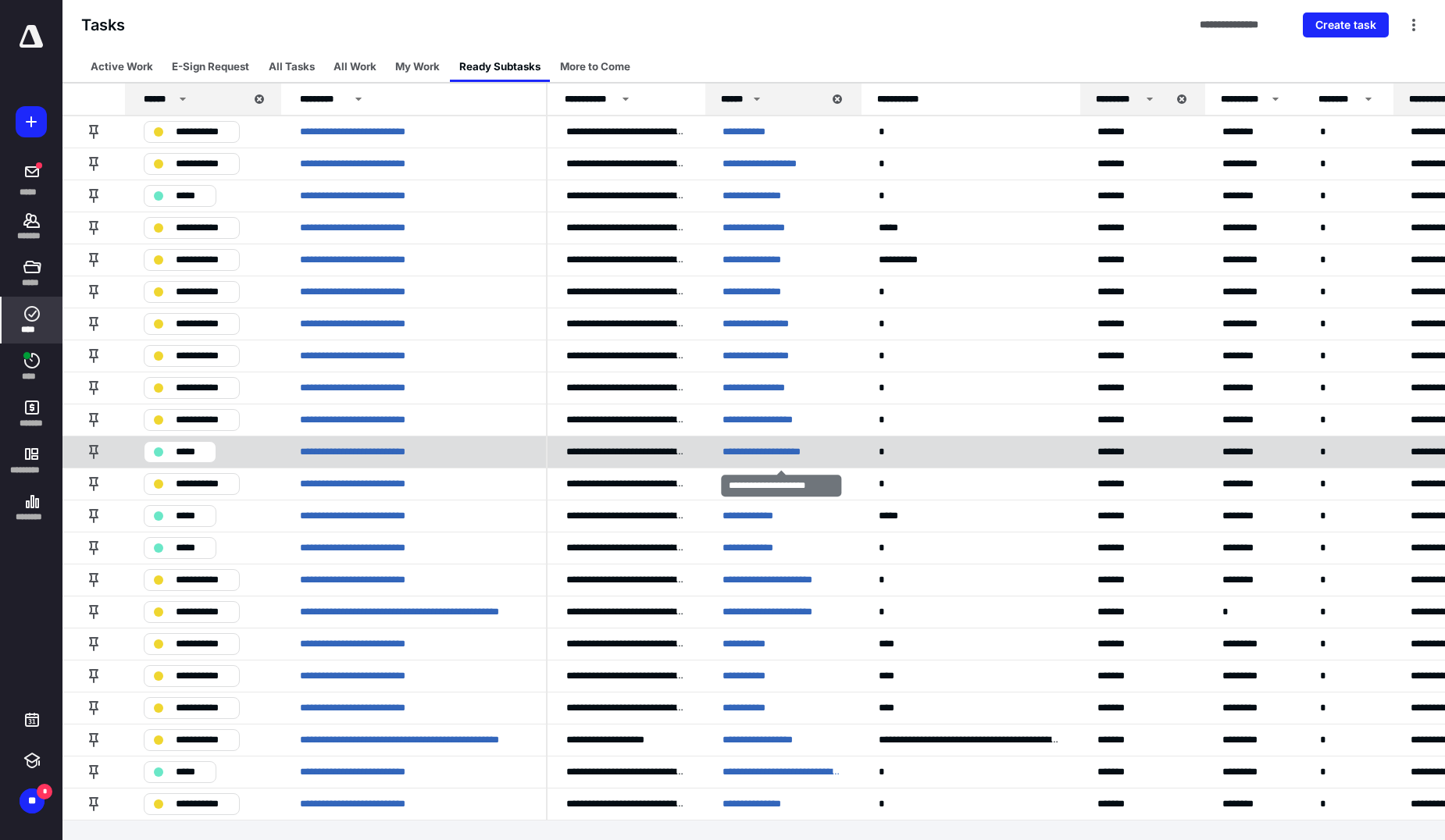 click on "**********" at bounding box center [779, 451] 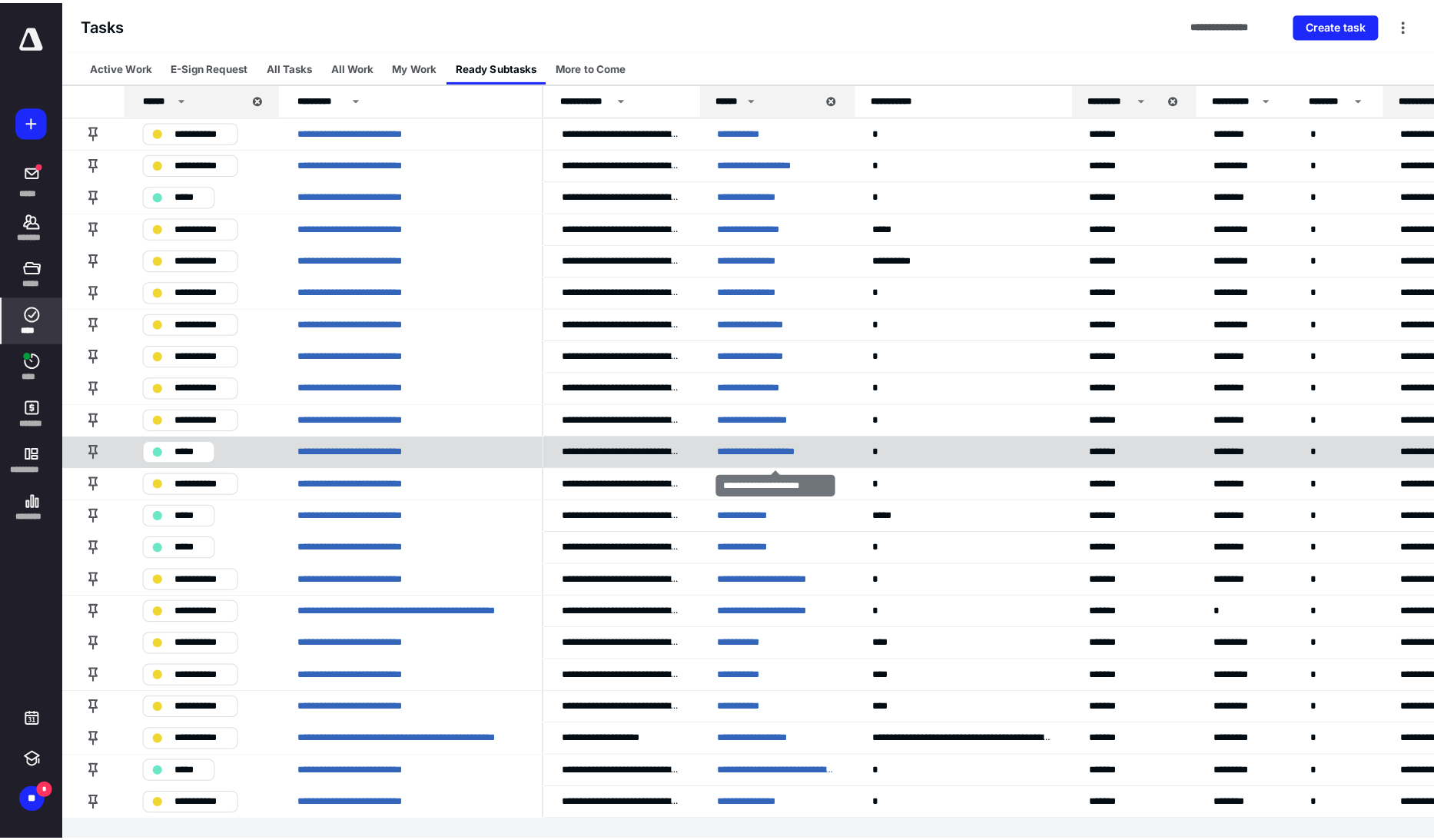 scroll, scrollTop: 0, scrollLeft: 0, axis: both 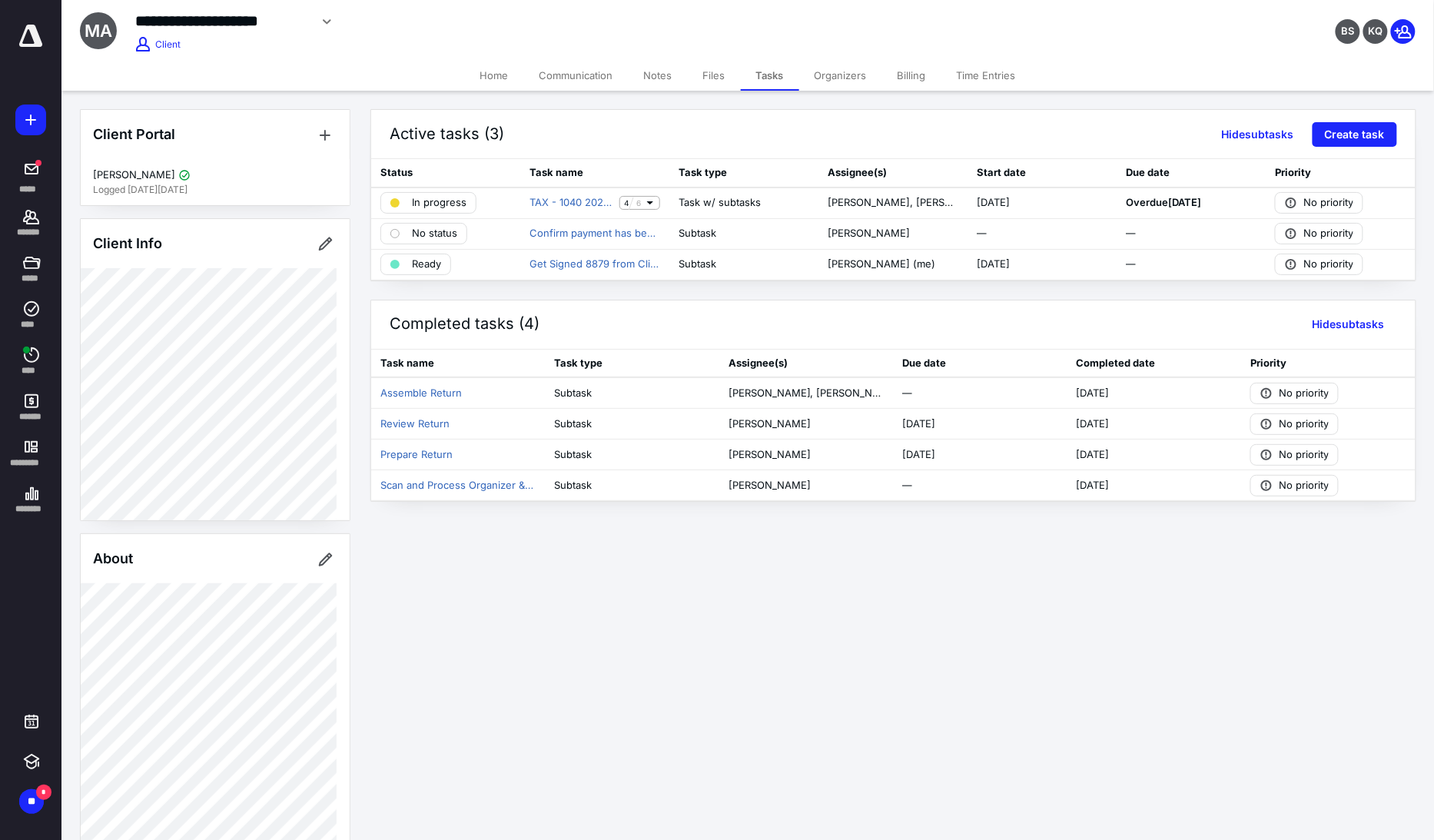 click on "Files" at bounding box center (714, 75) 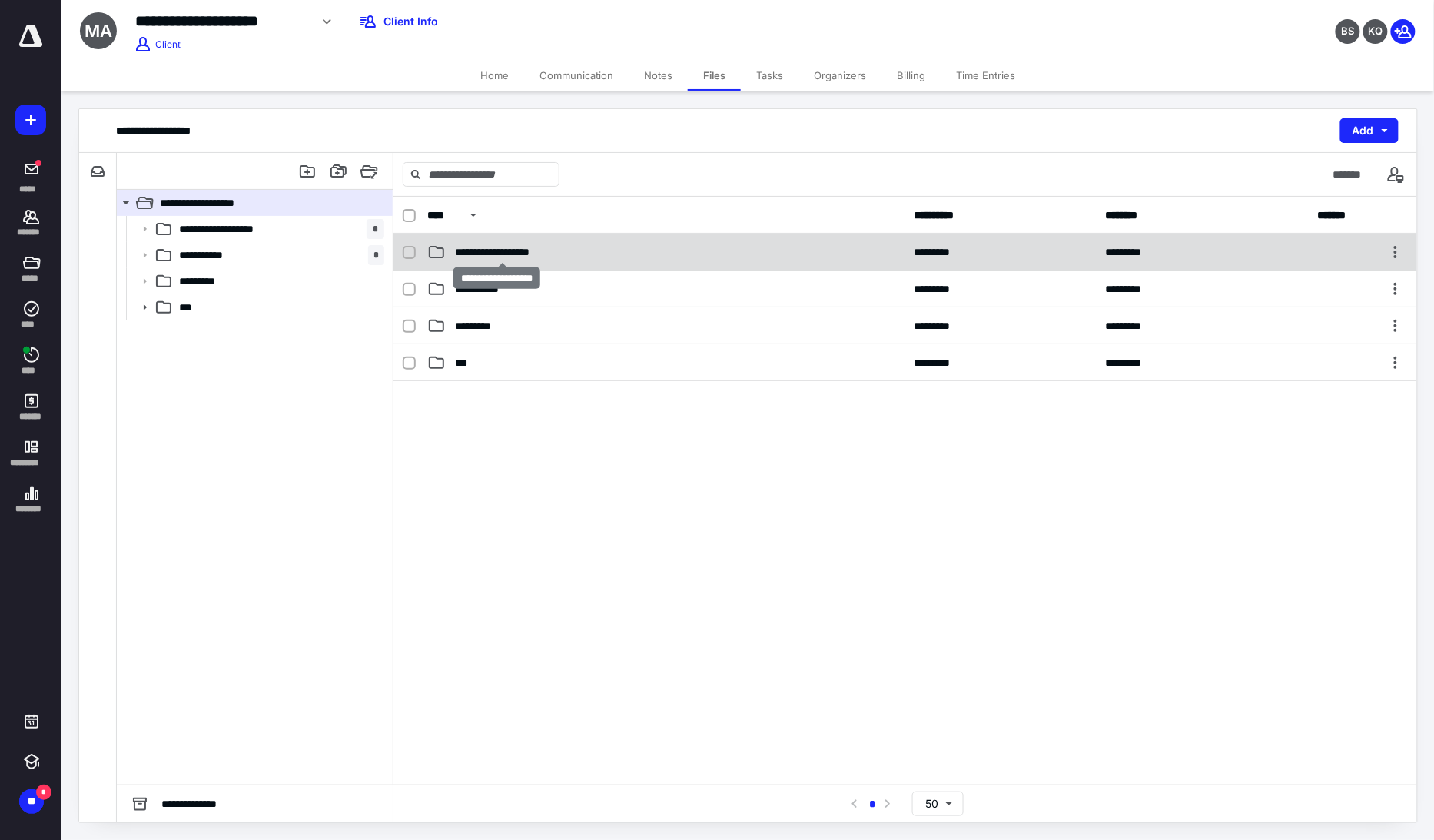 click on "**********" at bounding box center [502, 252] 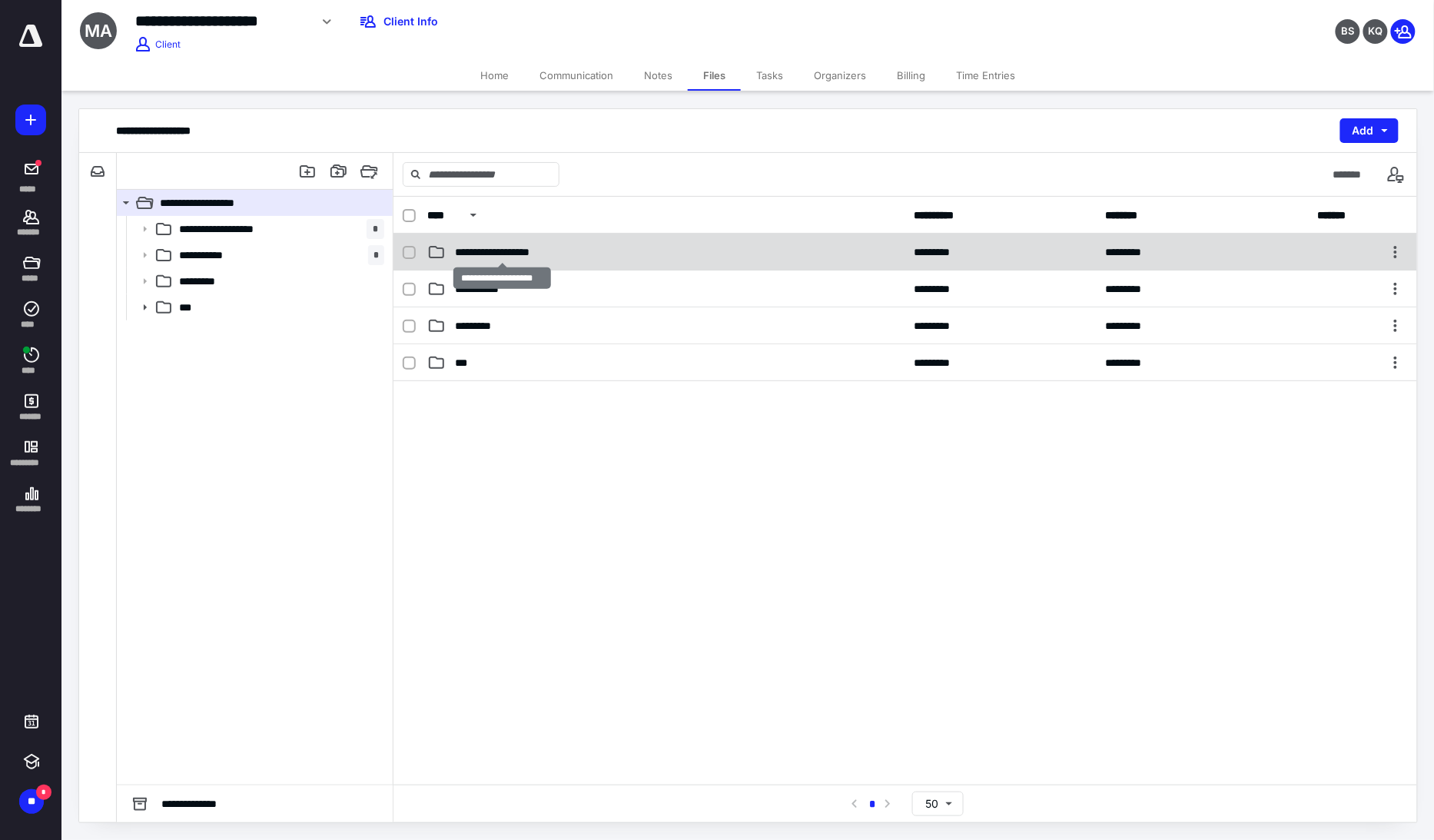 click on "**********" at bounding box center [502, 252] 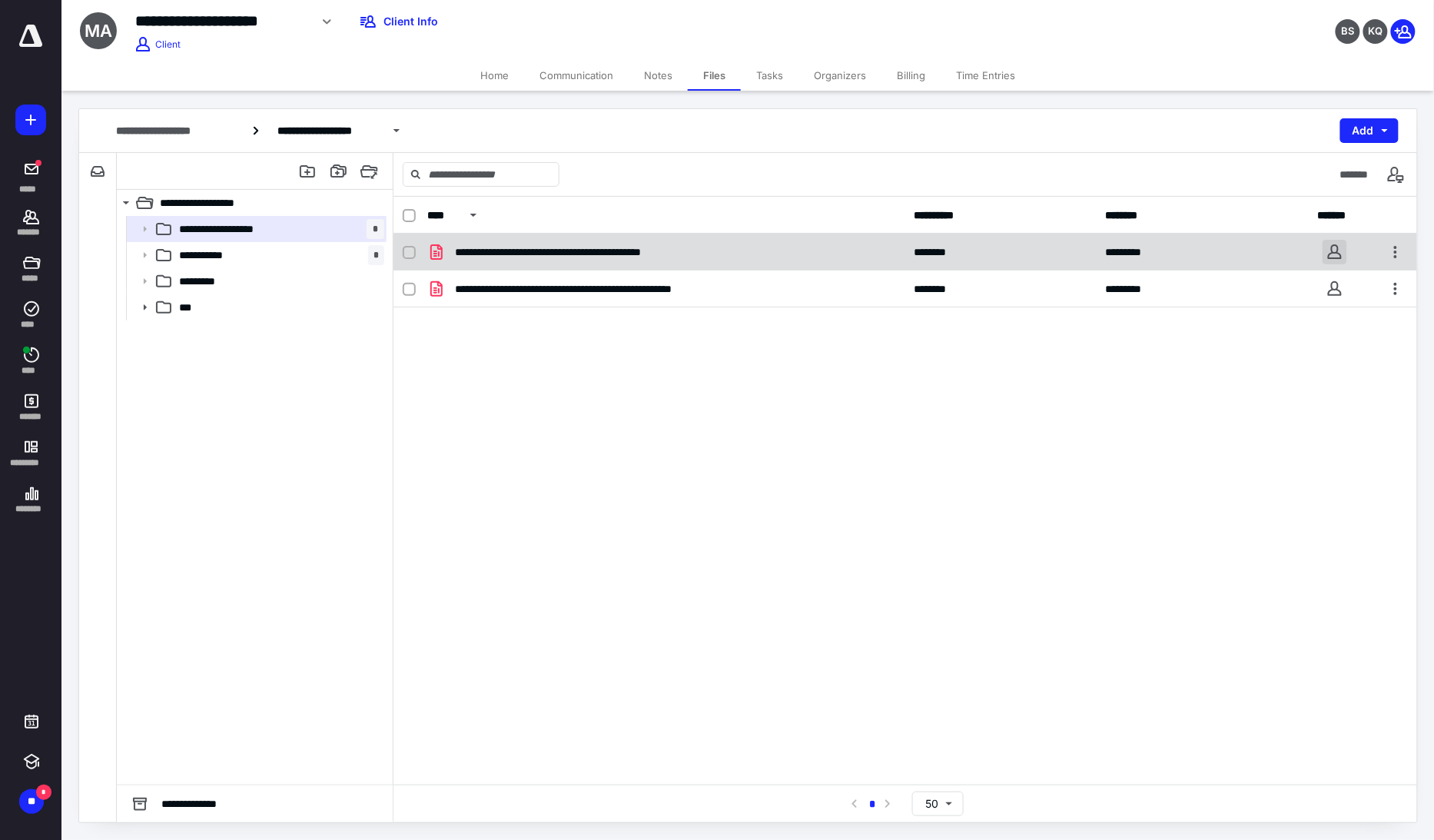 click at bounding box center [1335, 252] 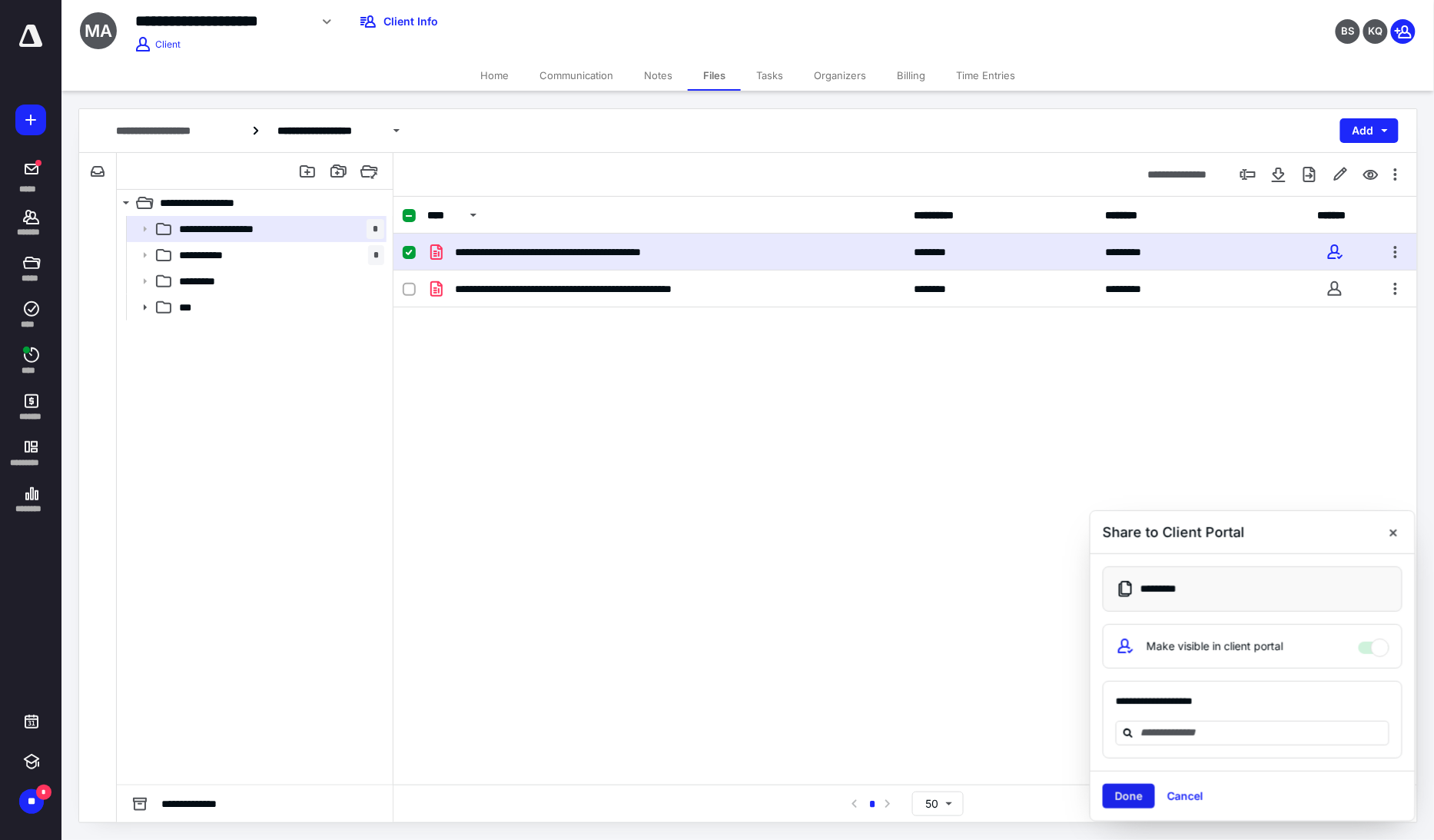 click on "Done" at bounding box center (1129, 796) 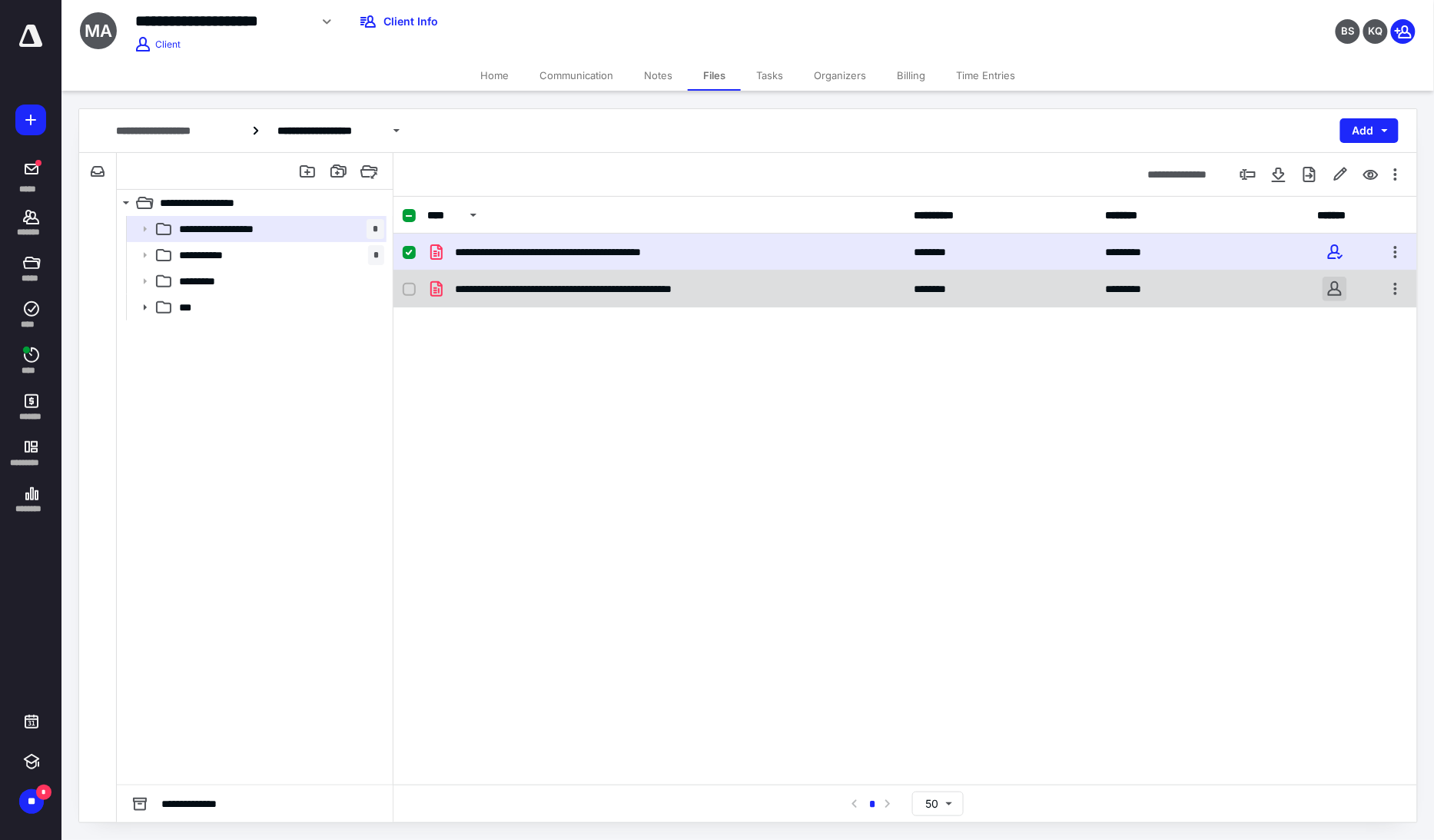 click at bounding box center (1335, 289) 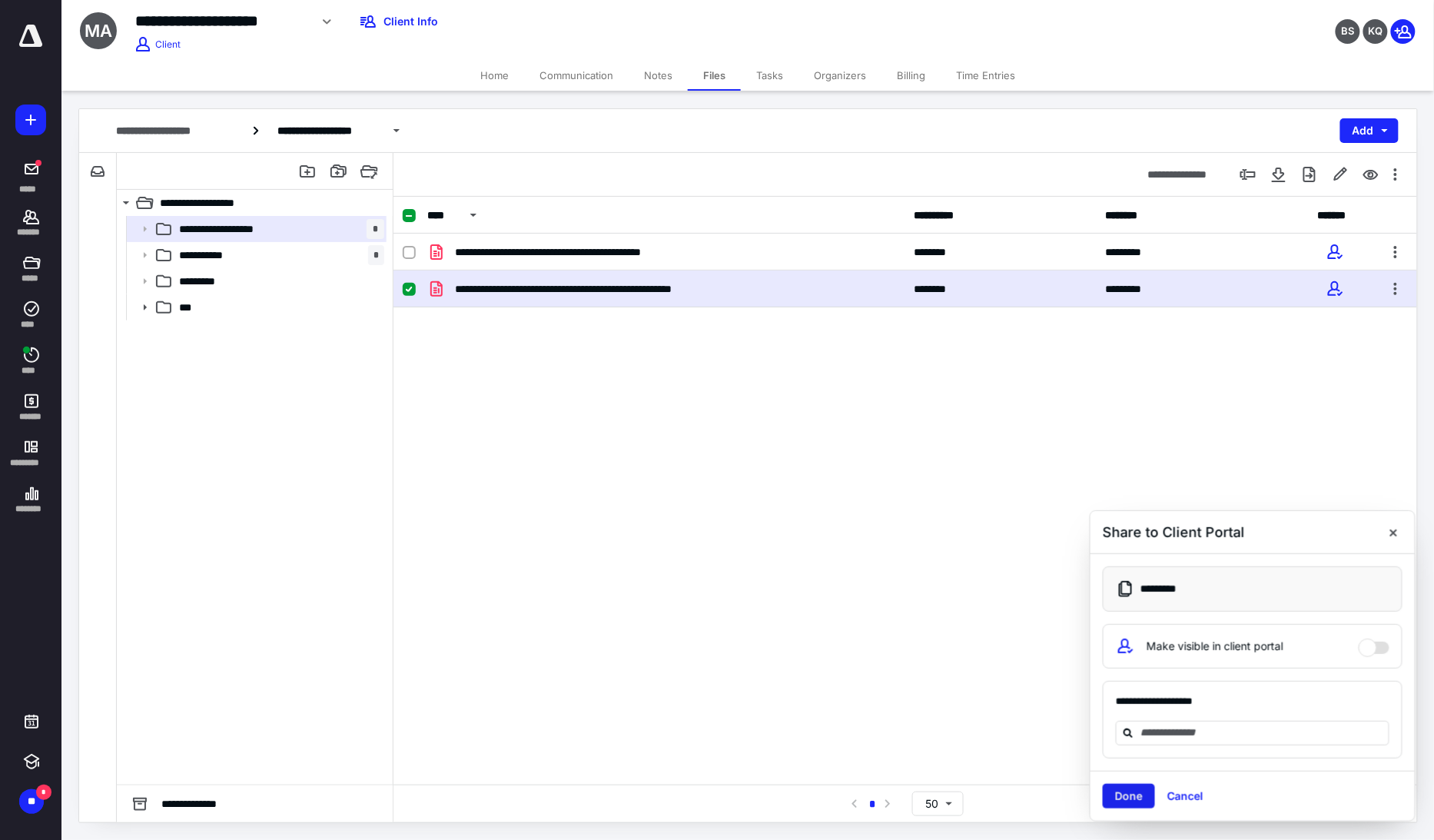 click on "Done" at bounding box center [1129, 796] 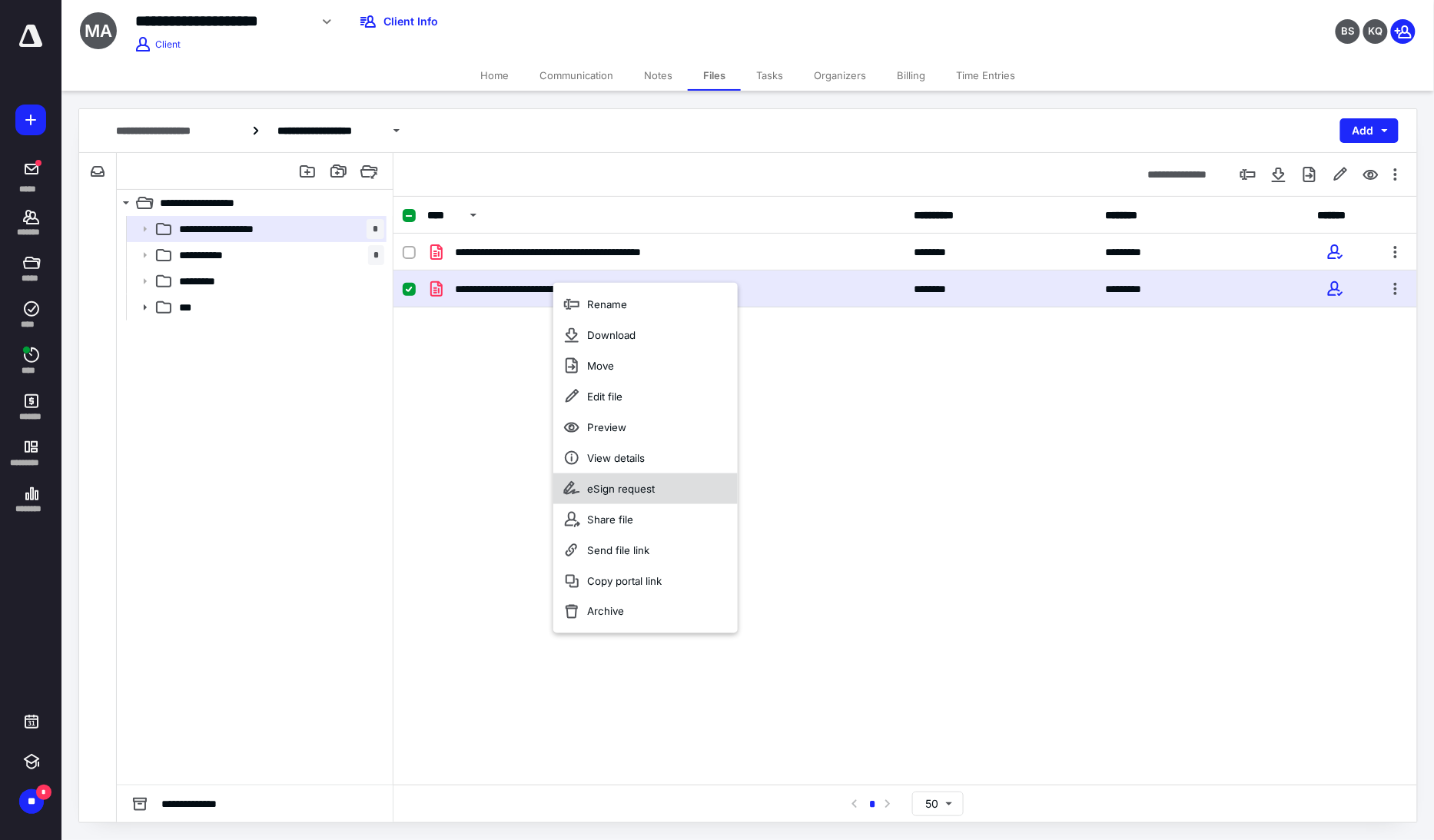 click on "eSign request" at bounding box center [621, 489] 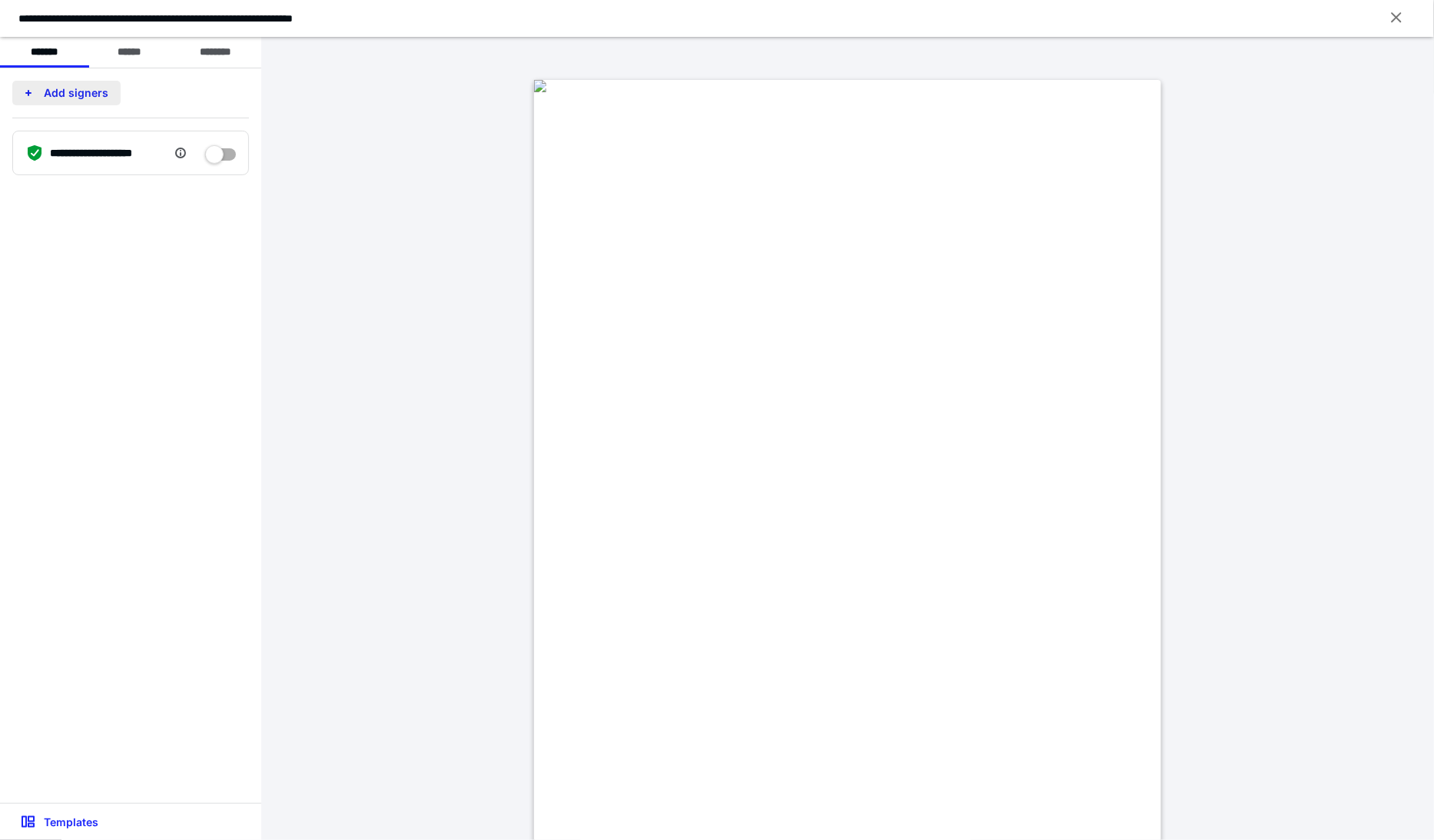 click on "Add signers" at bounding box center [66, 93] 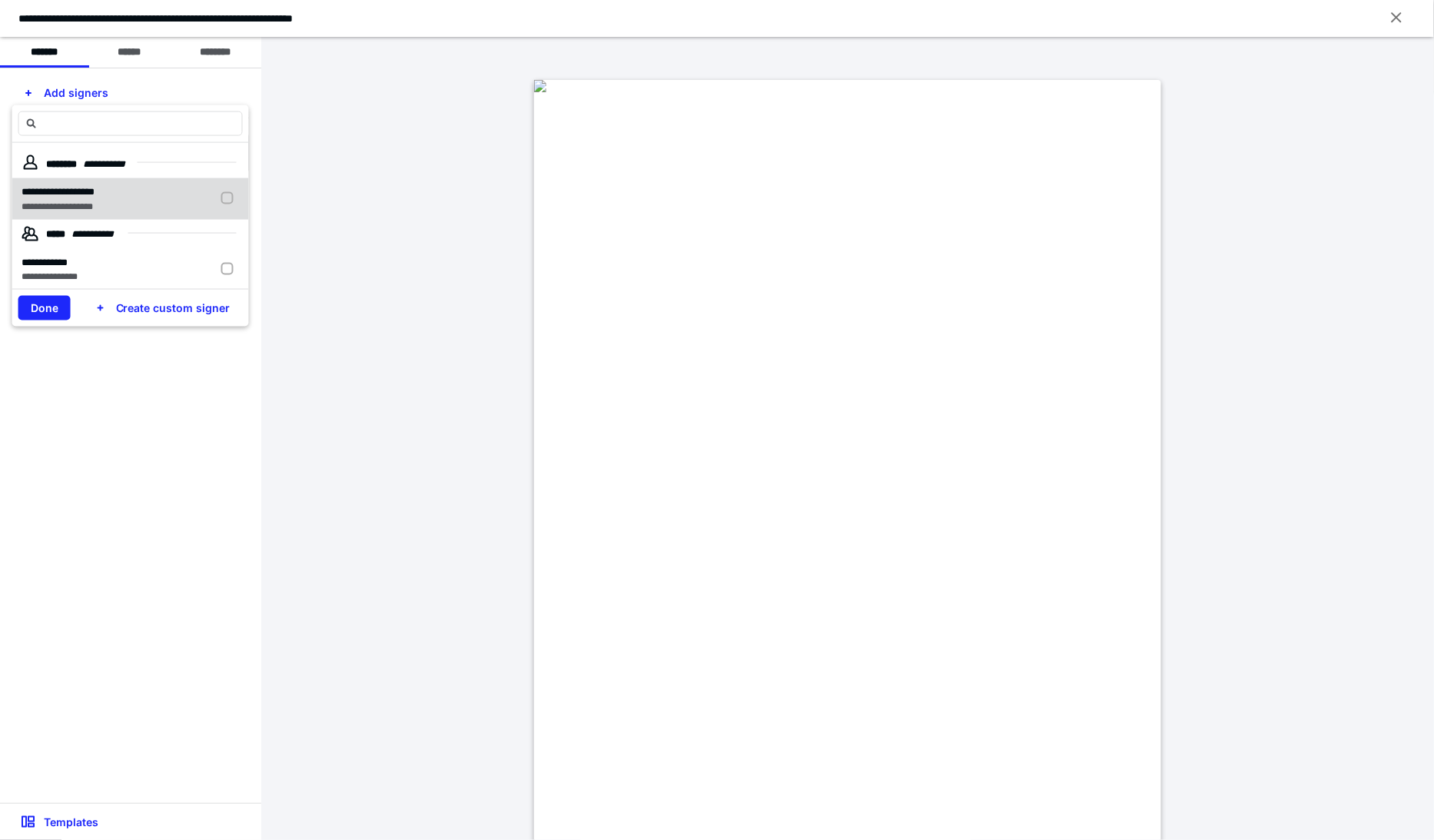 click on "**********" at bounding box center [58, 191] 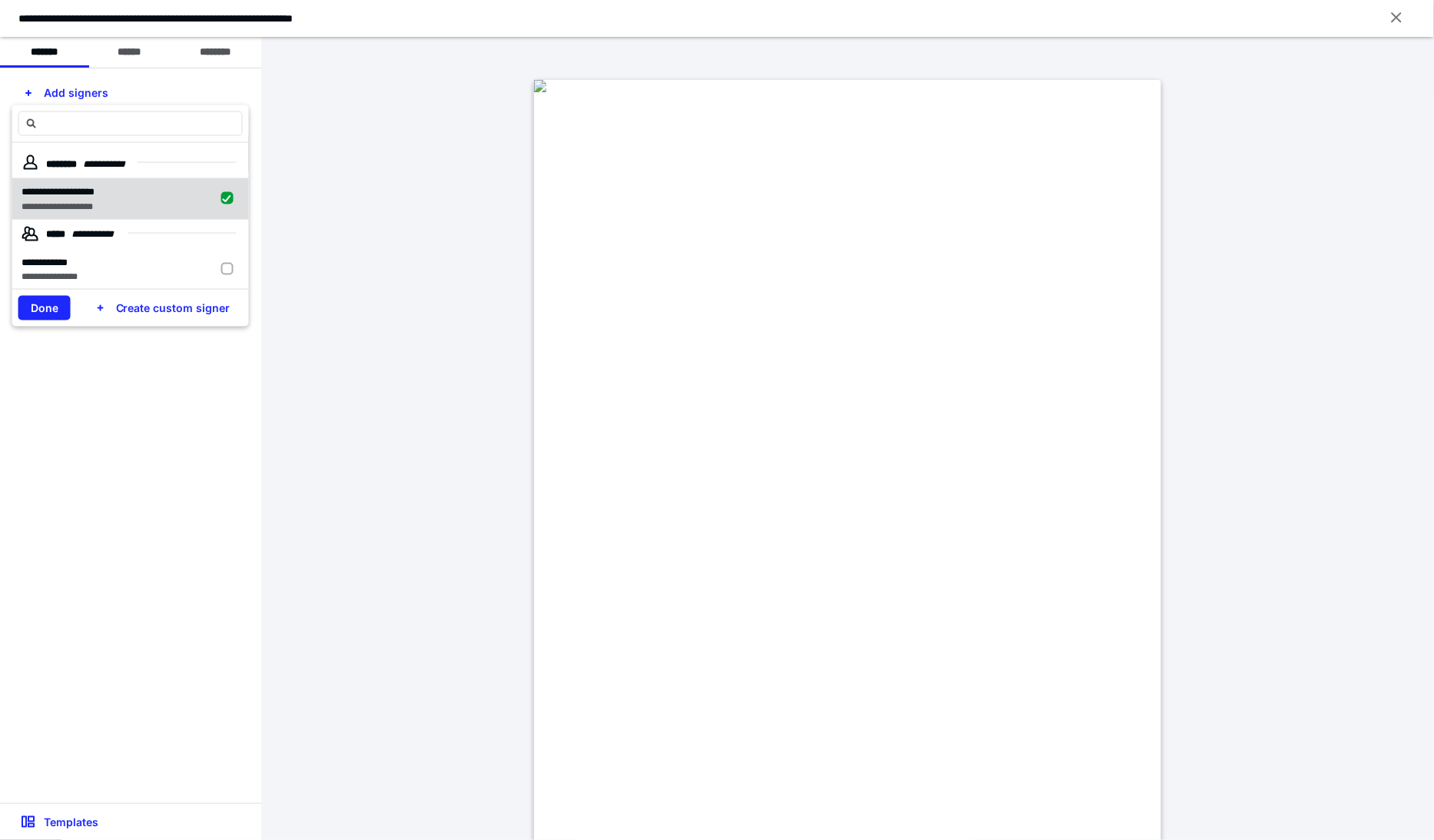 checkbox on "true" 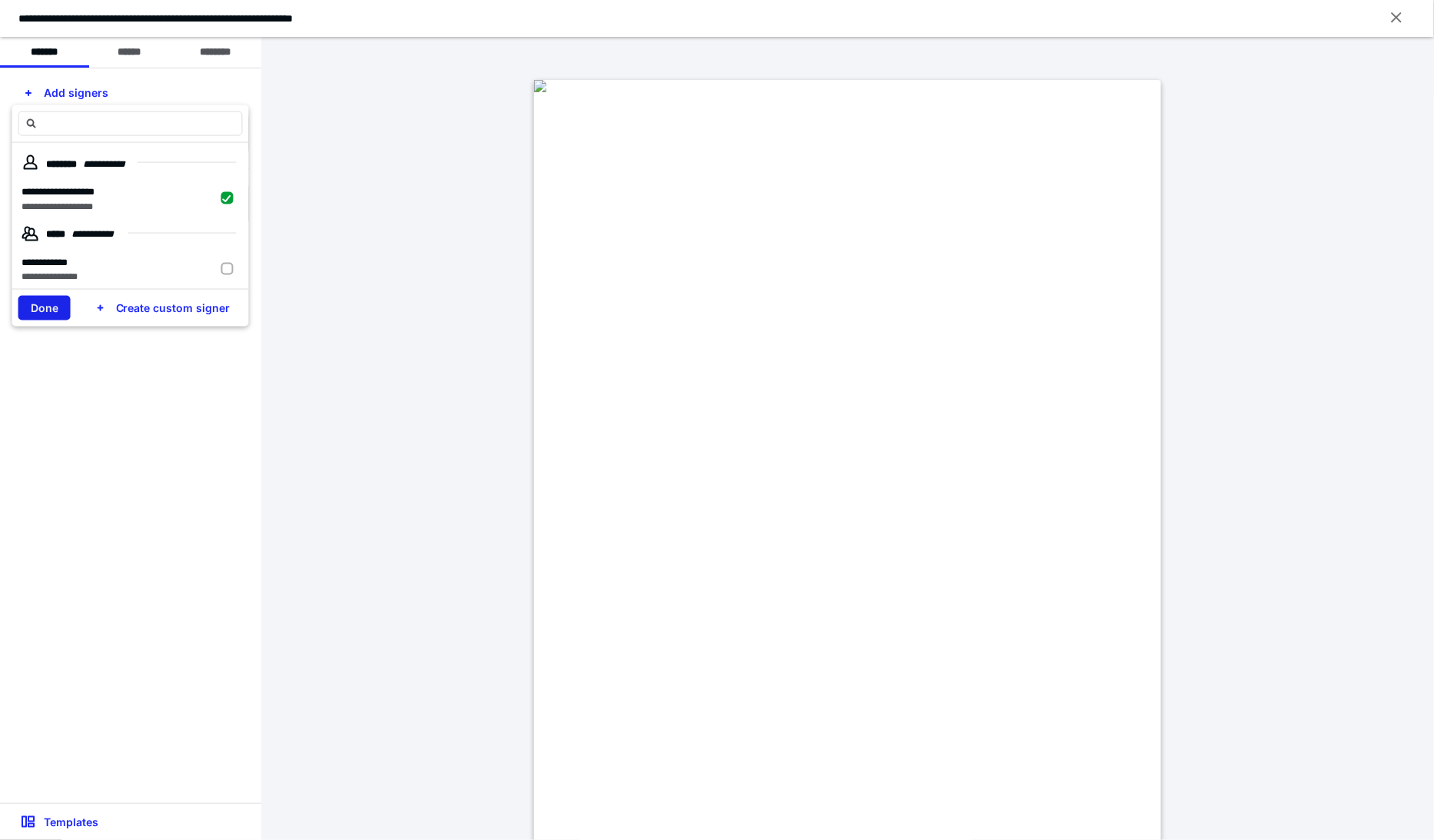 click on "Done" at bounding box center [45, 308] 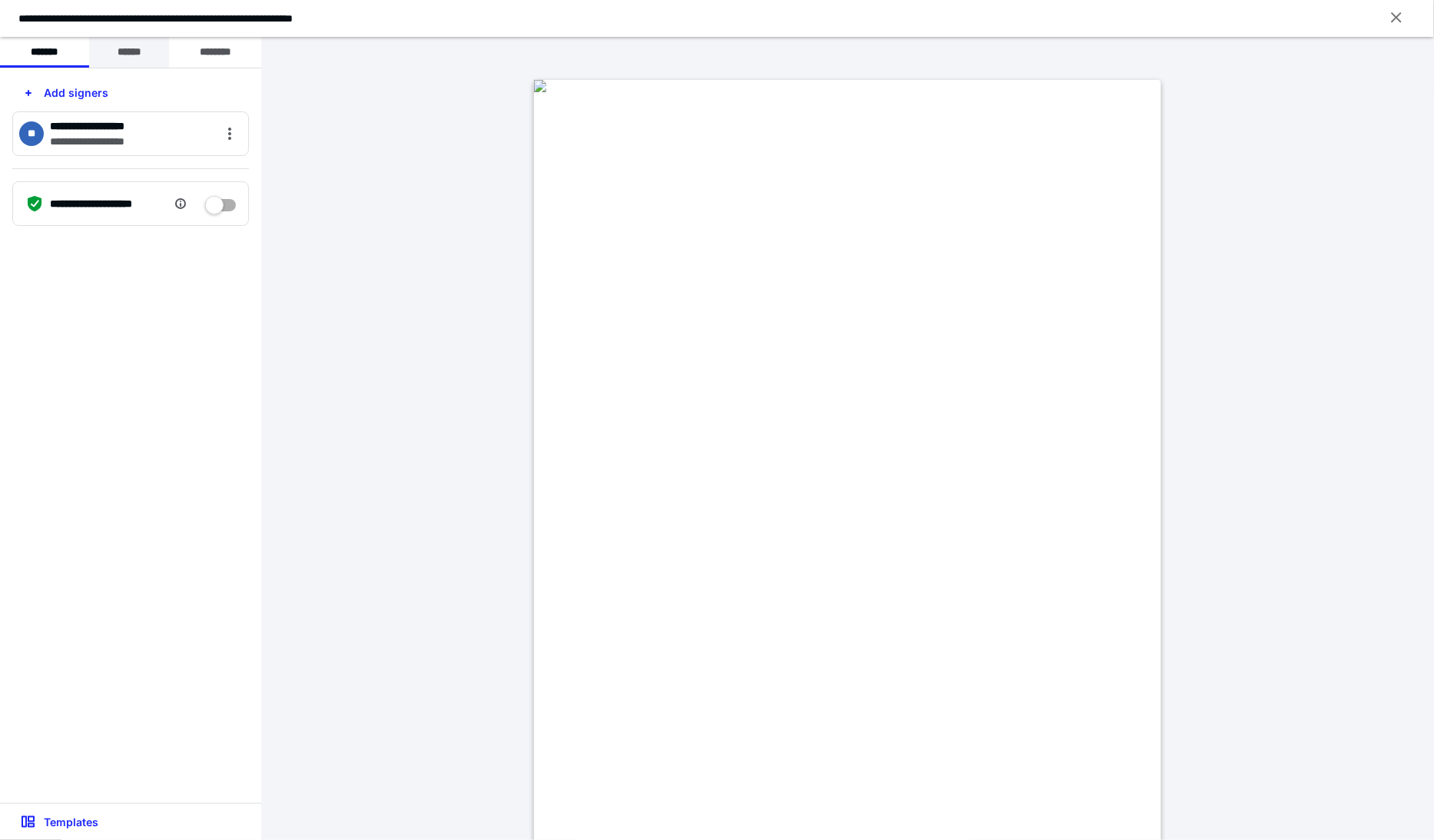 click on "******" at bounding box center (129, 52) 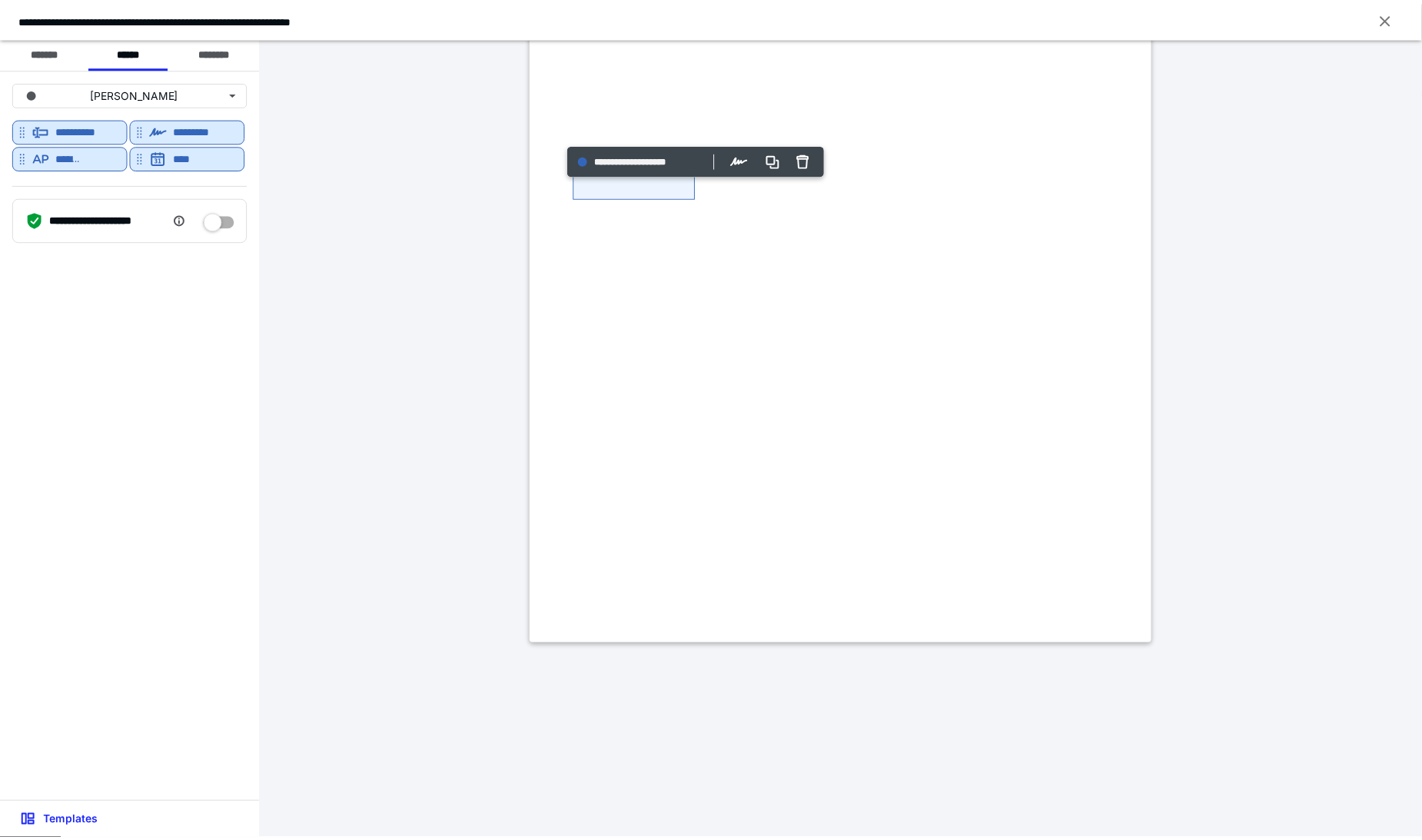 scroll, scrollTop: 0, scrollLeft: 0, axis: both 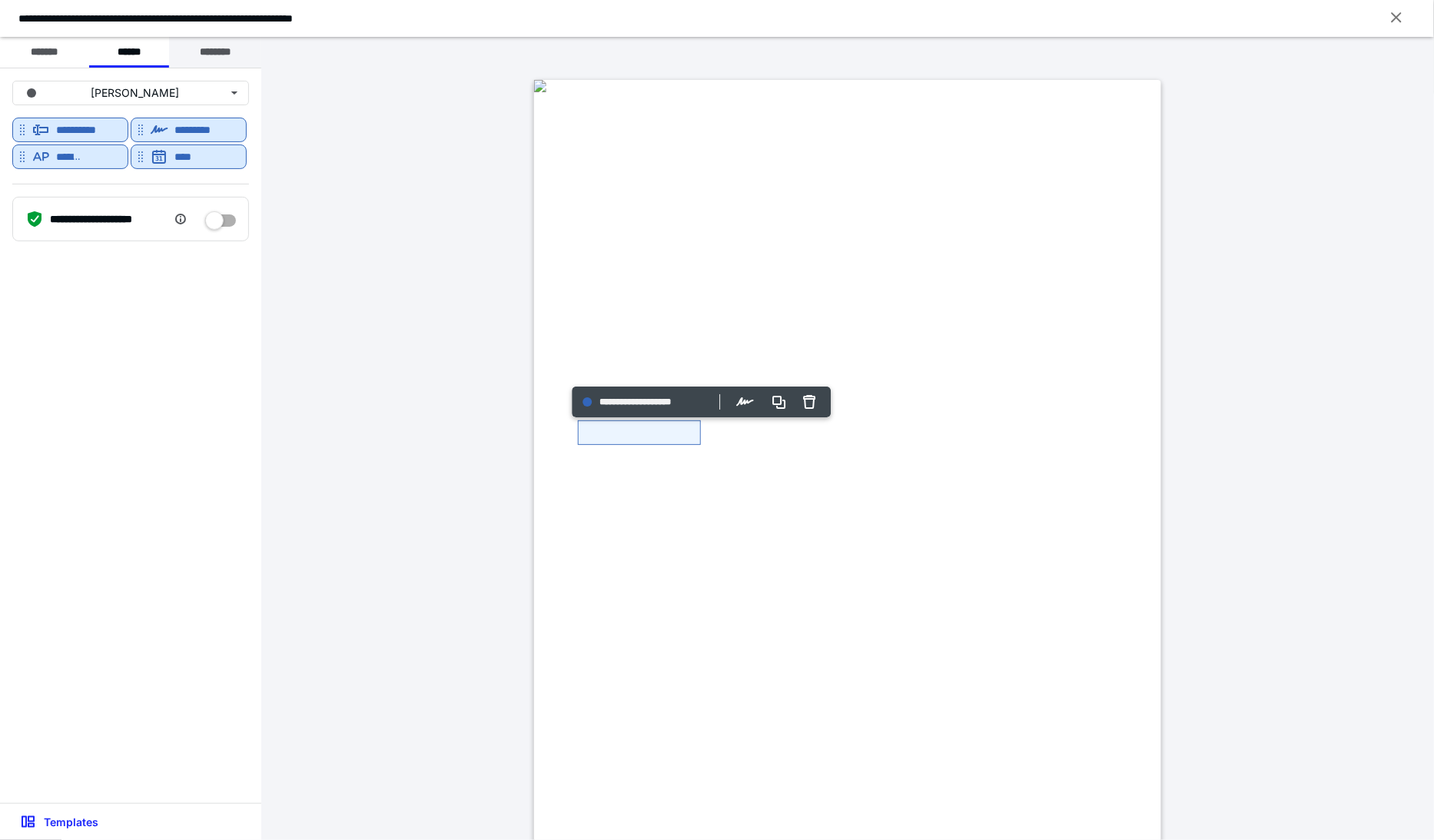 click on "********" at bounding box center (215, 52) 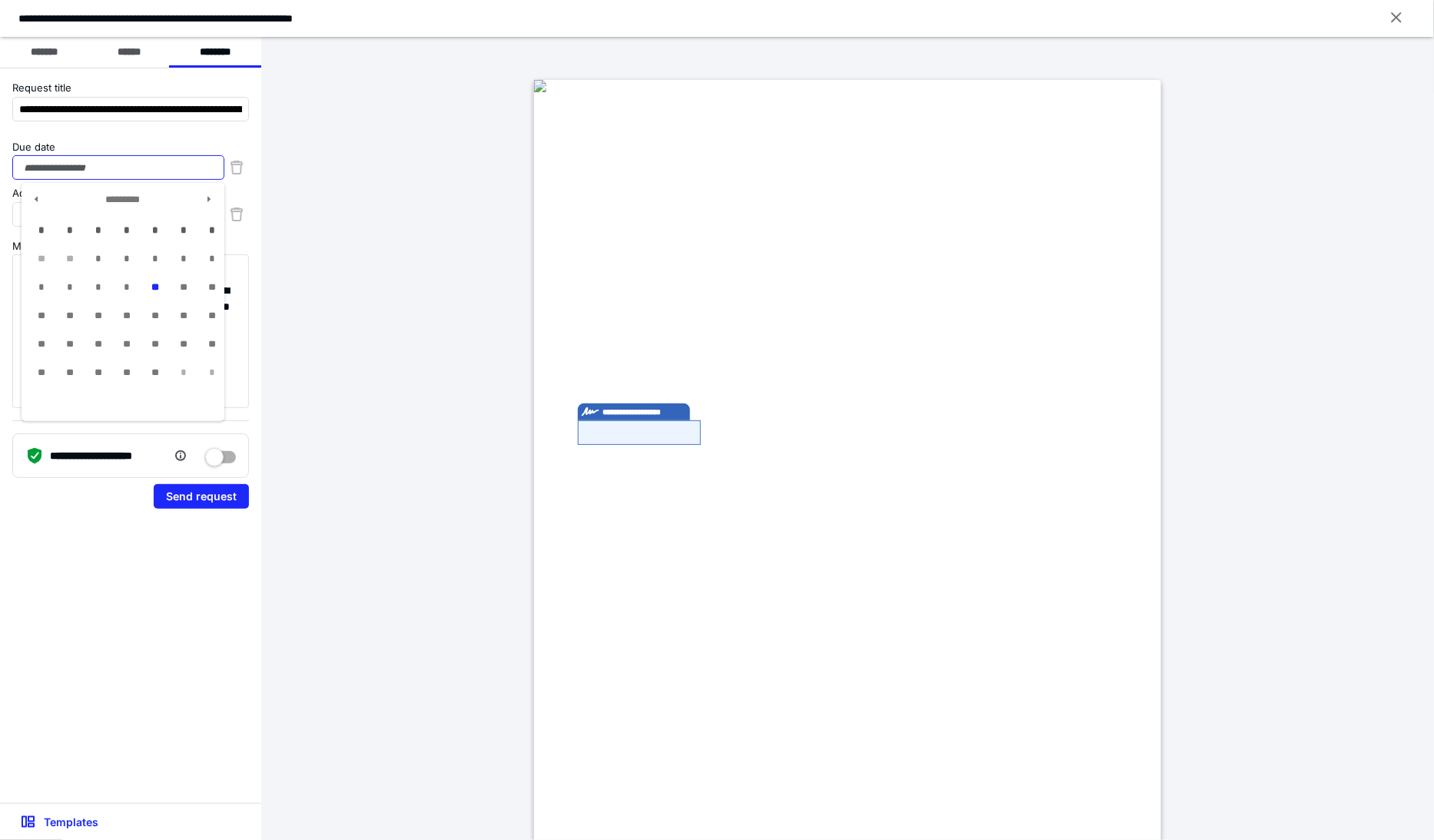 click on "Due date" at bounding box center (118, 168) 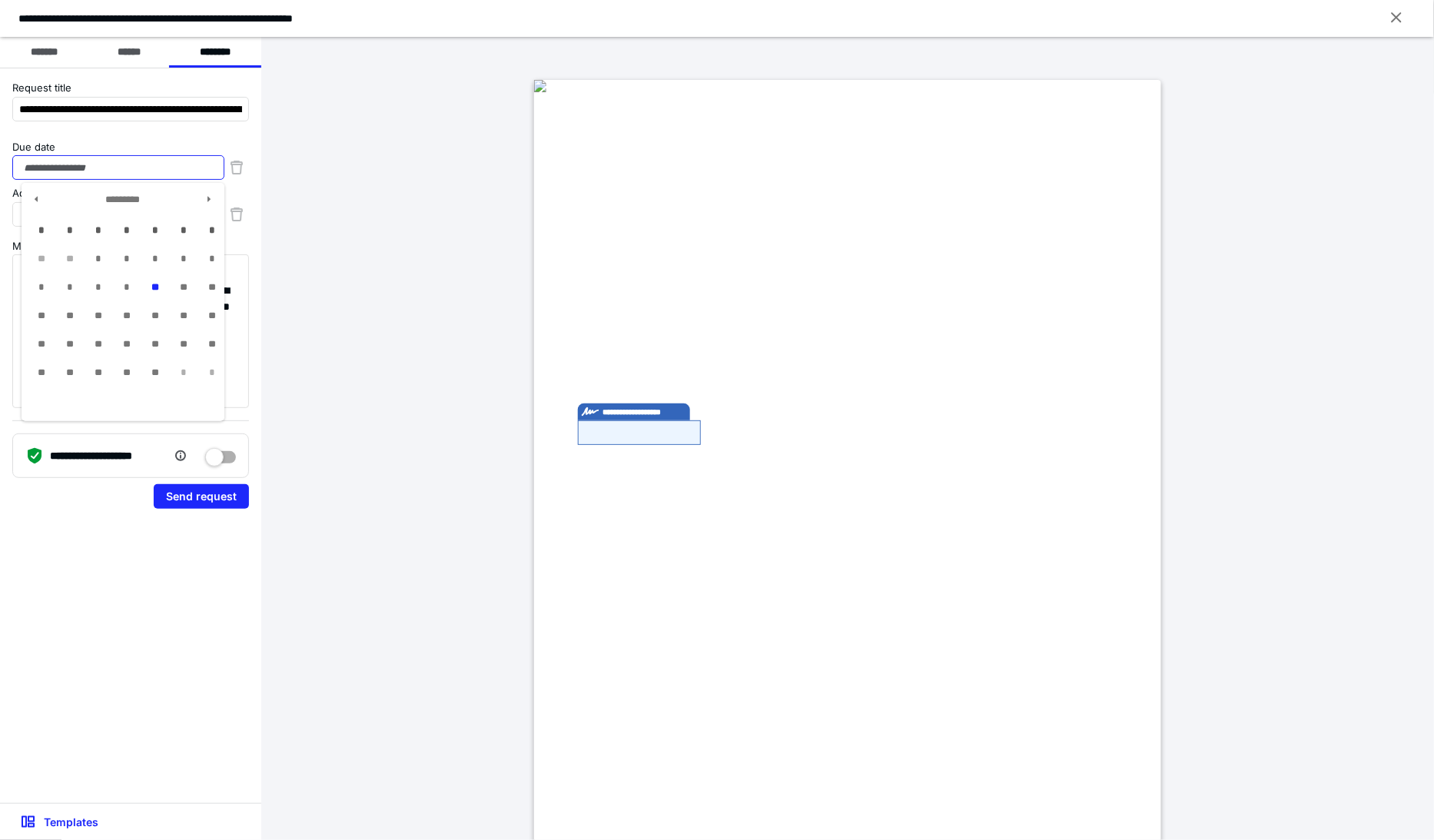 drag, startPoint x: 152, startPoint y: 370, endPoint x: 71, endPoint y: 290, distance: 113.8464 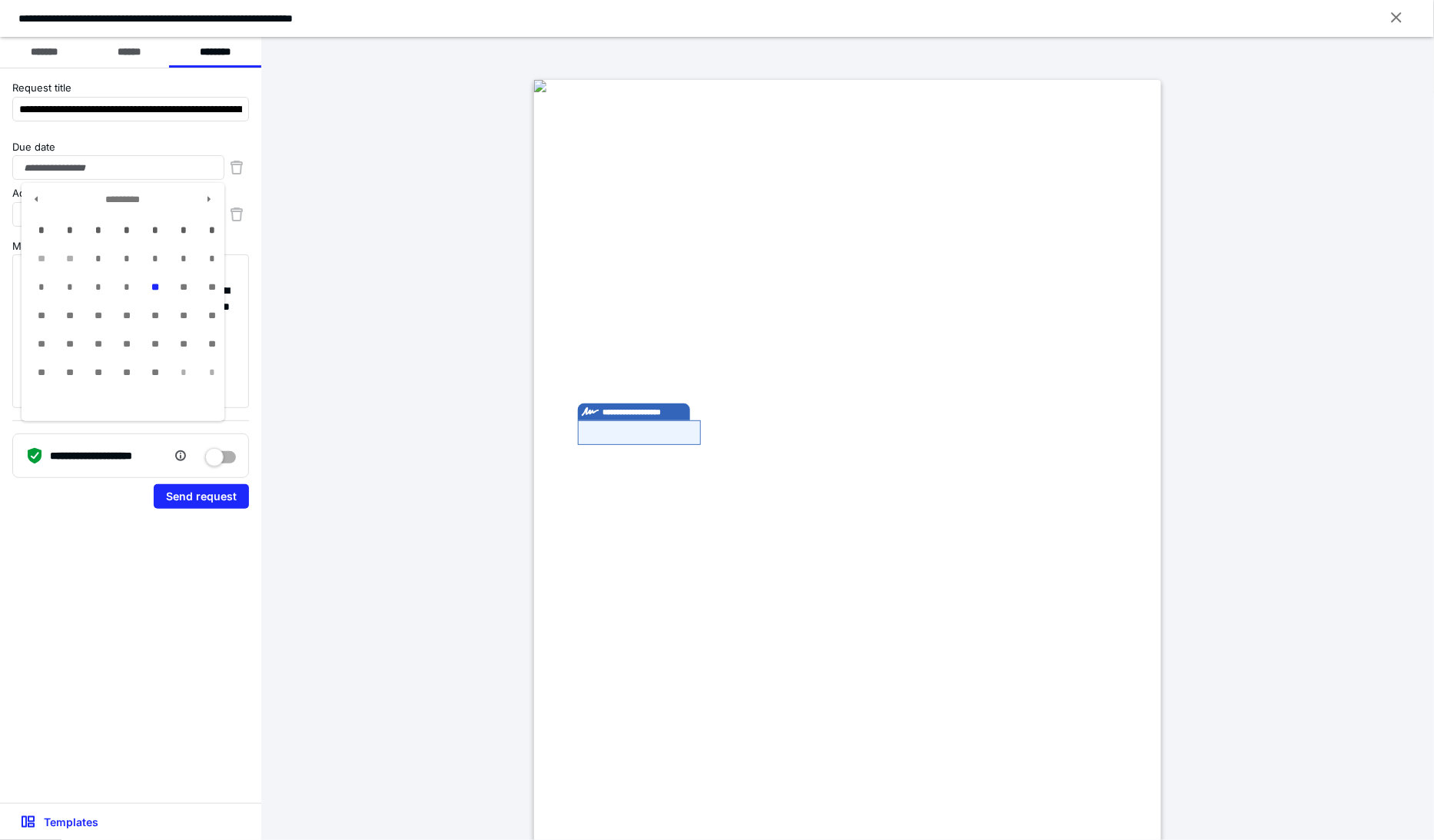 type on "**********" 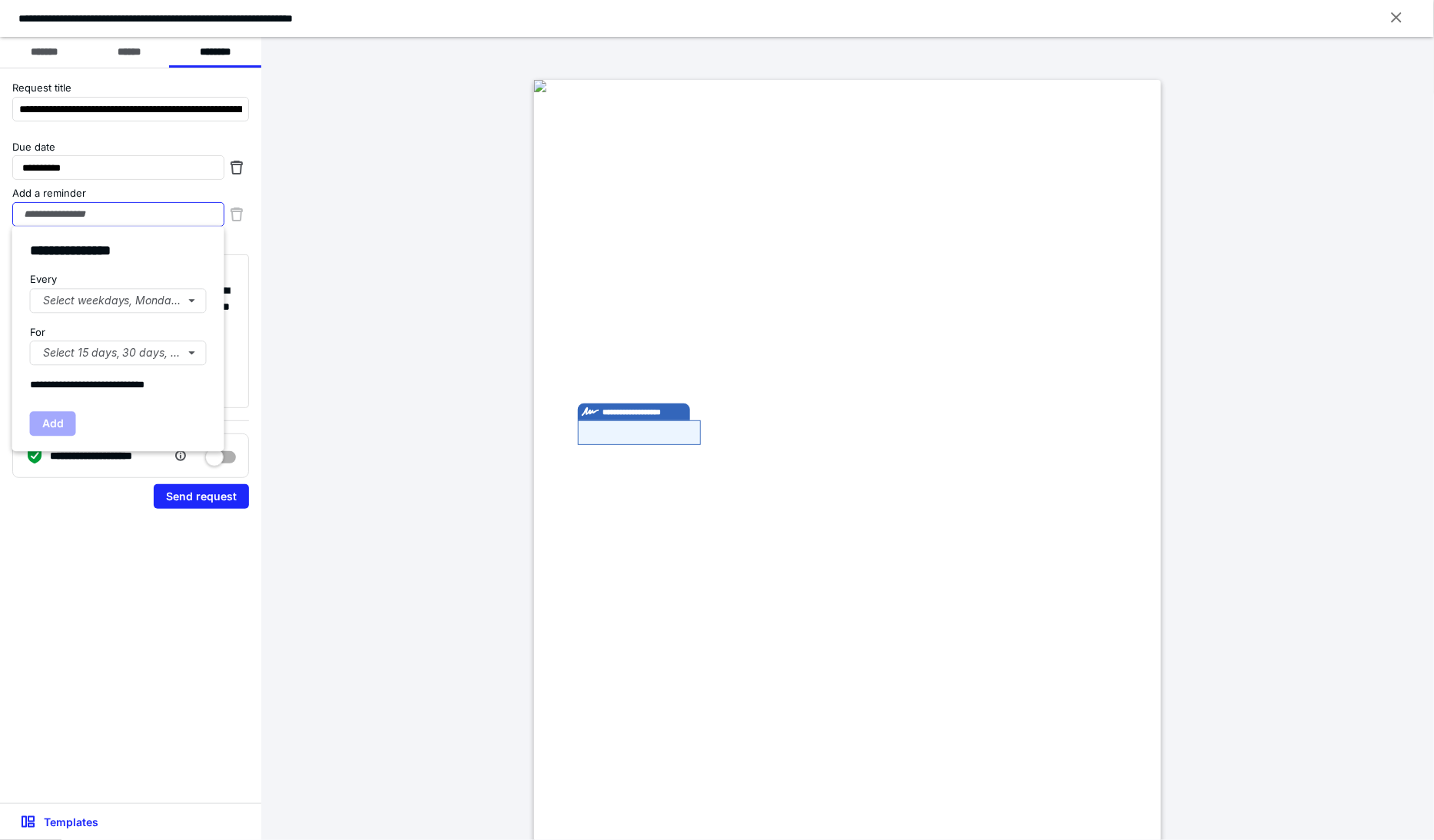 click on "Add a reminder" at bounding box center (118, 214) 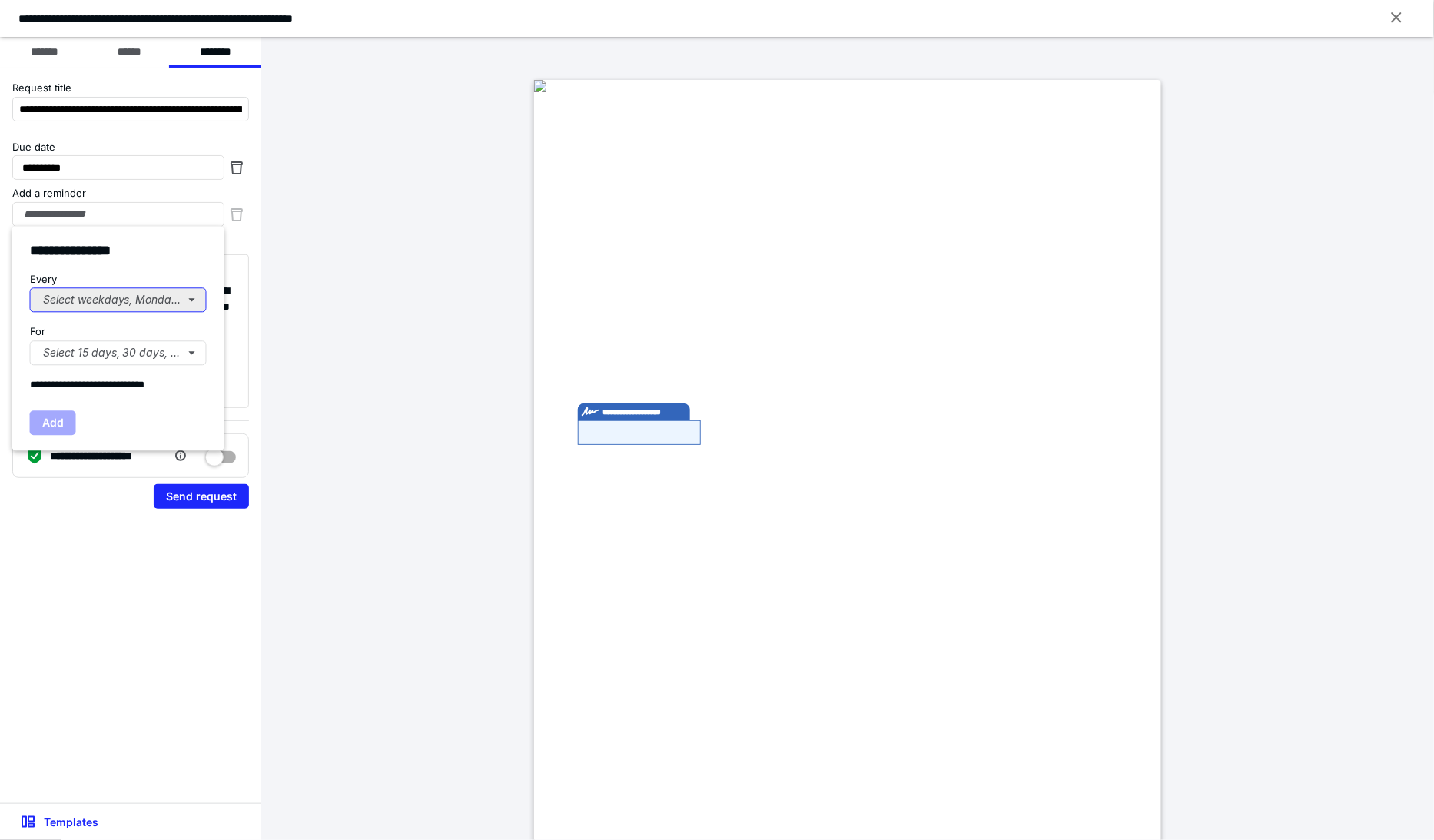 click on "Select weekdays, Mondays, or Tues..." at bounding box center (118, 300) 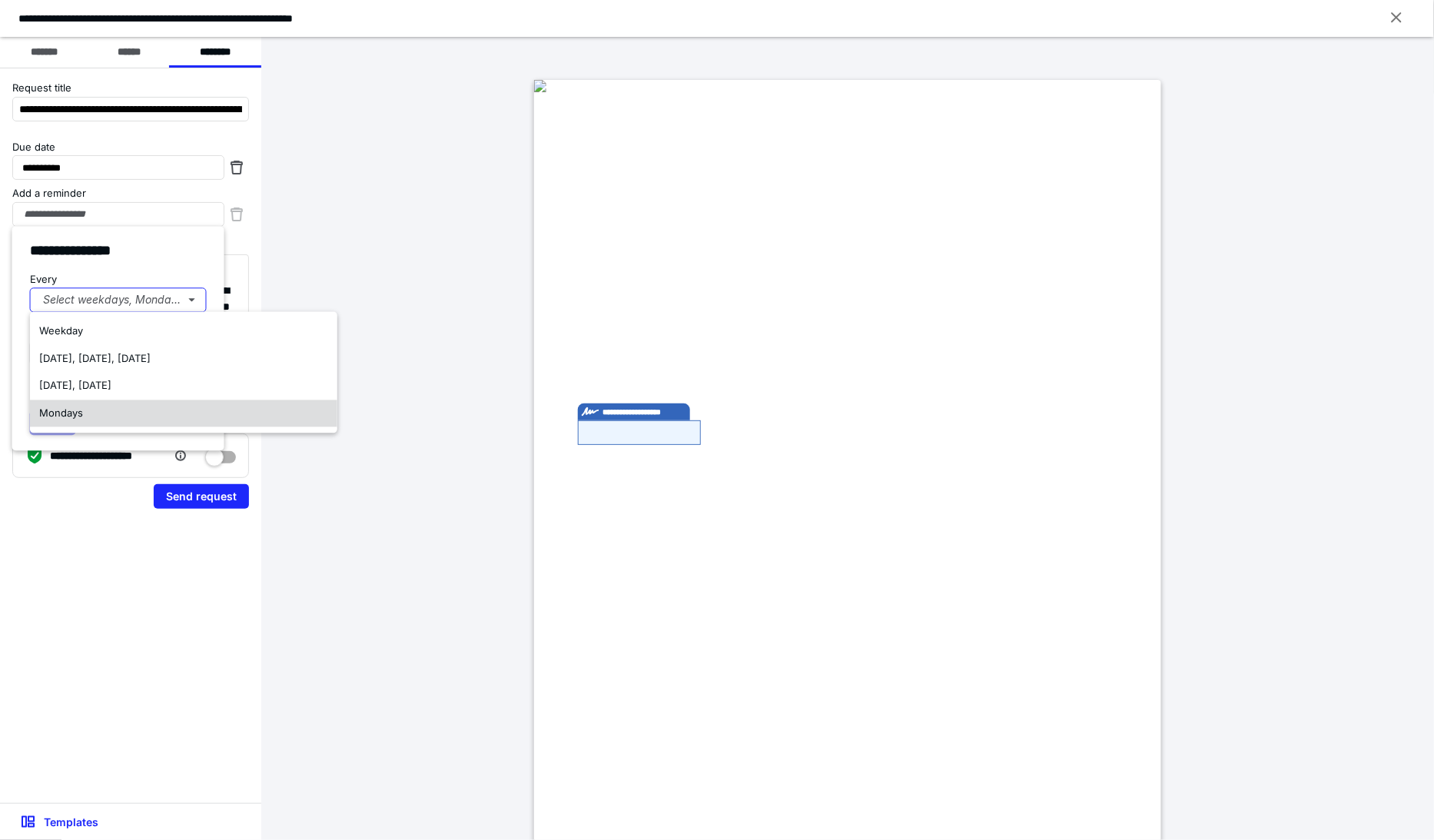 click on "Mondays" at bounding box center [61, 413] 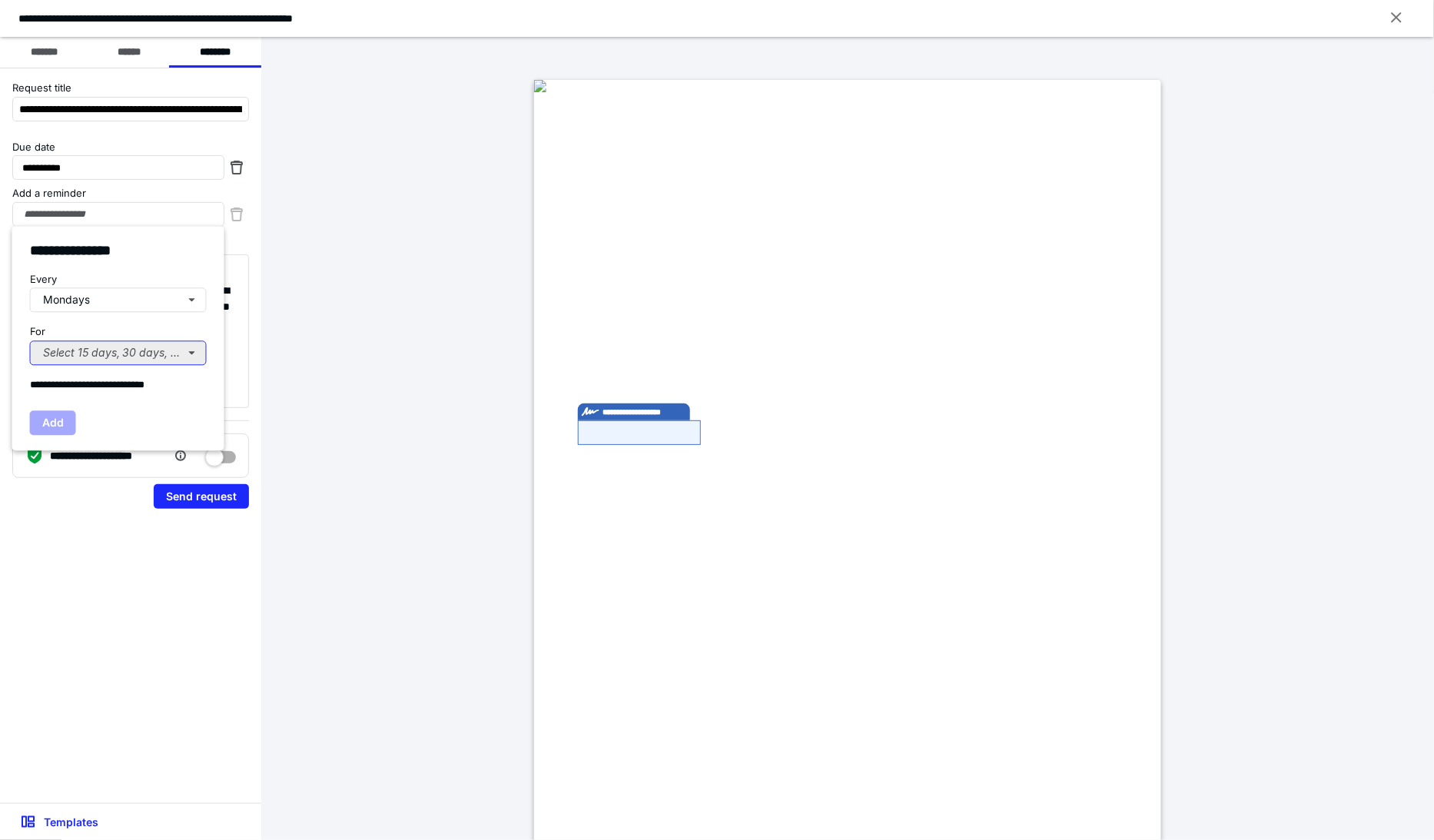 click on "Select 15 days, 30 days, or 45 days..." at bounding box center (118, 353) 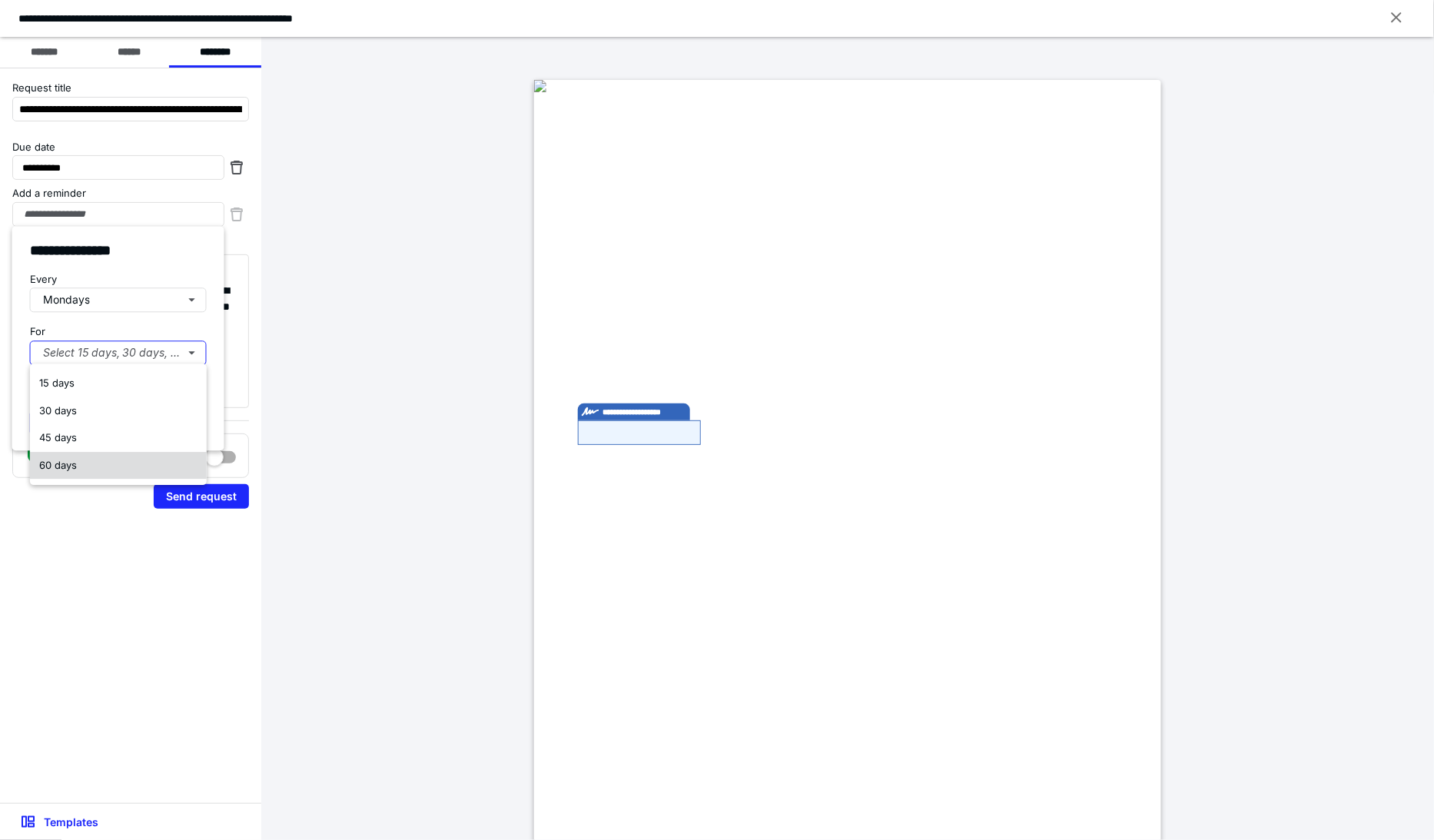 click on "60 days" at bounding box center (58, 465) 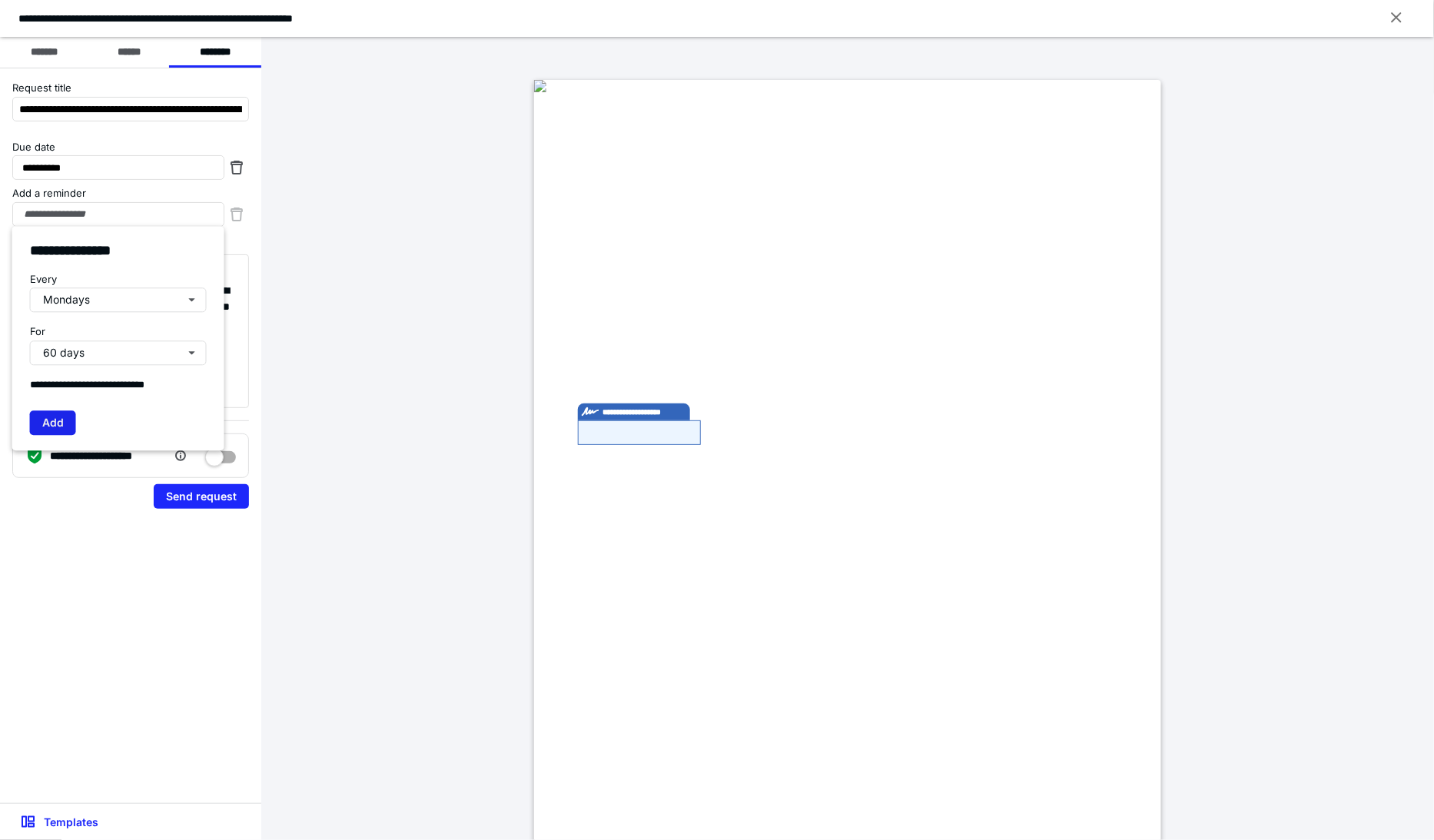 click on "Add" at bounding box center [53, 423] 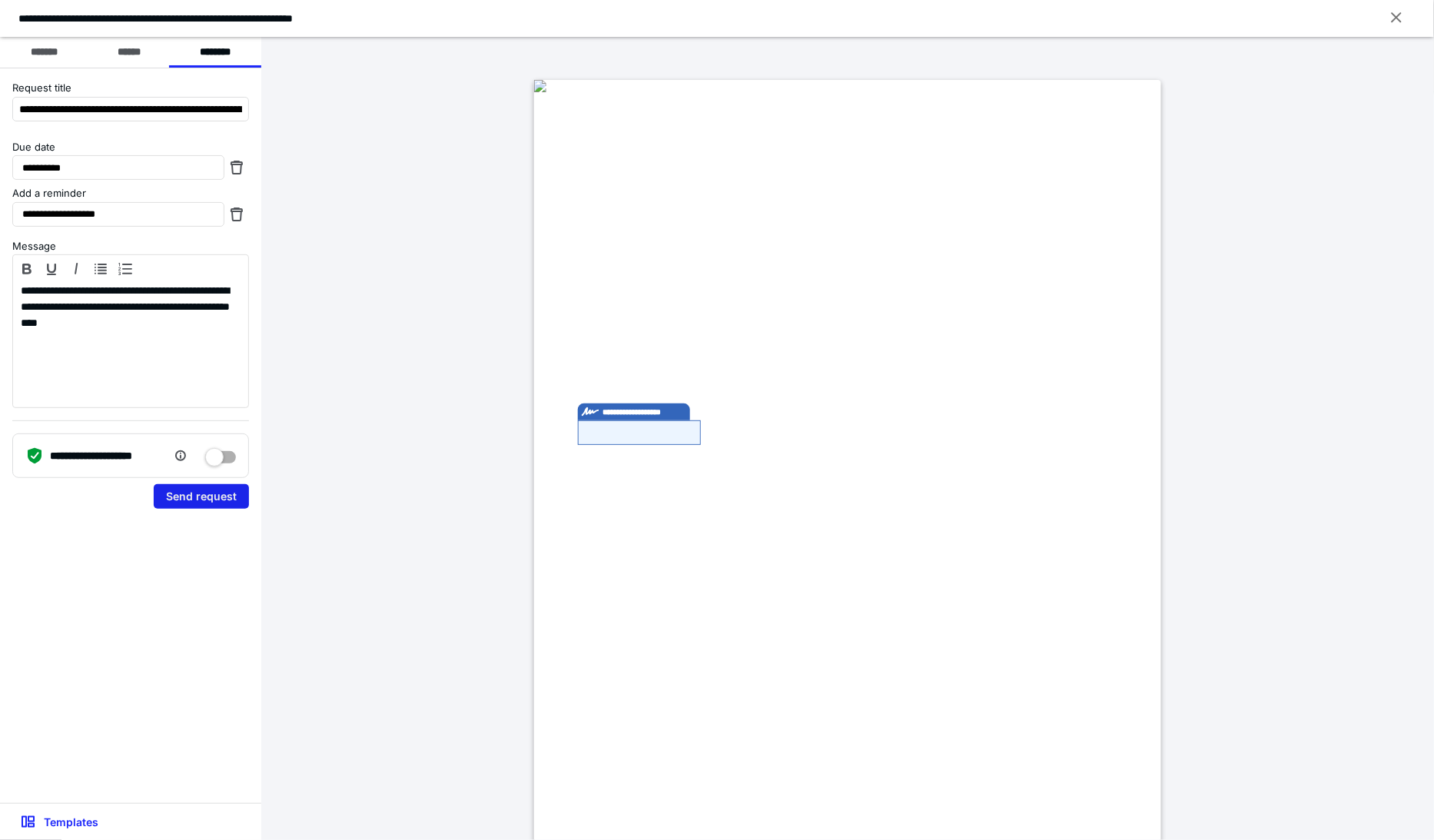 click on "Send request" at bounding box center (201, 496) 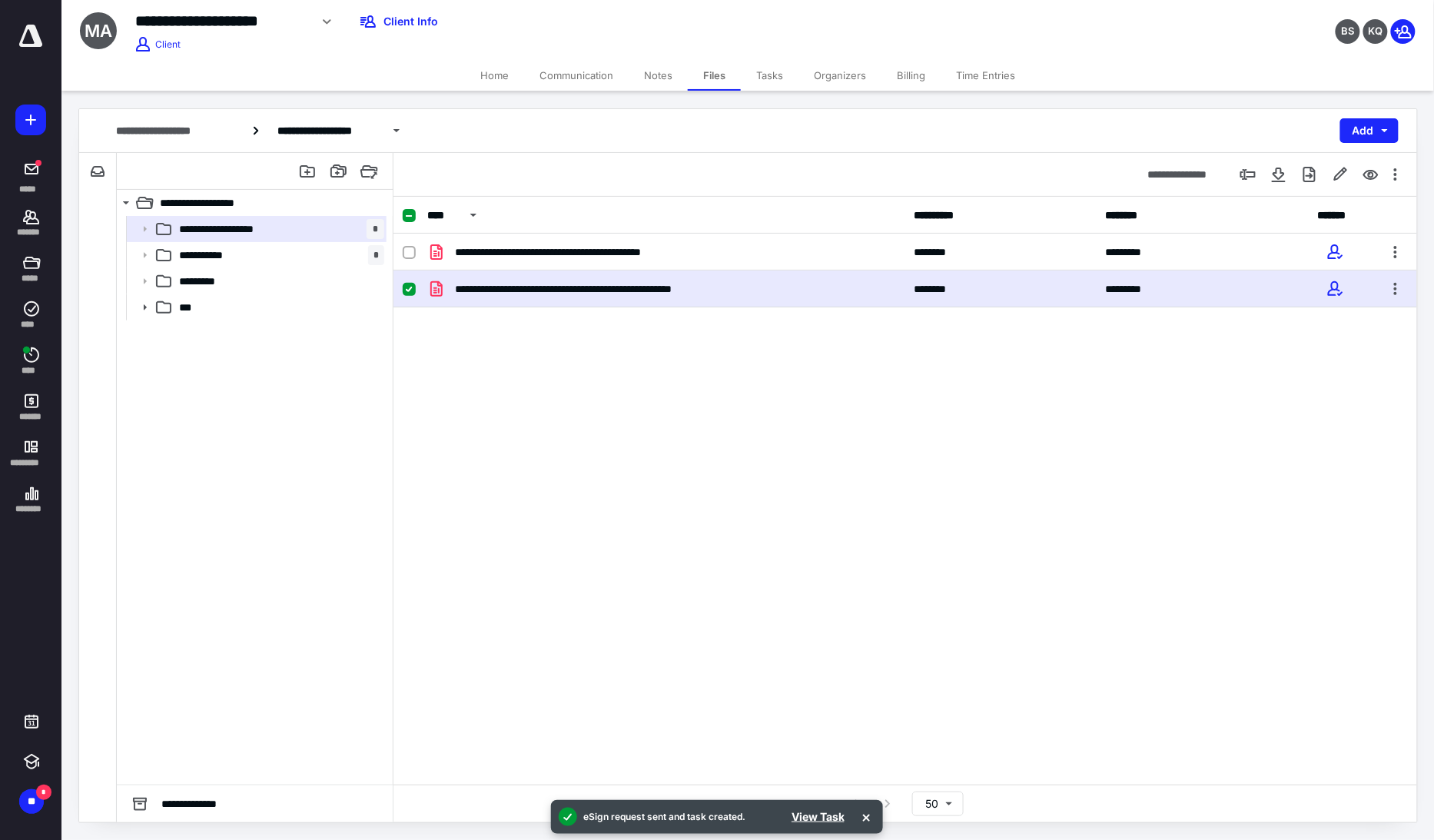 click on "Billing" at bounding box center (911, 75) 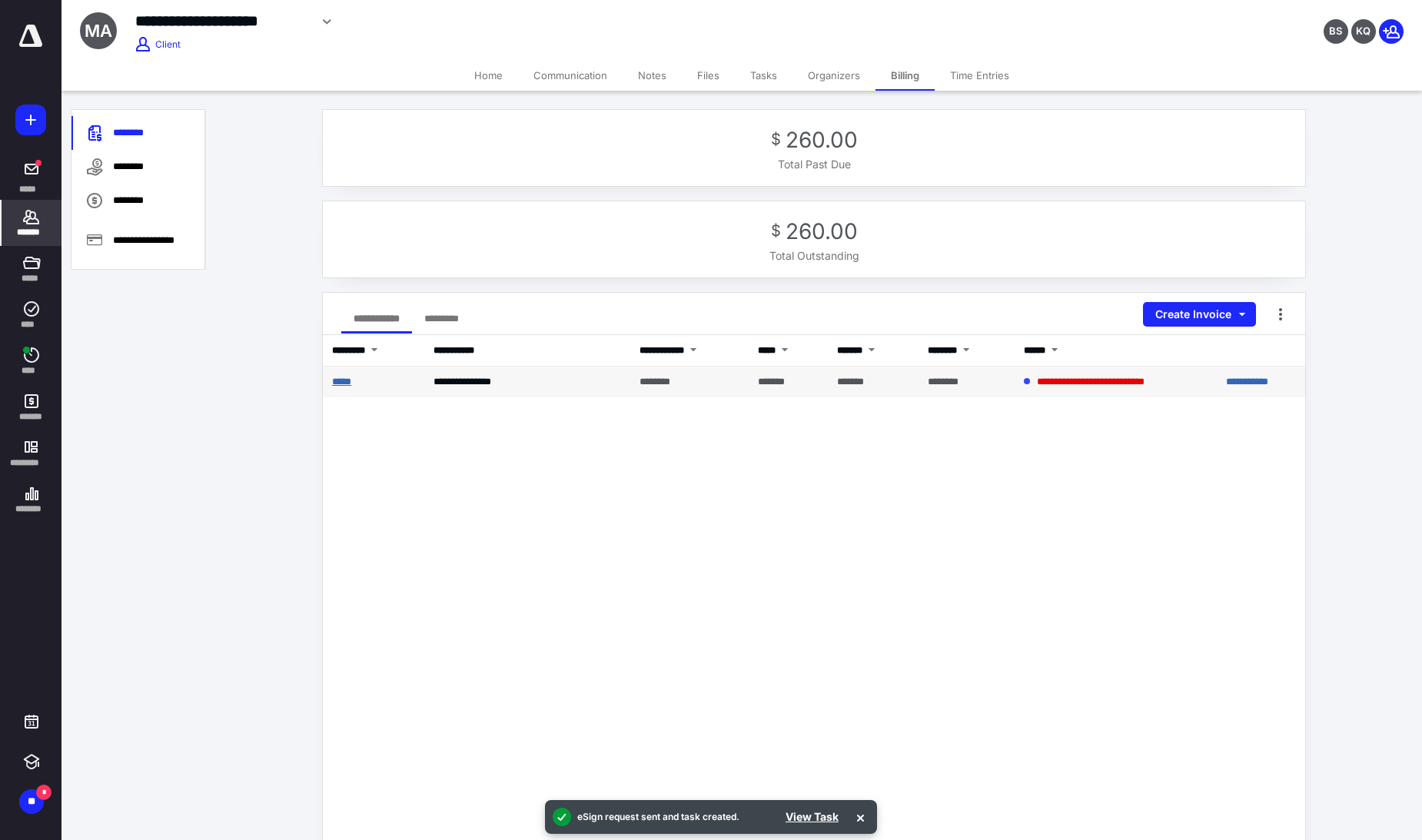 click on "*****" at bounding box center [341, 381] 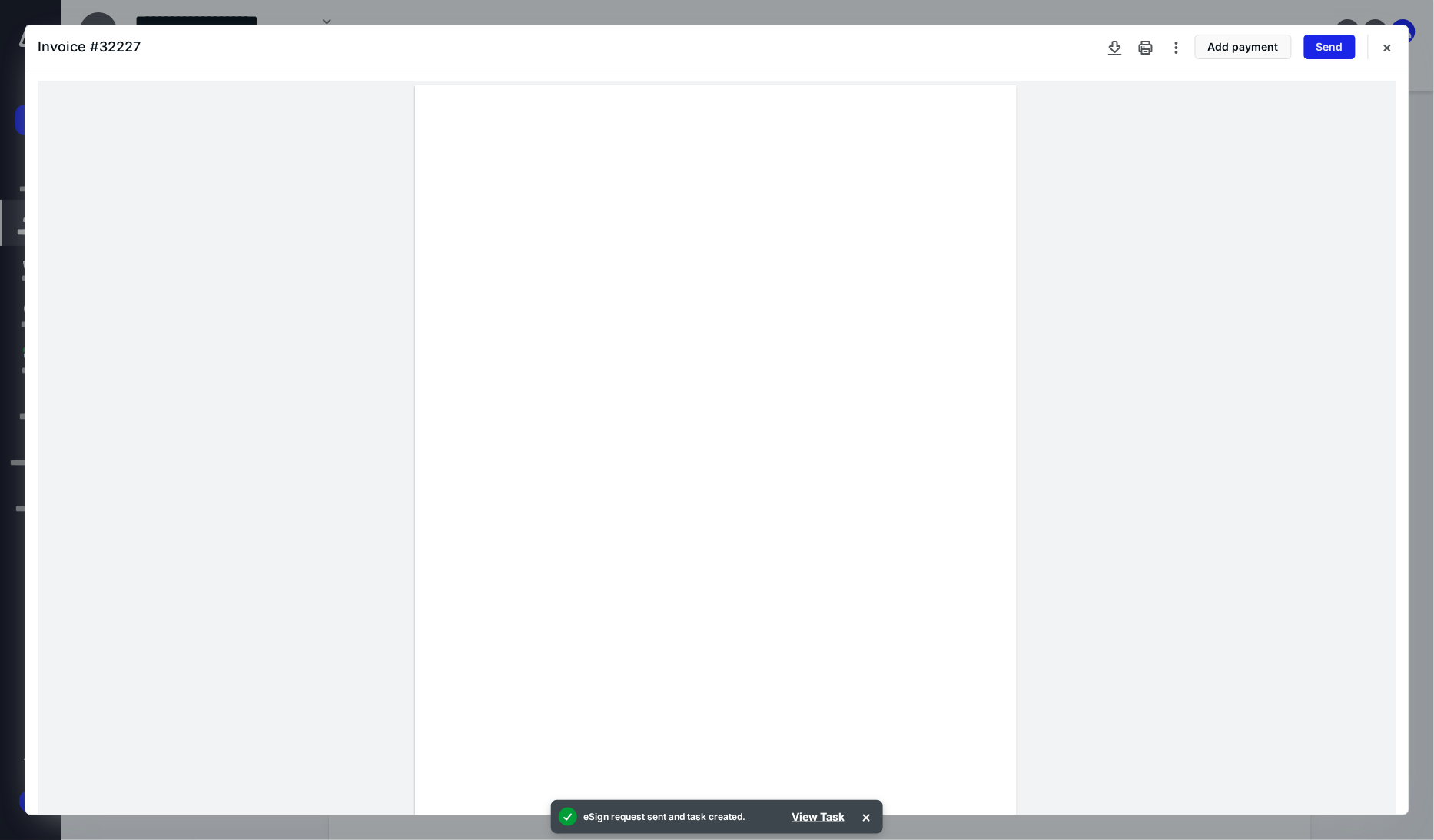 click on "Send" at bounding box center [1329, 47] 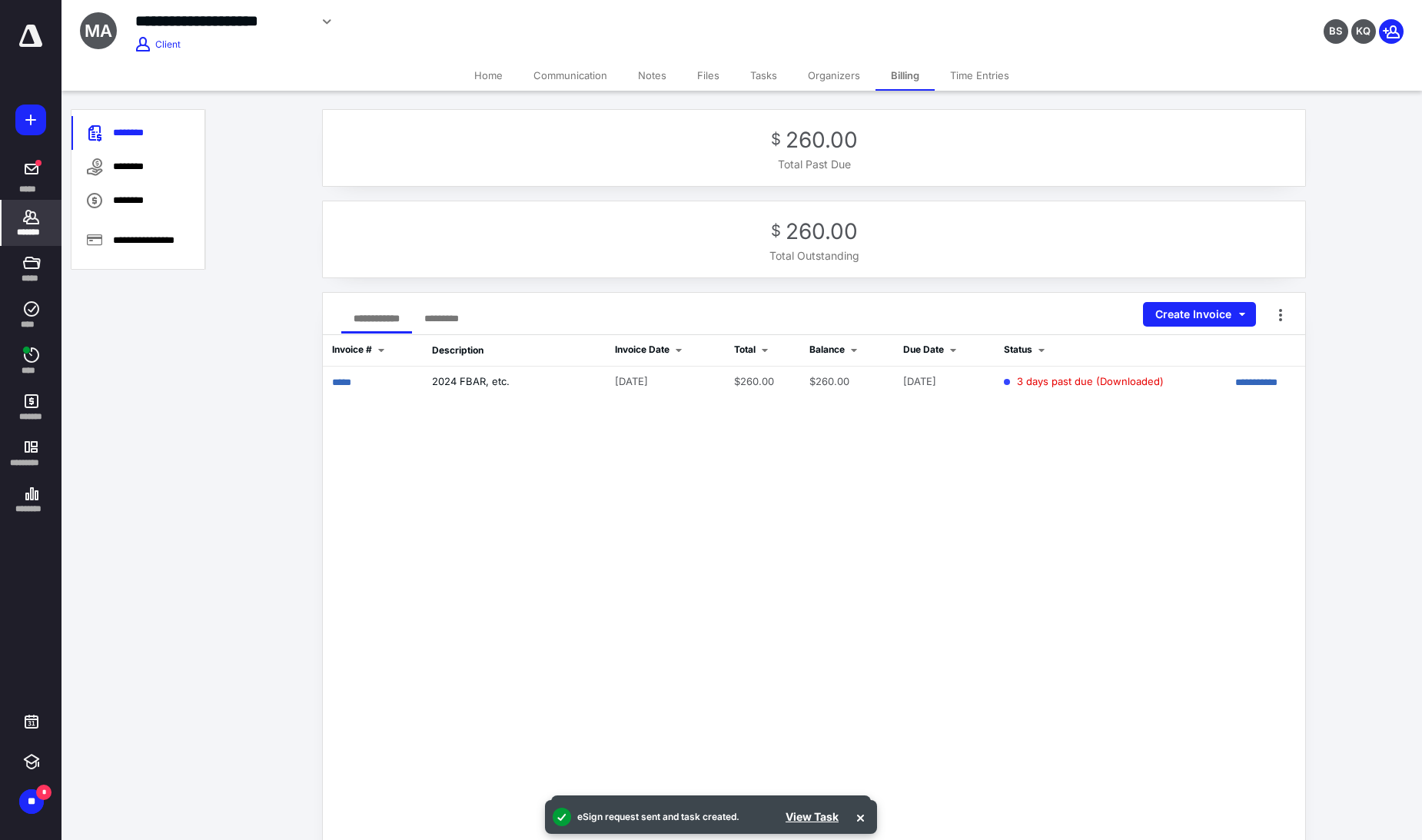 click on "Communication" at bounding box center [570, 75] 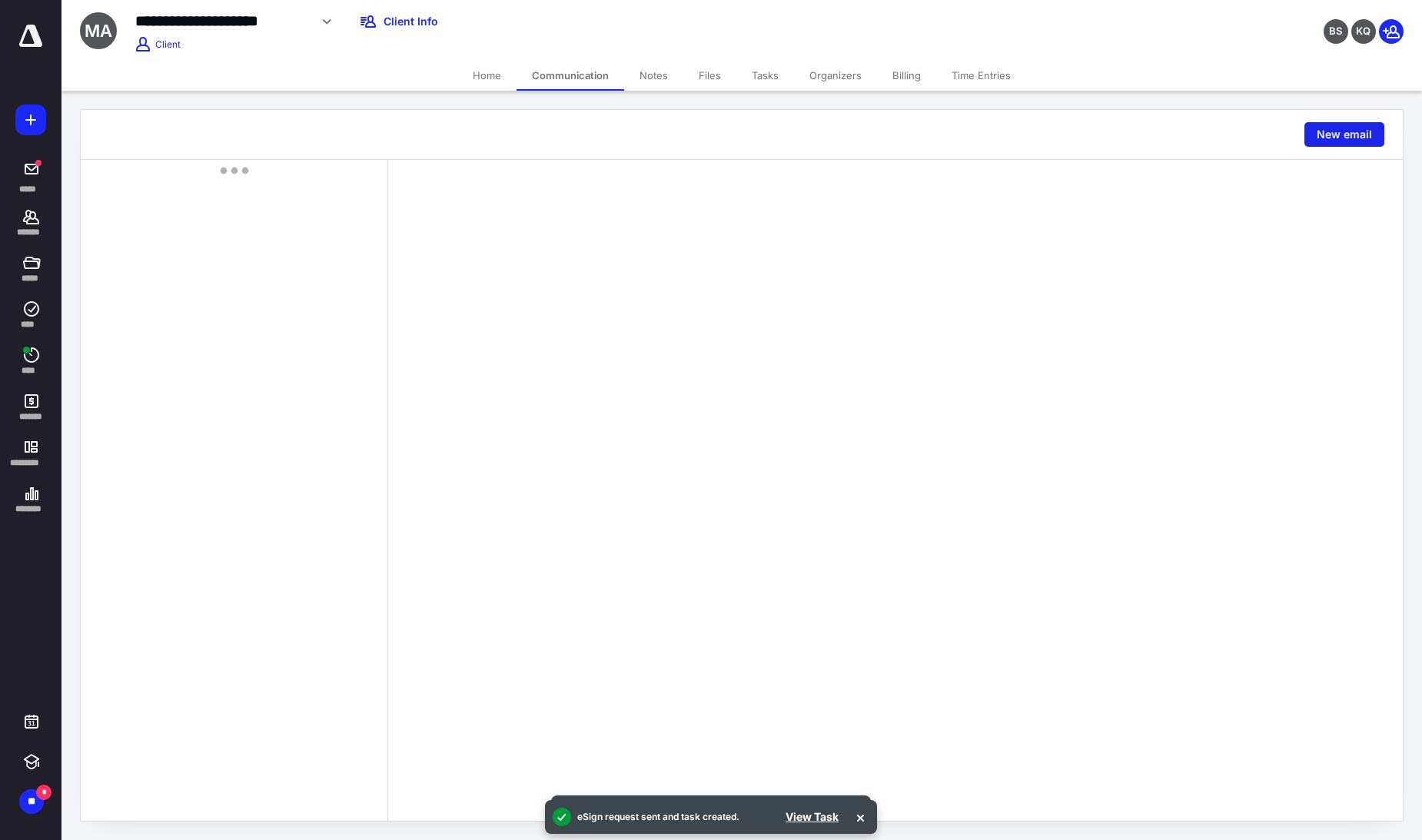 click on "New email" at bounding box center [1344, 134] 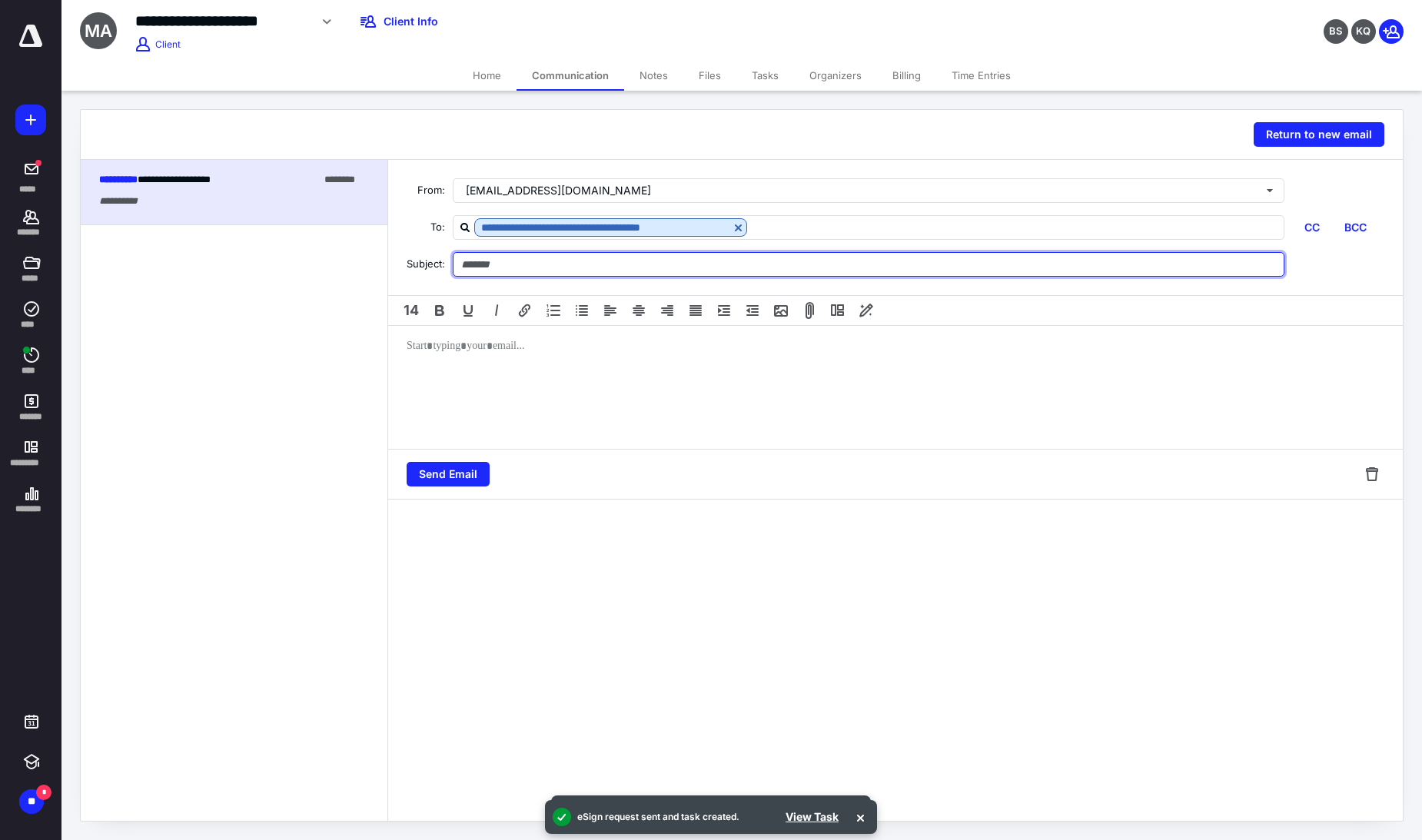 click at bounding box center (869, 264) 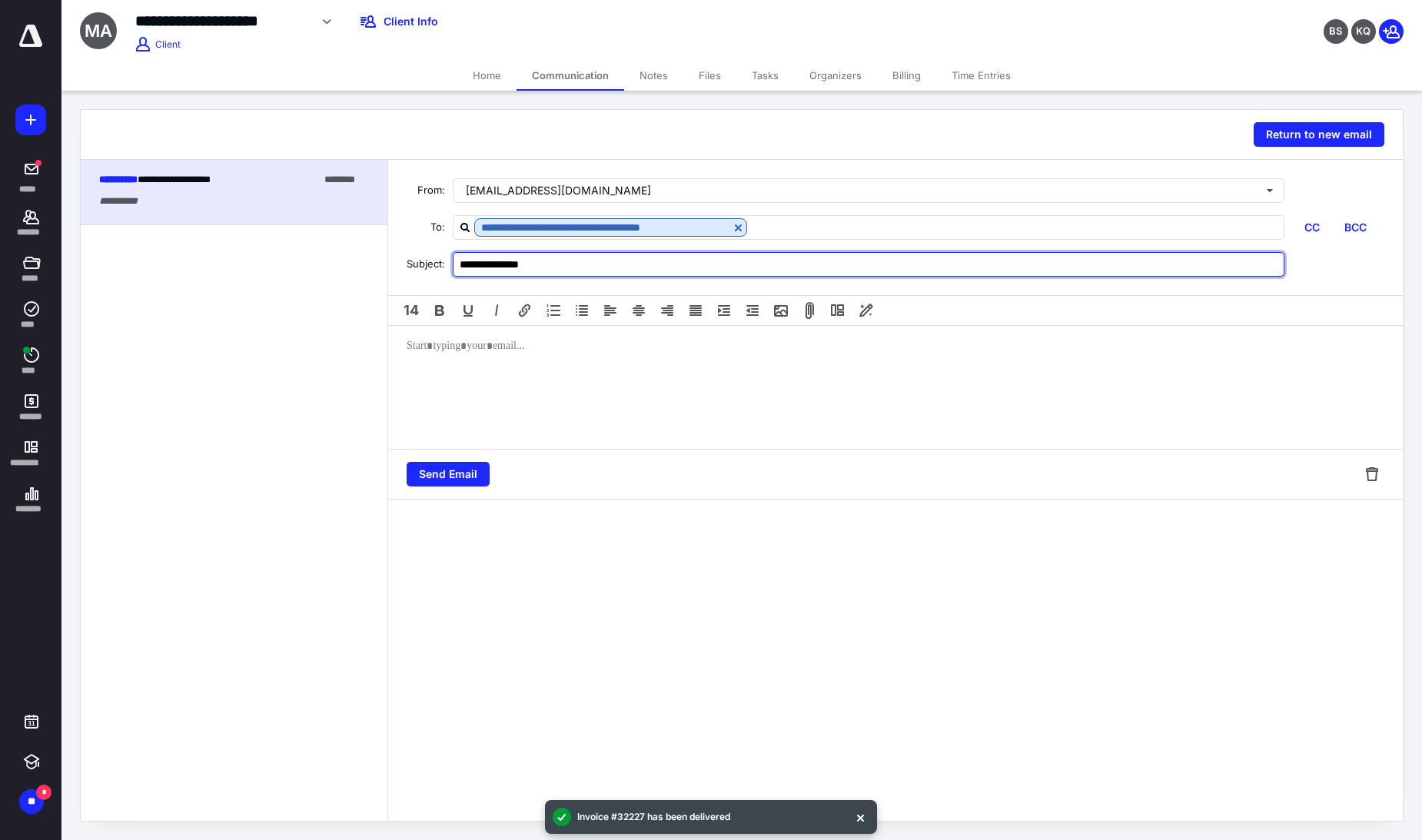 type on "**********" 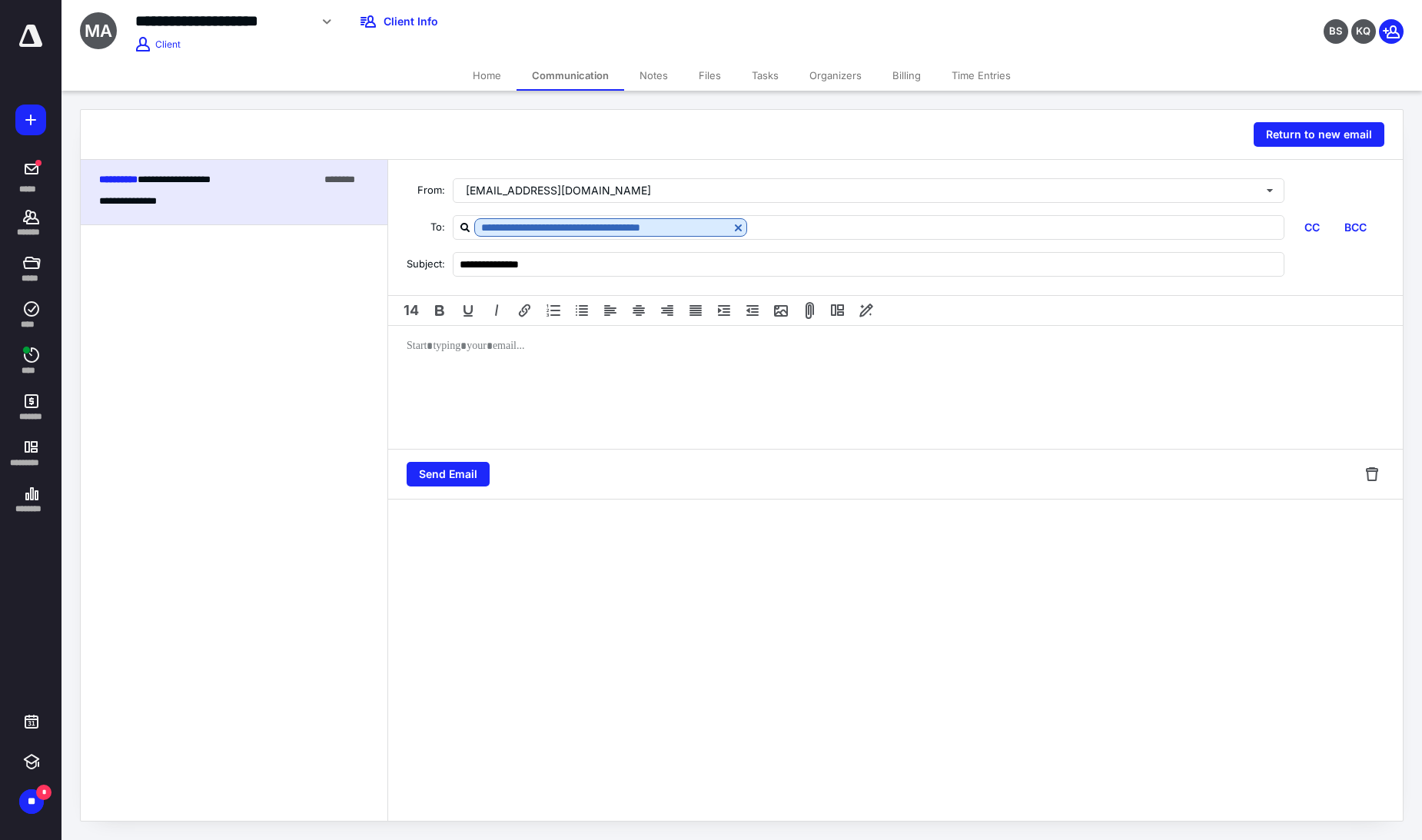 click at bounding box center [895, 387] 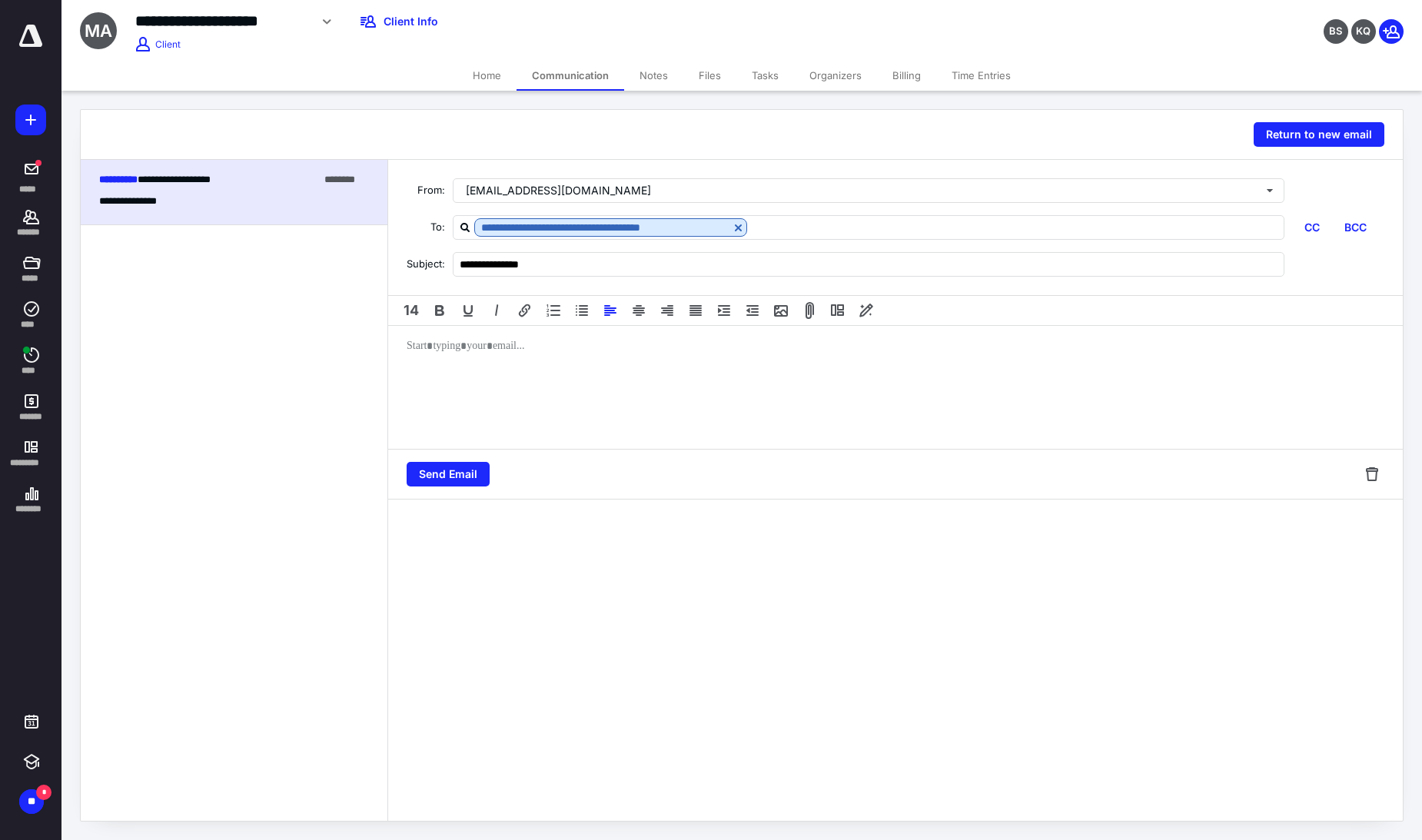type 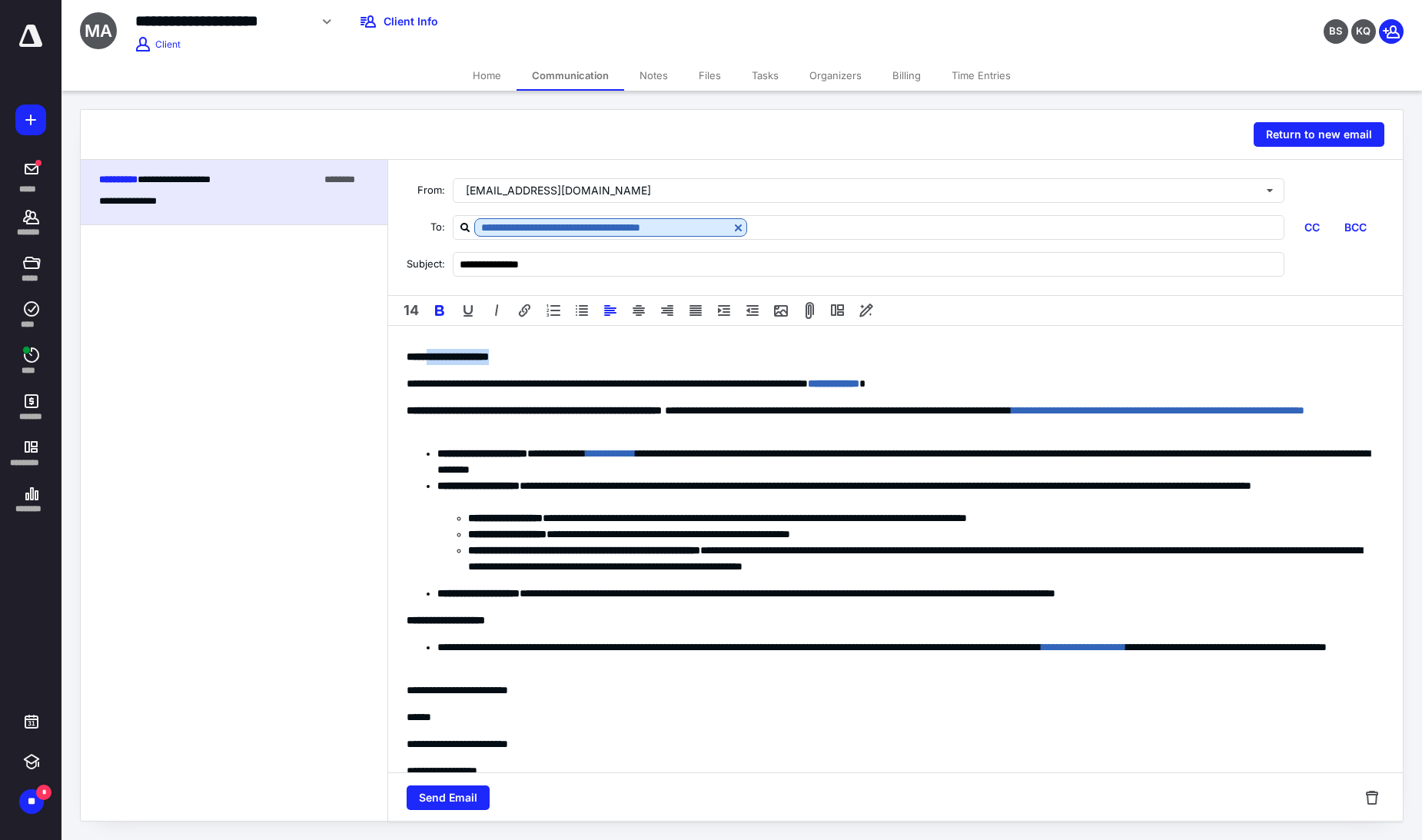 drag, startPoint x: 526, startPoint y: 356, endPoint x: 434, endPoint y: 354, distance: 92.02174 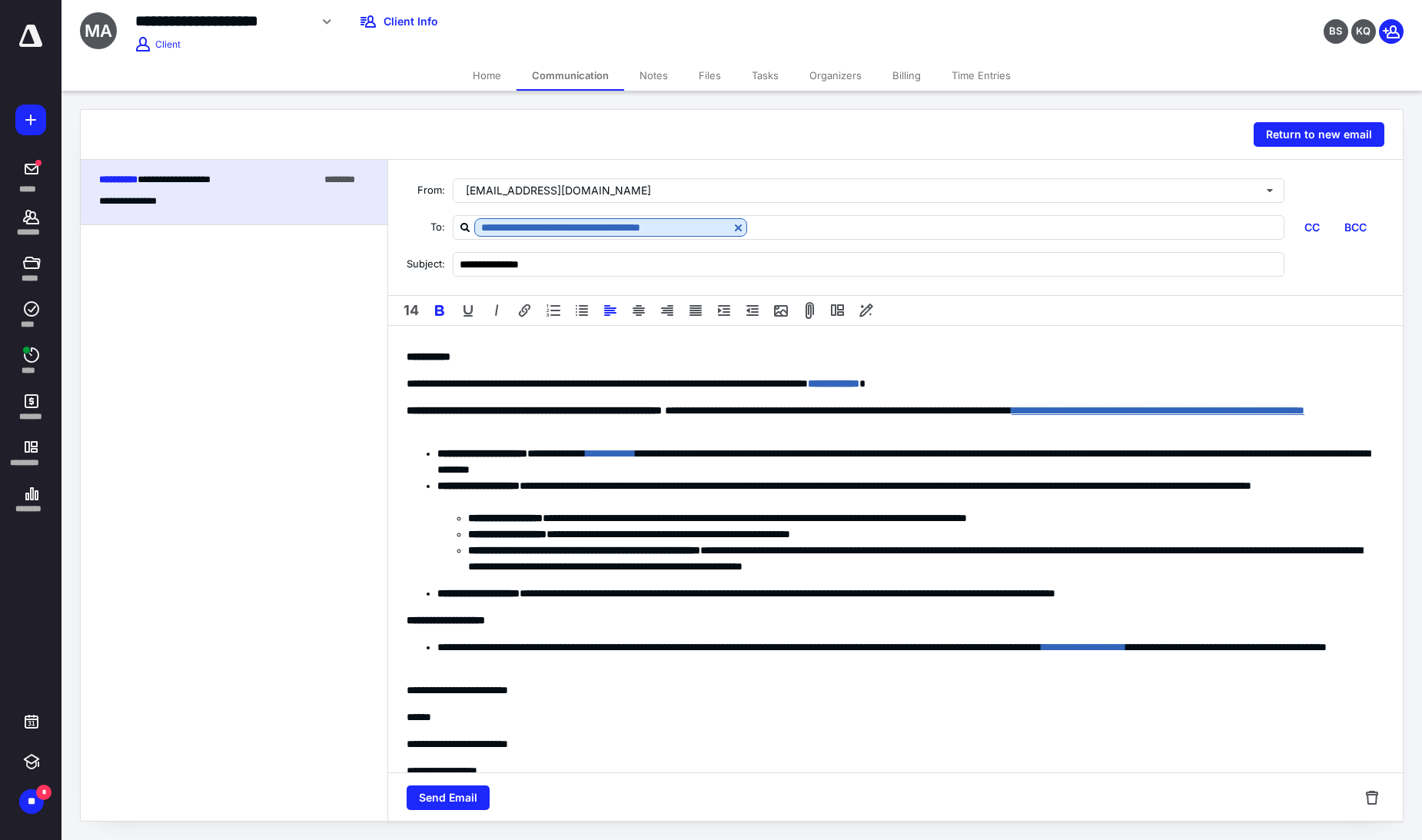 scroll, scrollTop: 85, scrollLeft: 0, axis: vertical 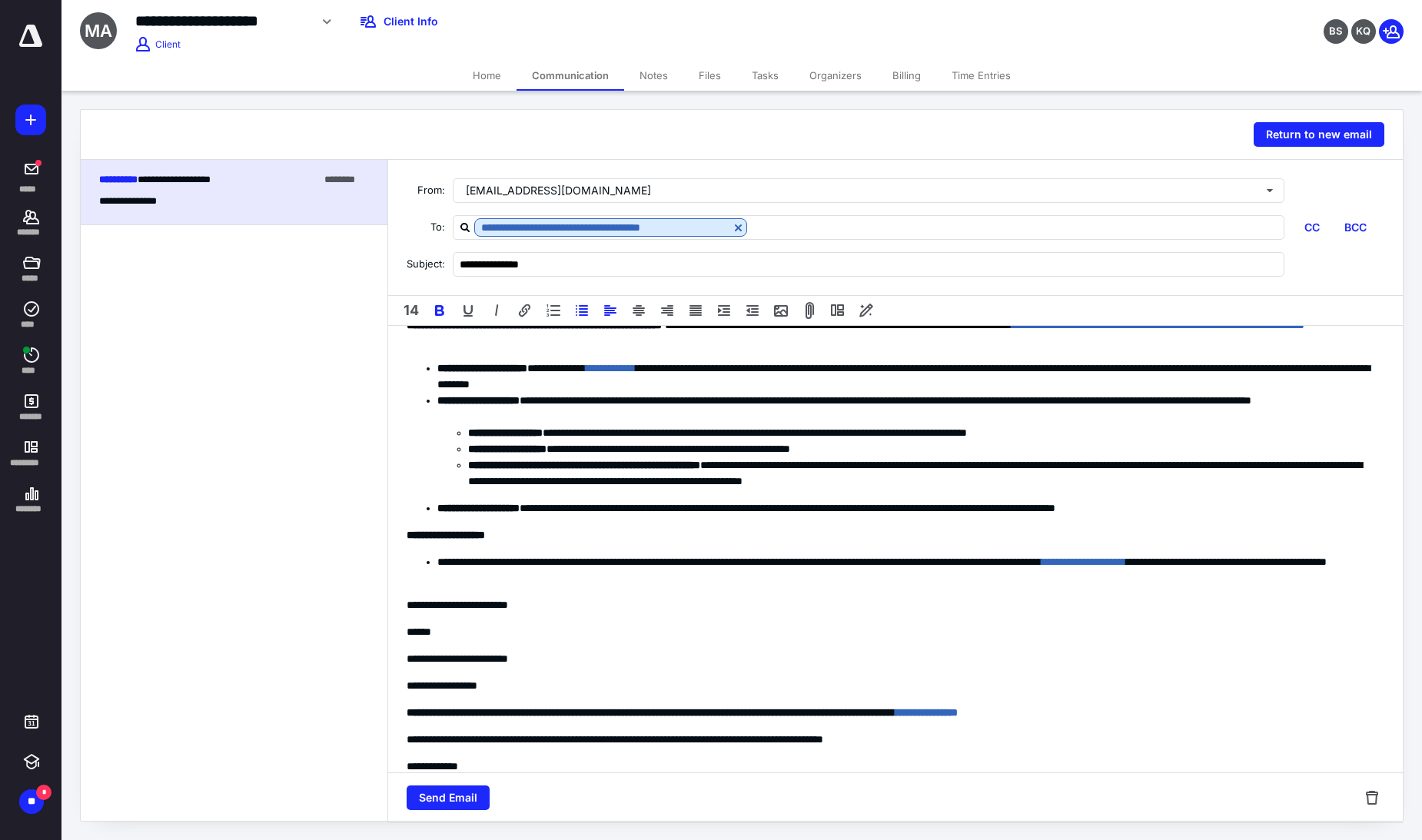 click on "**********" at bounding box center (507, 449) 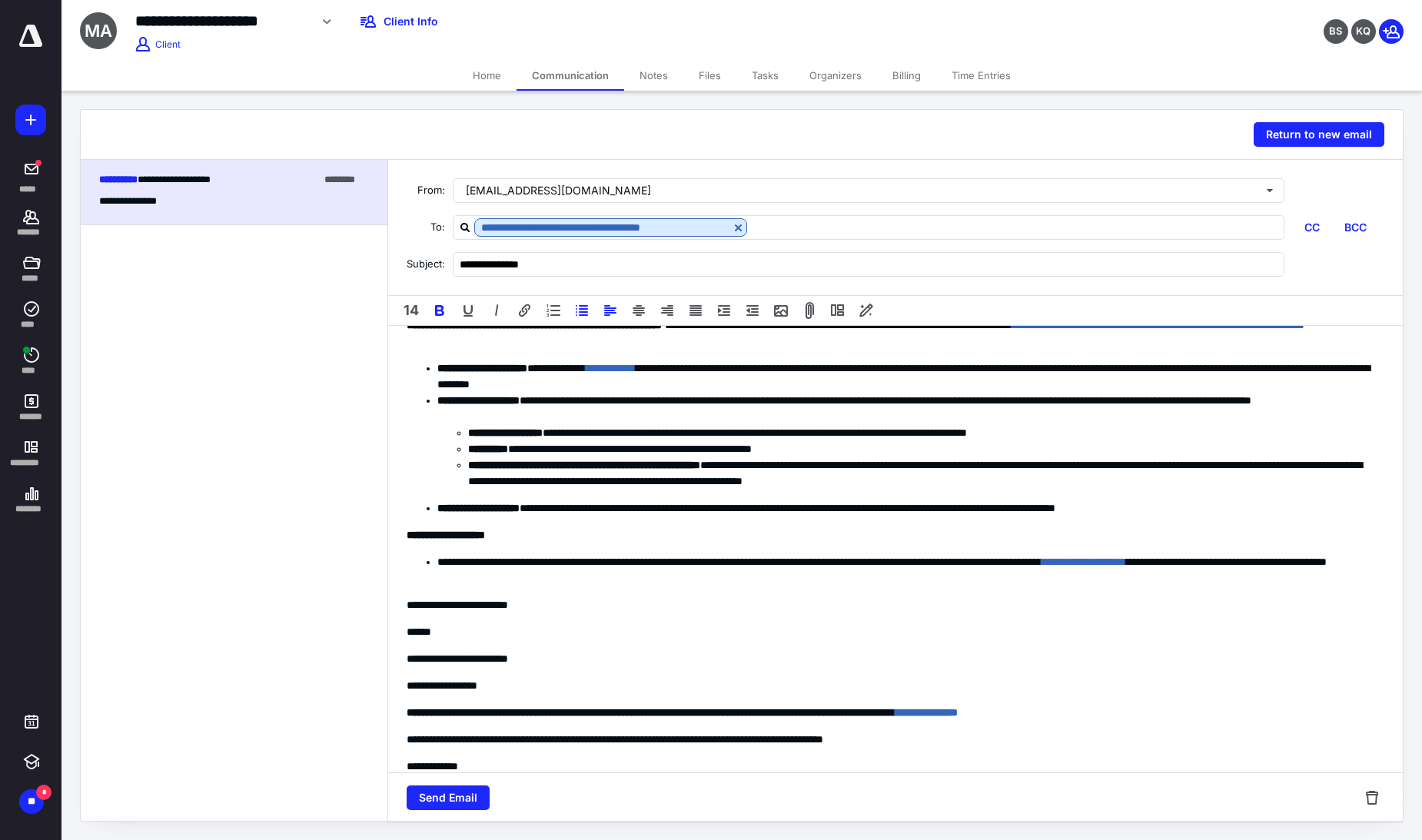 click on "**********" at bounding box center (919, 449) 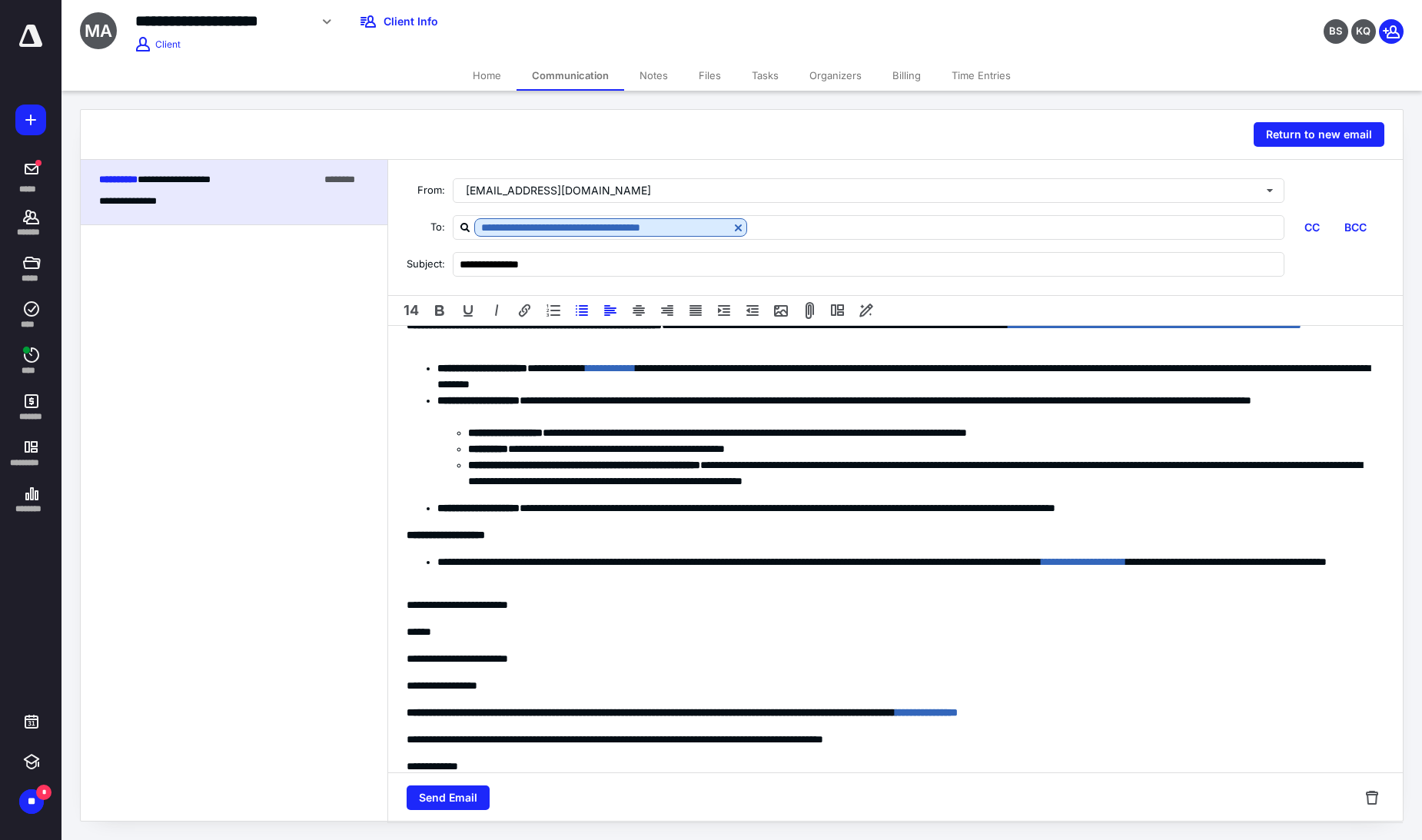 click on "**********" at bounding box center (889, 546) 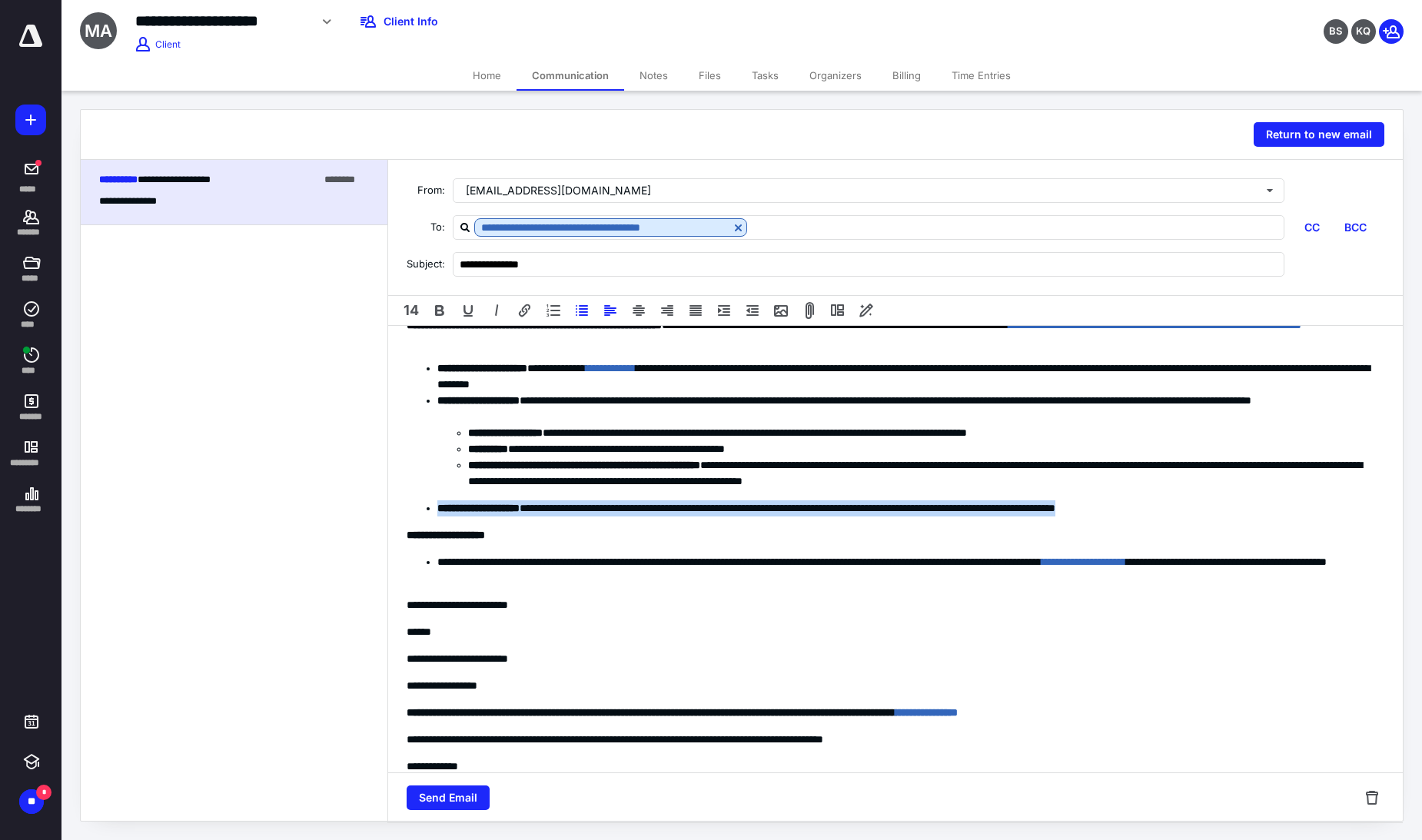 drag, startPoint x: 1198, startPoint y: 506, endPoint x: 395, endPoint y: 506, distance: 803 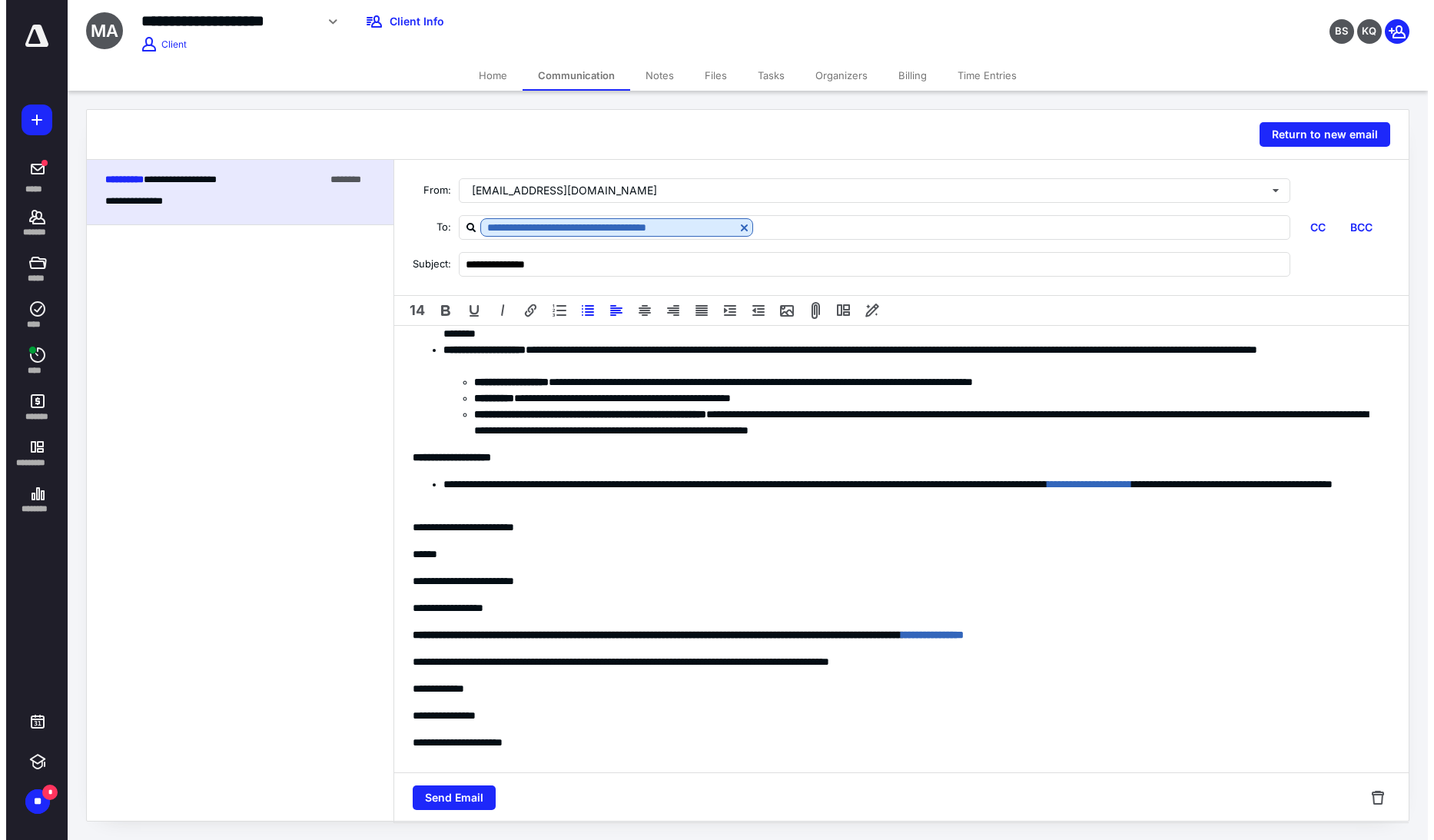 scroll, scrollTop: 137, scrollLeft: 0, axis: vertical 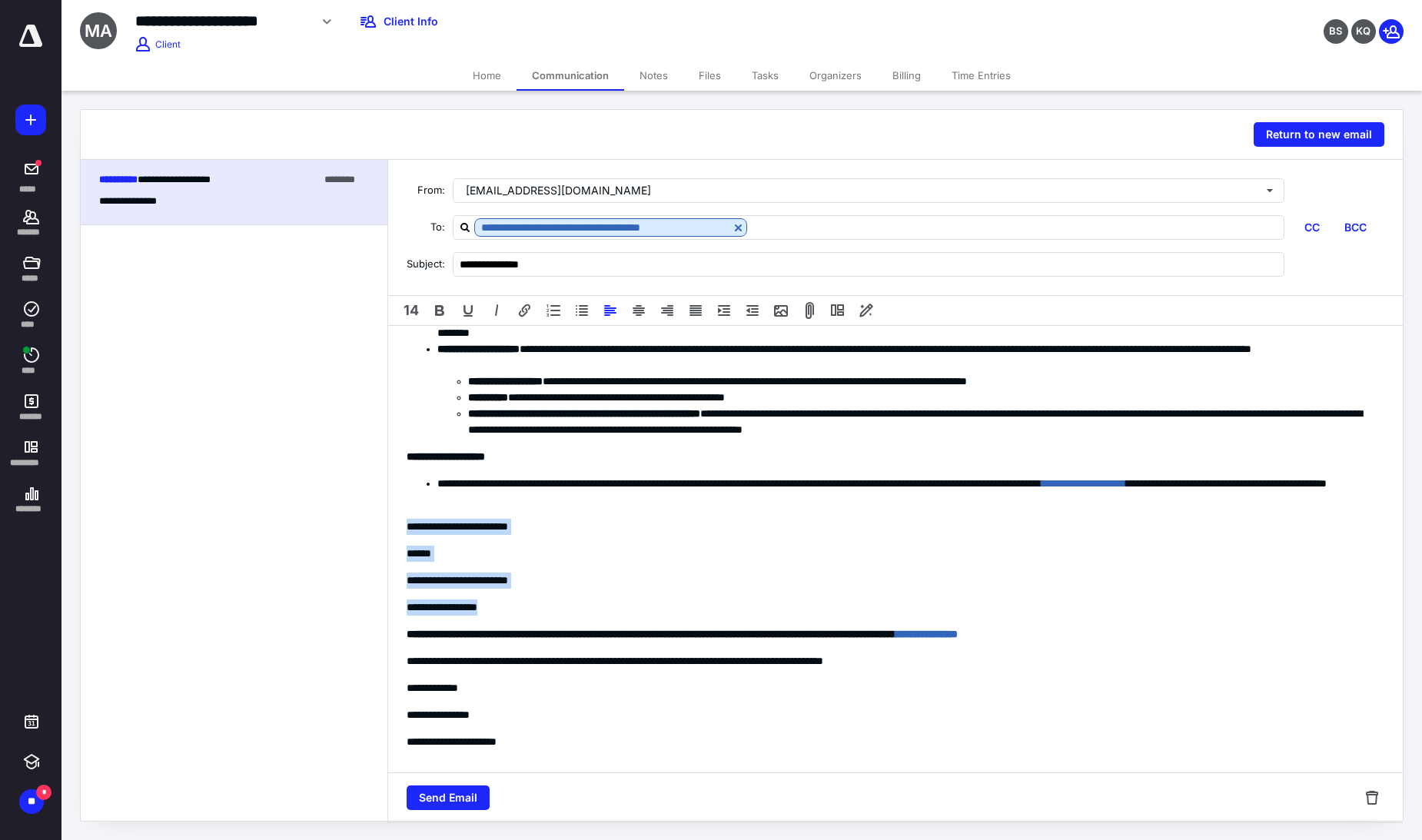 drag, startPoint x: 408, startPoint y: 524, endPoint x: 510, endPoint y: 598, distance: 126.01587 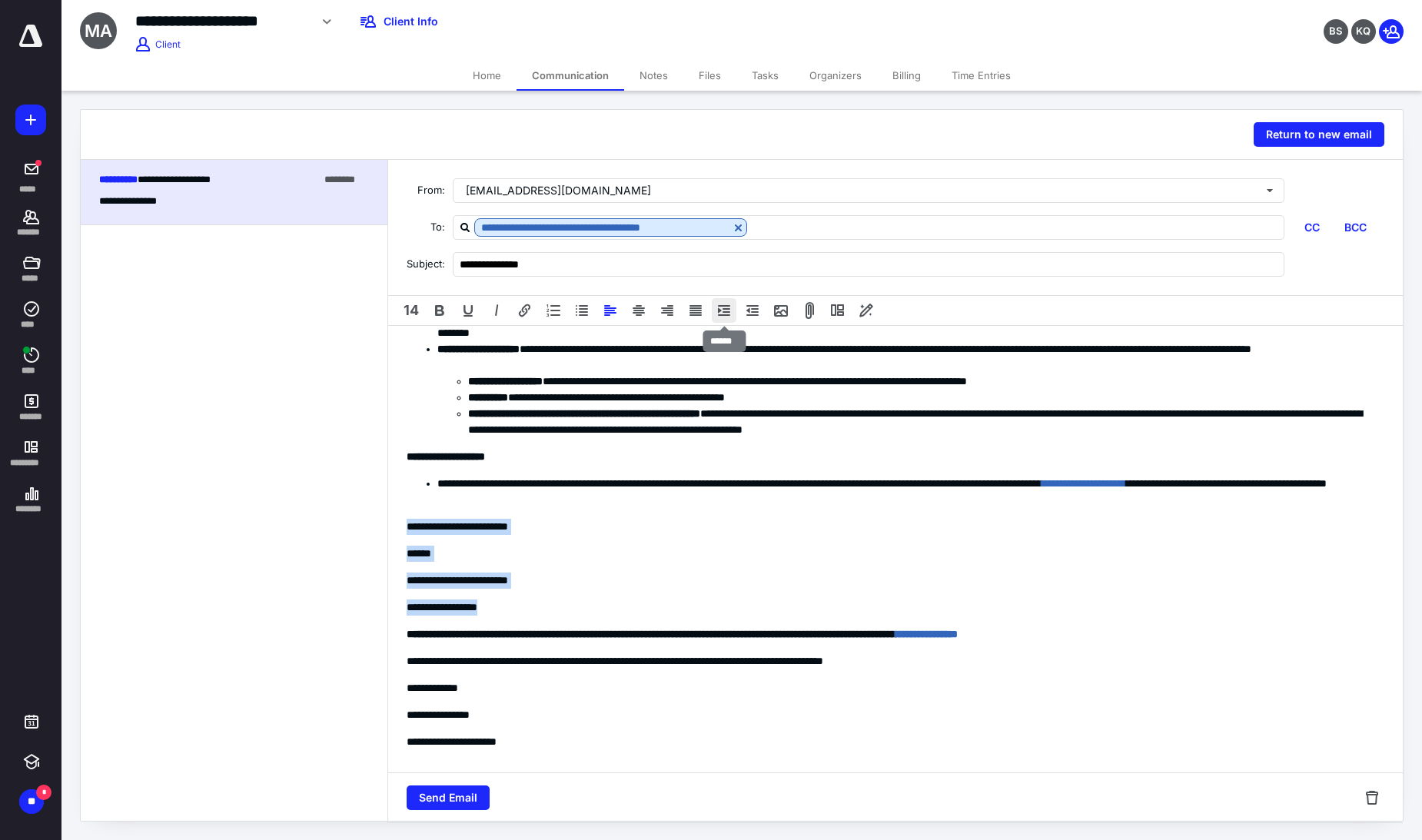 drag, startPoint x: 719, startPoint y: 311, endPoint x: 707, endPoint y: 340, distance: 31.38471 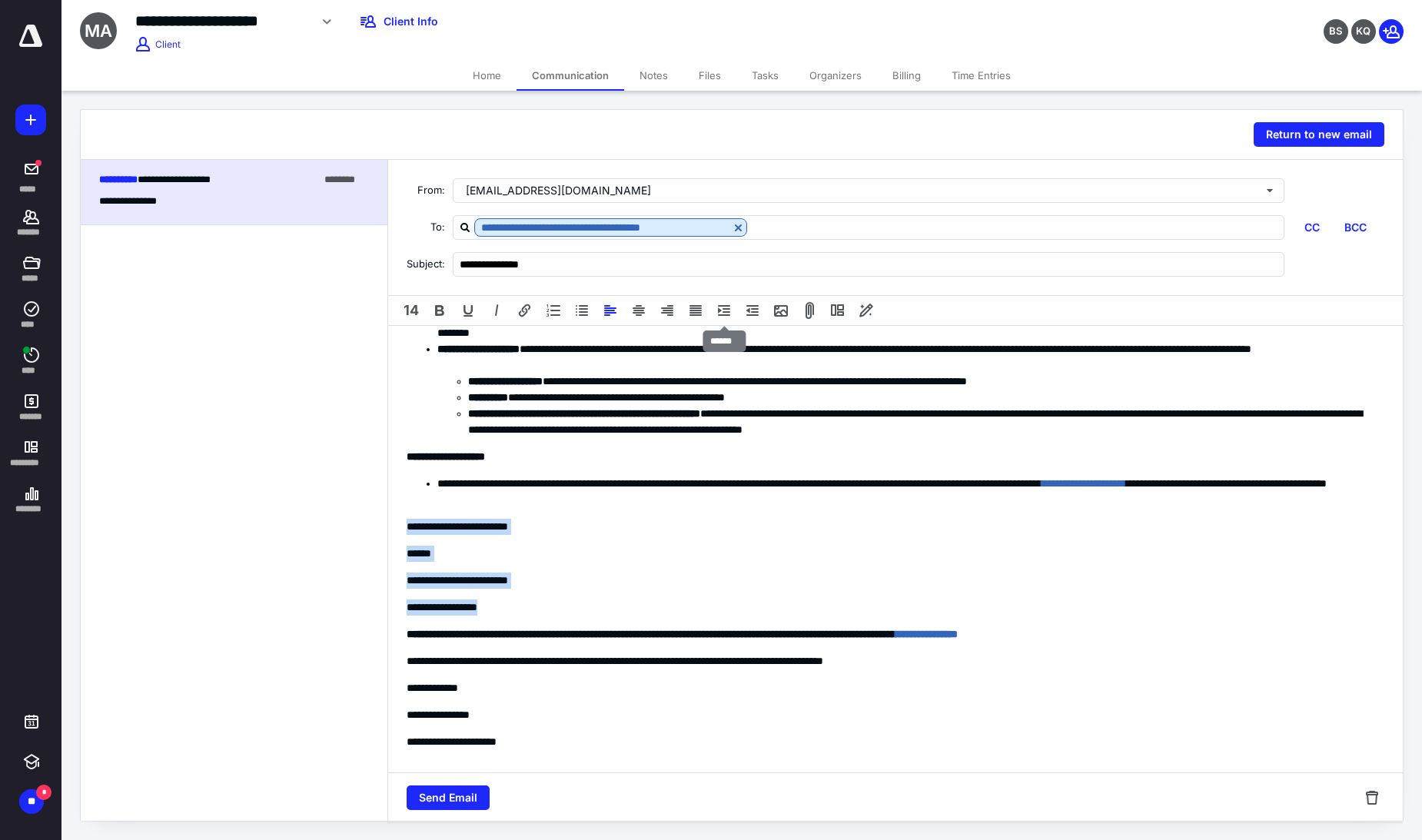click at bounding box center (724, 310) 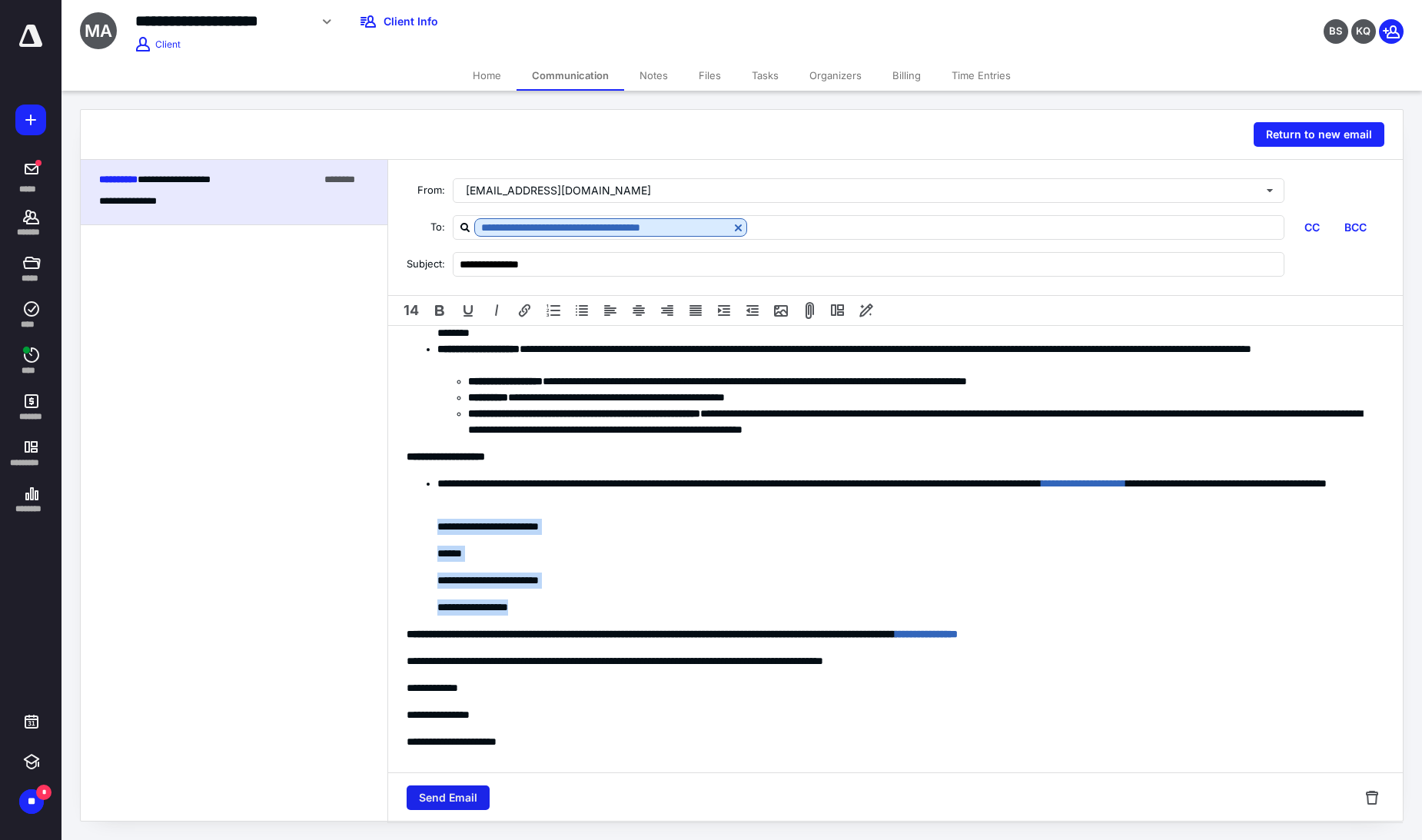 click on "Send Email" at bounding box center (448, 798) 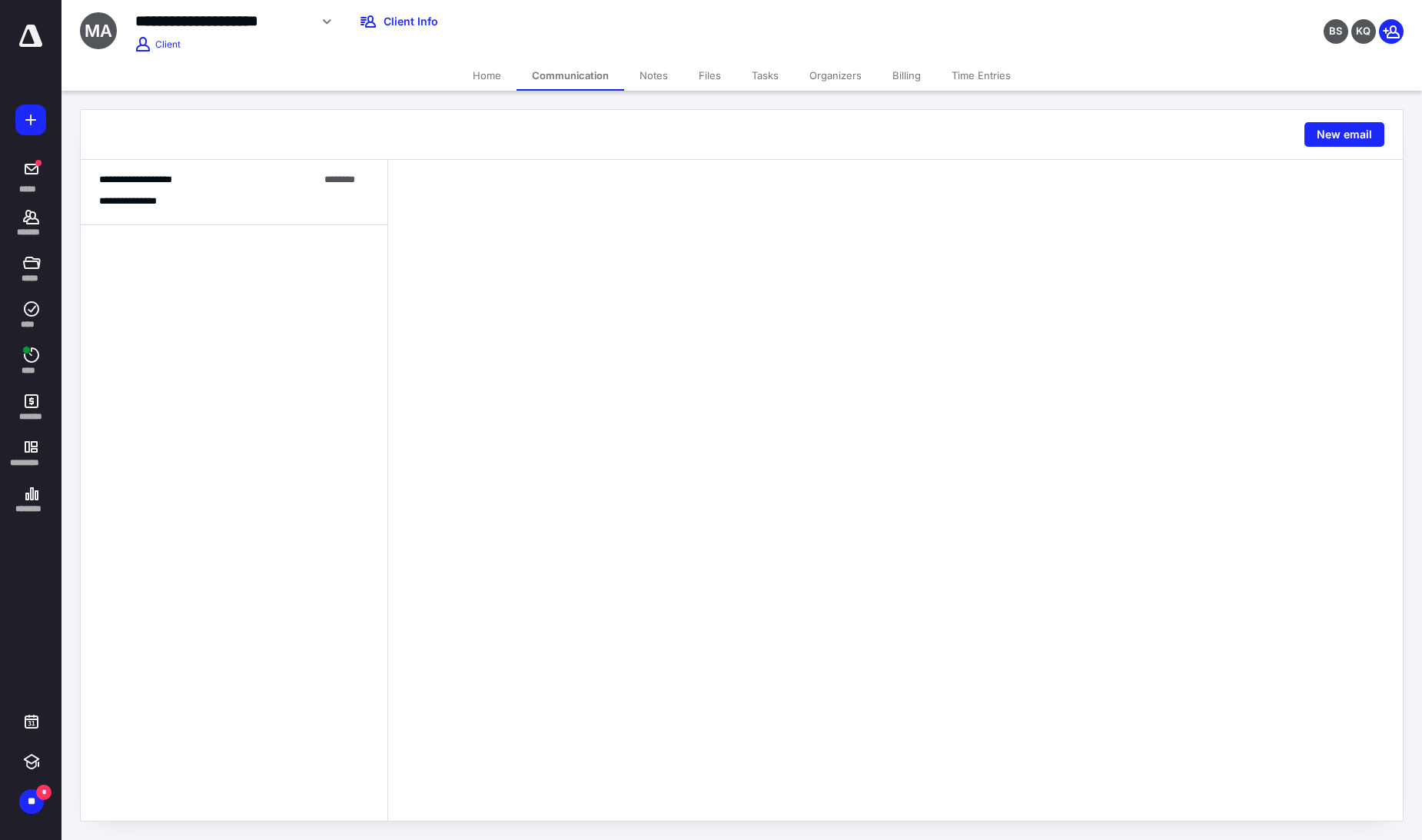 click on "Files" at bounding box center [709, 75] 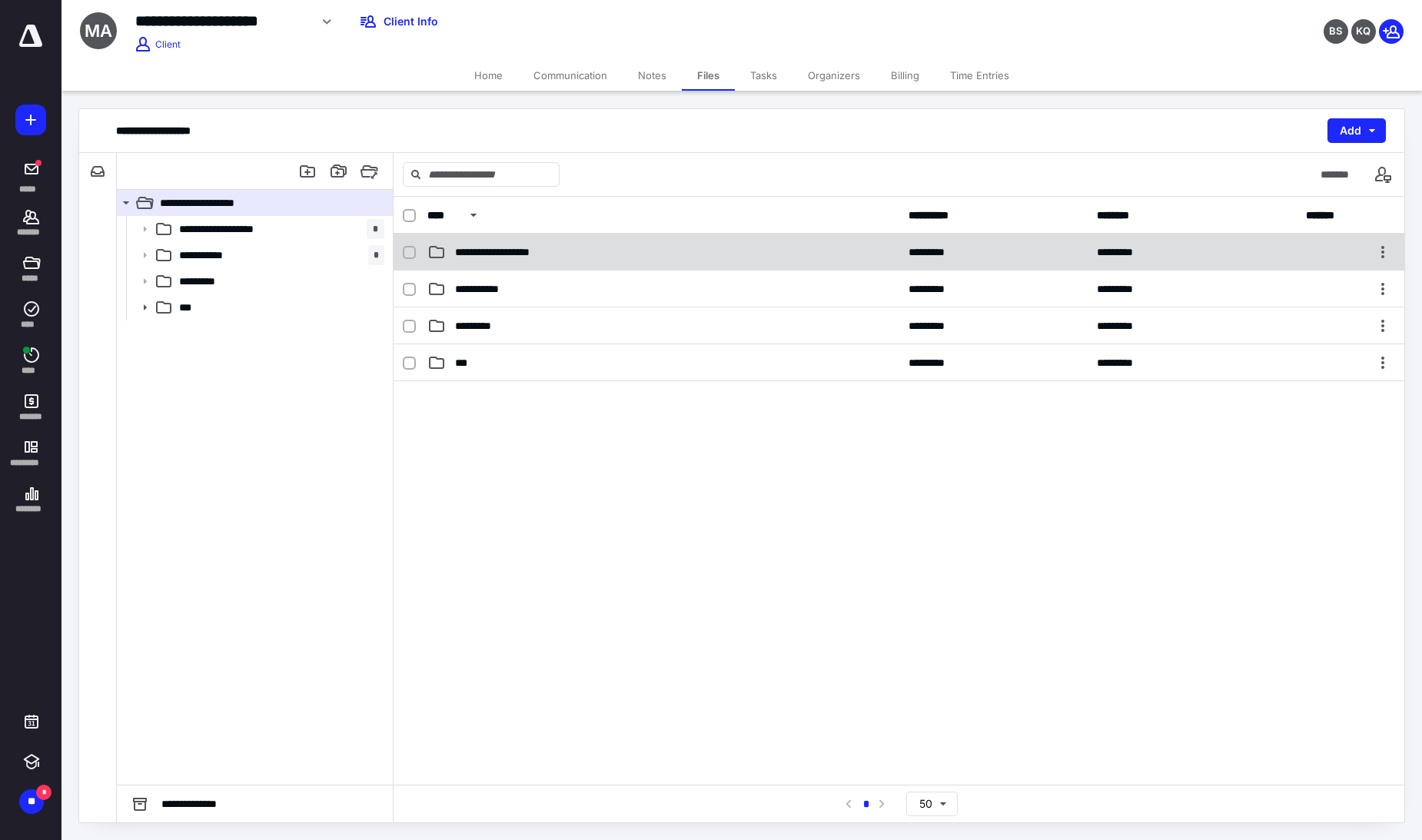 click on "**********" at bounding box center [502, 252] 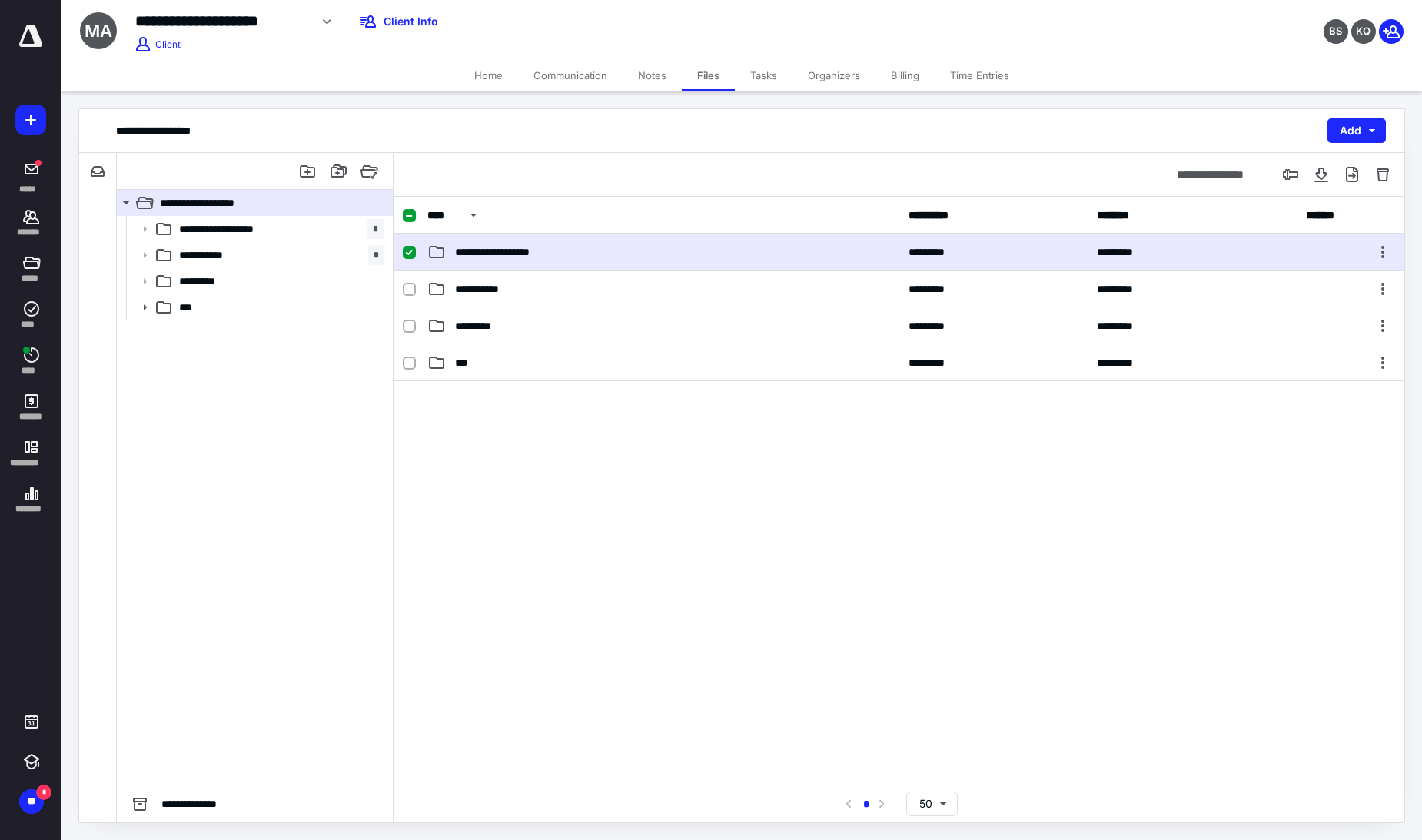click on "**********" at bounding box center [502, 252] 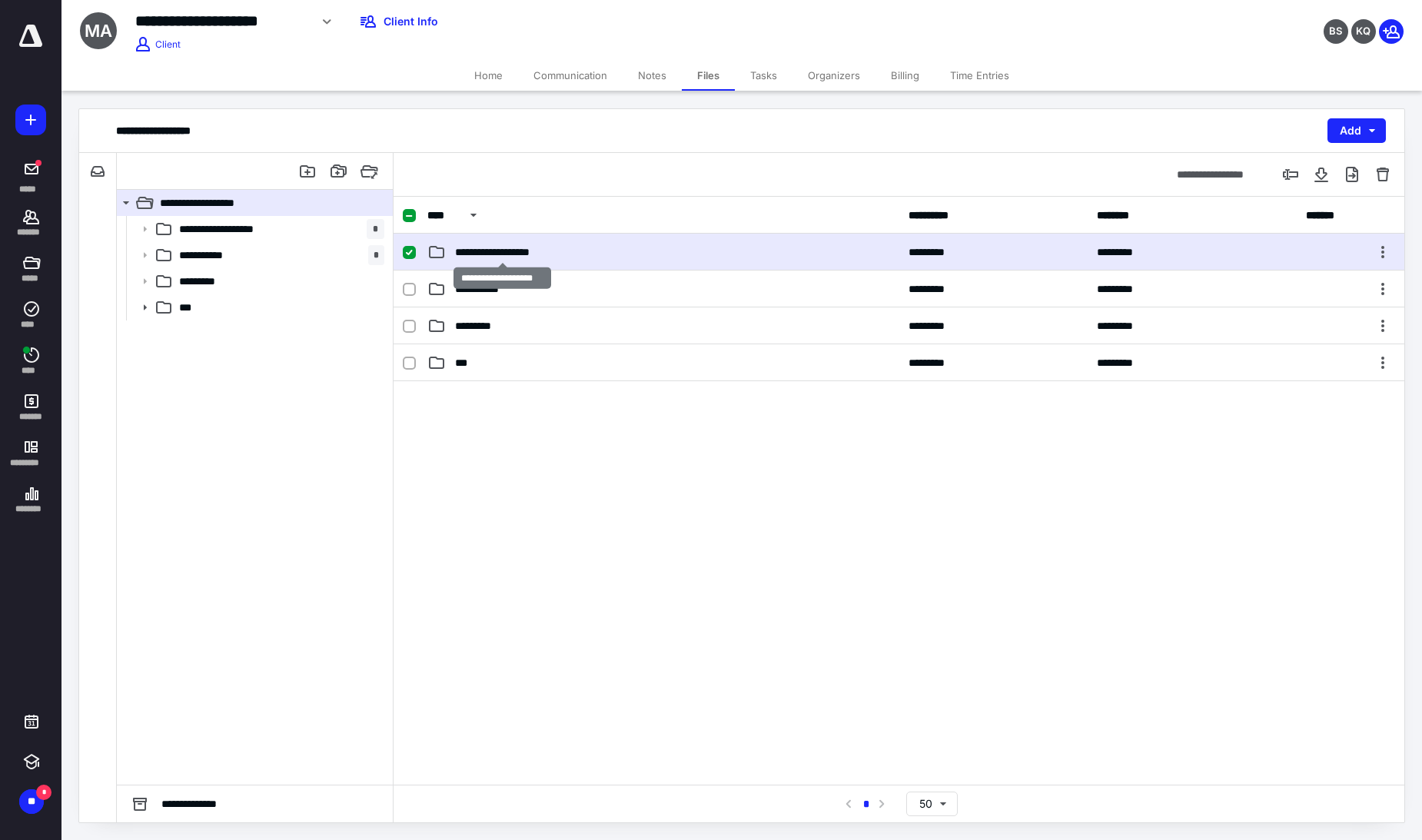 click on "**********" at bounding box center (502, 252) 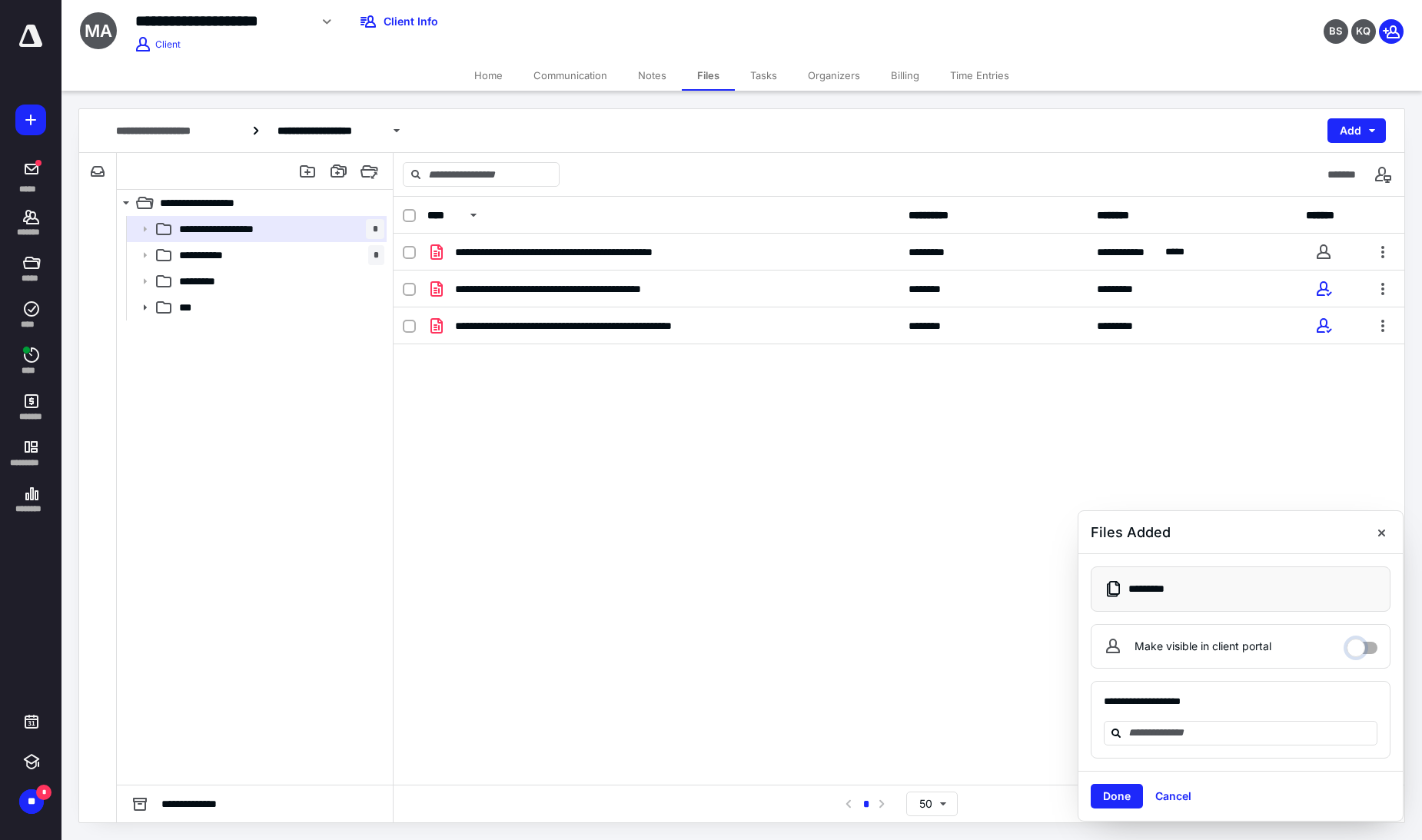click on "Make visible in client portal" at bounding box center (1362, 644) 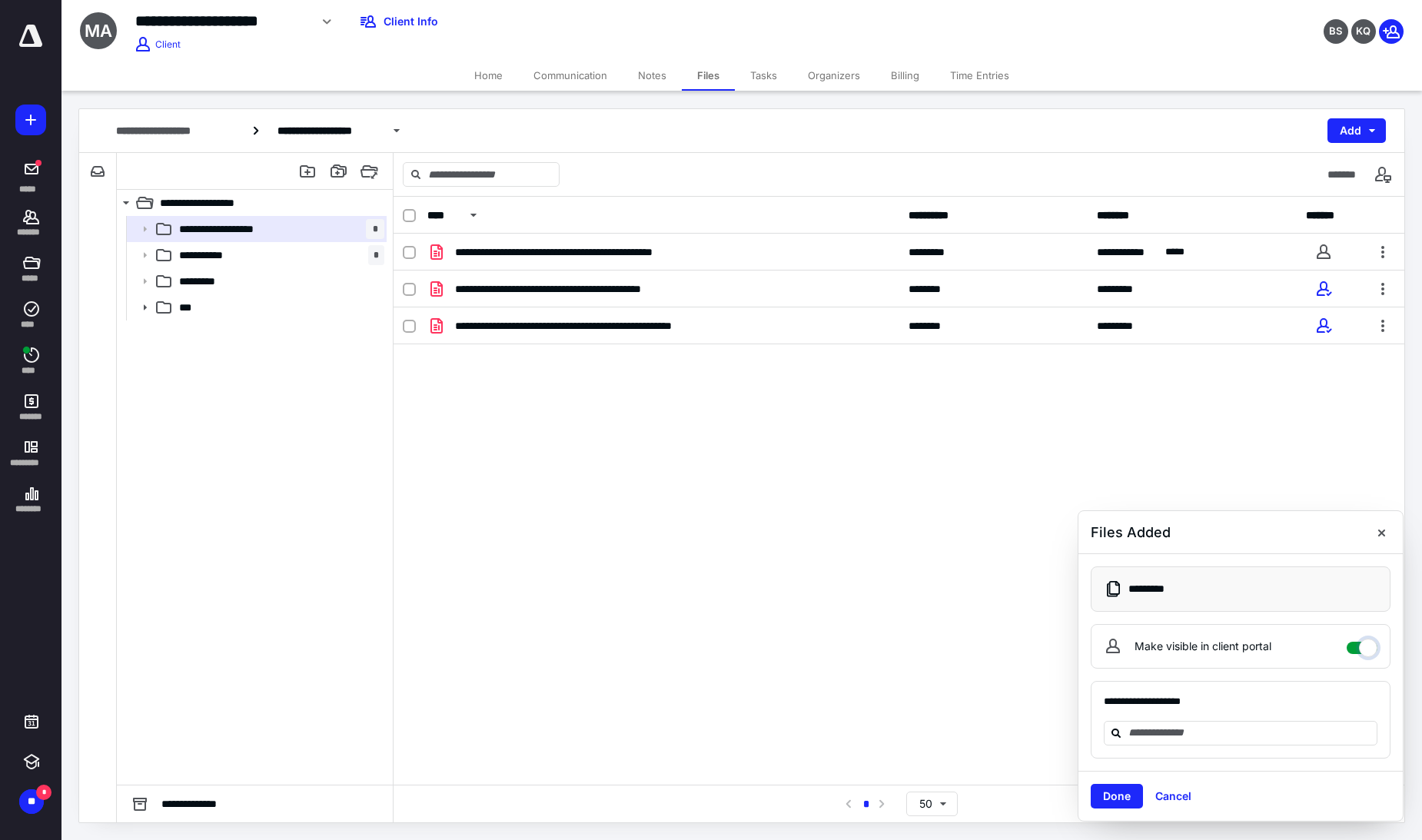 checkbox on "****" 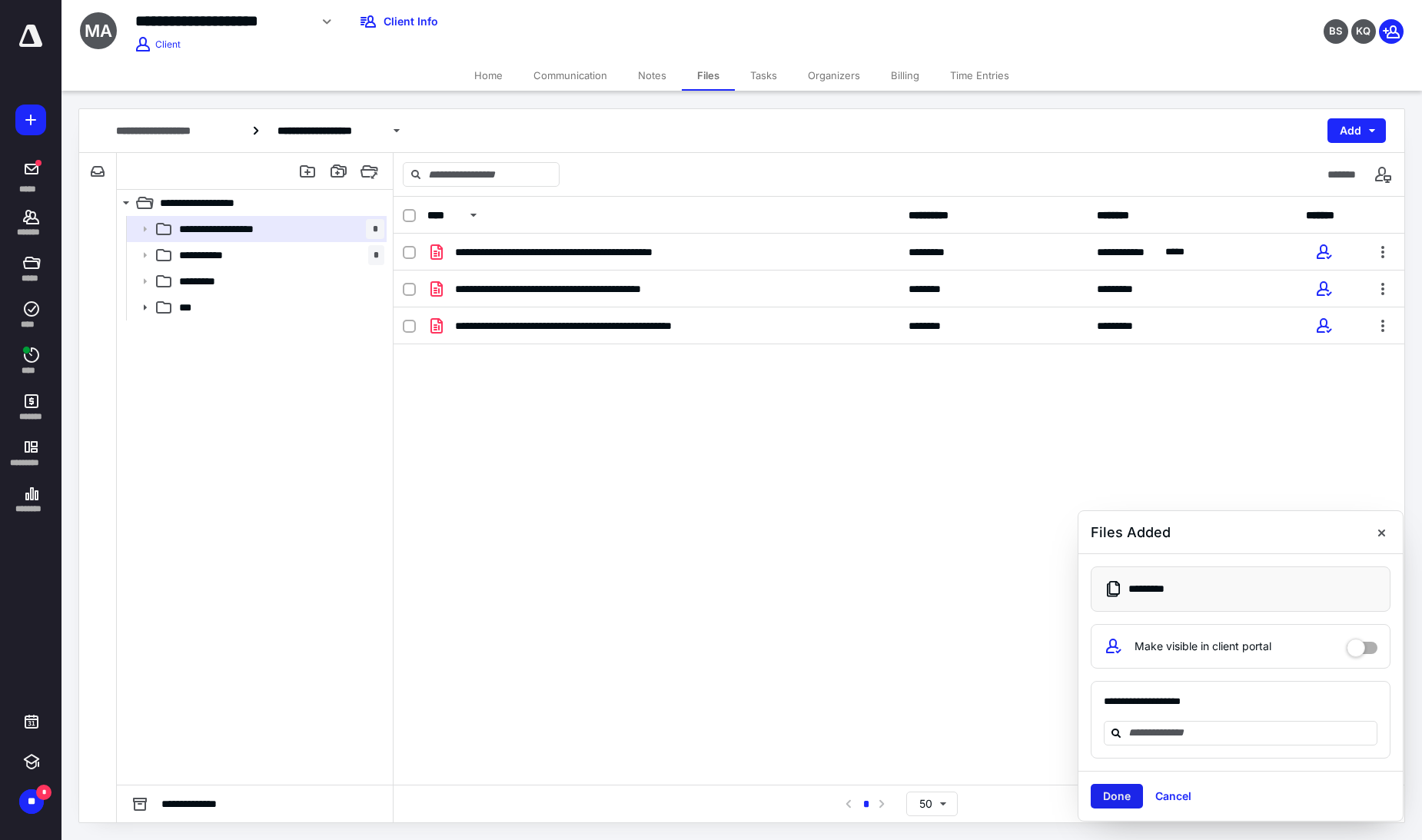 click on "Done" at bounding box center [1117, 796] 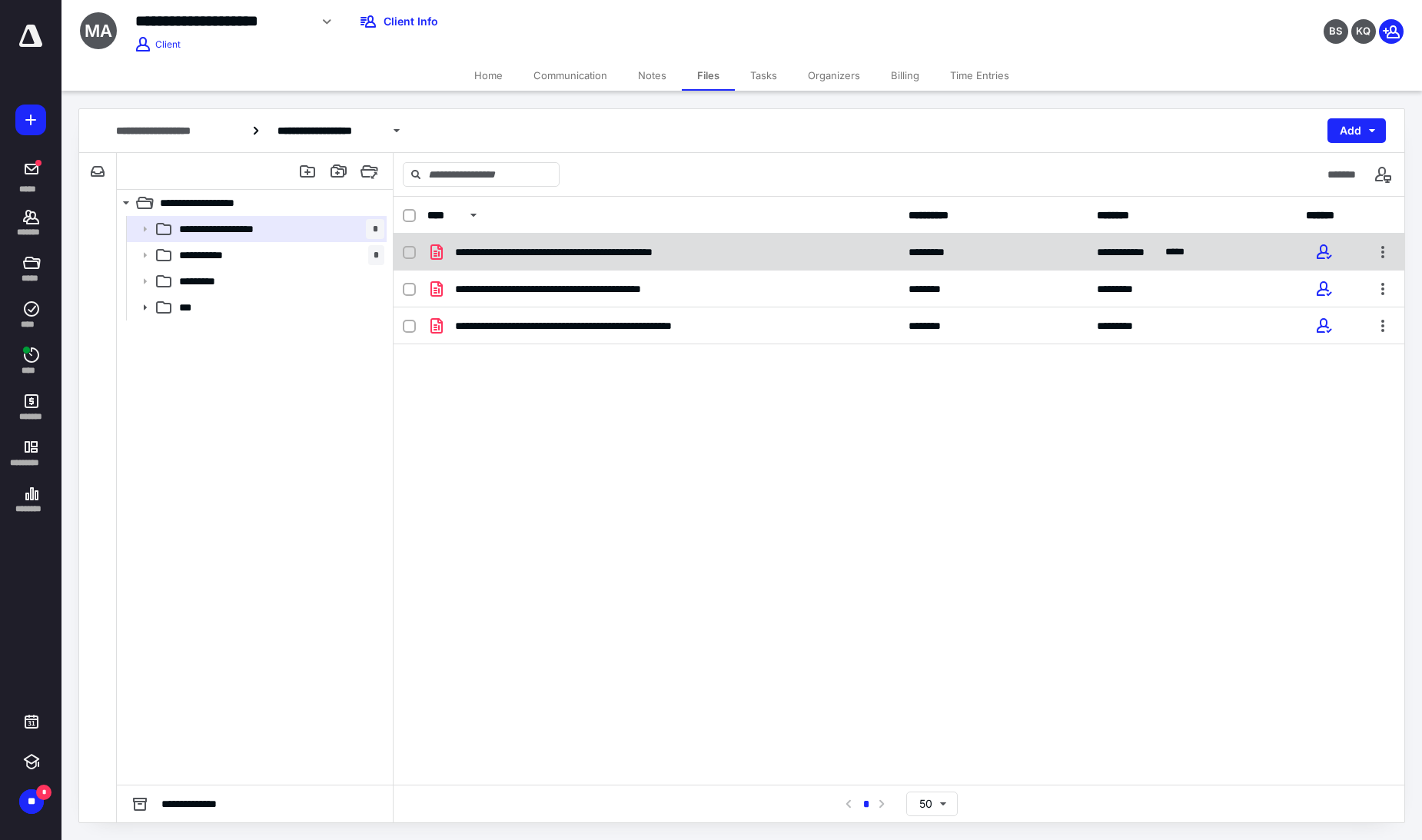 checkbox on "true" 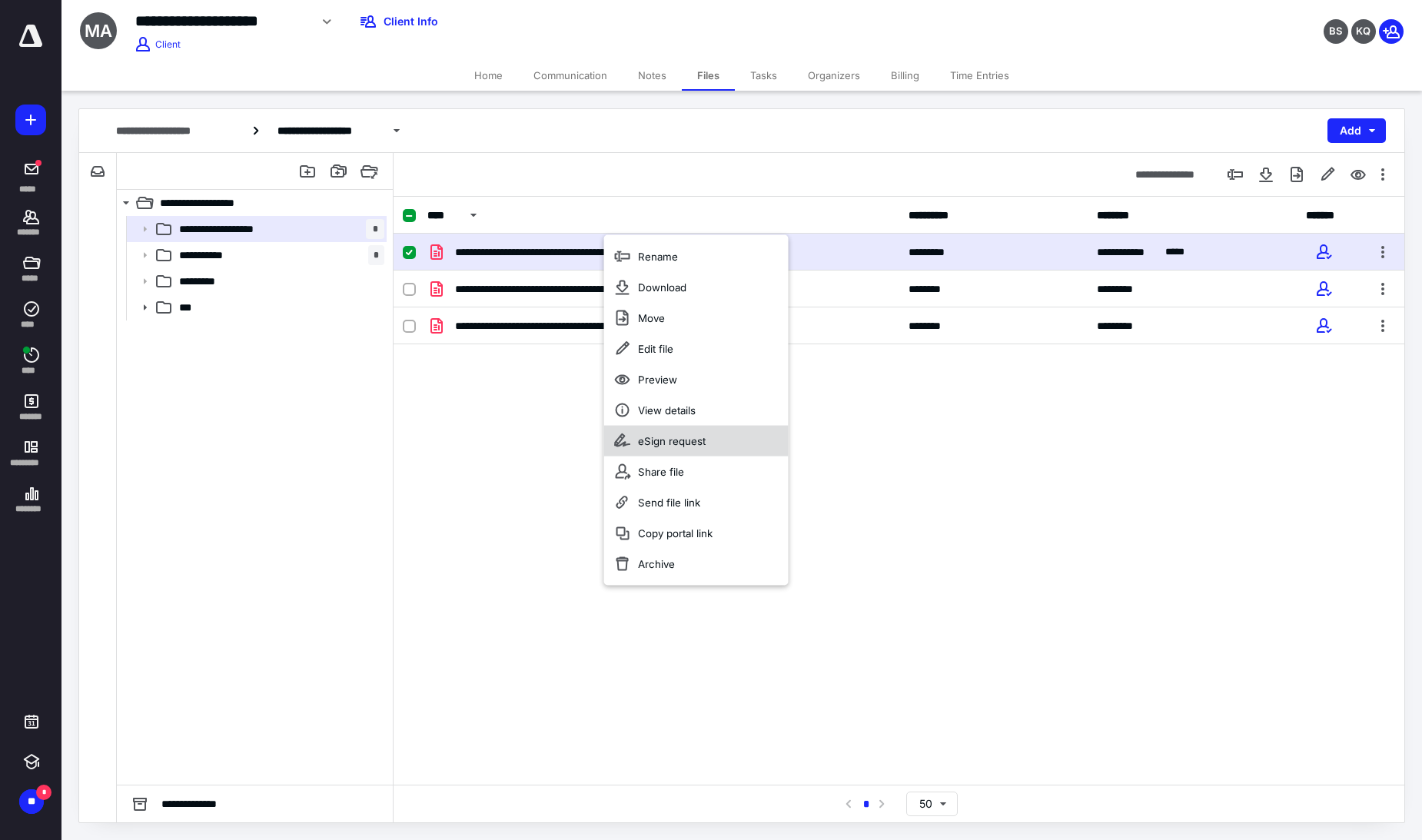 click on "eSign request" at bounding box center (672, 441) 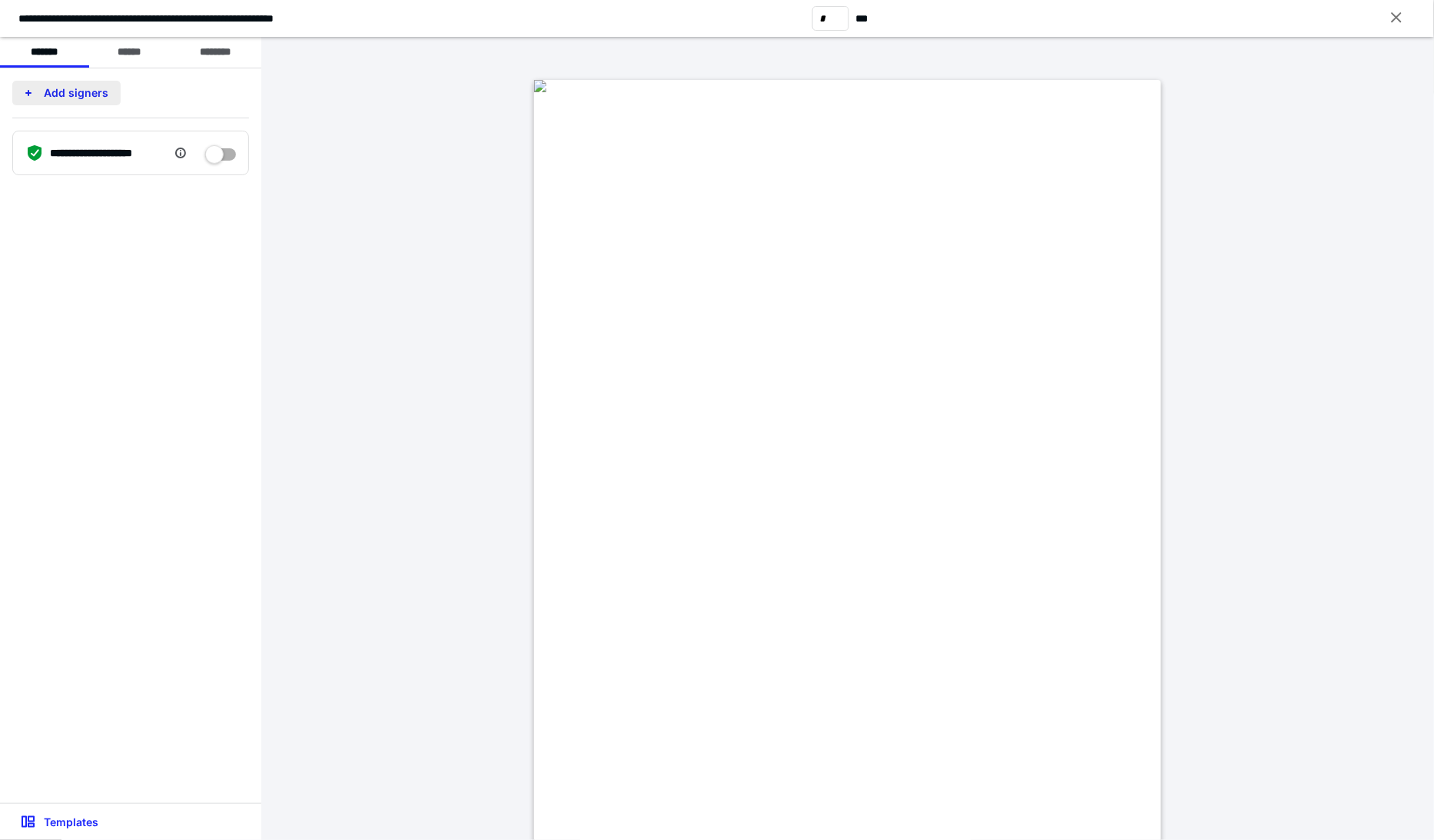 click on "Add signers" at bounding box center (66, 93) 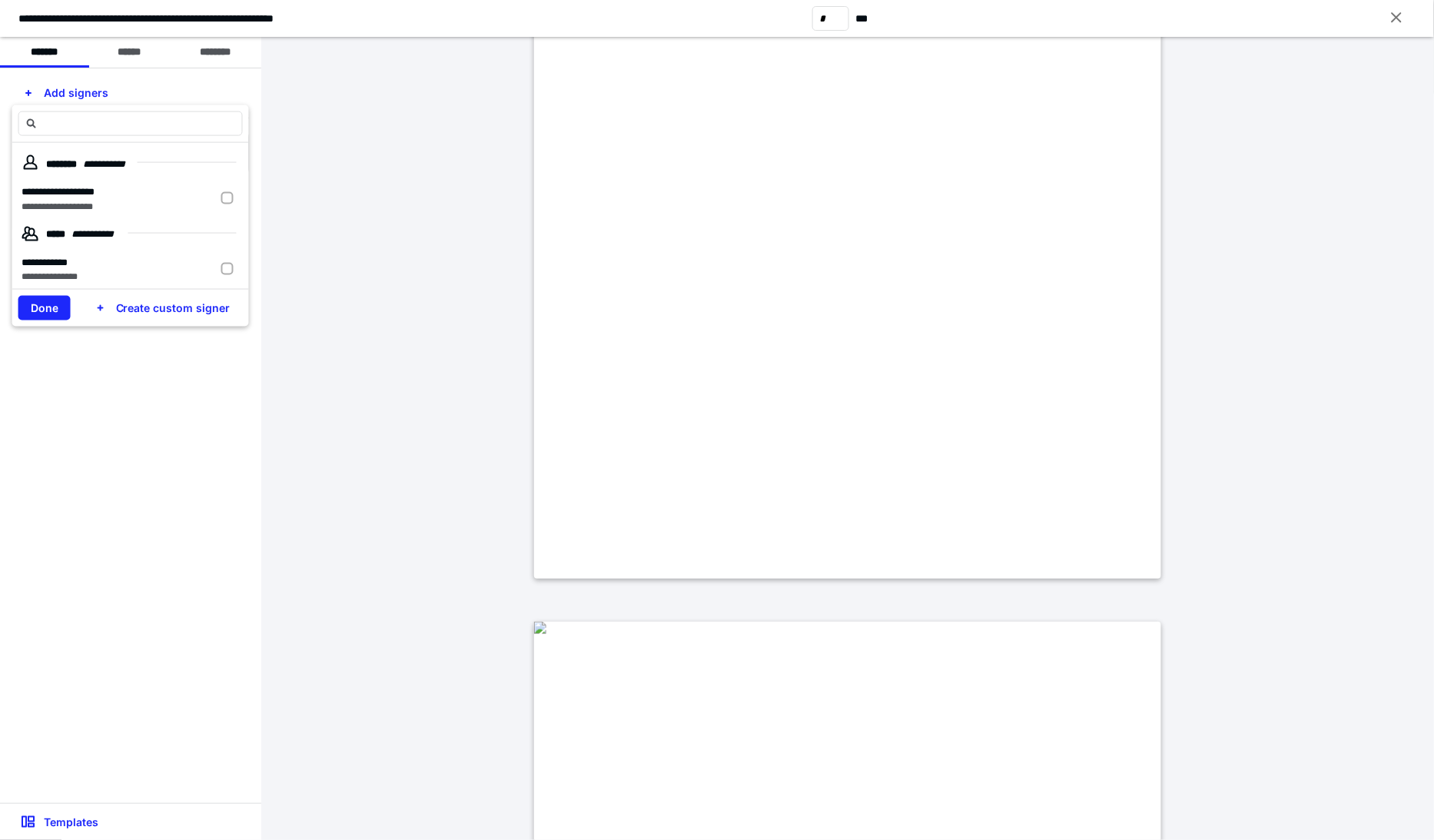 scroll, scrollTop: 341, scrollLeft: 0, axis: vertical 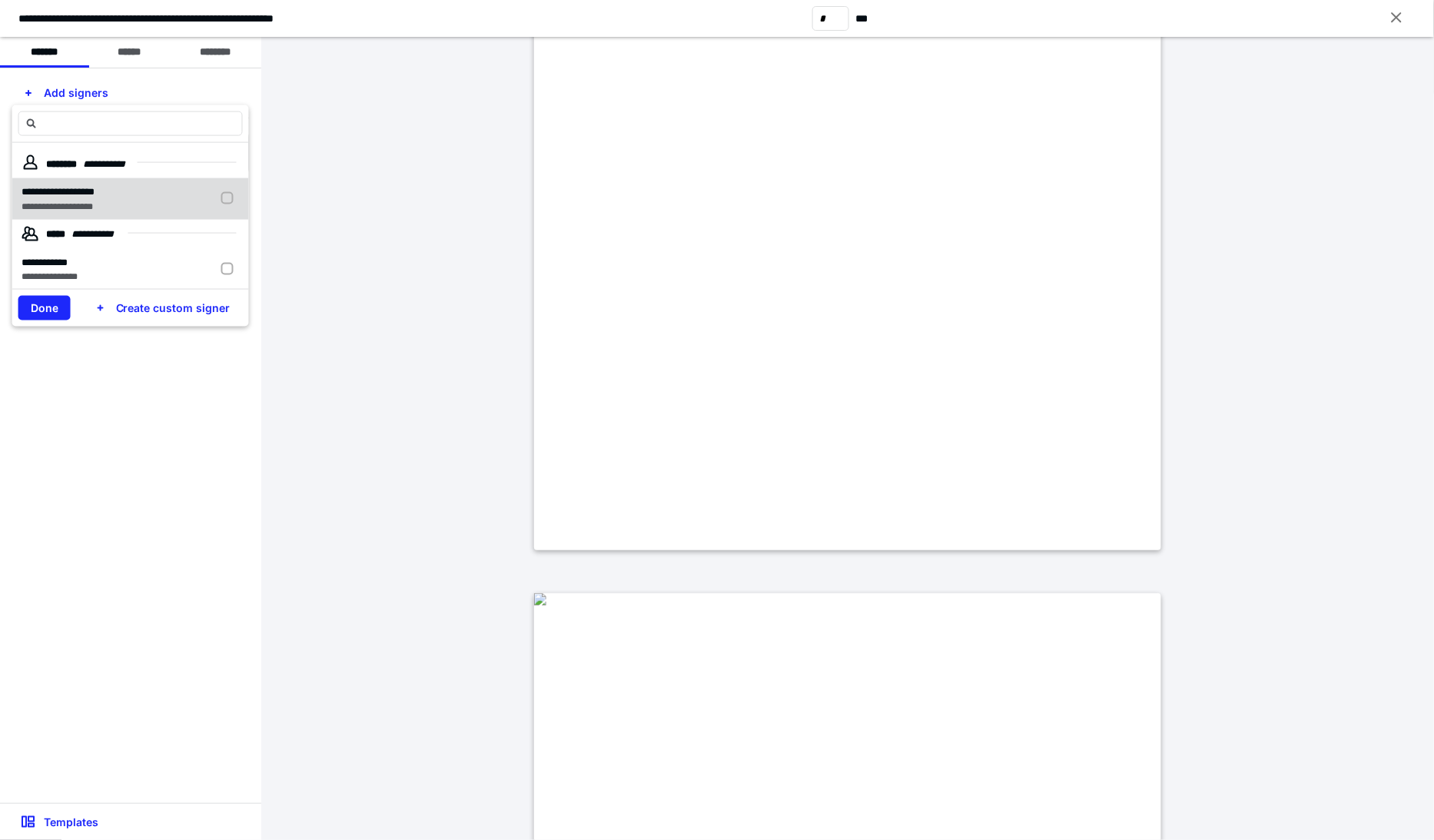 click on "**********" at bounding box center (58, 191) 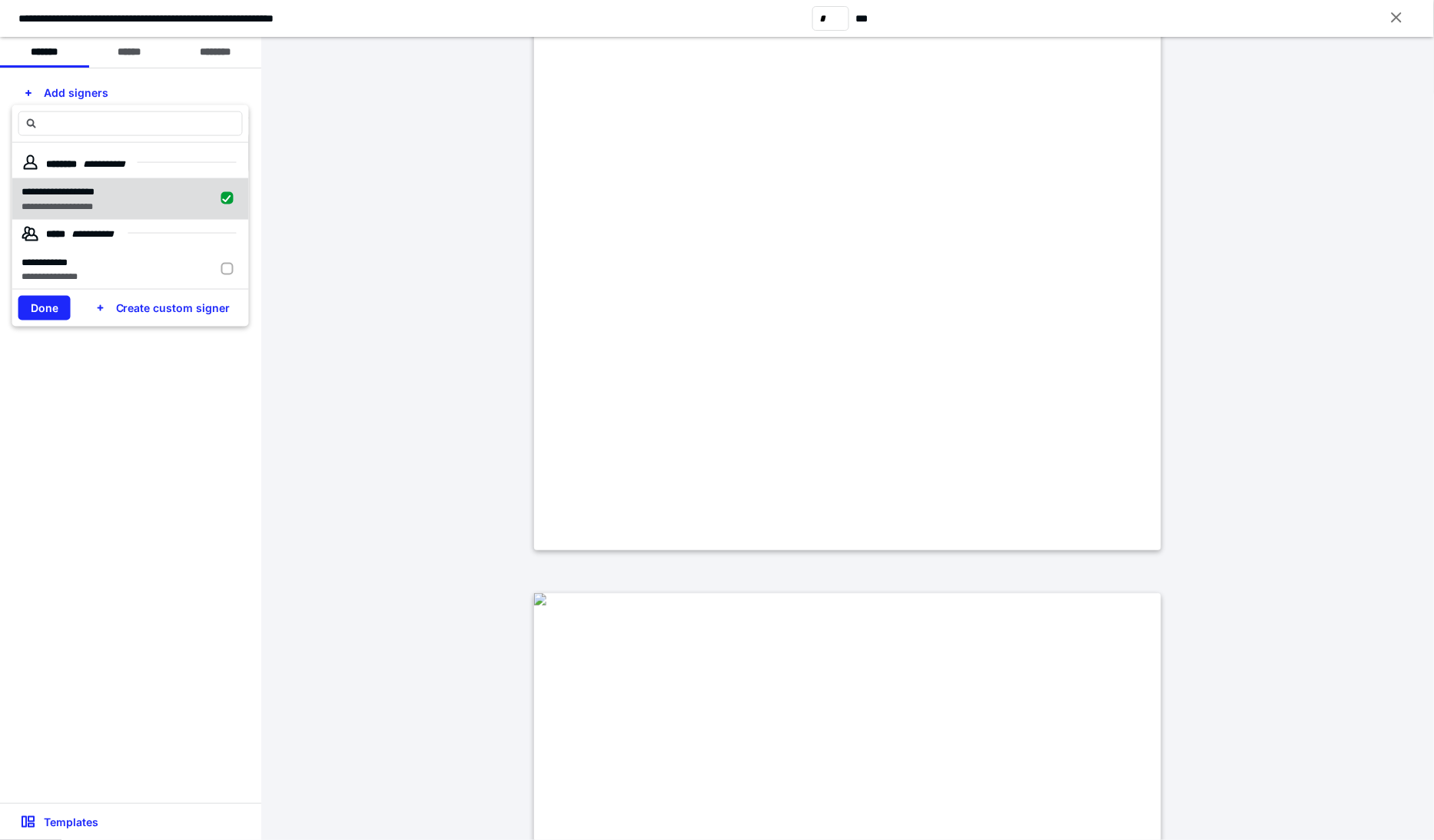 checkbox on "true" 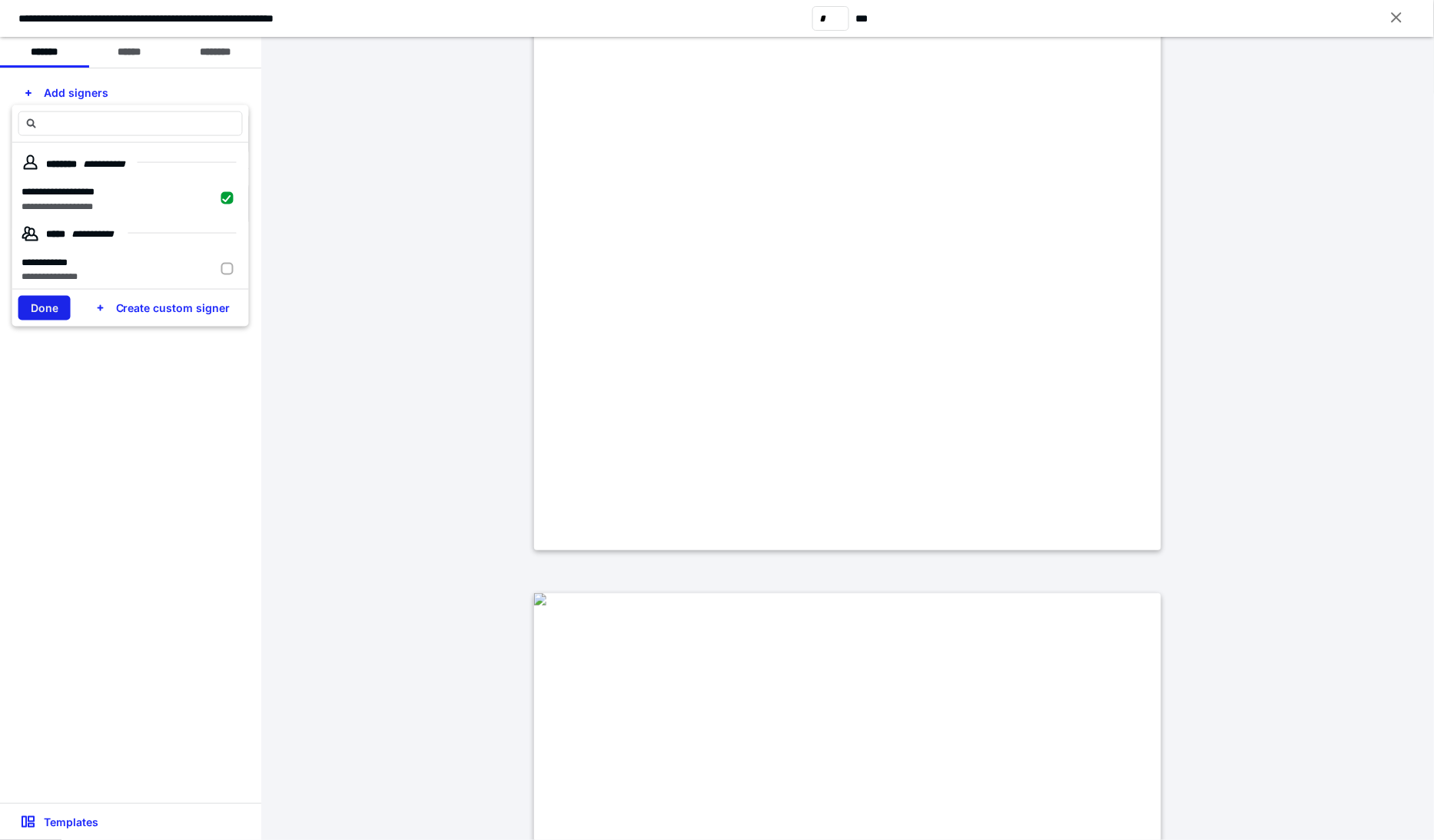 click on "Done" at bounding box center [45, 308] 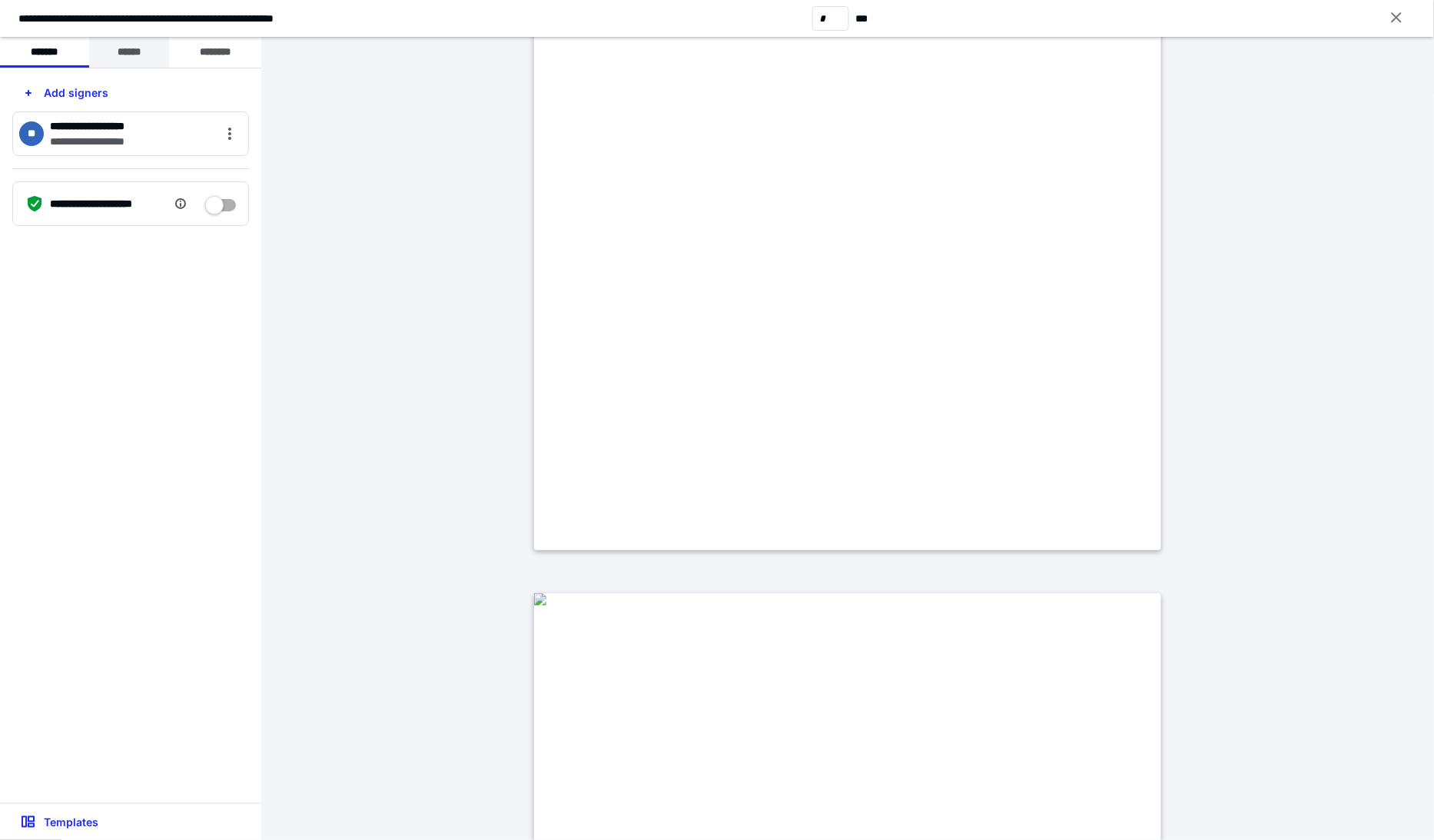 click on "******" at bounding box center [129, 52] 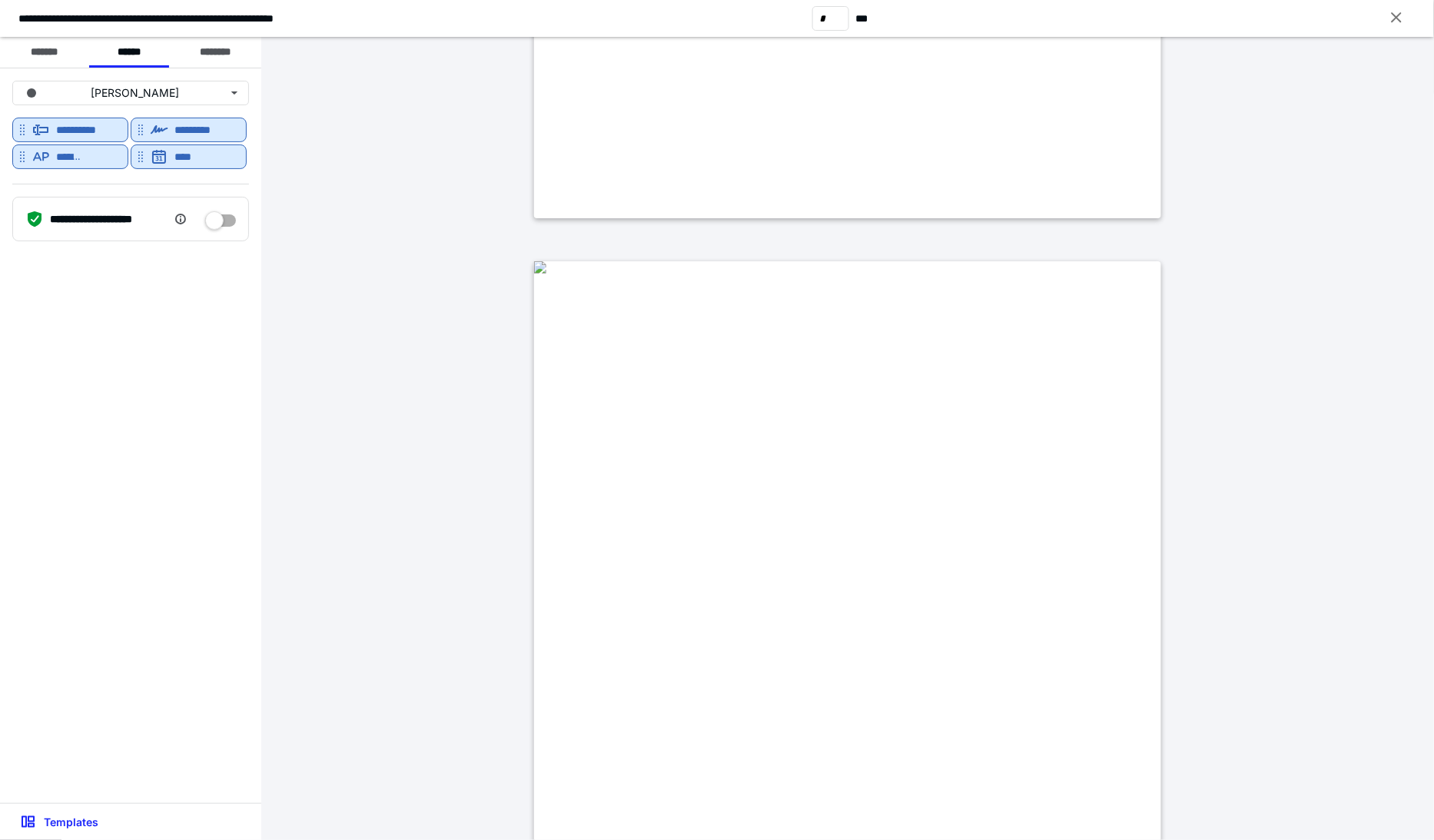 scroll, scrollTop: 4099, scrollLeft: 0, axis: vertical 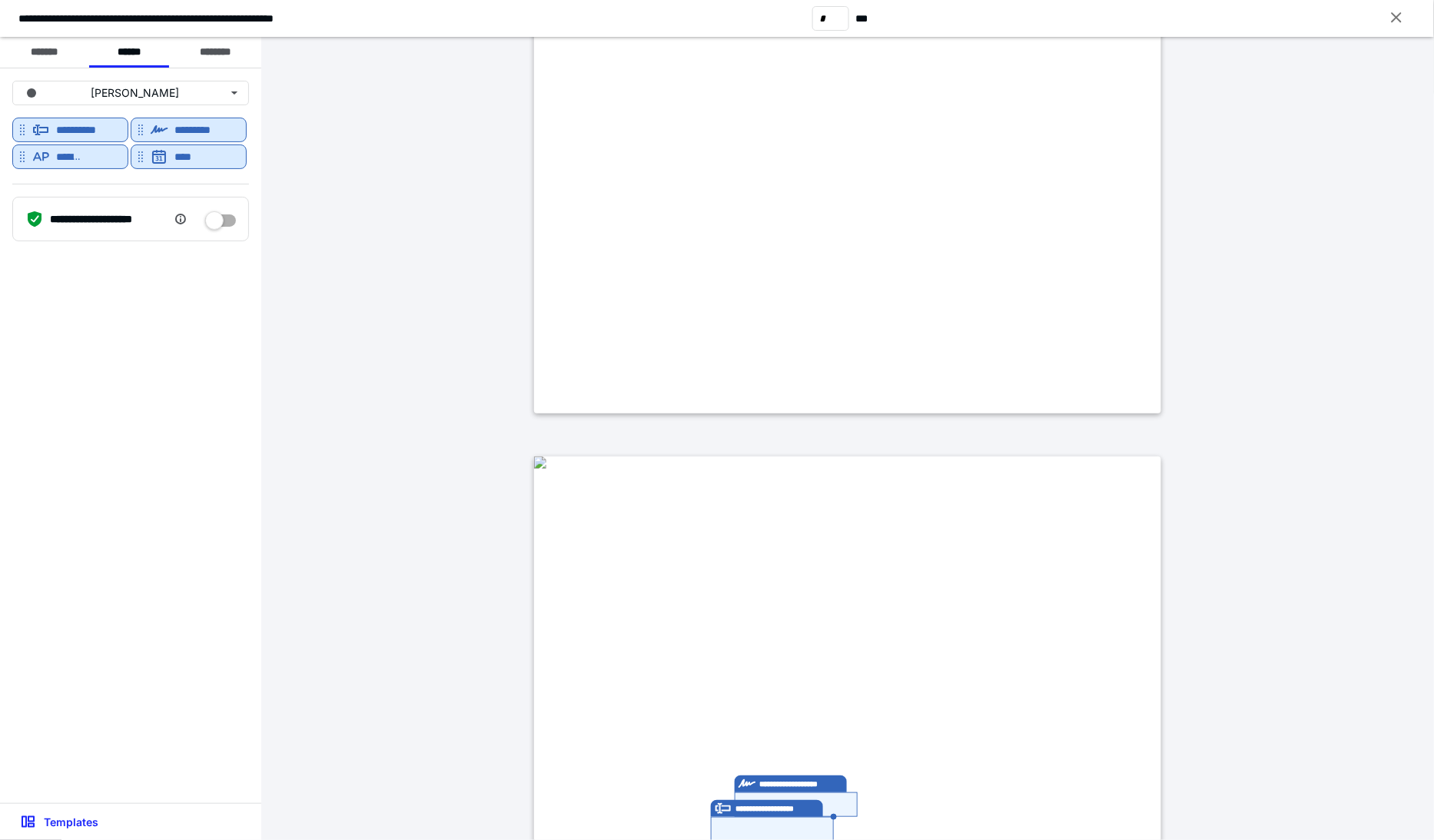 type on "*" 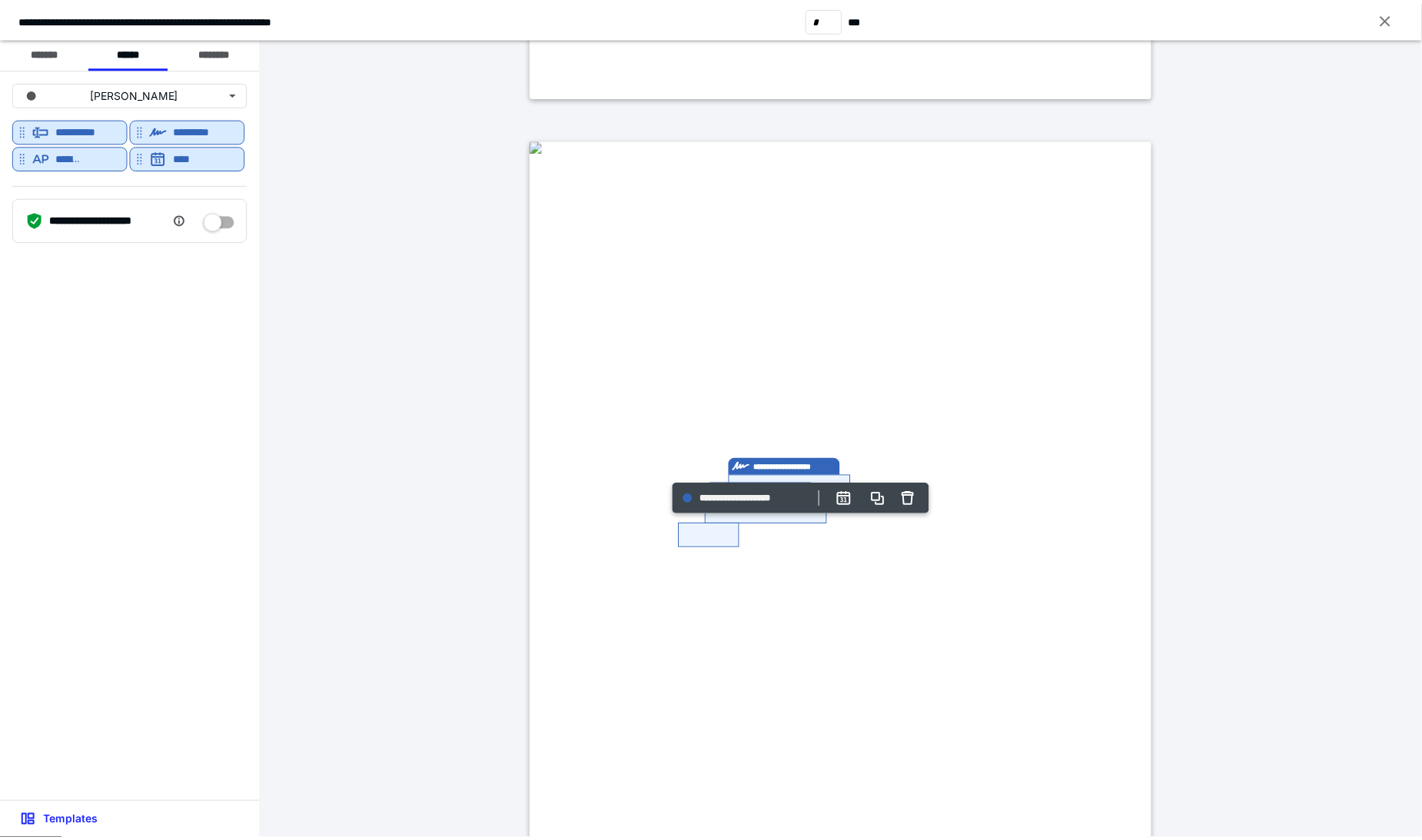 scroll, scrollTop: 4355, scrollLeft: 0, axis: vertical 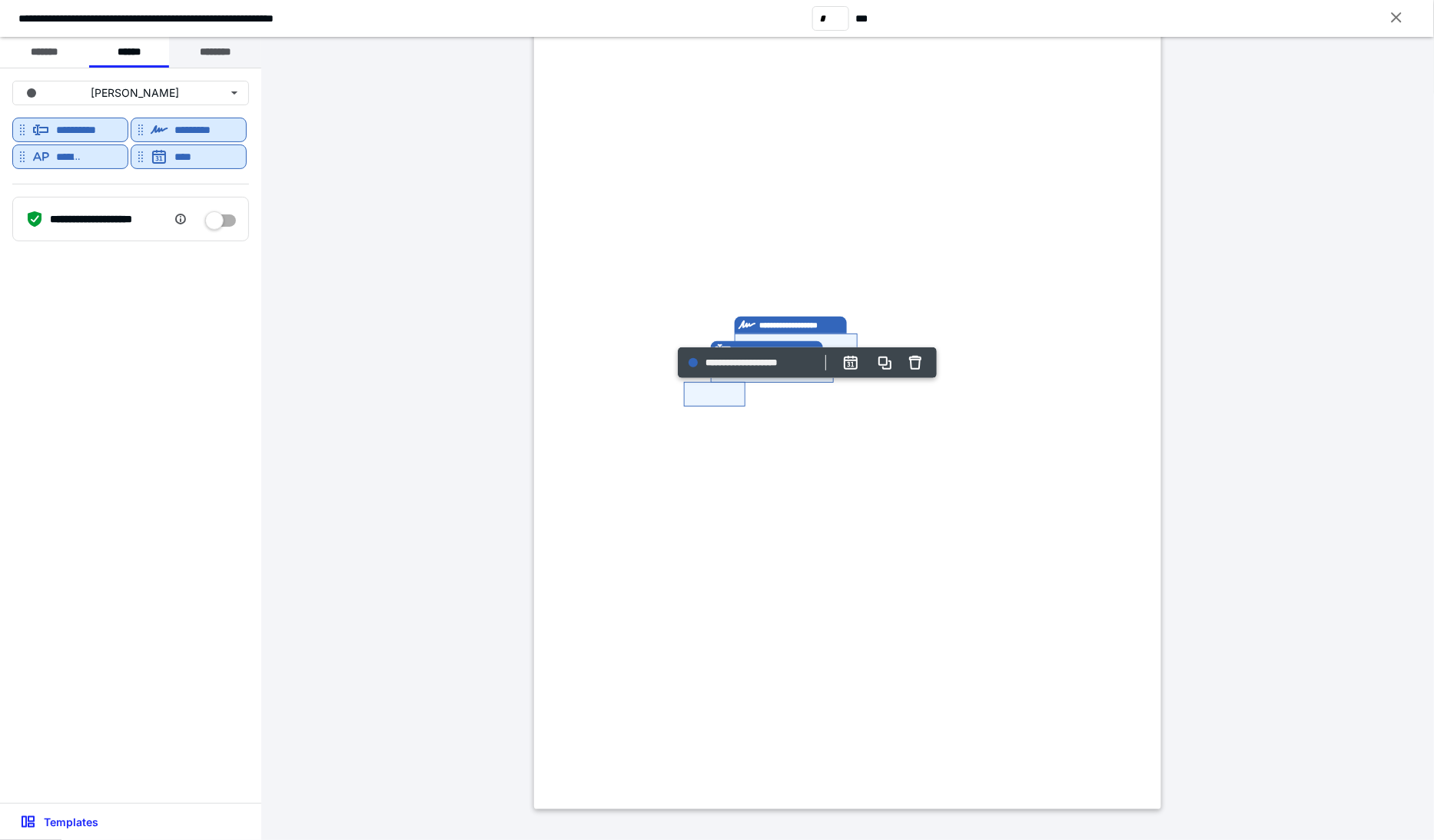 click on "********" at bounding box center [215, 52] 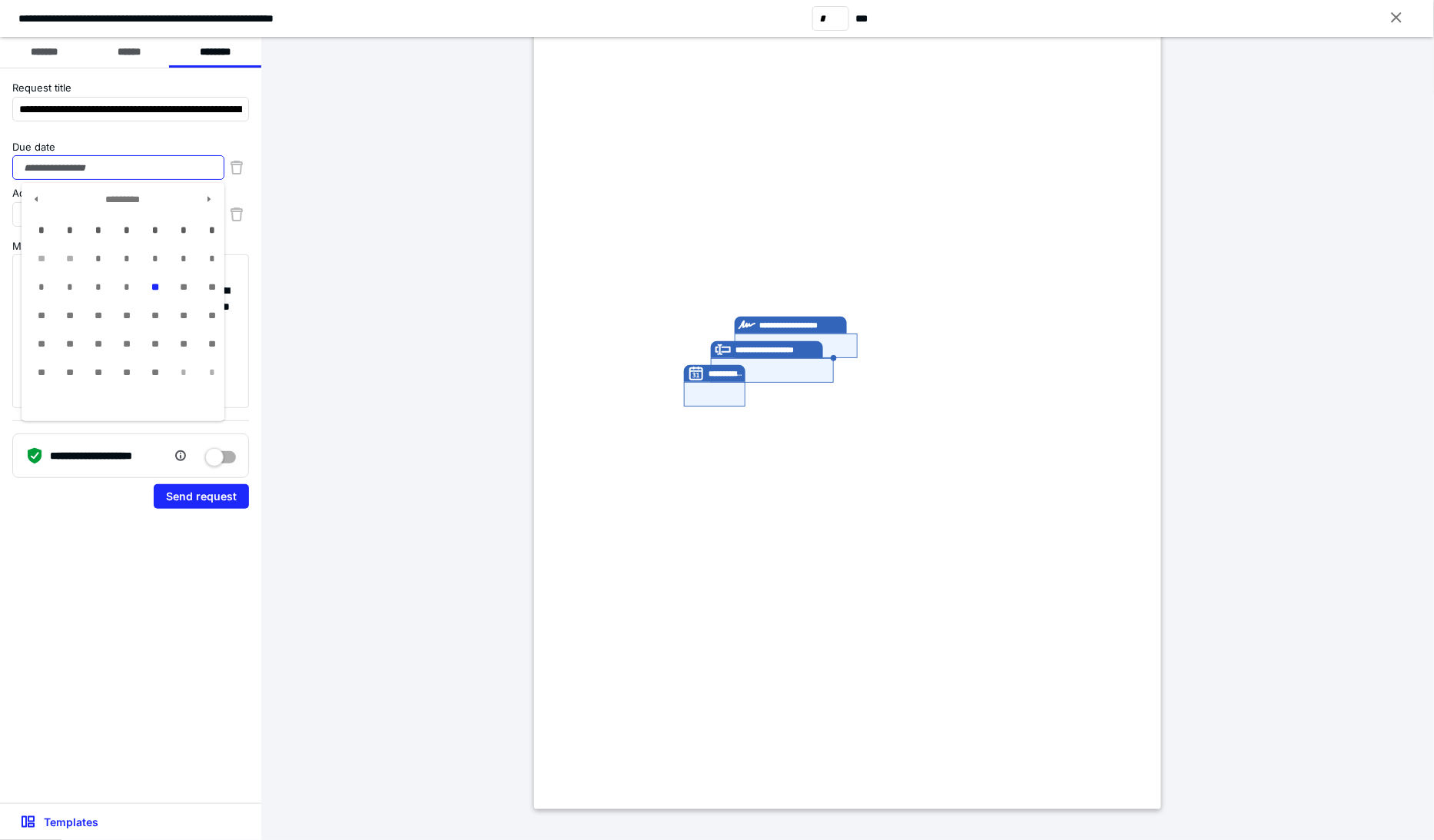 click on "Due date" at bounding box center (118, 168) 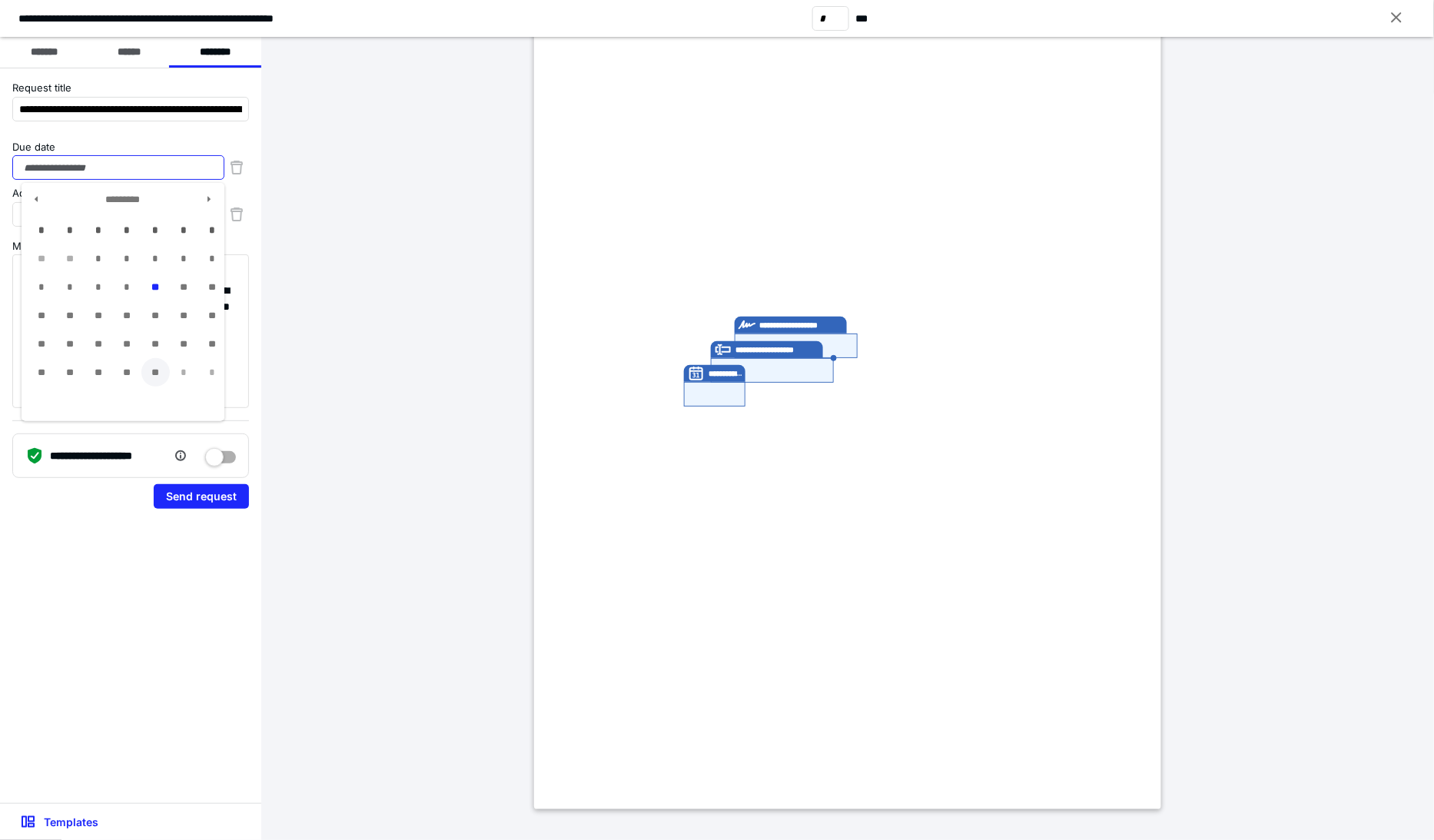 click on "**" at bounding box center (155, 372) 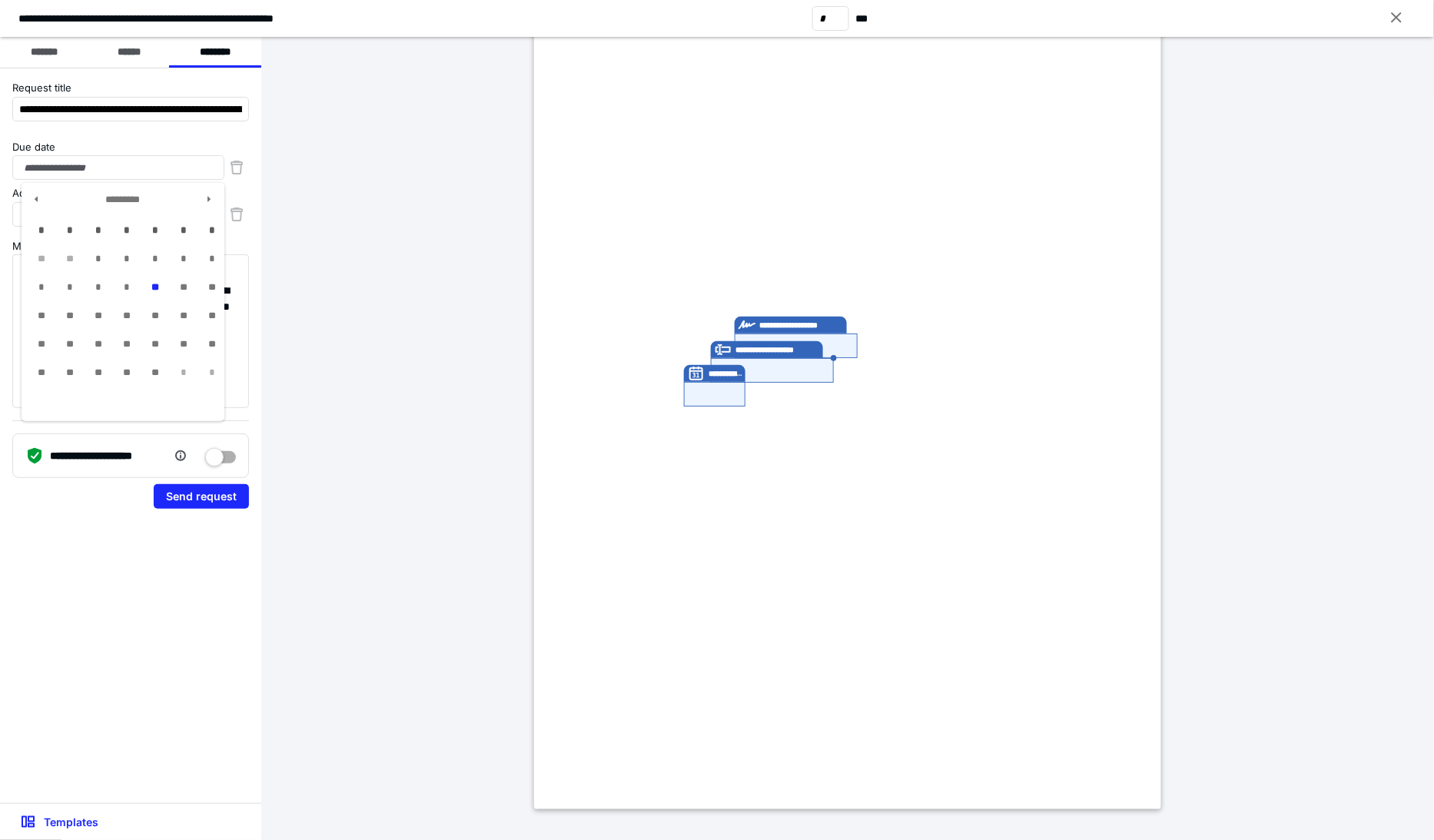 type on "**********" 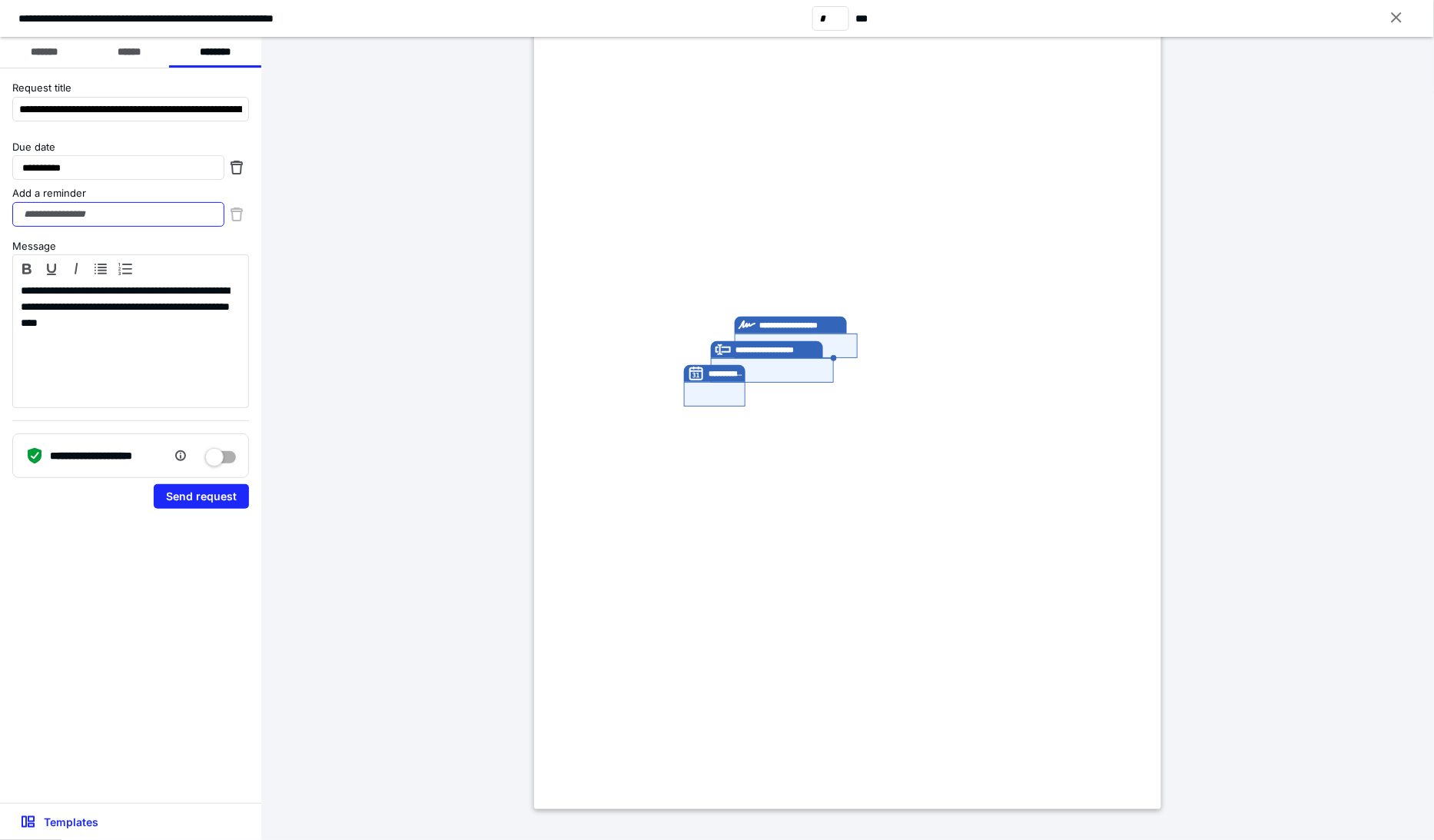 click on "Add a reminder" at bounding box center [118, 214] 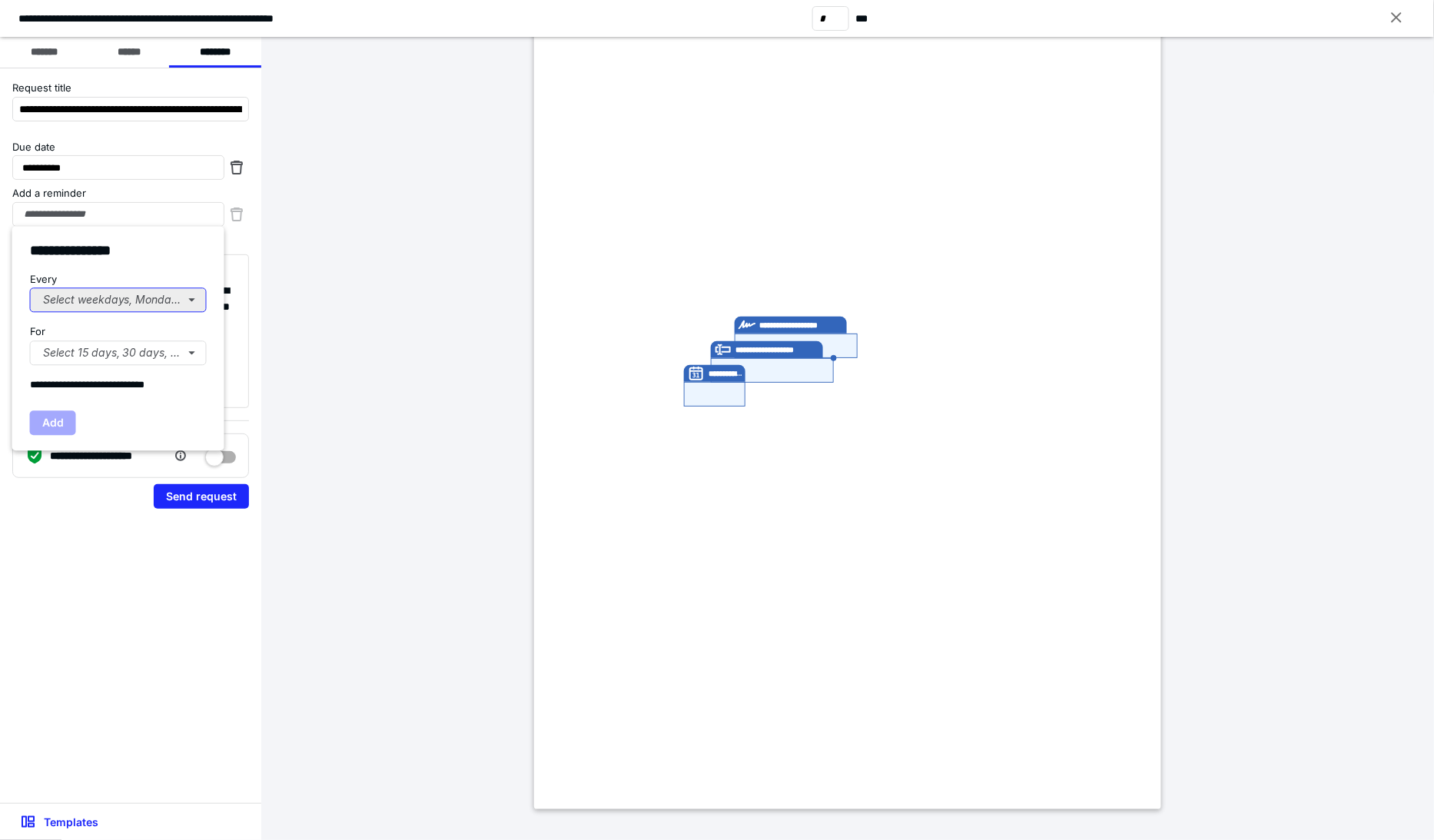 click on "Select weekdays, Mondays, or Tues..." at bounding box center [118, 300] 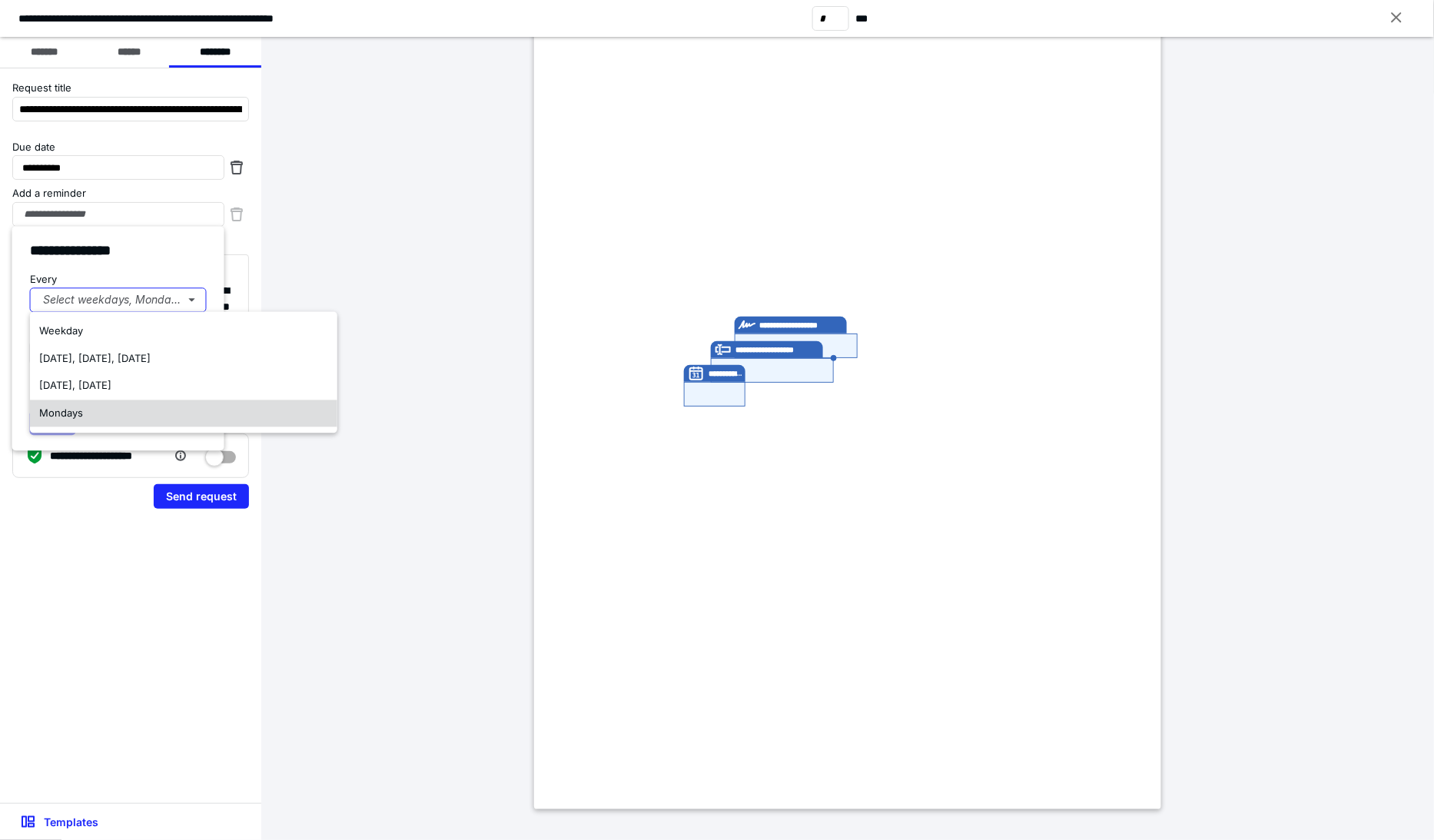 click on "Mondays" at bounding box center [61, 413] 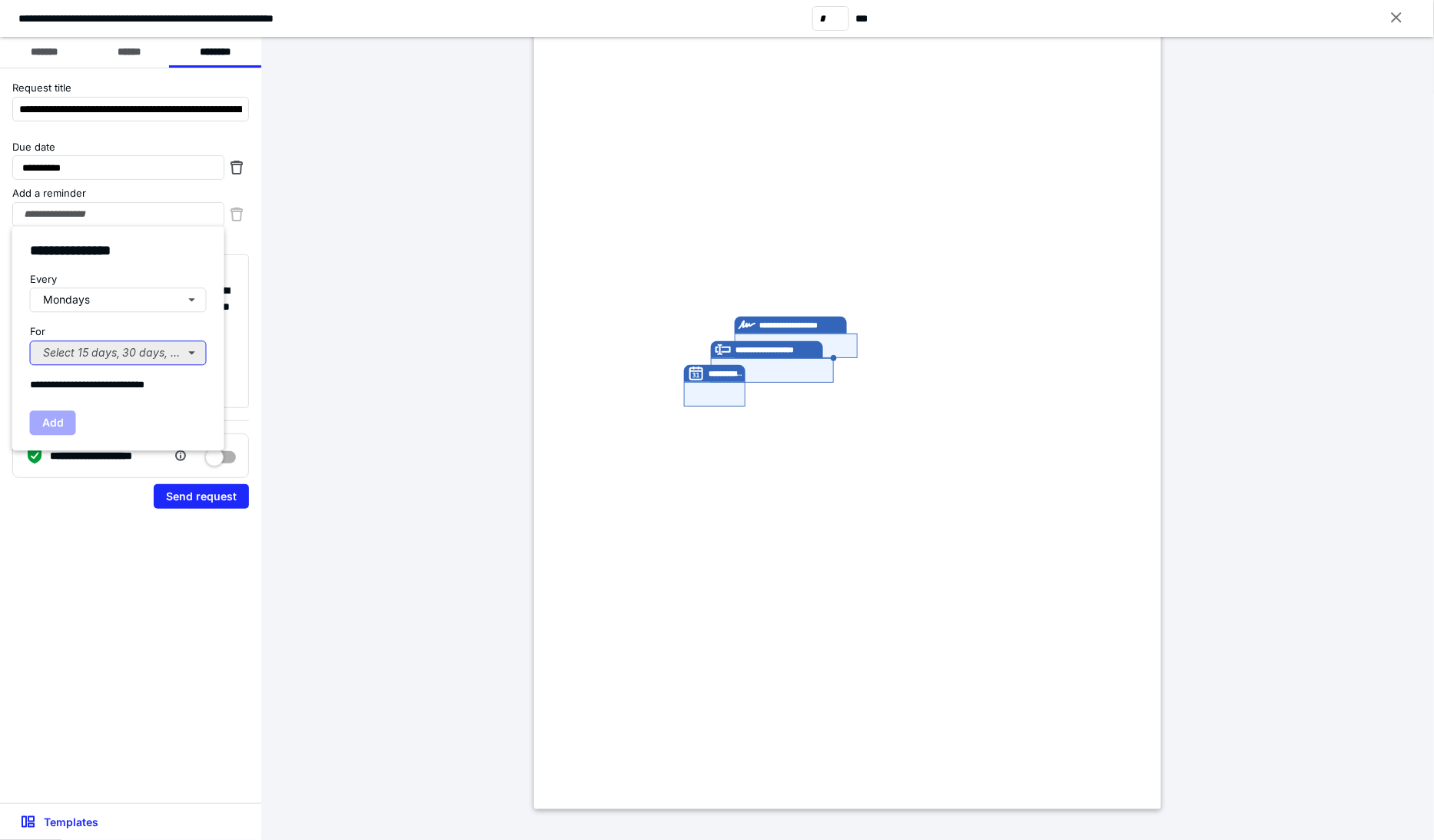 click on "Select 15 days, 30 days, or 45 days..." at bounding box center [118, 353] 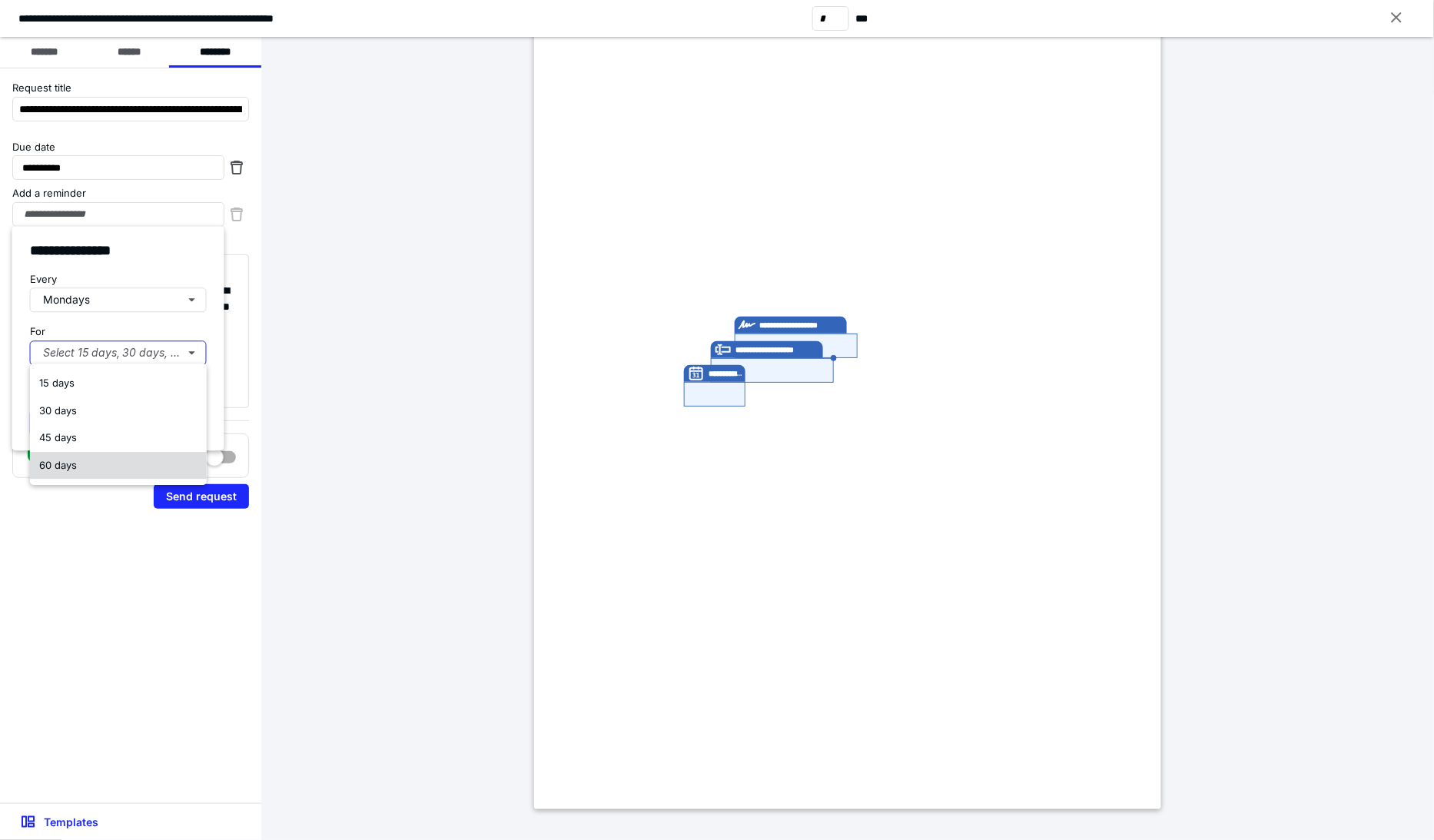 click on "60 days" at bounding box center (58, 466) 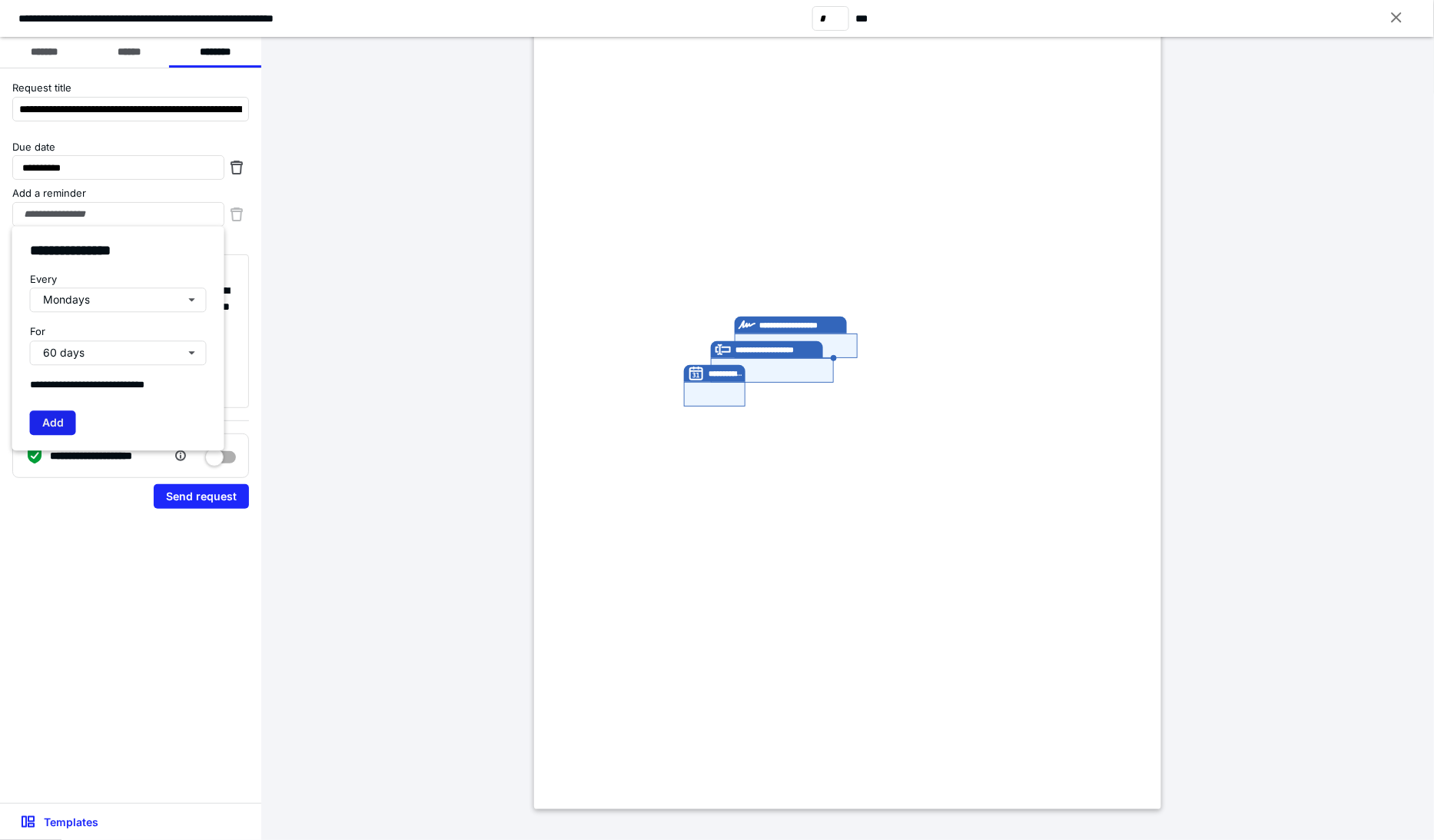 click on "Add" at bounding box center (53, 423) 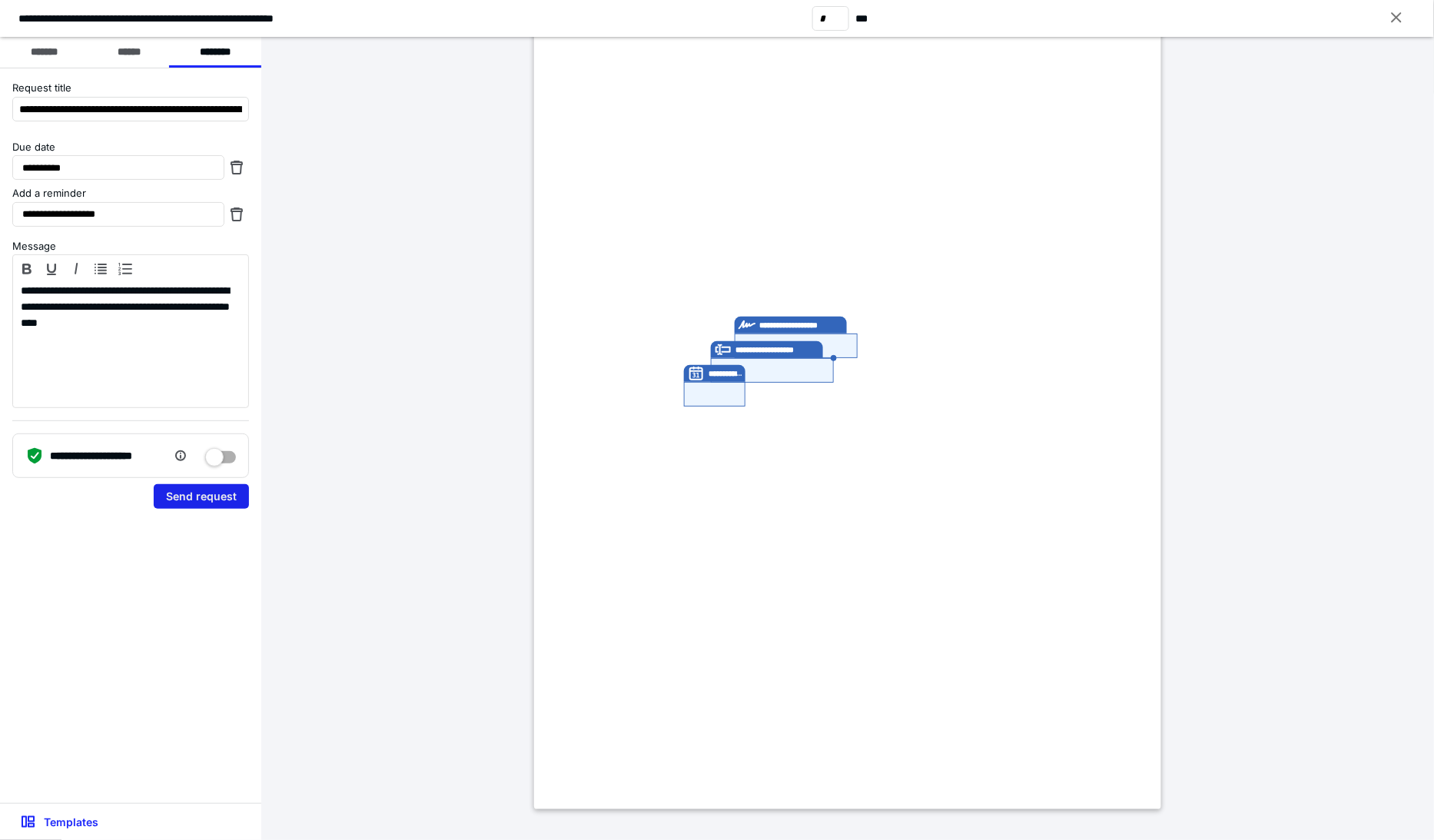click on "Send request" at bounding box center (201, 496) 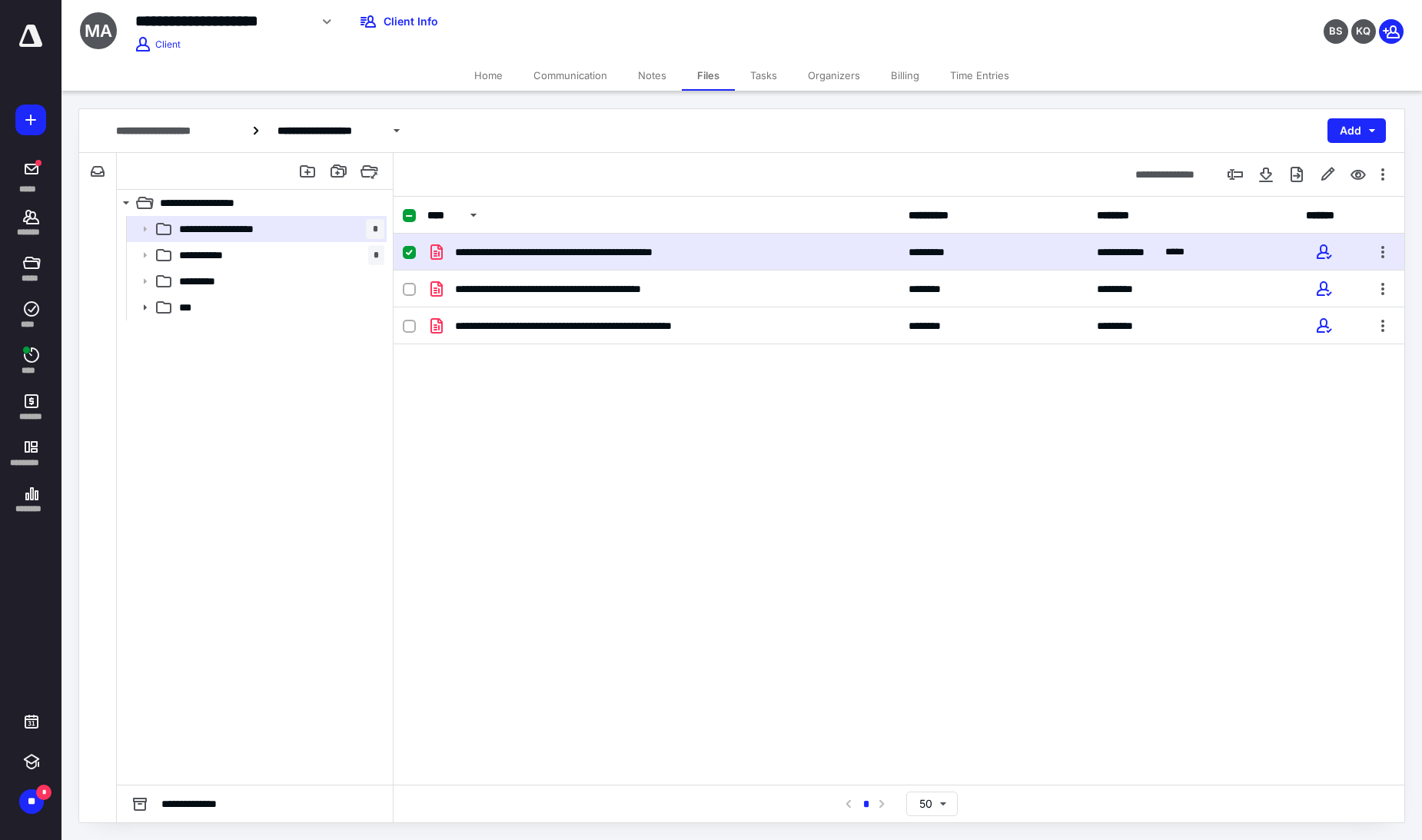 click on "Tasks" at bounding box center [763, 75] 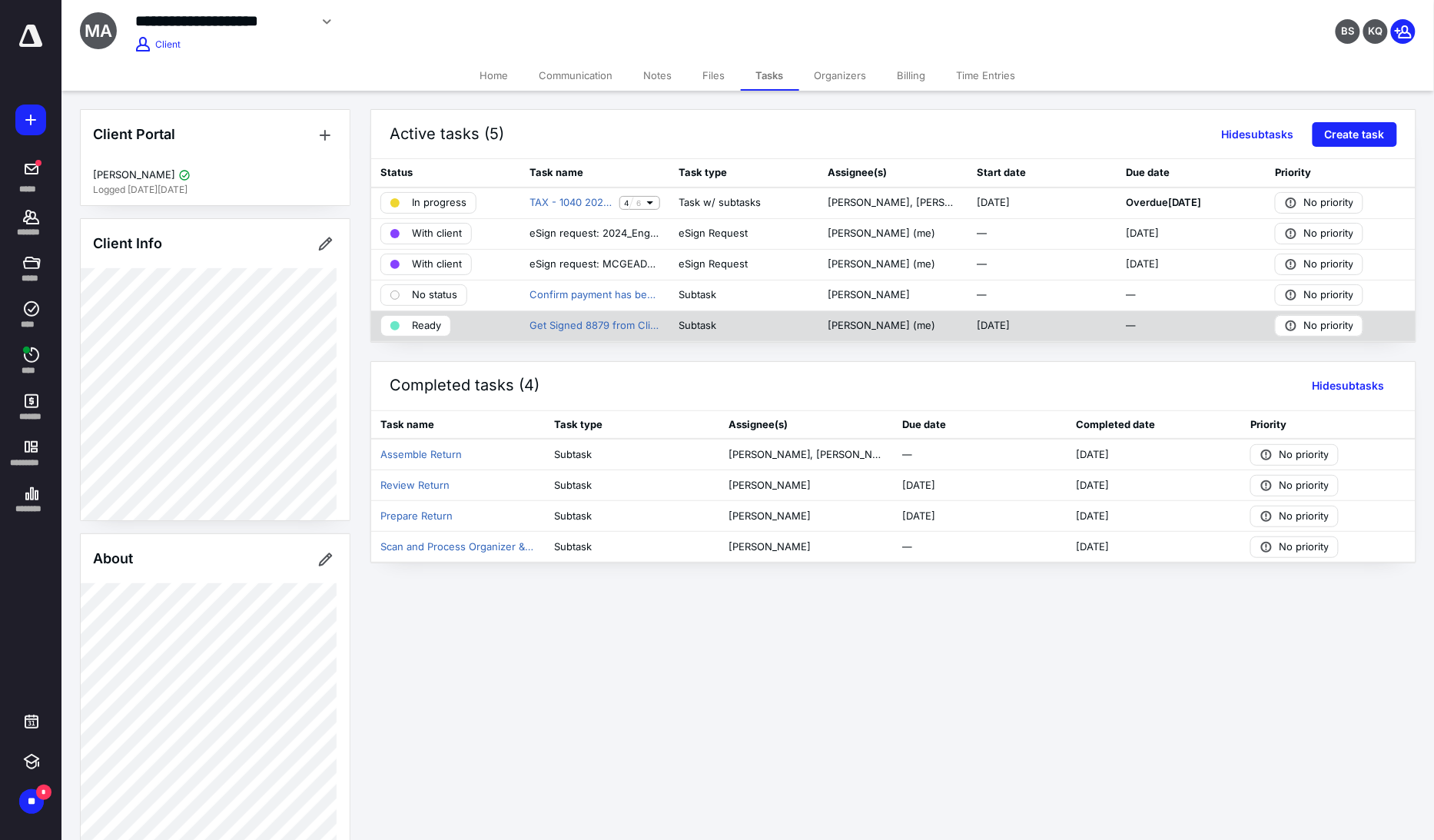 click on "Ready" at bounding box center (427, 326) 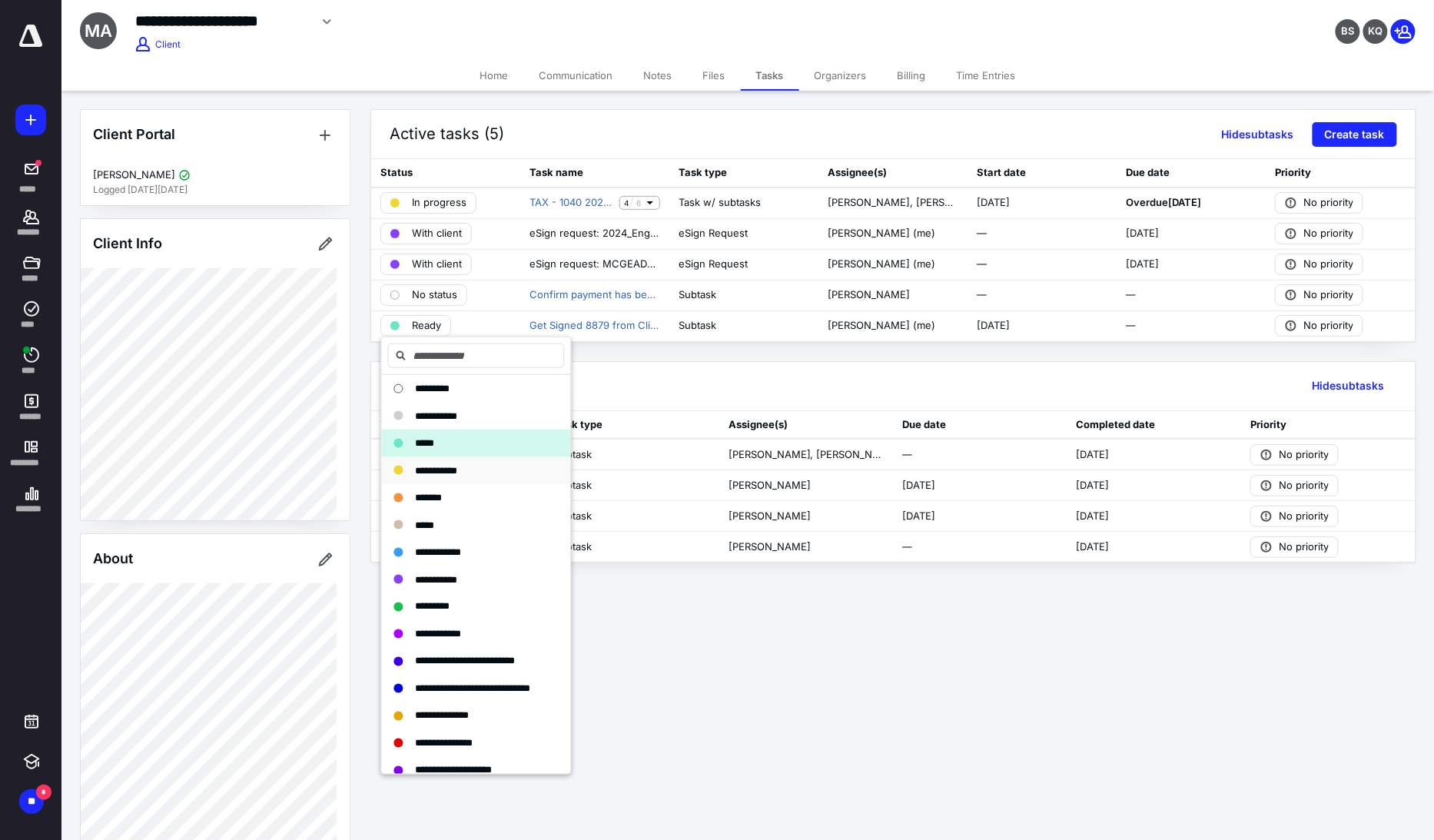 click on "**********" at bounding box center (437, 470) 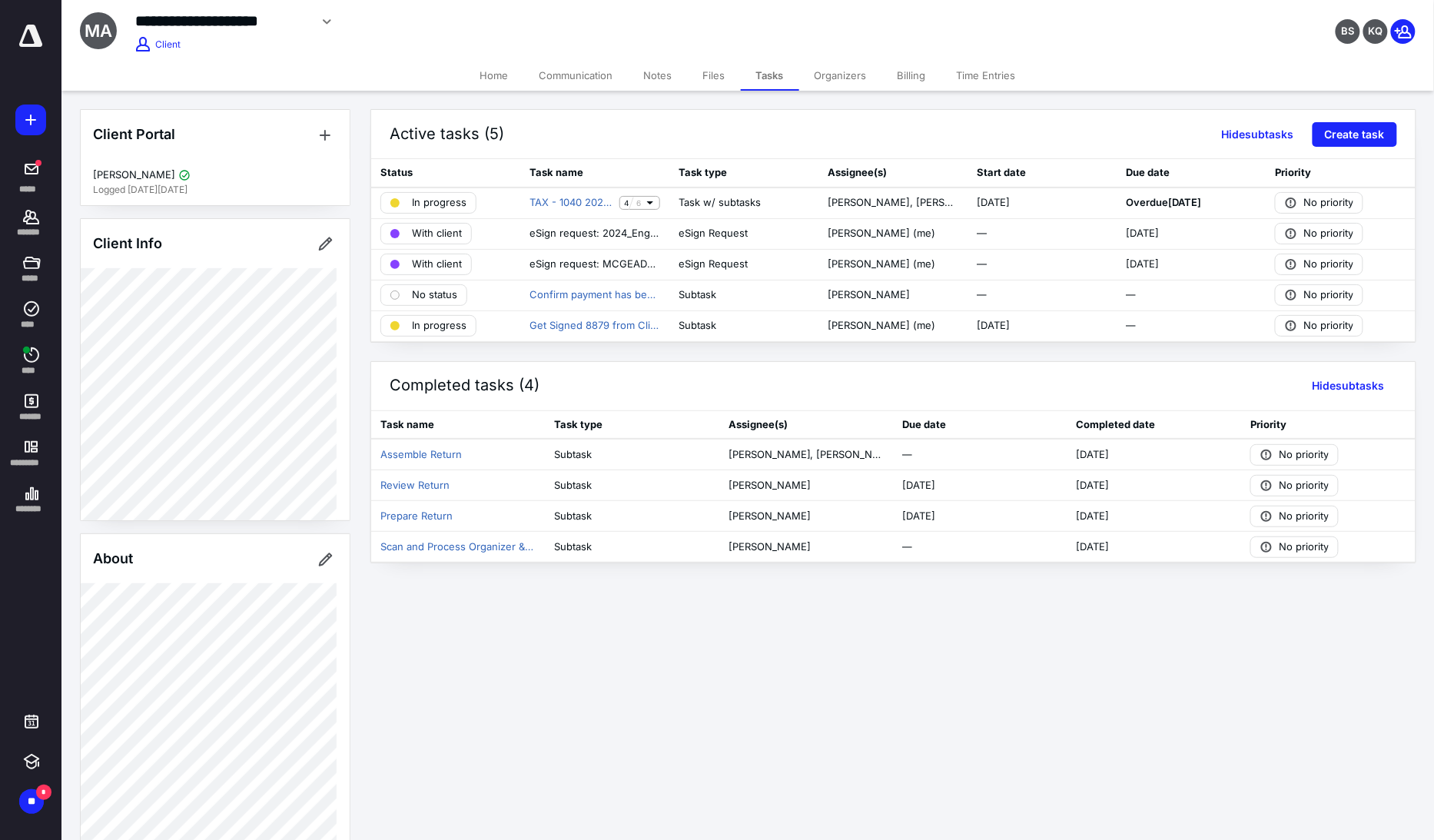 click on "**********" at bounding box center (717, 420) 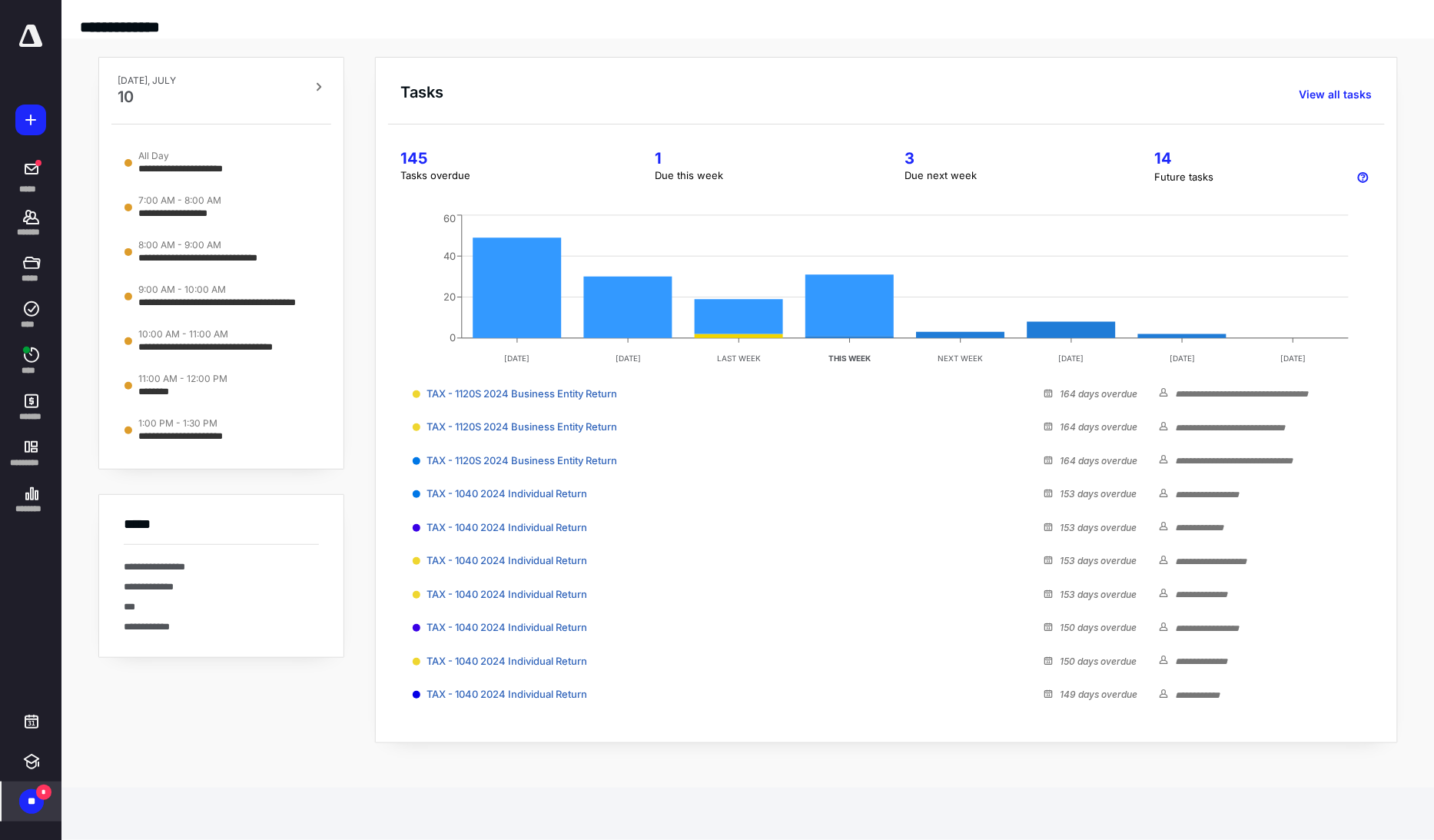 click on "*" at bounding box center [44, 792] 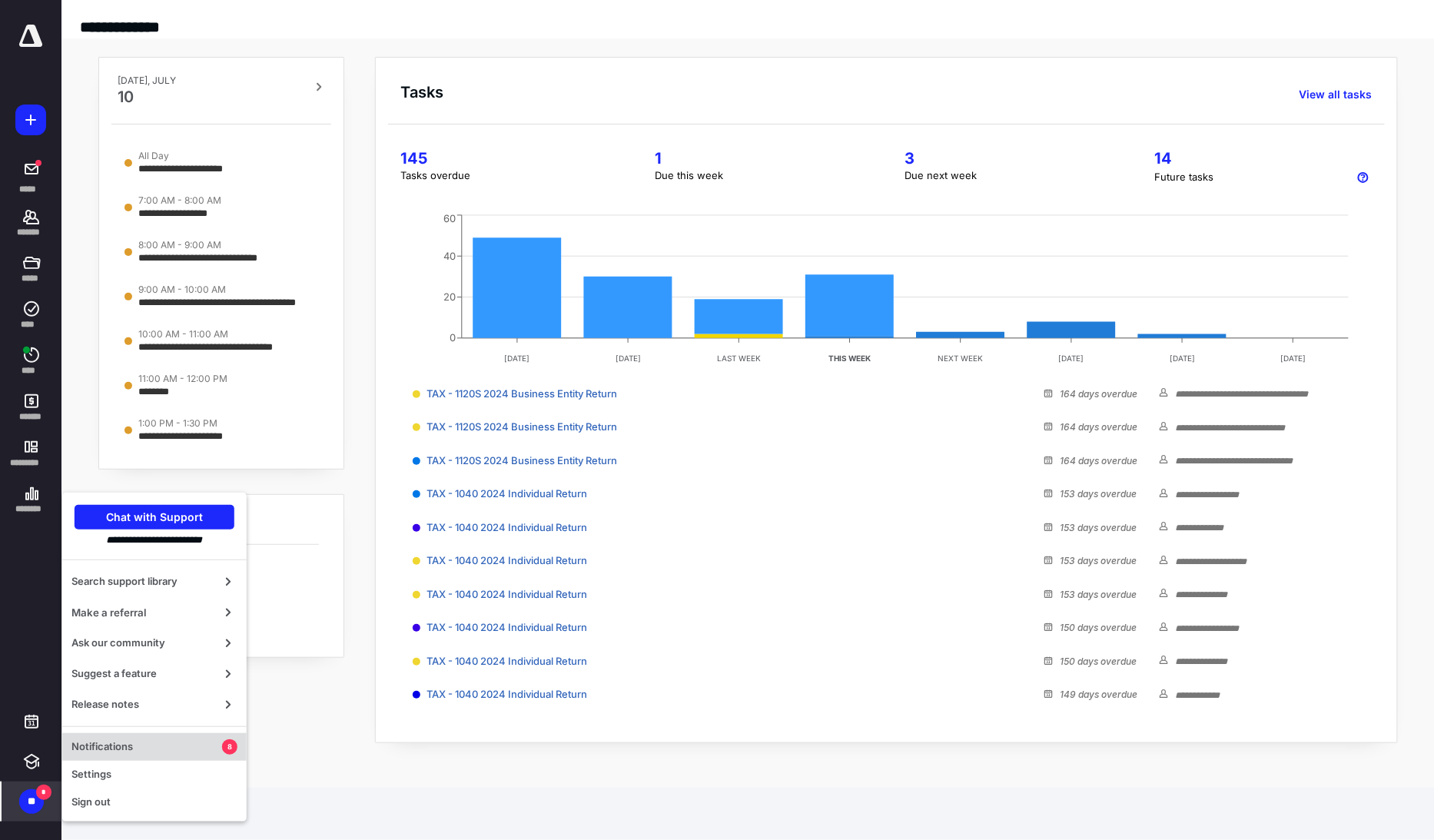 click on "Notifications" at bounding box center [147, 747] 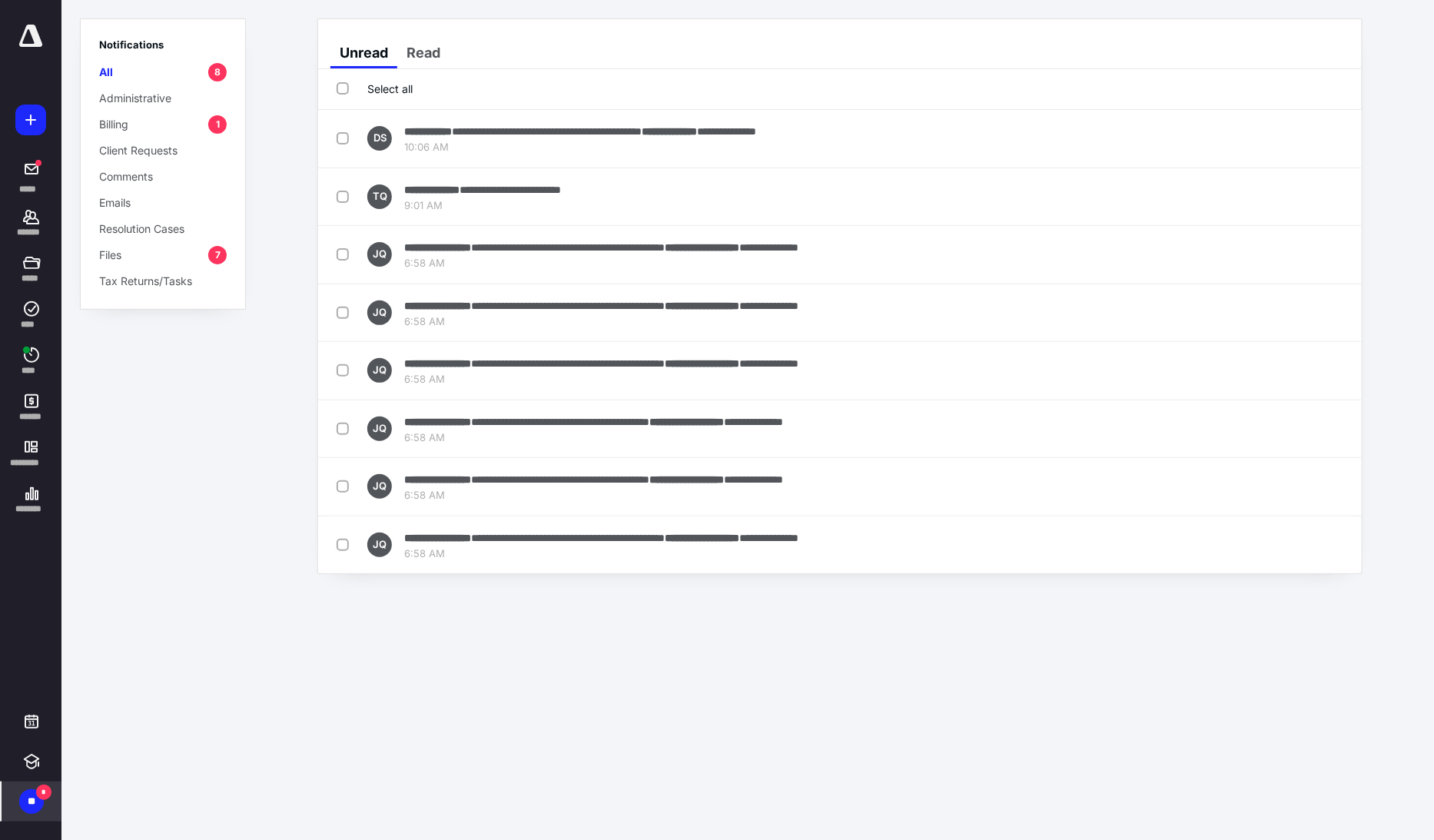 click on "Select all" at bounding box center [374, 88] 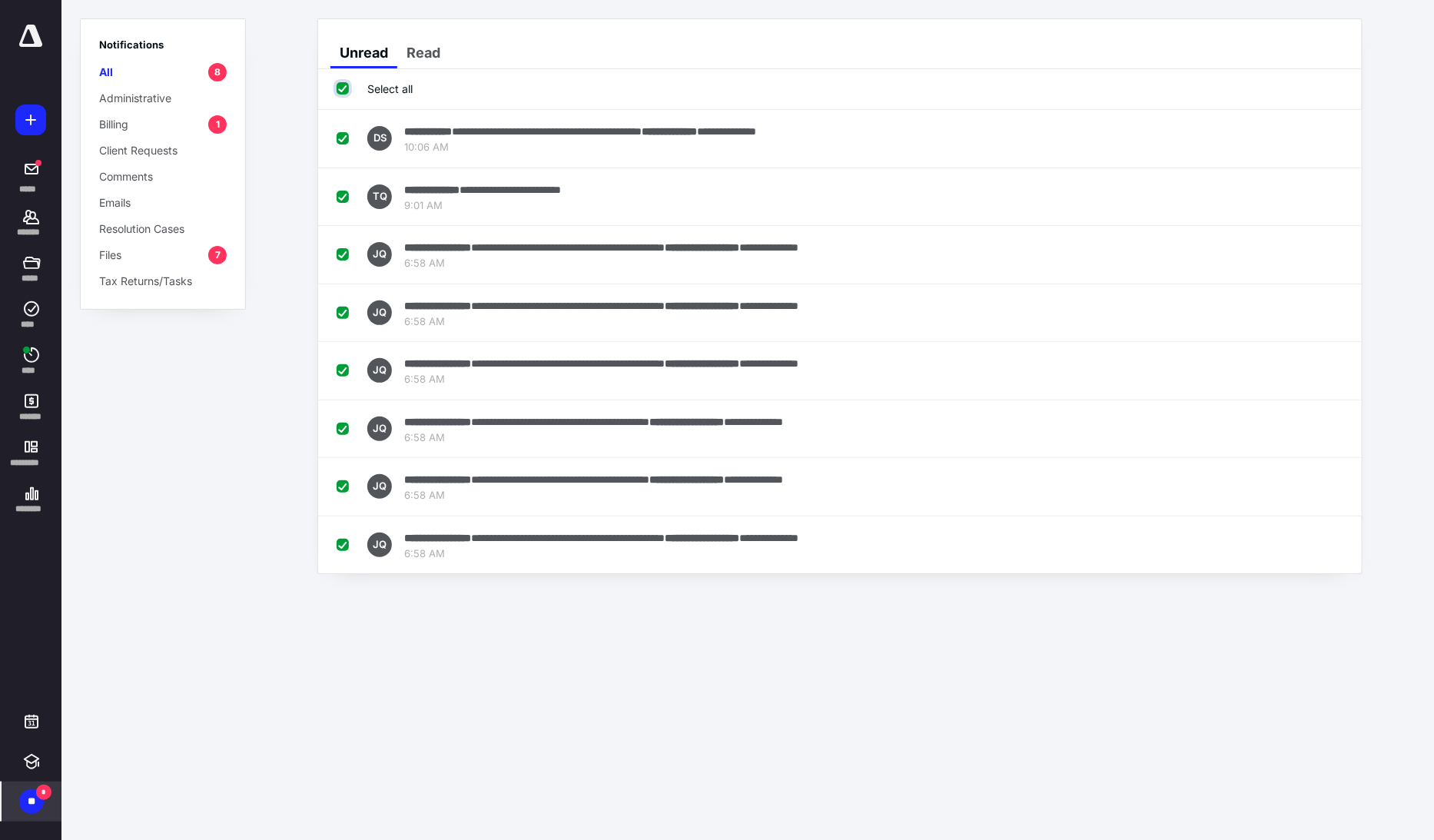 checkbox on "true" 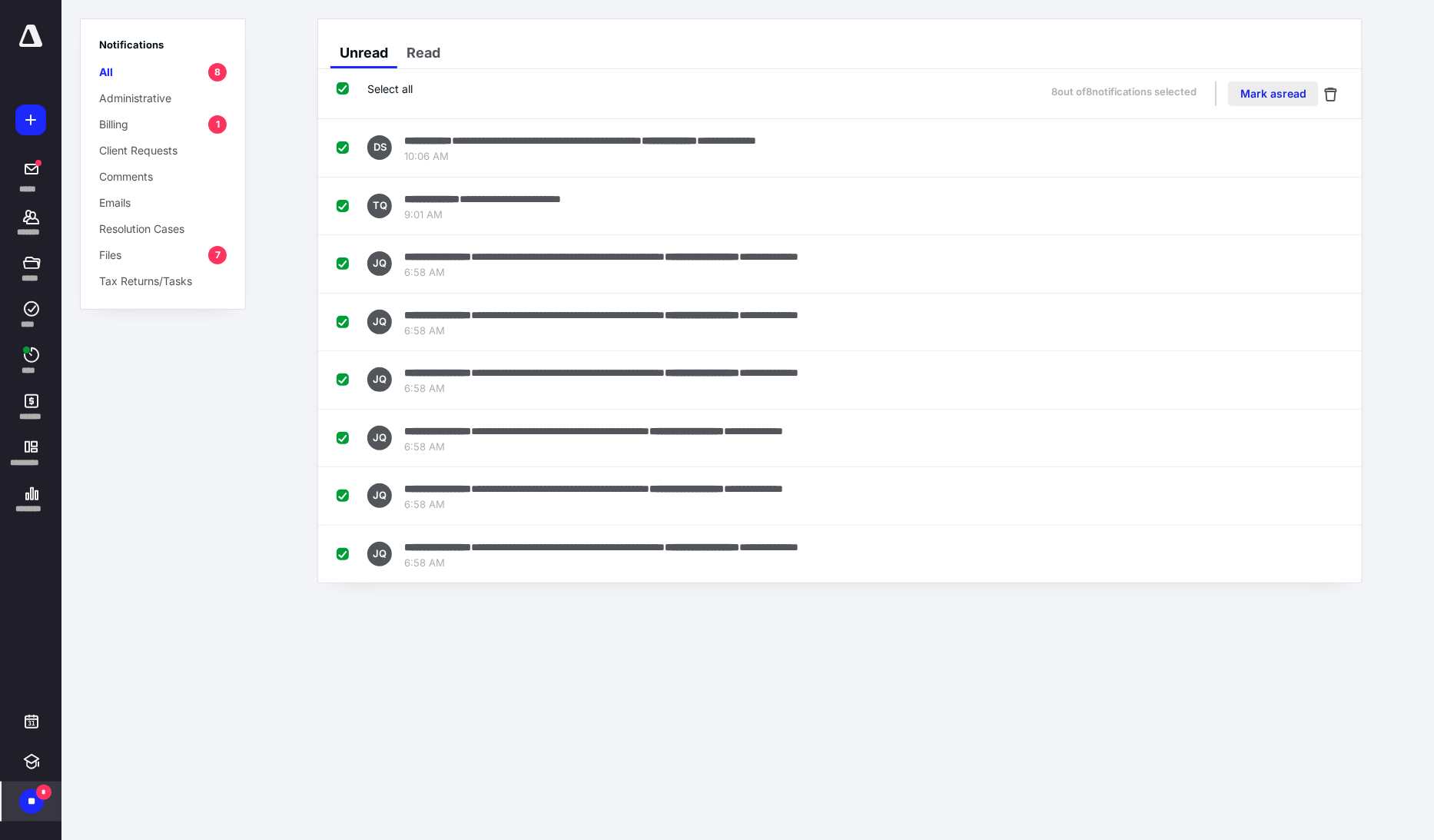 click on "Mark as  read" at bounding box center [1273, 94] 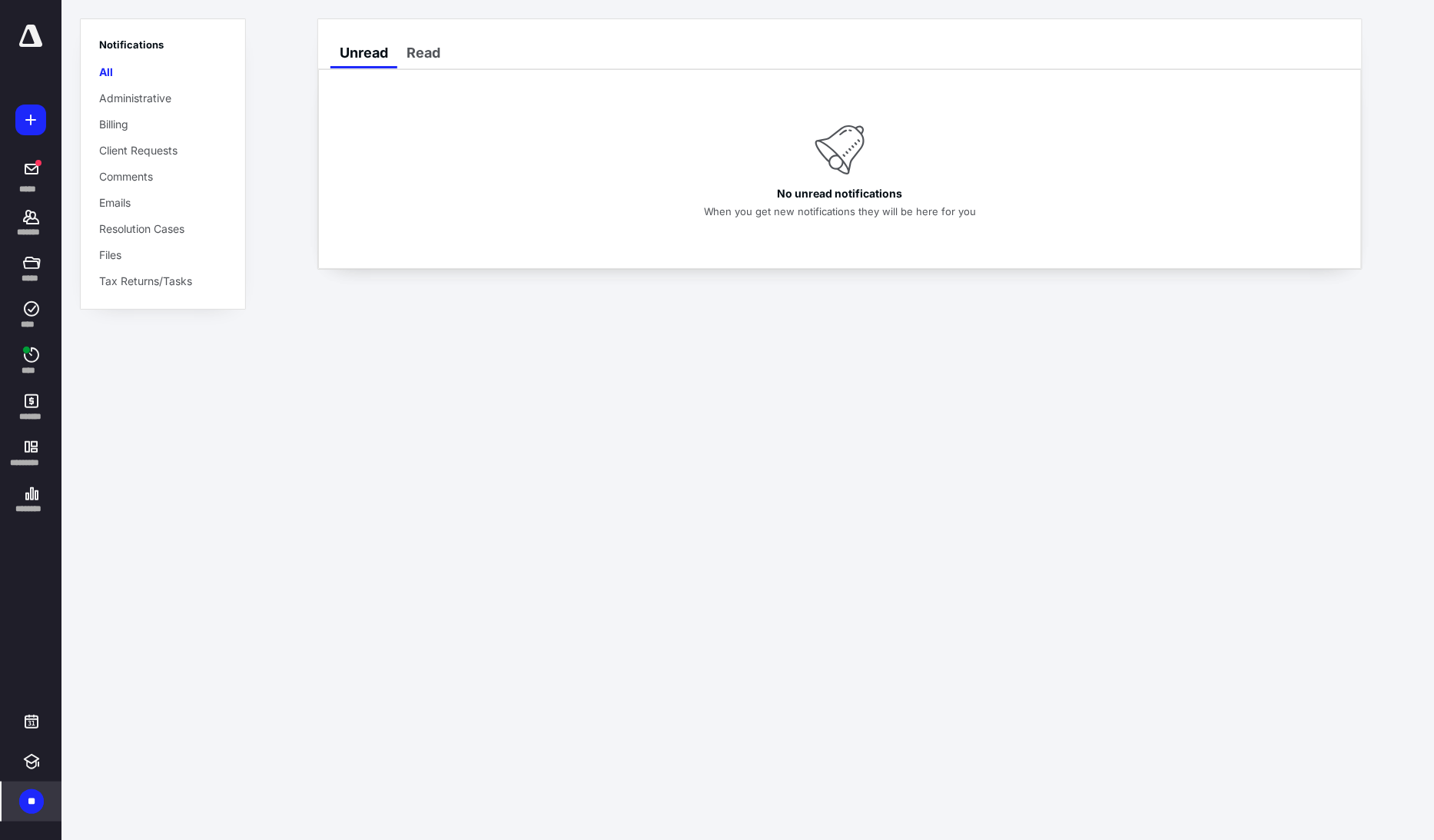 click at bounding box center (31, 36) 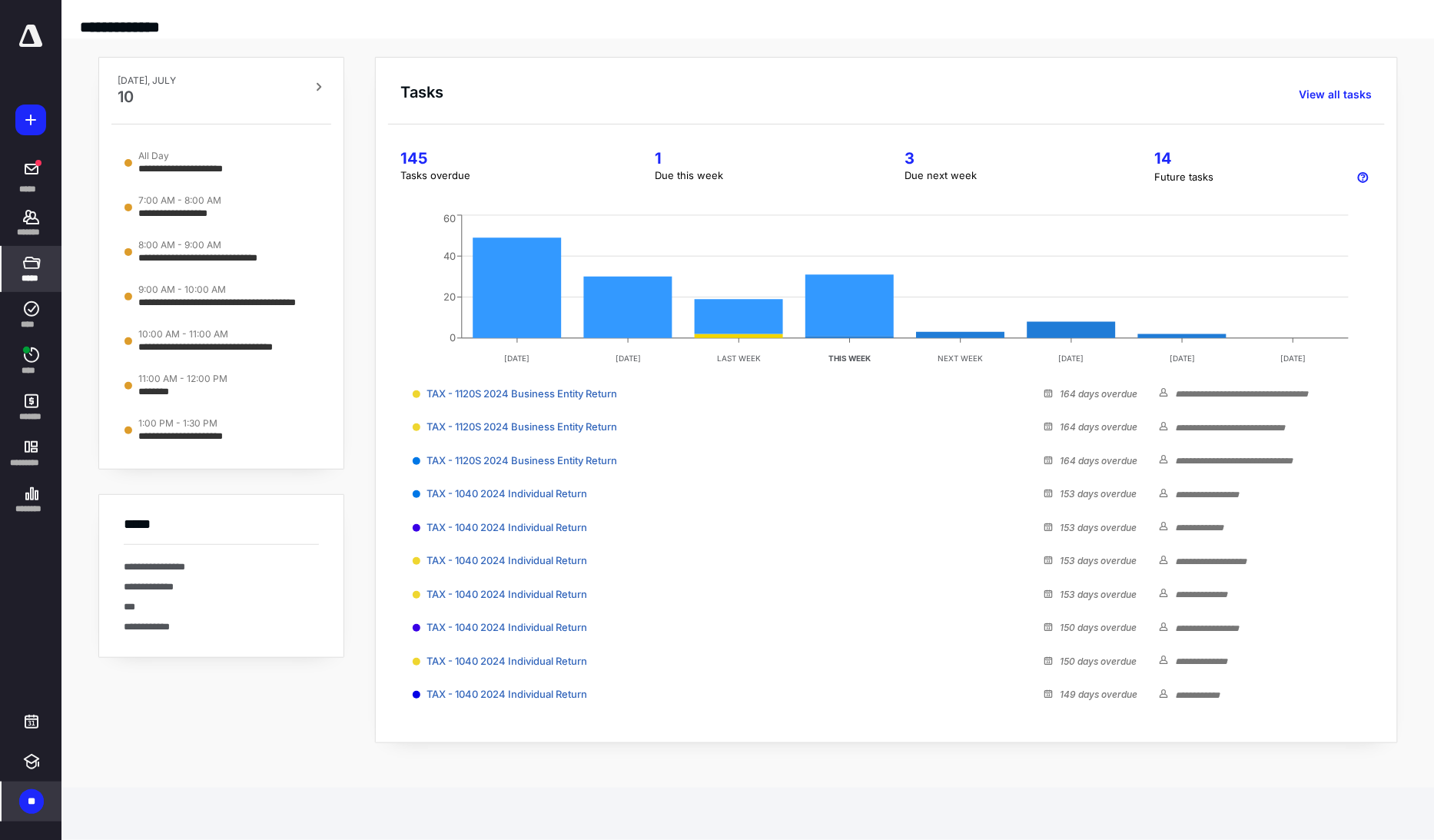 click 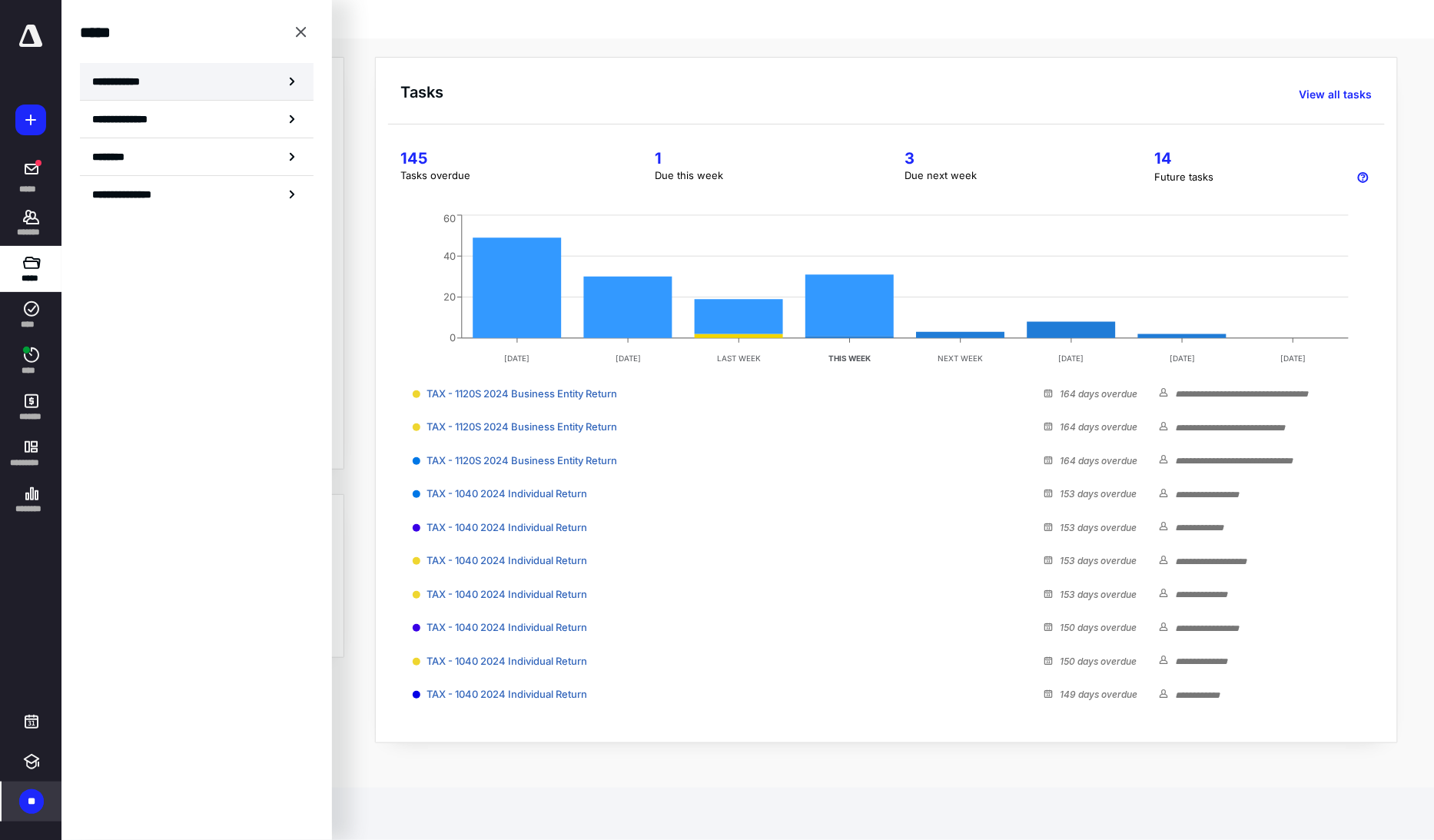 click on "**********" at bounding box center [121, 81] 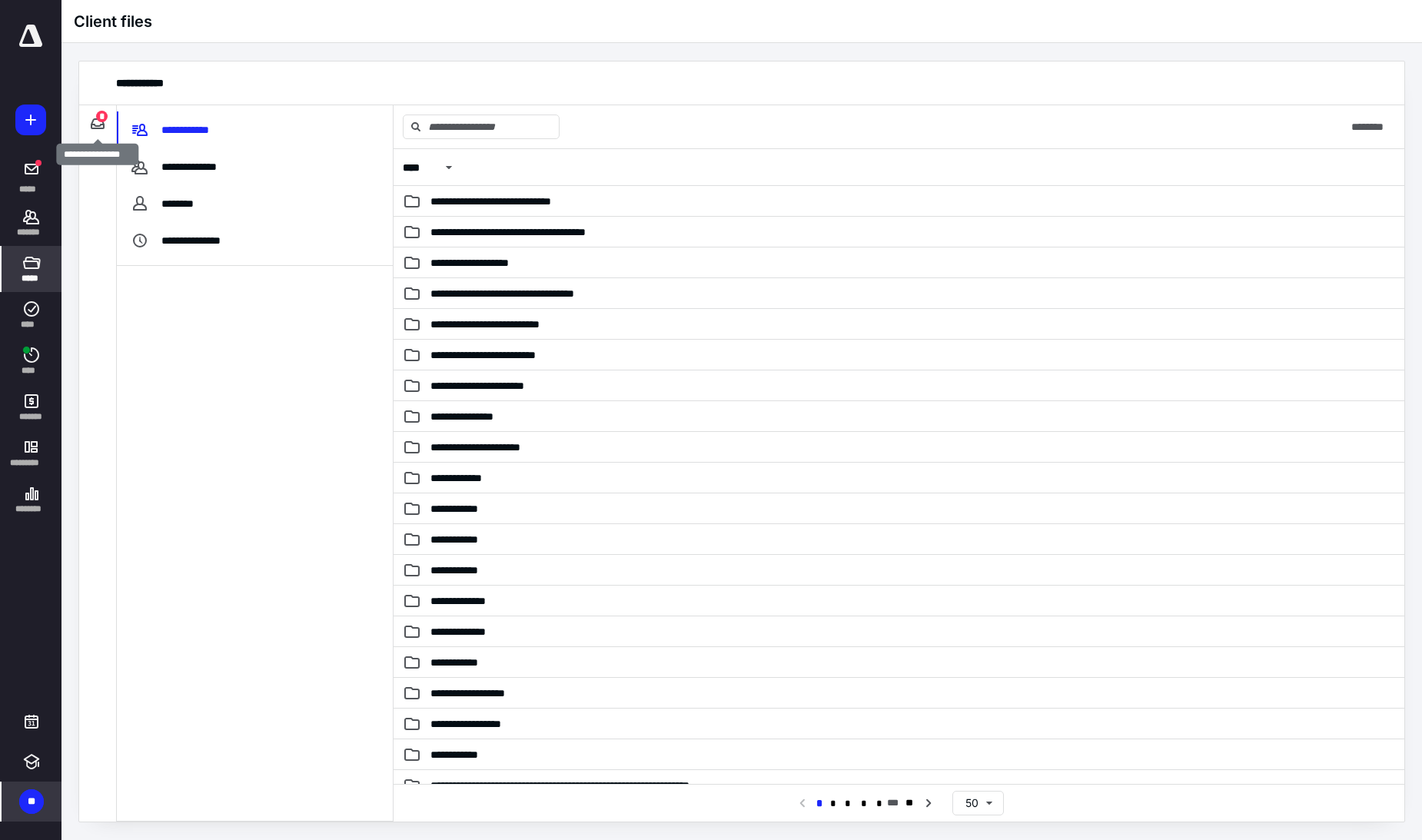 click on "*" at bounding box center (101, 116) 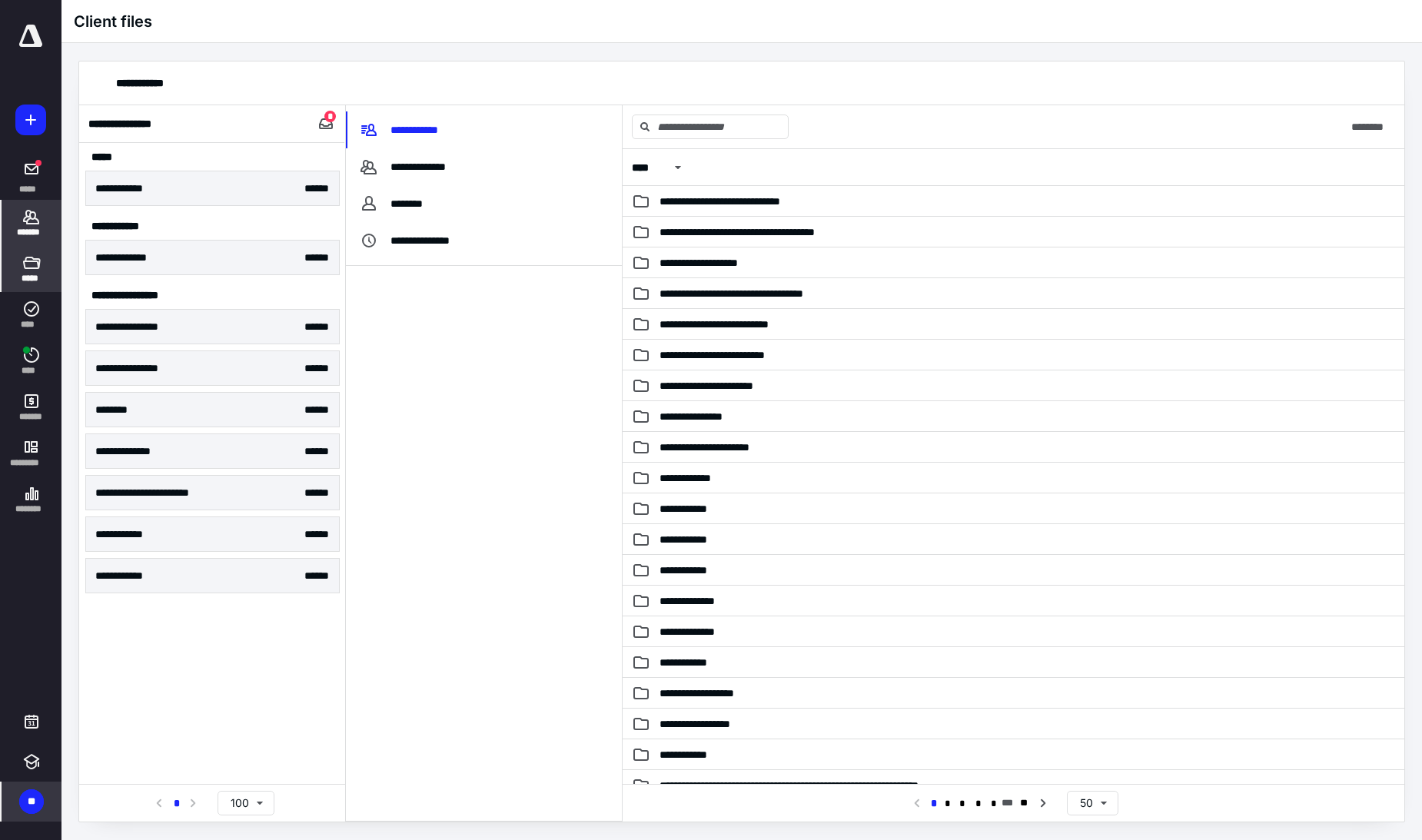 click 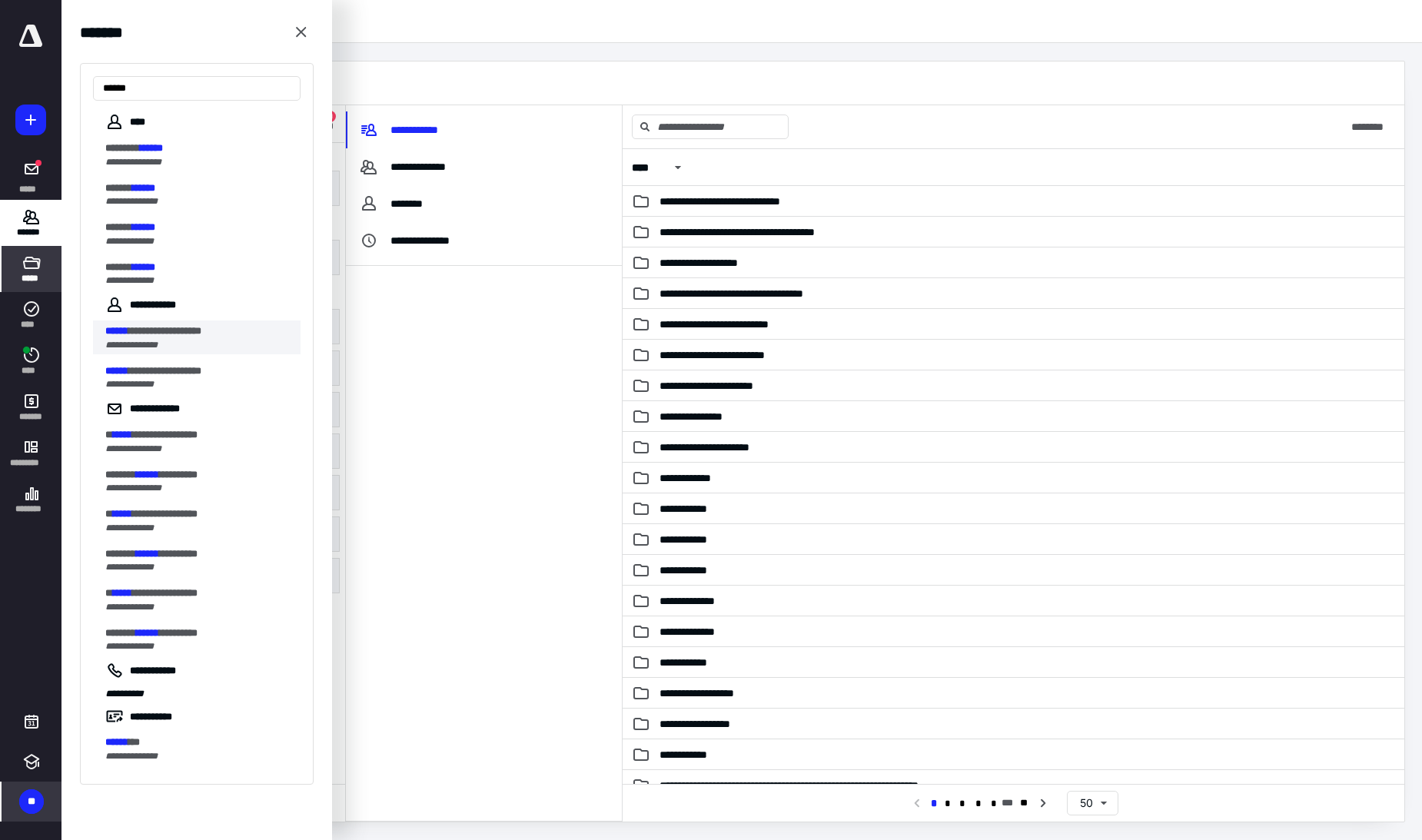 type on "******" 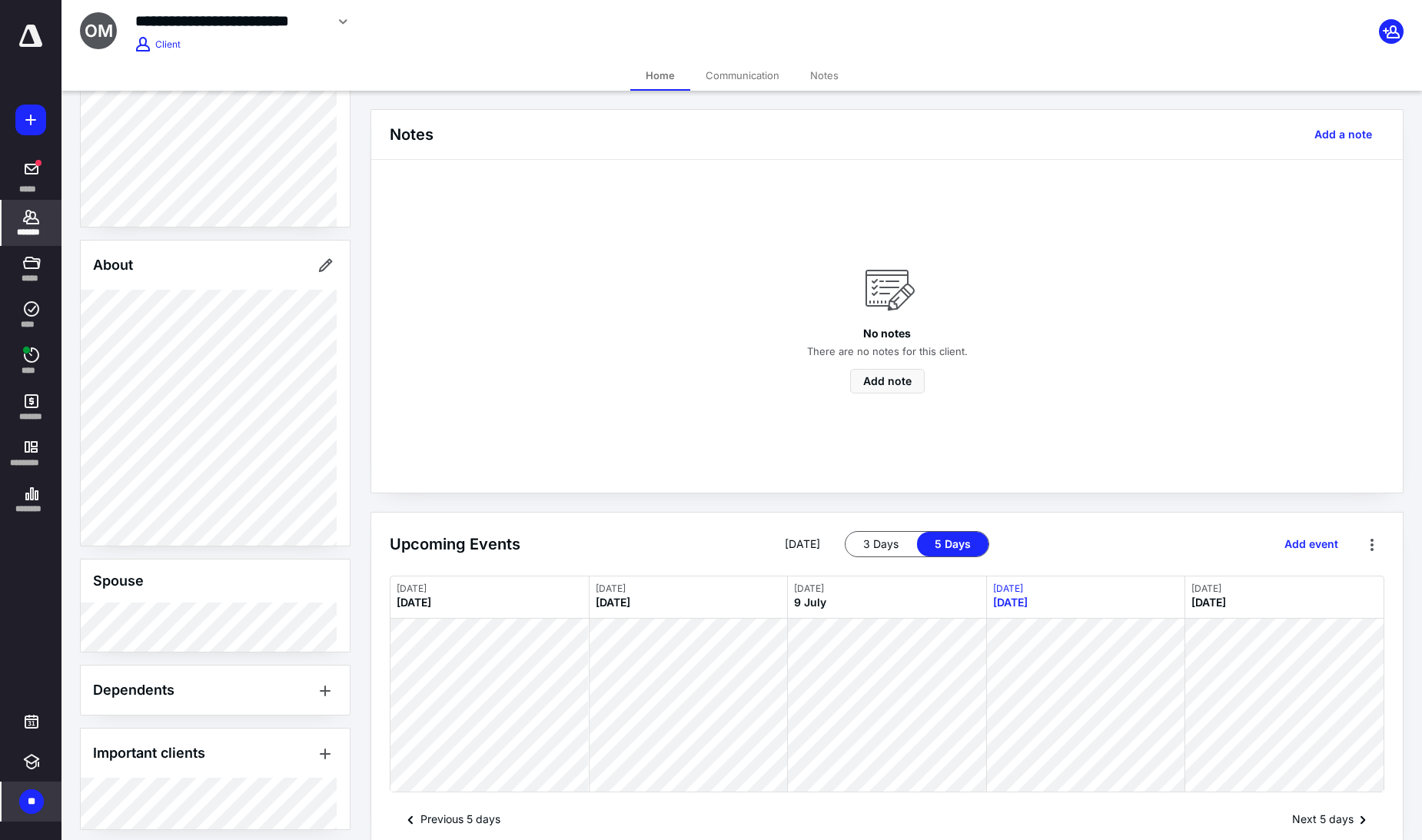 scroll, scrollTop: 317, scrollLeft: 0, axis: vertical 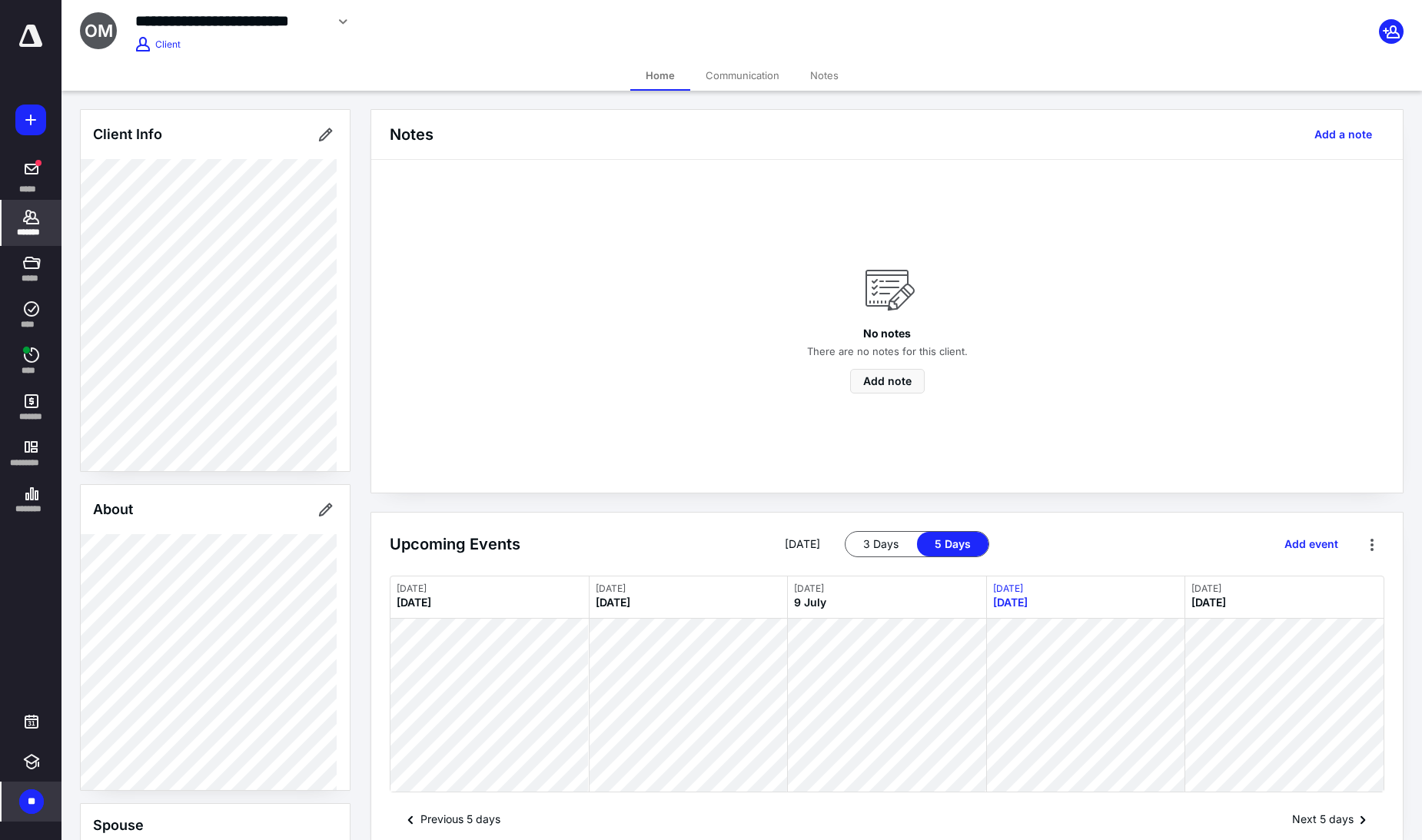 click 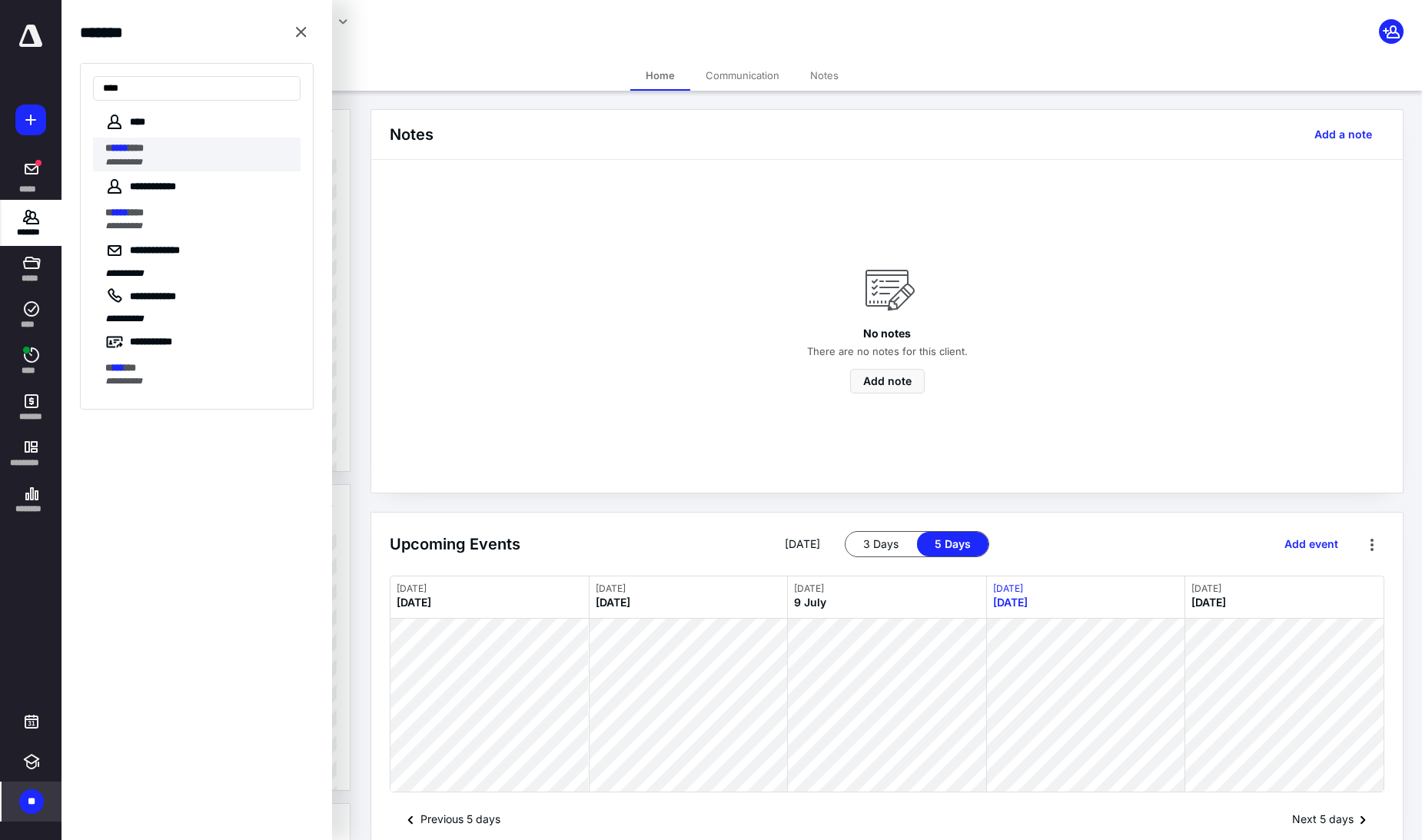 type on "****" 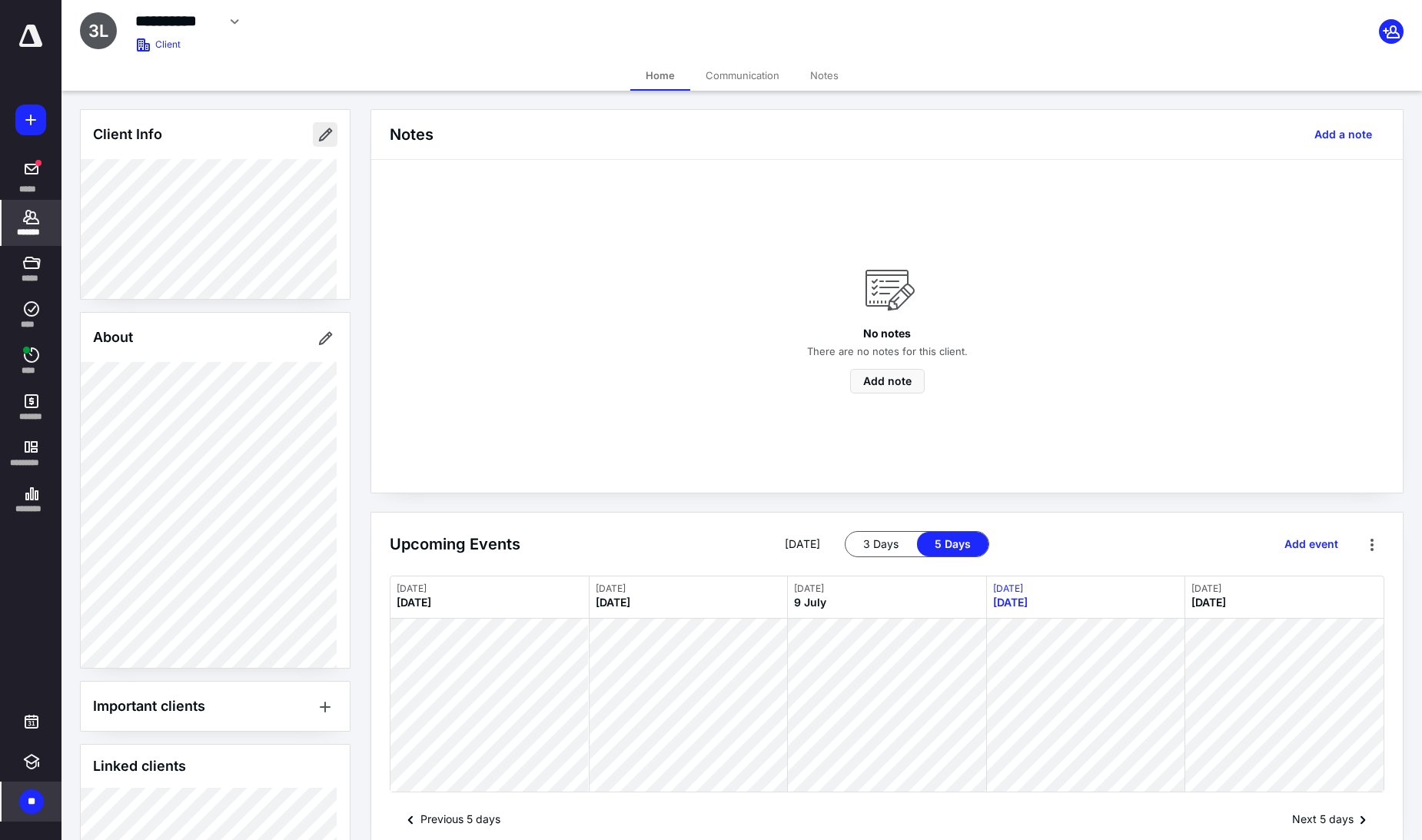 click at bounding box center (325, 134) 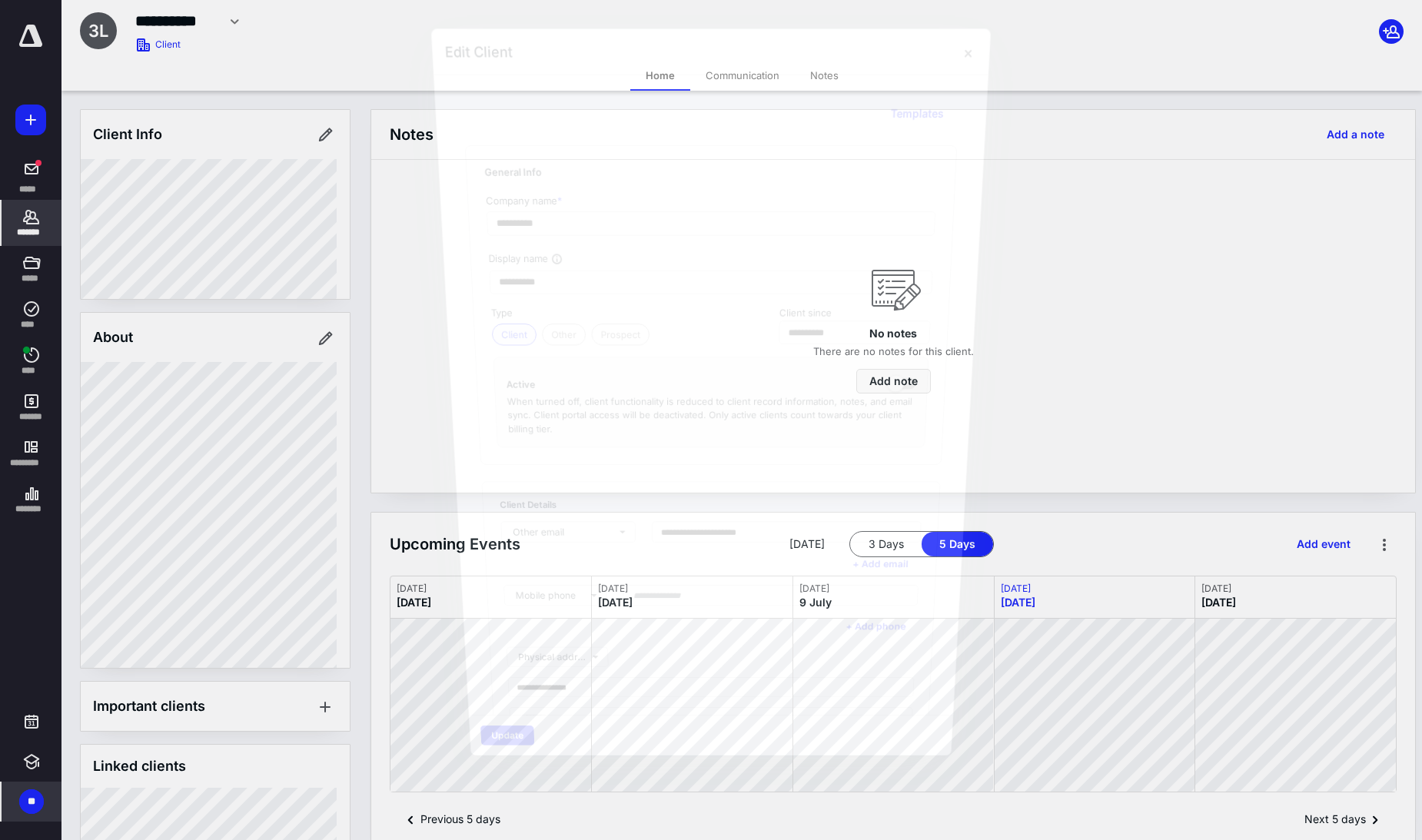 type on "**********" 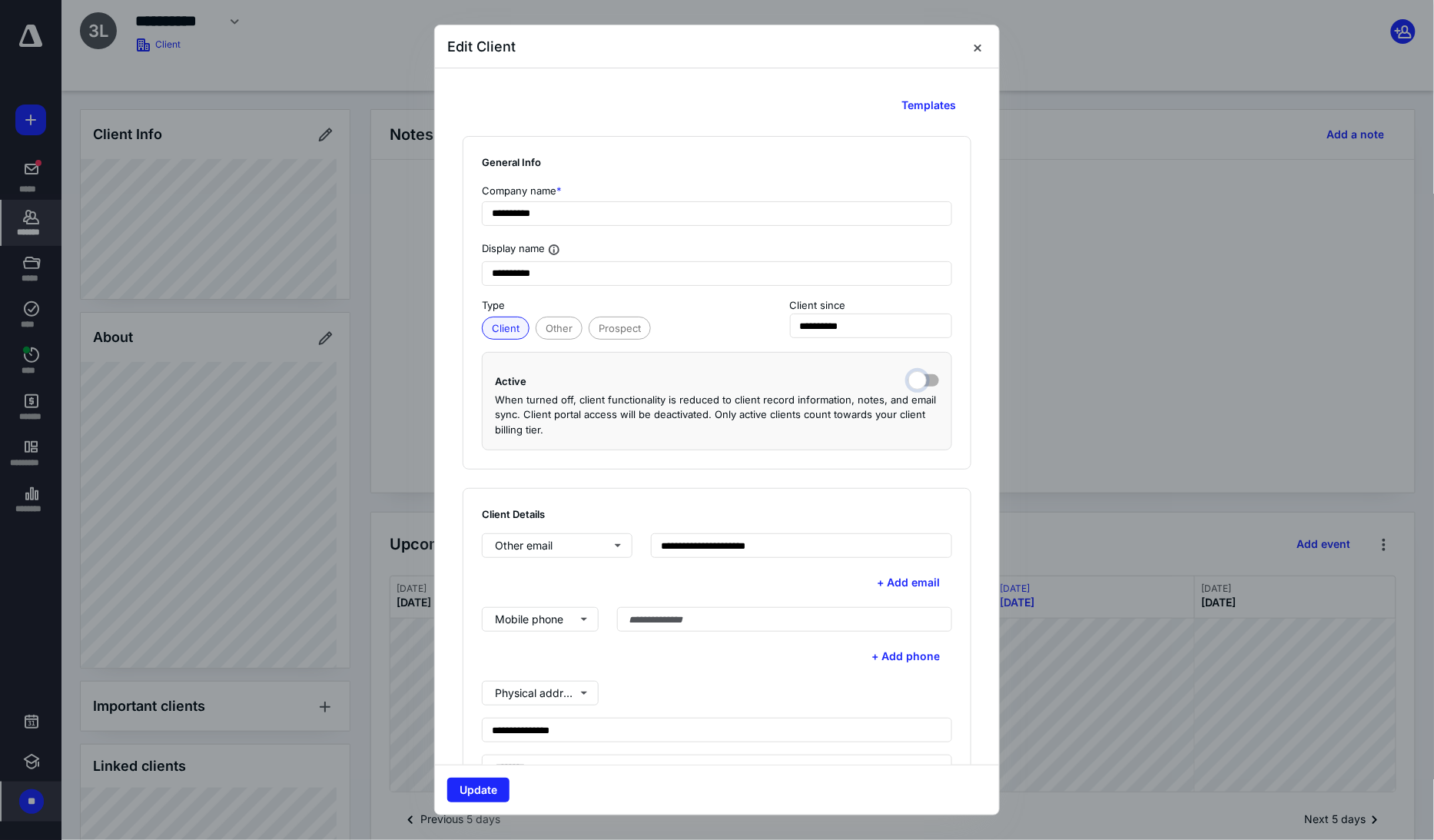 click at bounding box center [924, 379] 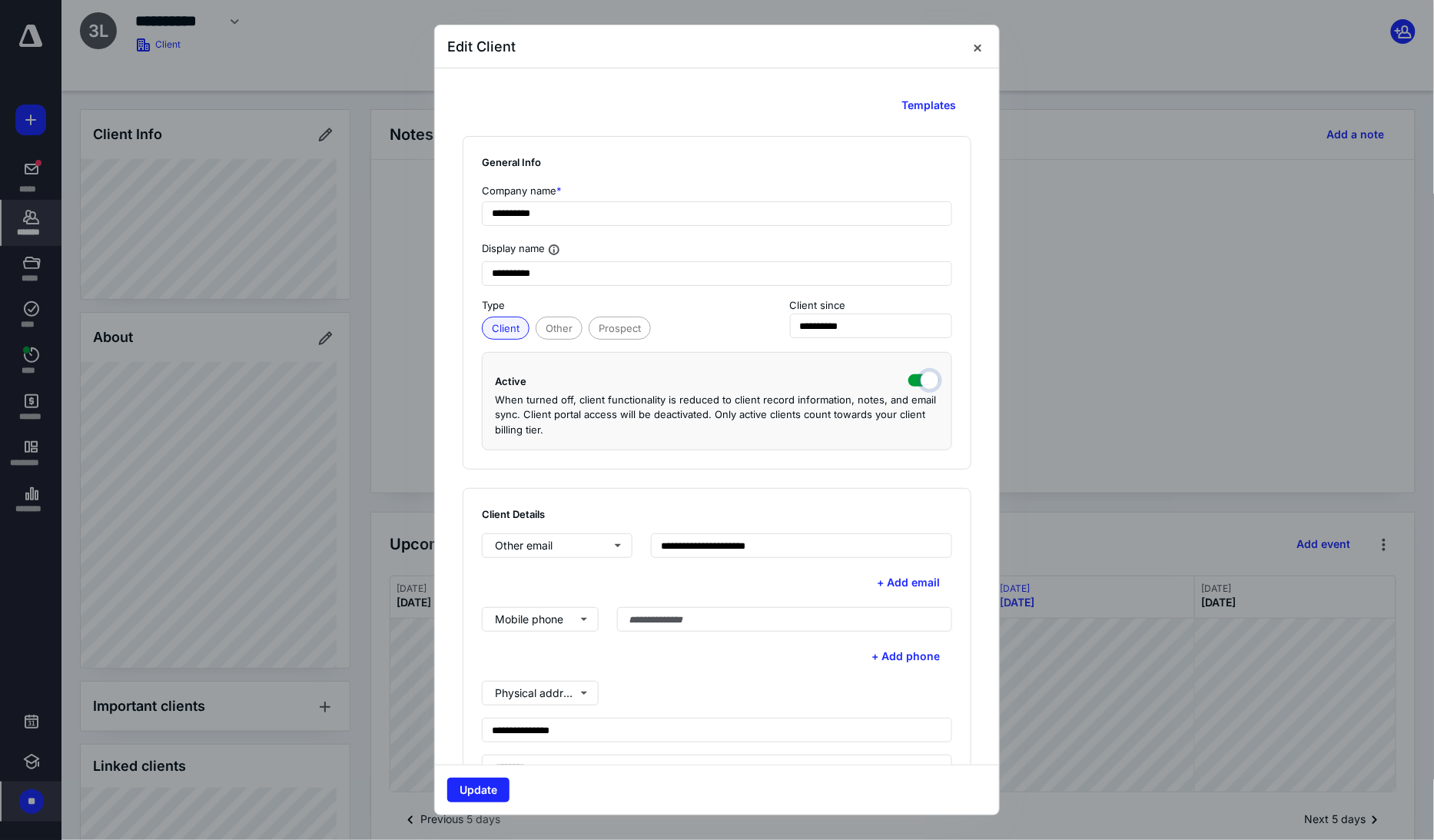 checkbox on "true" 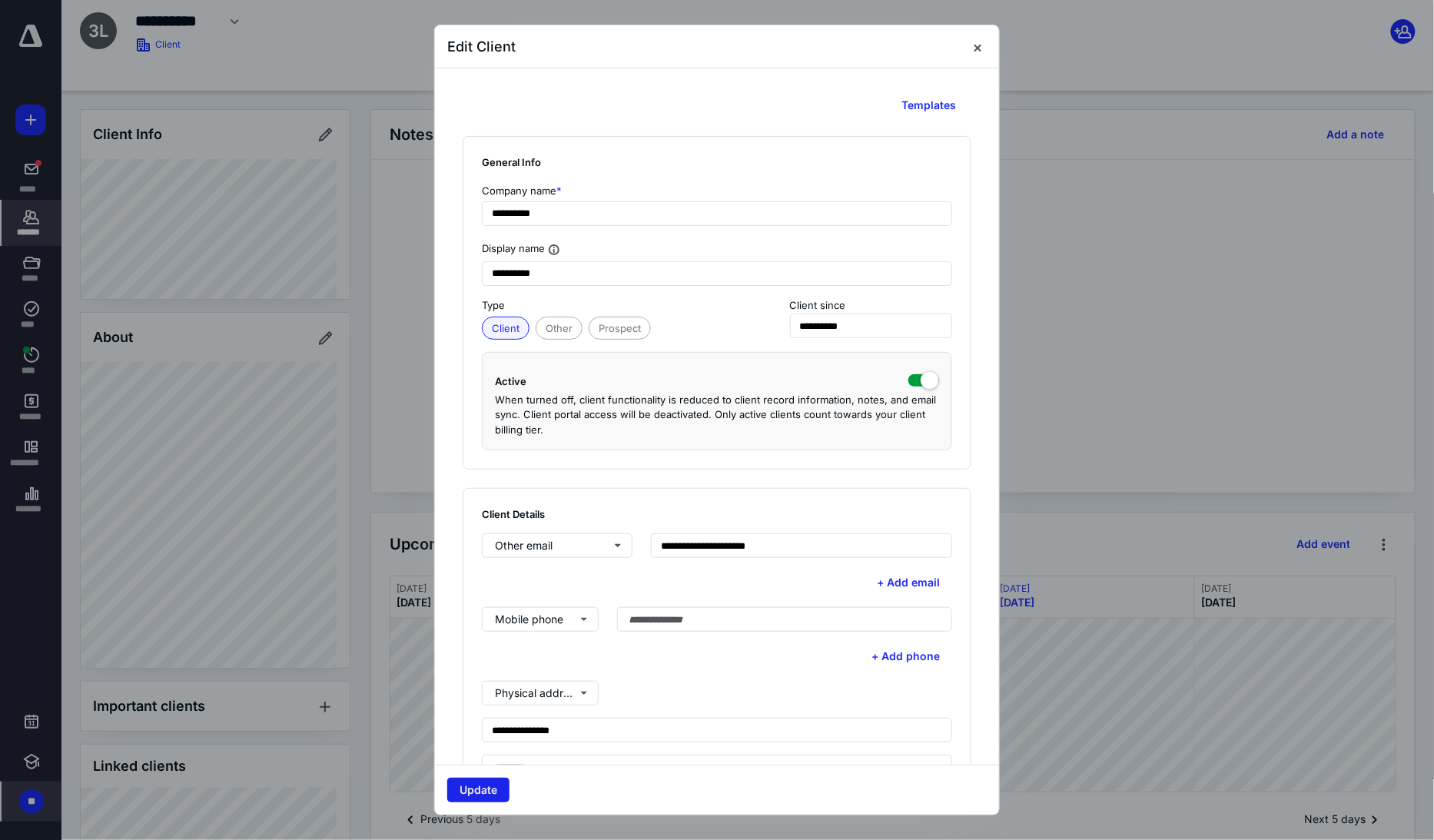 click on "Update" at bounding box center (478, 790) 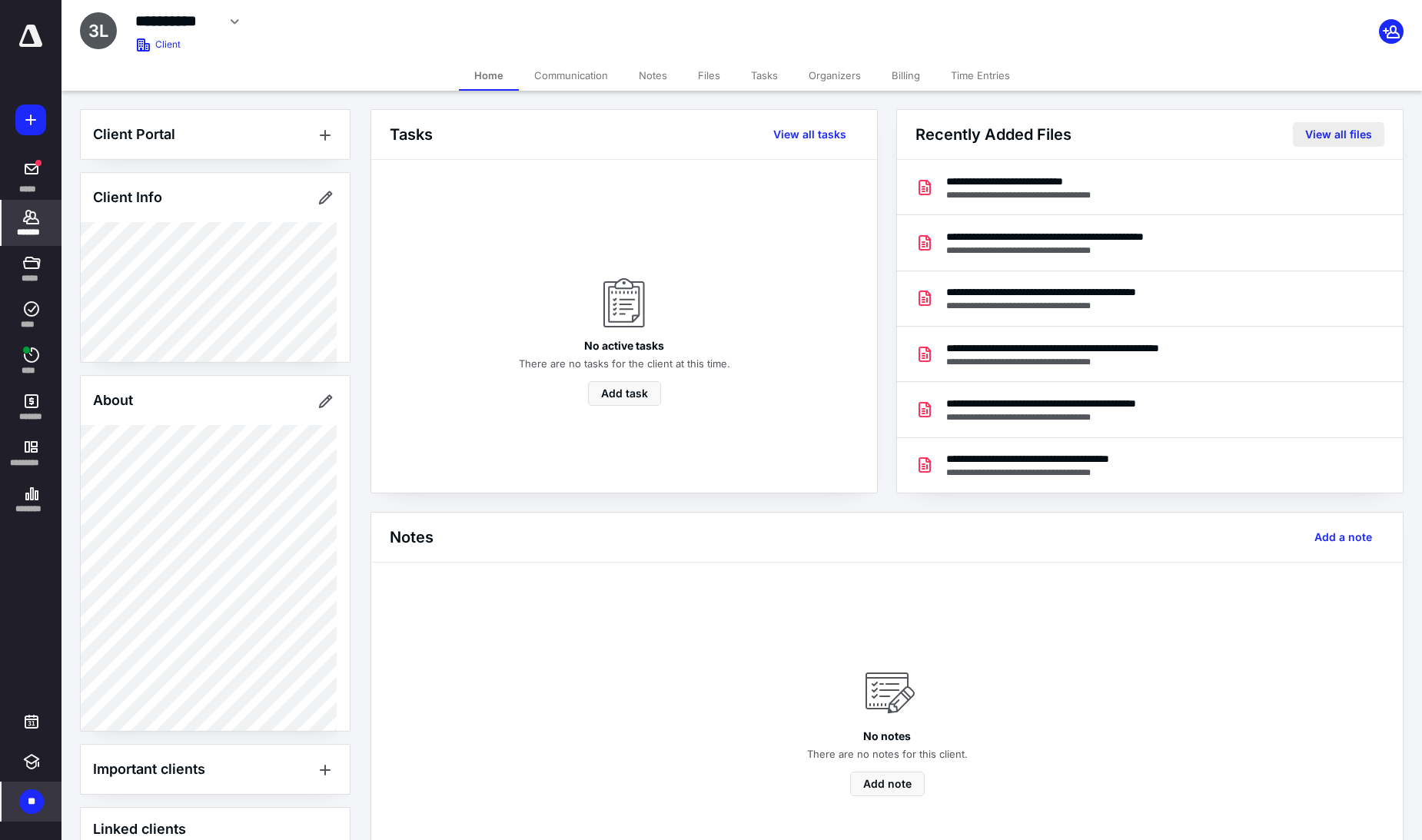 click on "View all files" at bounding box center [1338, 134] 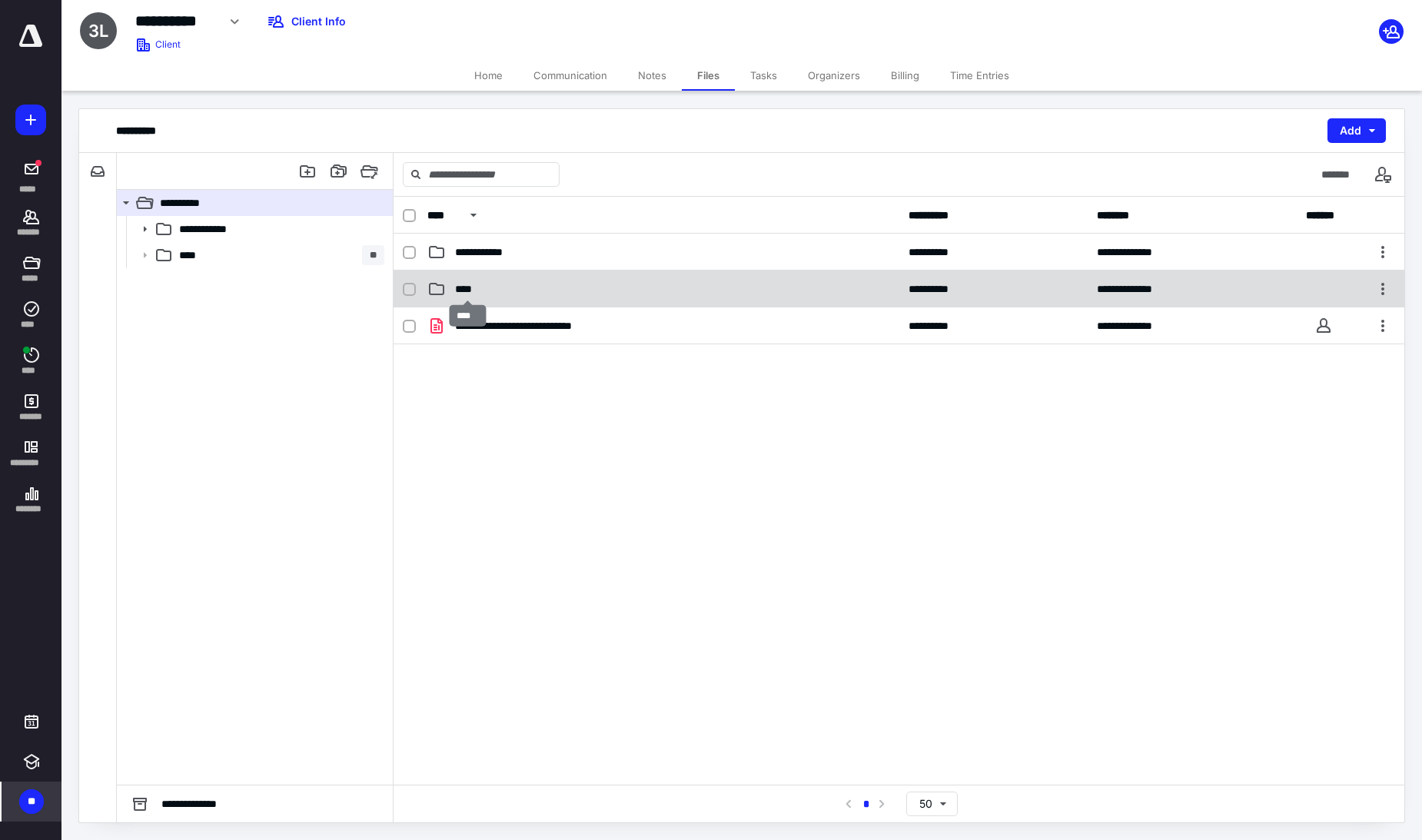 click on "****" at bounding box center (467, 289) 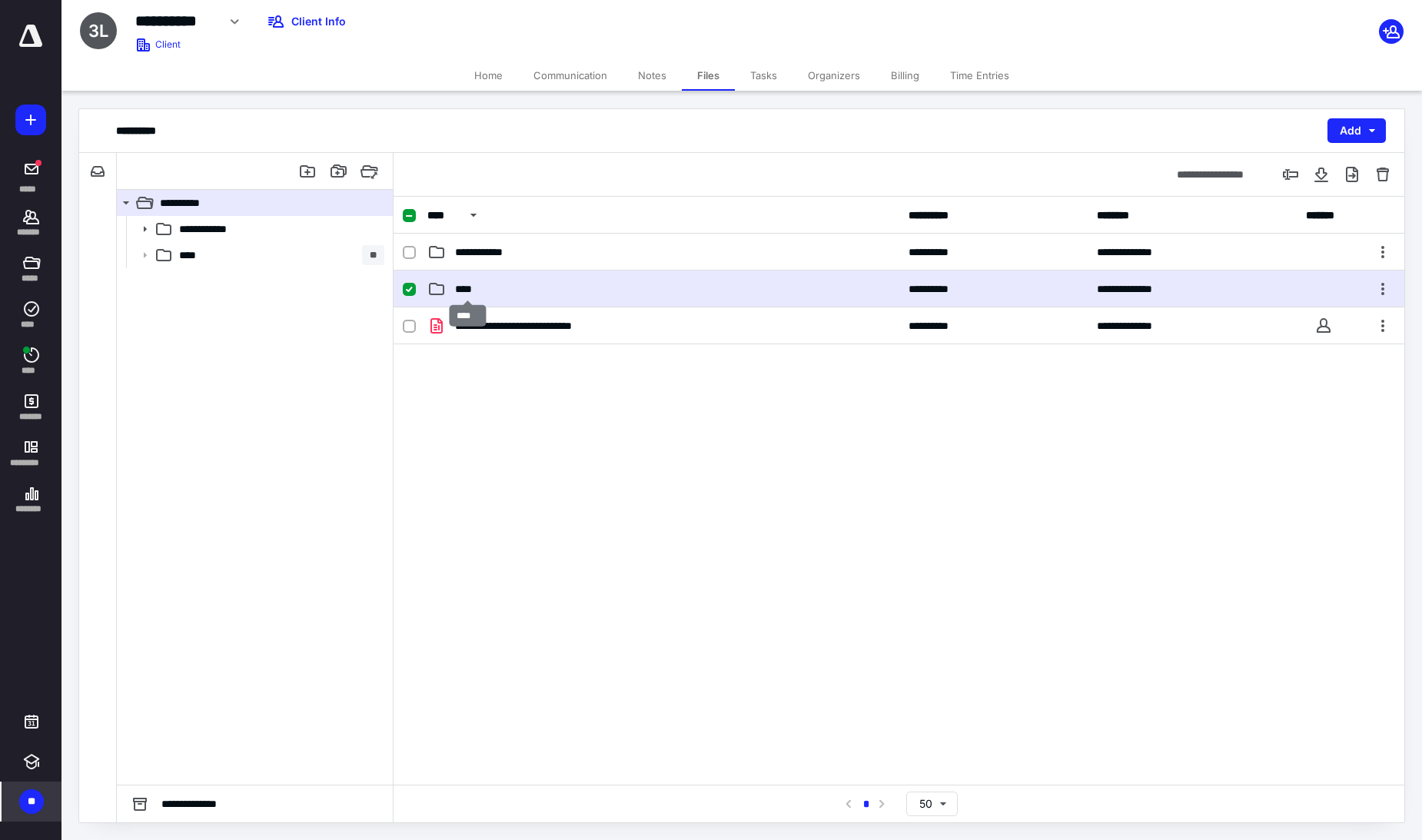 click on "****" at bounding box center (467, 289) 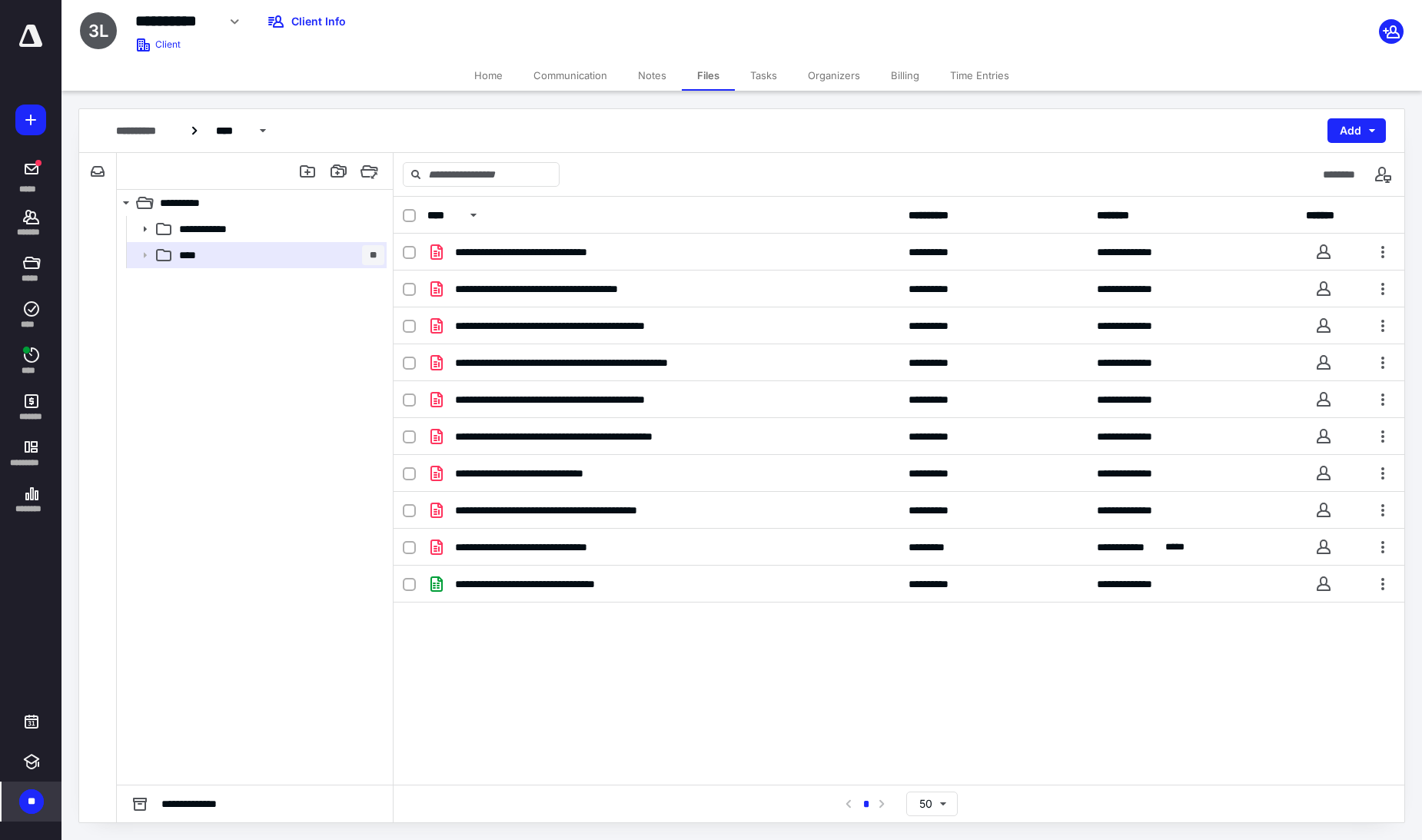 click on "Home" at bounding box center (488, 75) 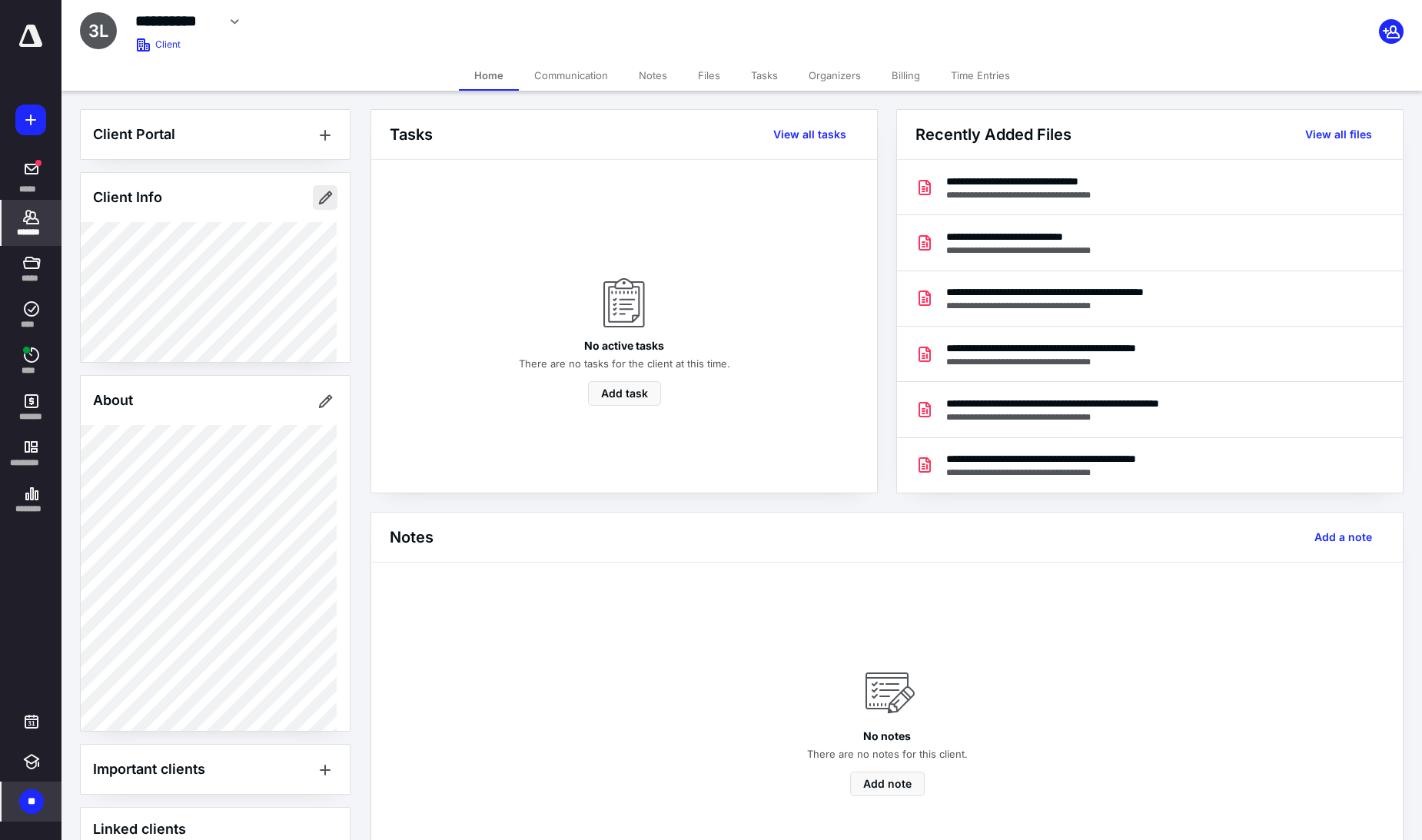 click at bounding box center [325, 198] 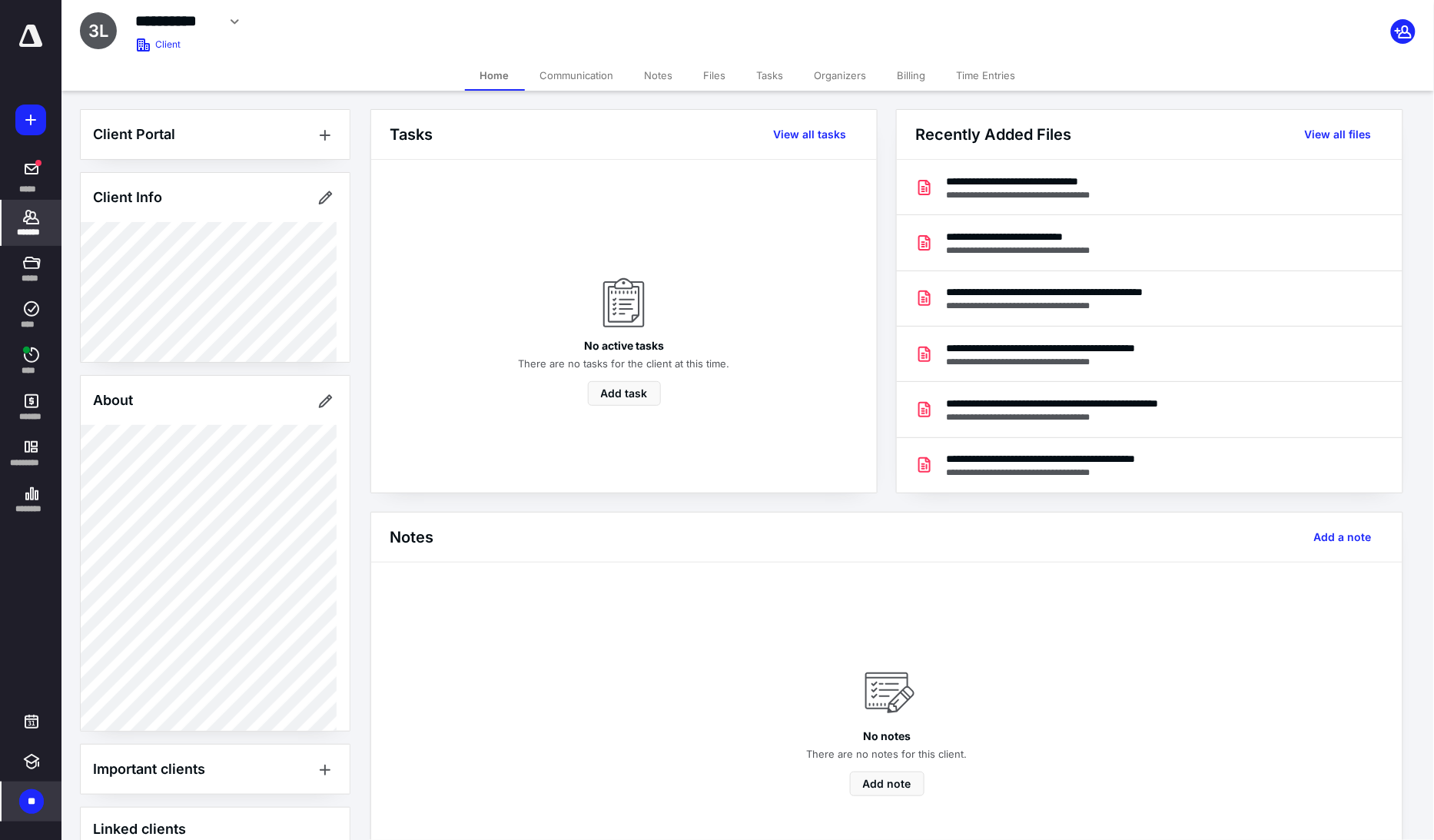 type on "**********" 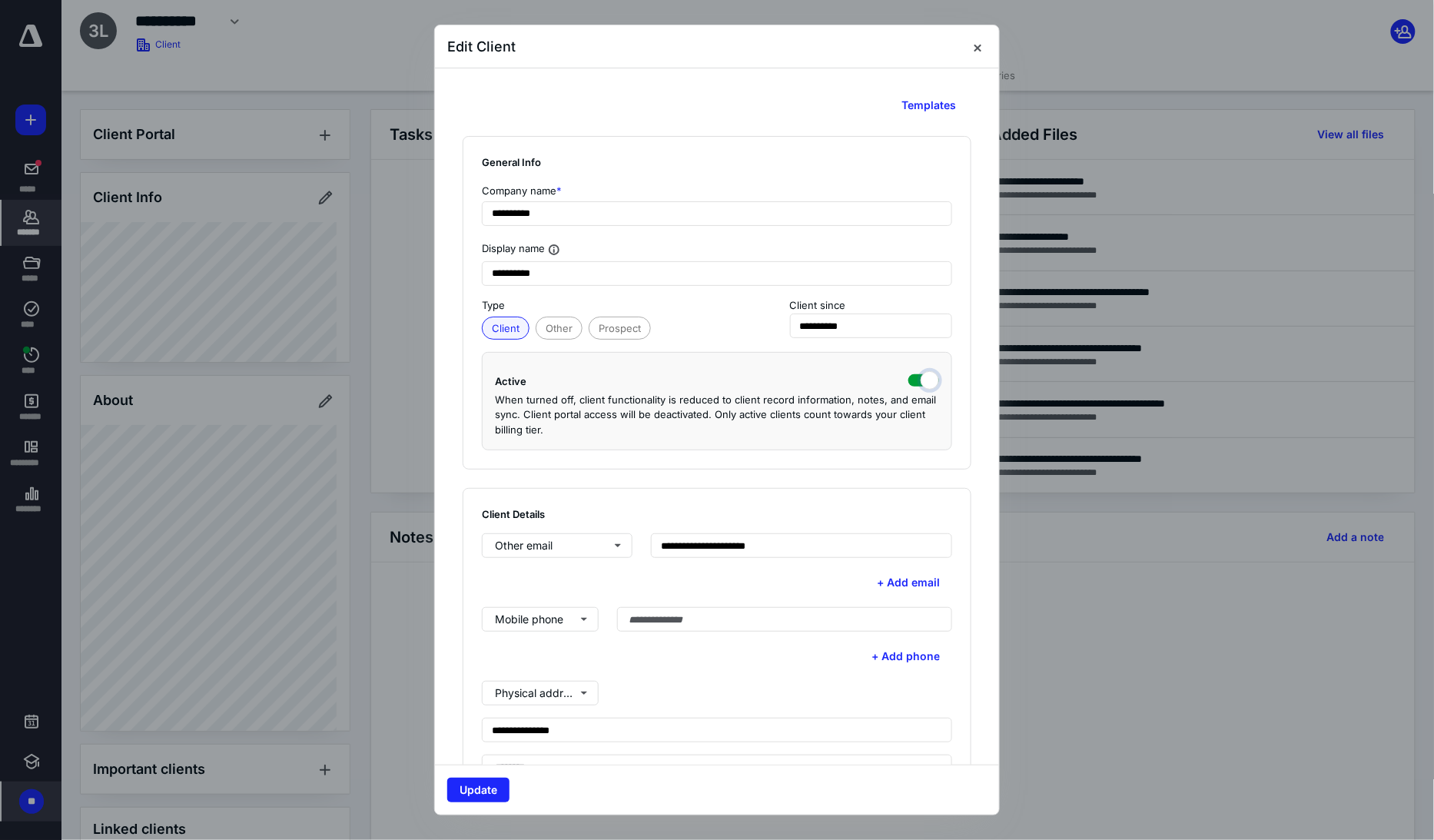 click at bounding box center (924, 379) 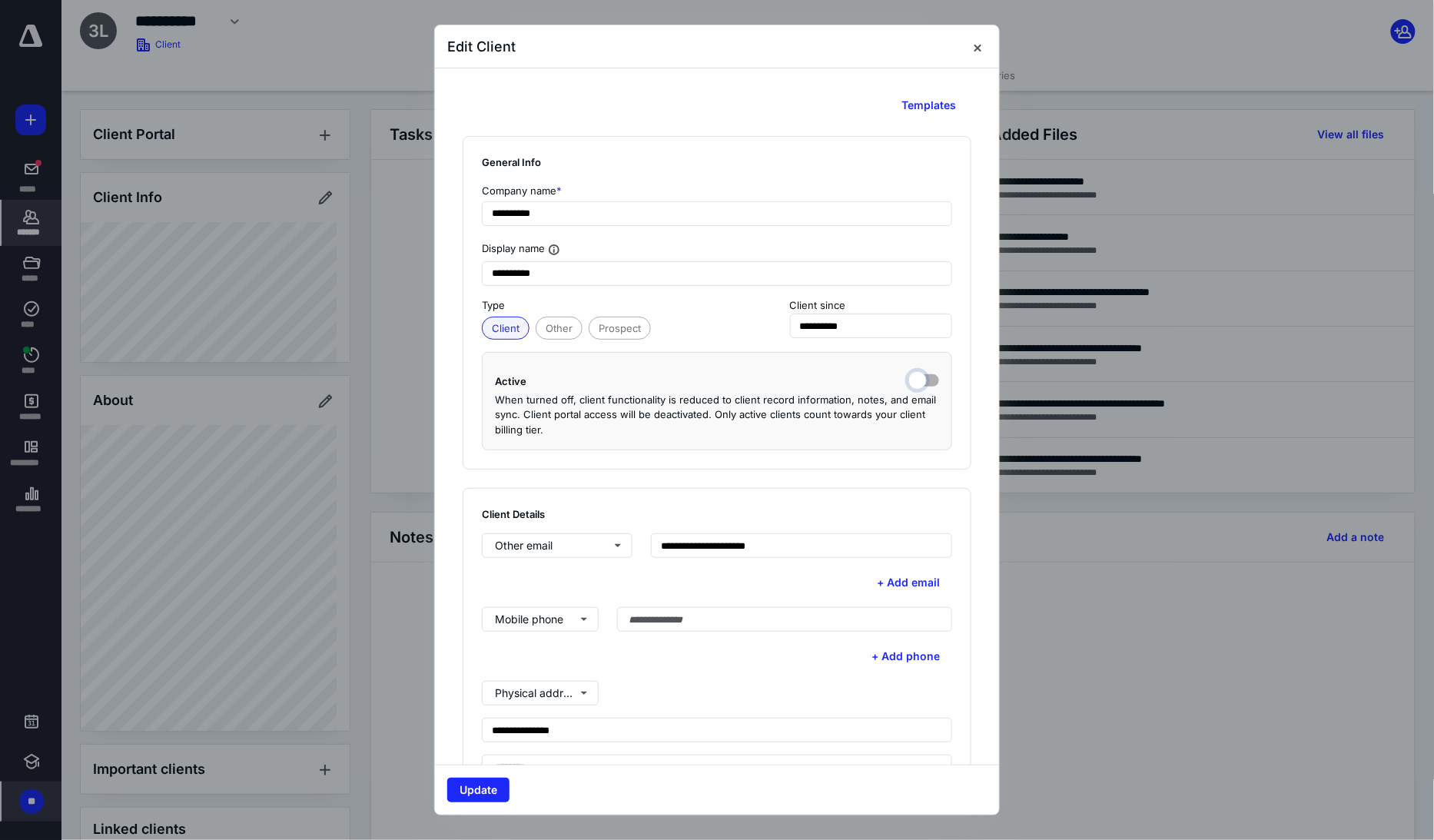 checkbox on "false" 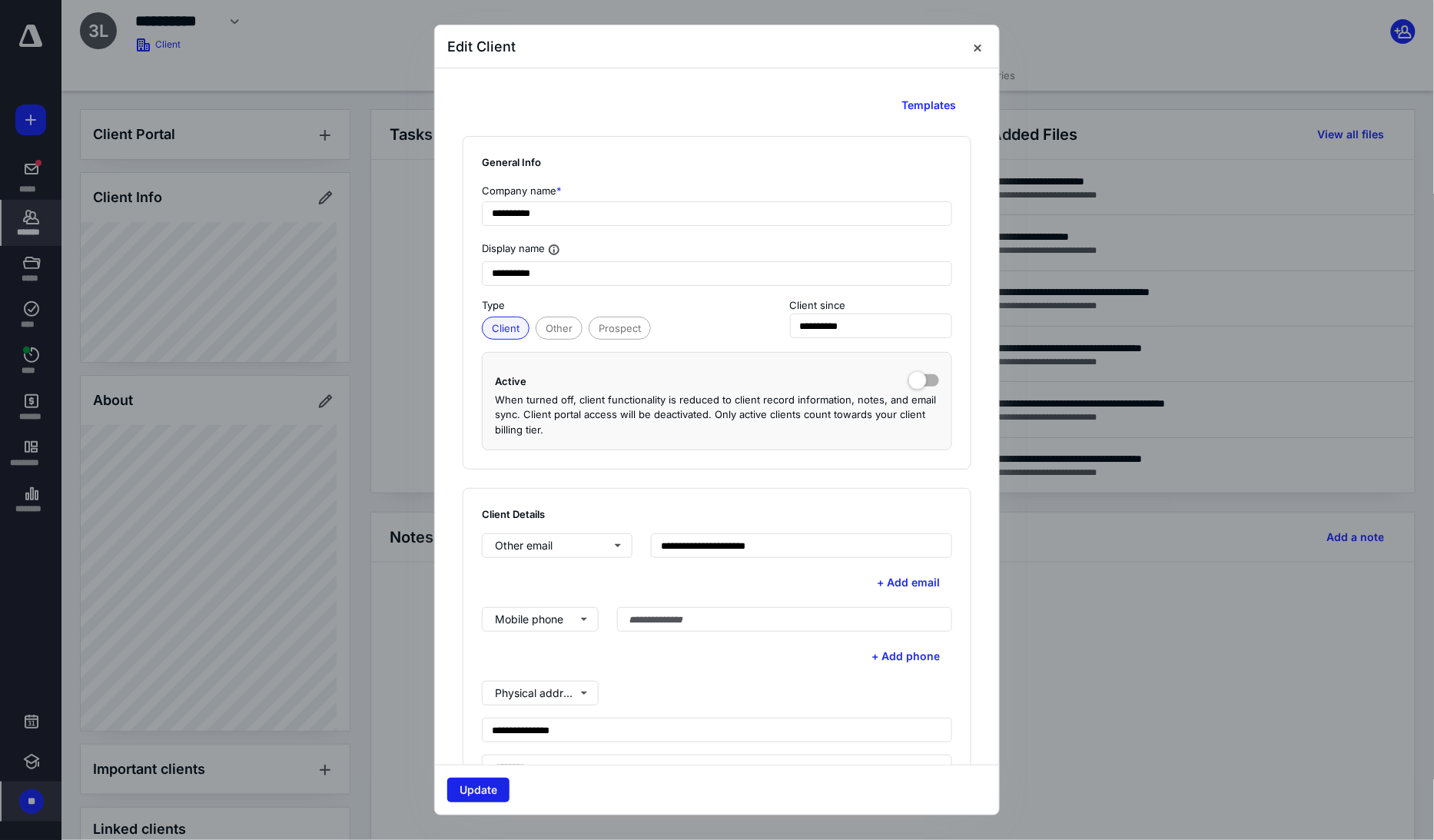 click on "Update" at bounding box center [478, 790] 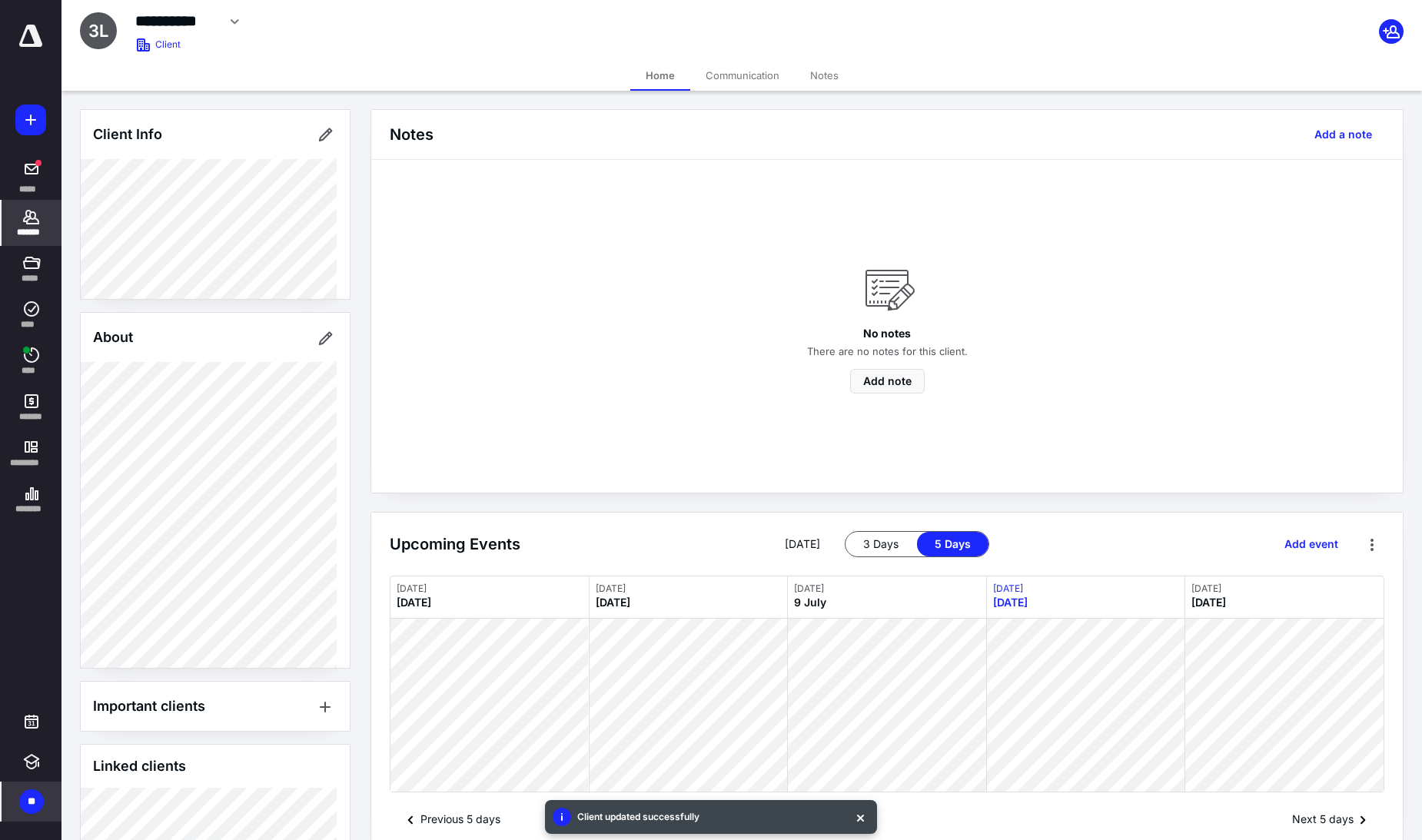 click 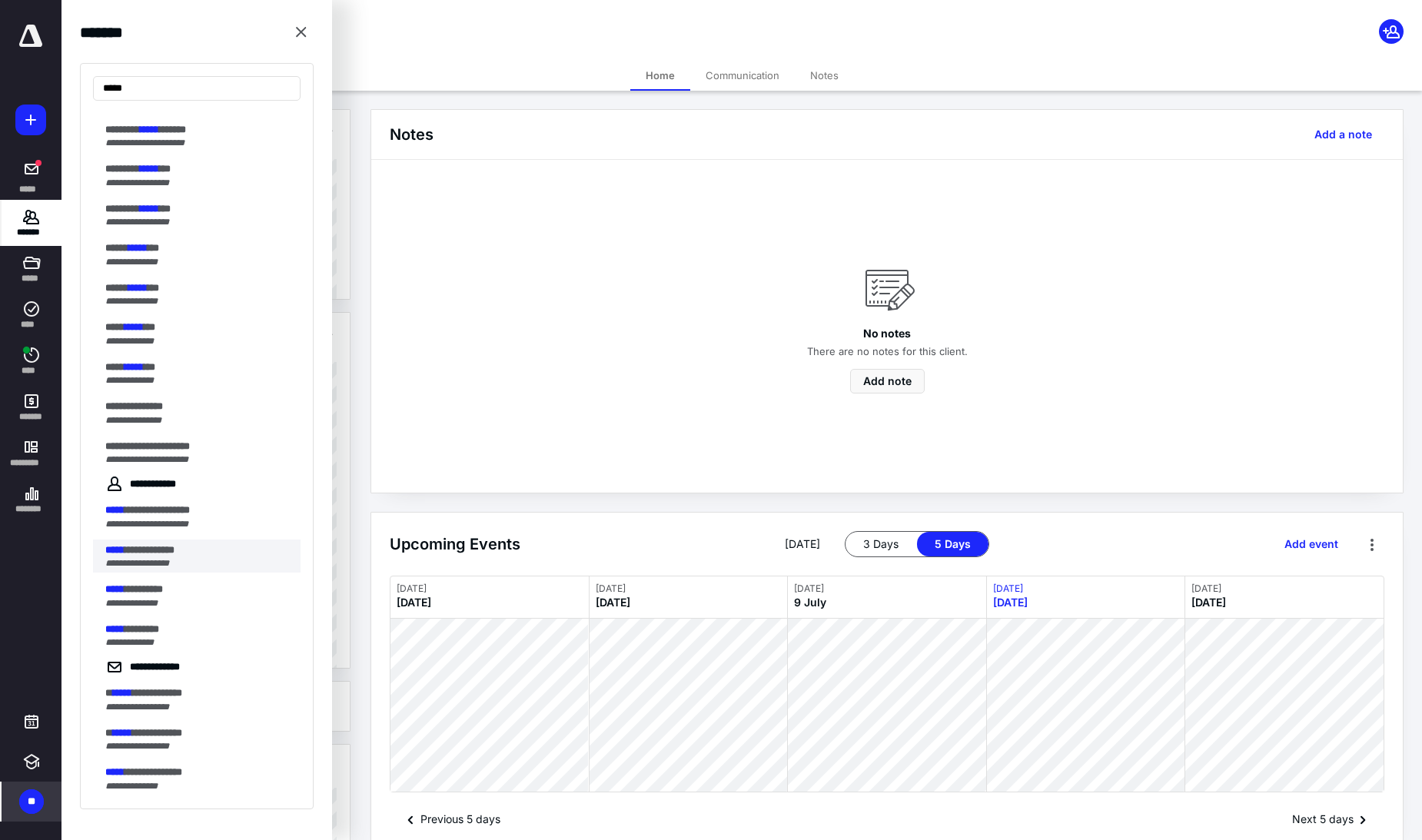 scroll, scrollTop: 0, scrollLeft: 0, axis: both 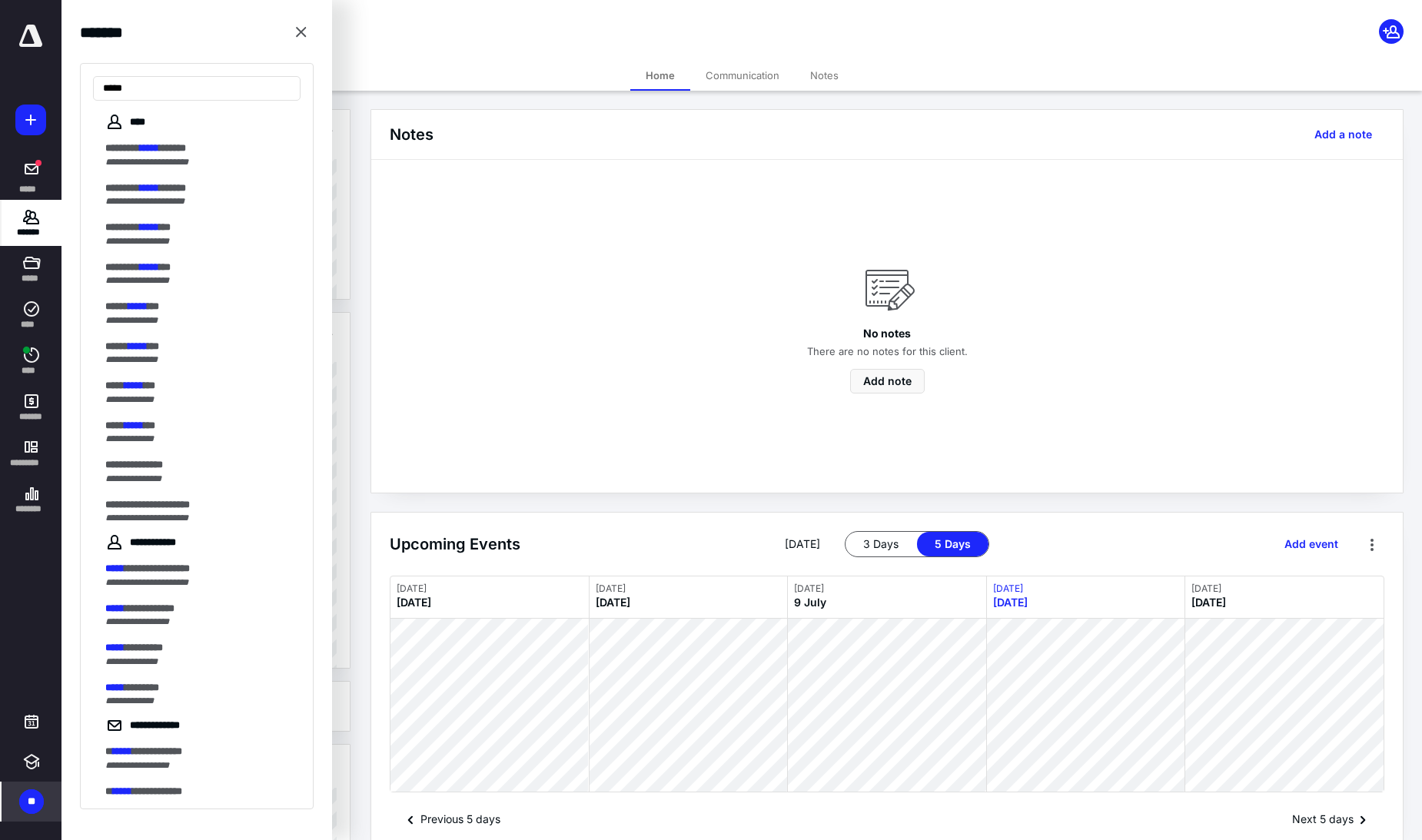 type on "*****" 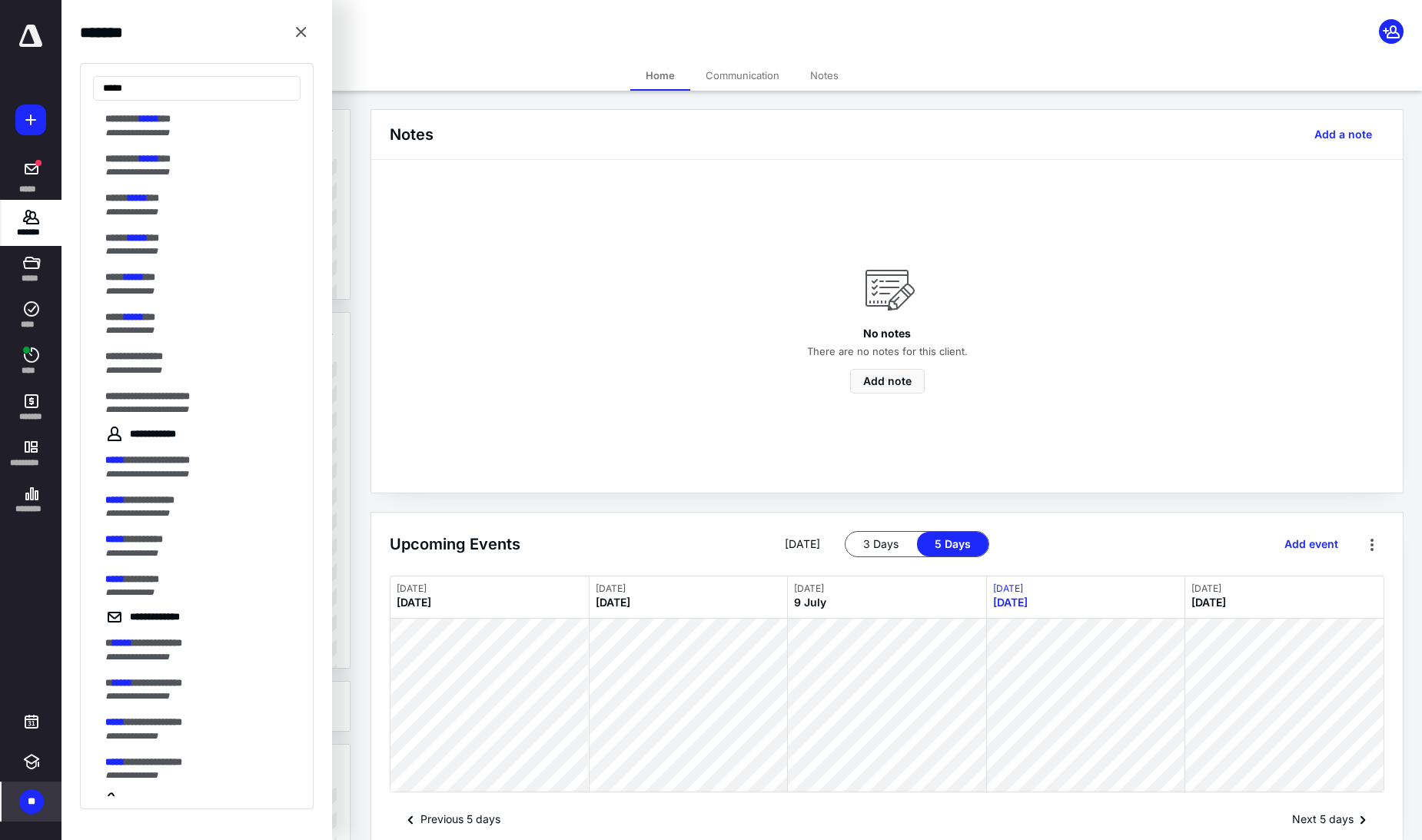 scroll, scrollTop: 0, scrollLeft: 0, axis: both 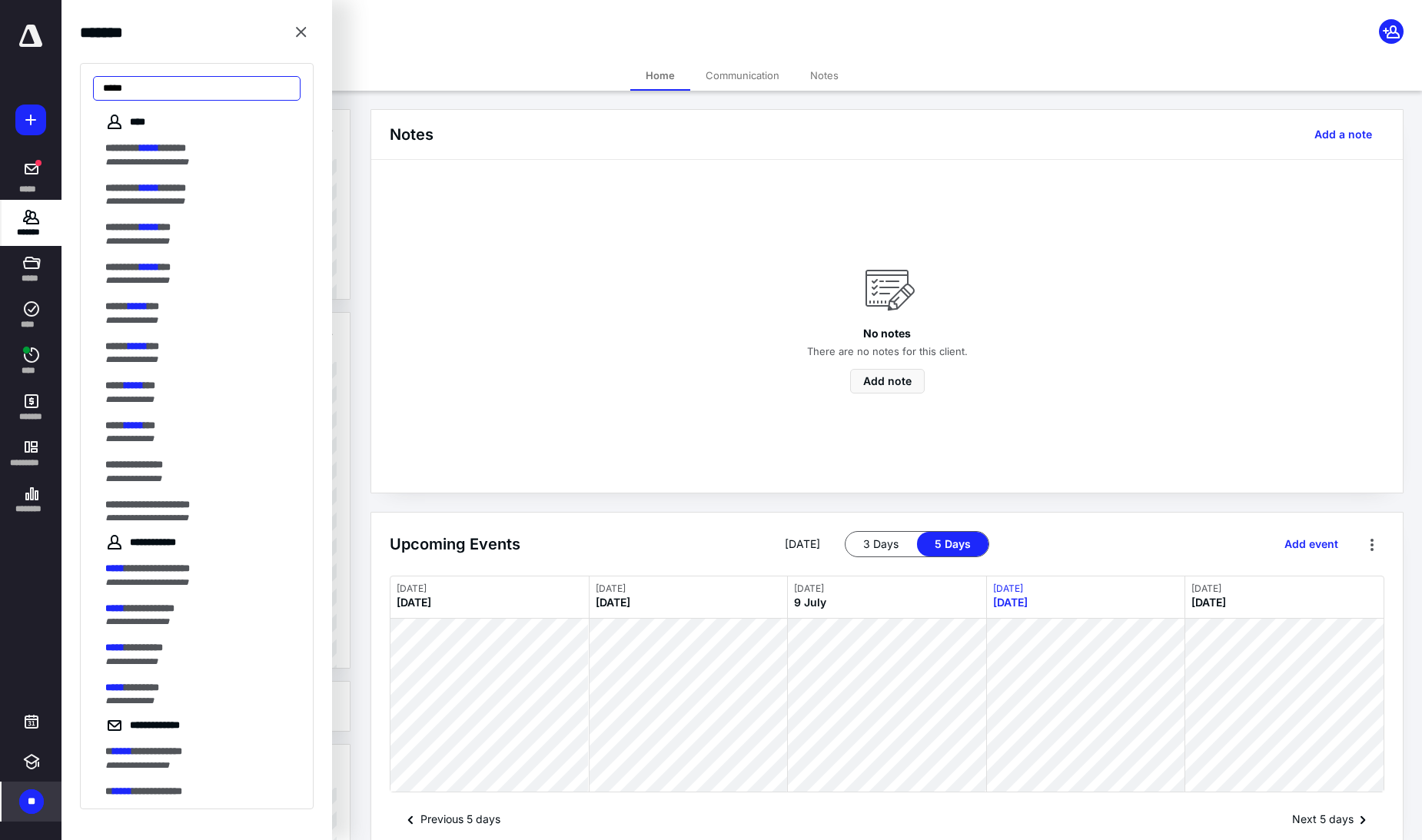drag, startPoint x: 133, startPoint y: 92, endPoint x: 23, endPoint y: 79, distance: 110.76552 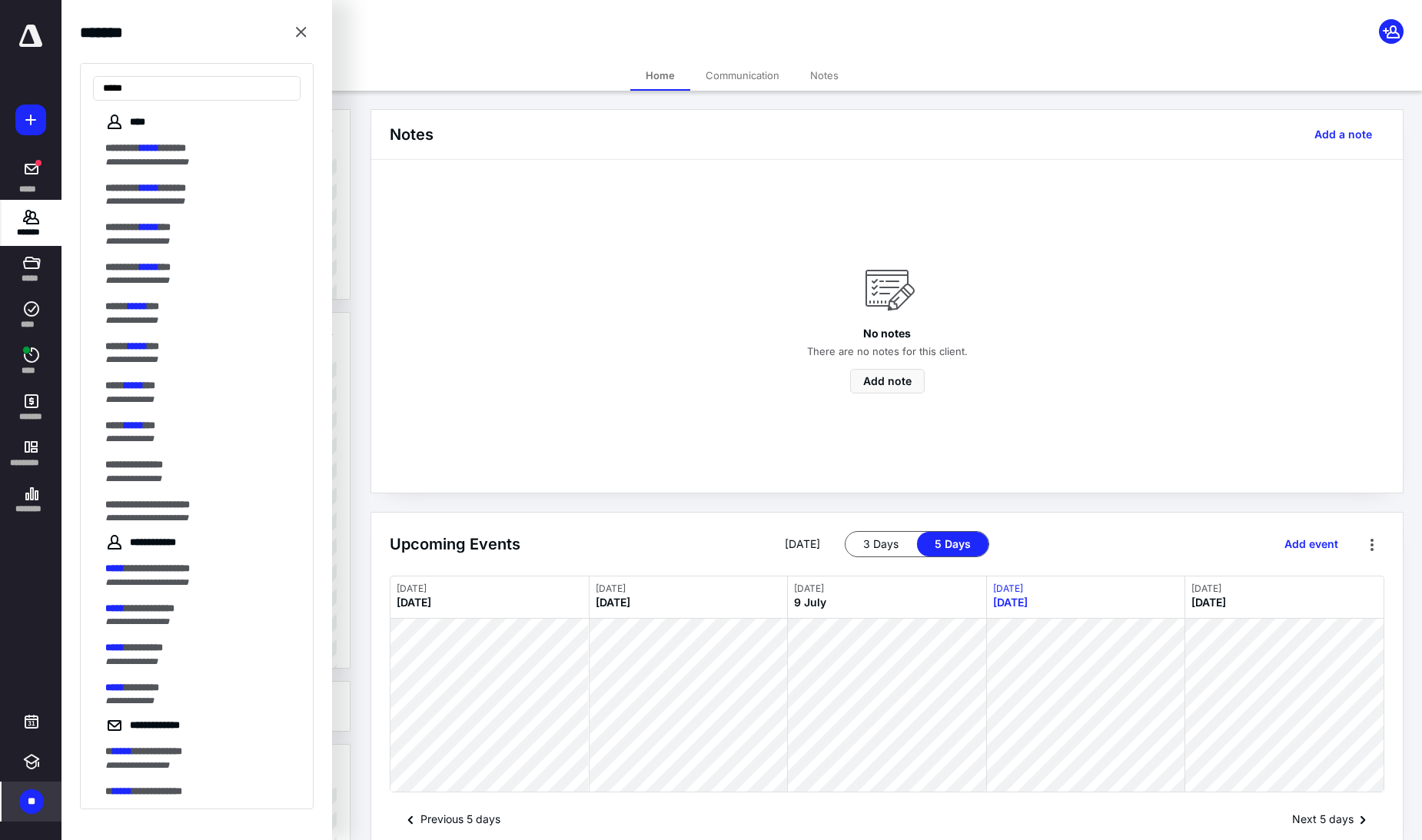 click on "**********" at bounding box center [711, 865] 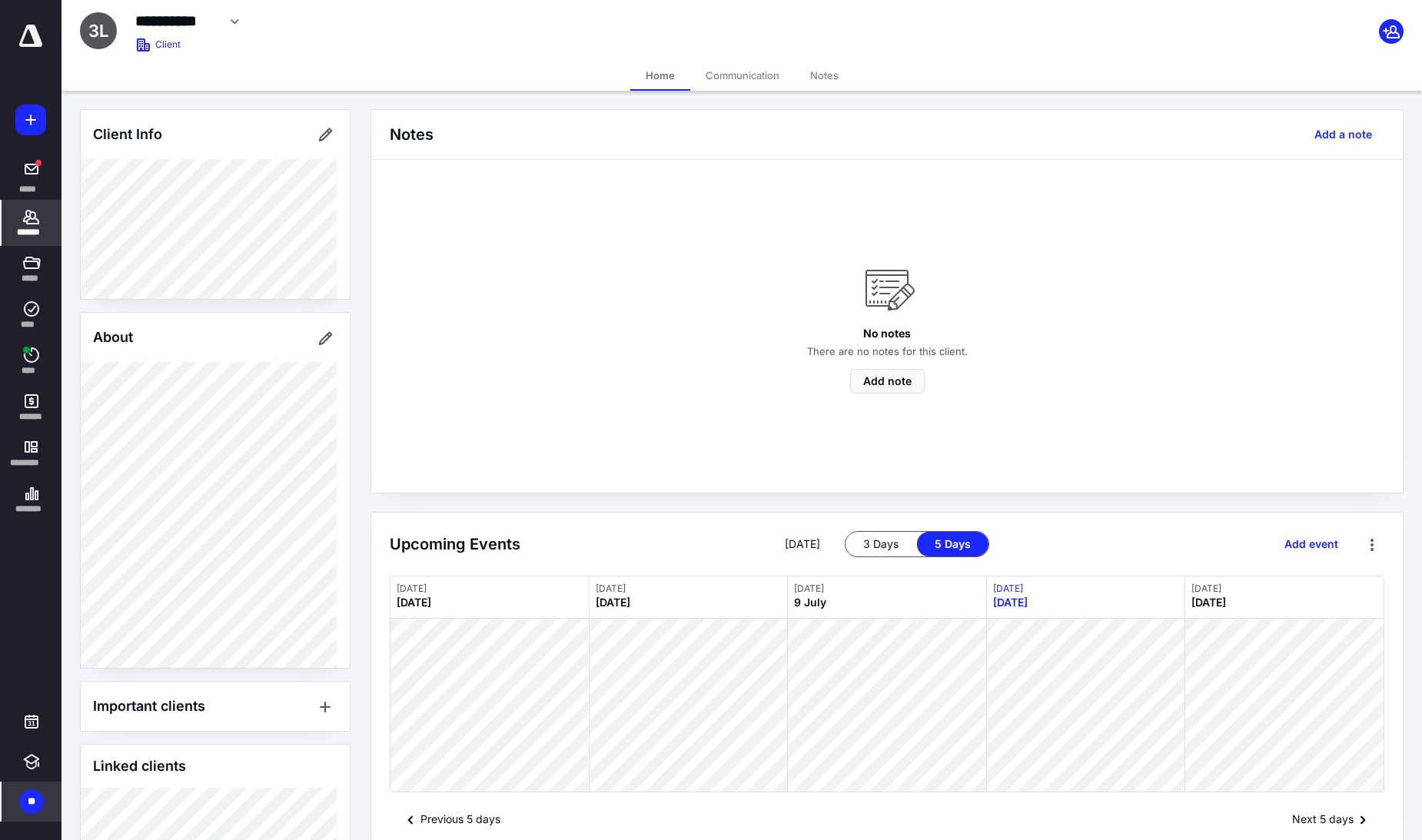 click 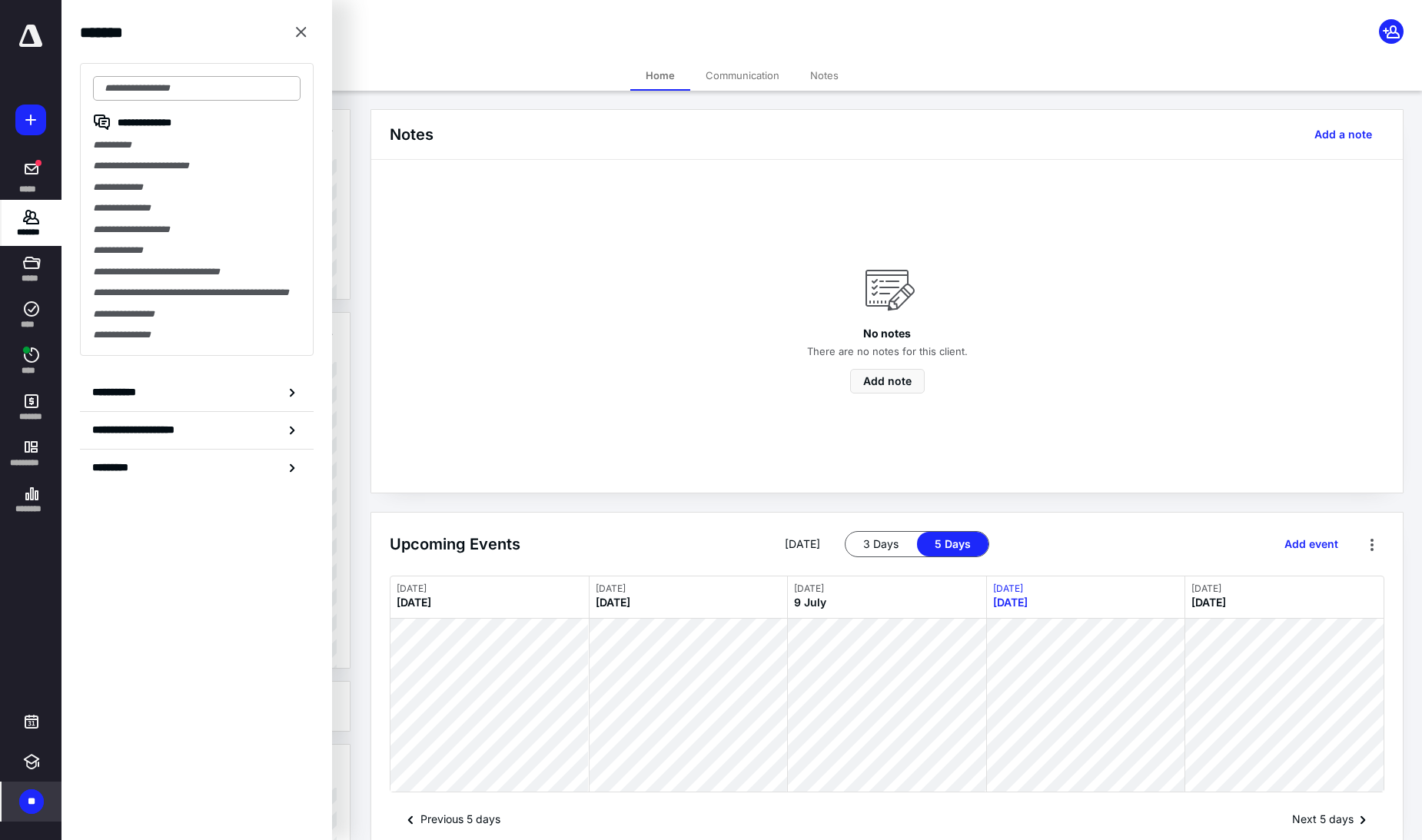 click at bounding box center (197, 88) 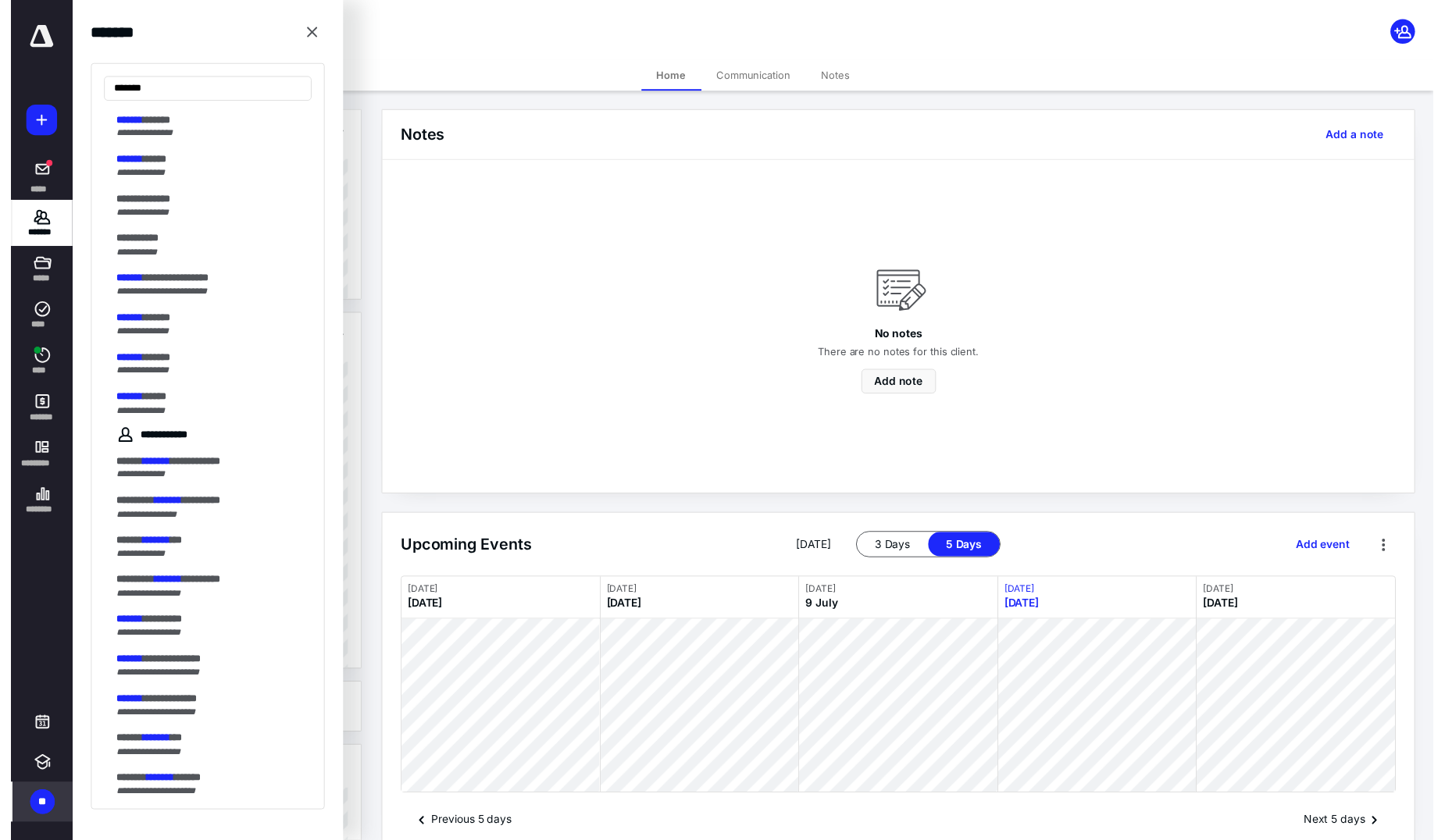 scroll, scrollTop: 1041, scrollLeft: 0, axis: vertical 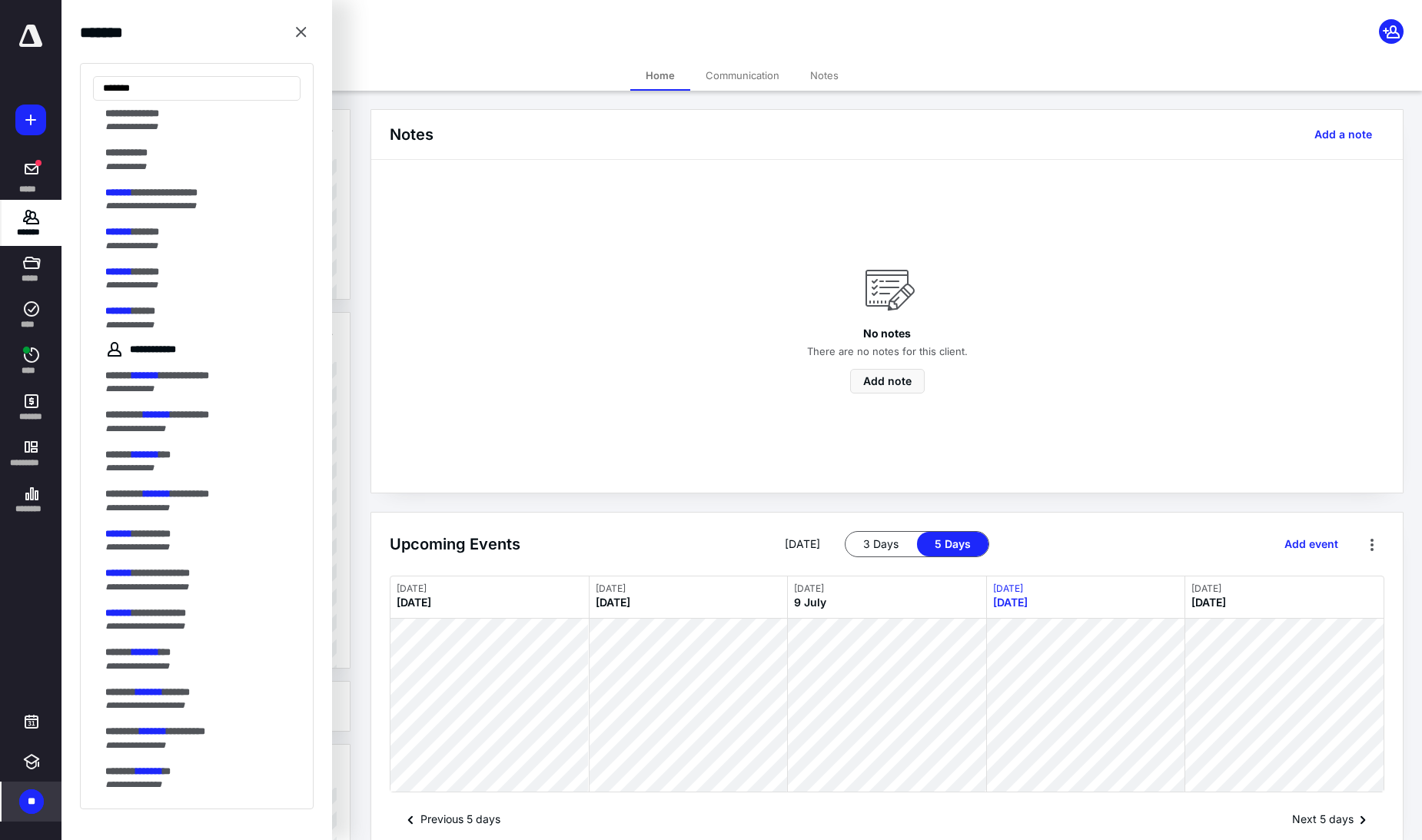 type on "*******" 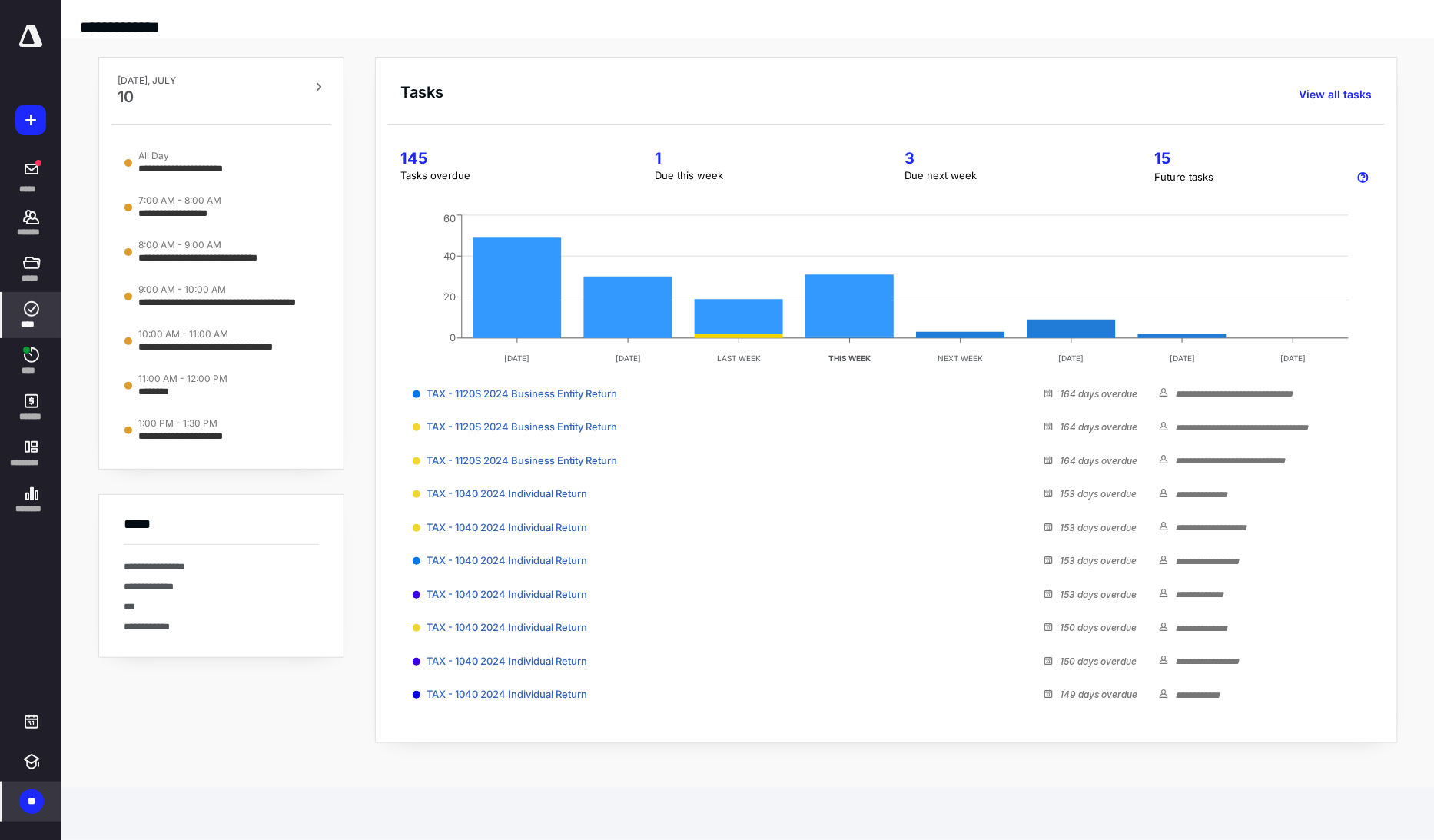 click 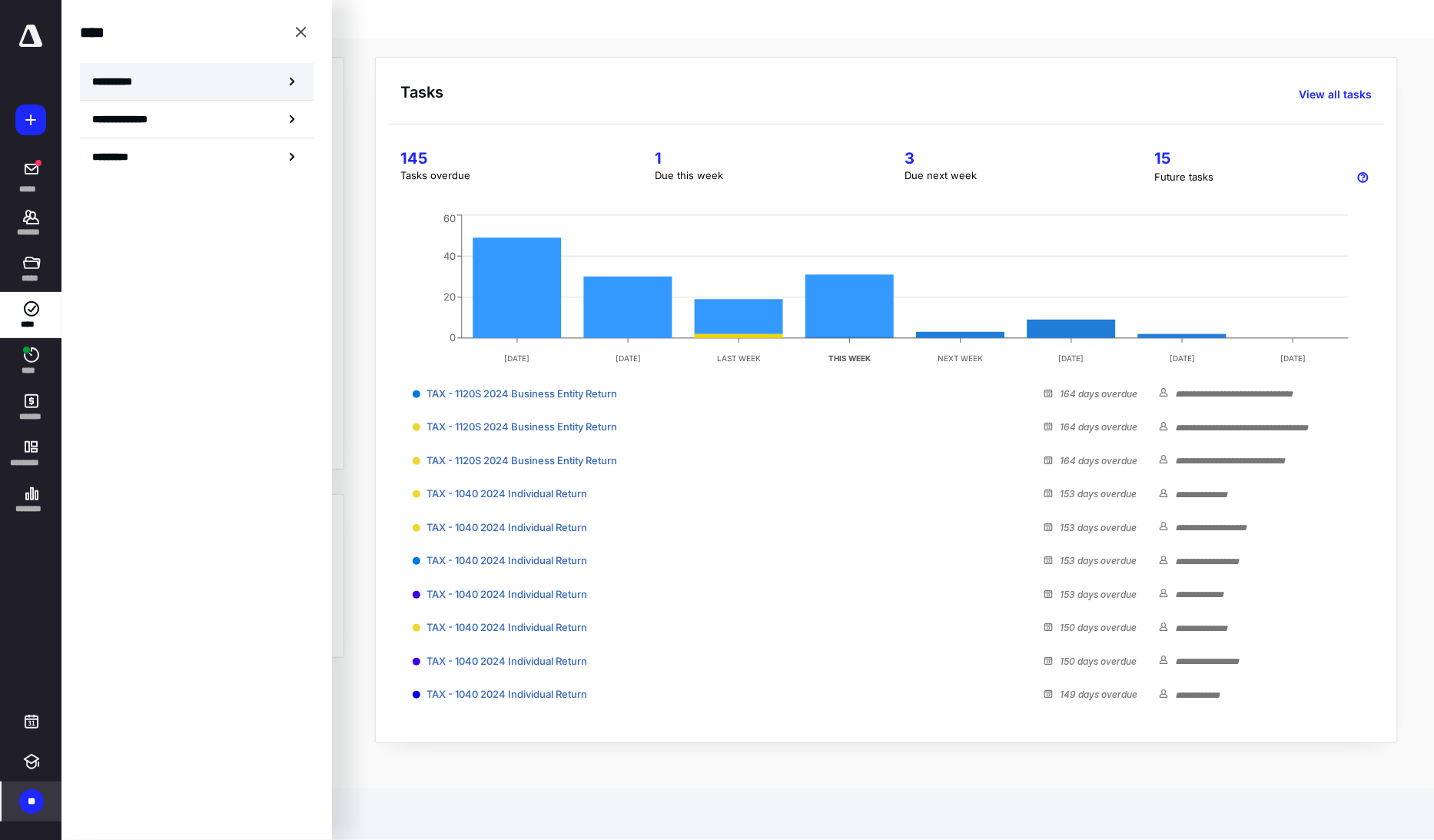 click on "**********" at bounding box center (118, 81) 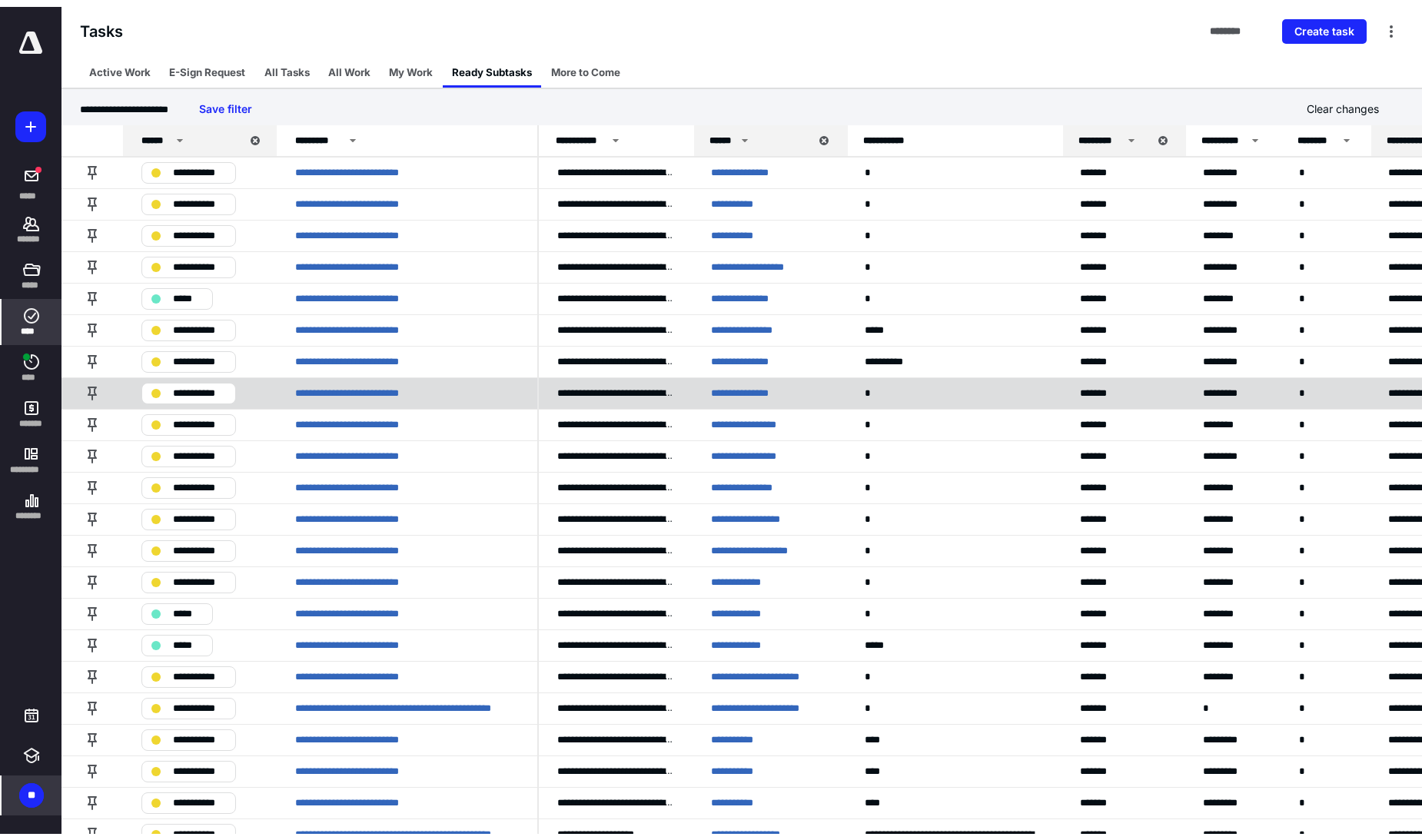 scroll, scrollTop: 0, scrollLeft: 0, axis: both 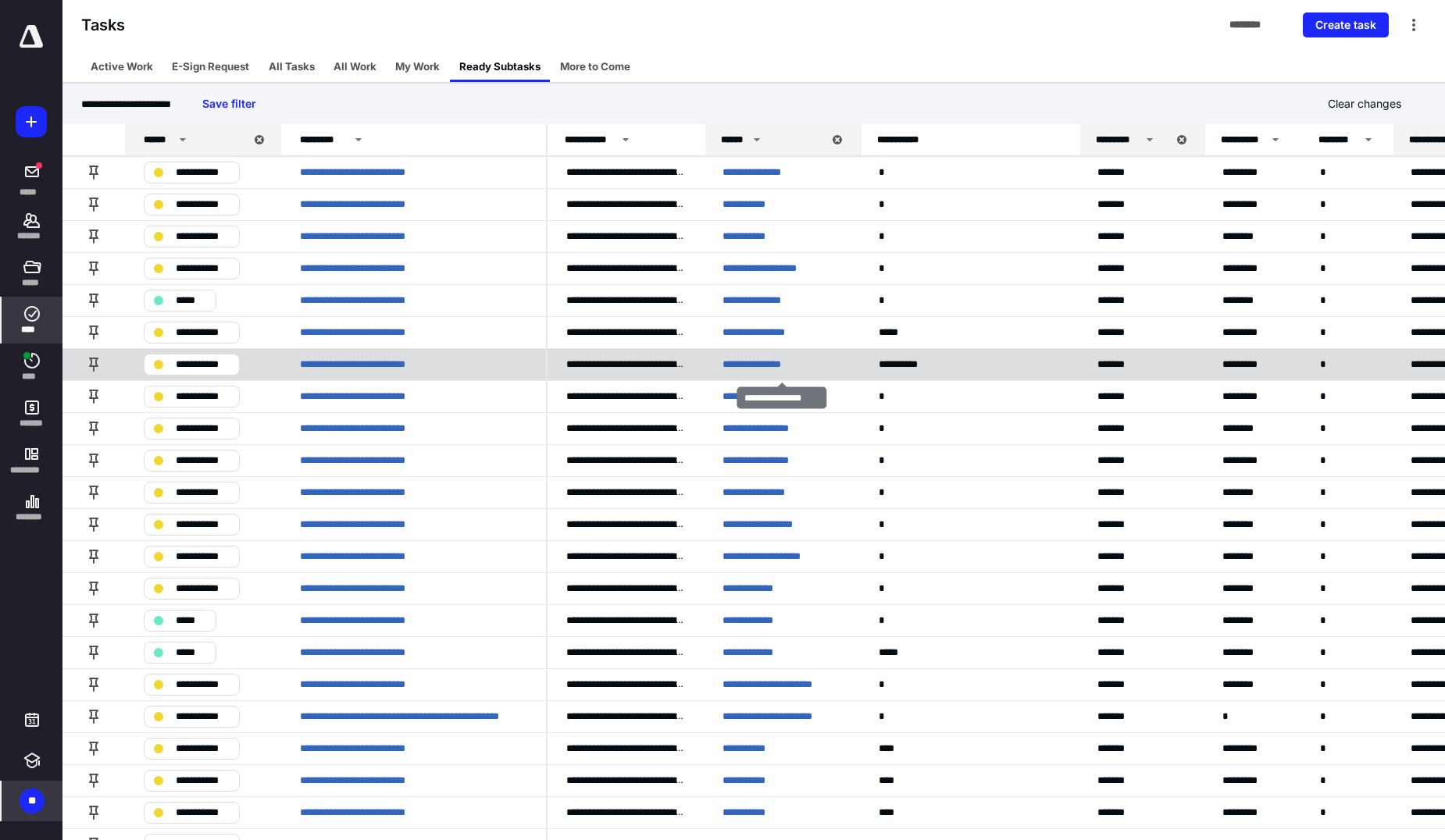 click on "**********" at bounding box center [762, 364] 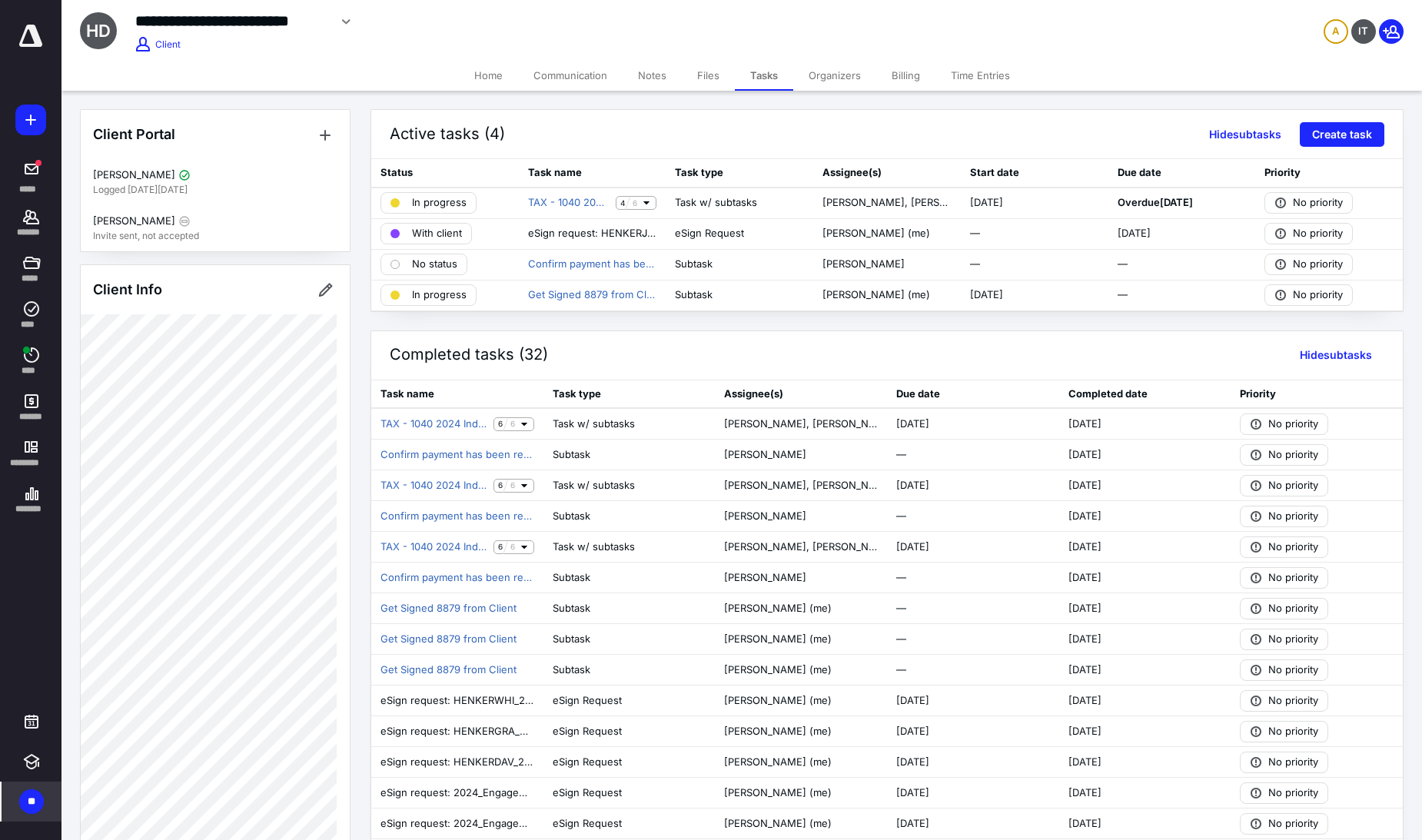 click on "Communication" at bounding box center (570, 75) 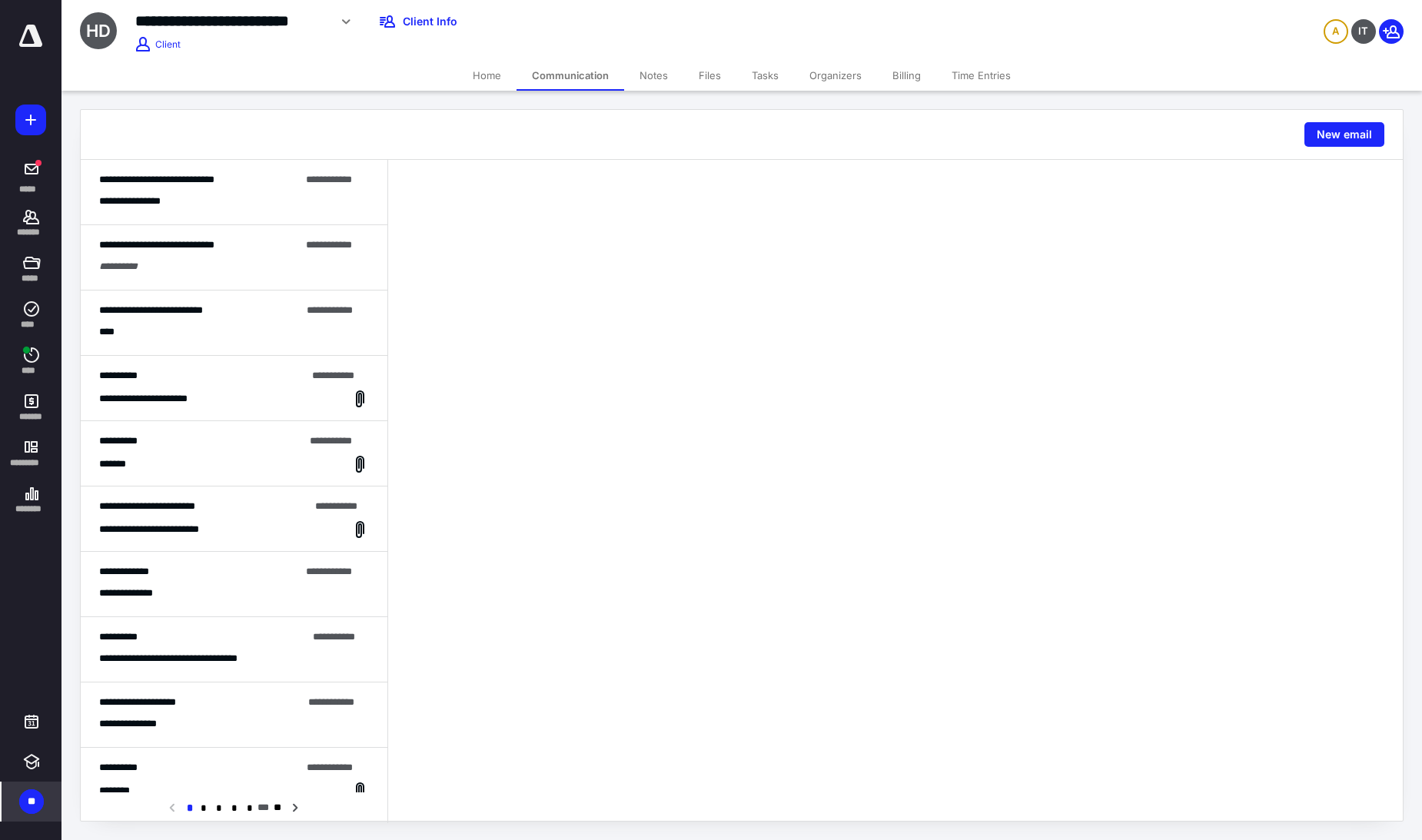 click on "**********" at bounding box center [234, 201] 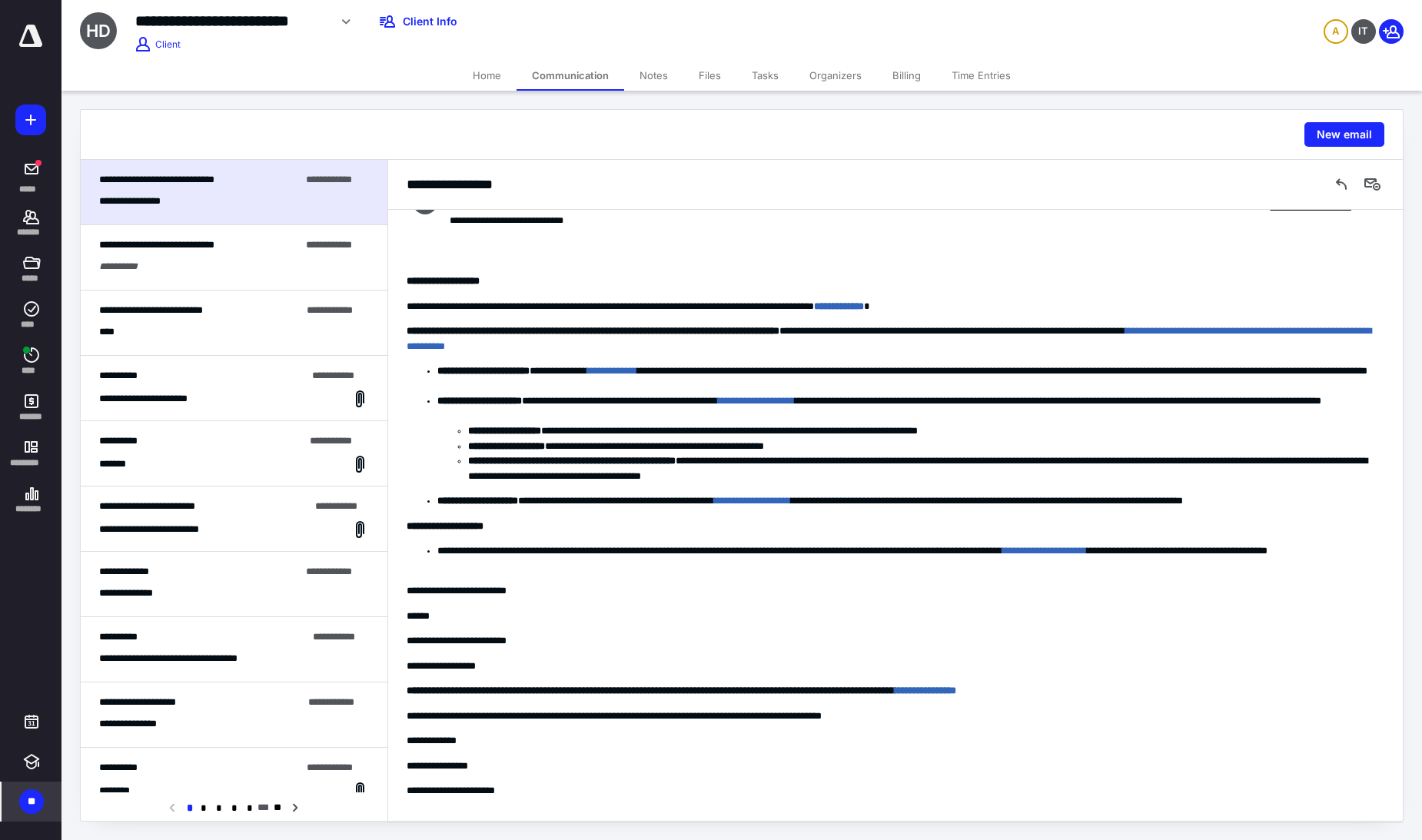 scroll, scrollTop: 0, scrollLeft: 0, axis: both 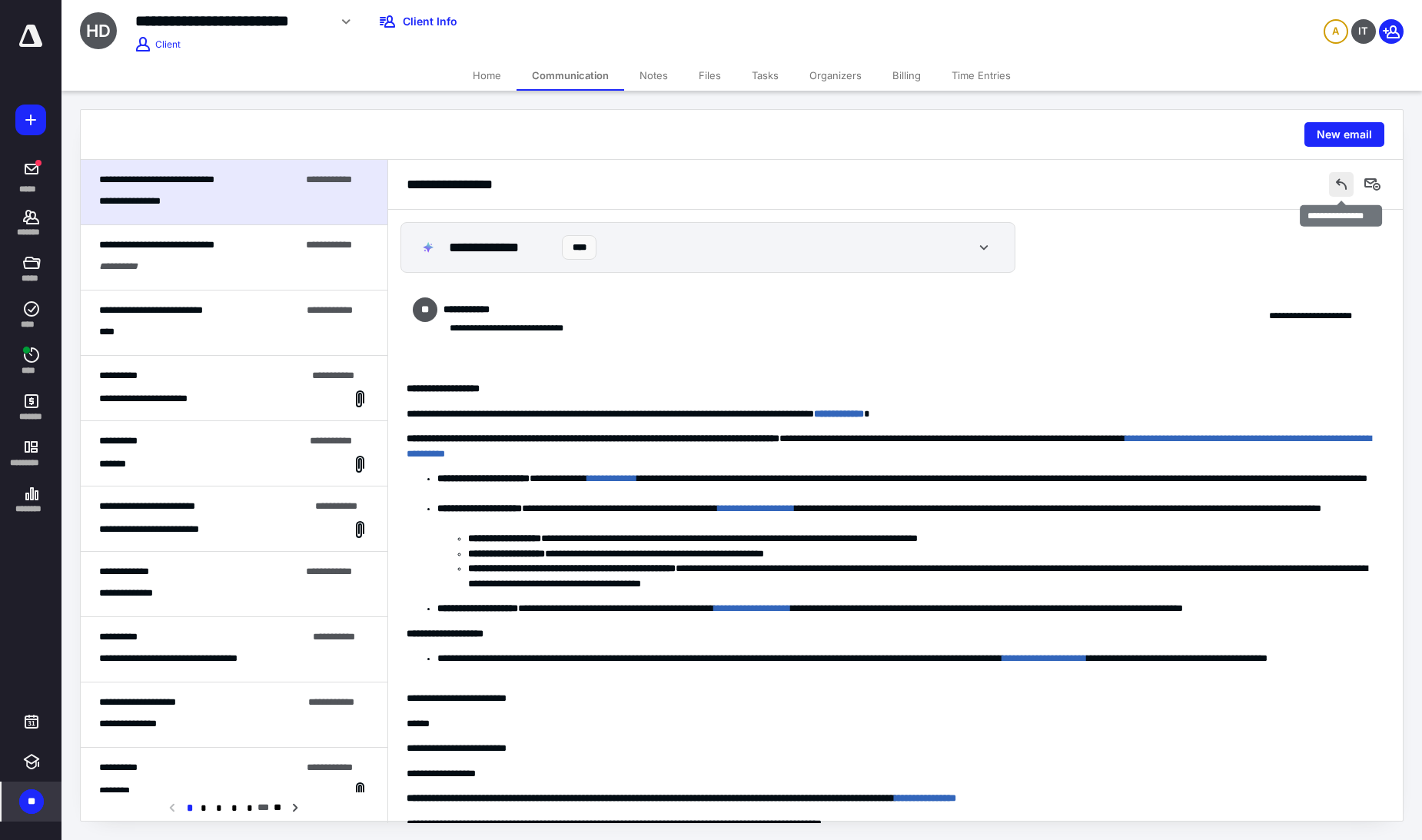 click at bounding box center (1341, 184) 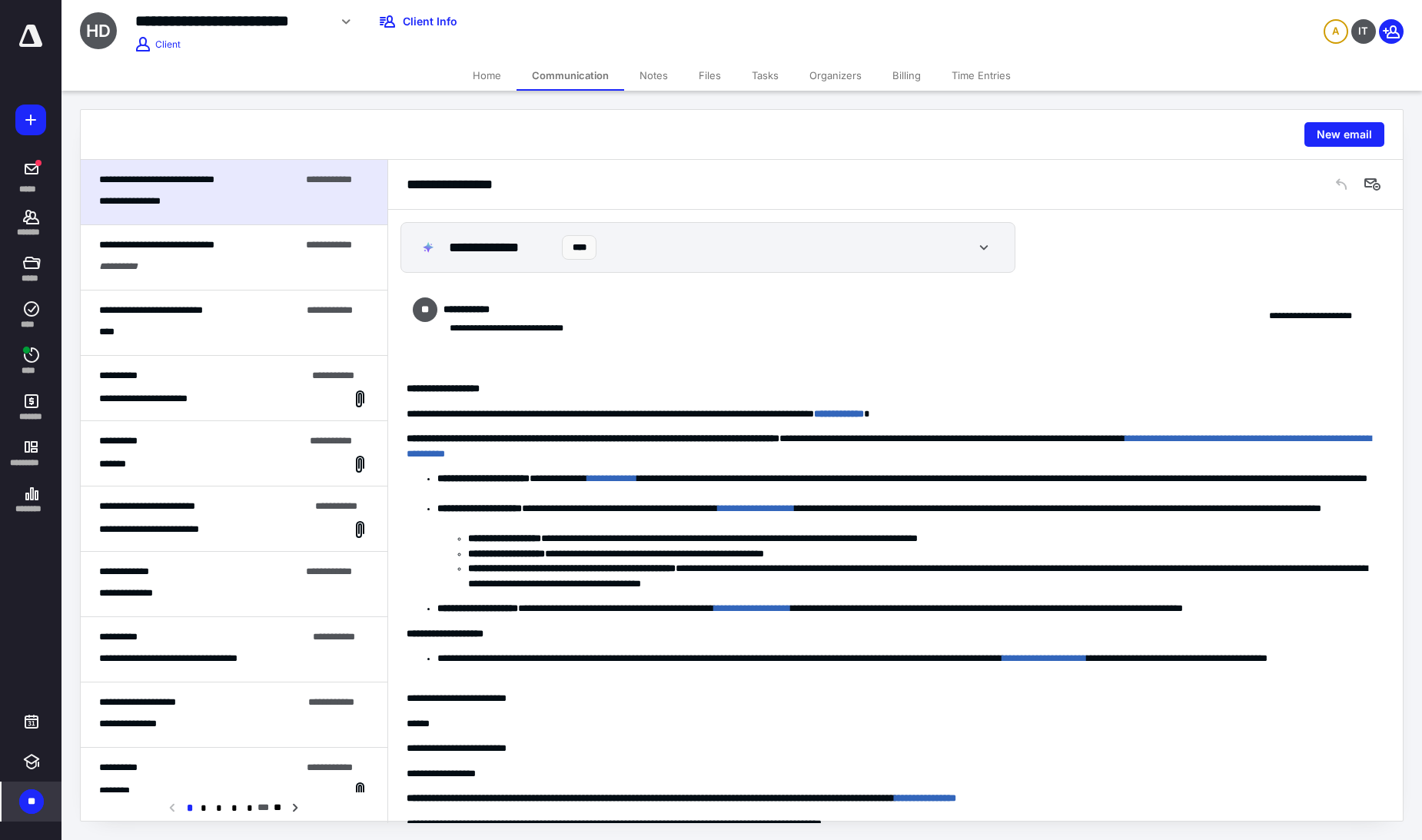 scroll, scrollTop: 410, scrollLeft: 0, axis: vertical 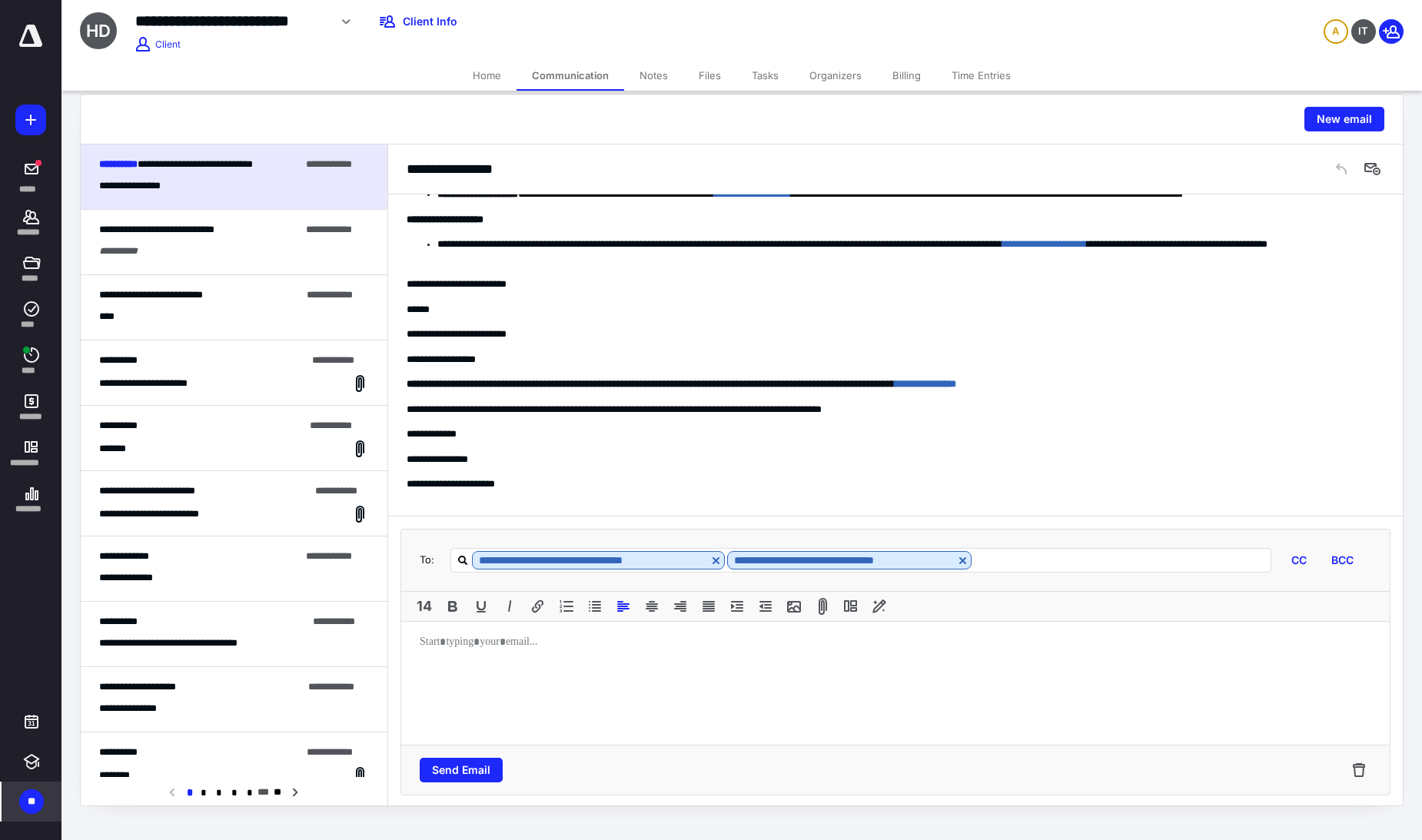 drag, startPoint x: 459, startPoint y: 650, endPoint x: 478, endPoint y: 627, distance: 29.832868 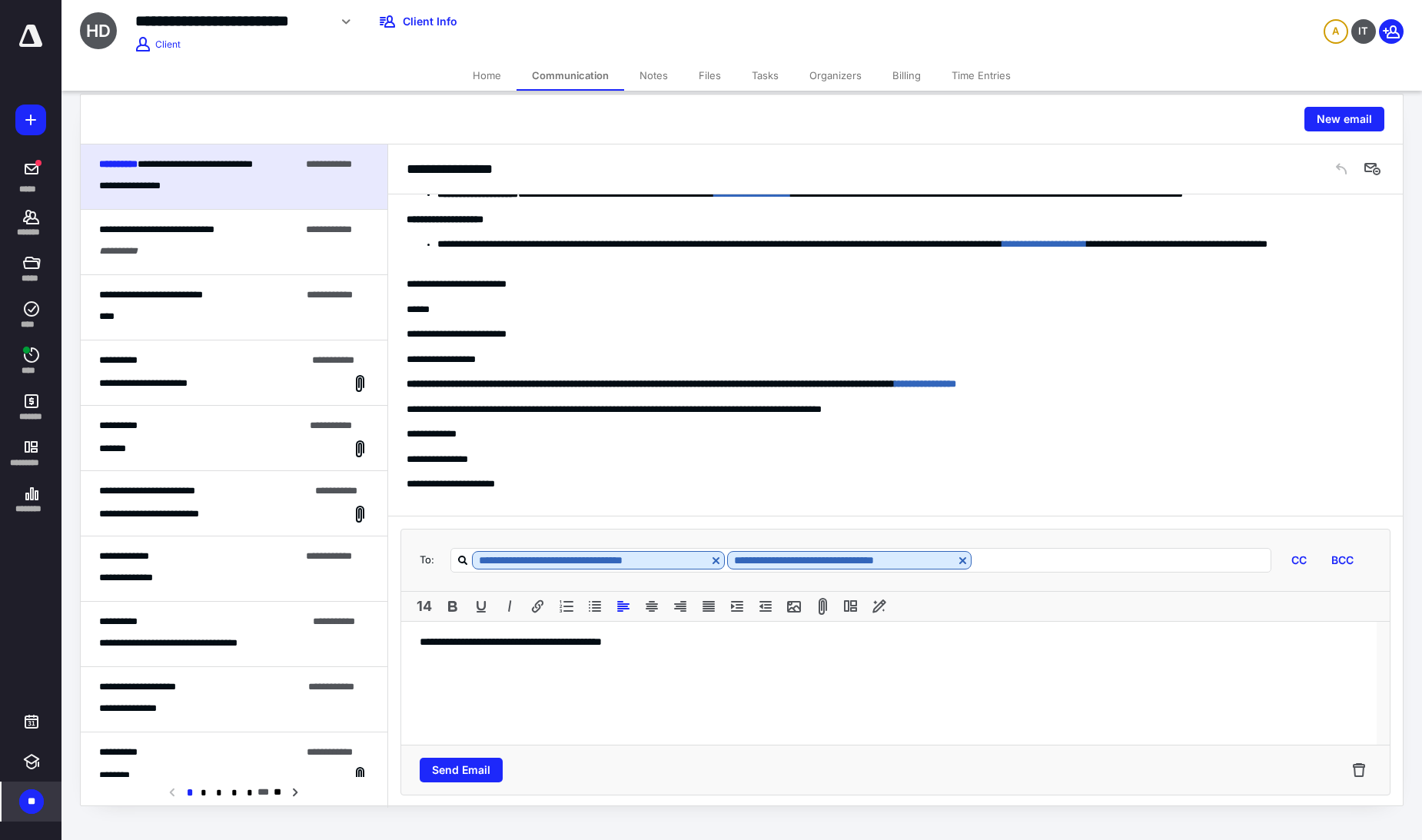 click on "**********" at bounding box center (889, 683) 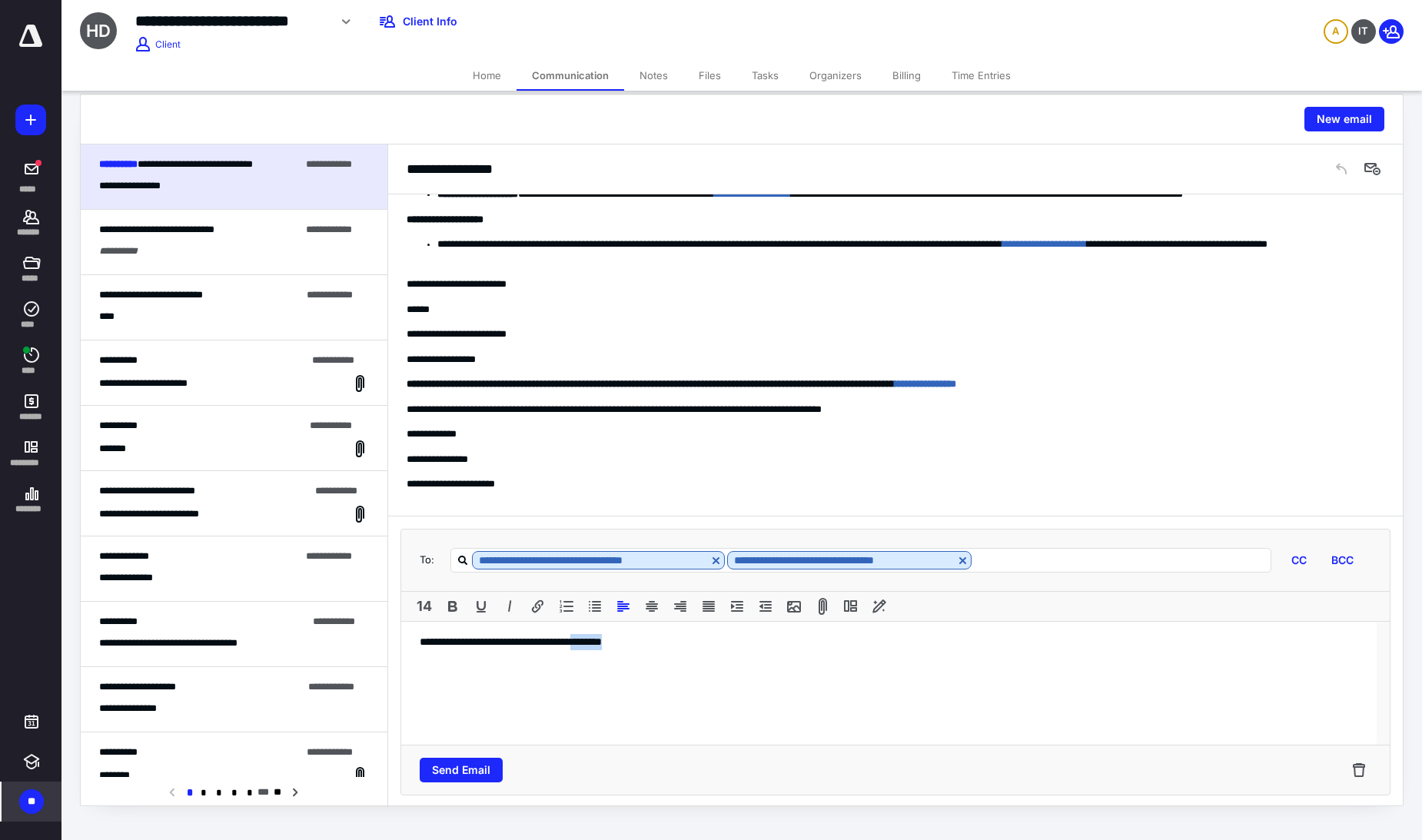 click on "**********" at bounding box center [889, 683] 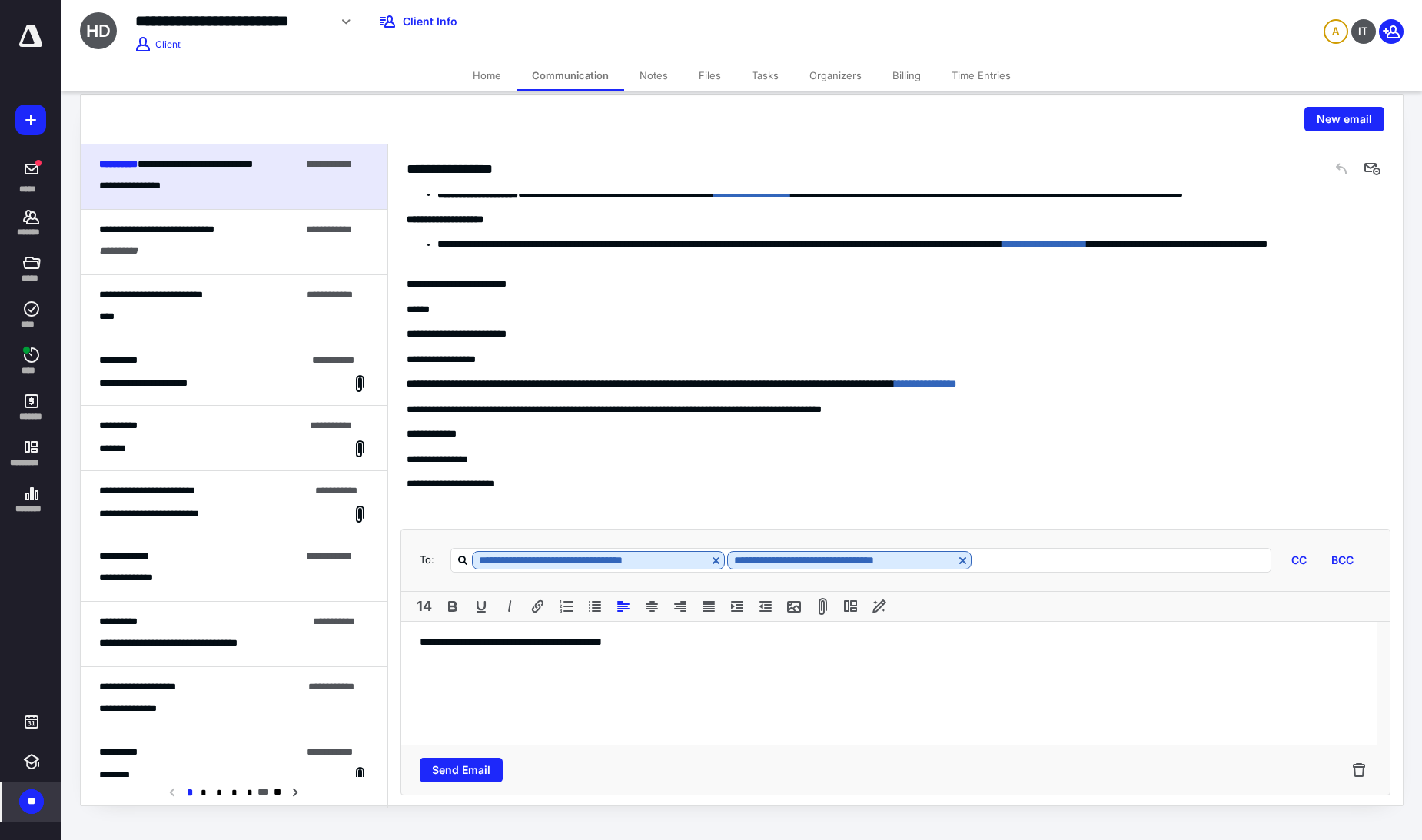 click on "**********" at bounding box center [889, 683] 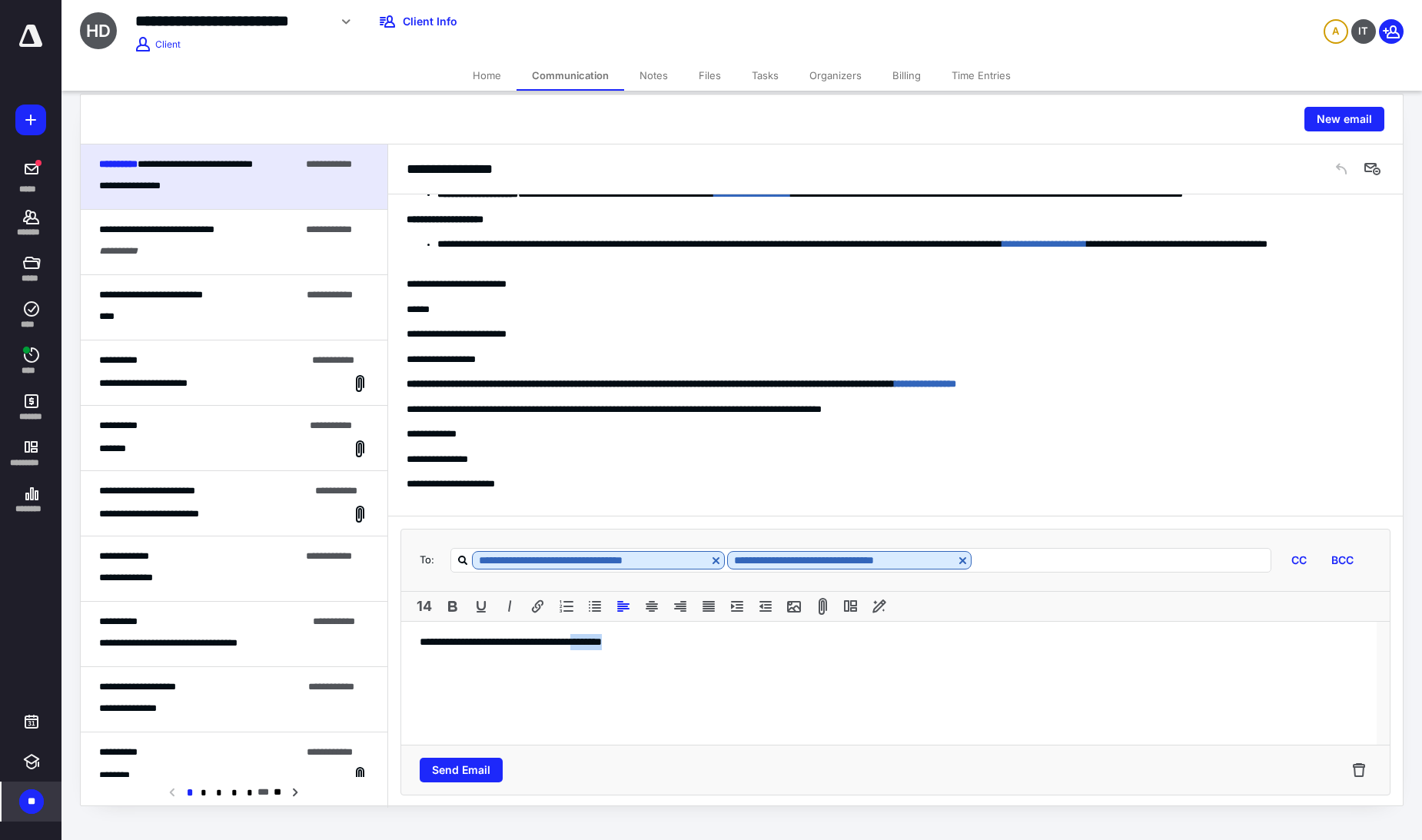 click on "**********" at bounding box center [889, 683] 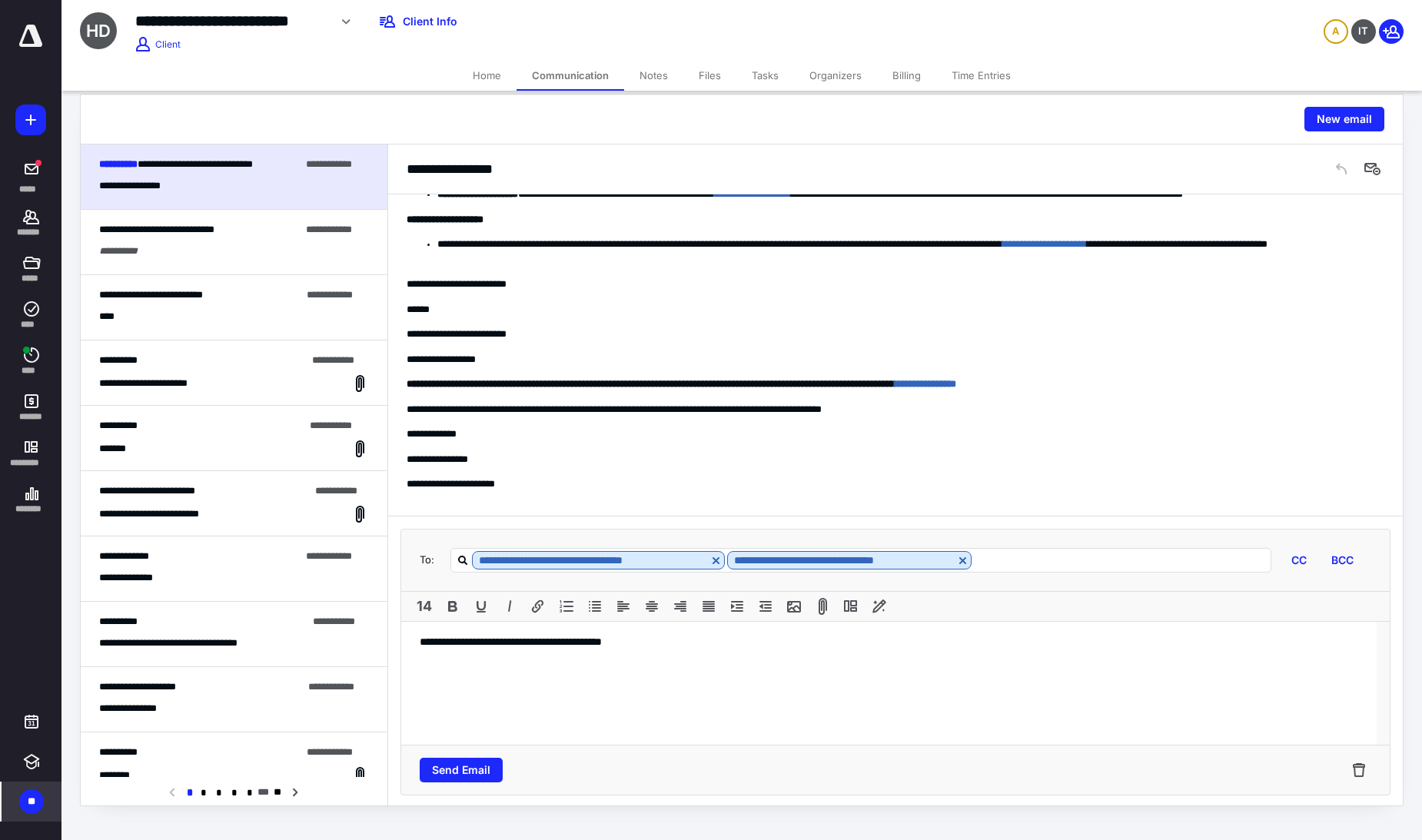 drag, startPoint x: 742, startPoint y: 682, endPoint x: 717, endPoint y: 682, distance: 25 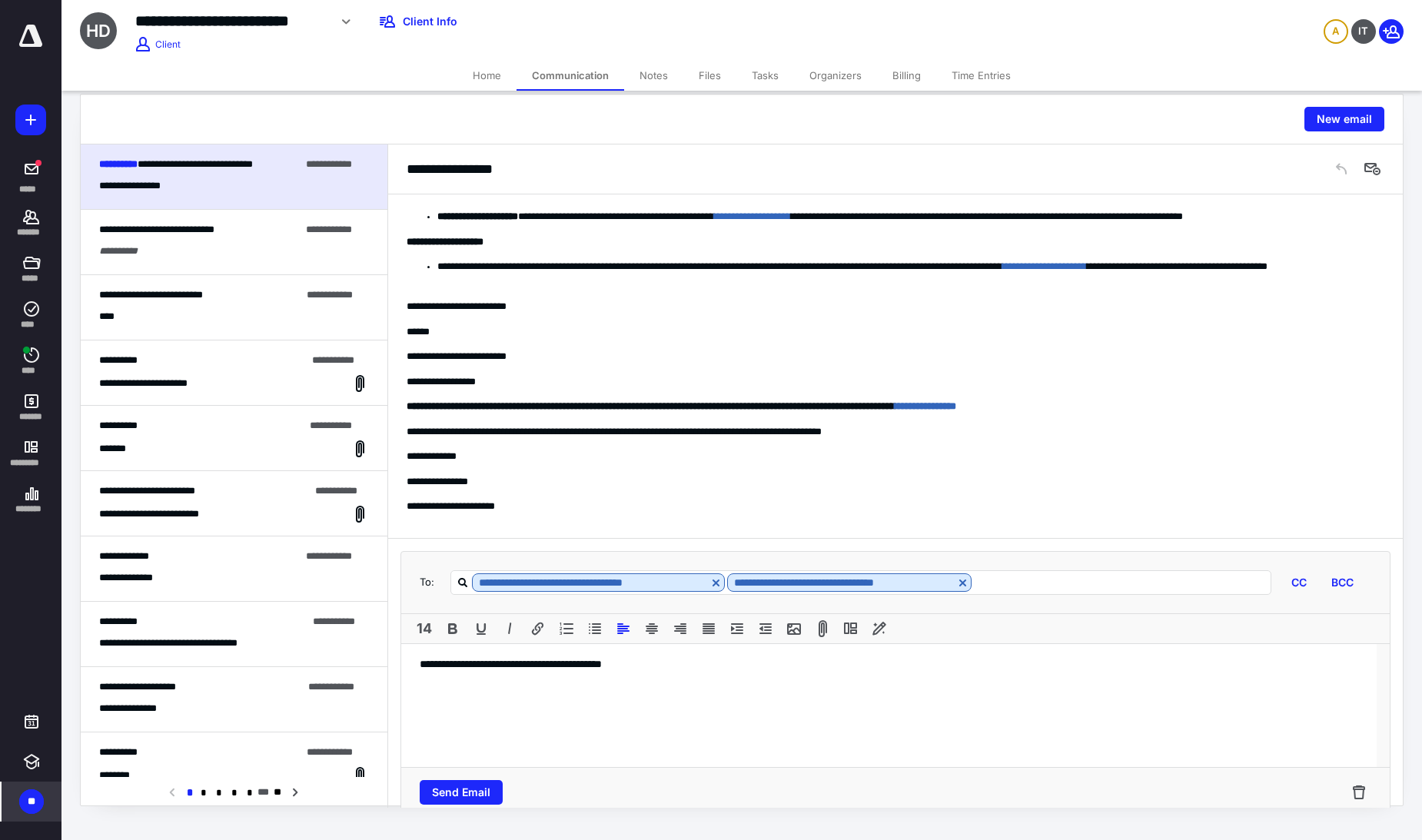 scroll, scrollTop: 410, scrollLeft: 0, axis: vertical 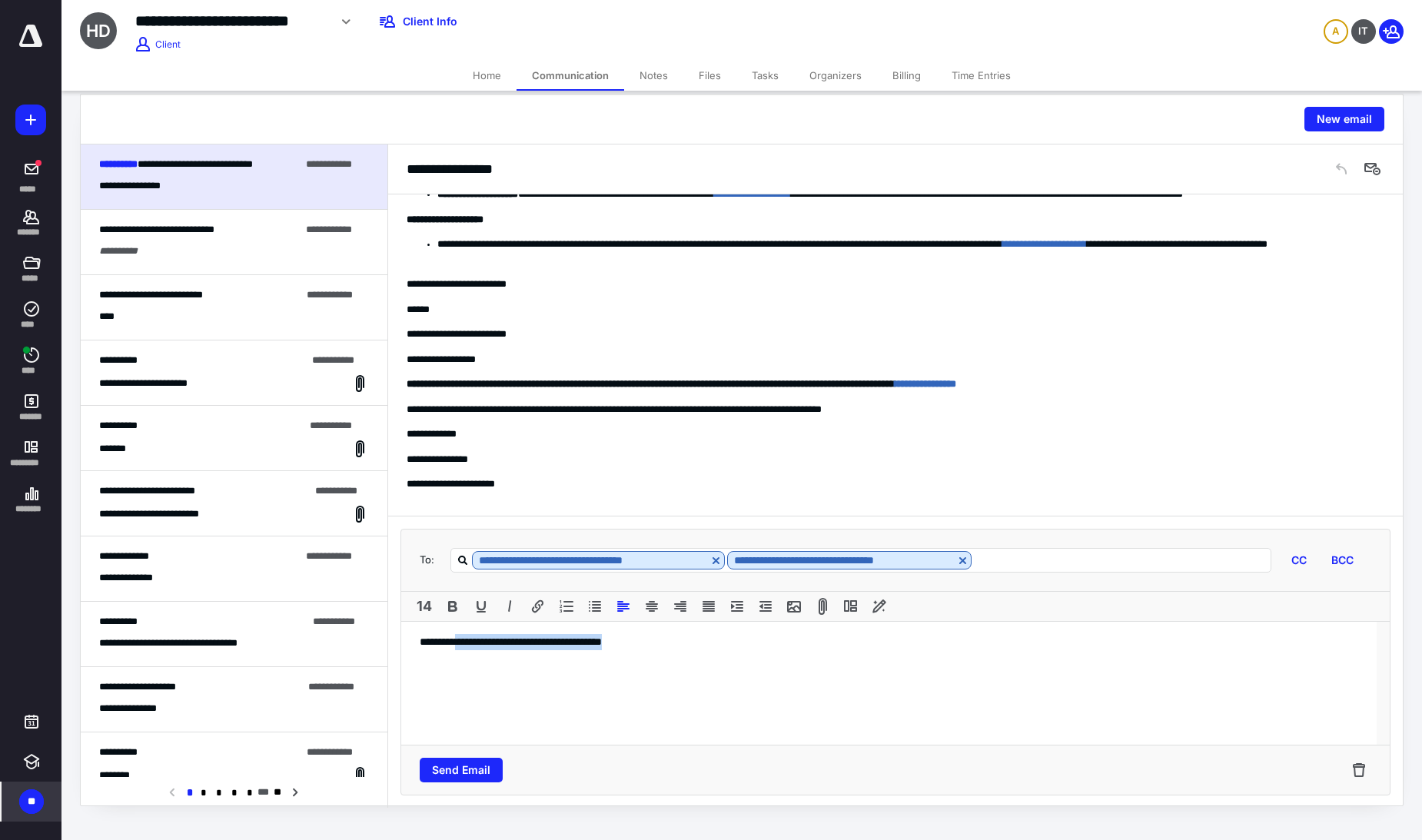 drag, startPoint x: 674, startPoint y: 640, endPoint x: 470, endPoint y: 639, distance: 204.0025 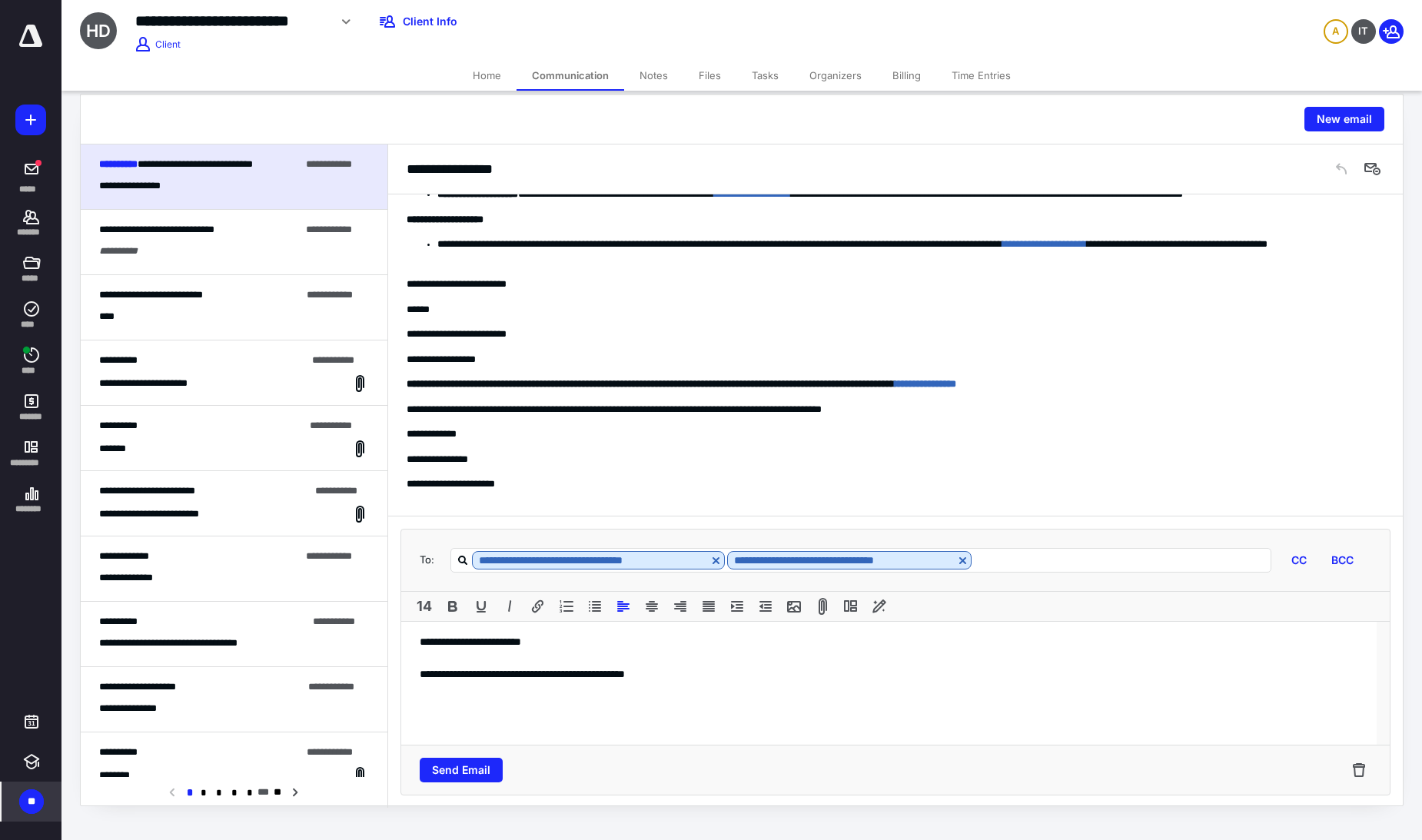 click on "**********" at bounding box center [889, 674] 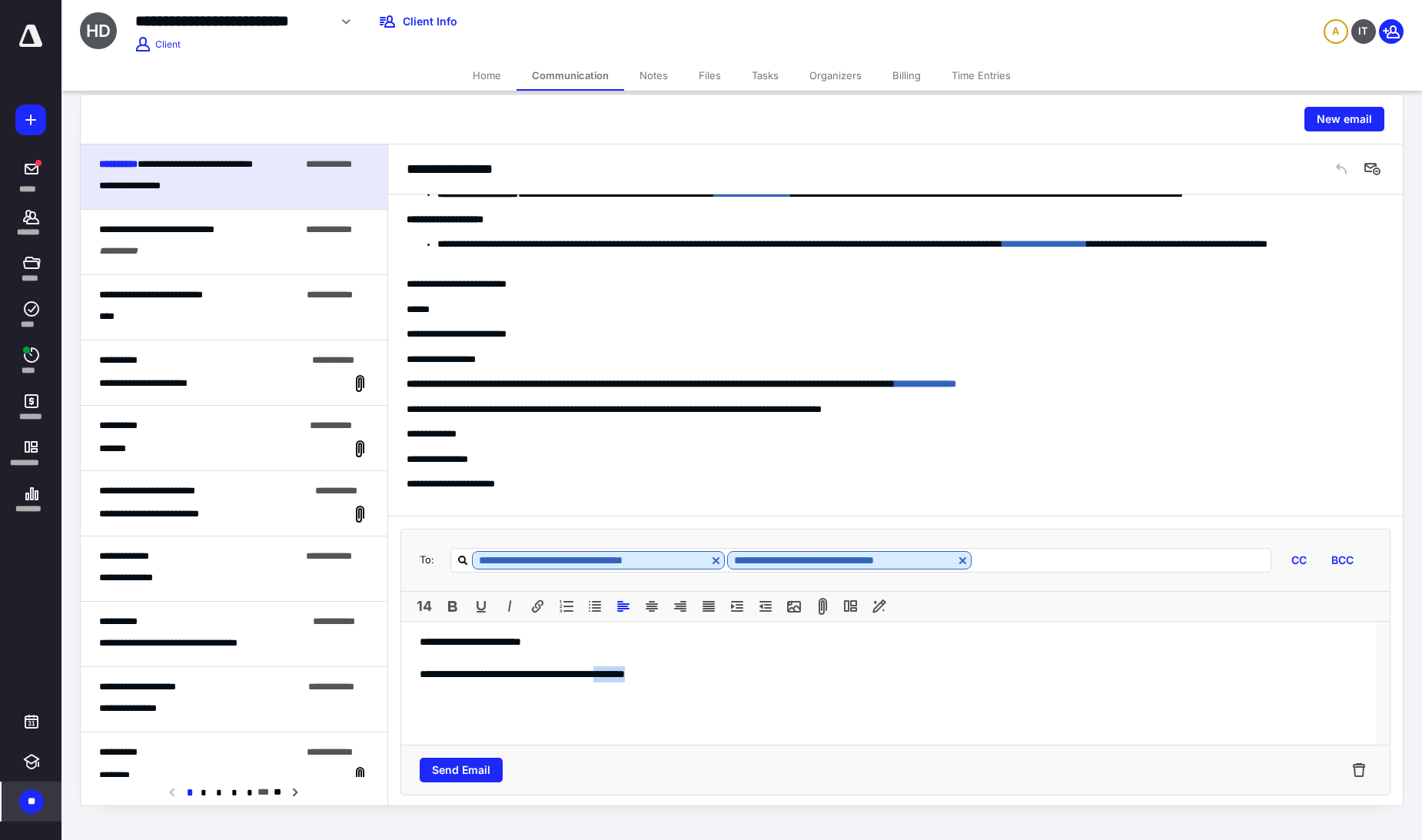 click on "**********" at bounding box center (889, 674) 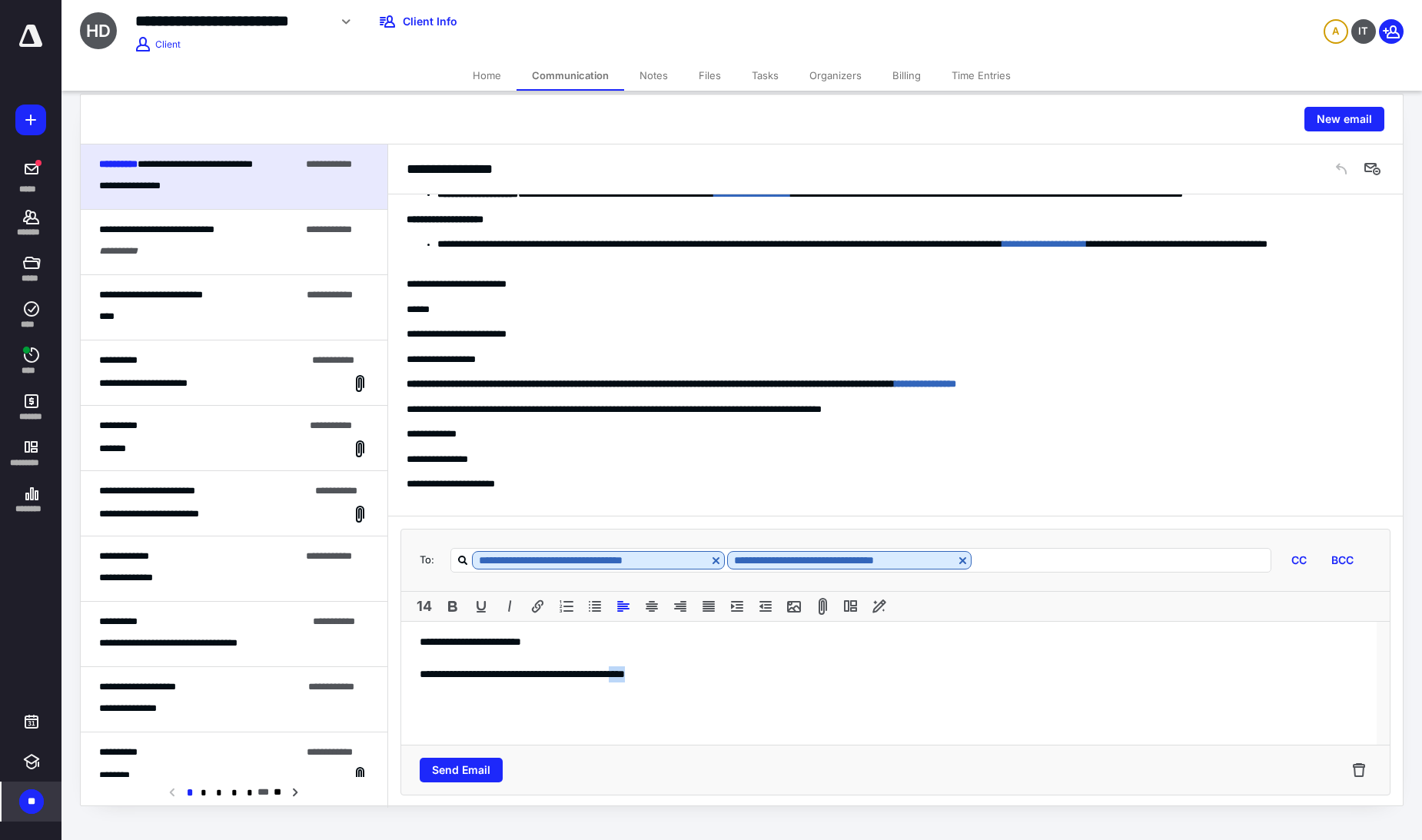drag, startPoint x: 703, startPoint y: 674, endPoint x: 671, endPoint y: 673, distance: 32.0156 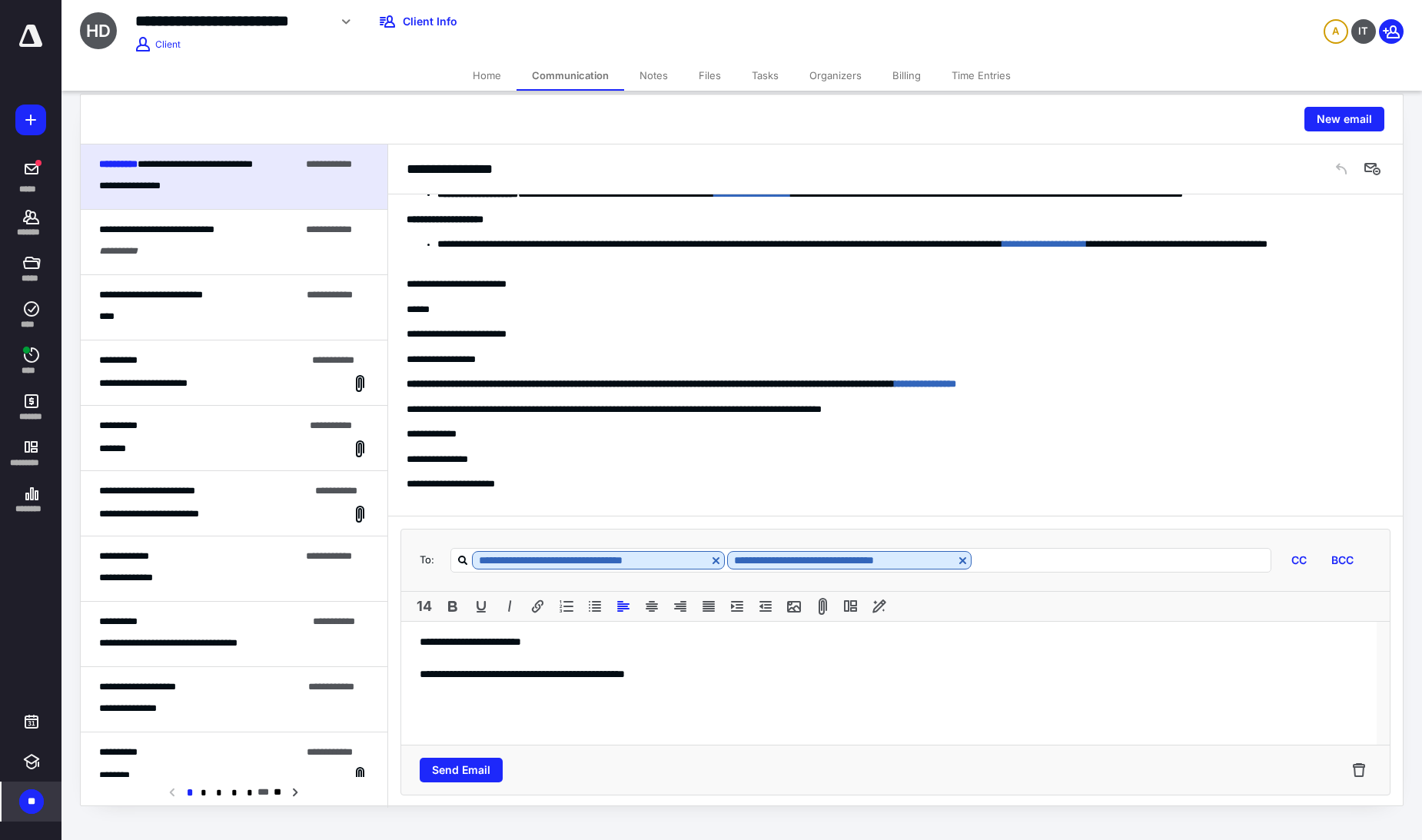 click on "**********" at bounding box center (889, 674) 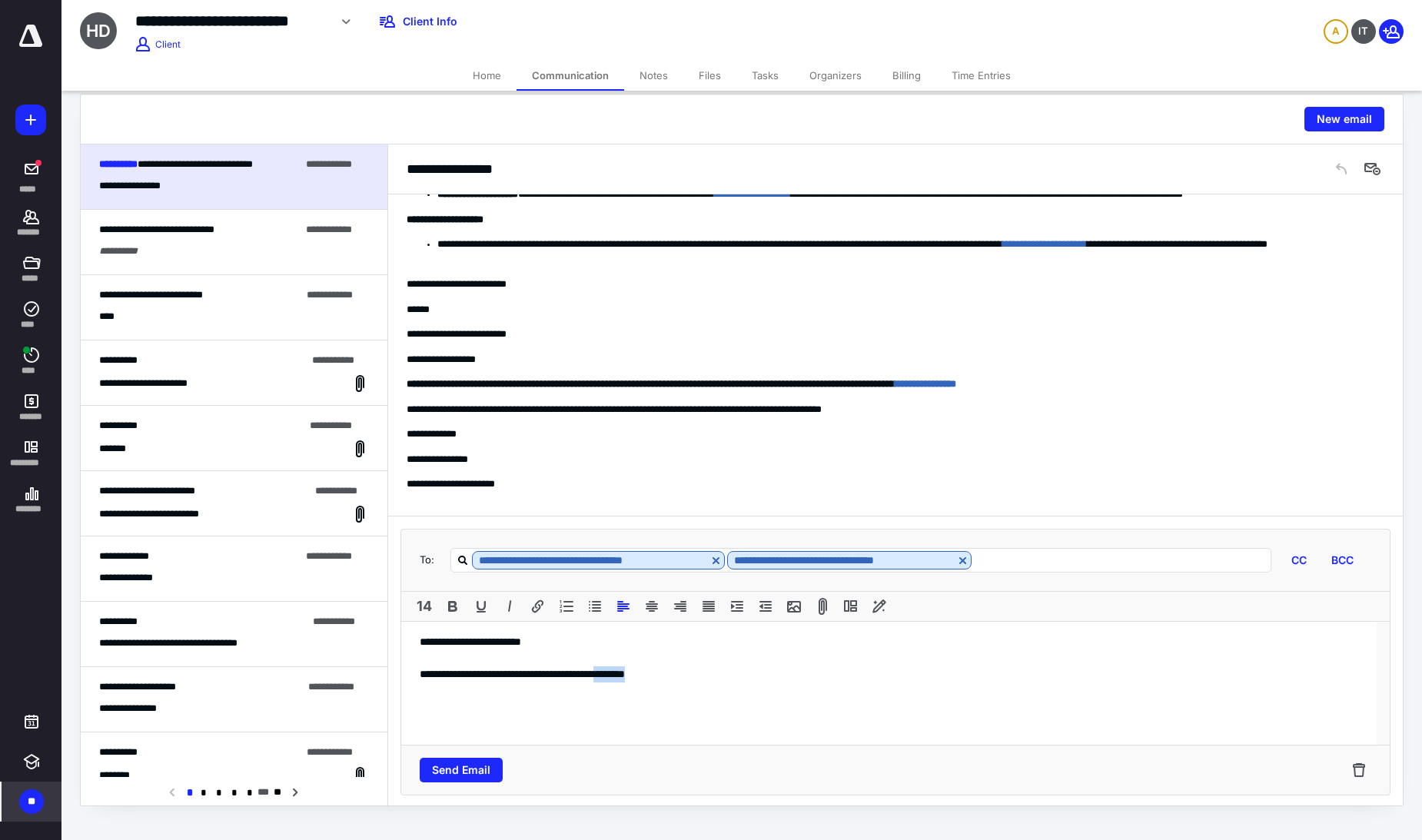 click on "**********" at bounding box center [889, 674] 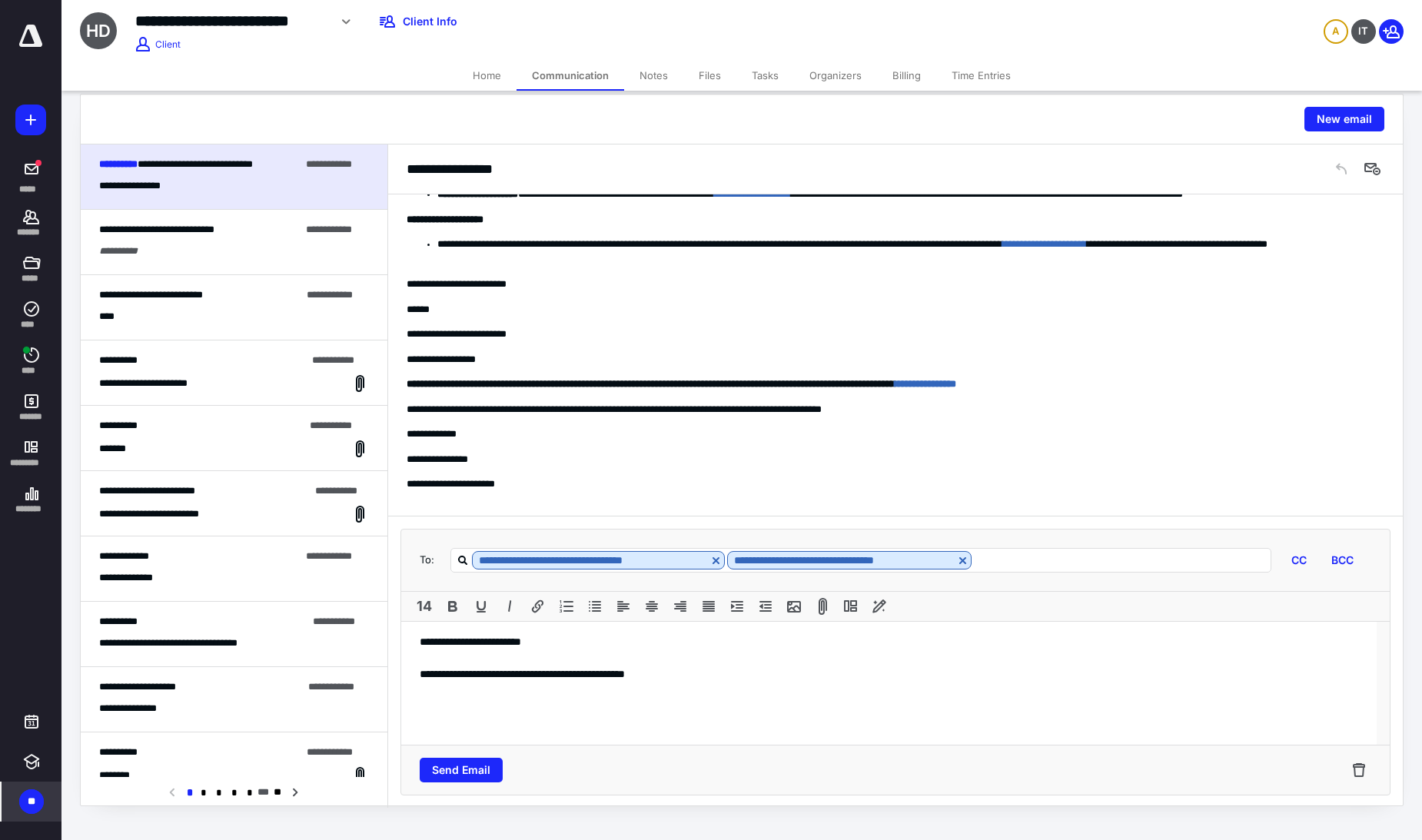 drag, startPoint x: 709, startPoint y: 677, endPoint x: 726, endPoint y: 662, distance: 22.671568 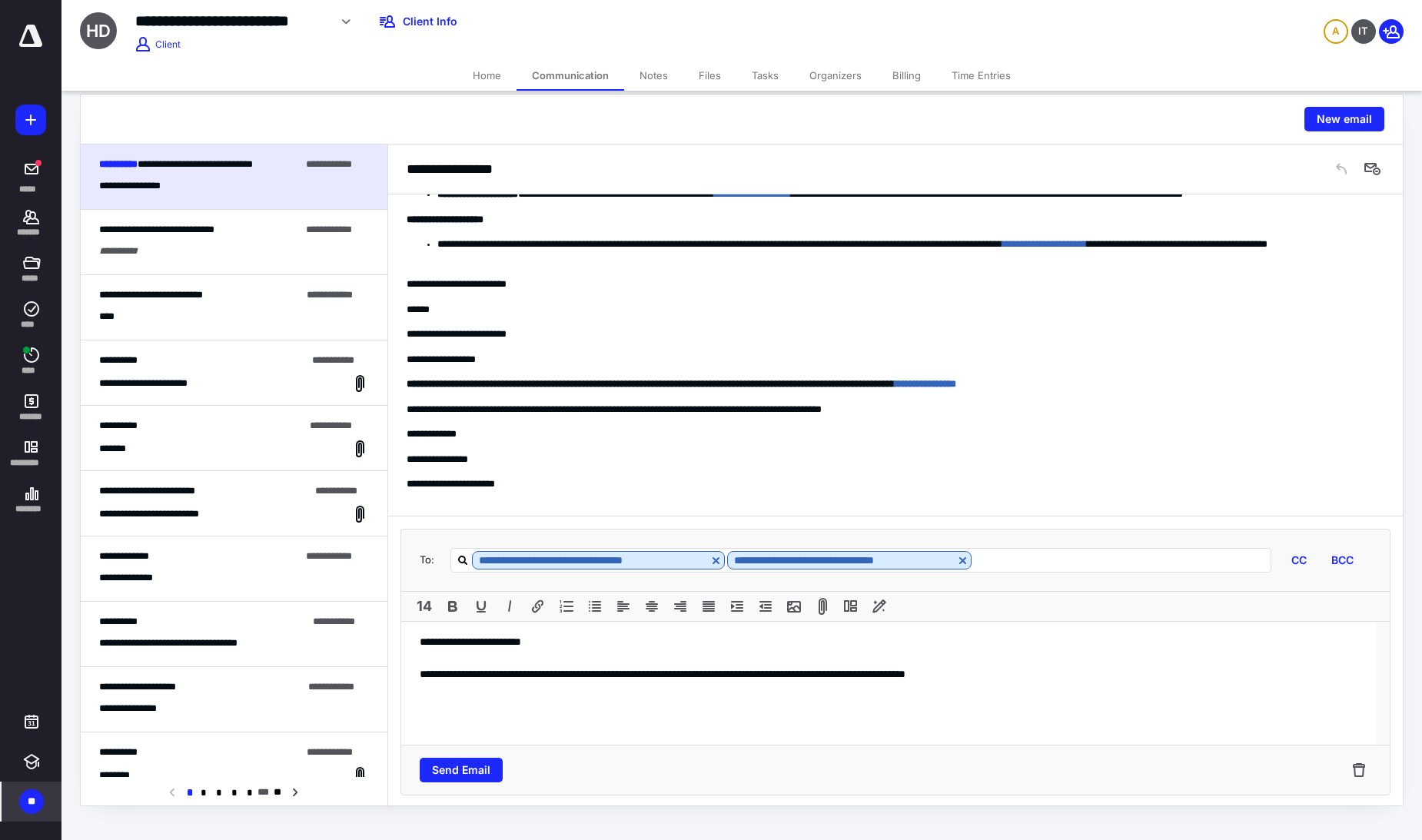 click on "**********" at bounding box center [889, 674] 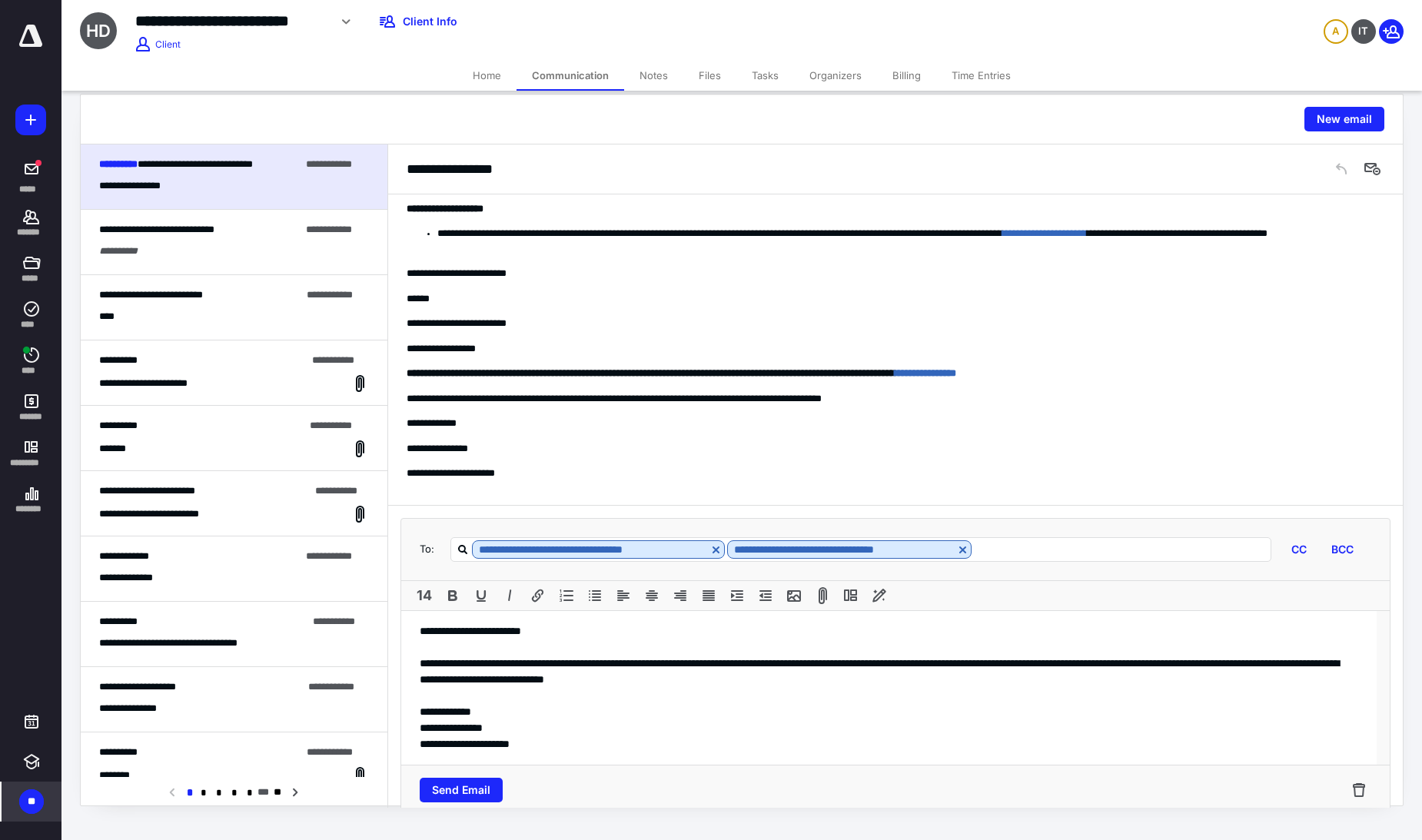 drag, startPoint x: 1218, startPoint y: 672, endPoint x: 1374, endPoint y: 603, distance: 170.57843 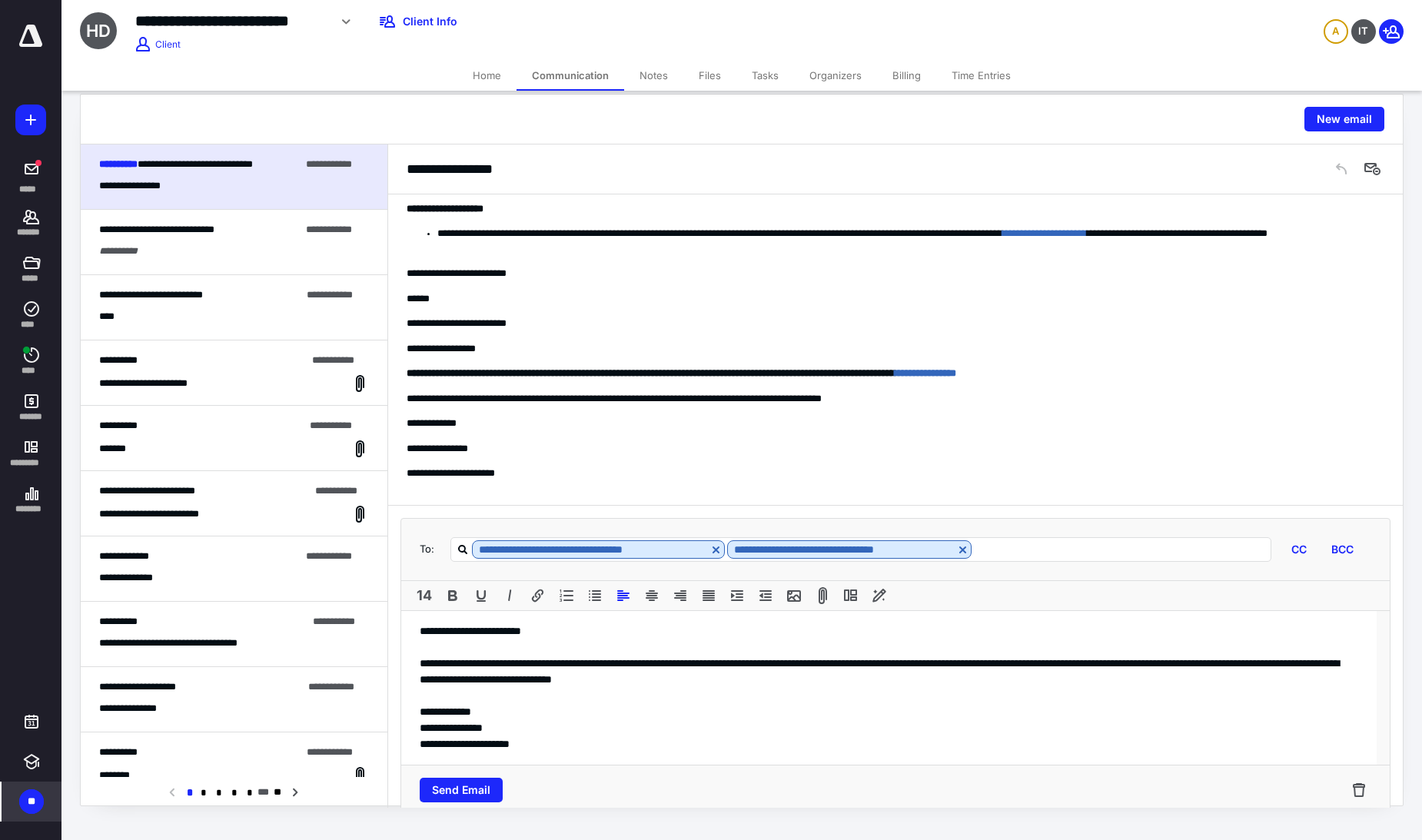 click on "**********" at bounding box center [889, 672] 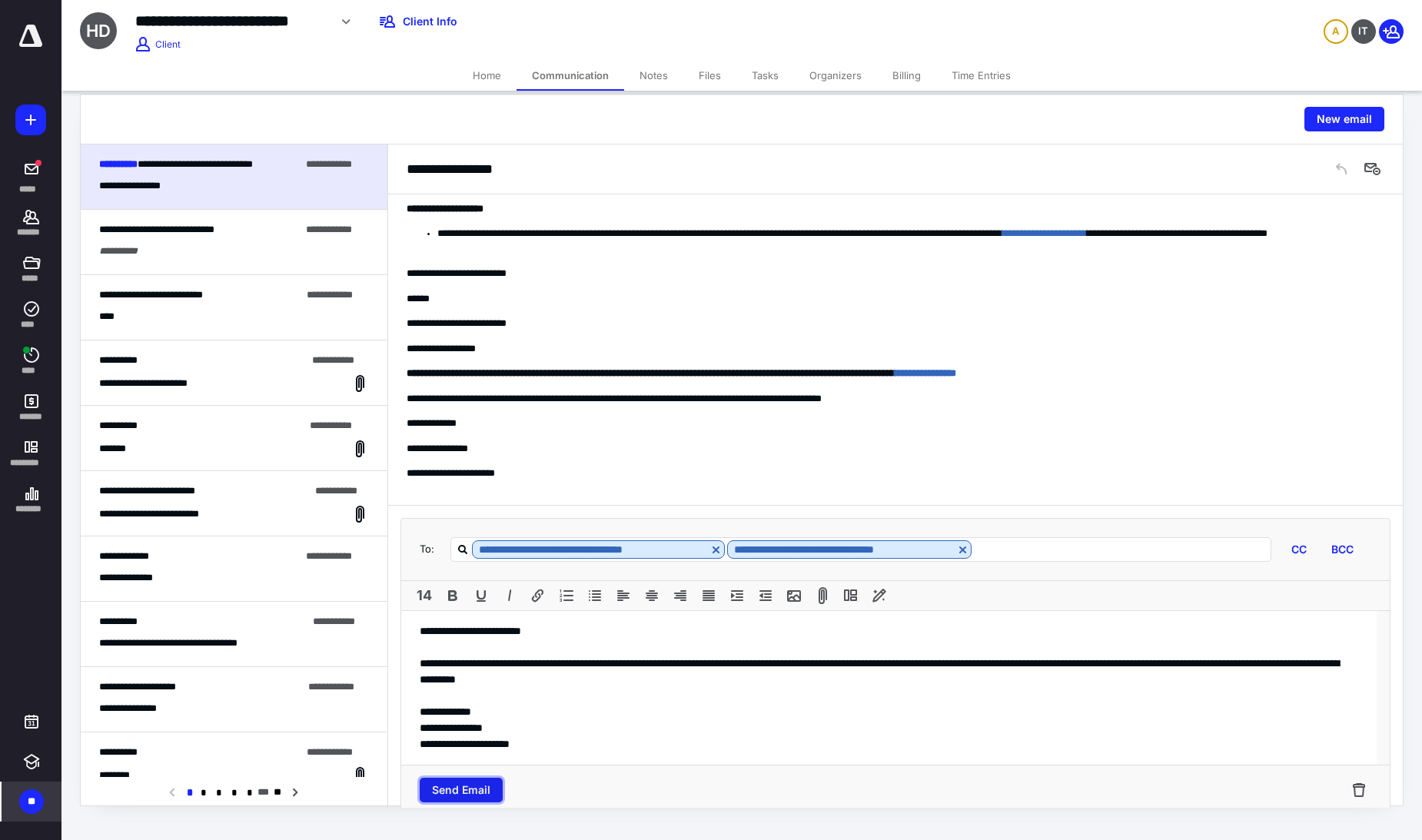 click on "Send Email" at bounding box center (461, 790) 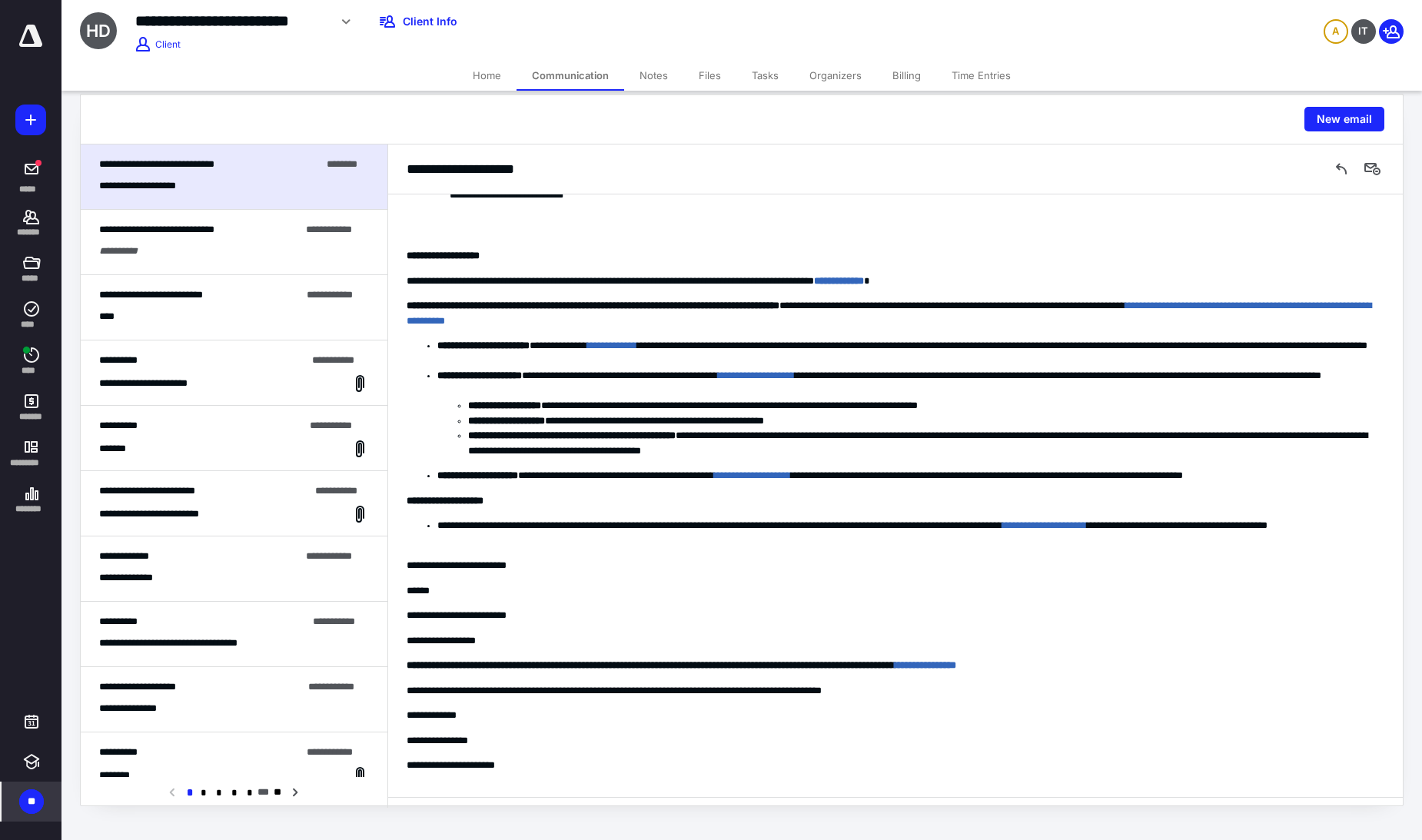 scroll, scrollTop: 349, scrollLeft: 0, axis: vertical 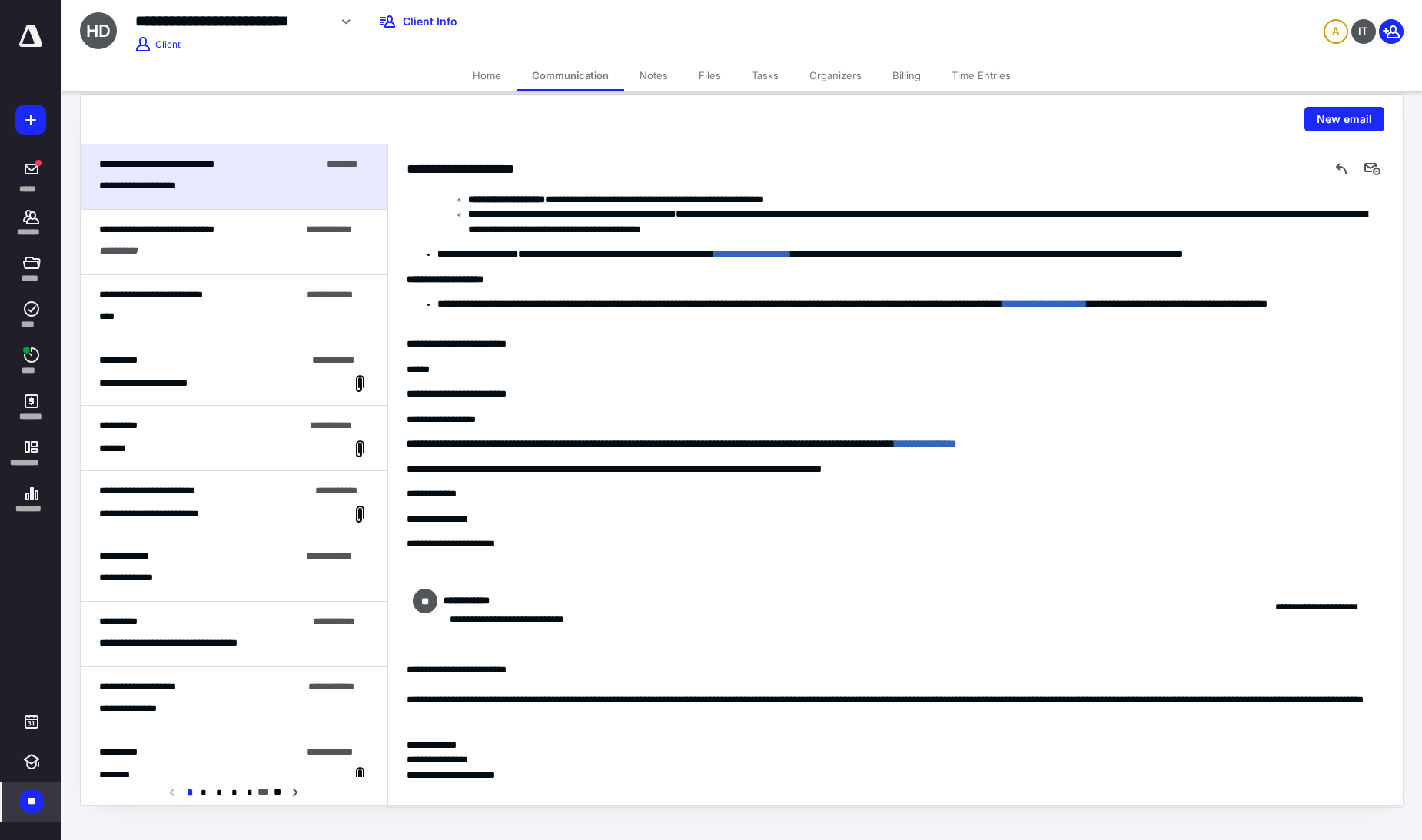 click at bounding box center [31, 36] 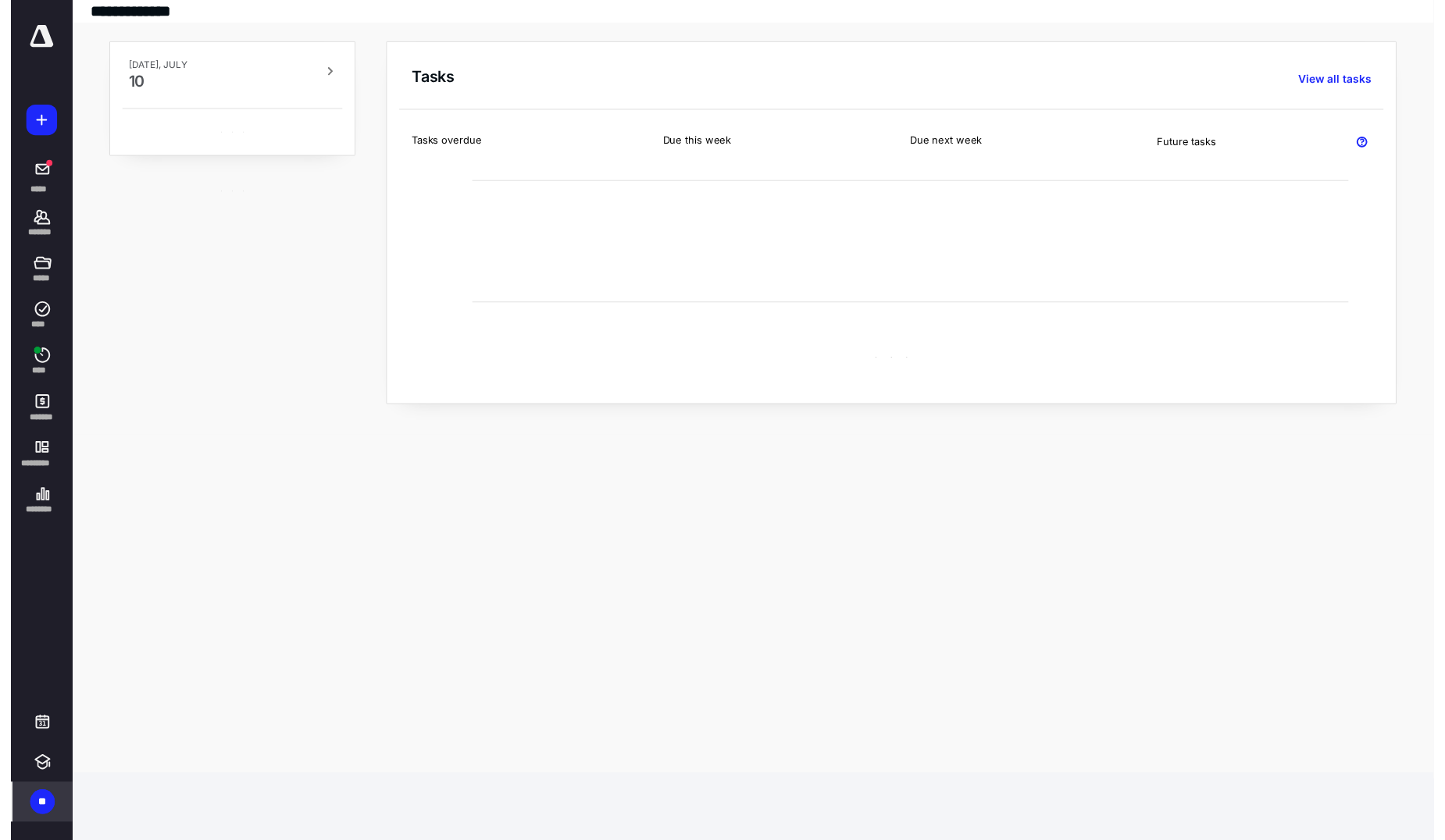 scroll, scrollTop: 0, scrollLeft: 0, axis: both 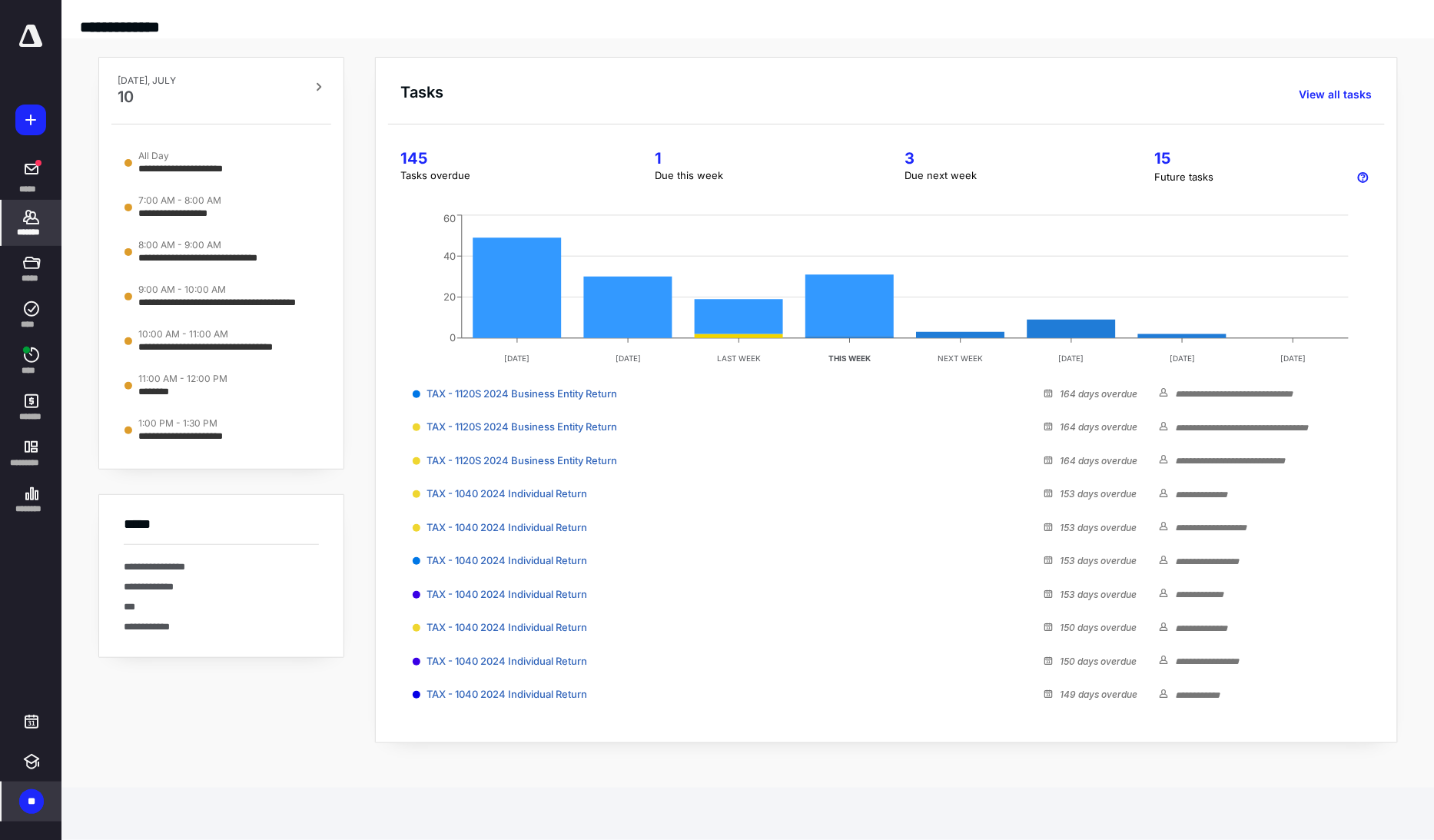 click 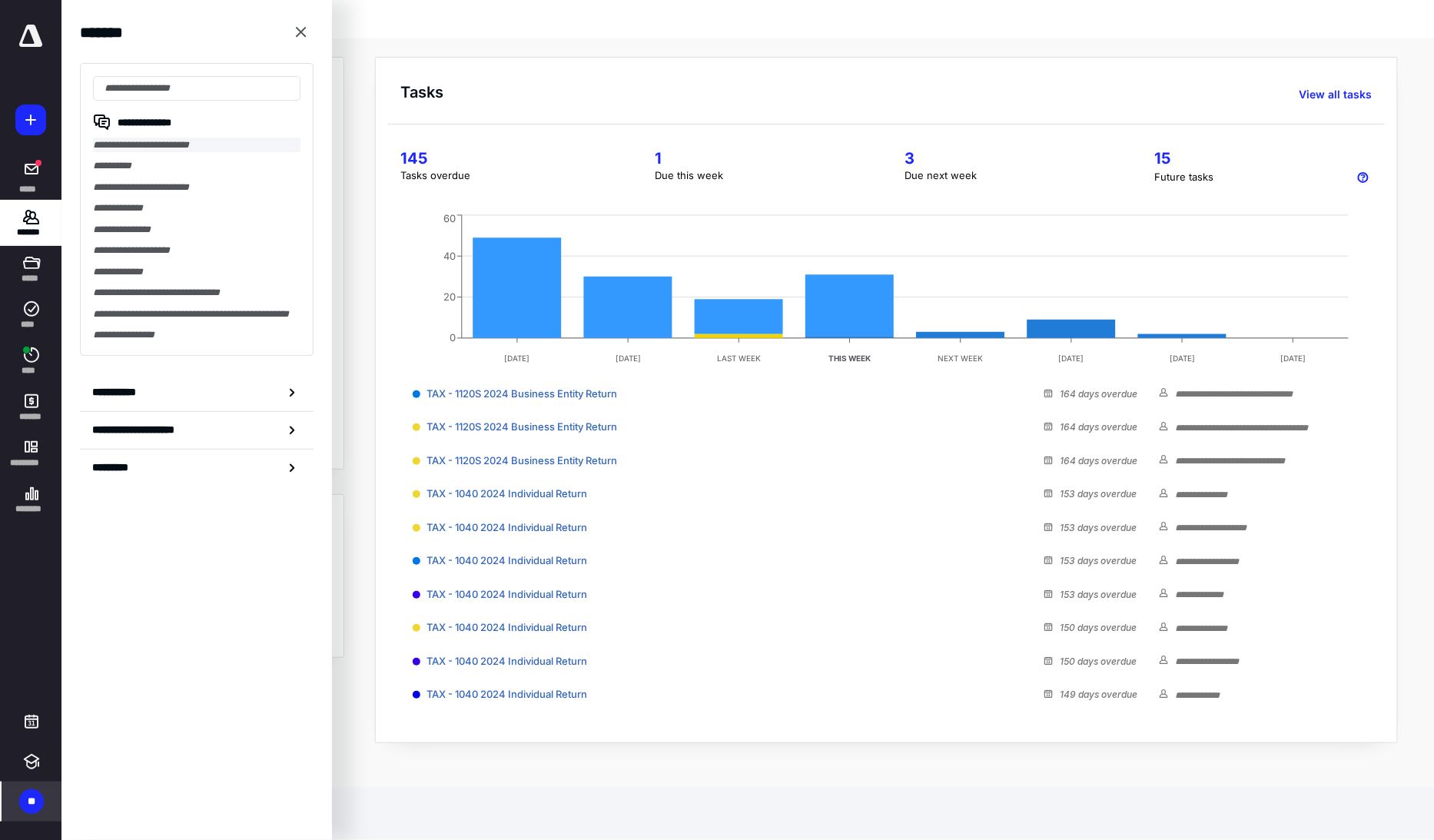 click on "**********" at bounding box center (197, 144) 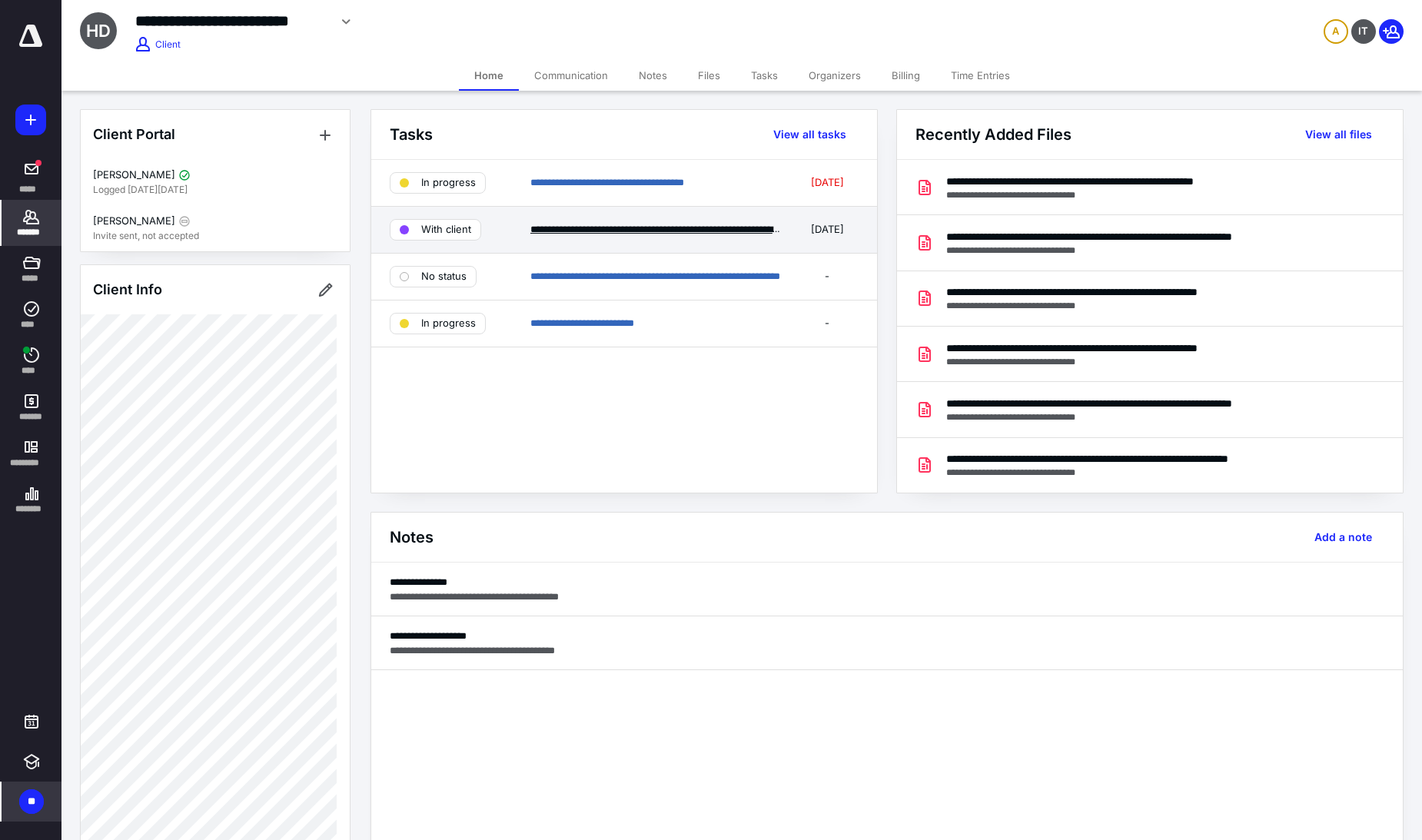 click on "**********" at bounding box center [666, 229] 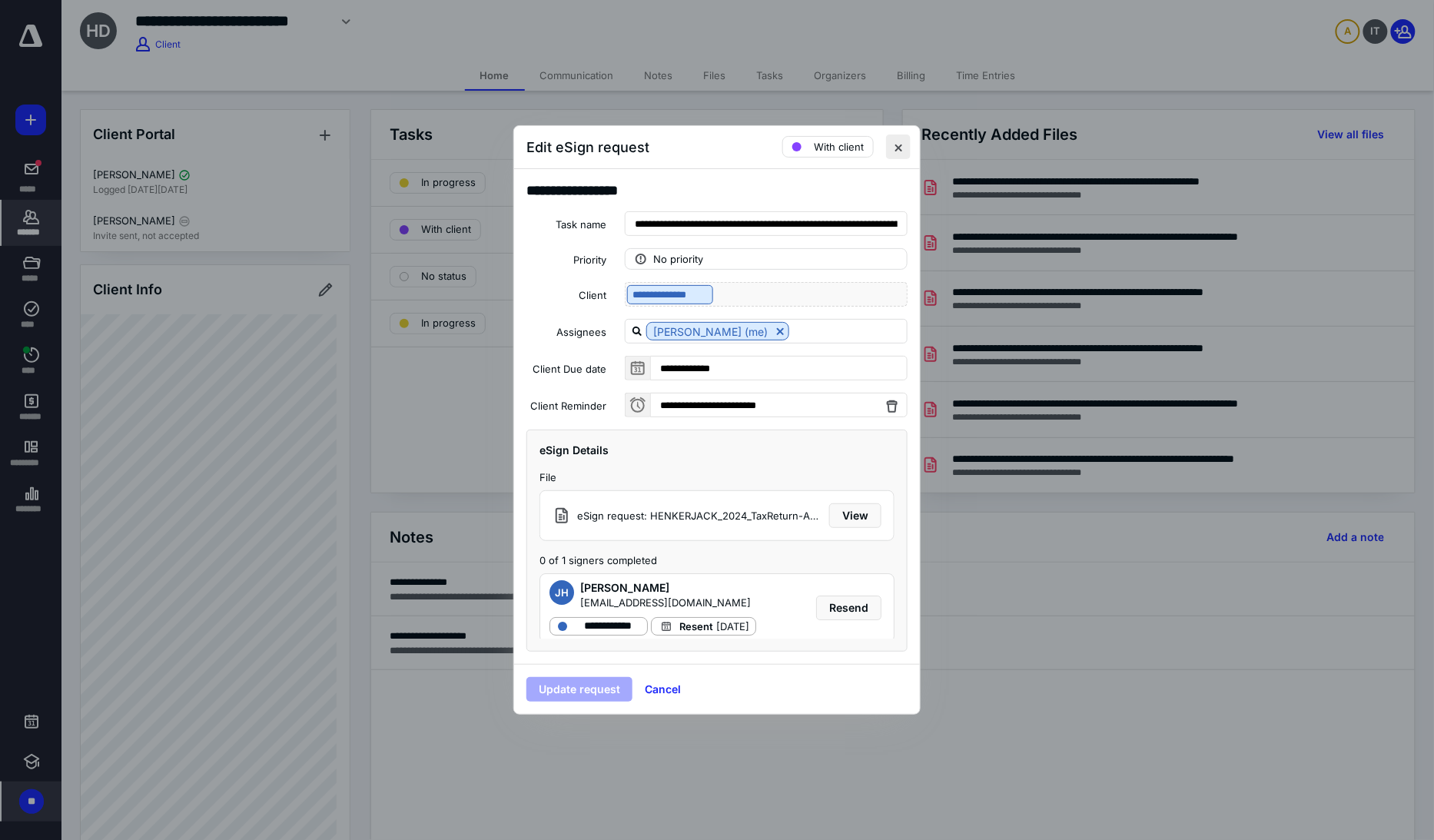 click at bounding box center (898, 147) 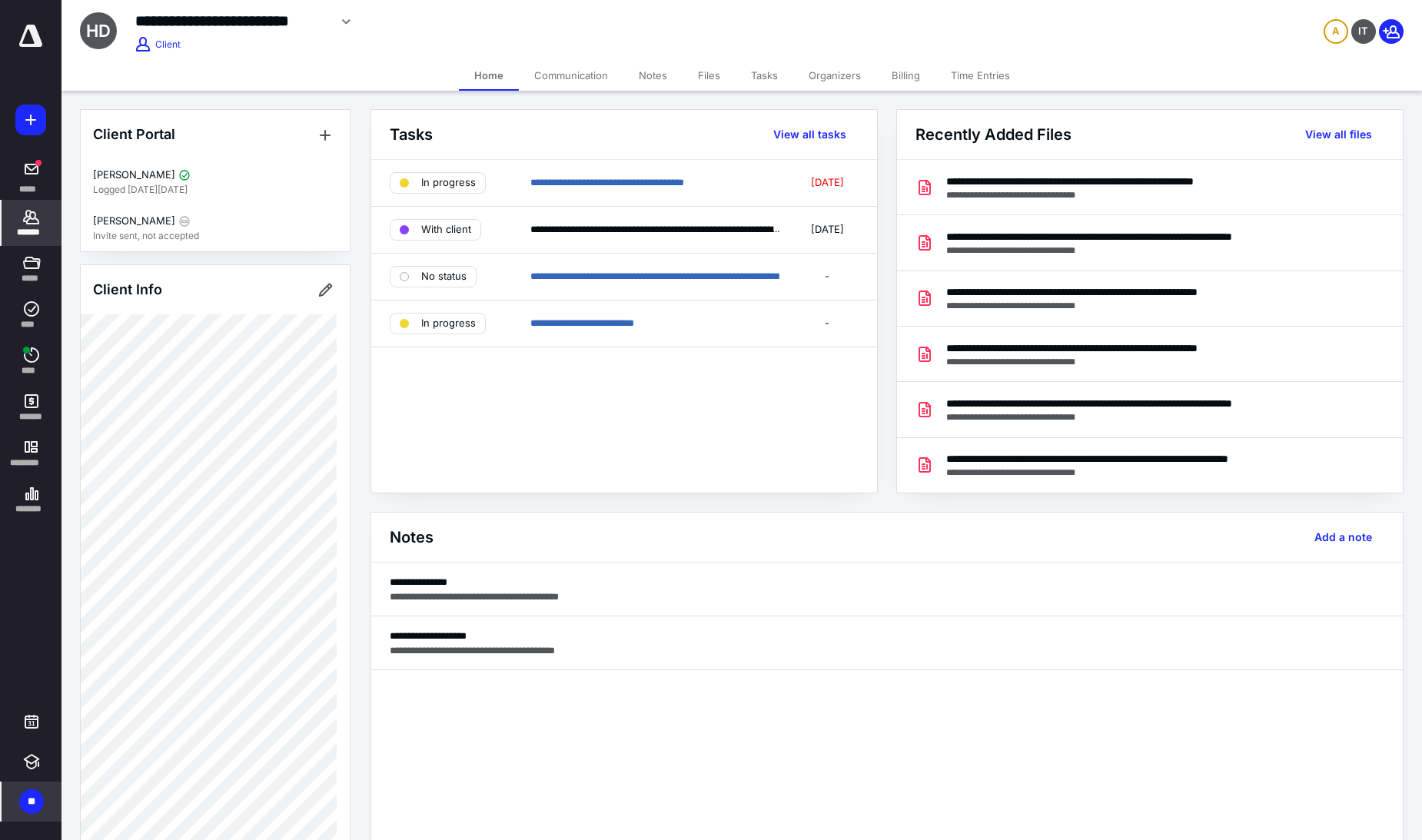 click on "Tasks" at bounding box center (764, 75) 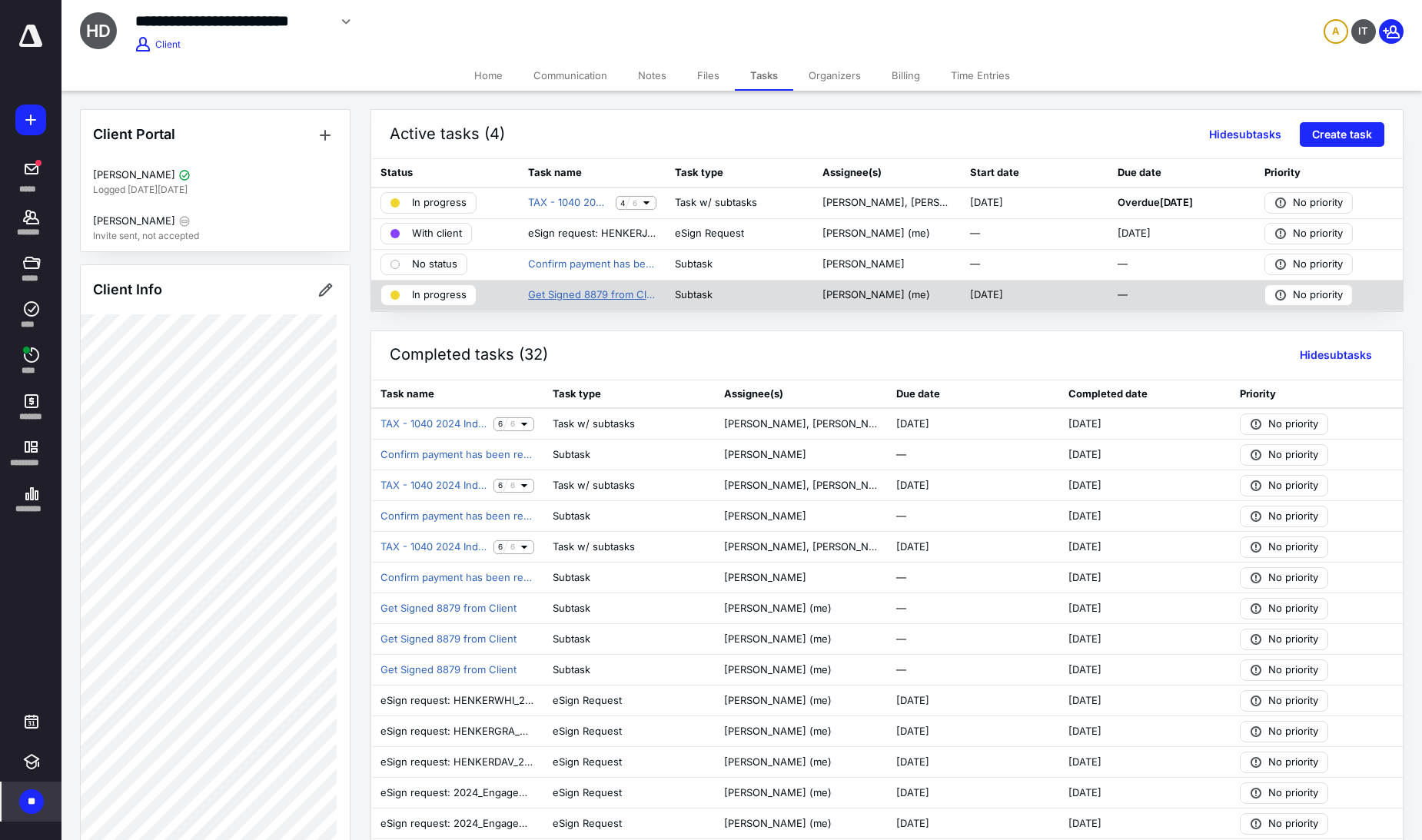 click on "Get Signed 8879 from Client" at bounding box center [593, 295] 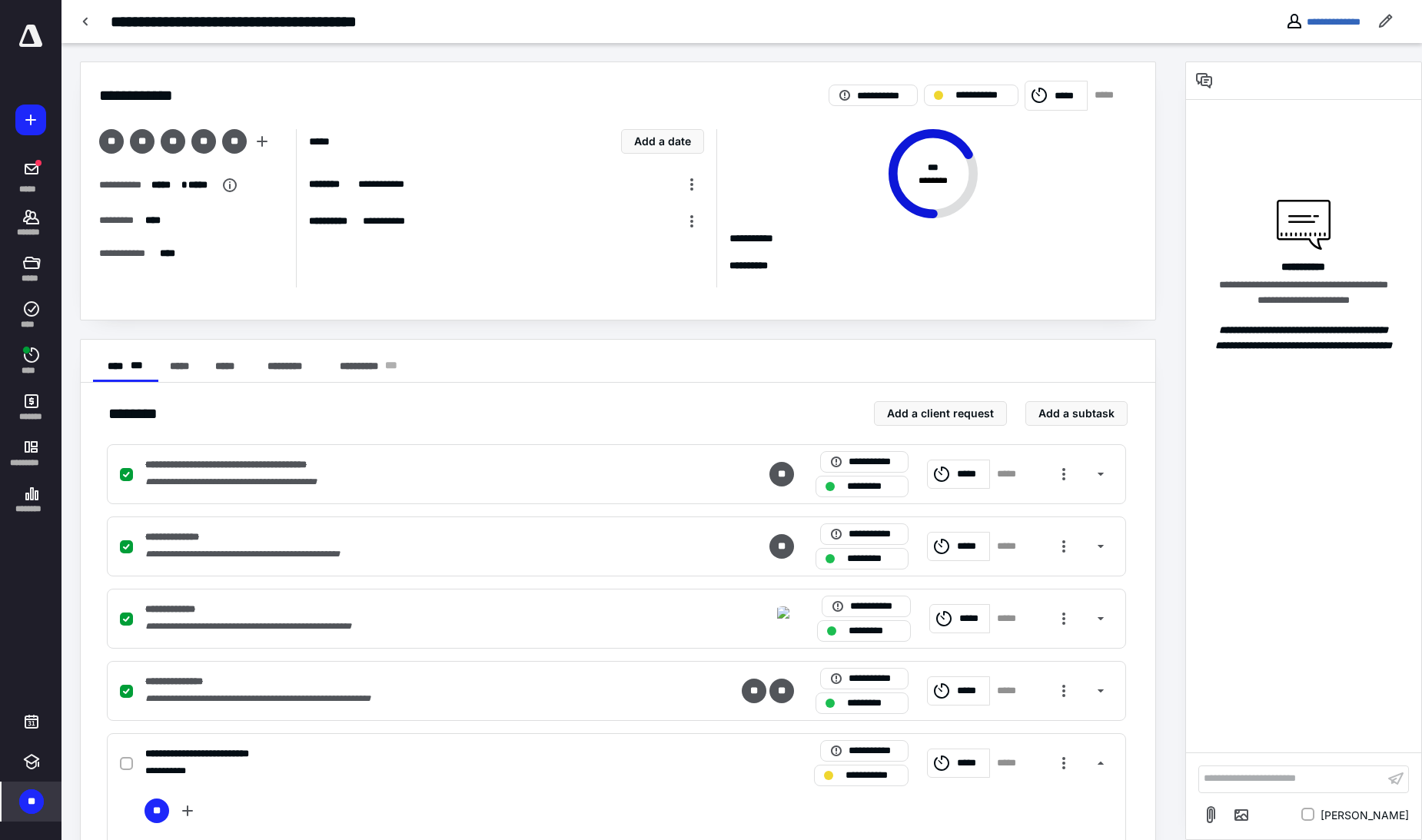click on "**********" at bounding box center [1291, 779] 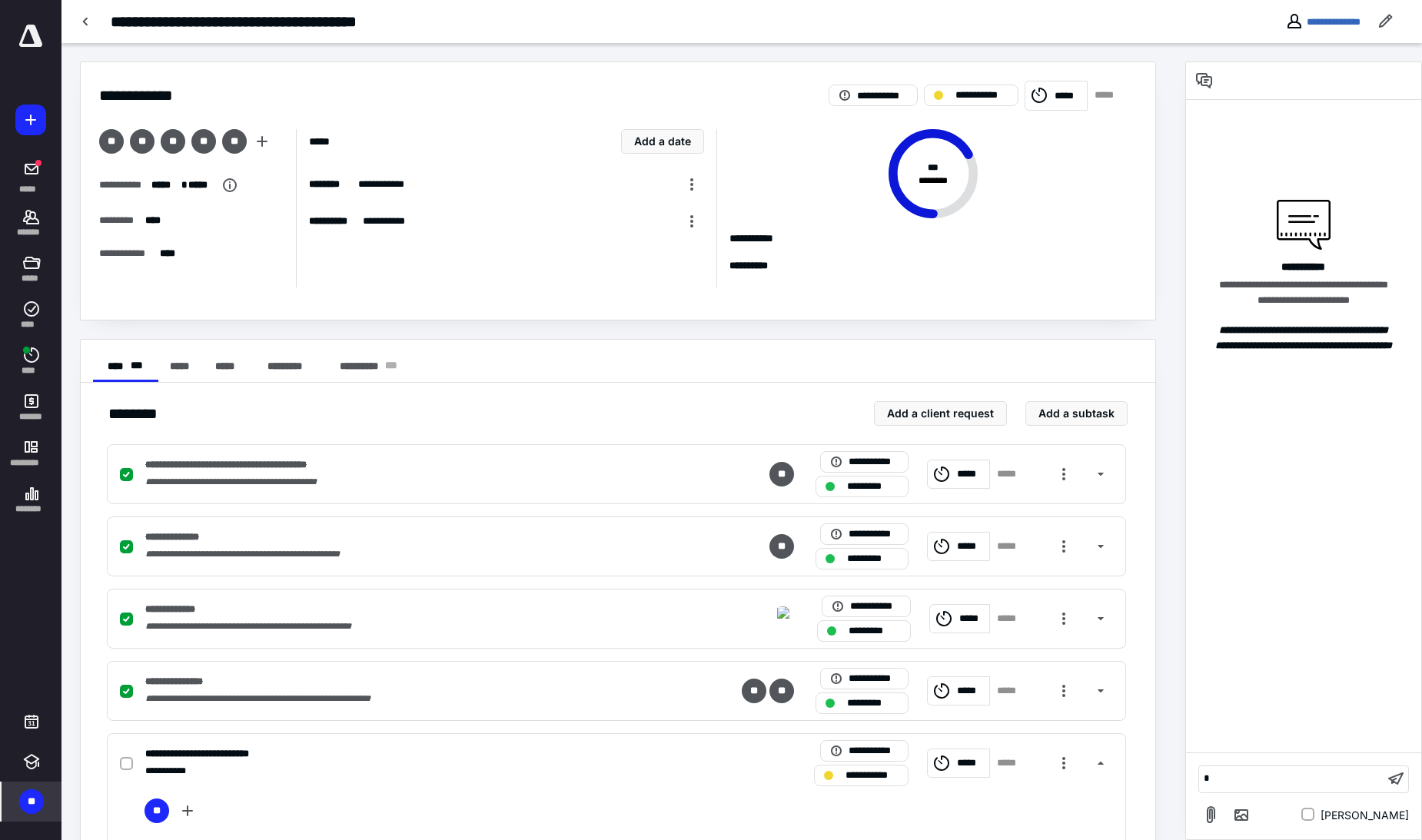 type 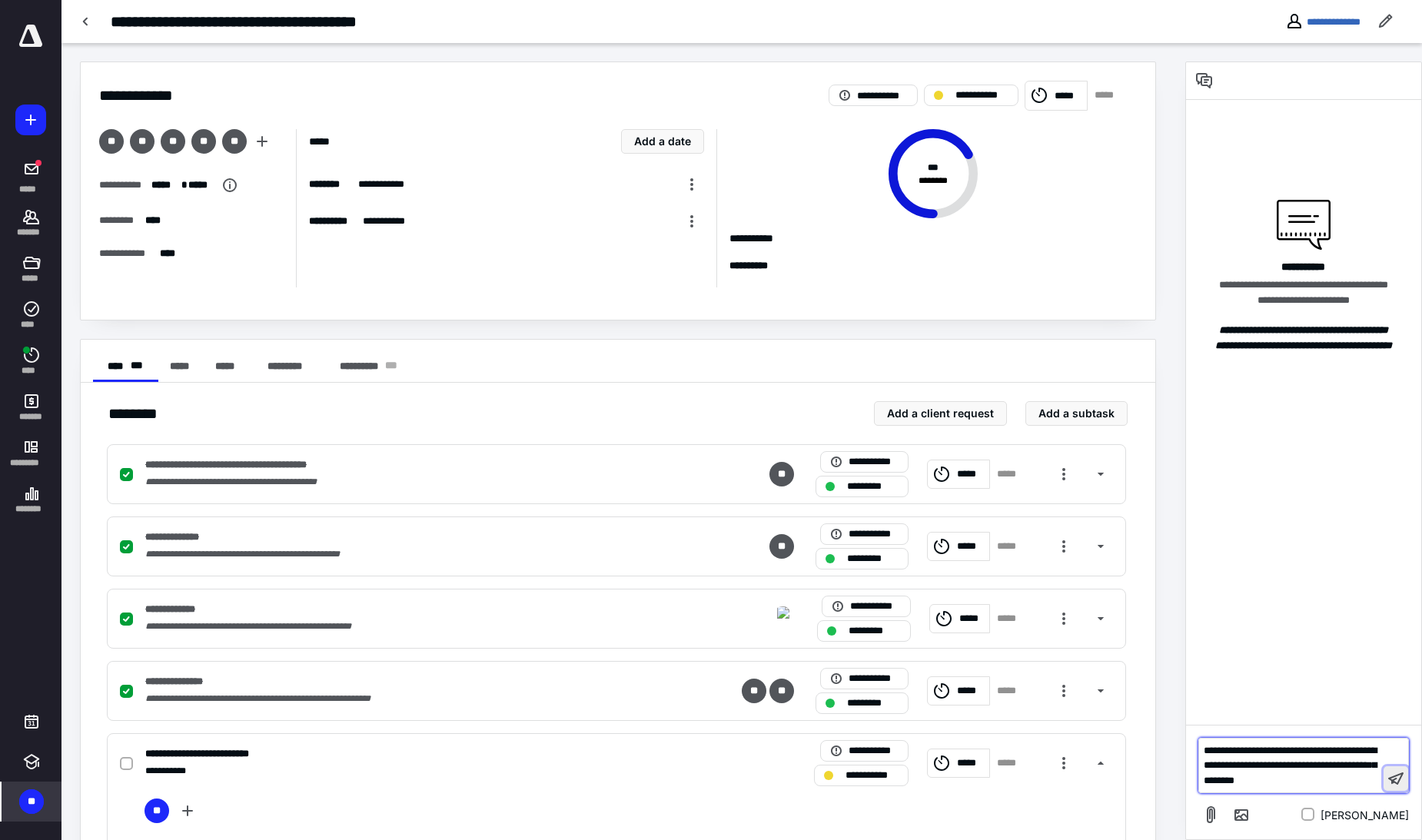 click at bounding box center [1396, 779] 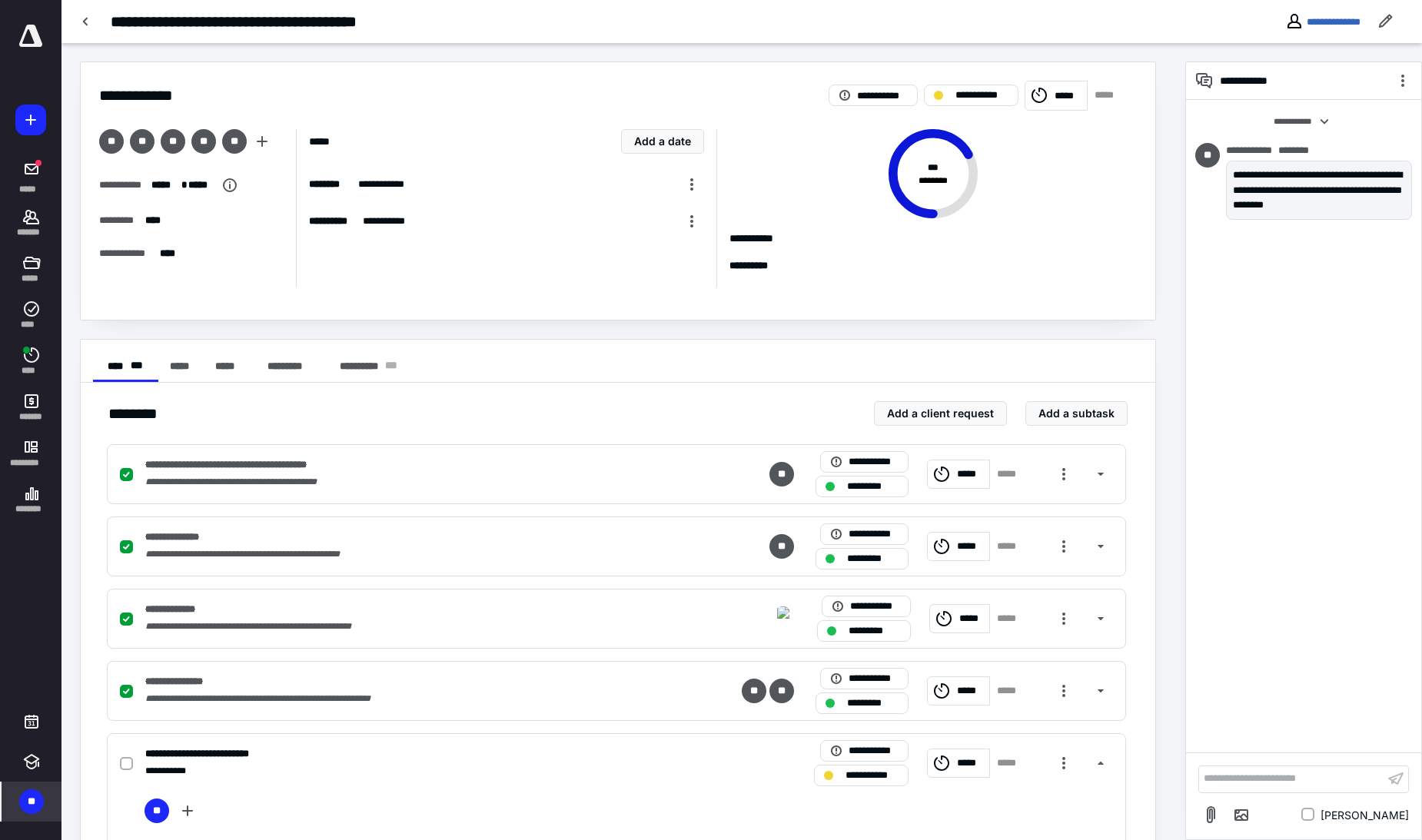 click at bounding box center (31, 36) 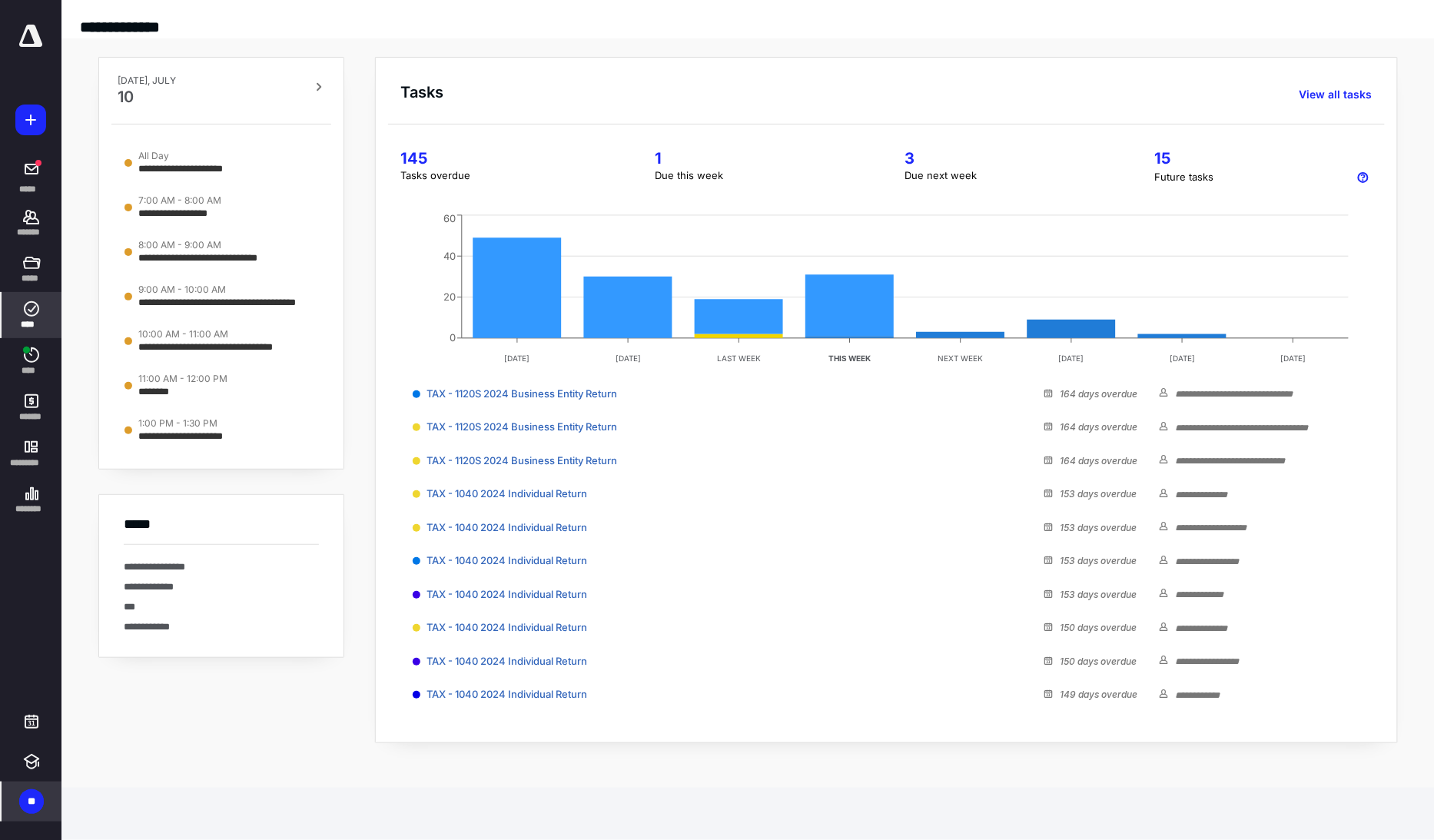 click 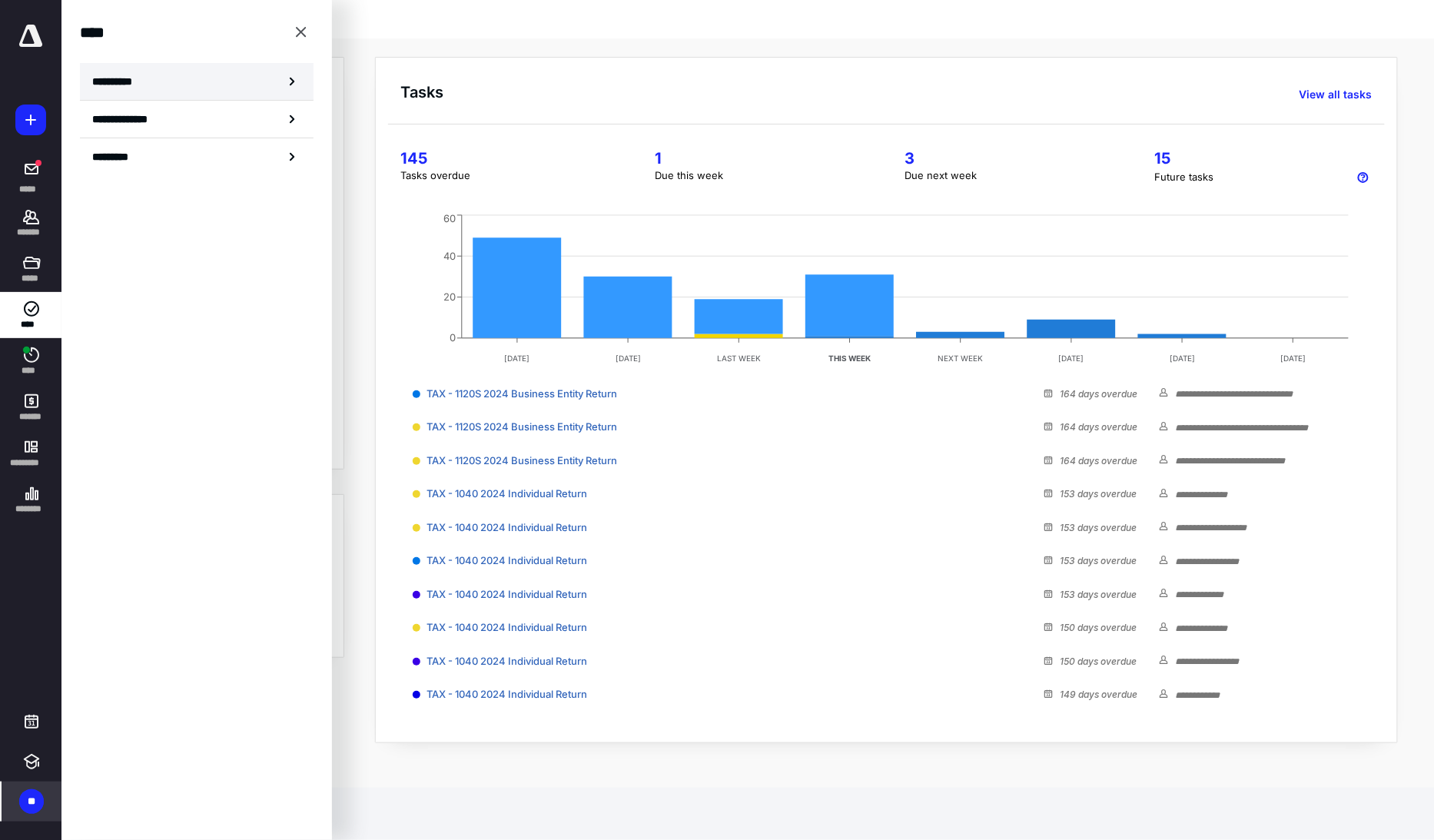 click on "**********" at bounding box center [118, 81] 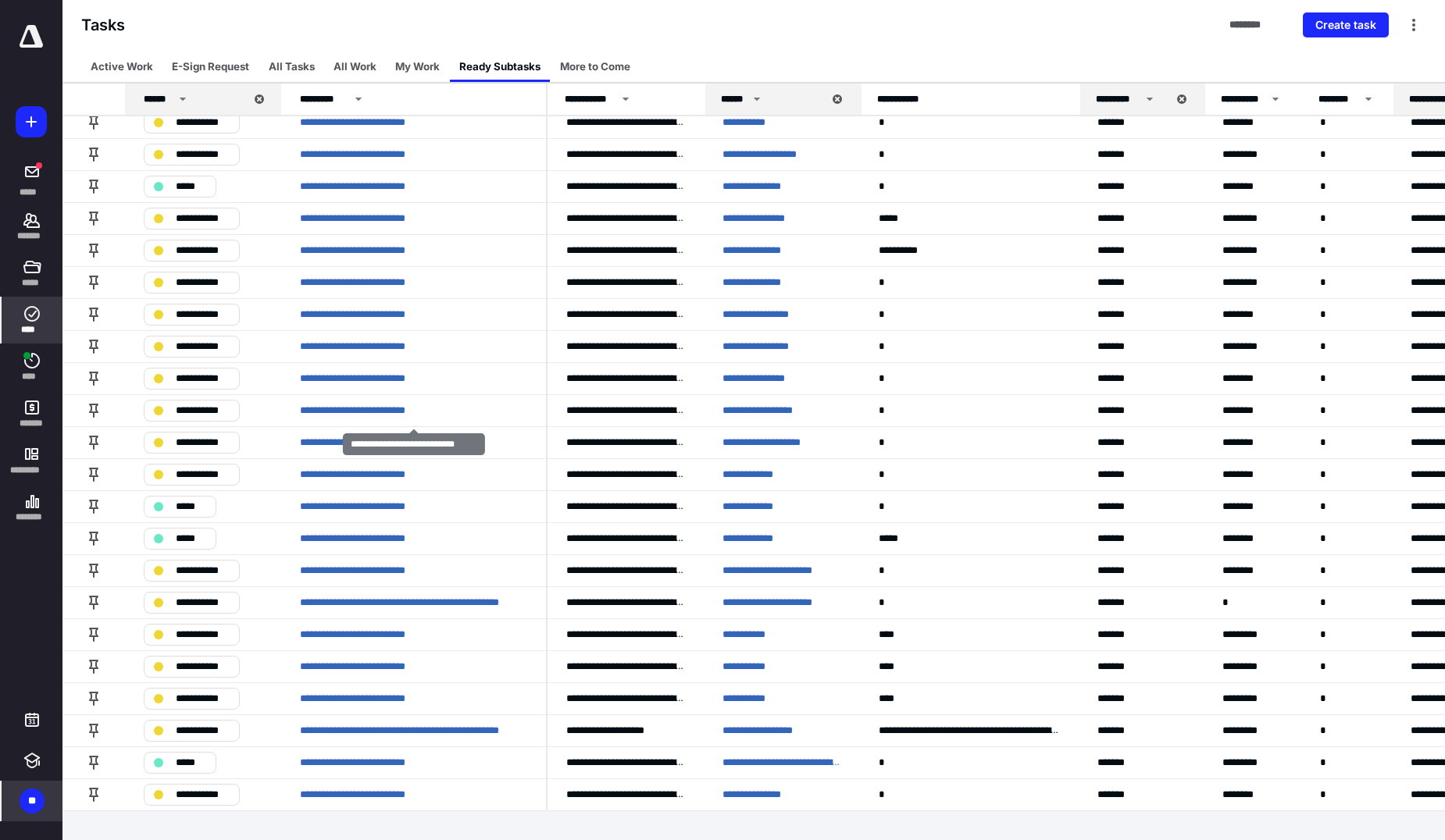 scroll, scrollTop: 119, scrollLeft: 0, axis: vertical 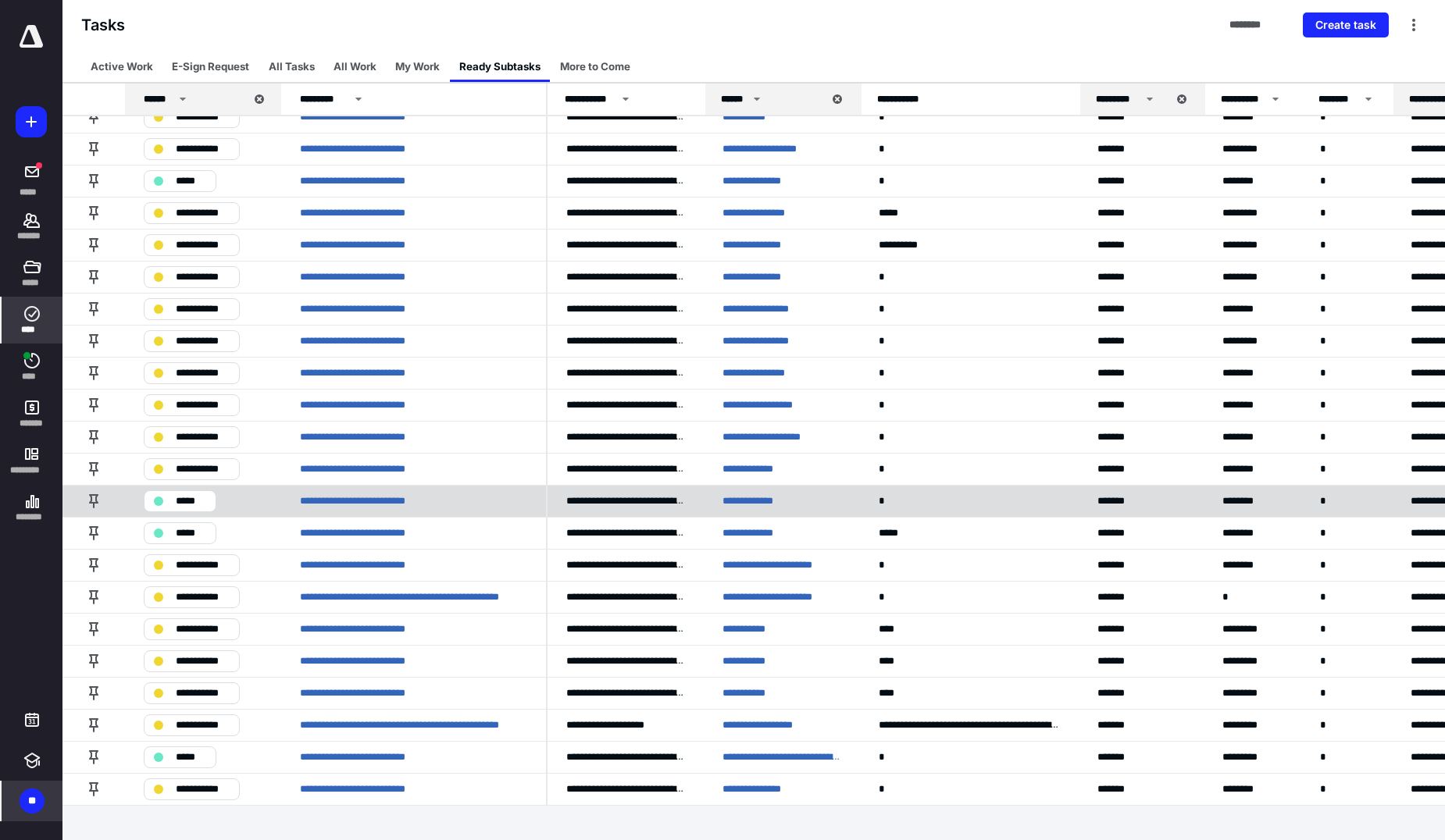 click on "**********" at bounding box center (755, 500) 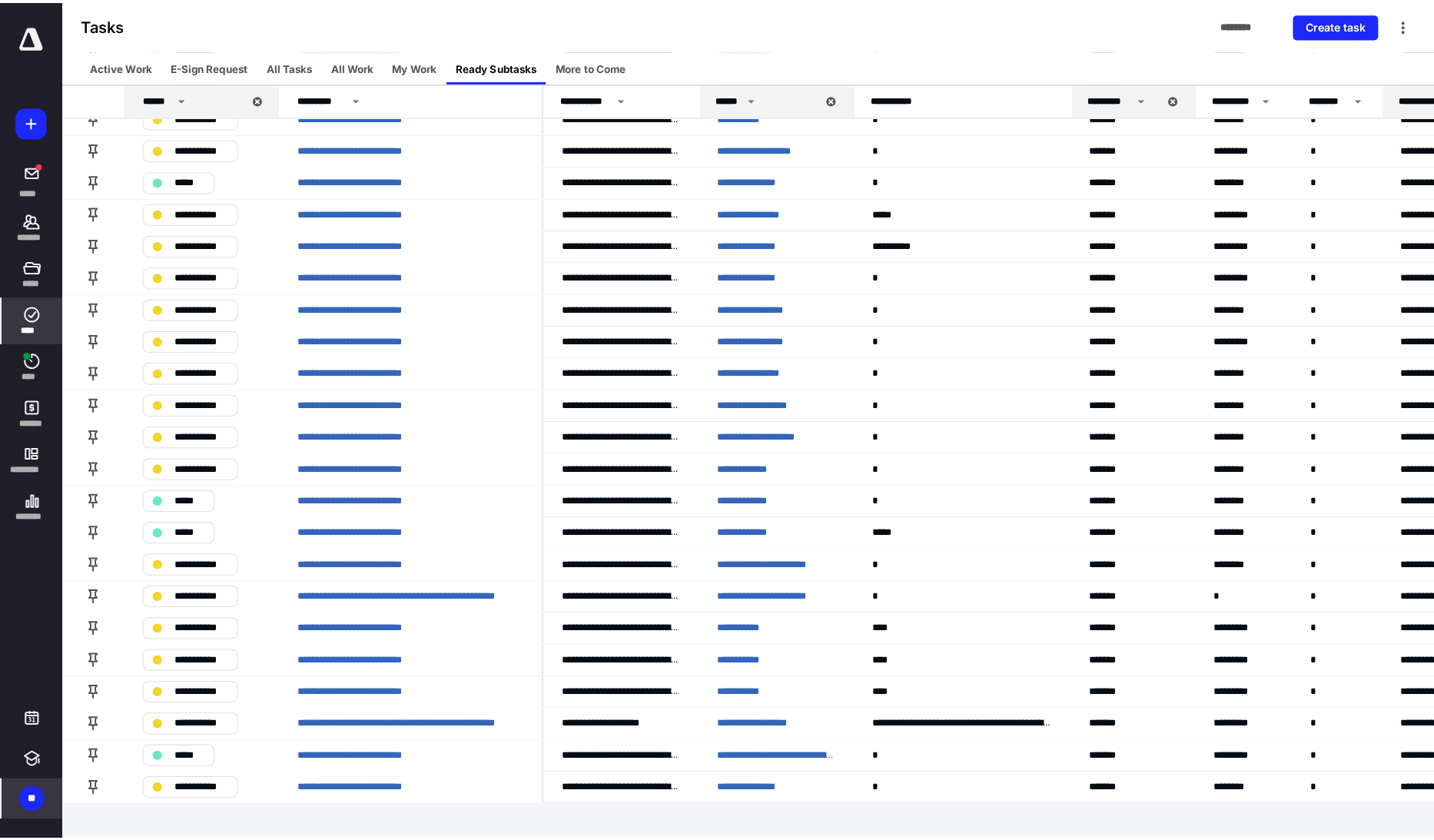 scroll, scrollTop: 0, scrollLeft: 0, axis: both 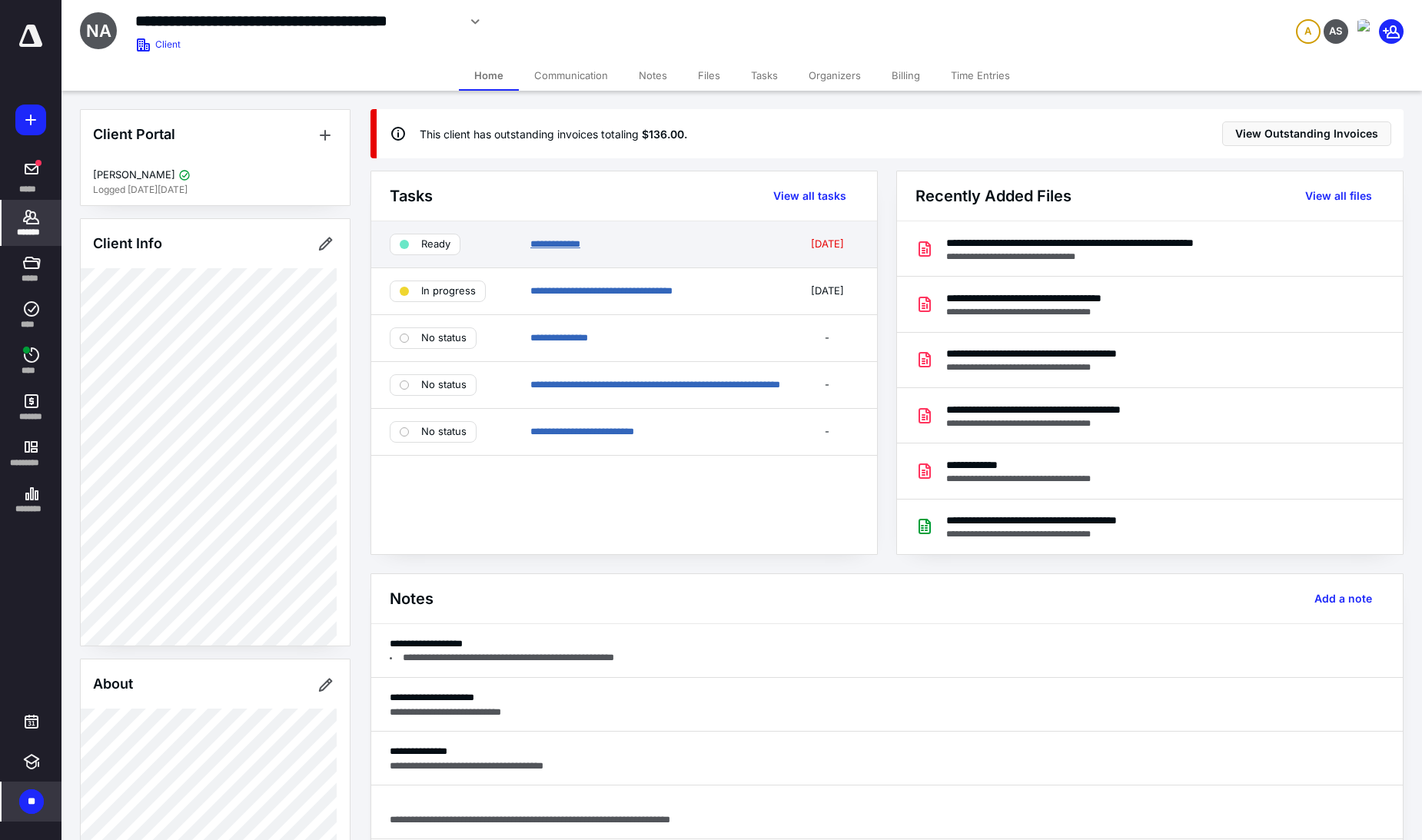 click on "**********" at bounding box center (555, 244) 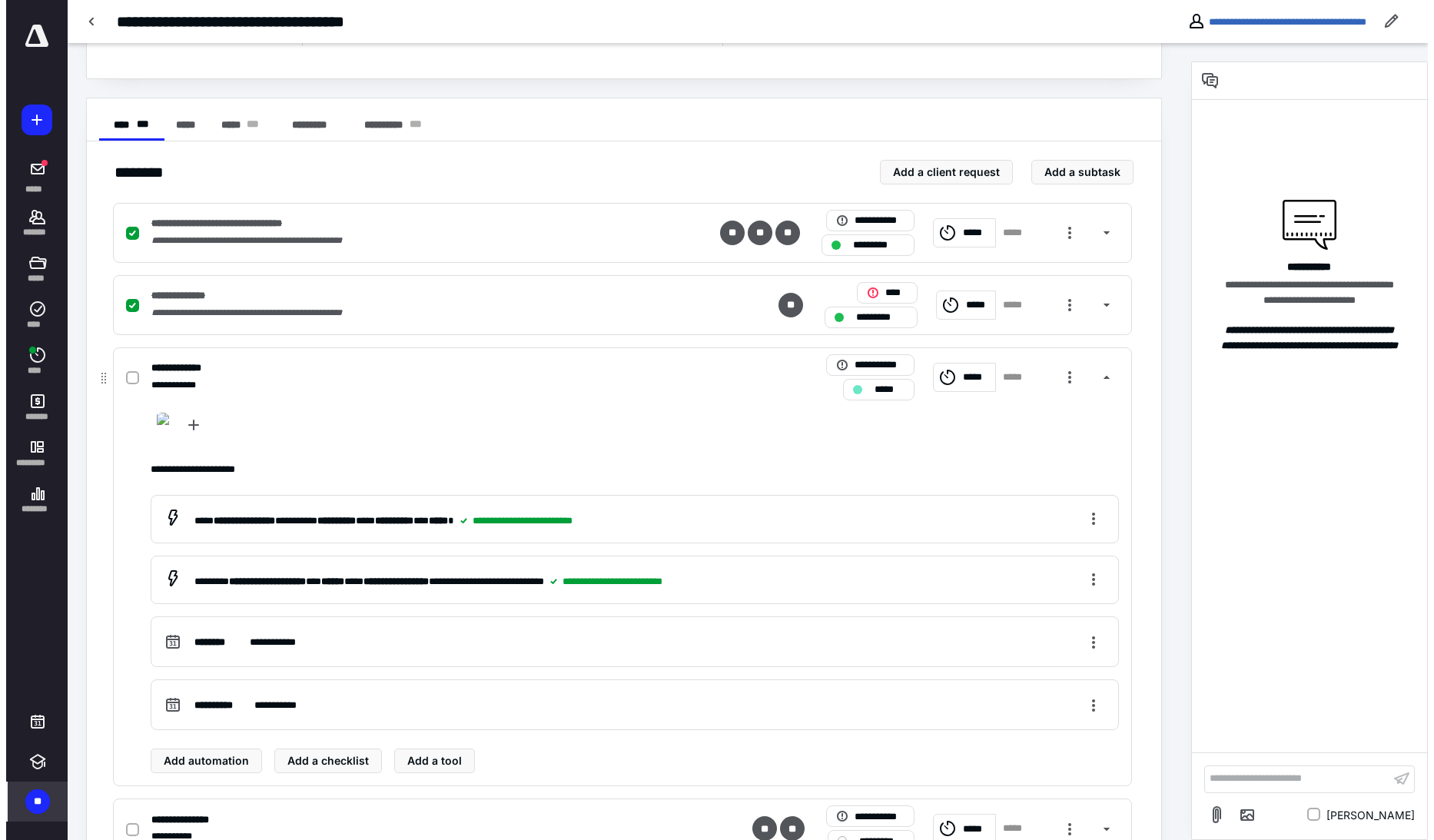 scroll, scrollTop: 0, scrollLeft: 0, axis: both 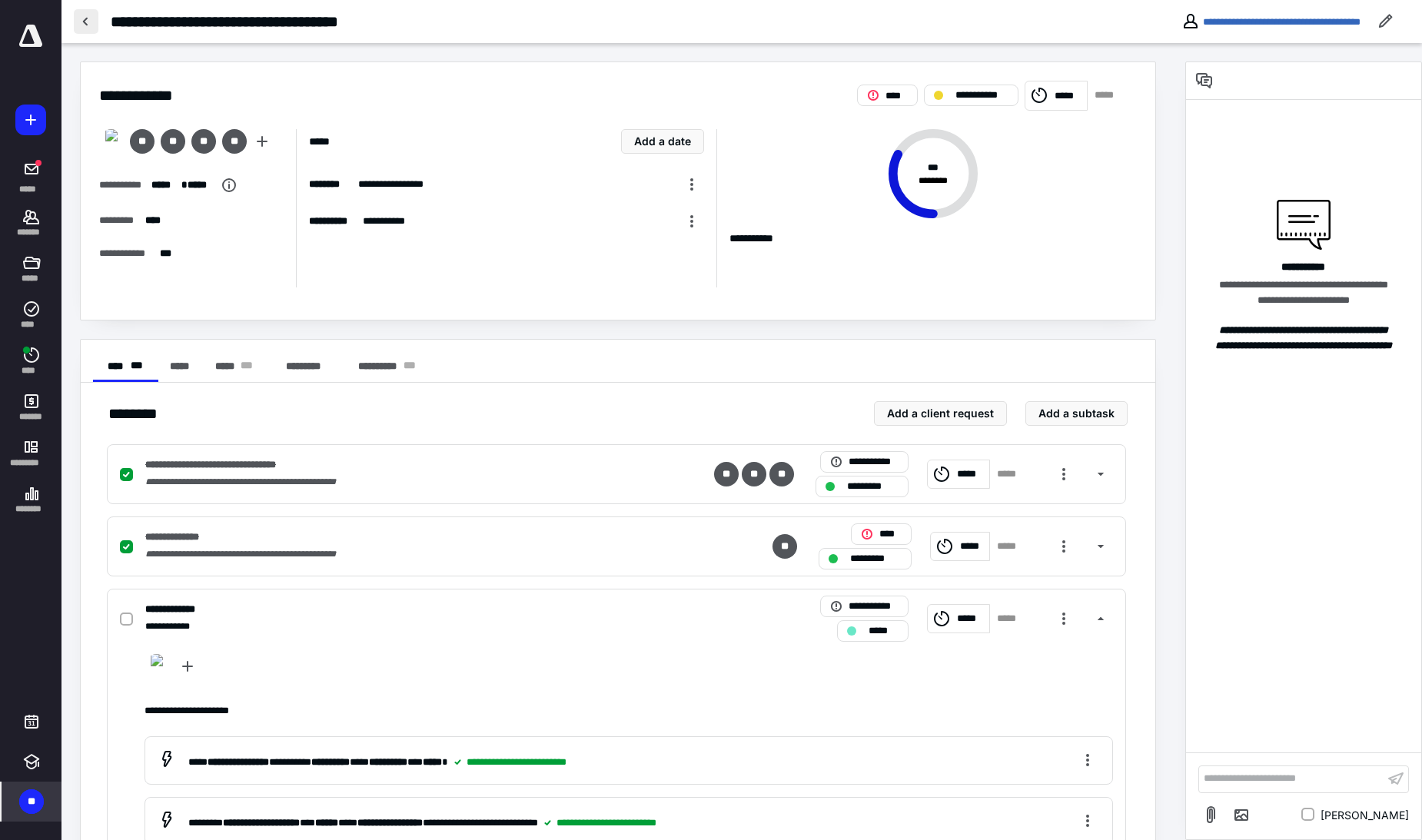 click at bounding box center [86, 22] 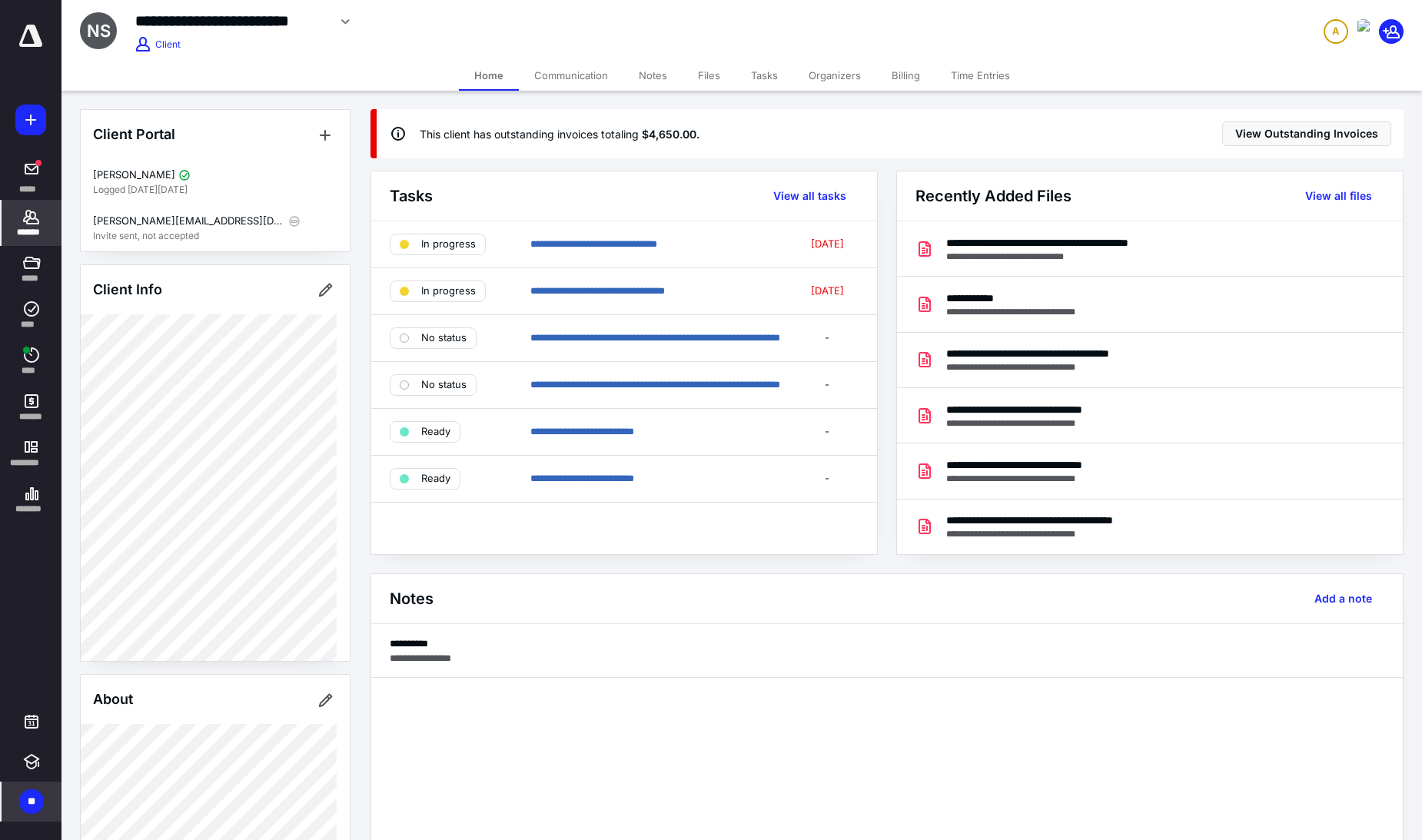 click at bounding box center (31, 36) 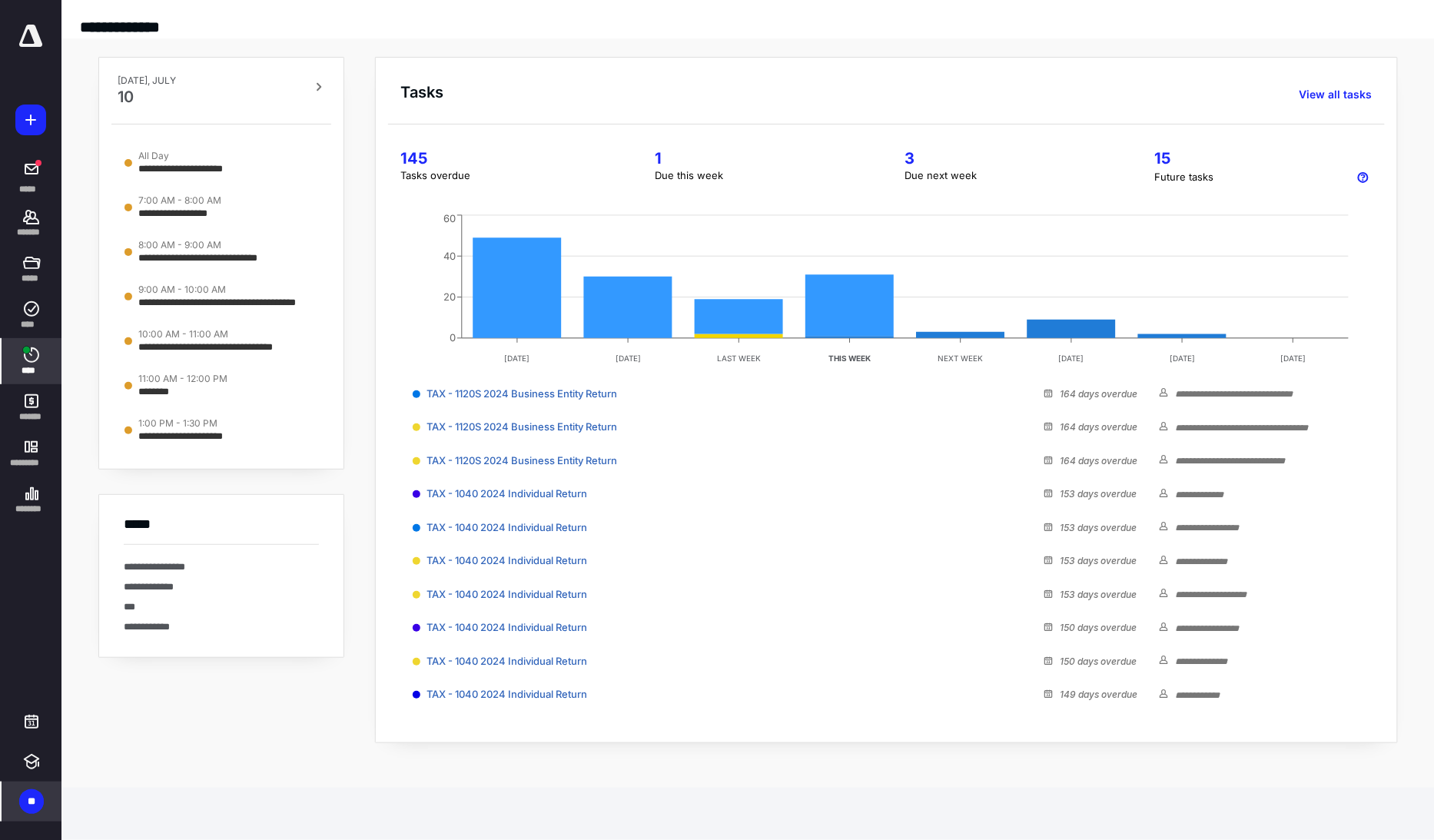 click 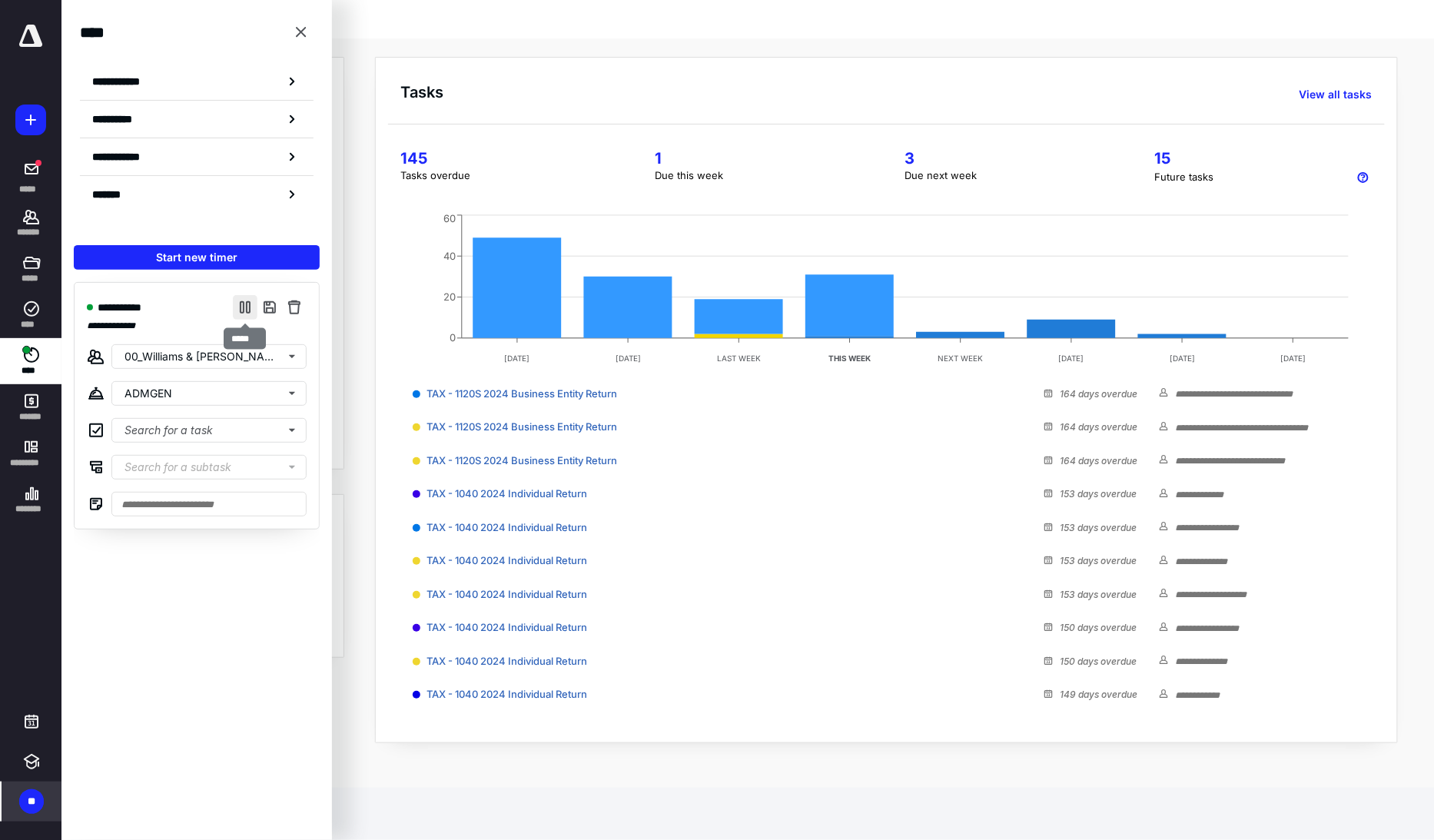 click at bounding box center (245, 307) 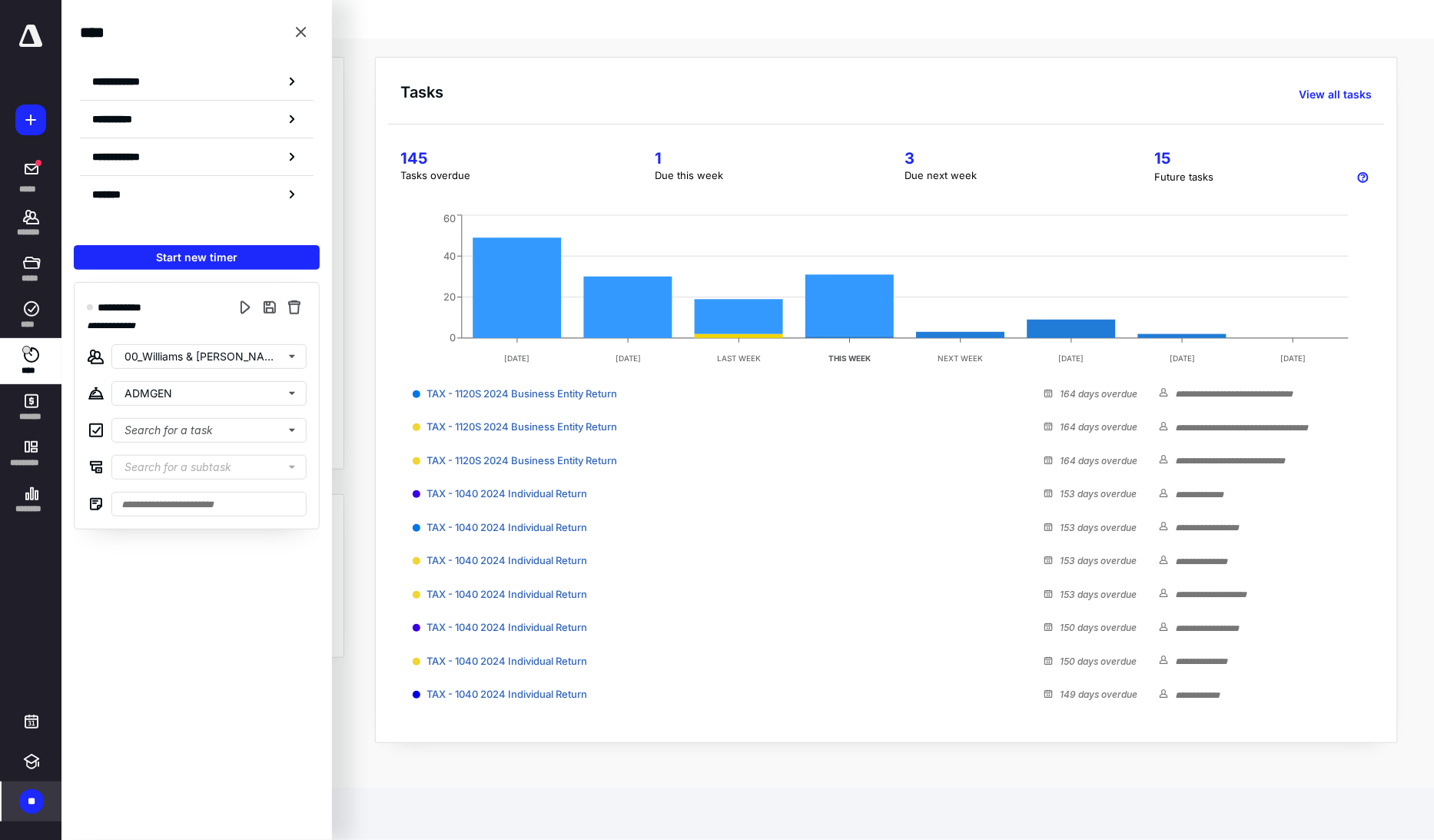 type 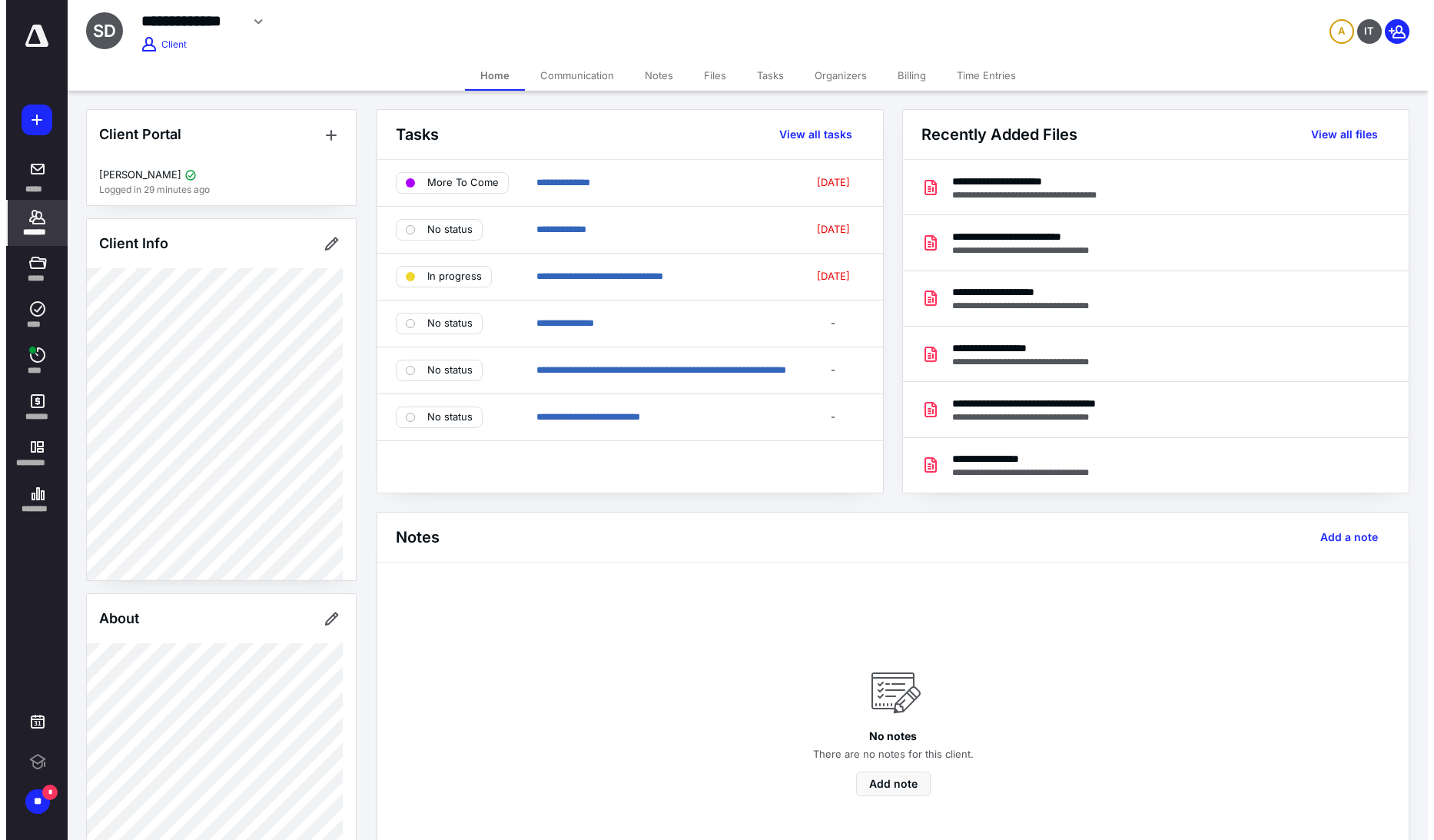 scroll, scrollTop: 0, scrollLeft: 0, axis: both 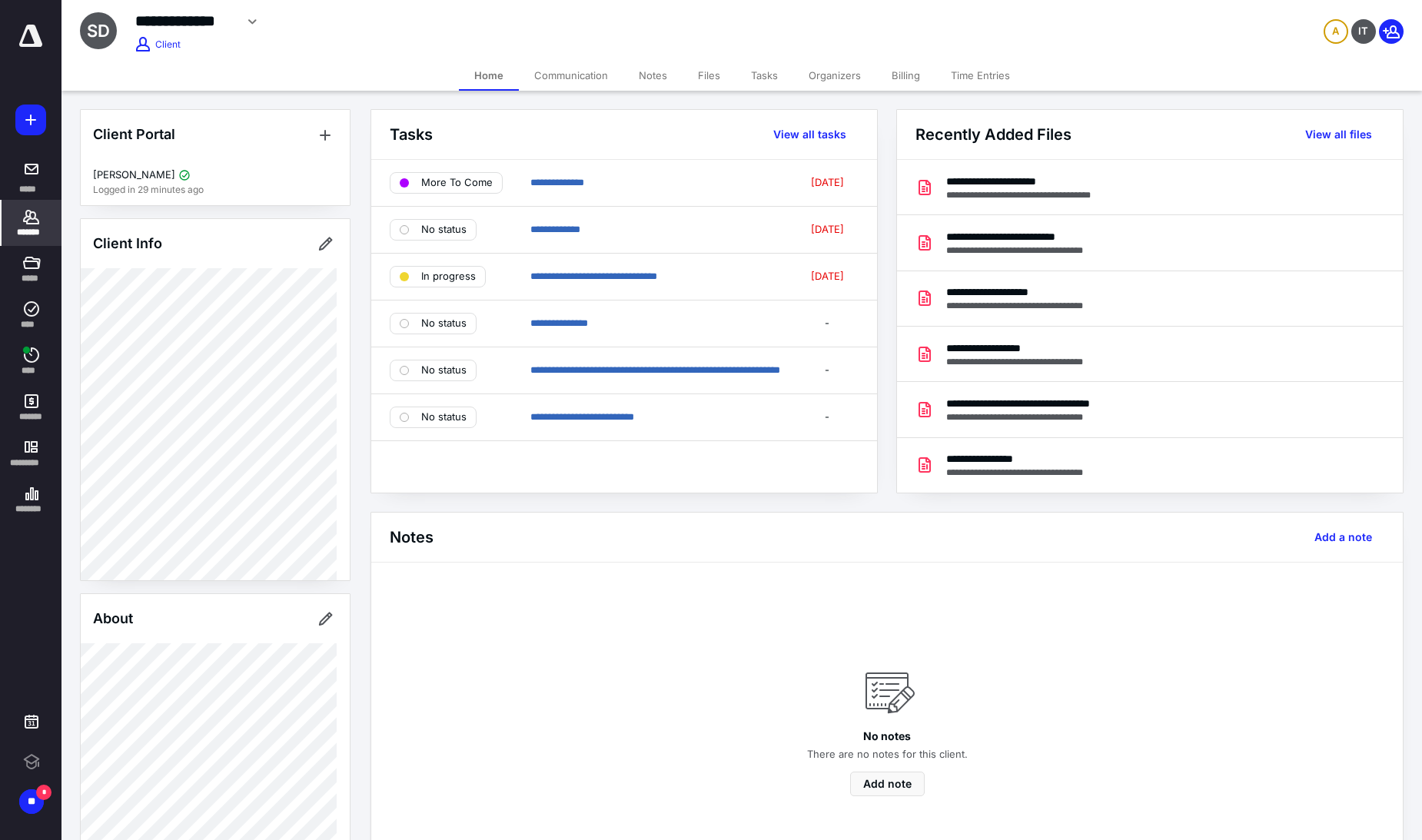 click at bounding box center [31, 36] 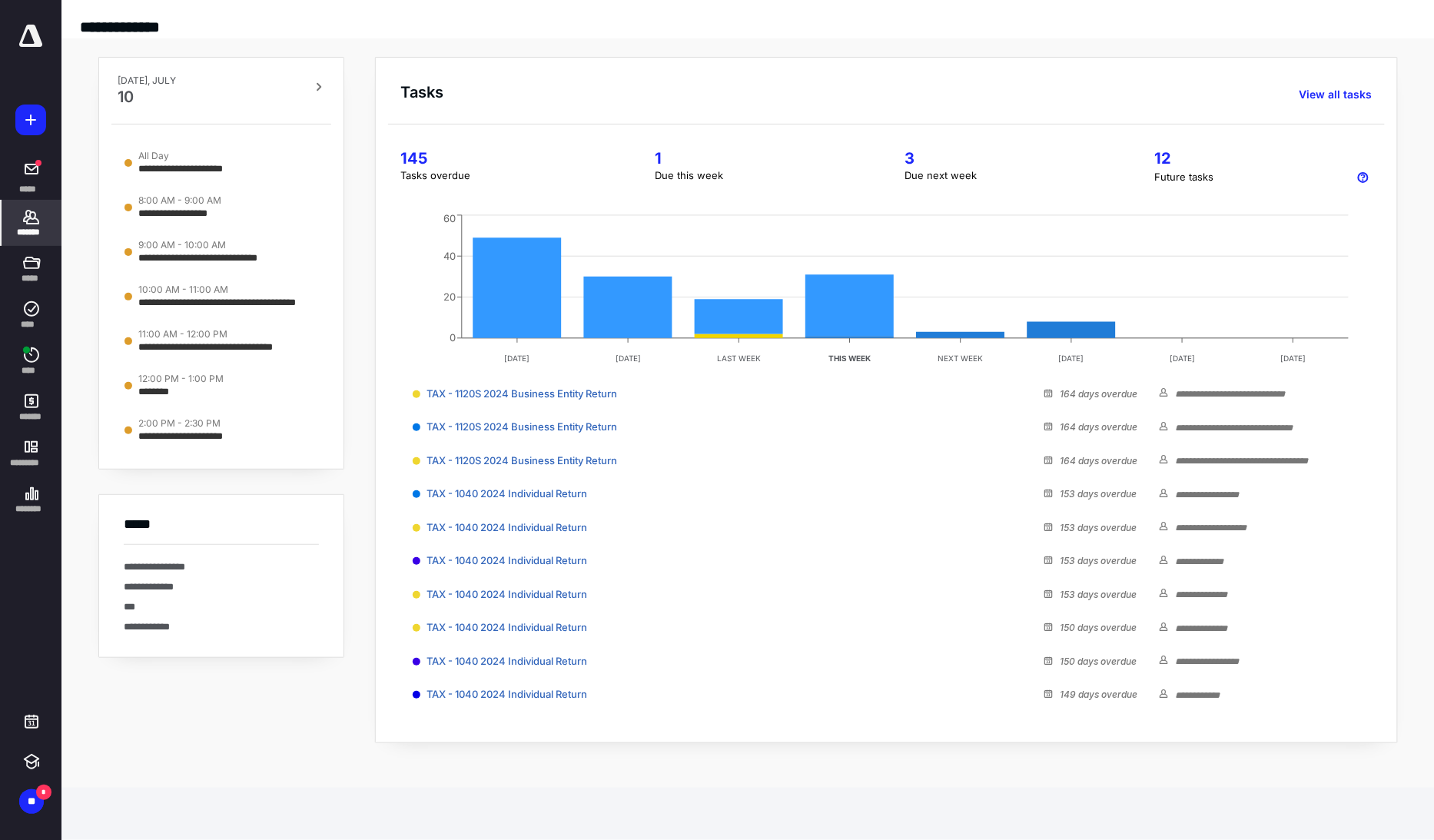click 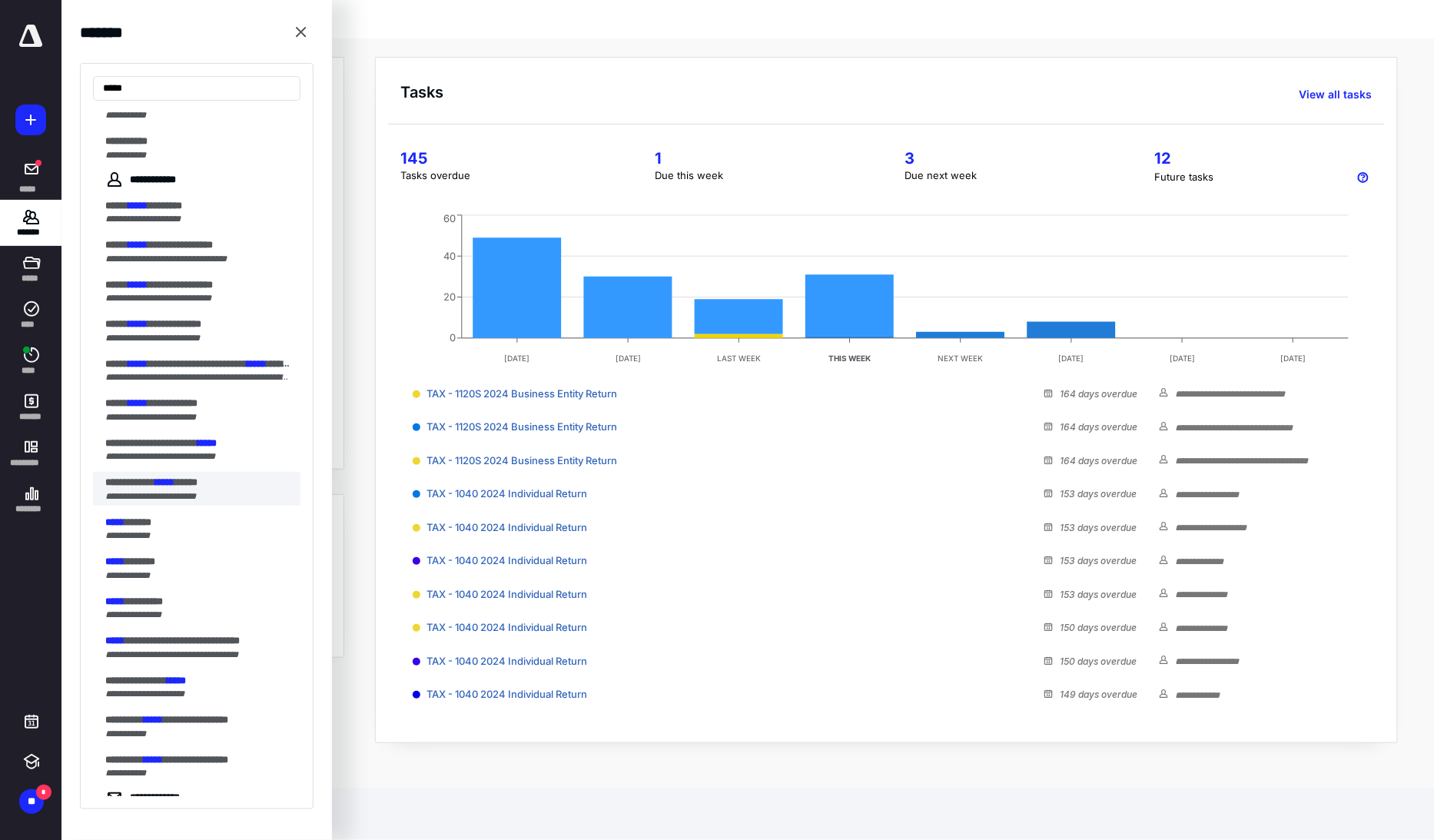 scroll, scrollTop: 682, scrollLeft: 0, axis: vertical 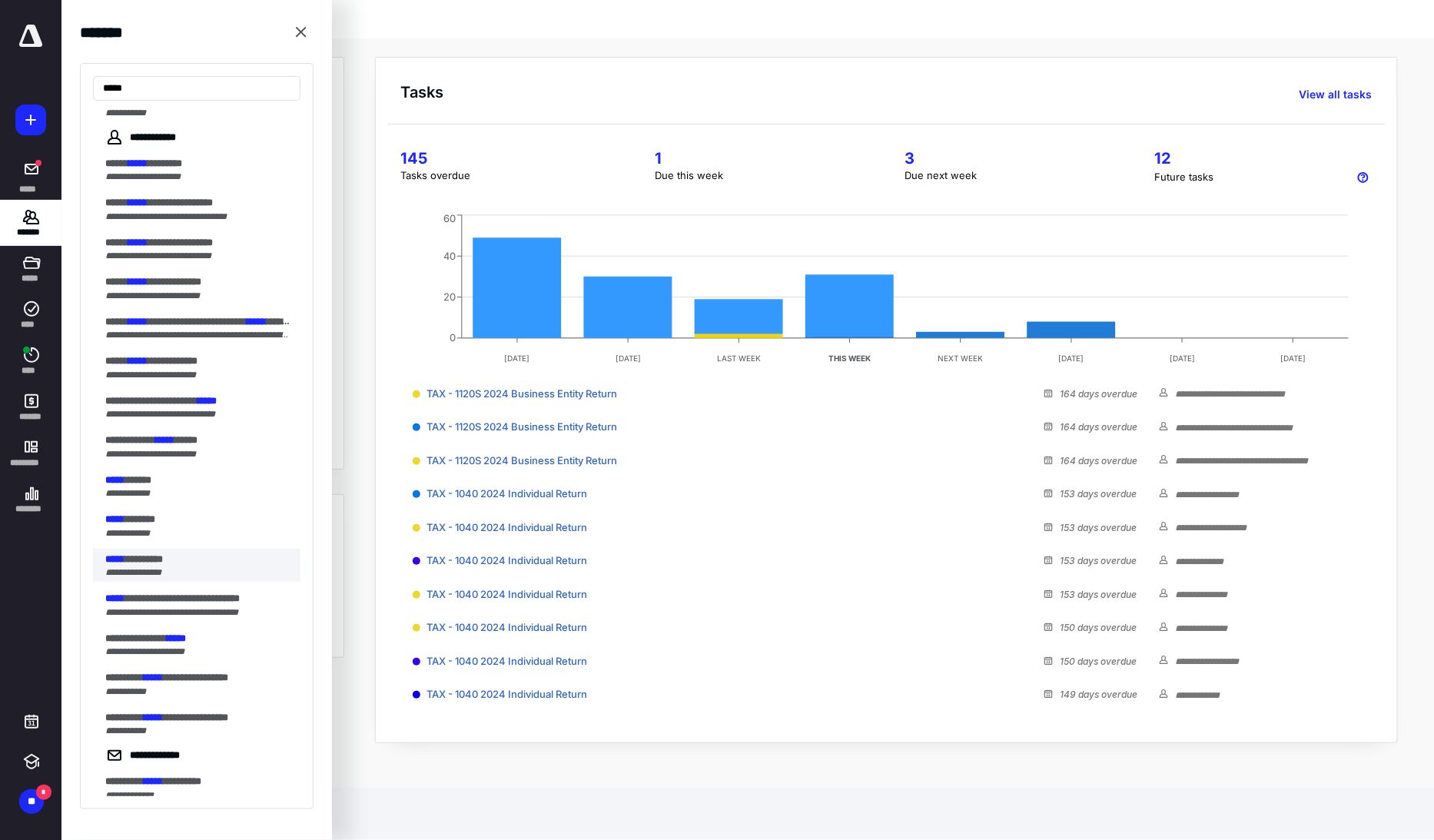 type on "*****" 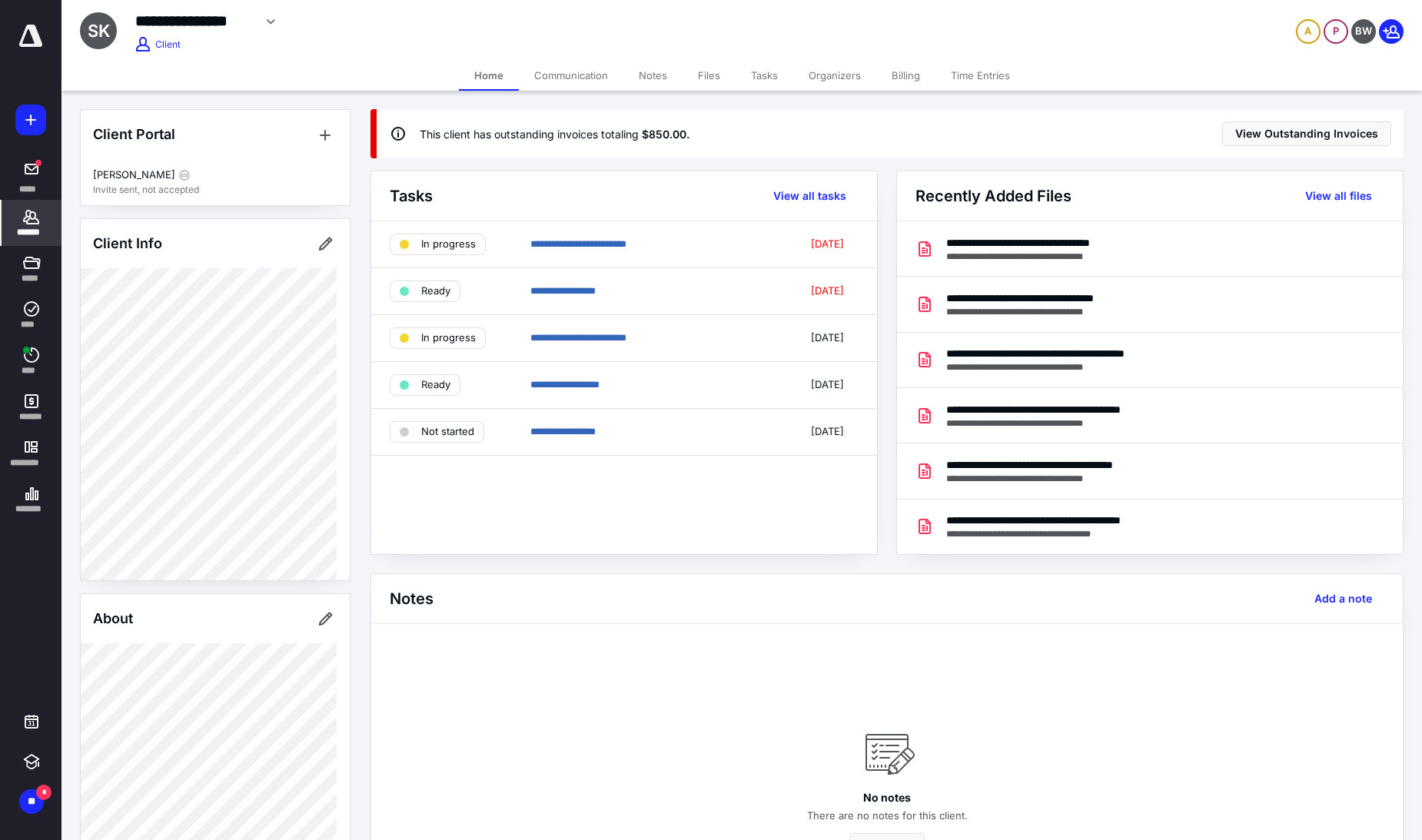 click on "Billing" at bounding box center [905, 75] 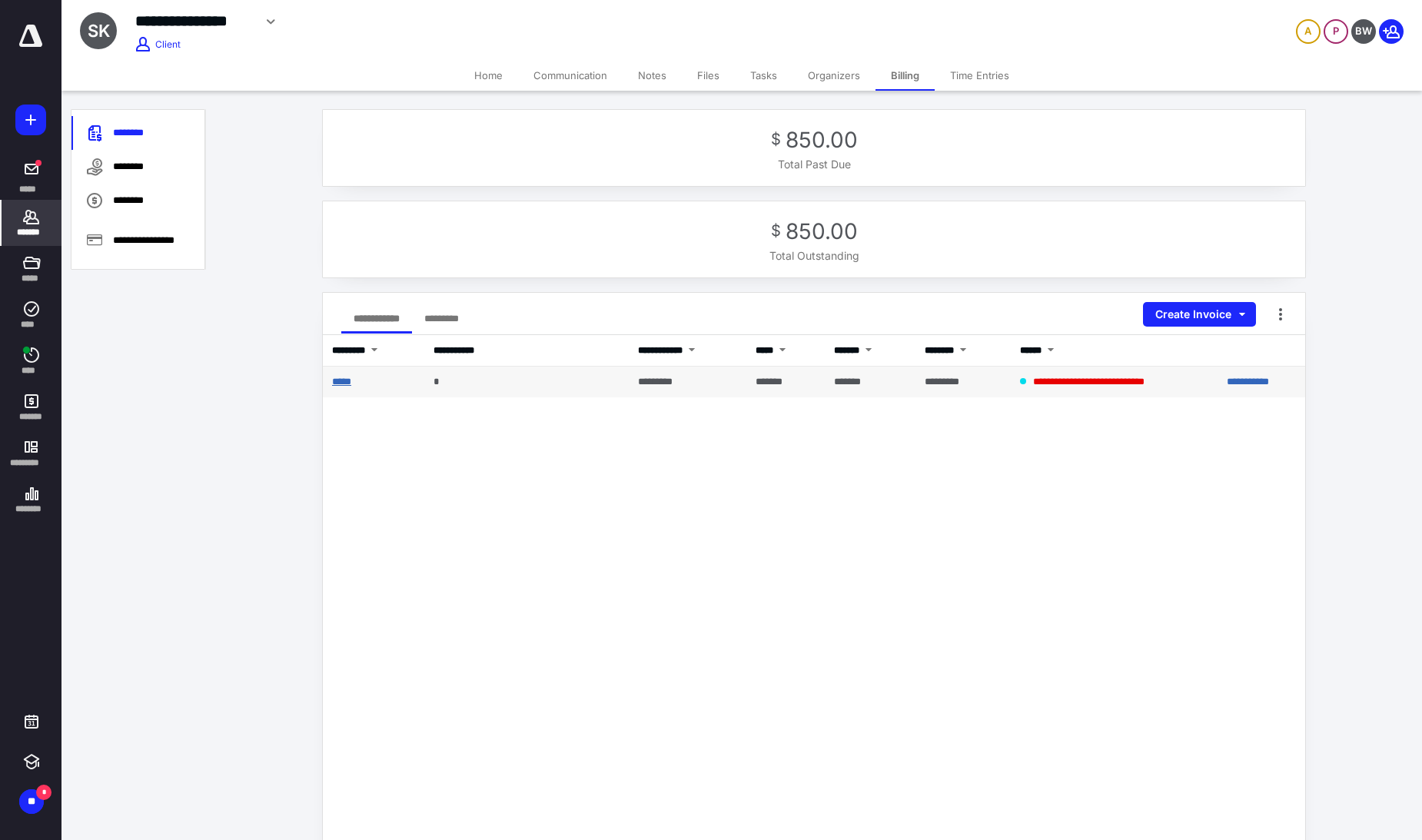 click on "*****" at bounding box center (341, 381) 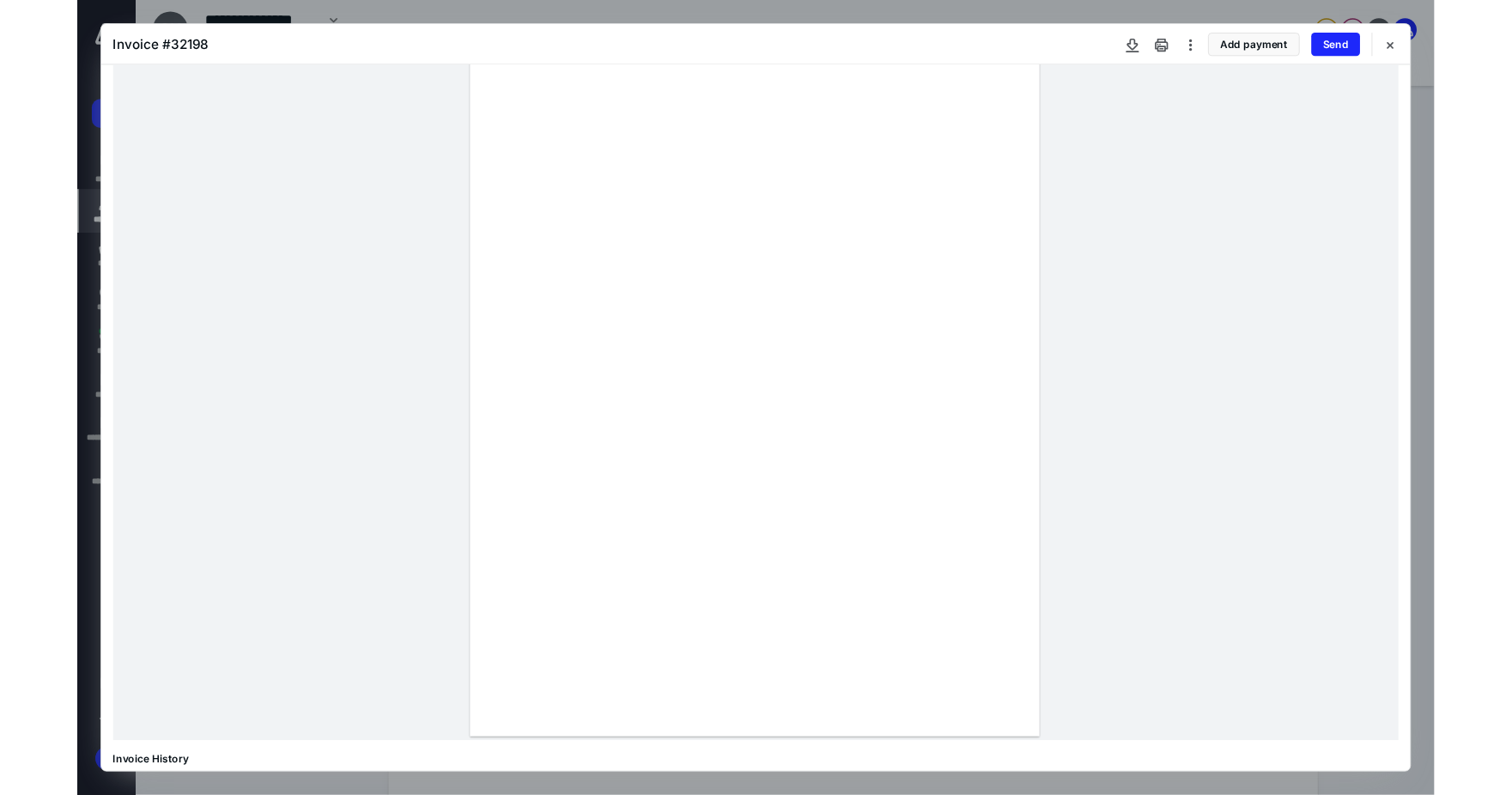 scroll, scrollTop: 0, scrollLeft: 0, axis: both 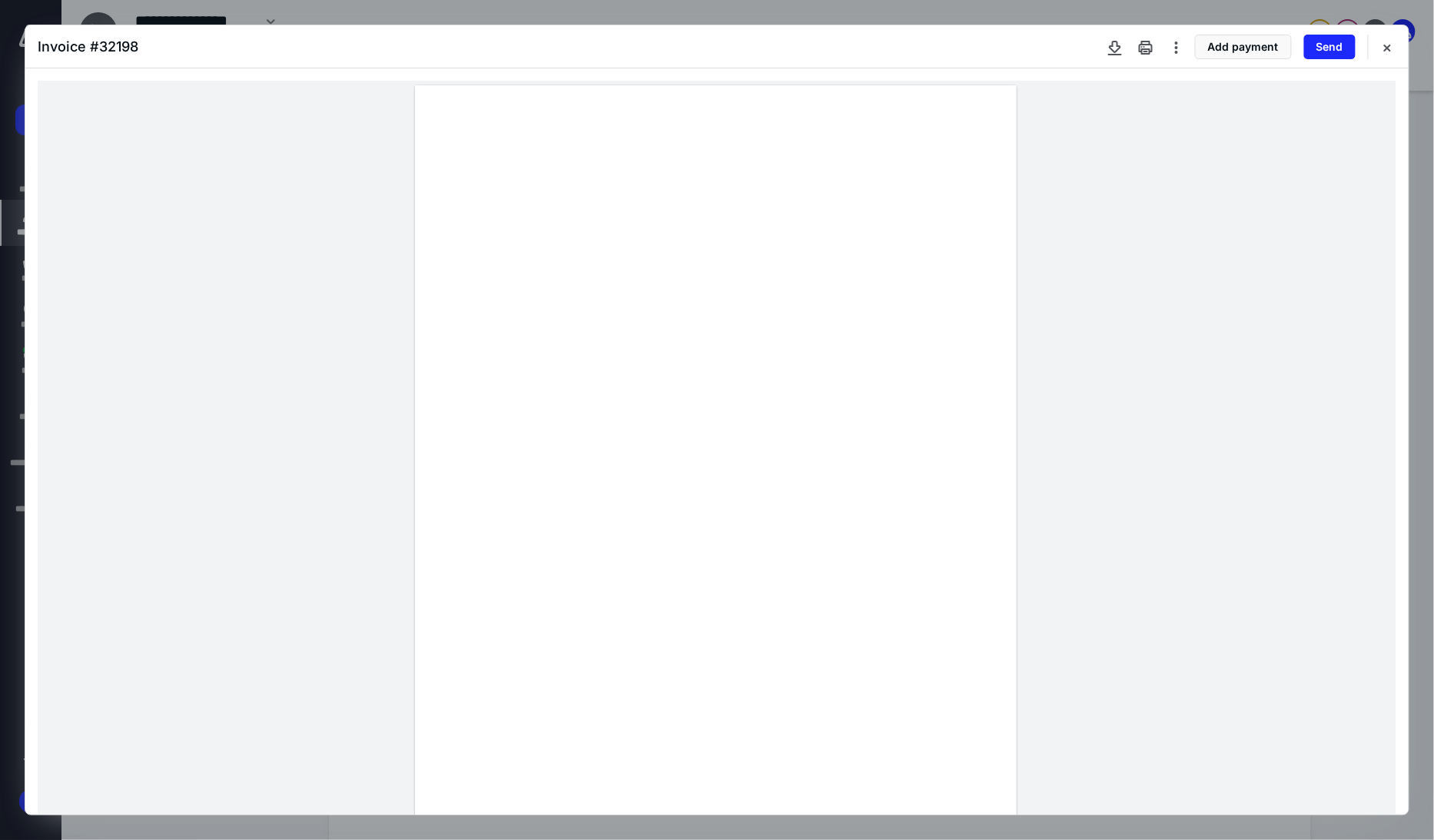 click at bounding box center (717, 474) 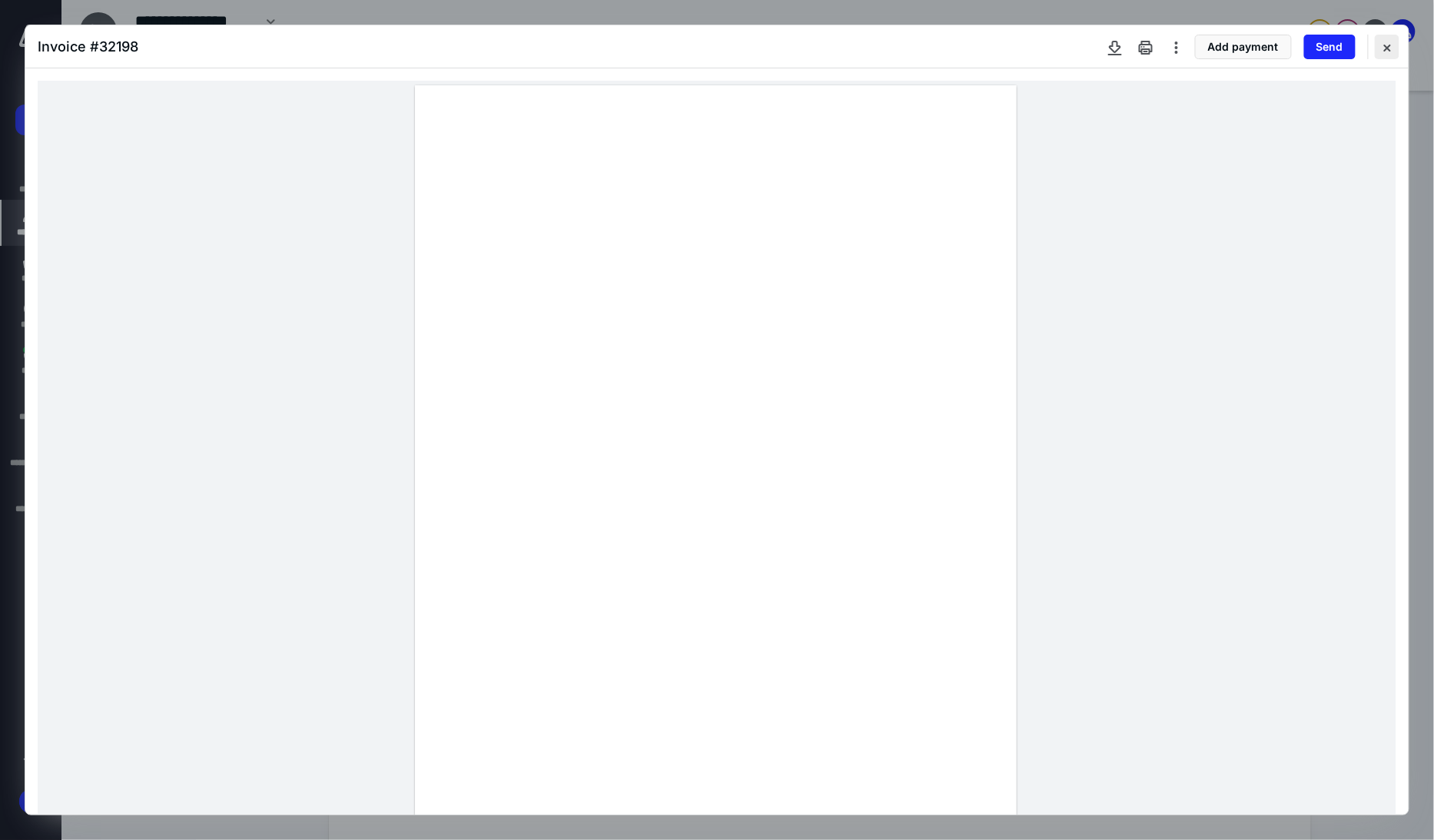 click at bounding box center (1387, 47) 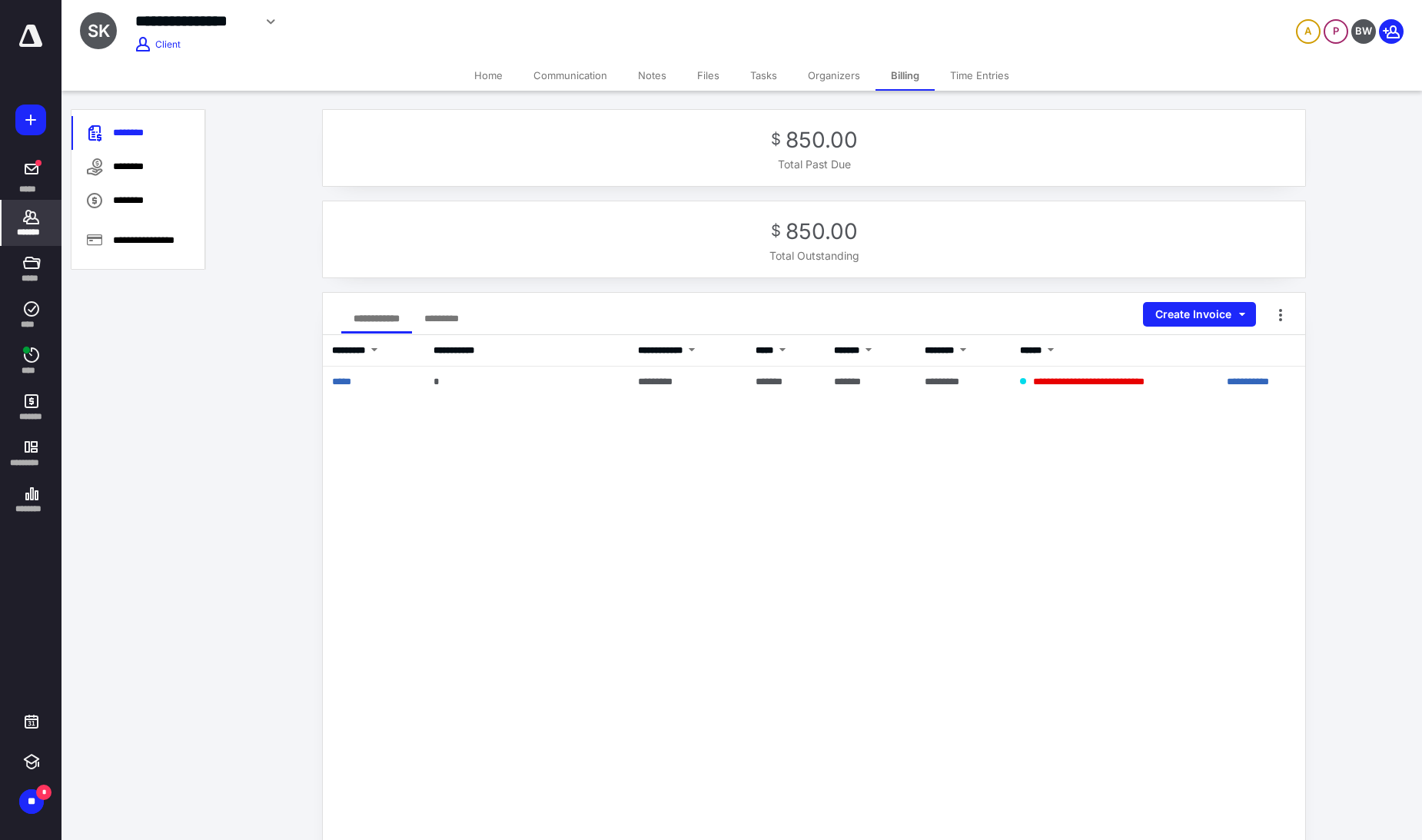 drag, startPoint x: 704, startPoint y: 75, endPoint x: 724, endPoint y: 191, distance: 117.71151 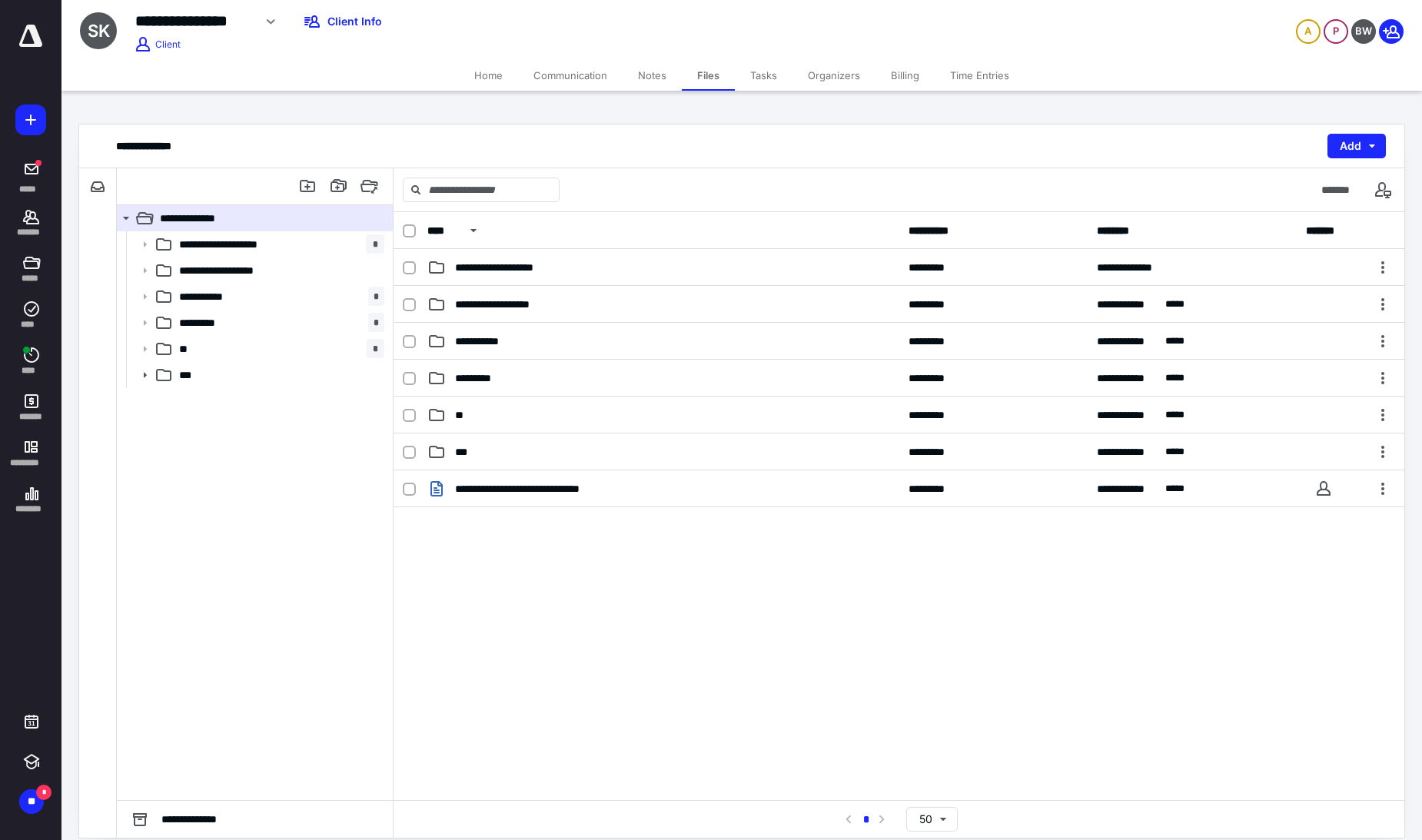 click at bounding box center [31, 36] 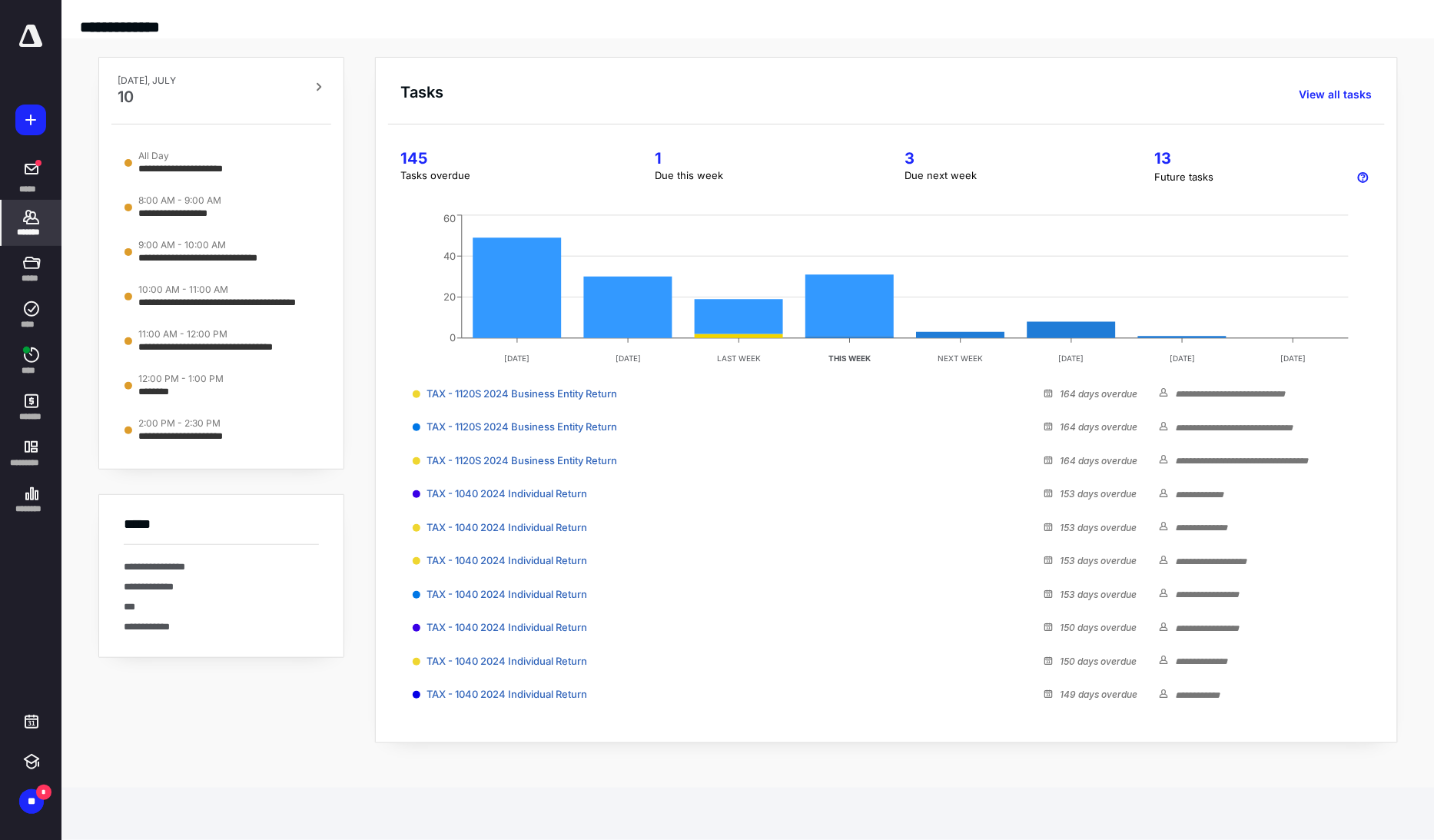 click 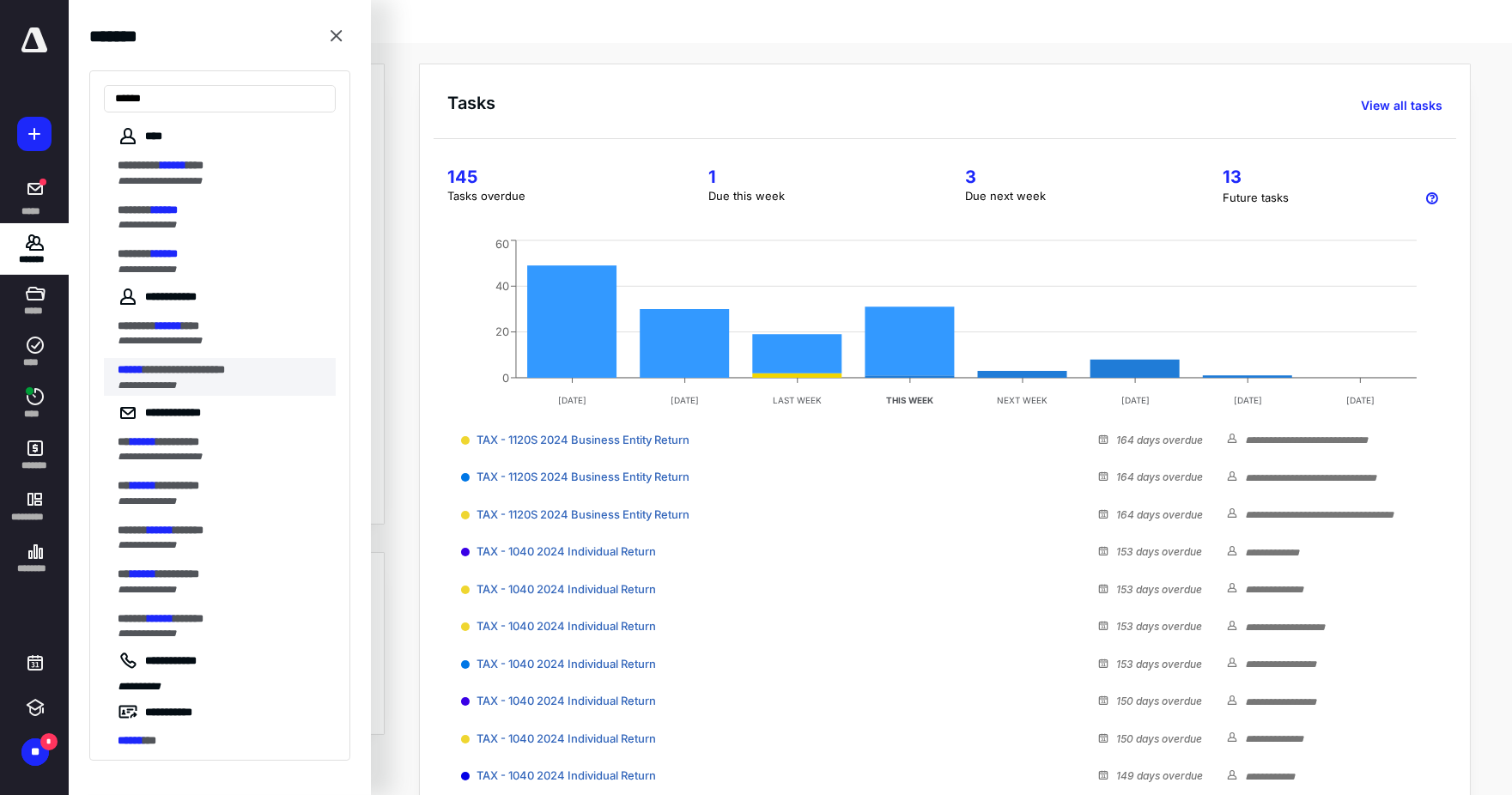 type on "******" 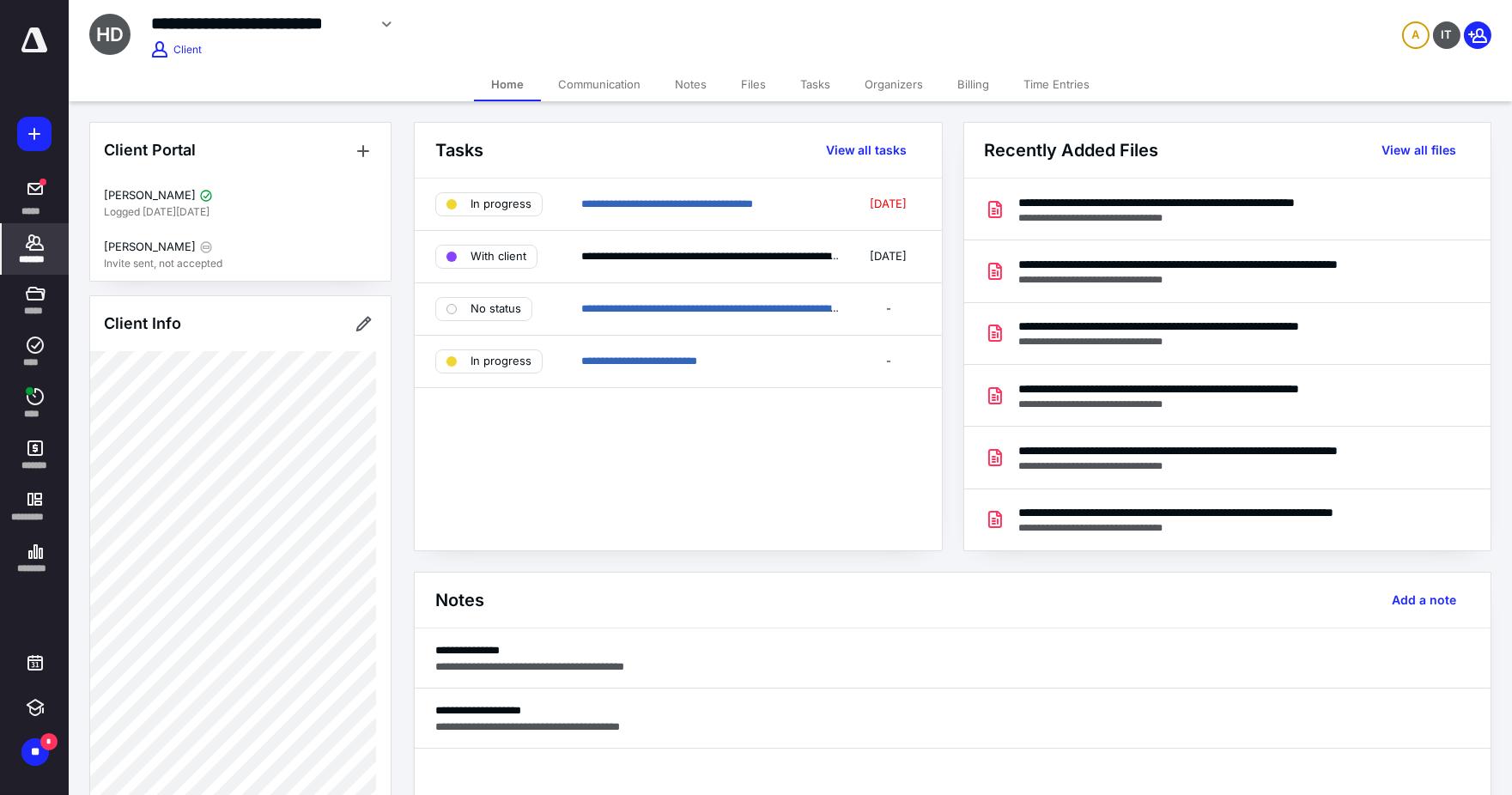 click on "Tasks" at bounding box center [815, 84] 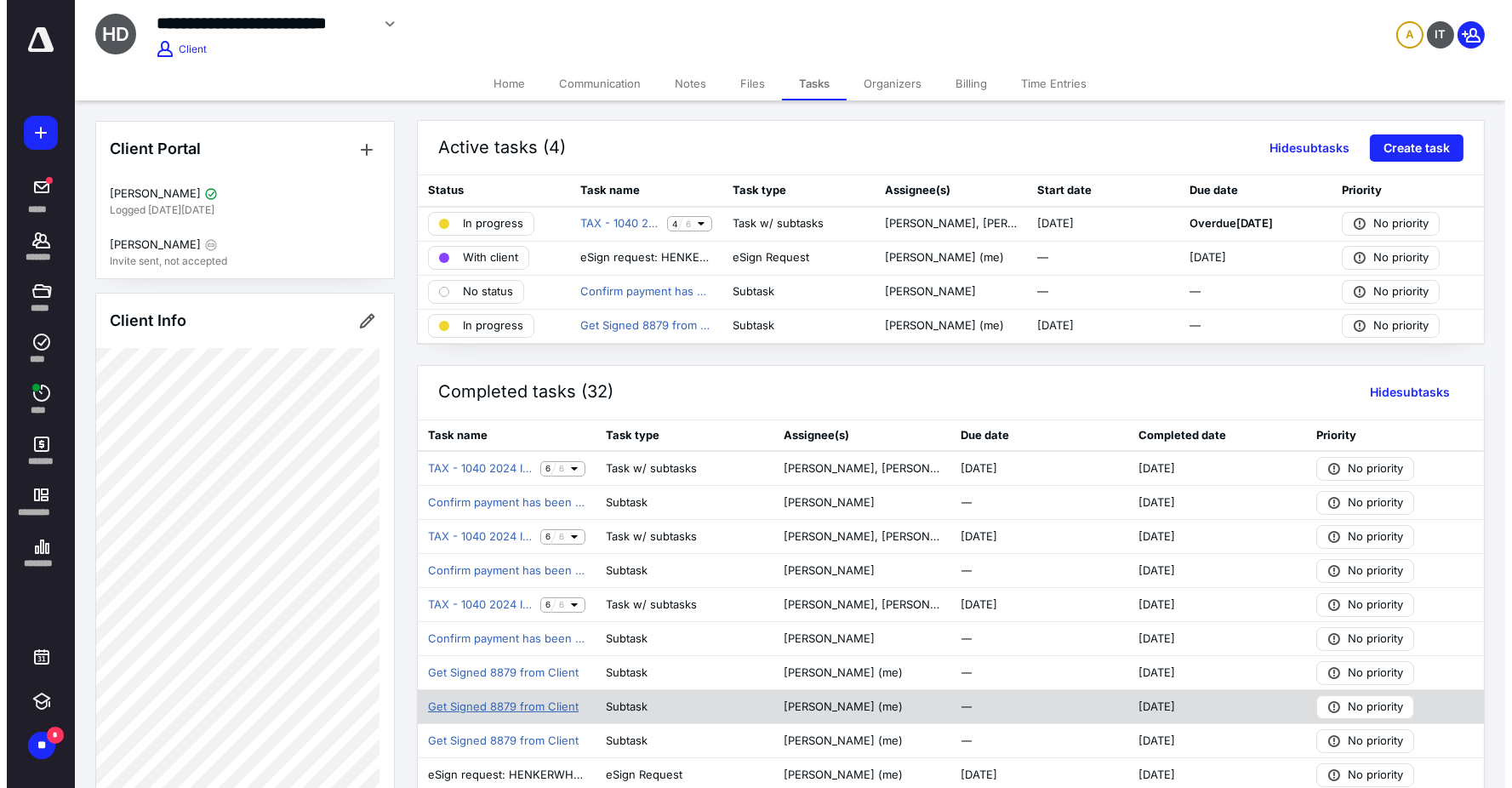 scroll, scrollTop: 0, scrollLeft: 0, axis: both 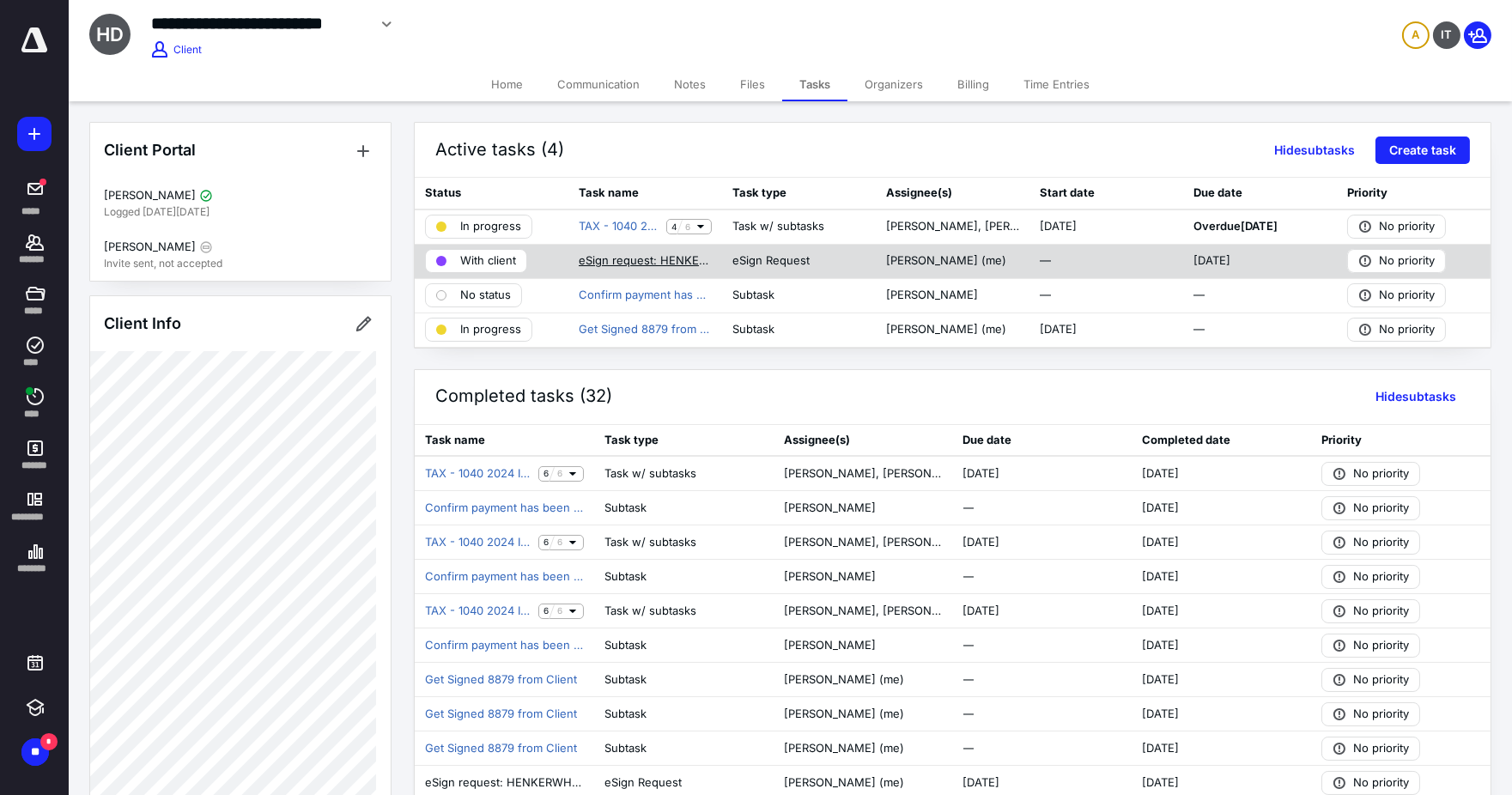 click on "eSign request: HENKERJACK_2024_TaxReturn-ActionRequired_CLIENT COPY.pdf" at bounding box center [645, 261] 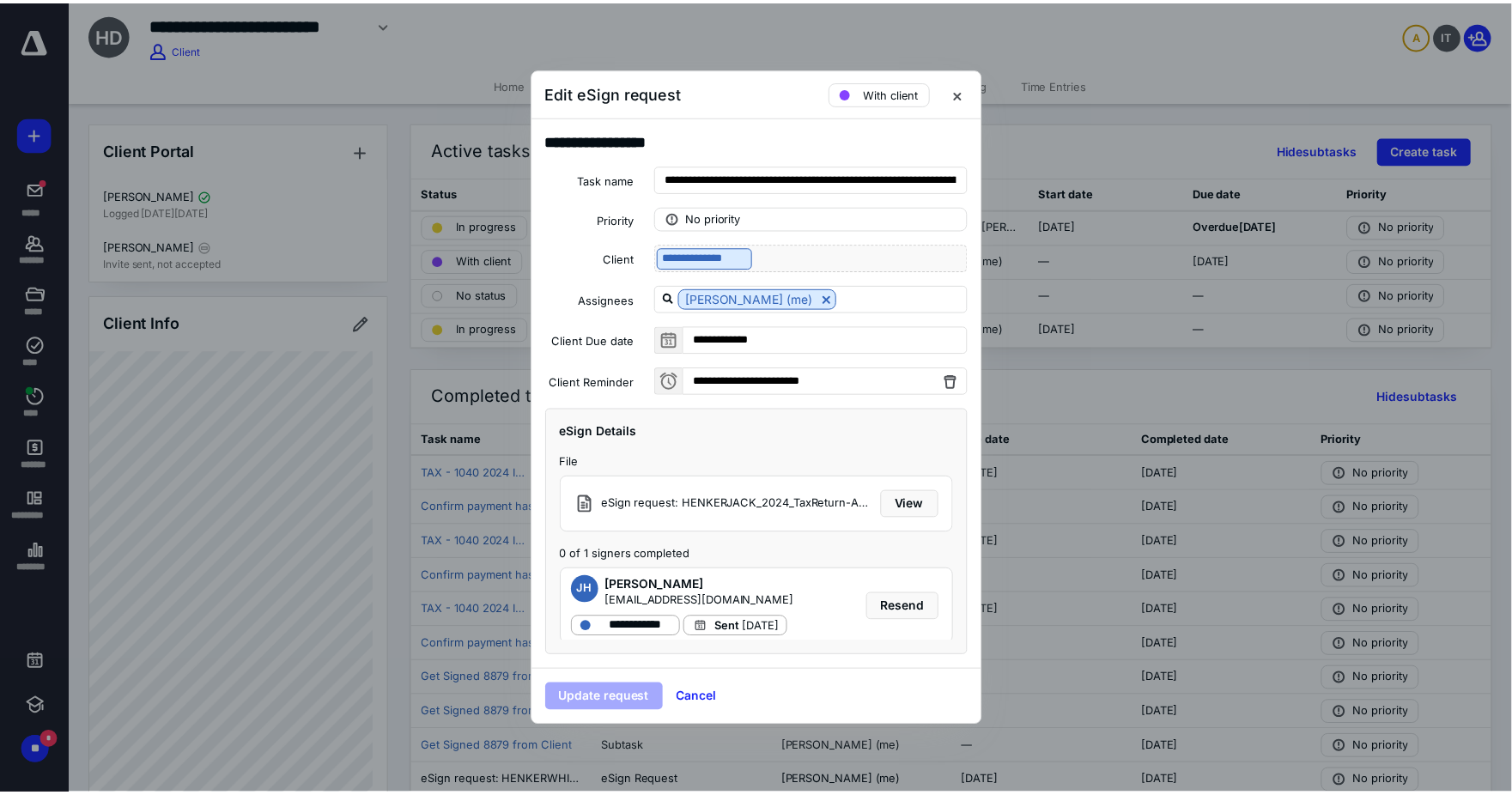 scroll, scrollTop: 26, scrollLeft: 0, axis: vertical 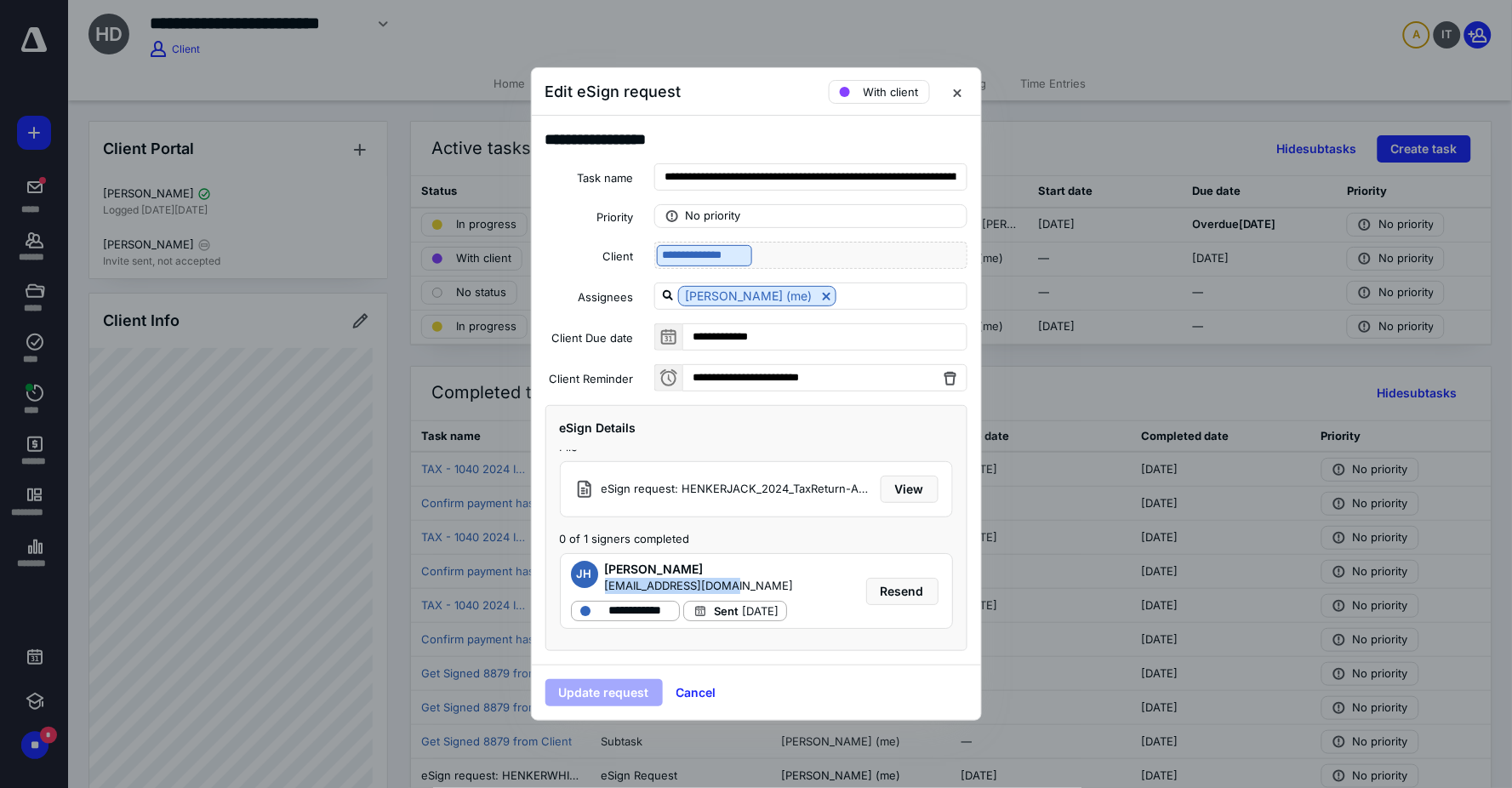 drag, startPoint x: 745, startPoint y: 568, endPoint x: 602, endPoint y: 575, distance: 143.17123 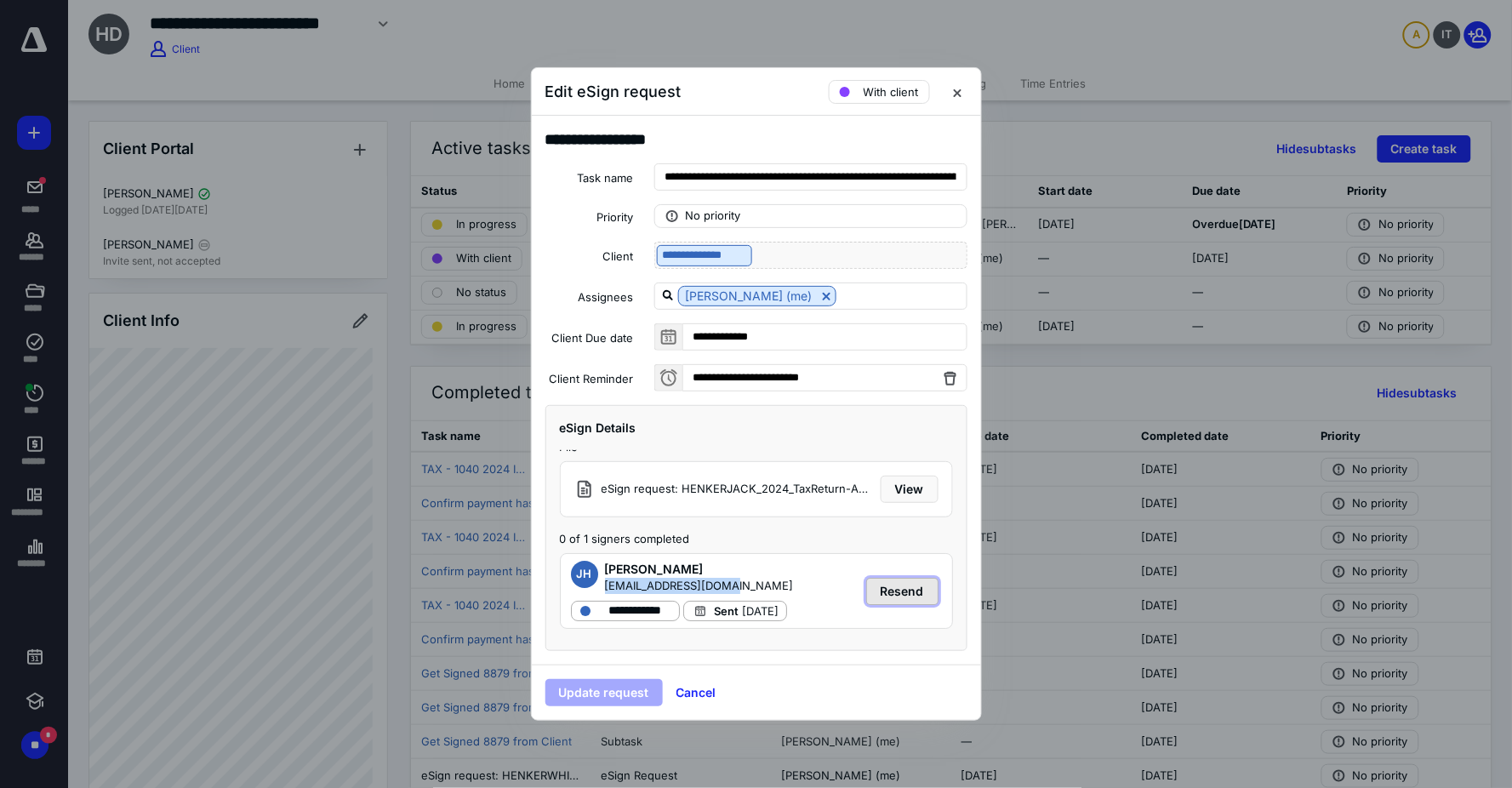 click on "Resend" at bounding box center (902, 591) 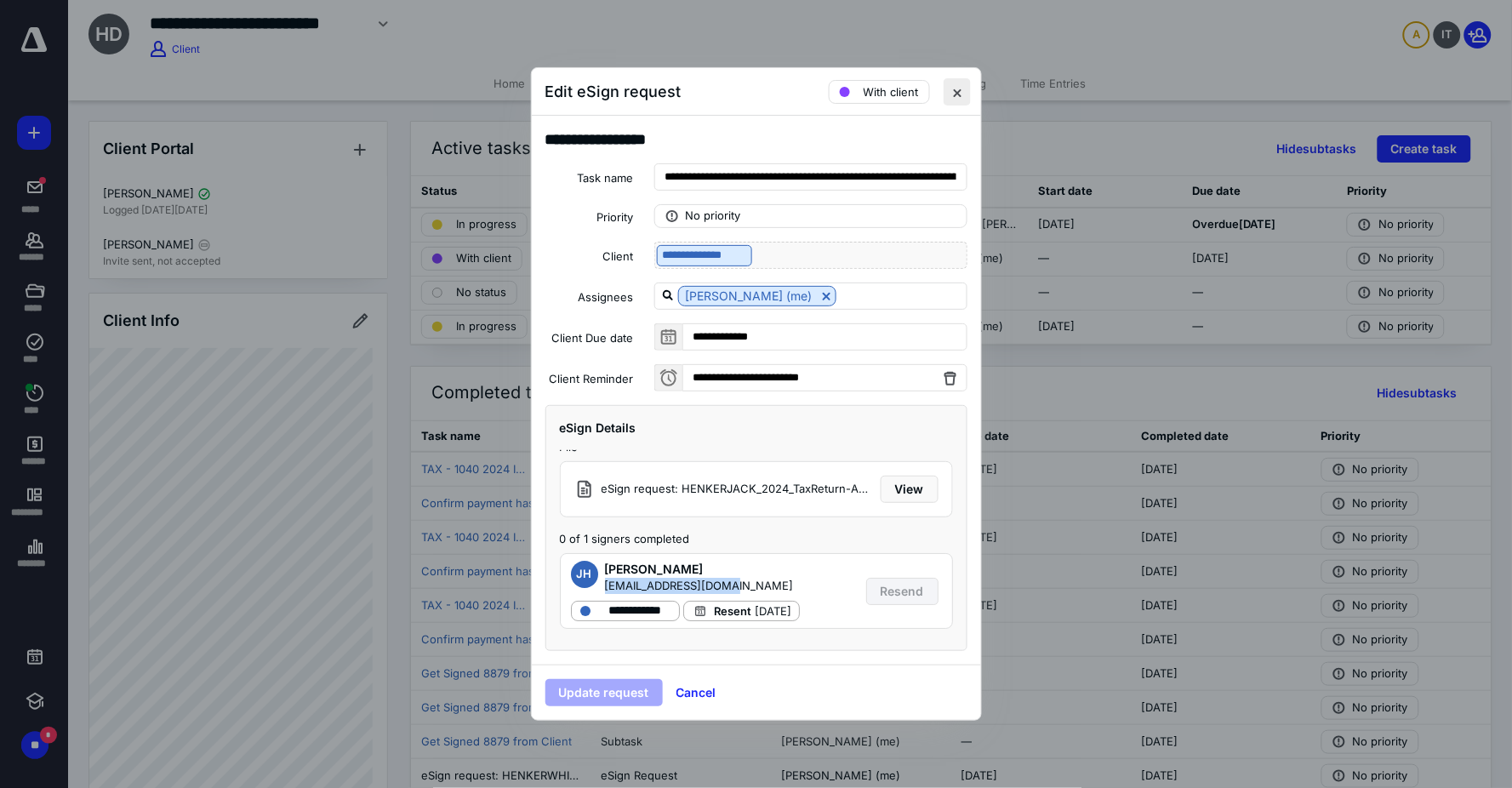 click at bounding box center [957, 92] 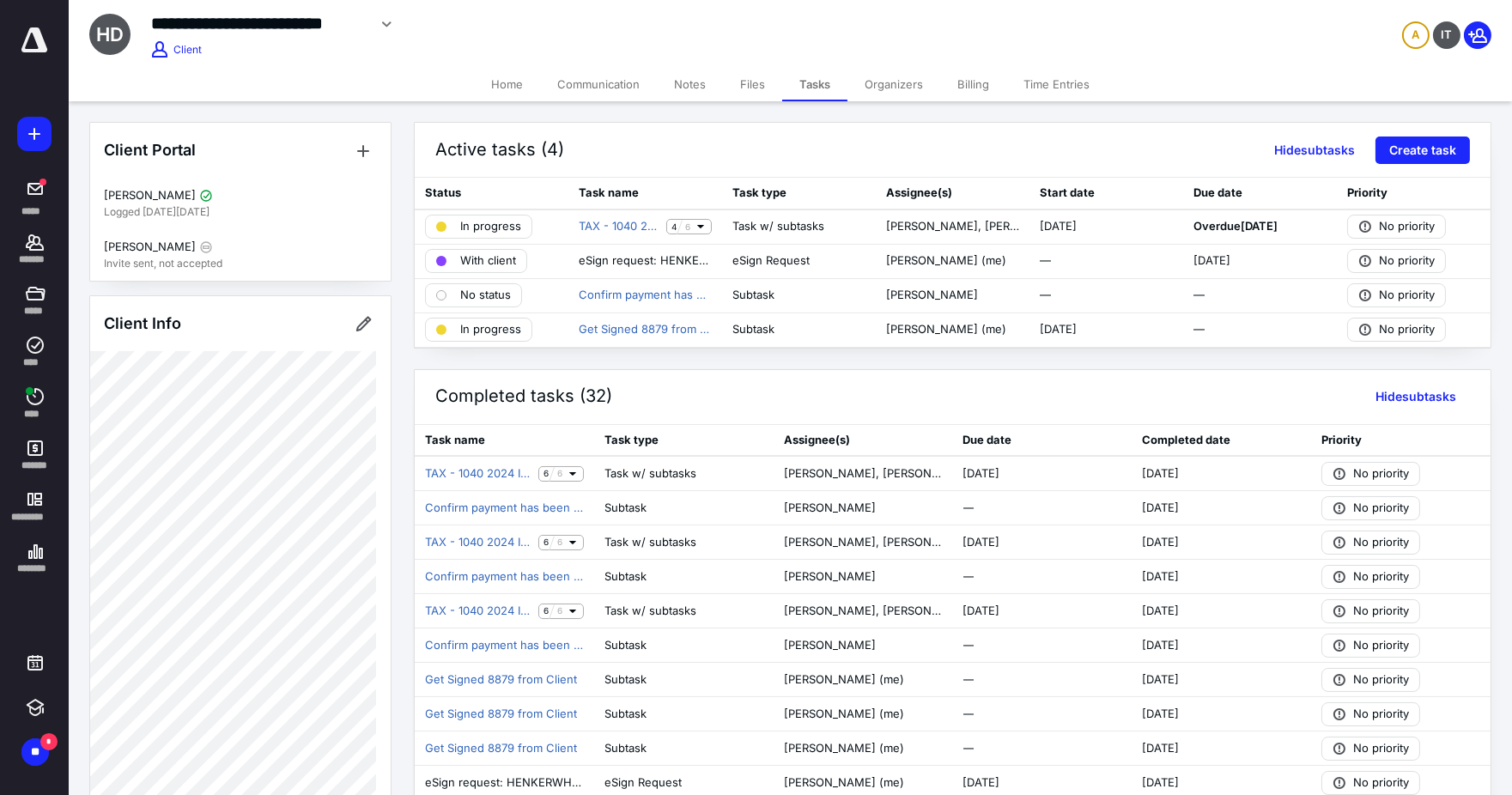 click on "Billing" at bounding box center (973, 84) 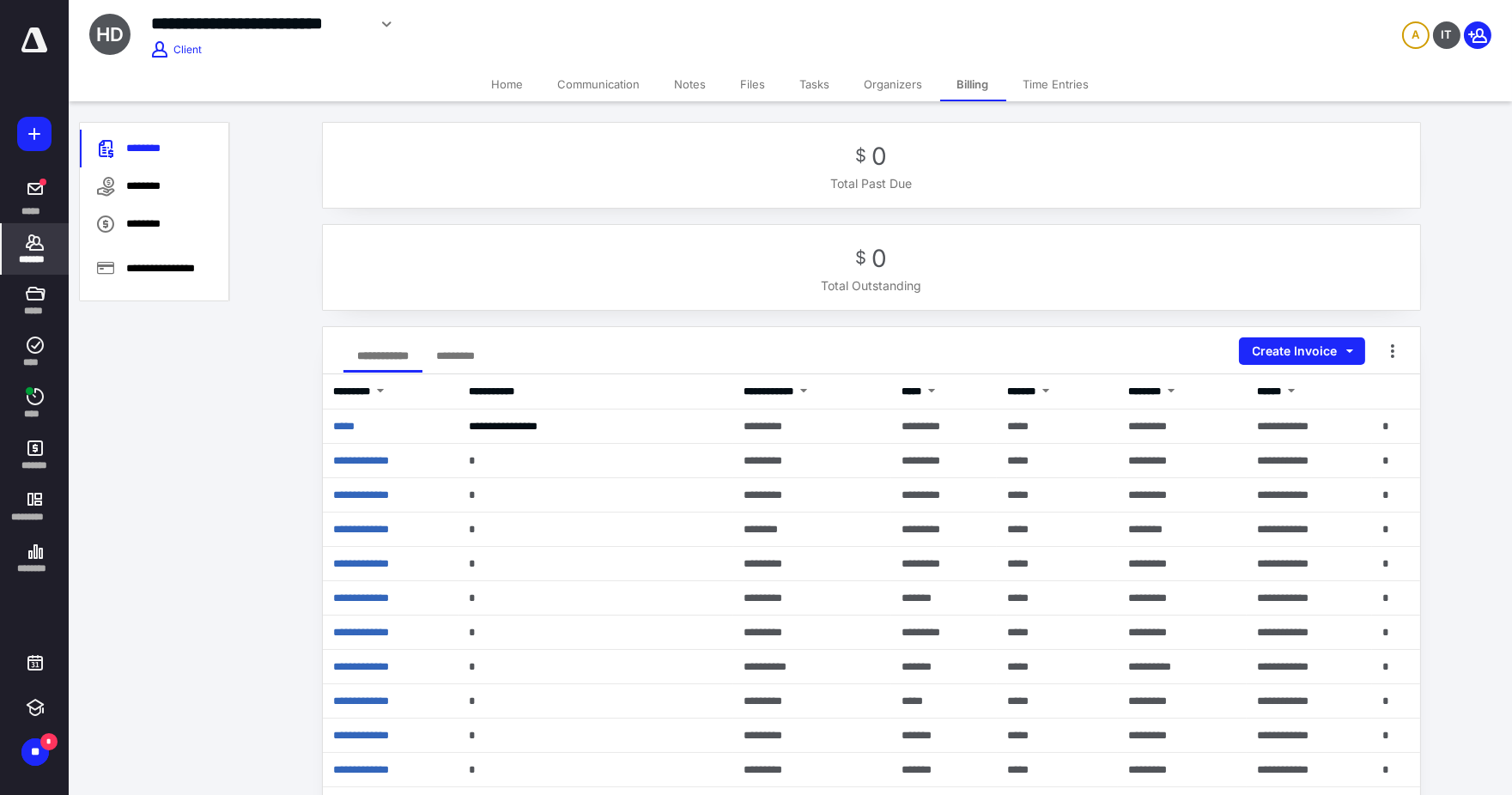 click at bounding box center (34, 40) 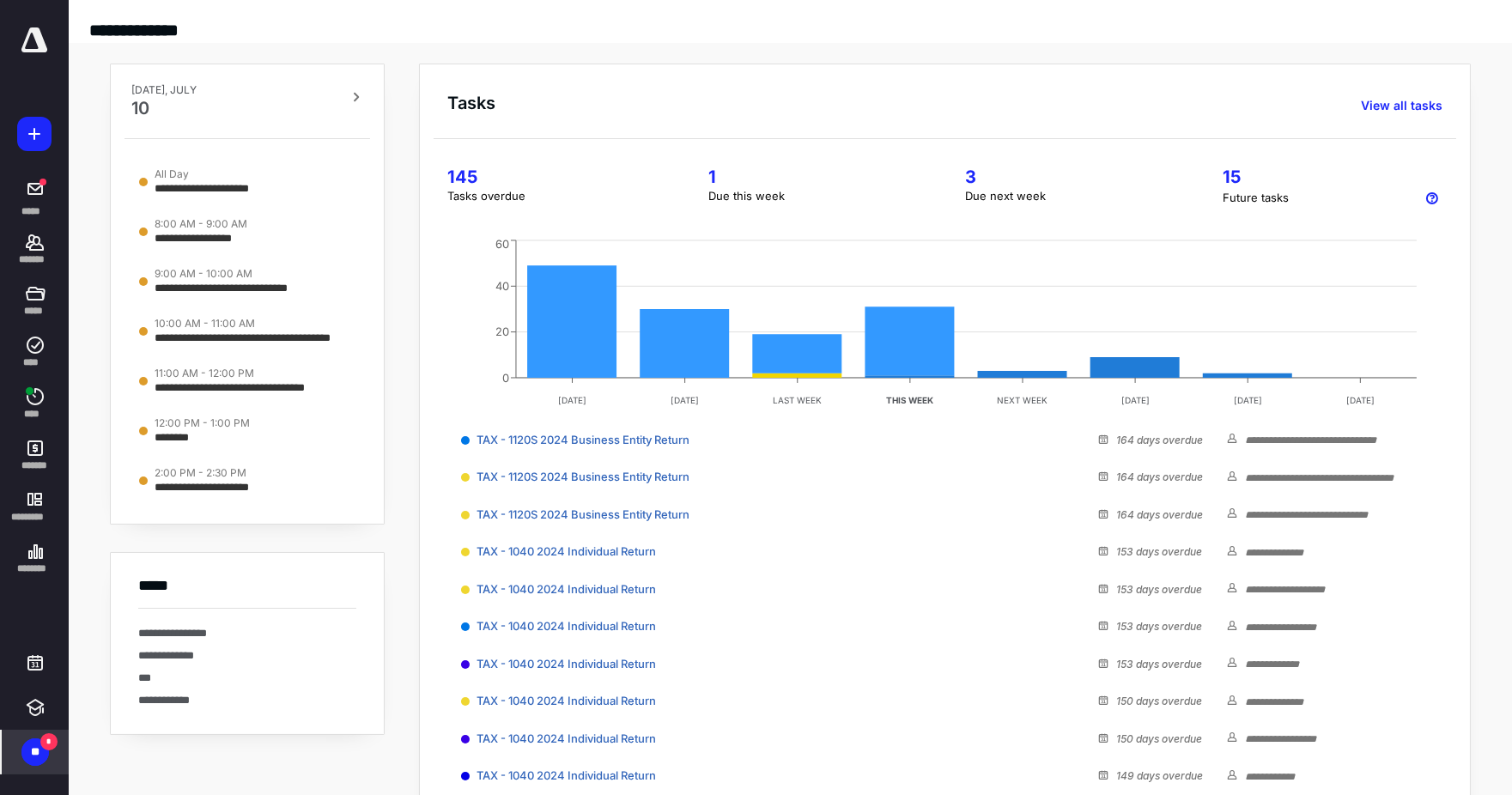 click on "**" at bounding box center (35, 752) 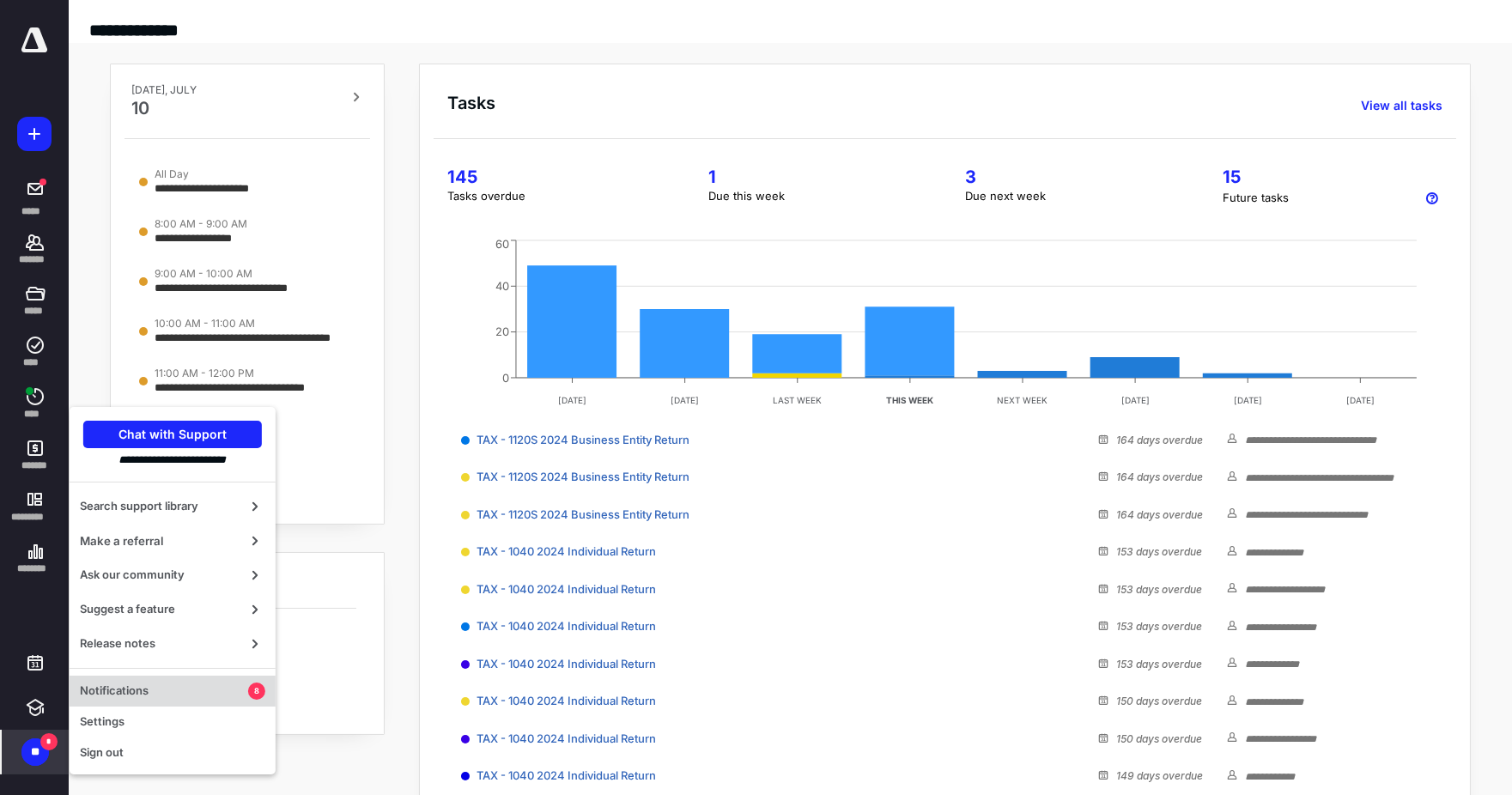 click on "Notifications" at bounding box center [164, 691] 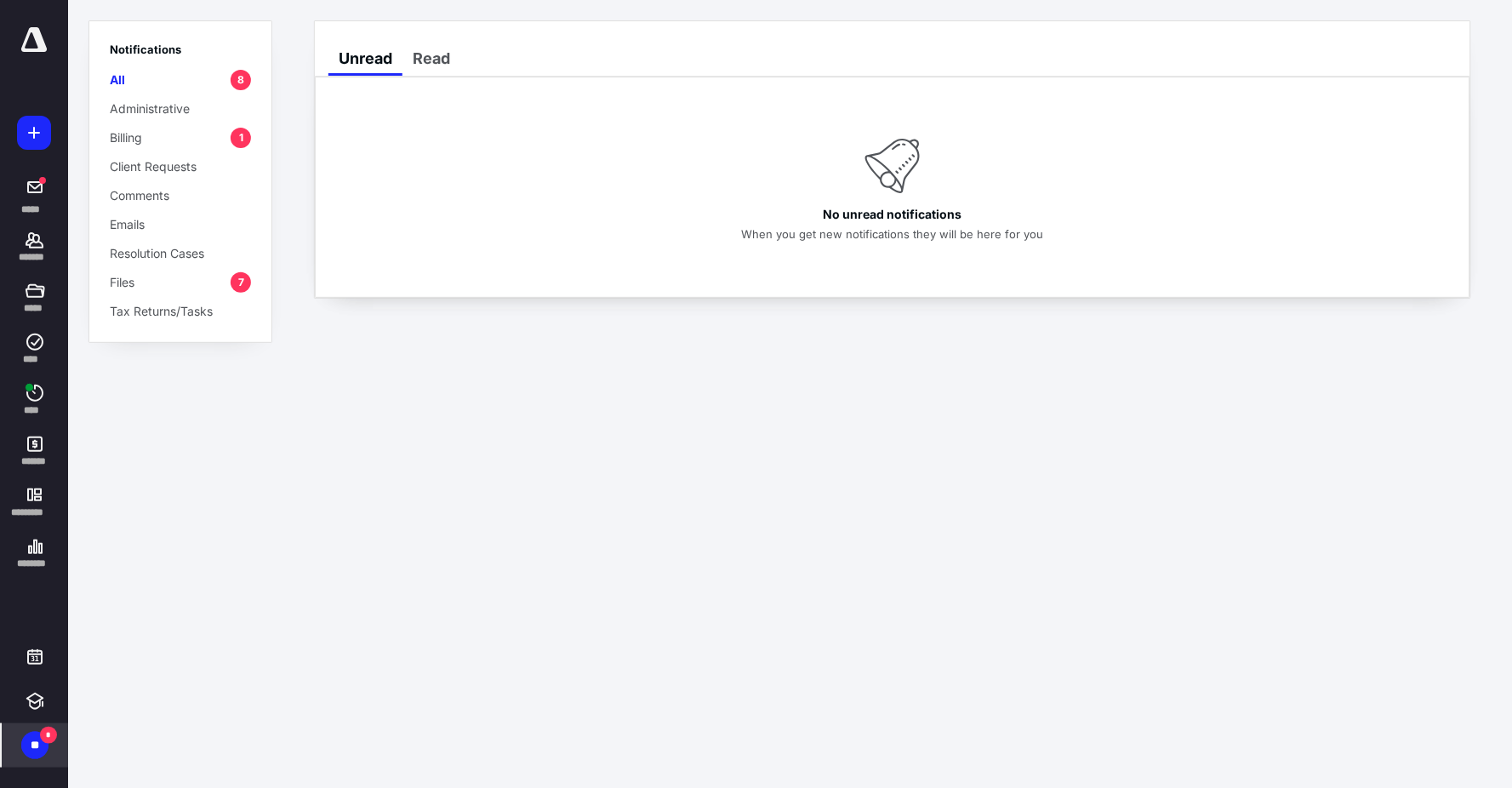 click at bounding box center [34, 40] 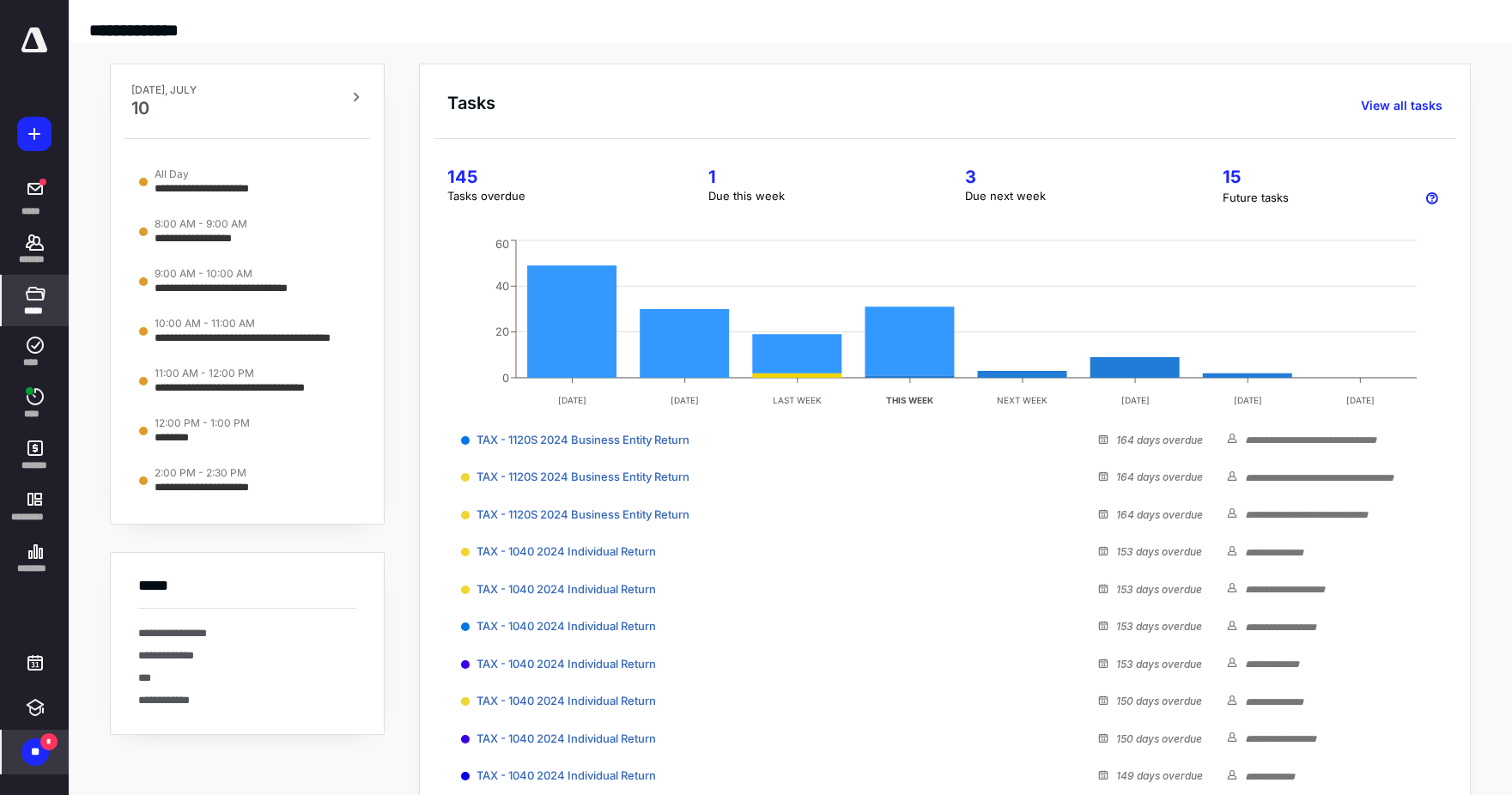 click 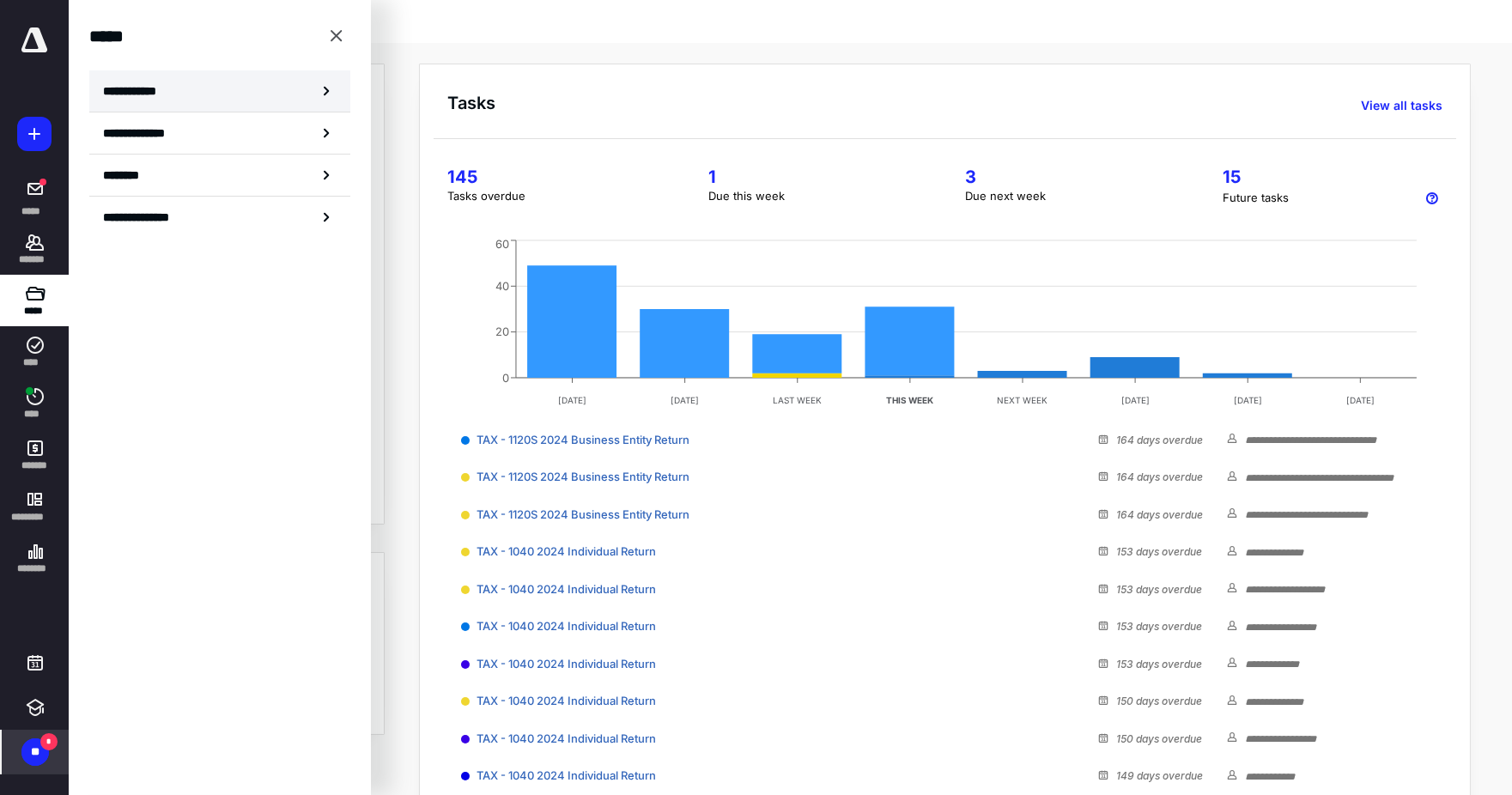 click on "**********" at bounding box center [135, 91] 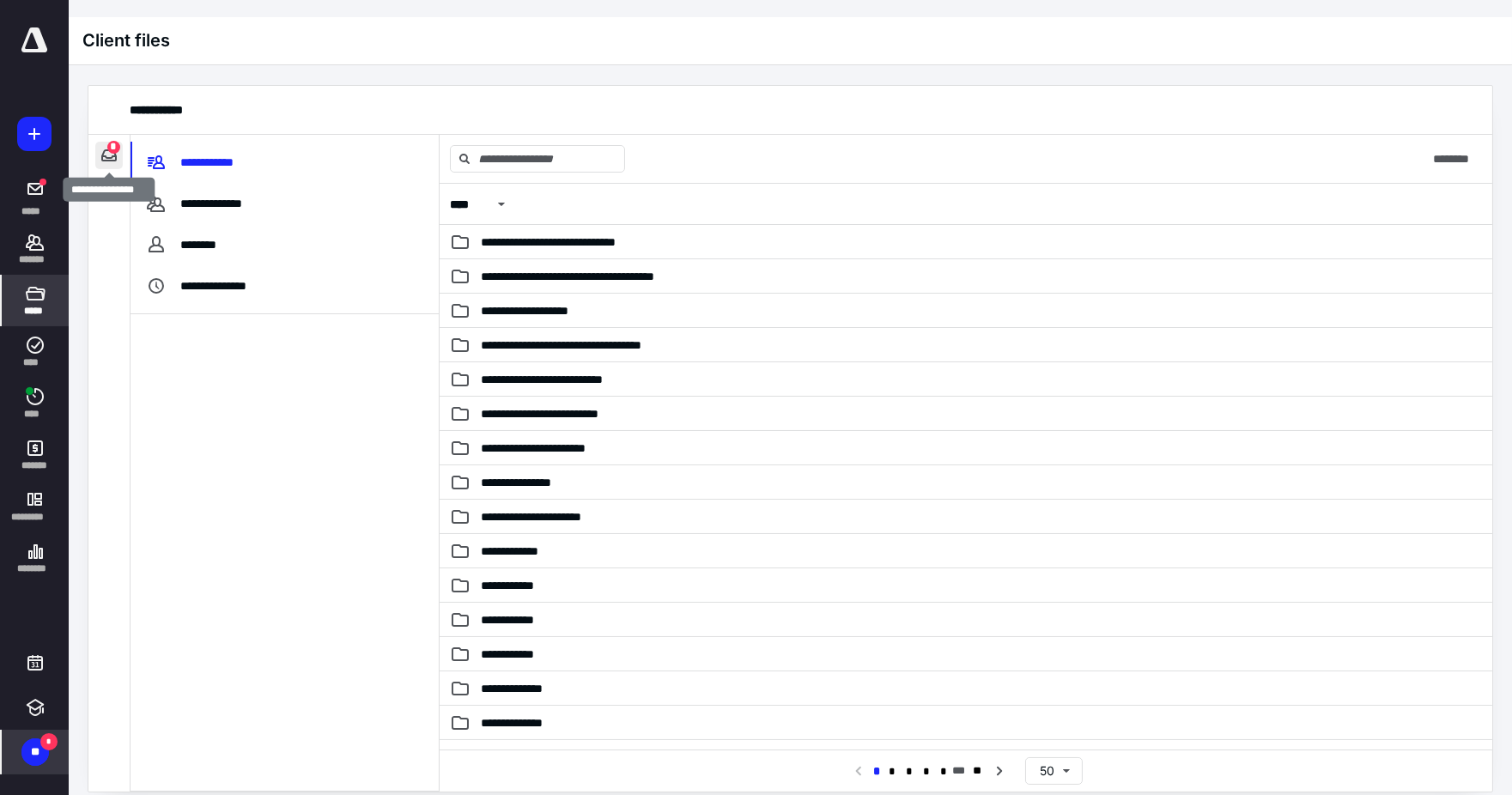 click at bounding box center [109, 155] 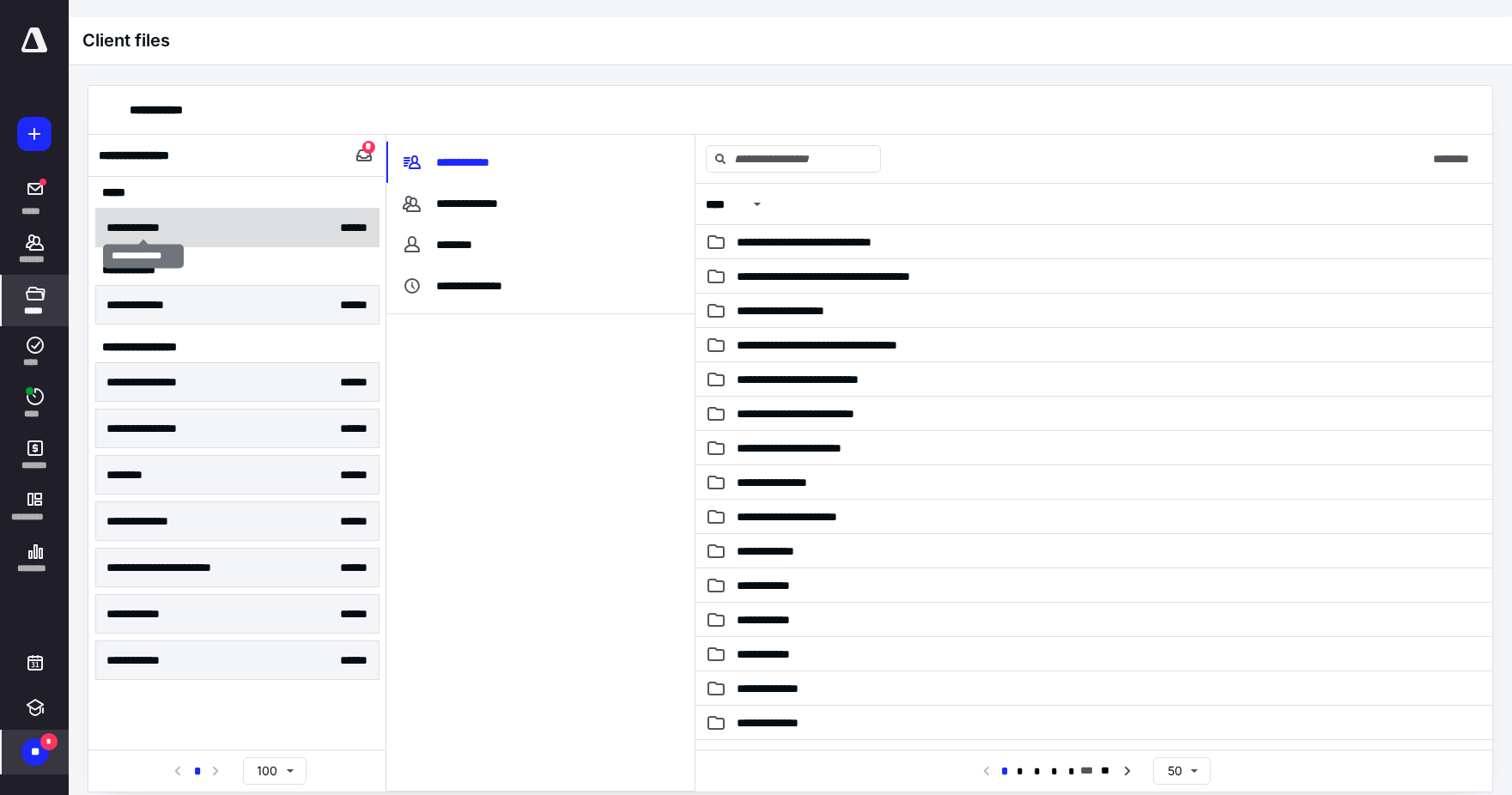 click on "**********" at bounding box center [143, 228] 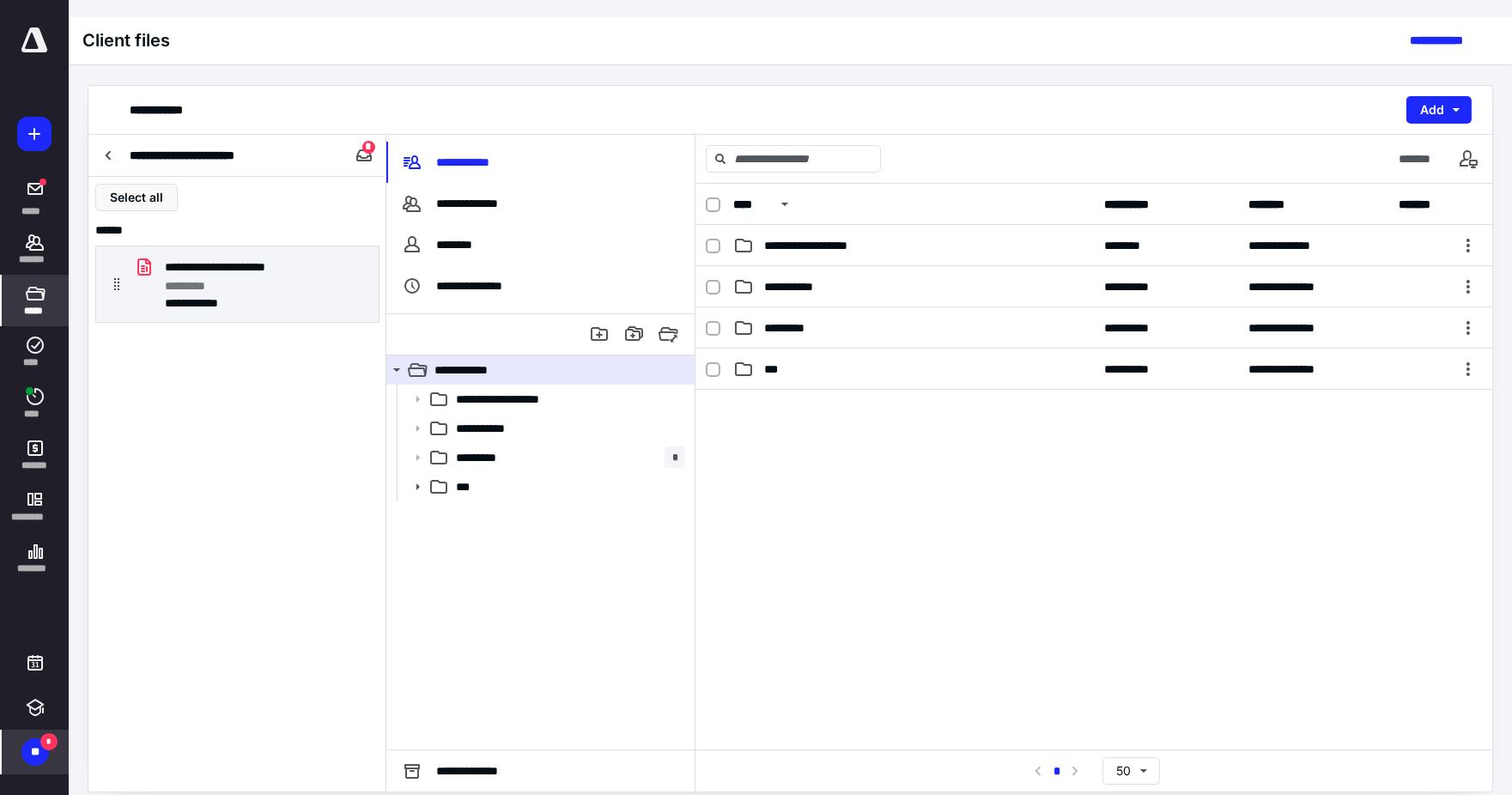 click at bounding box center (34, 40) 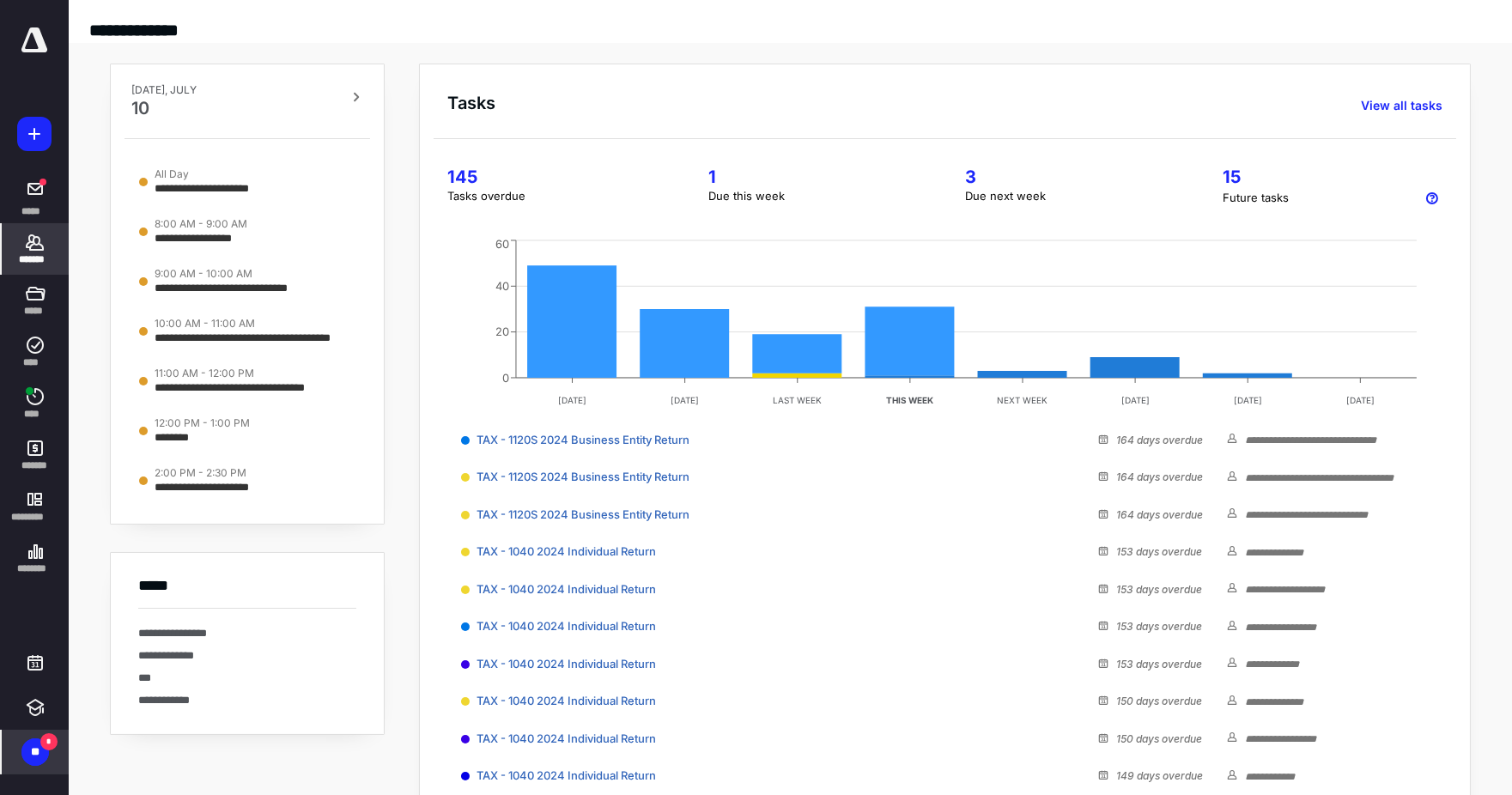 click on "*******" at bounding box center [35, 259] 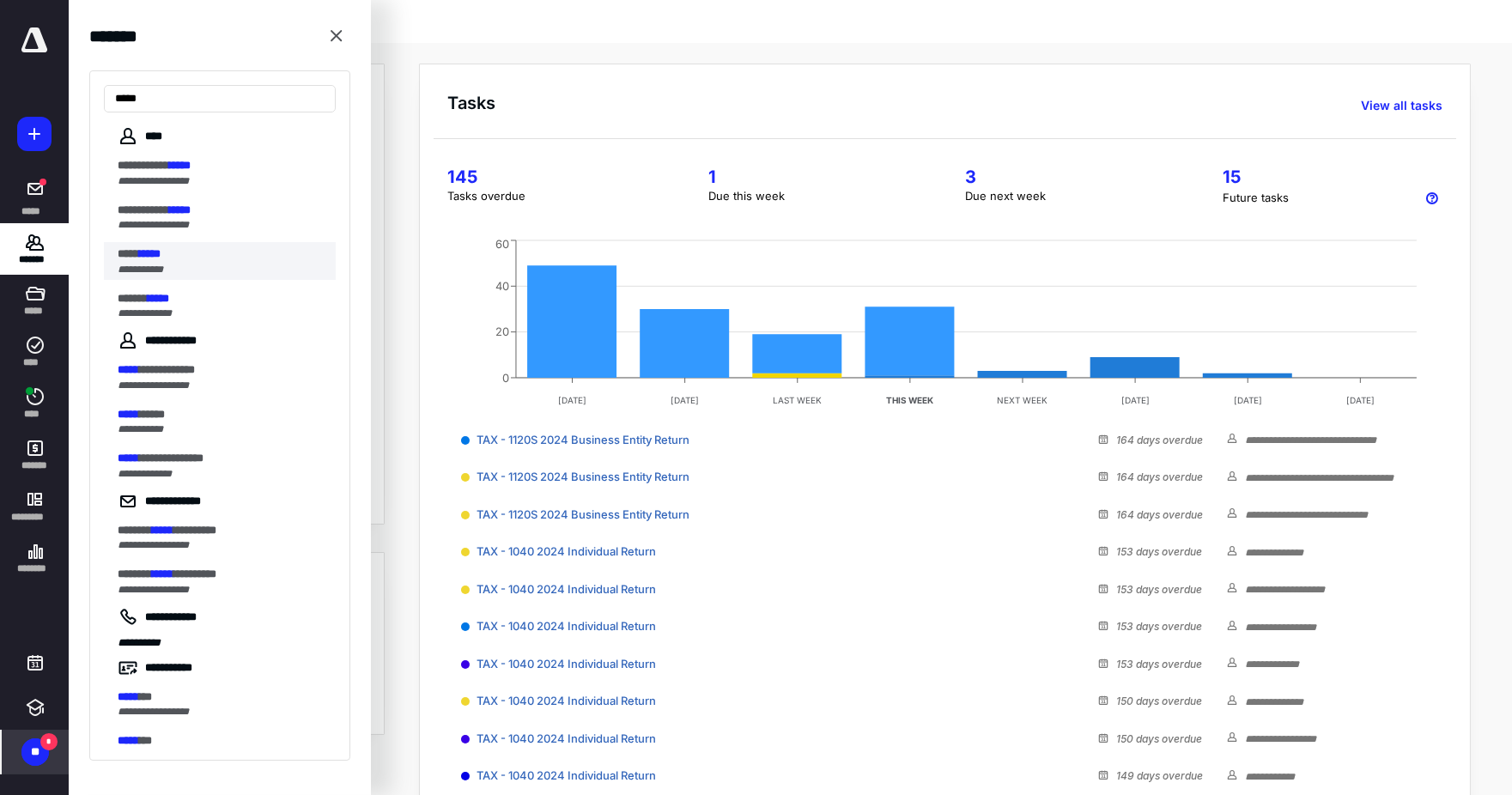 type on "*****" 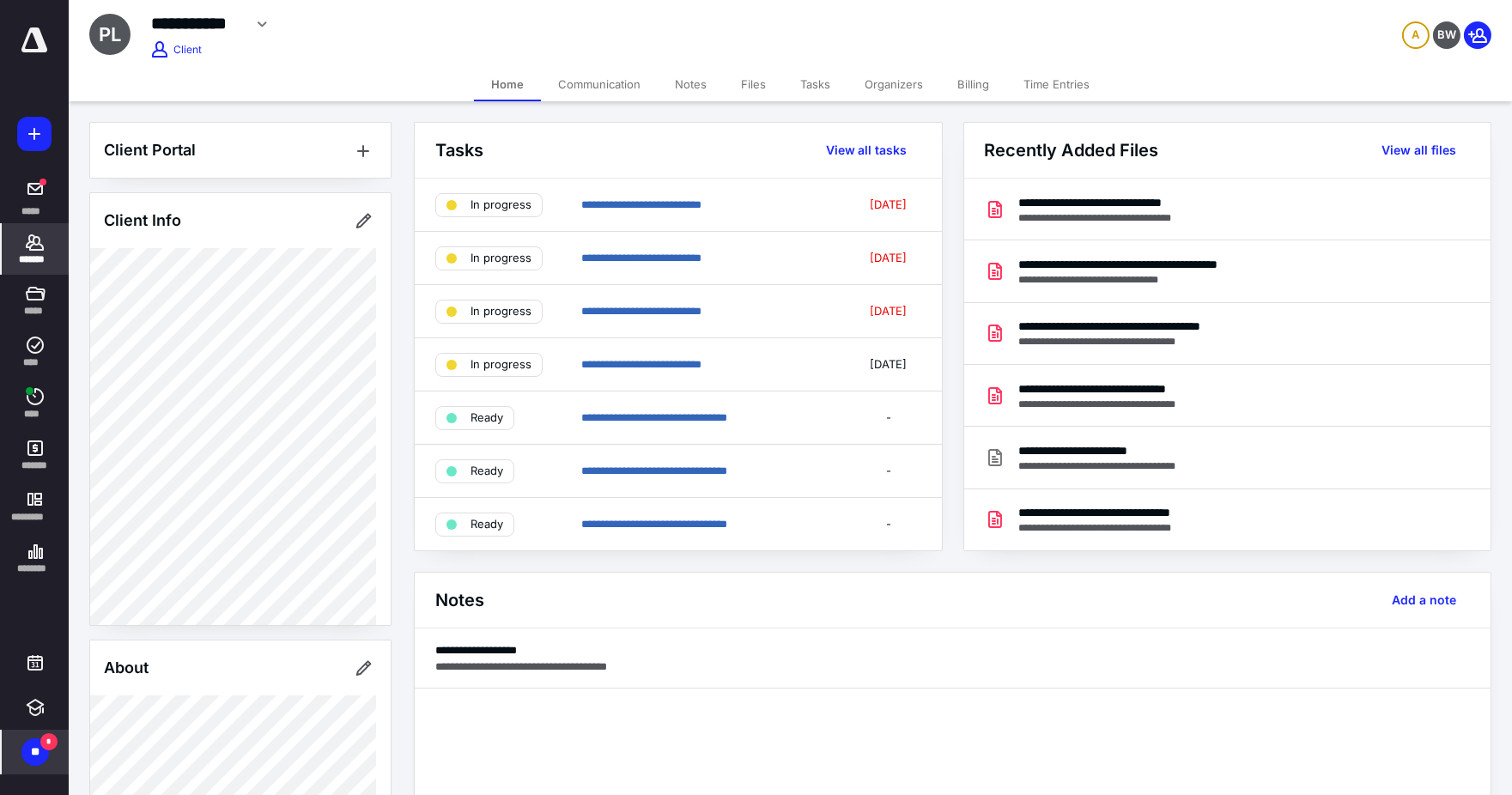 click at bounding box center (34, 40) 